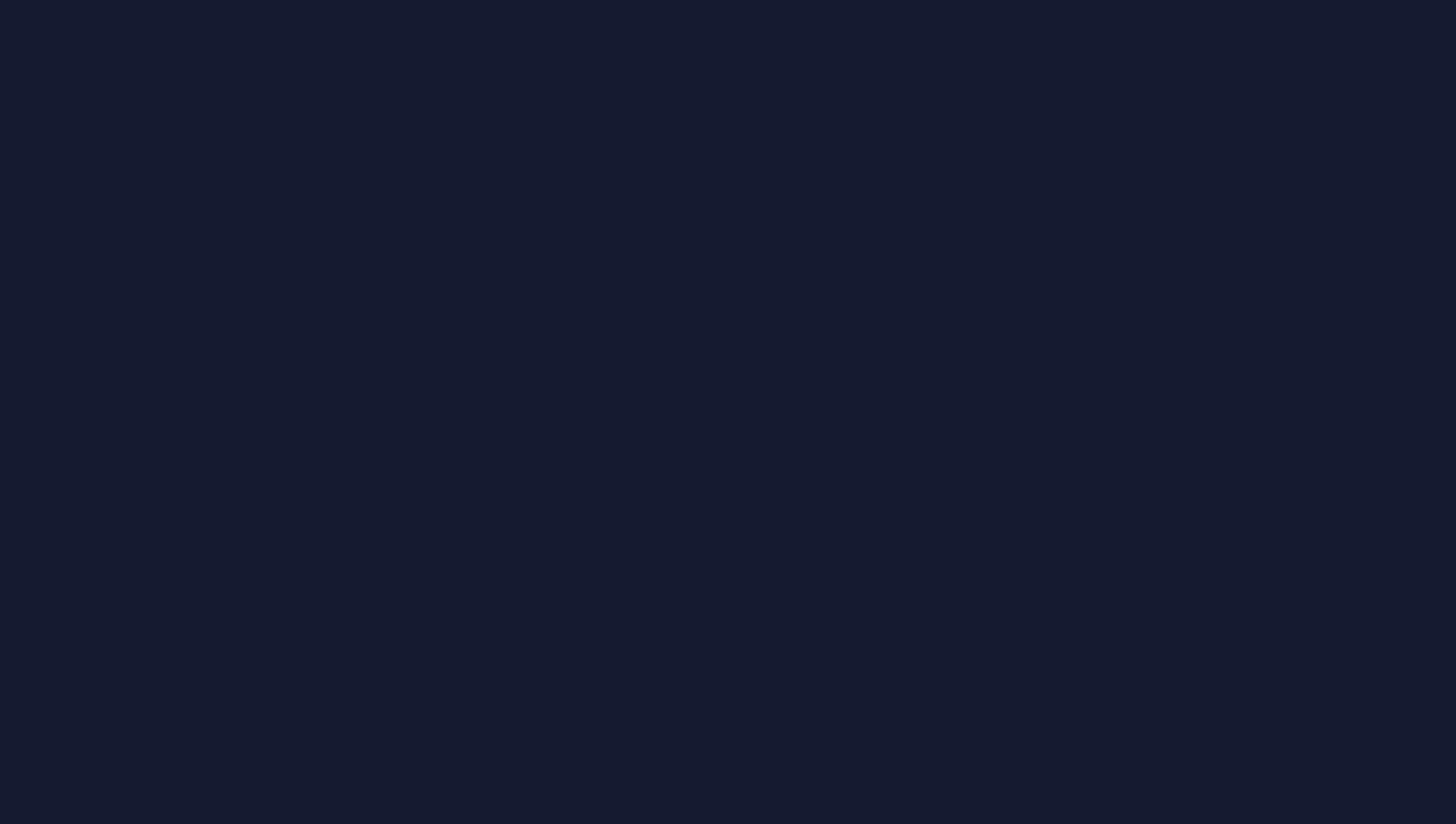 scroll, scrollTop: 0, scrollLeft: 0, axis: both 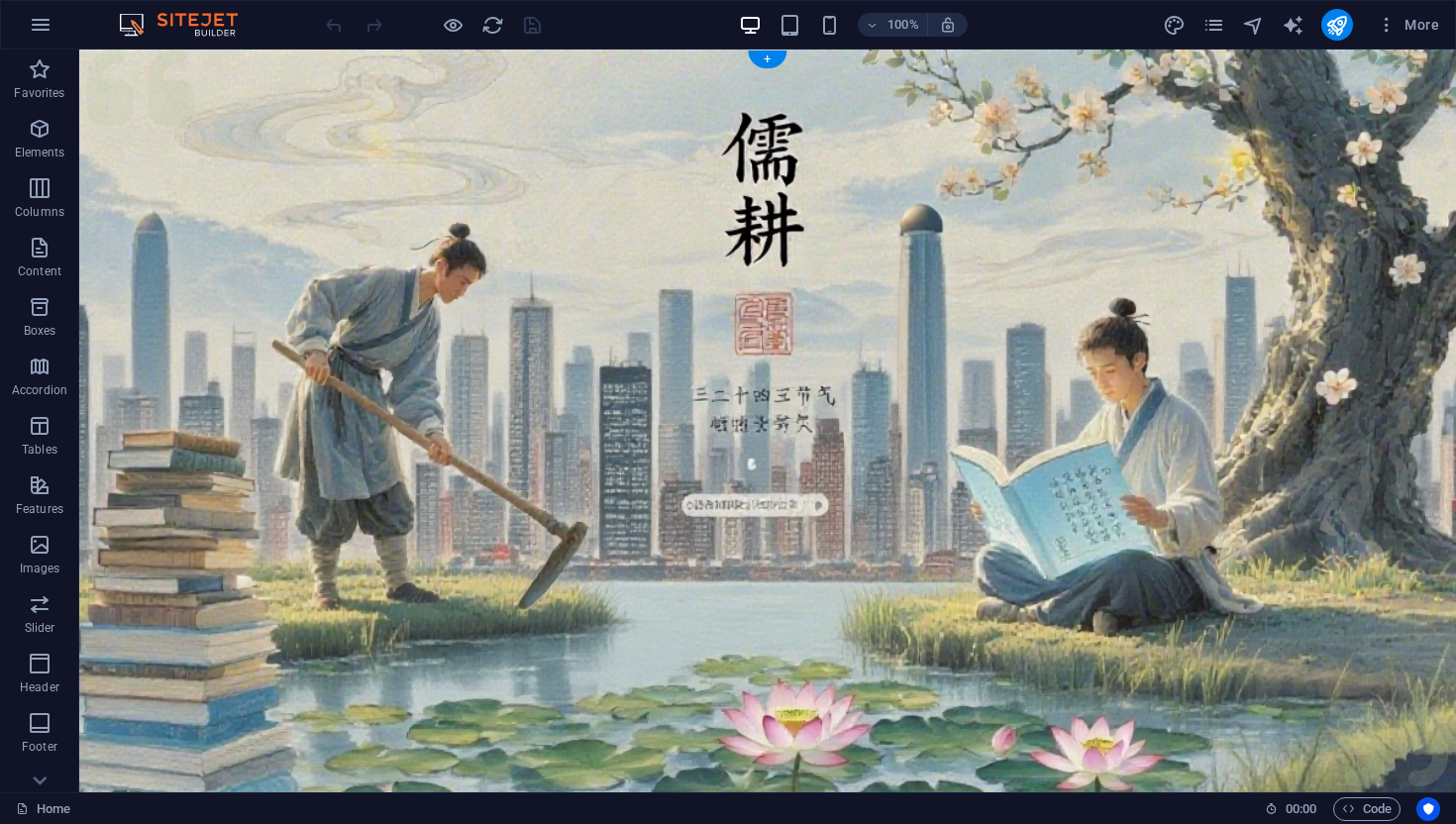 click at bounding box center (768, 495) 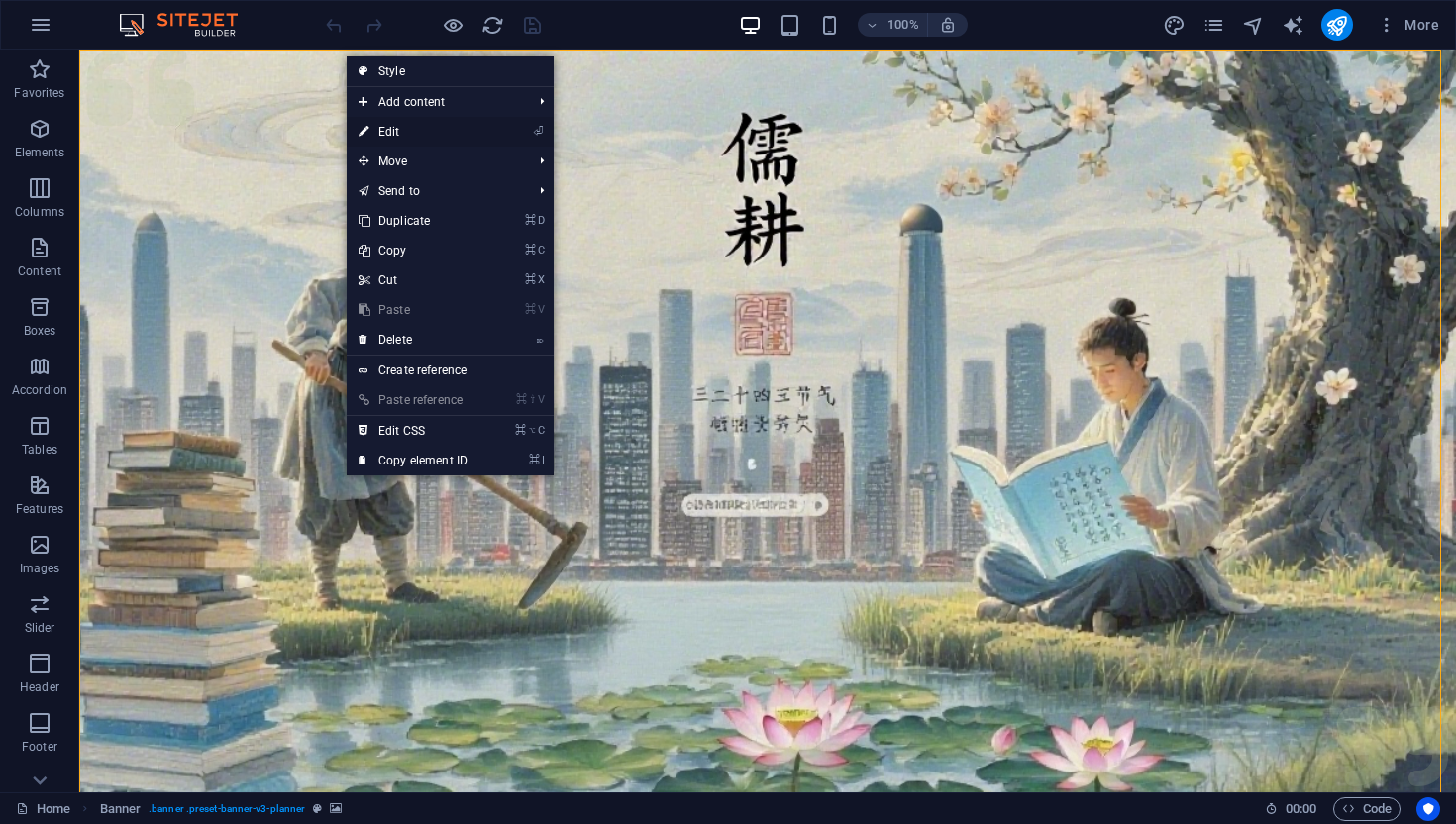 click on "⏎" at bounding box center [538, 131] 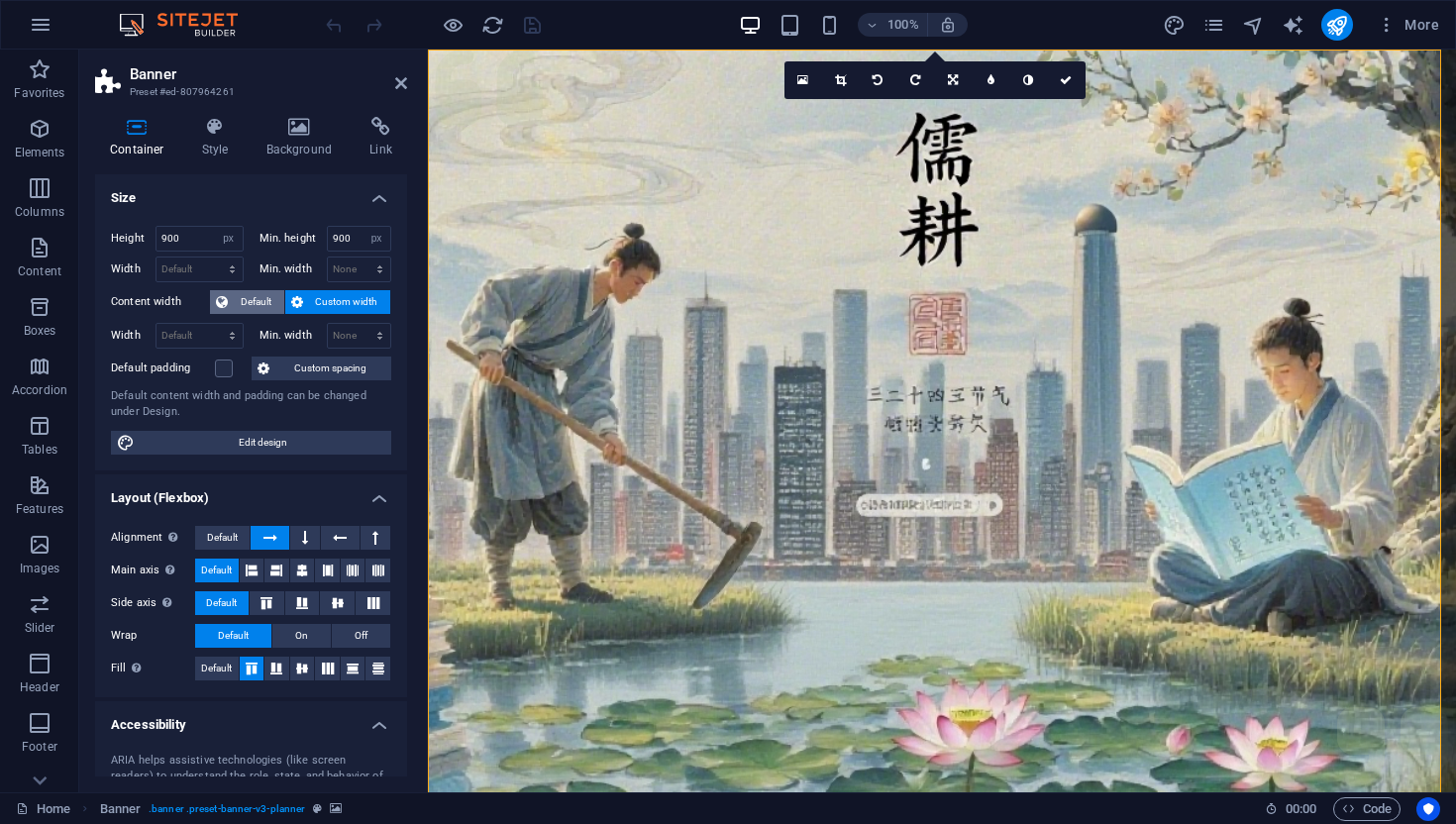 click on "Default" at bounding box center [256, 302] 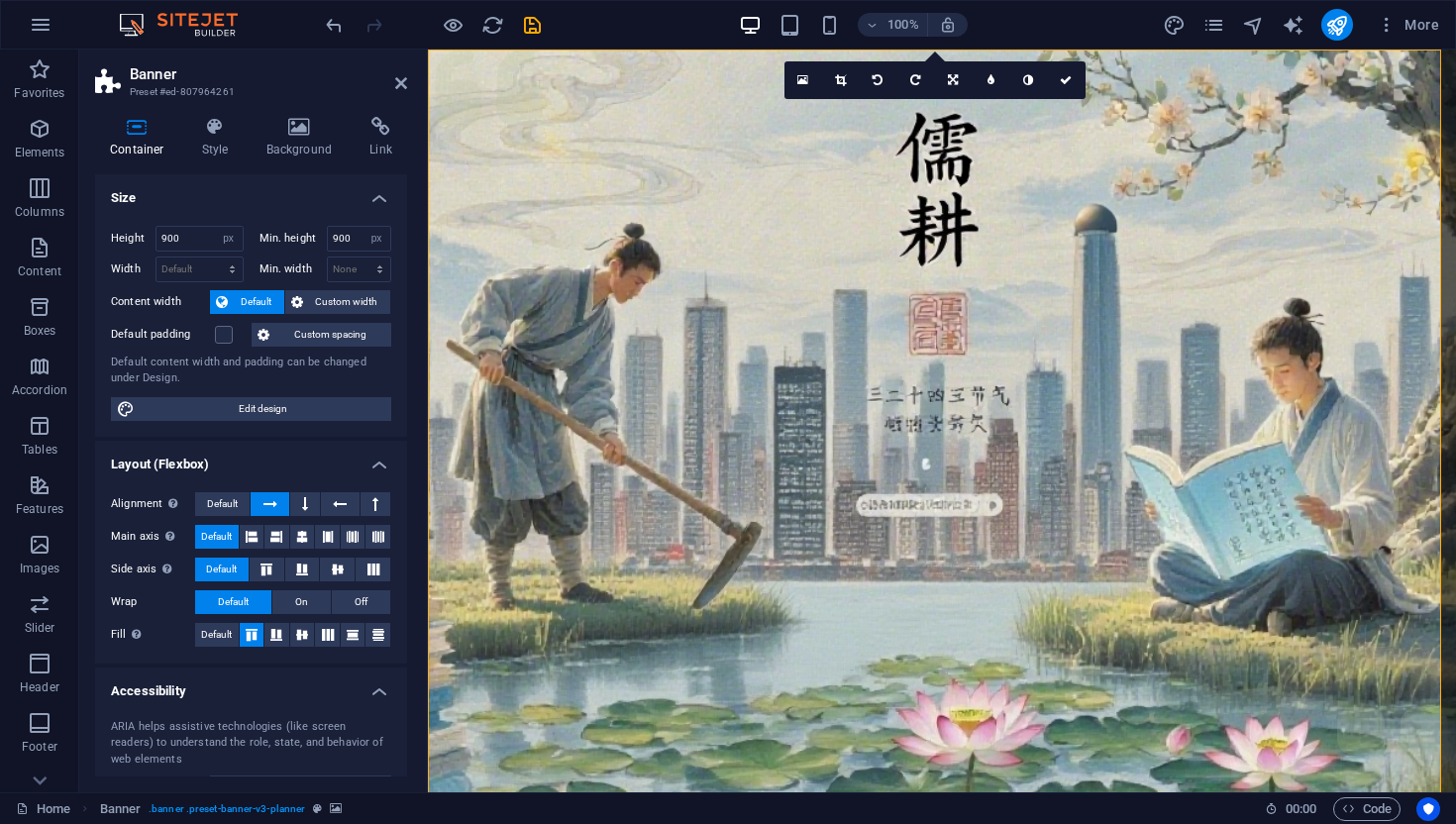 click at bounding box center (942, 495) 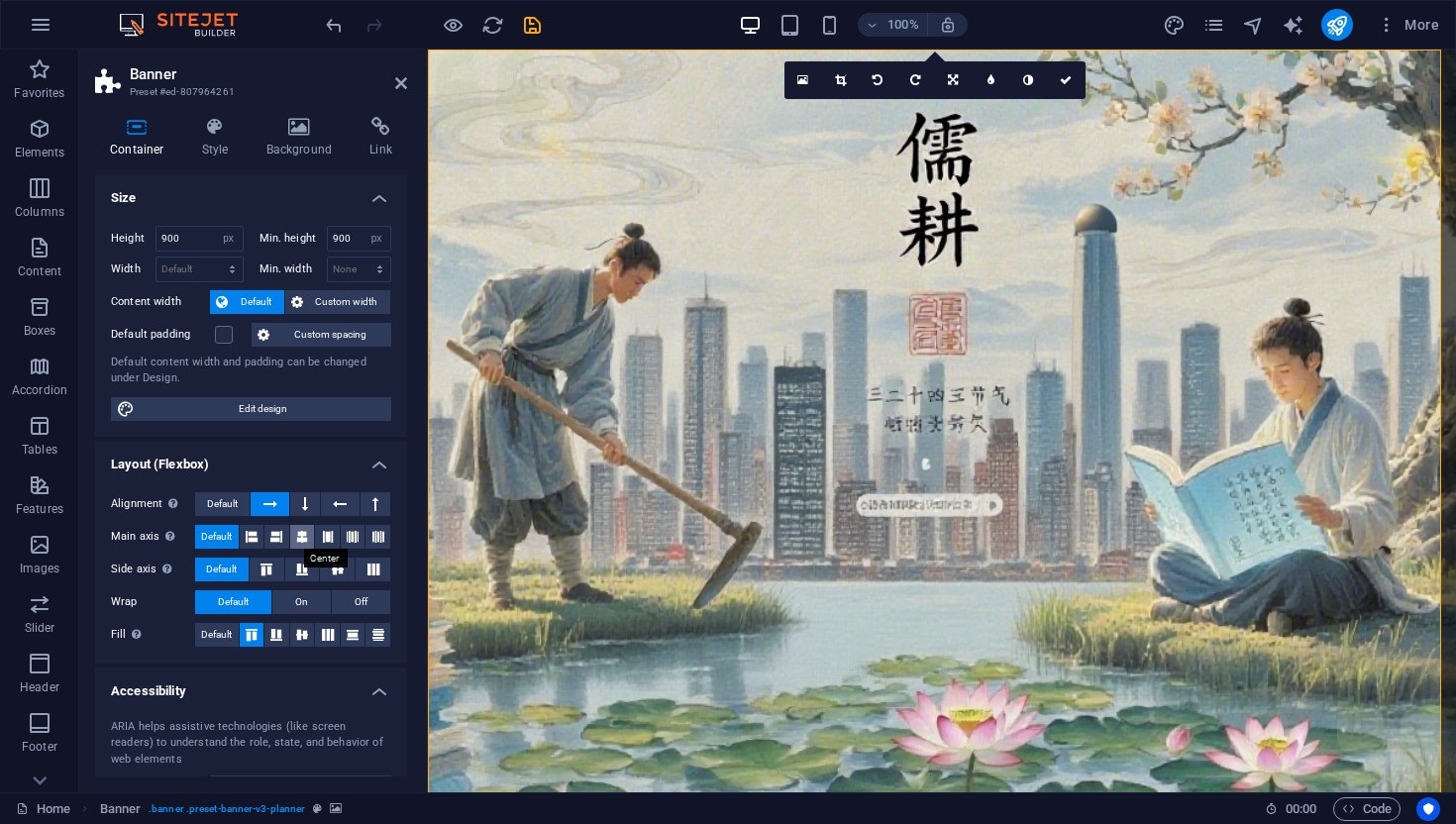 click at bounding box center [302, 537] 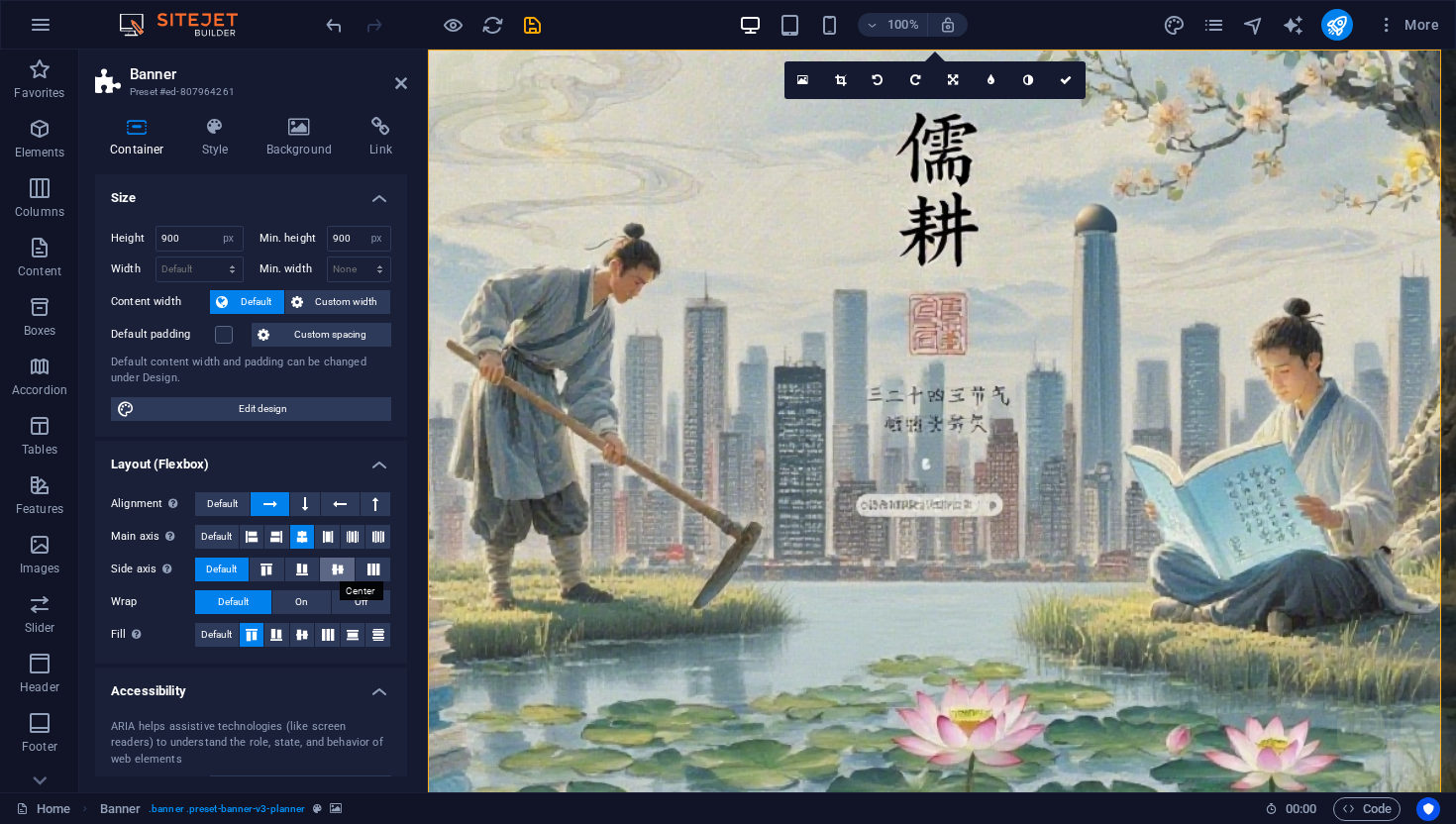 click at bounding box center (338, 569) 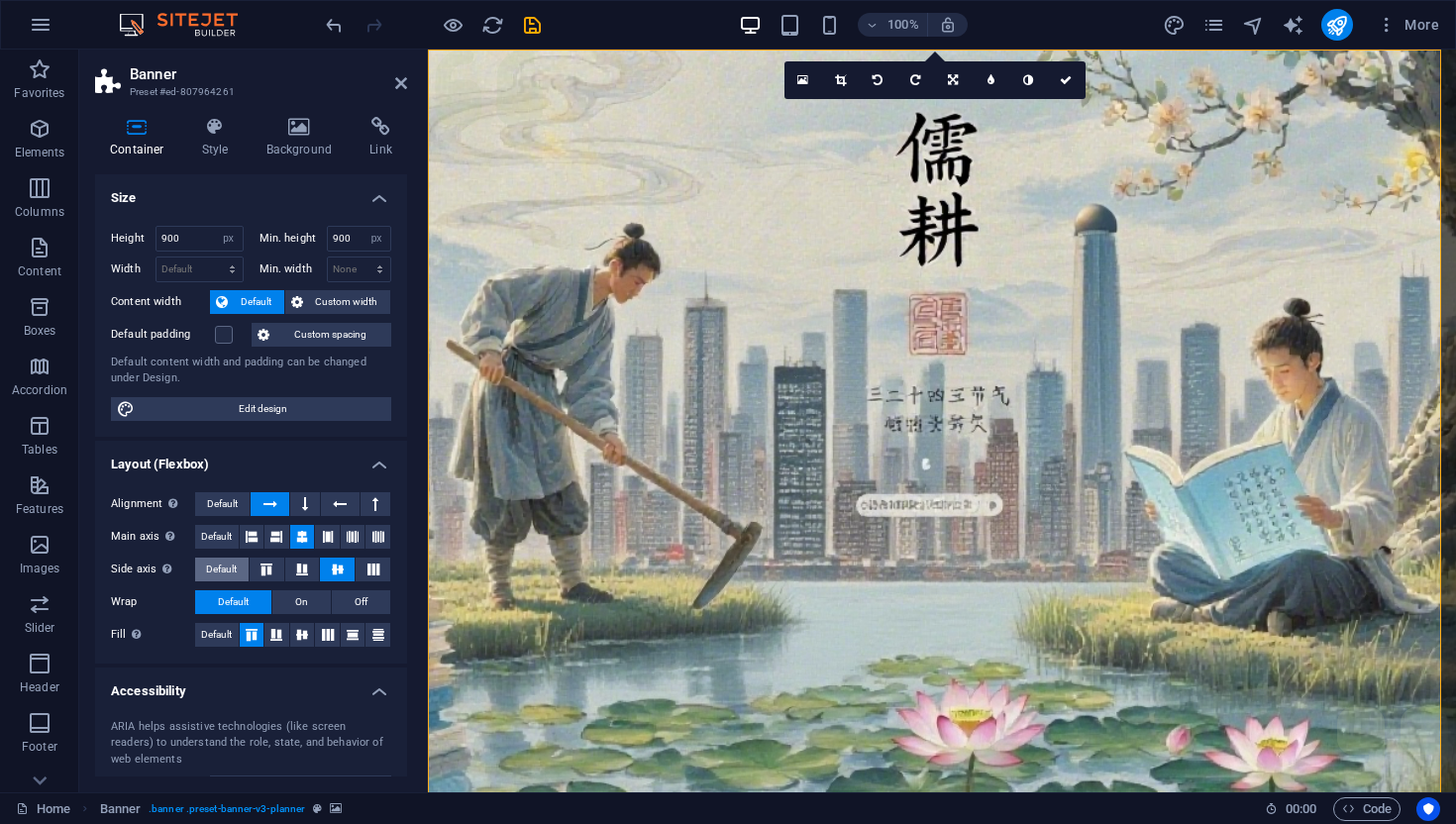 click on "Default" at bounding box center [221, 569] 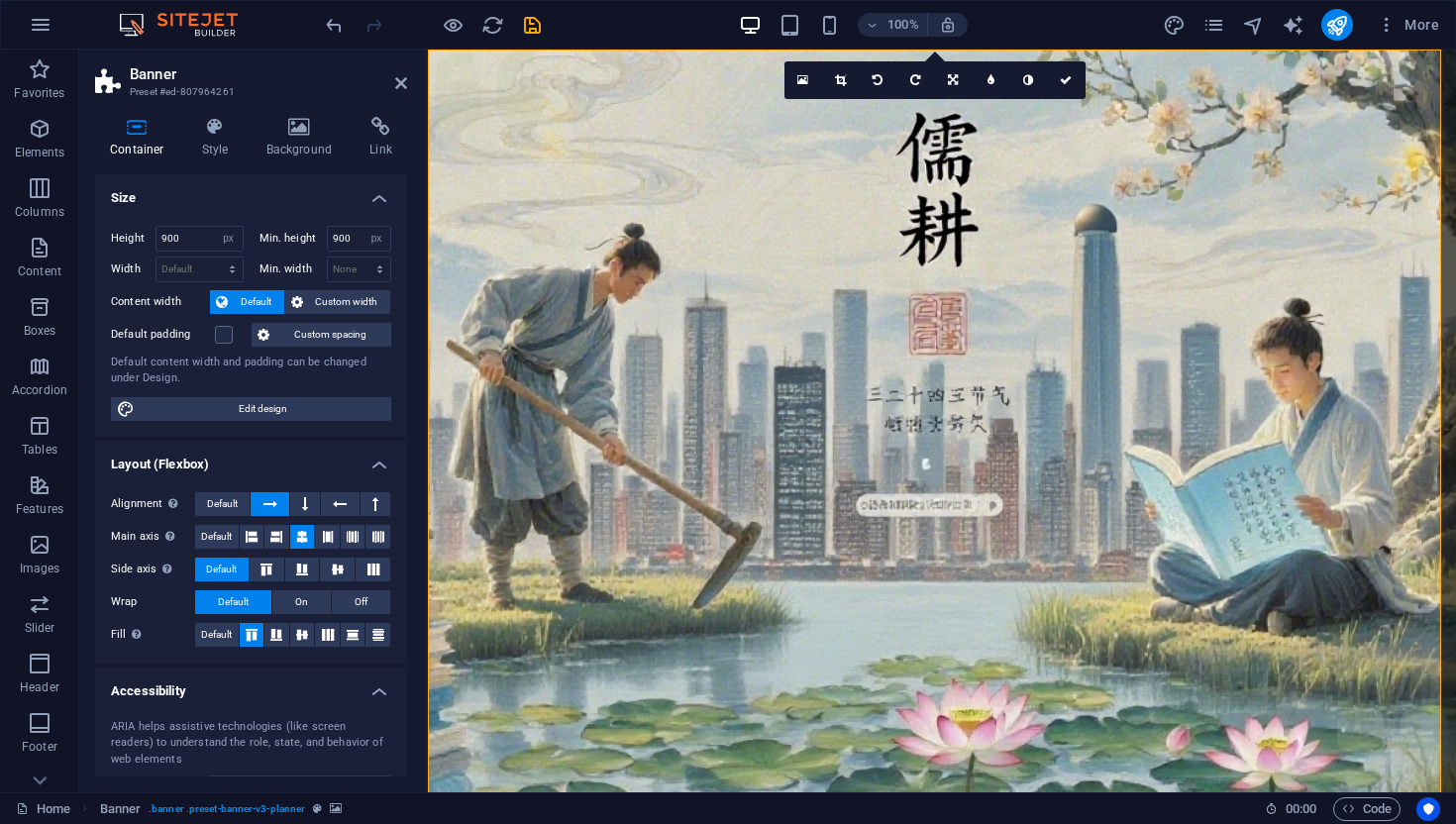 click at bounding box center (942, 495) 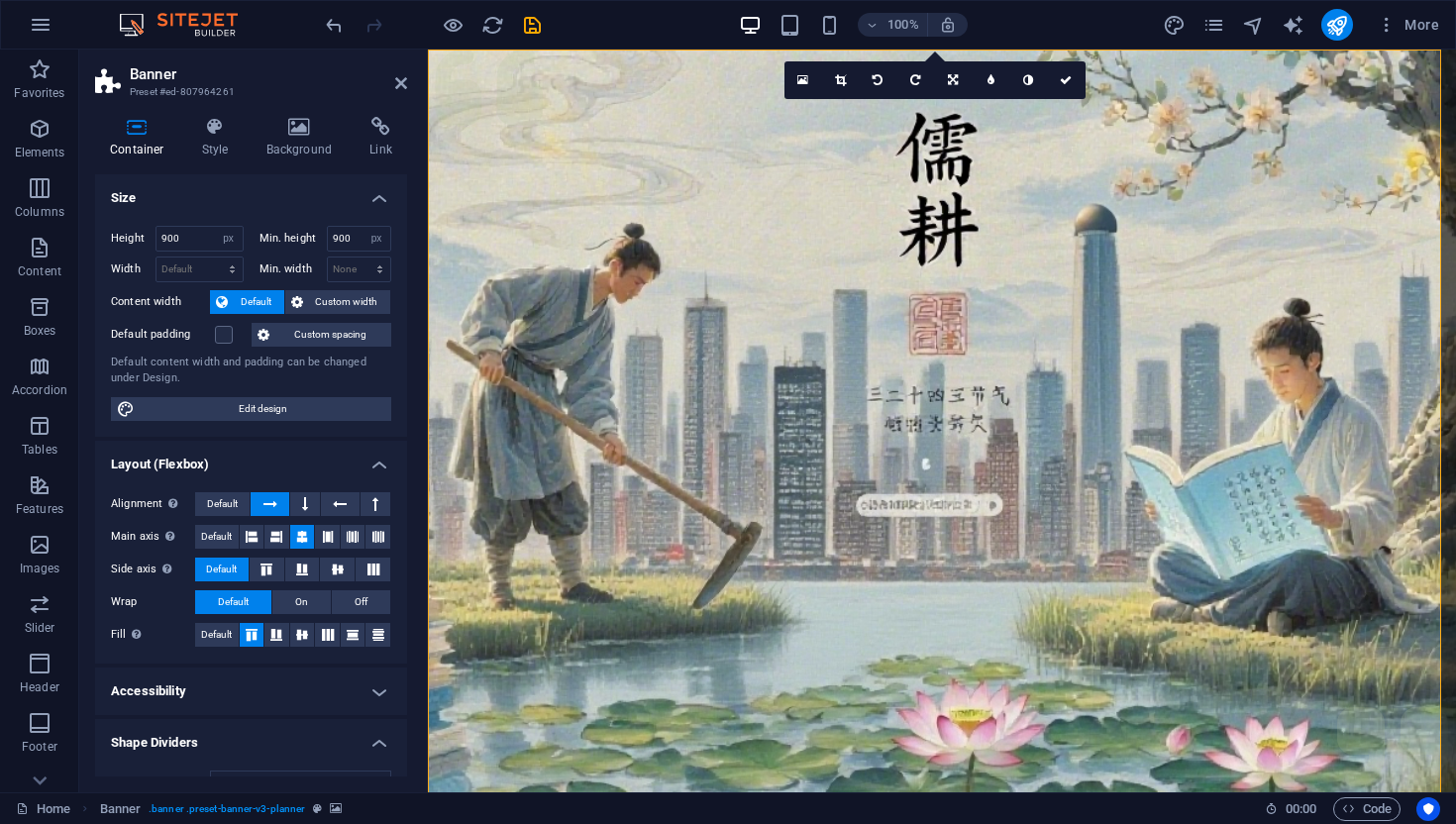 click on "Shape Dividers" at bounding box center (251, 737) 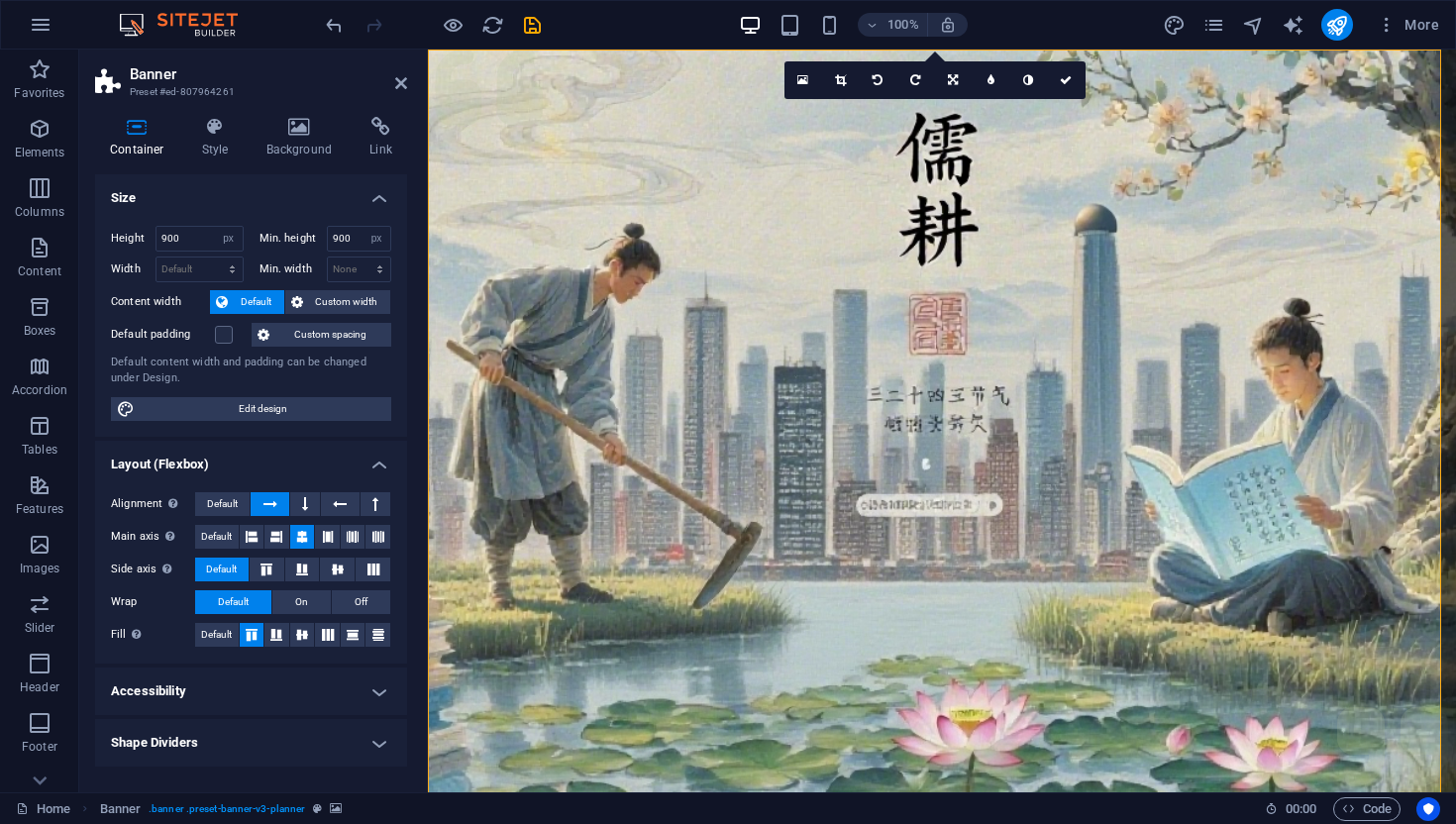 click on "Shape Dividers" at bounding box center [251, 743] 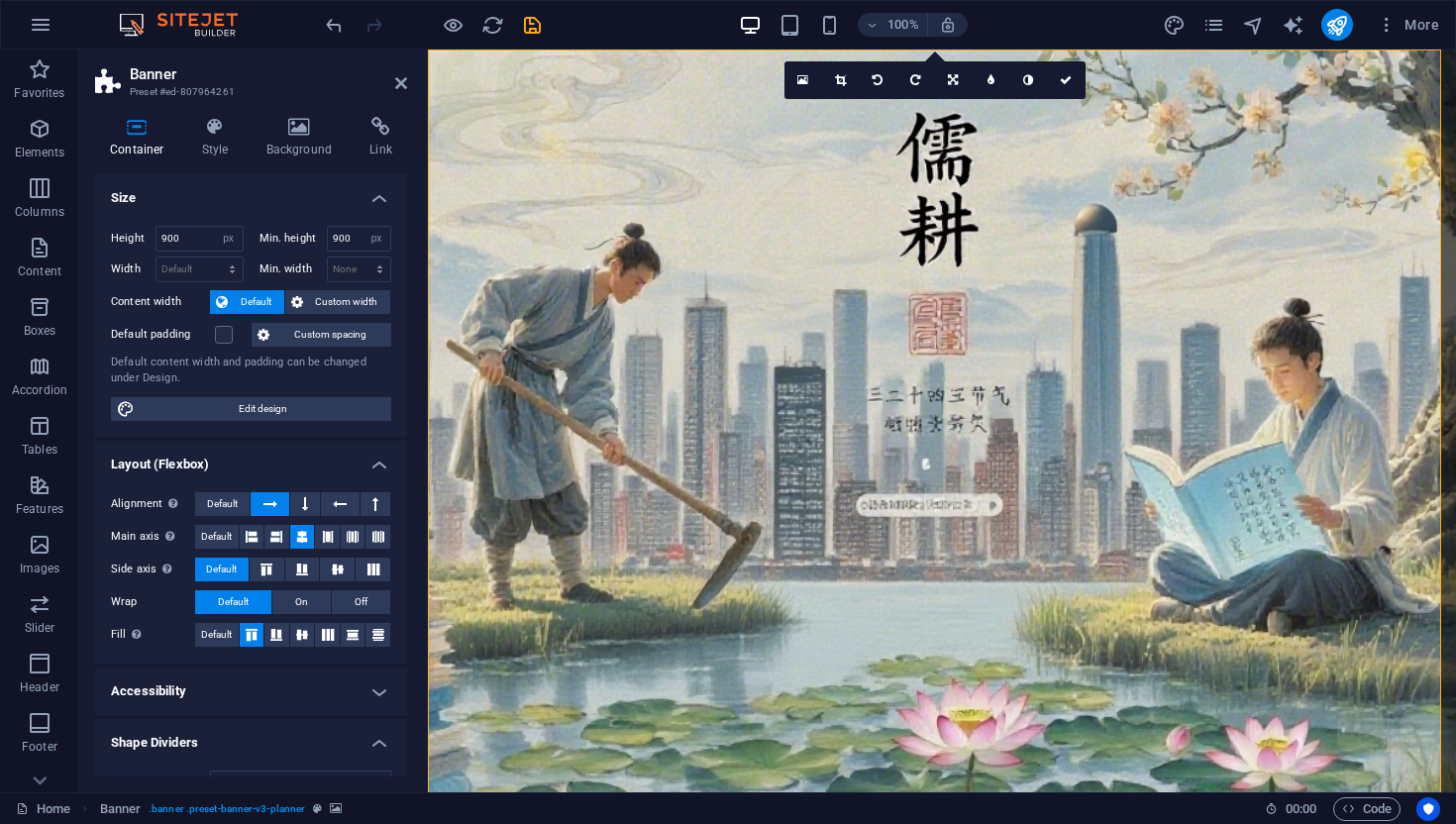 click at bounding box center (942, 495) 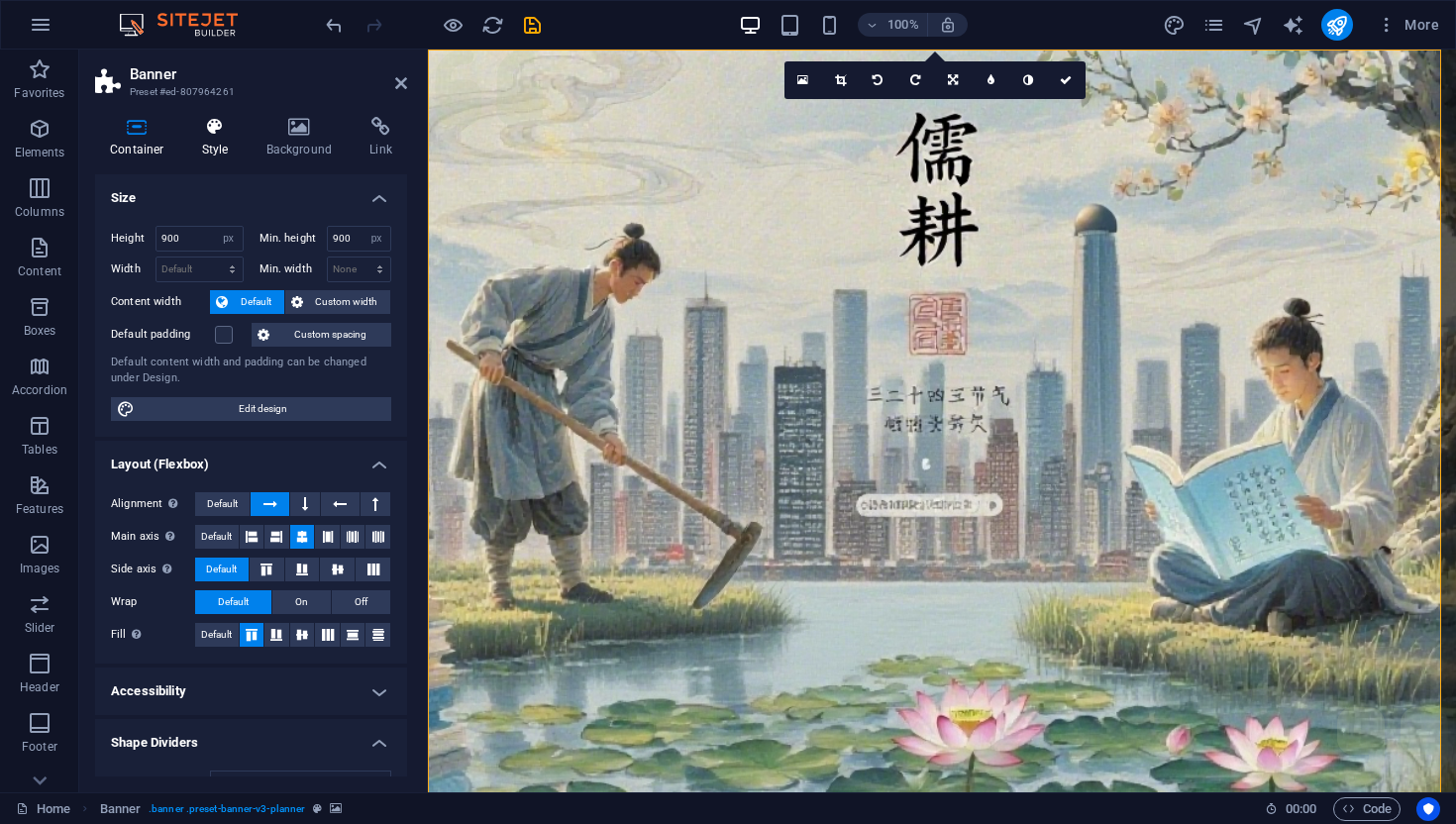 click on "Style" at bounding box center (219, 138) 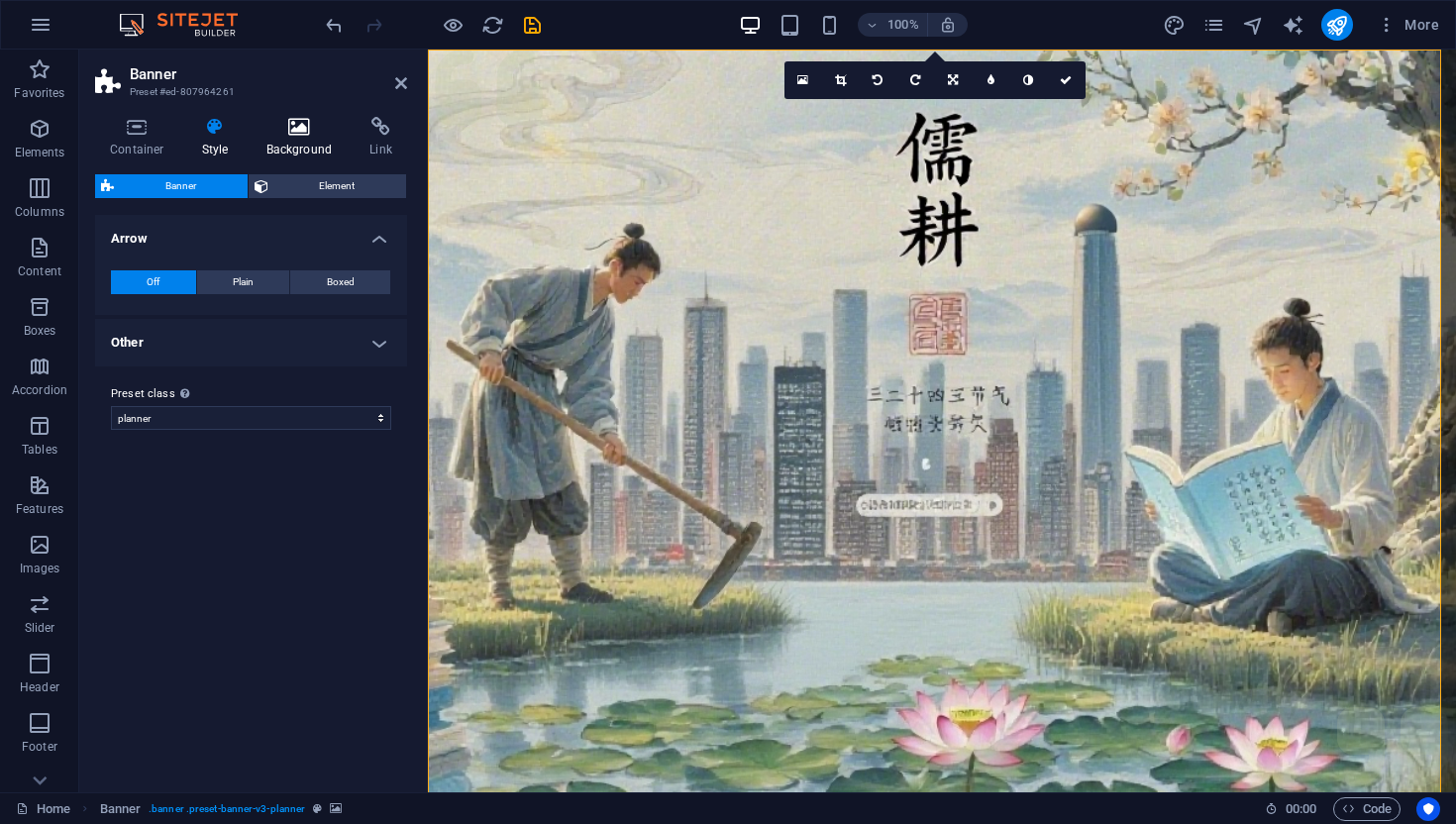 click on "Background" at bounding box center [303, 138] 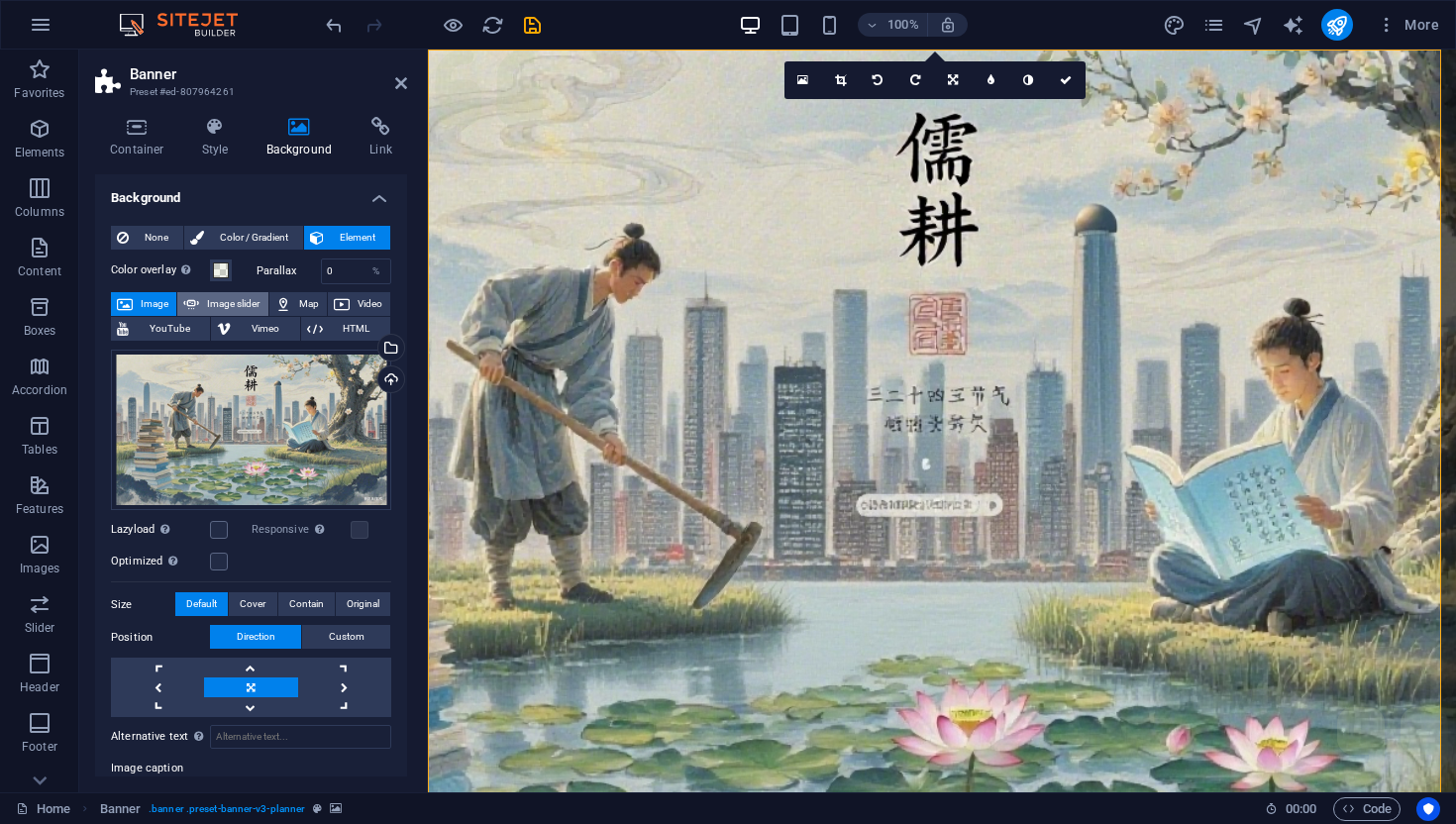 click on "Image slider" at bounding box center (233, 304) 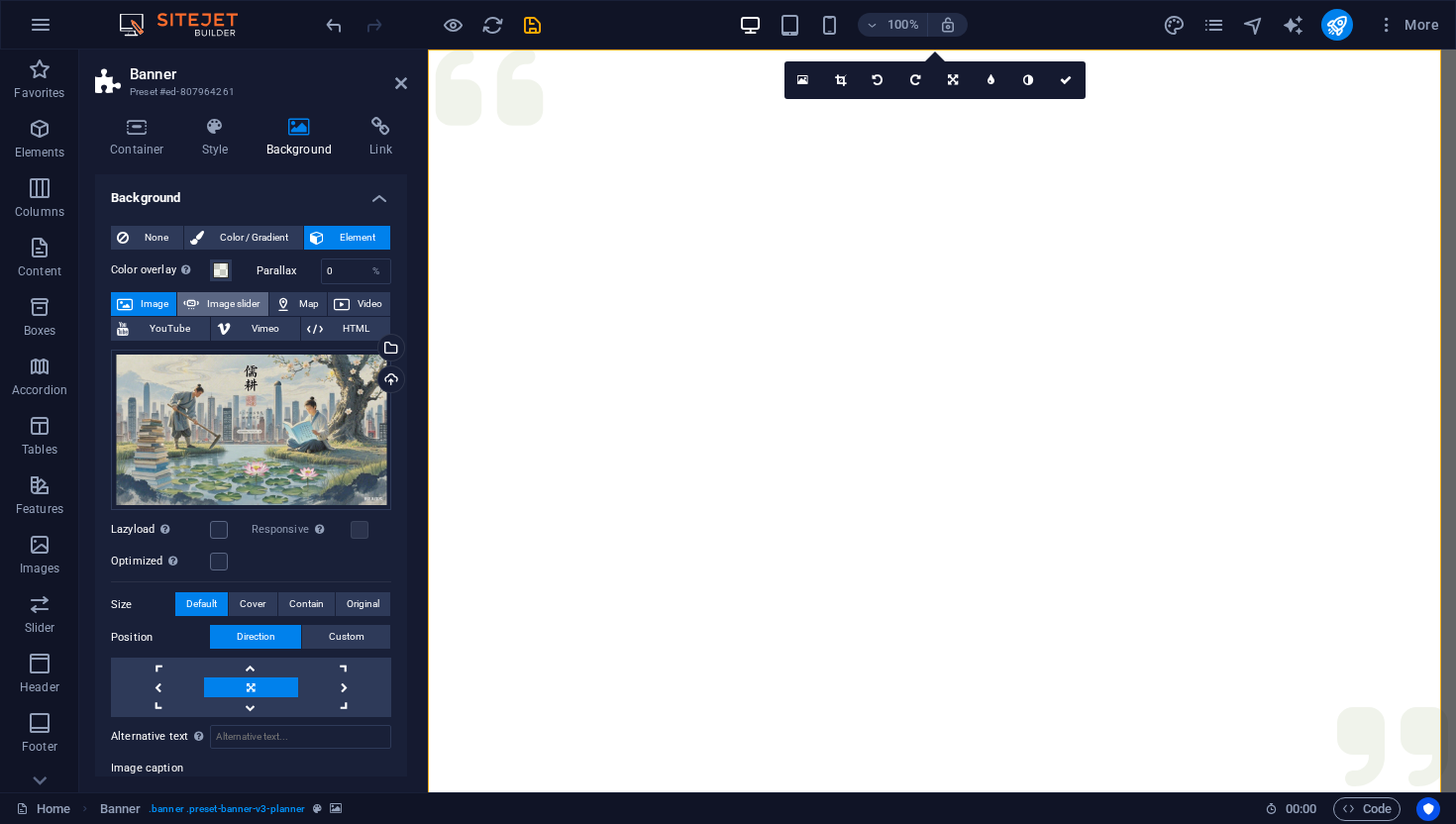 select on "ms" 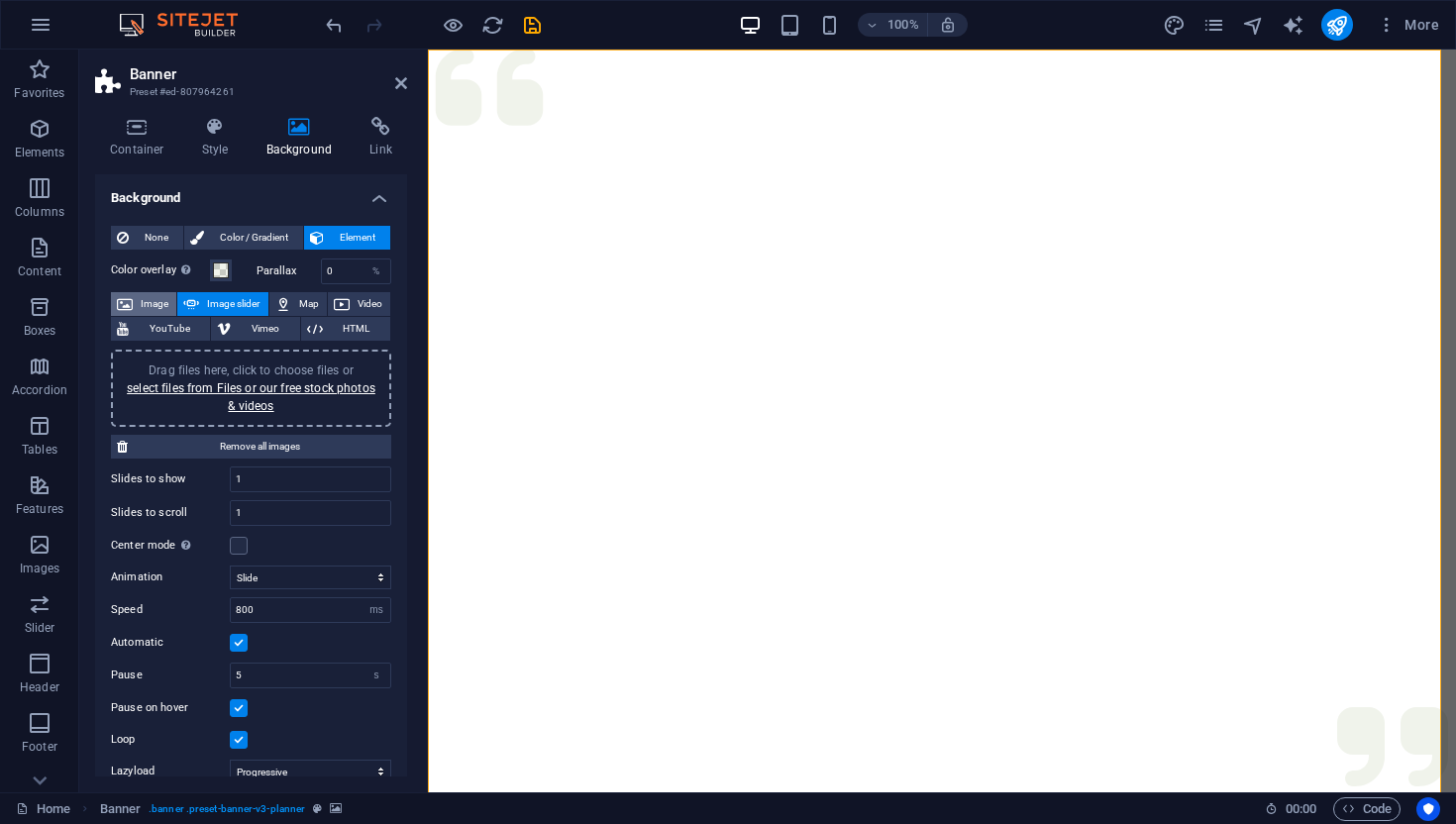click on "Image" at bounding box center [155, 304] 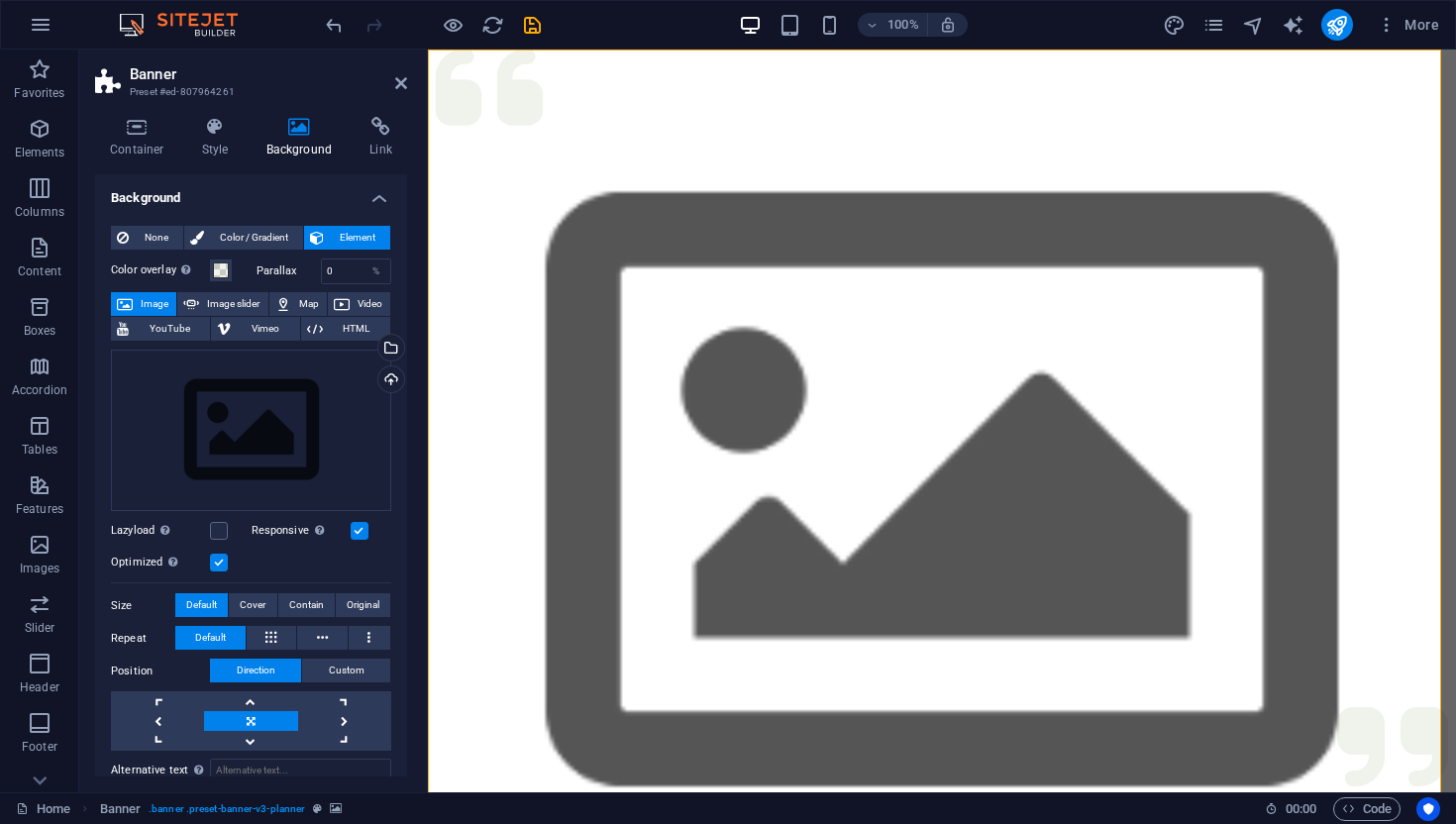click on "Image" at bounding box center [155, 304] 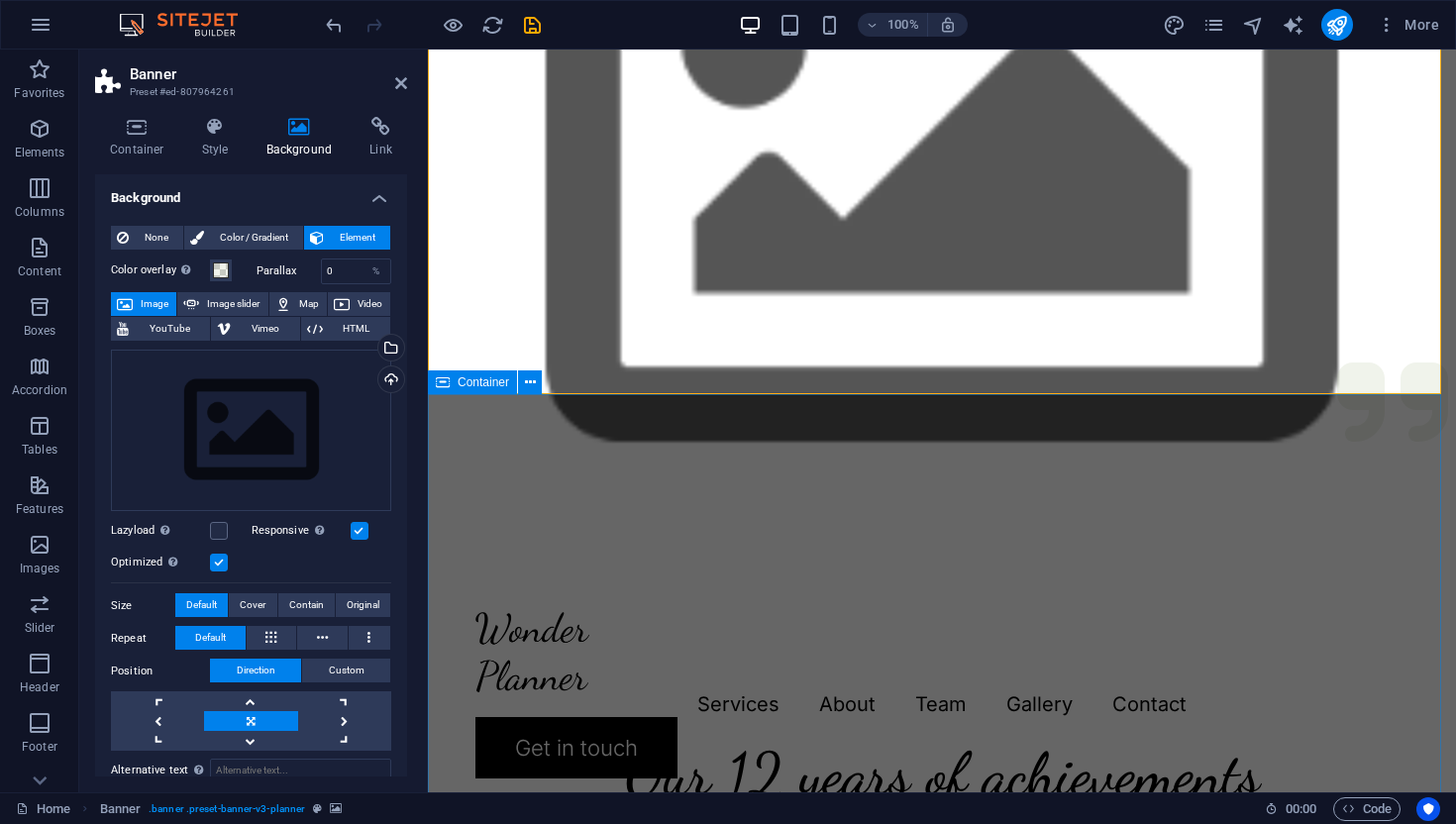 scroll, scrollTop: 0, scrollLeft: 0, axis: both 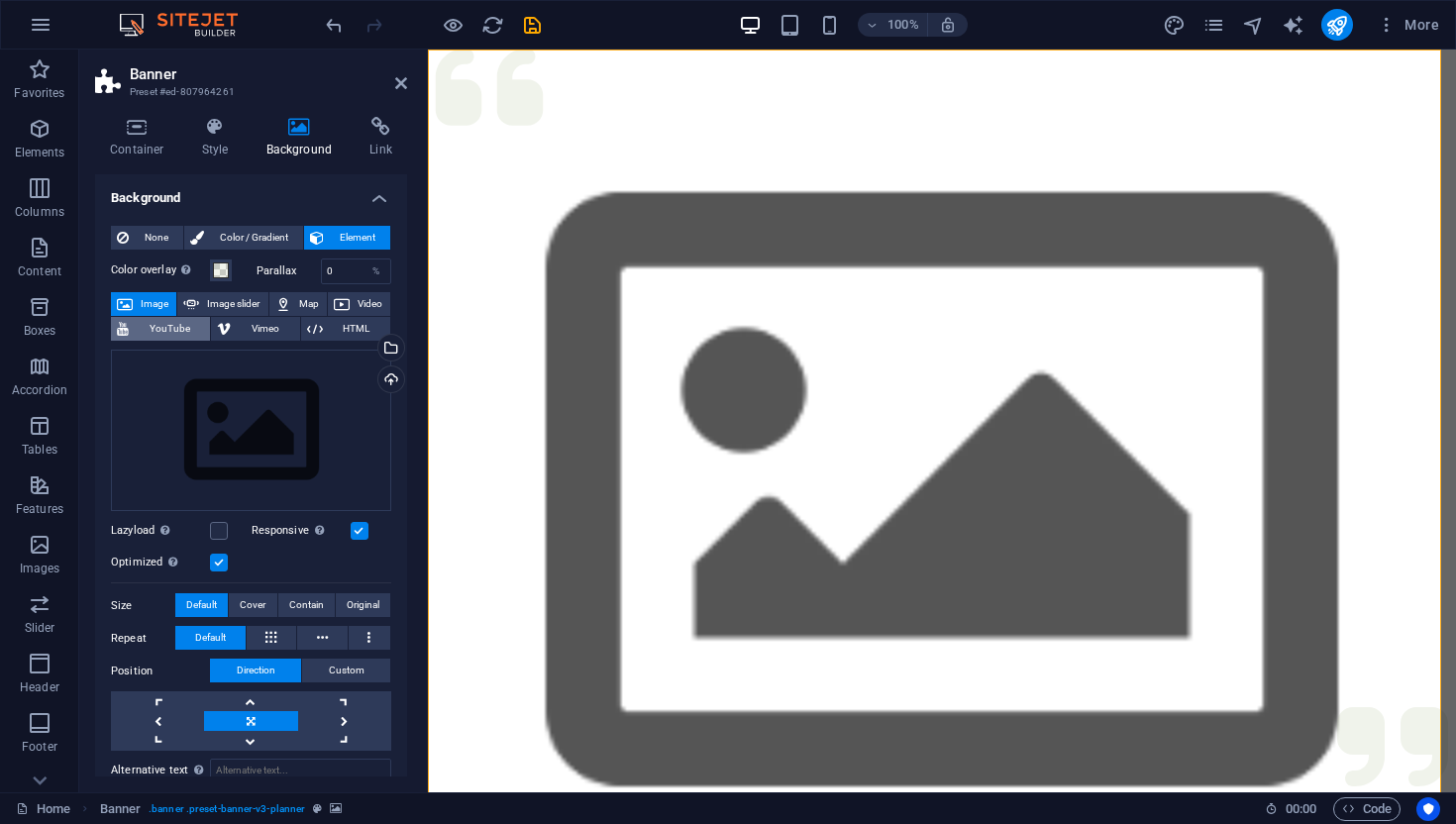 click on "YouTube" at bounding box center (169, 329) 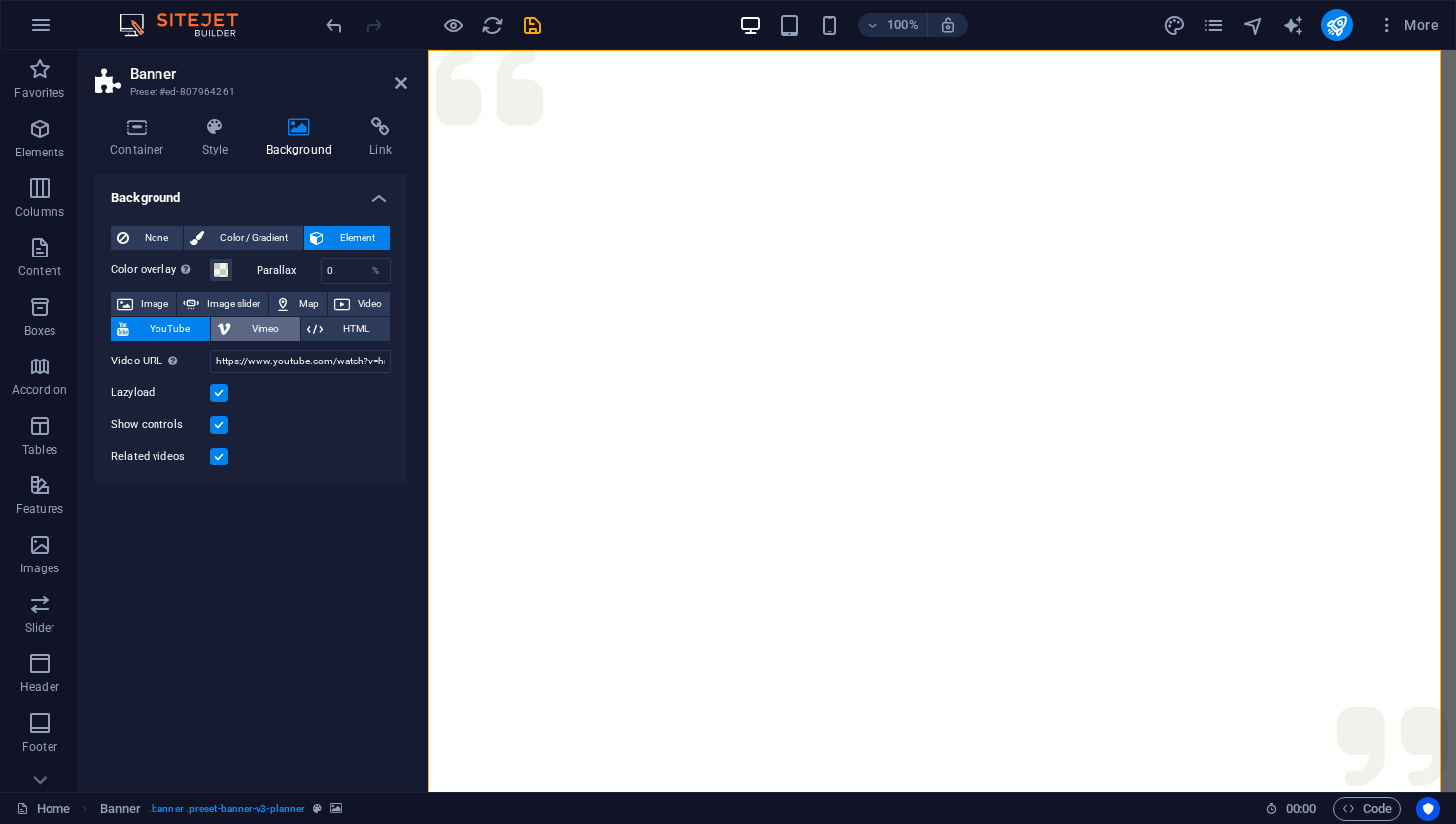 click on "Vimeo" at bounding box center (264, 329) 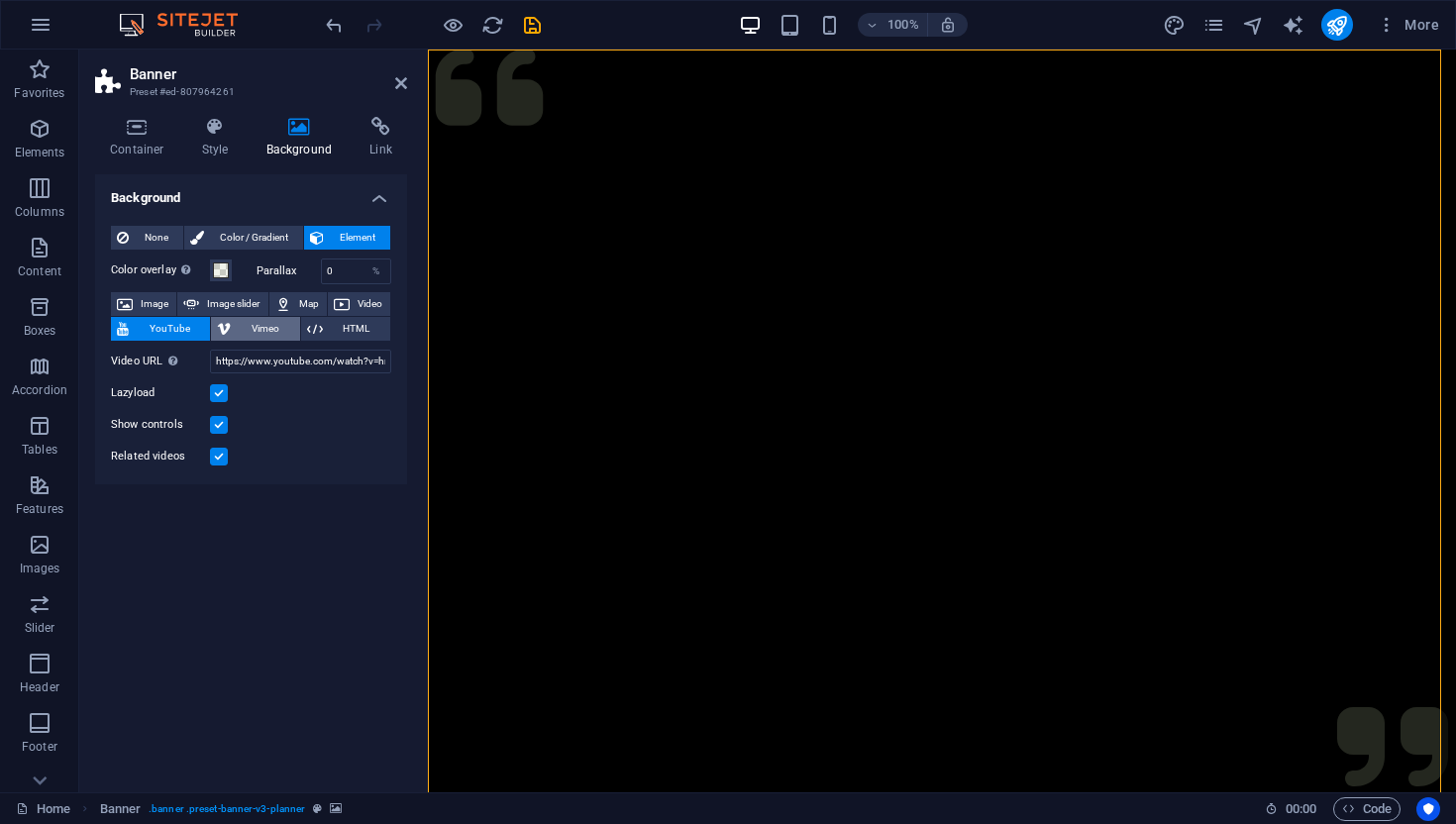 select on "ar16_9" 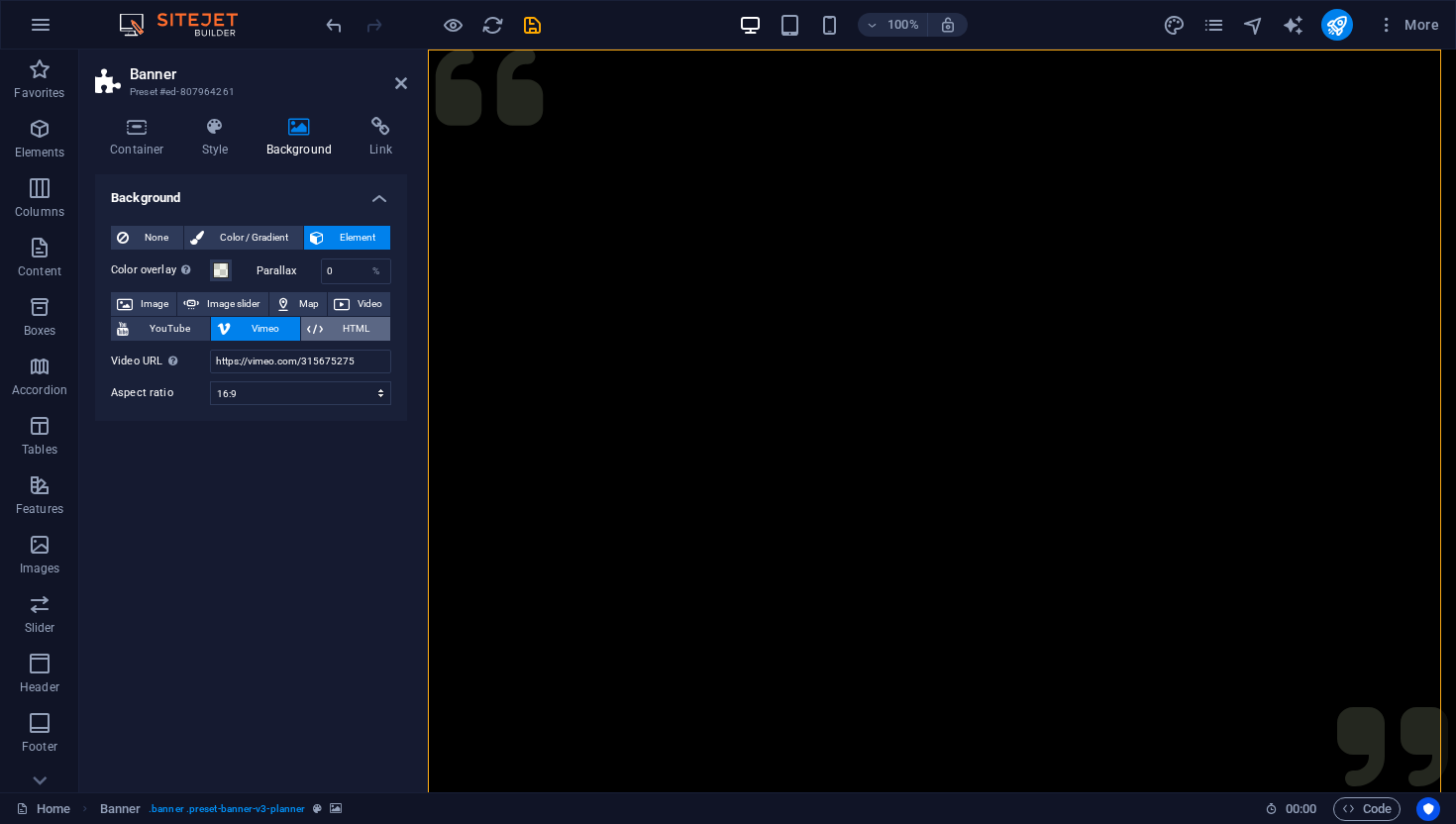 click on "HTML" at bounding box center (357, 329) 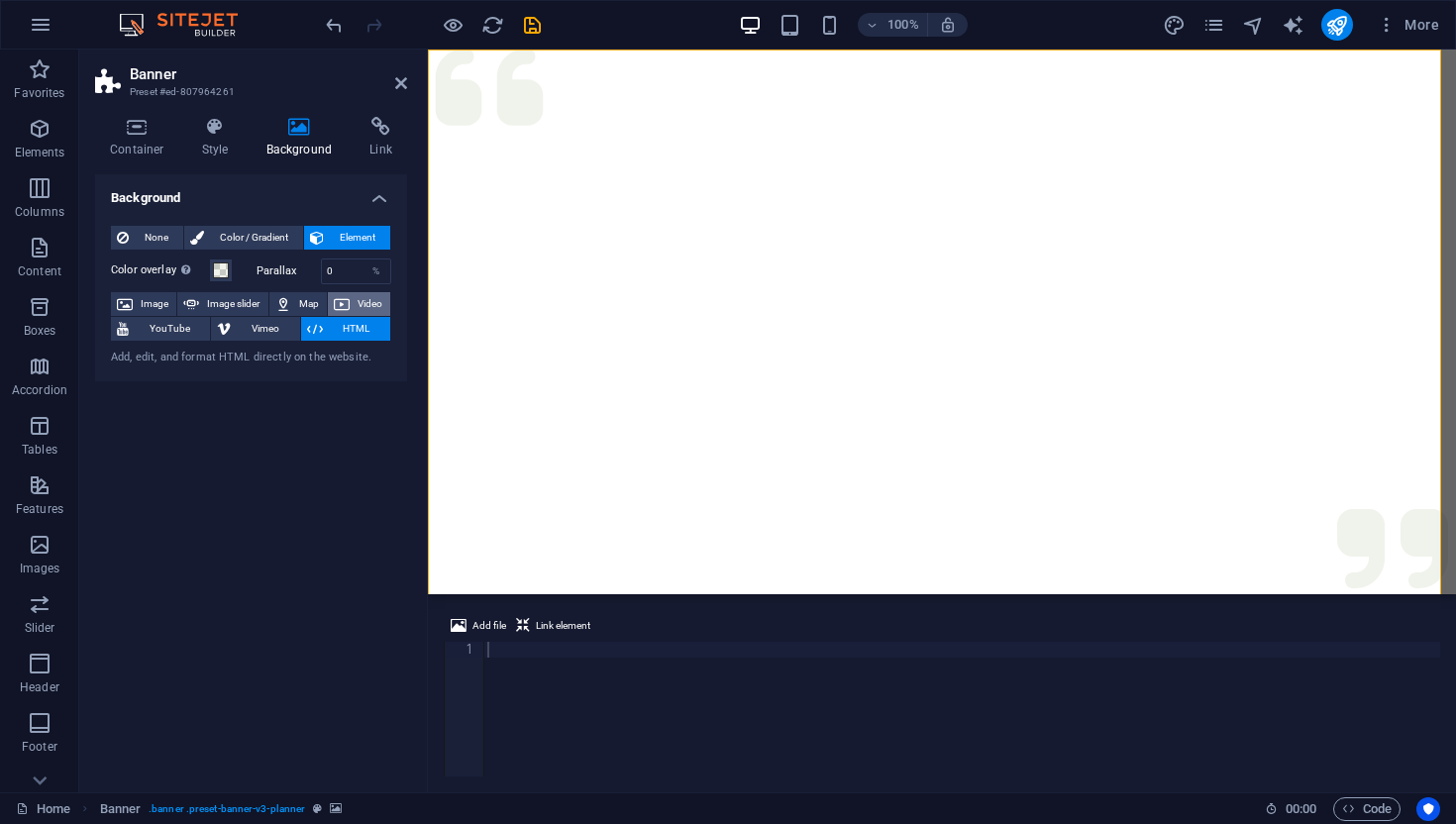 click on "Video" at bounding box center (369, 304) 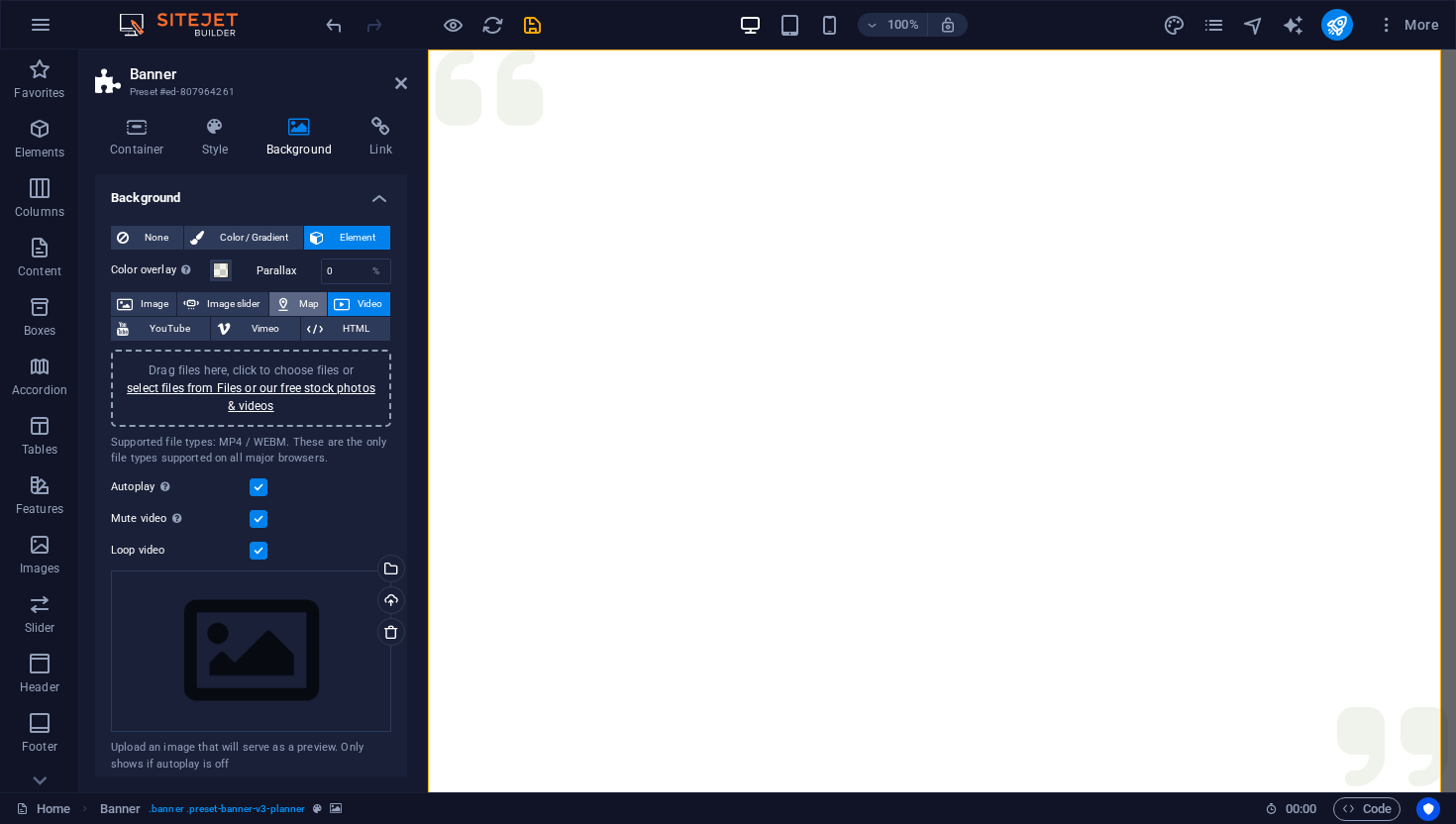 click on "Map" at bounding box center [309, 304] 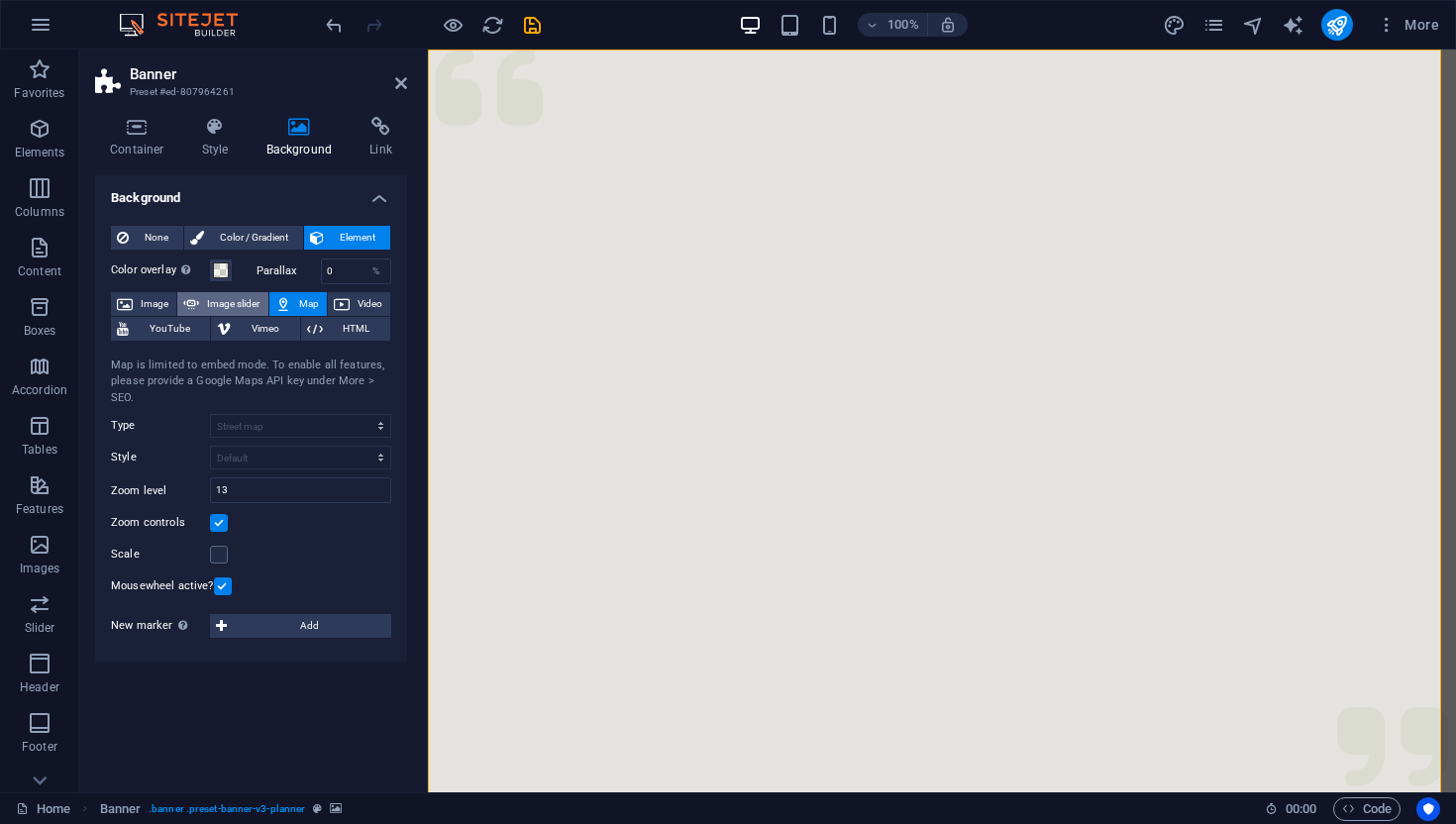 click on "Image slider" at bounding box center (233, 304) 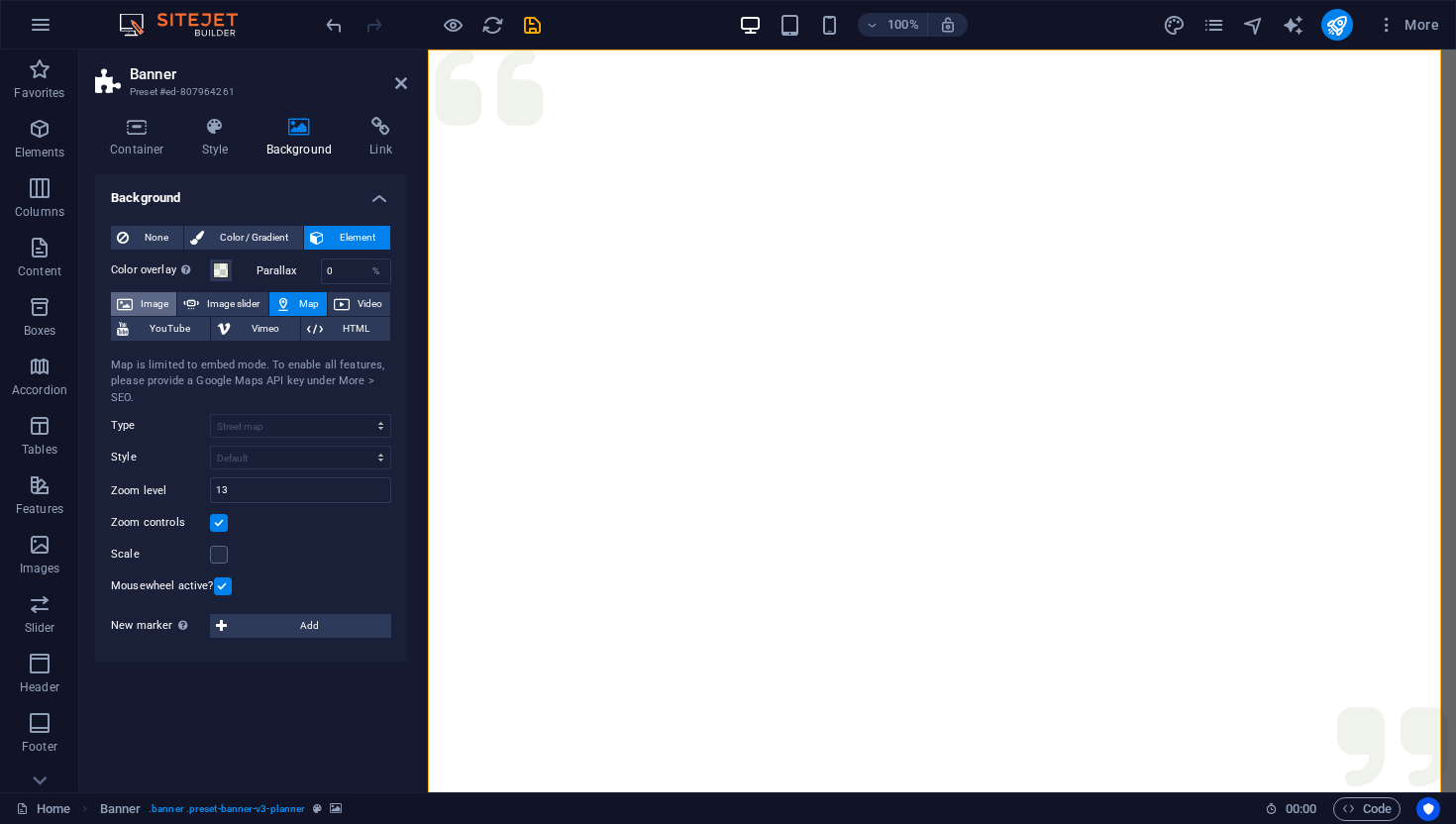 select on "ms" 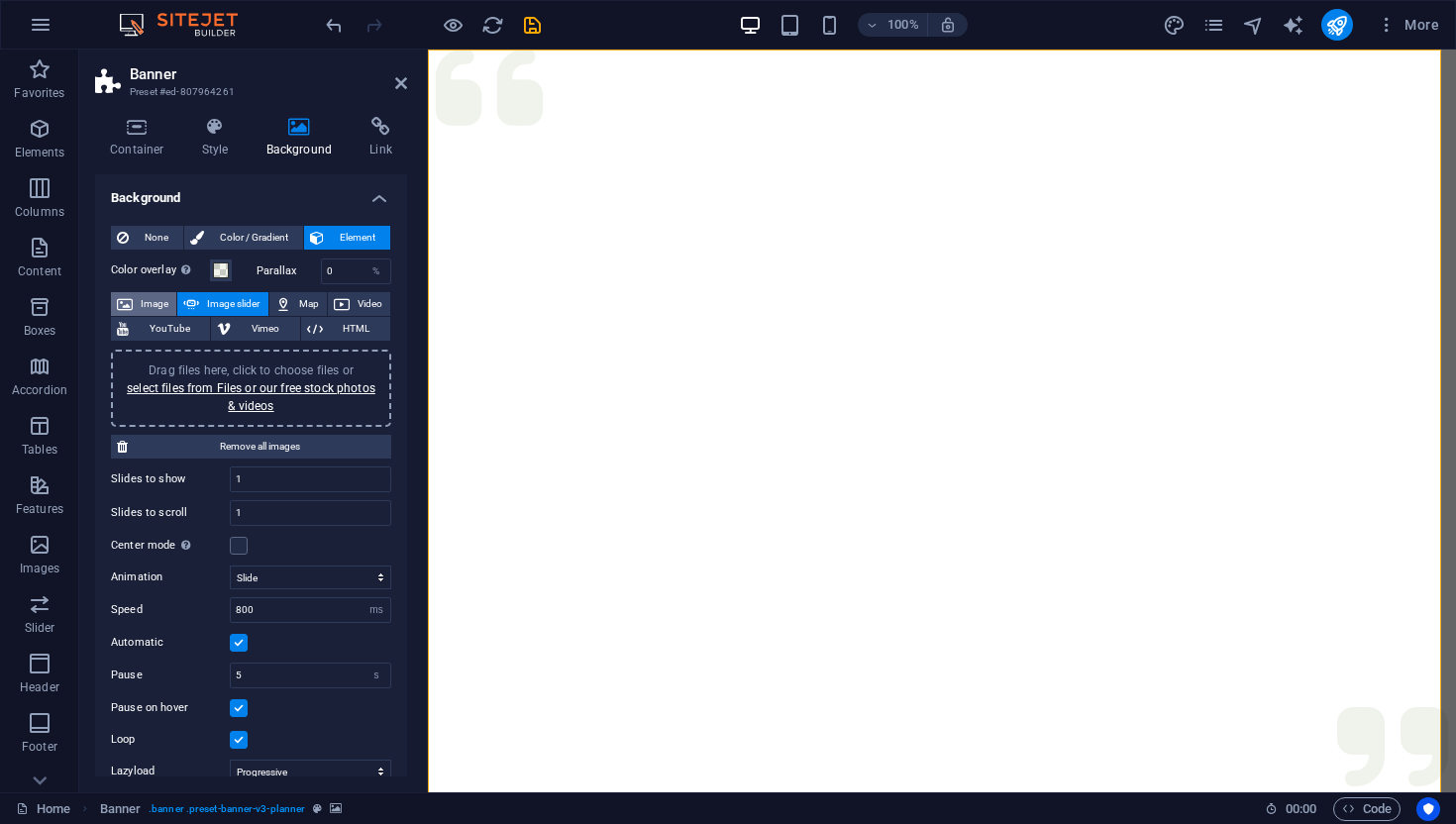 click on "Image" at bounding box center (155, 304) 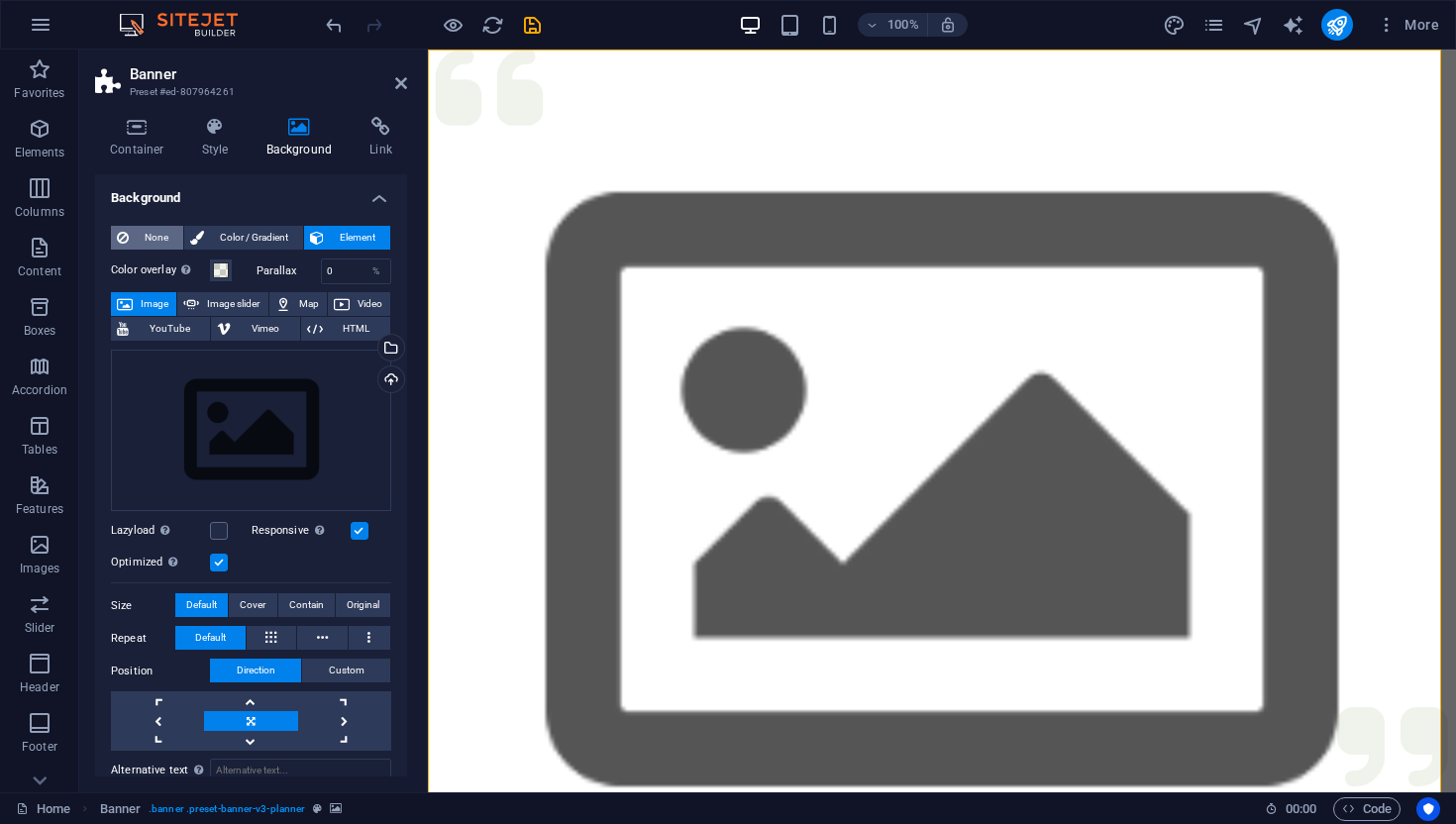 click on "None" at bounding box center (156, 238) 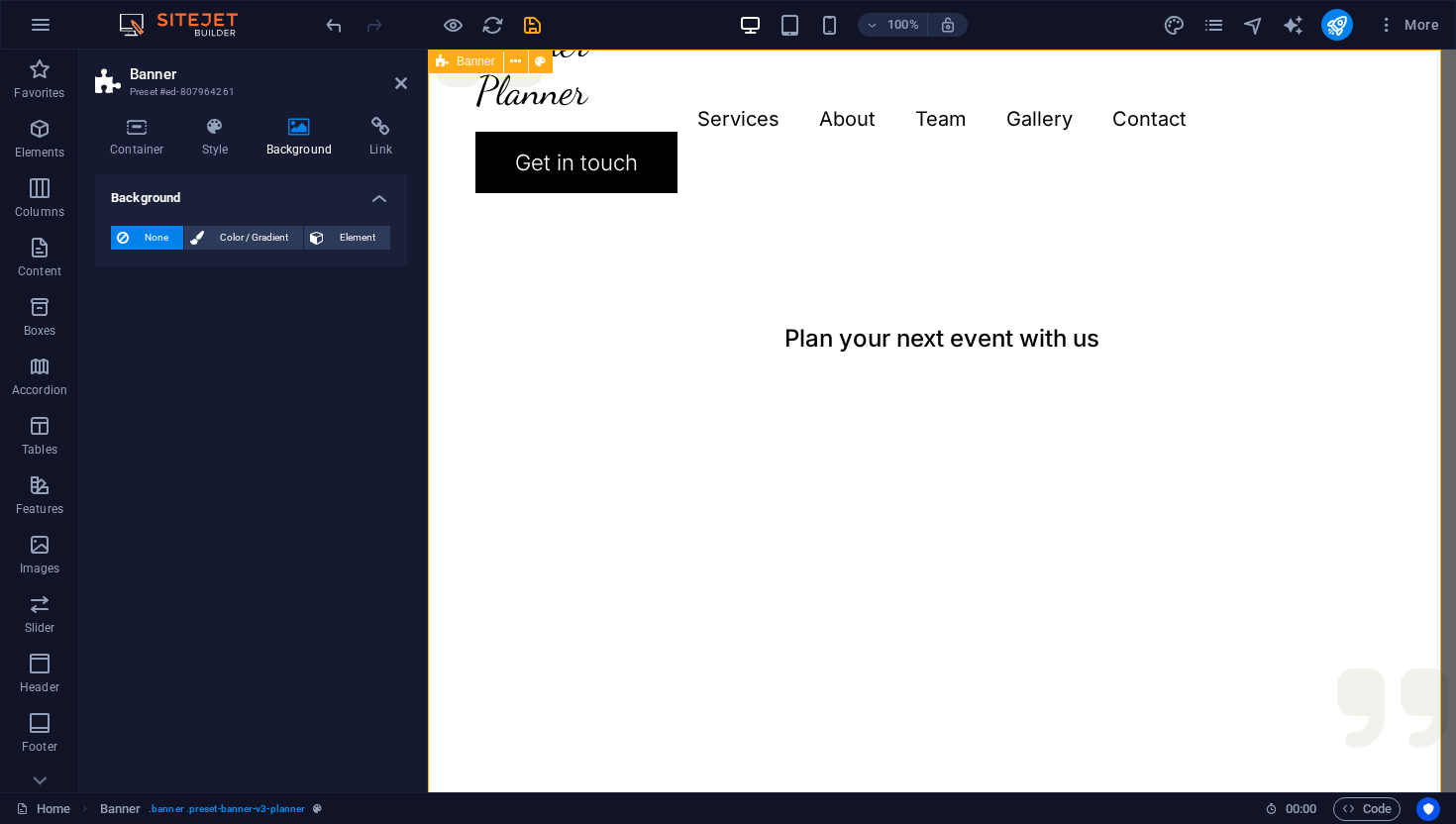 scroll, scrollTop: 0, scrollLeft: 0, axis: both 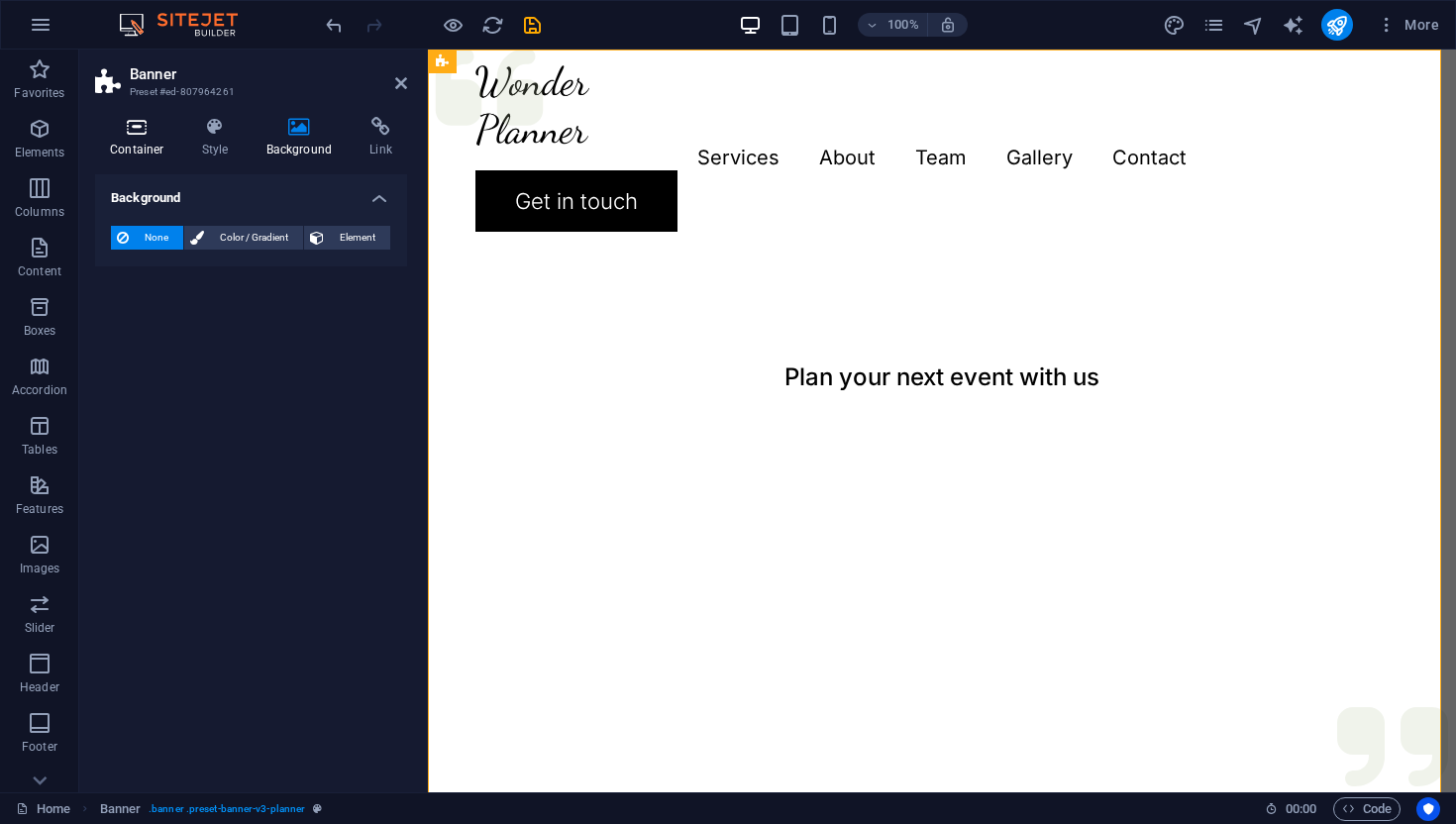 click on "Container" at bounding box center [141, 138] 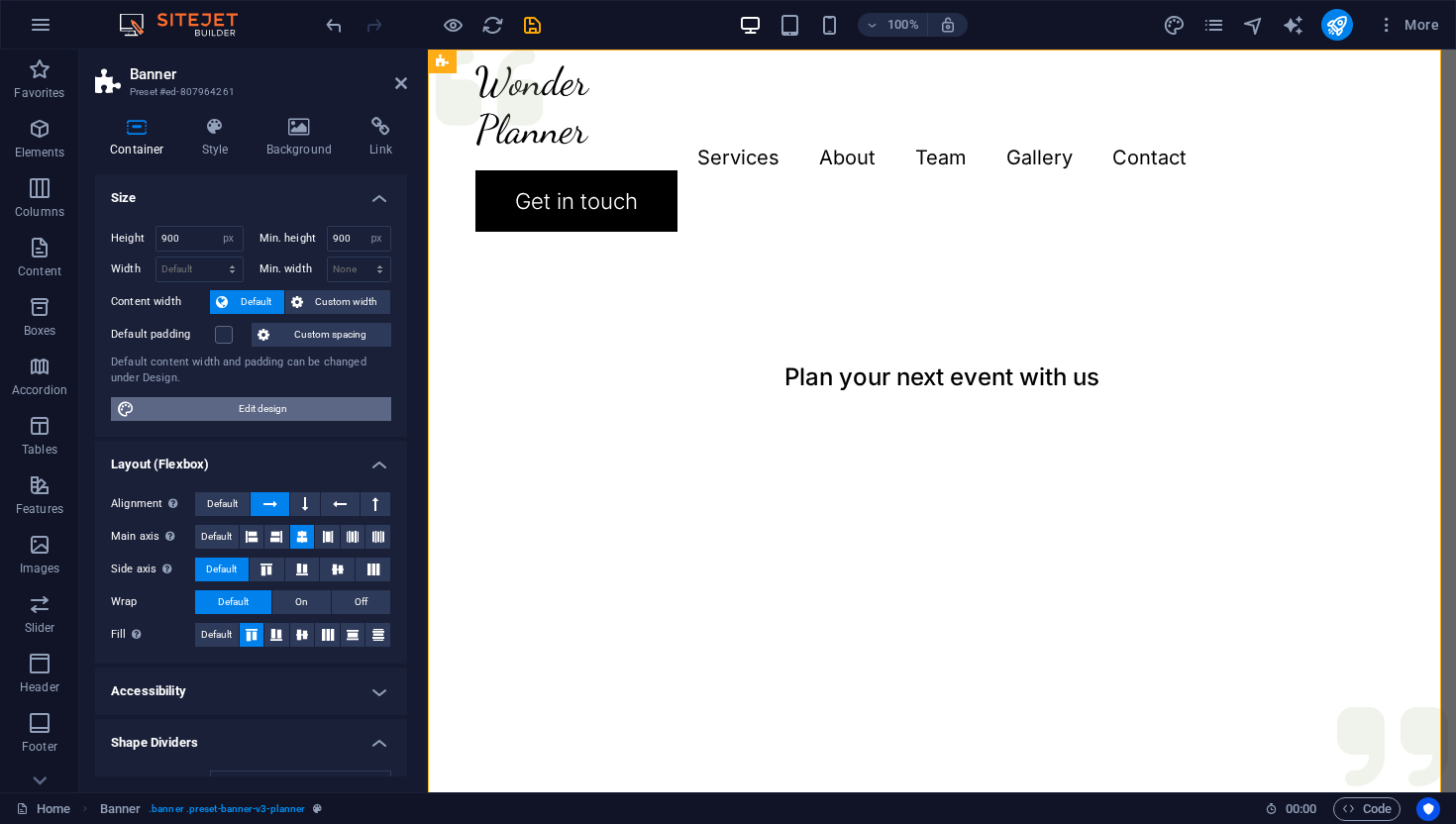 click on "Edit design" at bounding box center [262, 409] 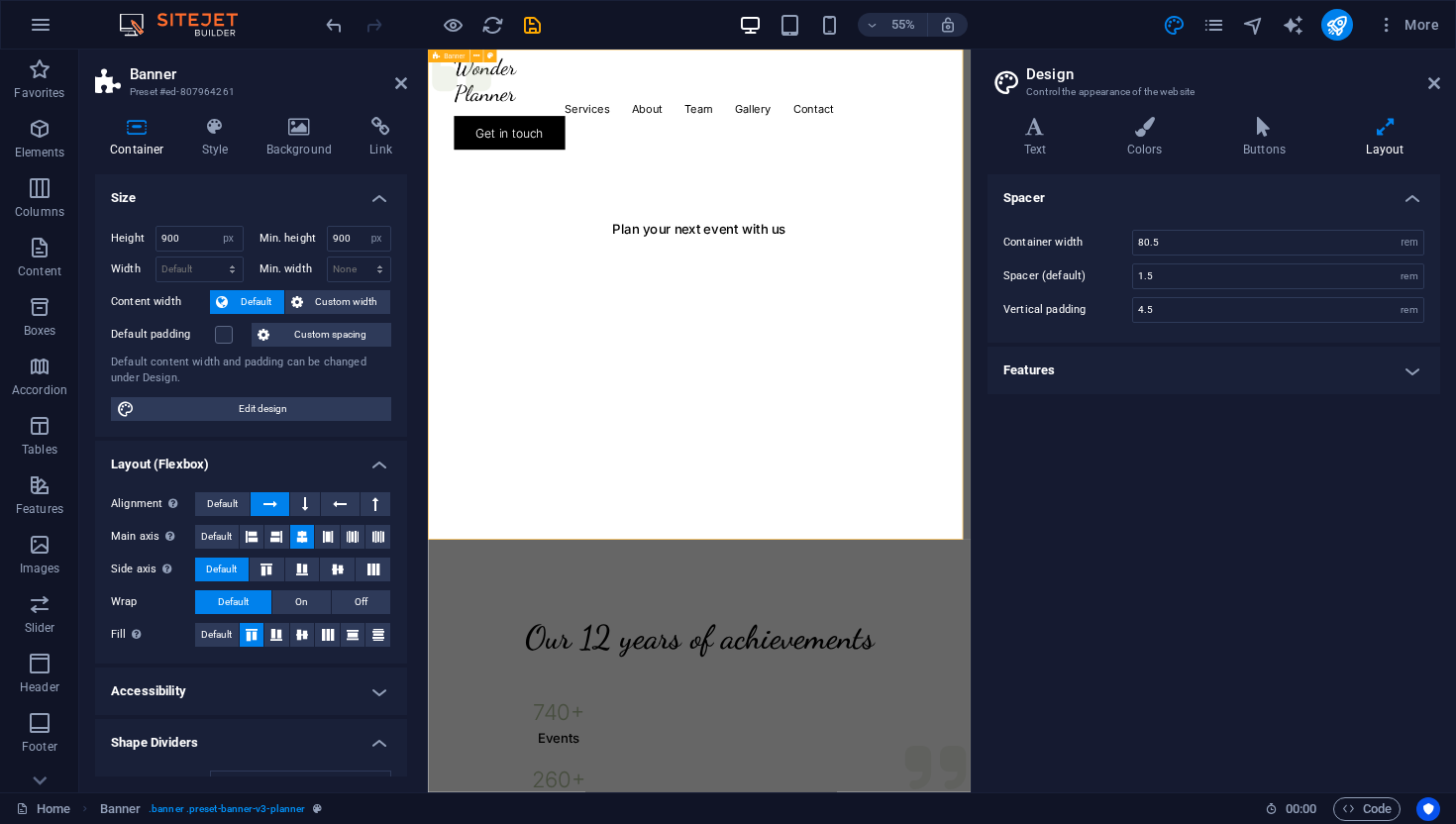 click on "Menu Services About Team Gallery Contact Get in touch Plan your next event with us" at bounding box center (921, 495) 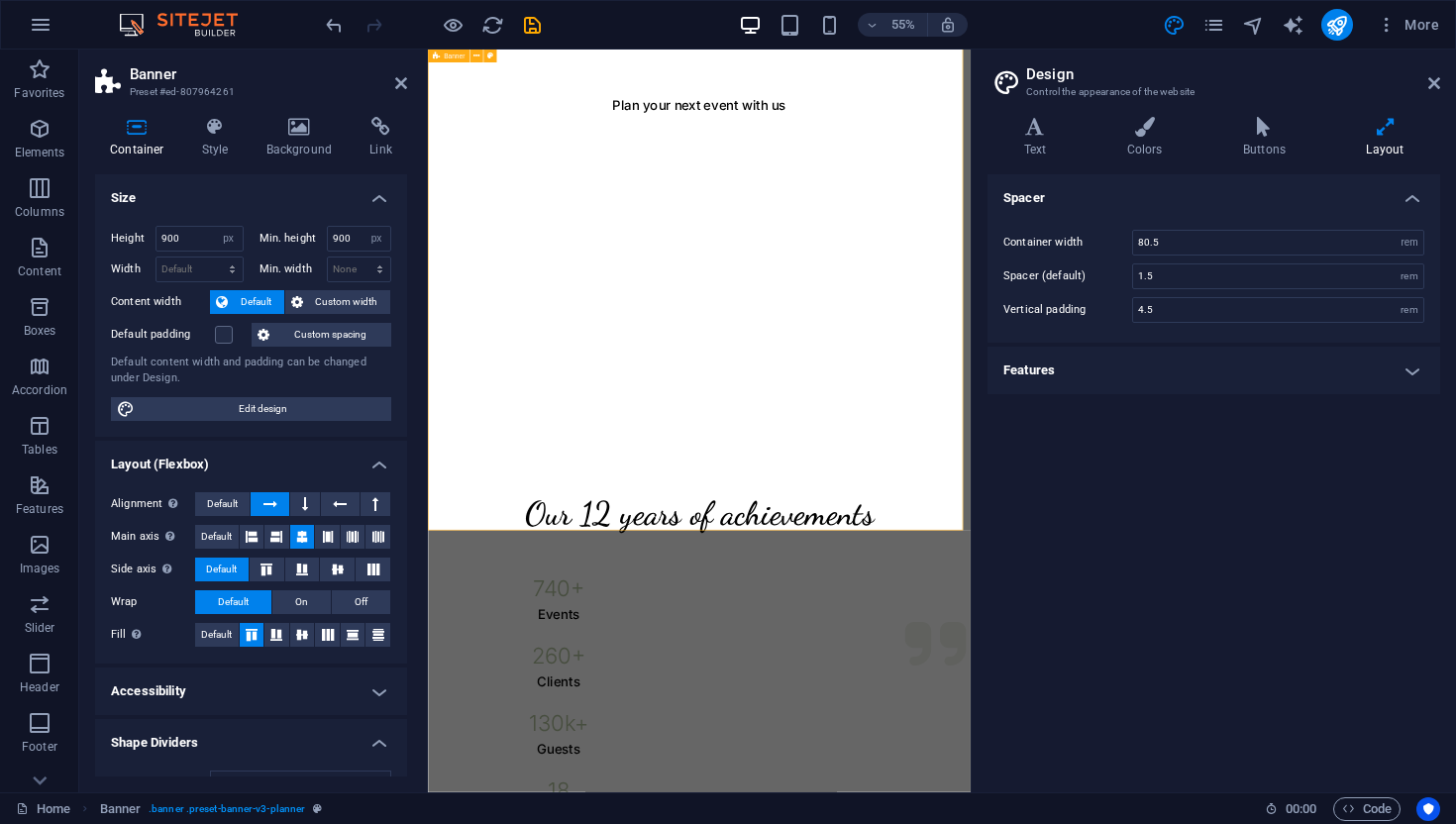 scroll, scrollTop: 0, scrollLeft: 0, axis: both 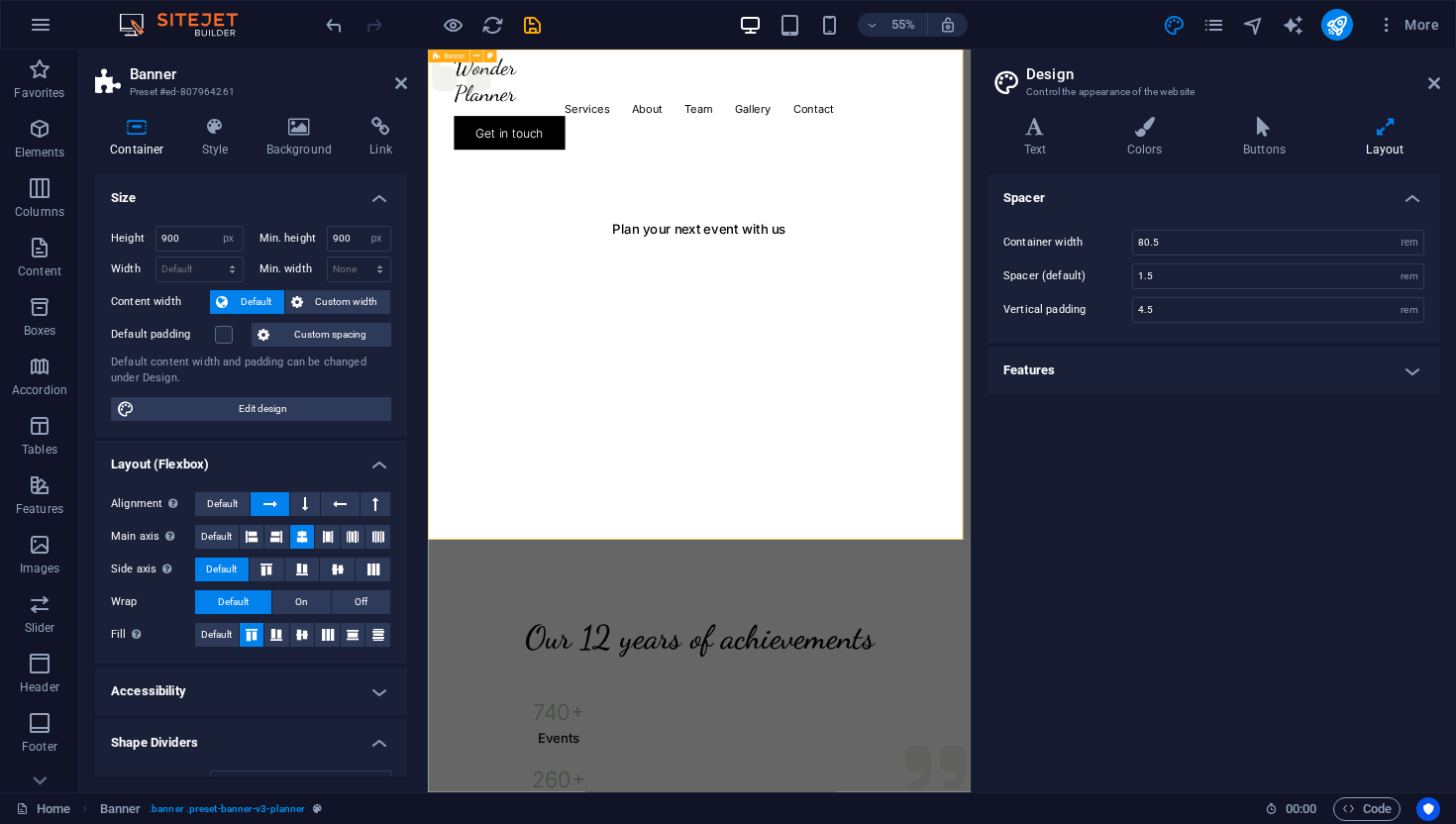 click on "Menu Services About Team Gallery Contact Get in touch Plan your next event with us" at bounding box center (921, 495) 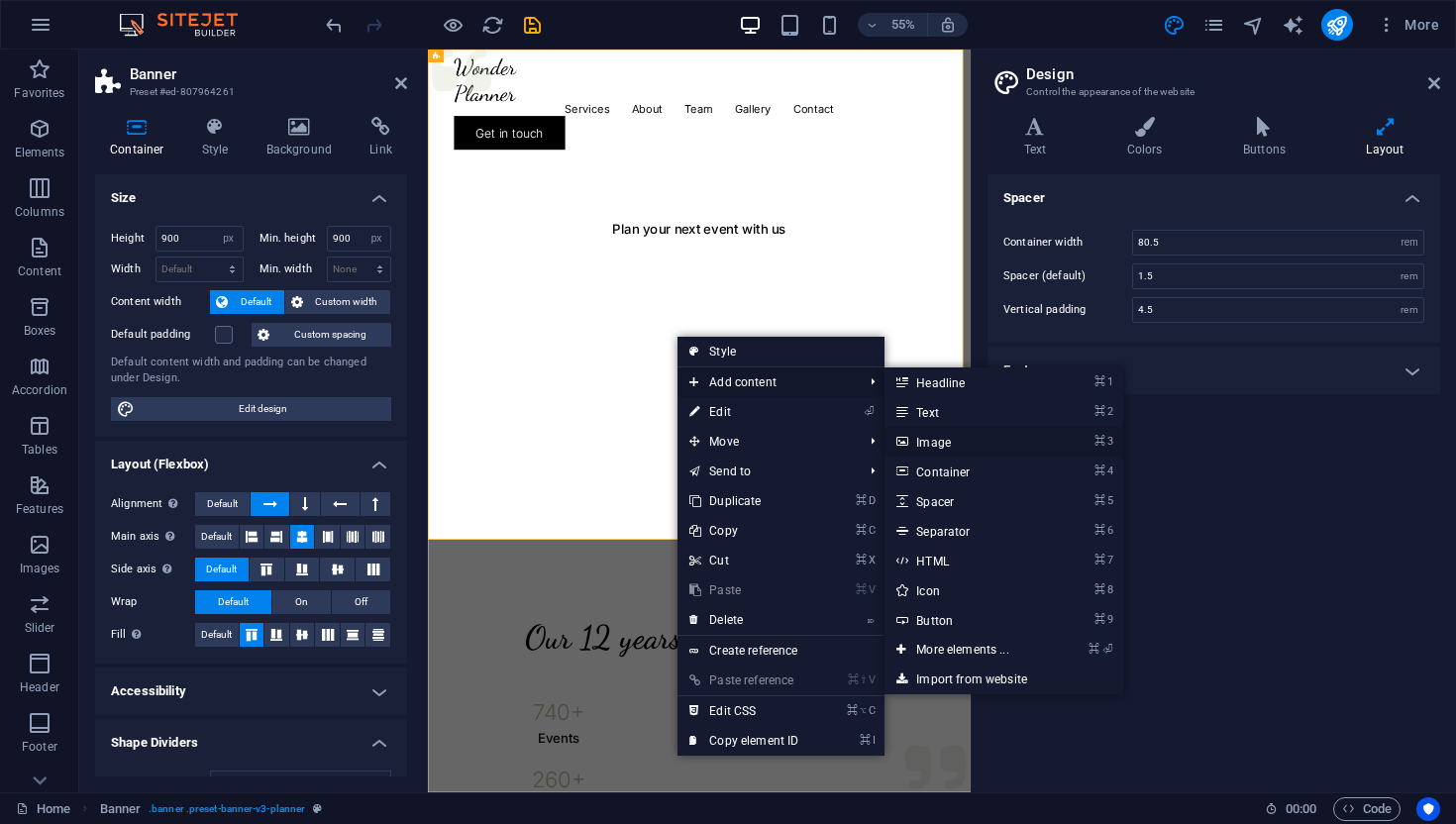 click on "⌘ 3  Image" at bounding box center (966, 442) 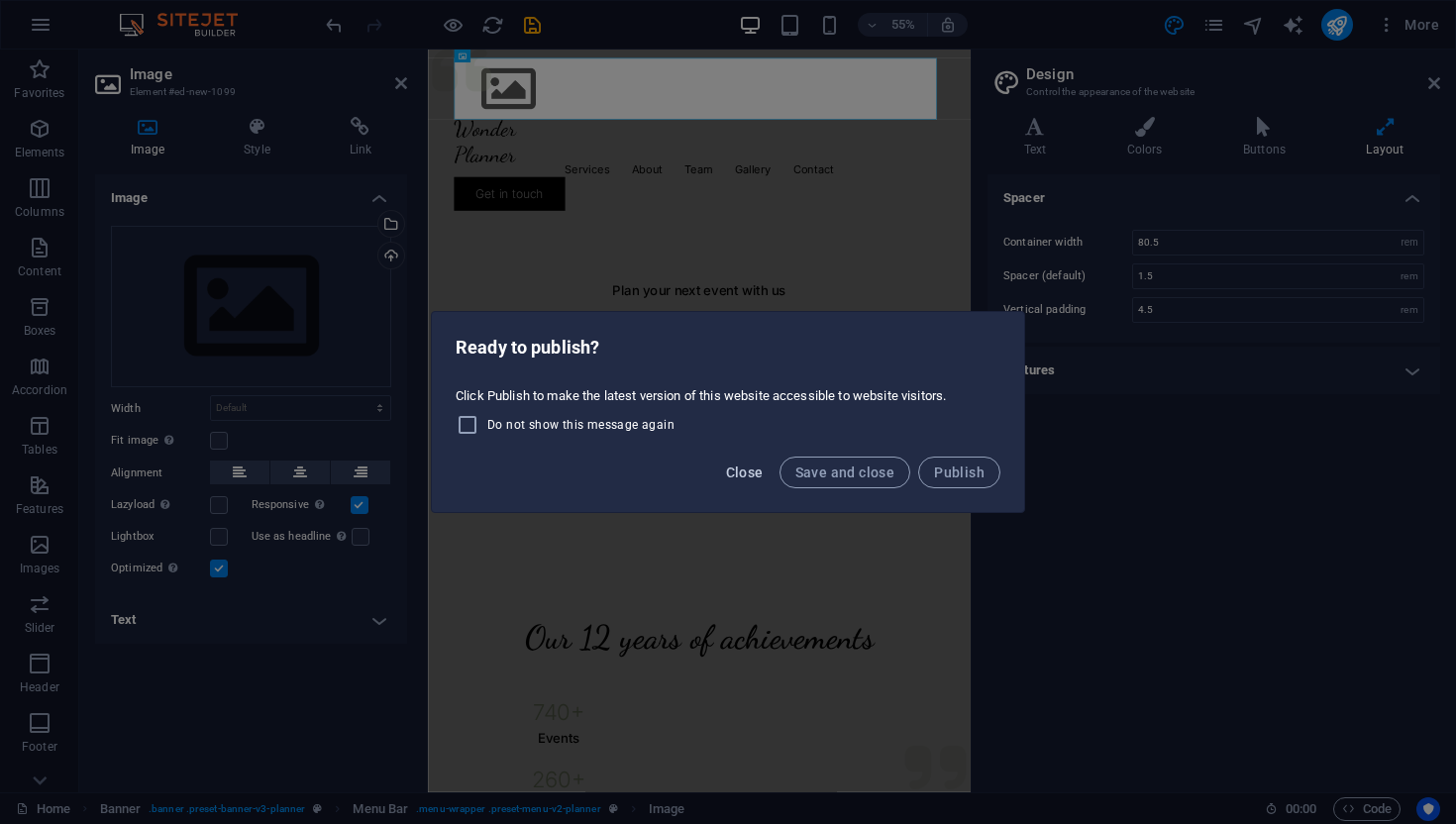 click on "Close" at bounding box center (745, 472) 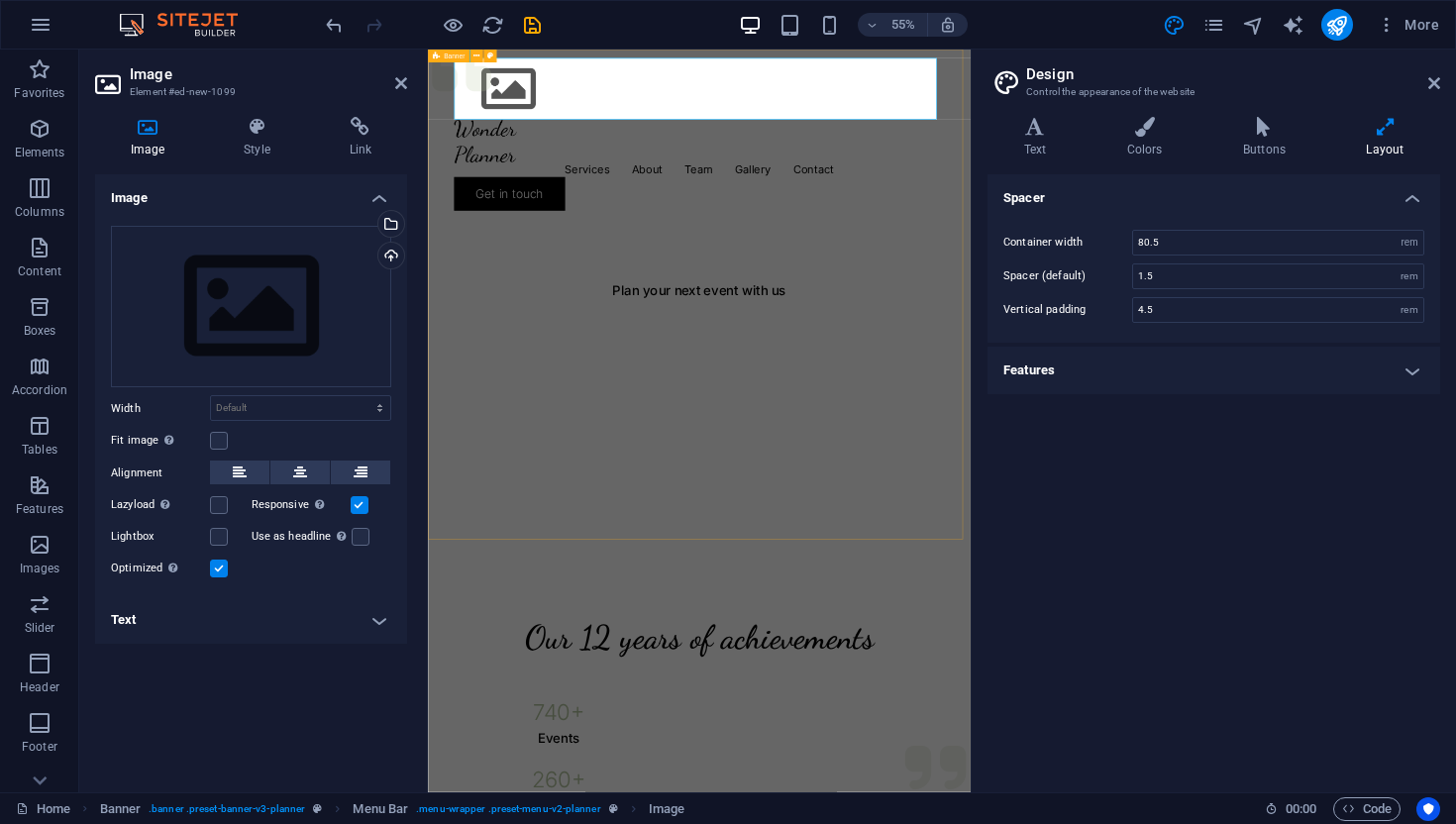 click on "Menu Services About Team Gallery Contact Get in touch Plan your next event with us" at bounding box center [921, 495] 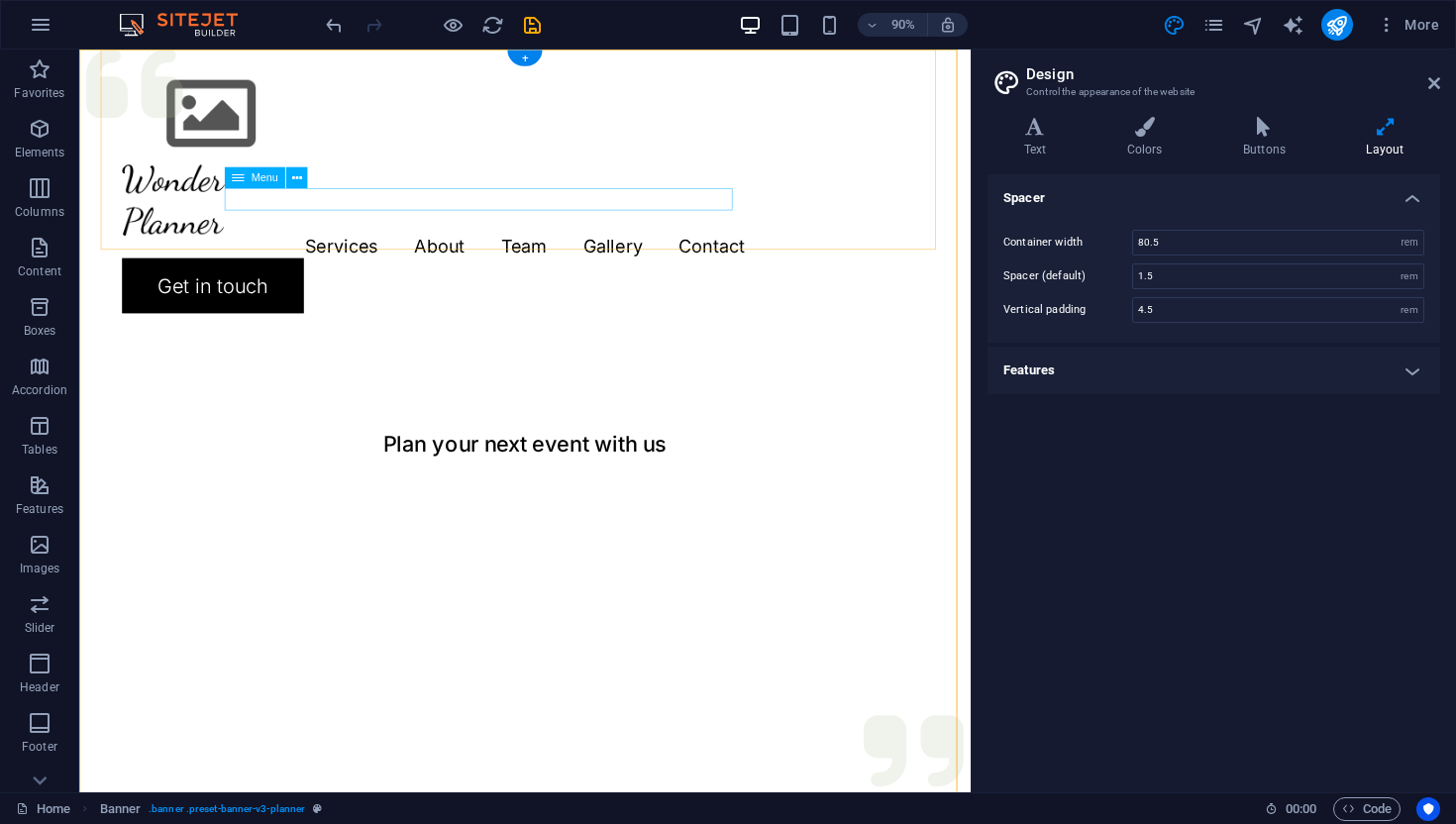 click on "Services About Team Gallery Contact" at bounding box center (574, 268) 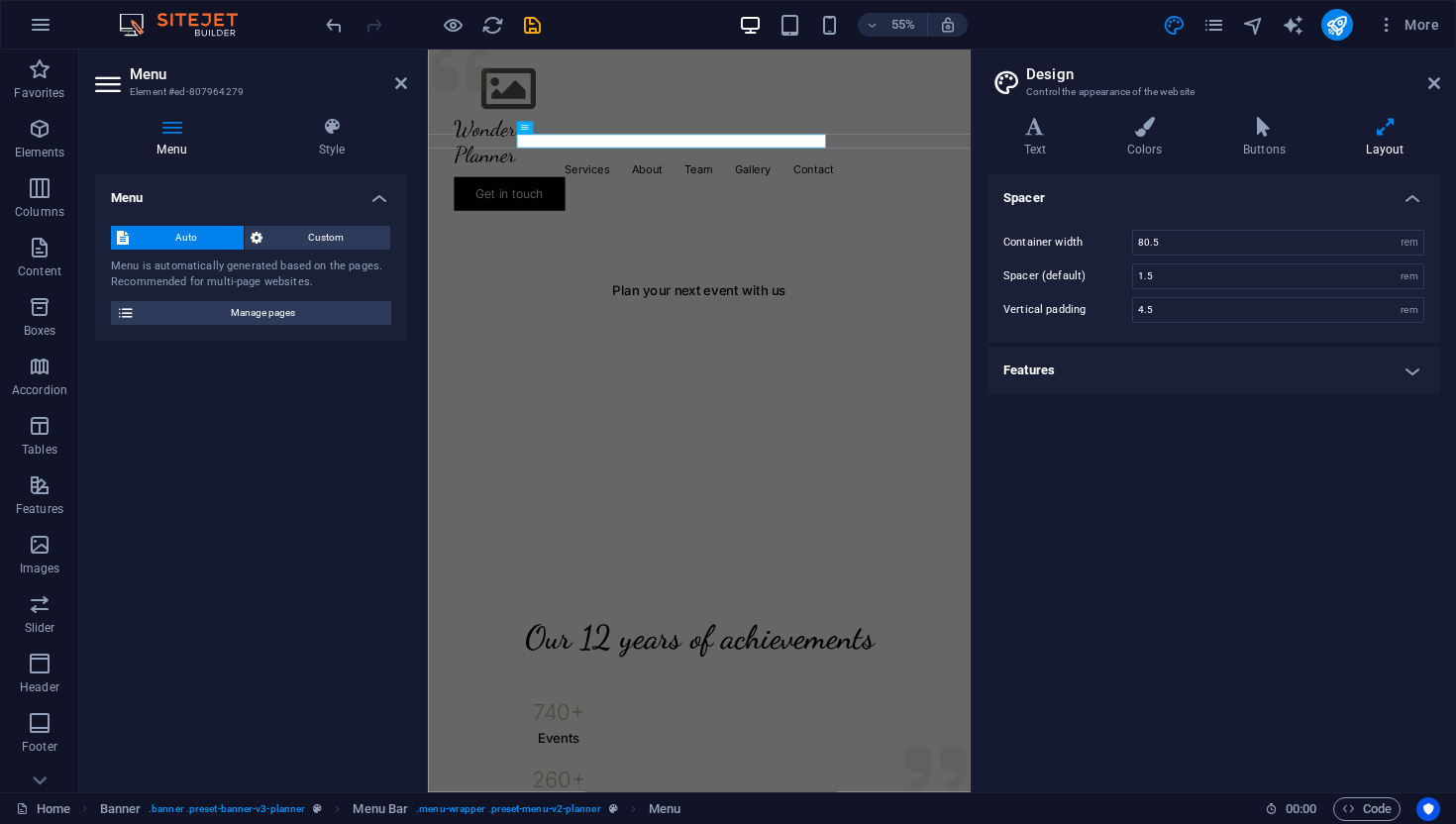 click on "Menu" at bounding box center [175, 138] 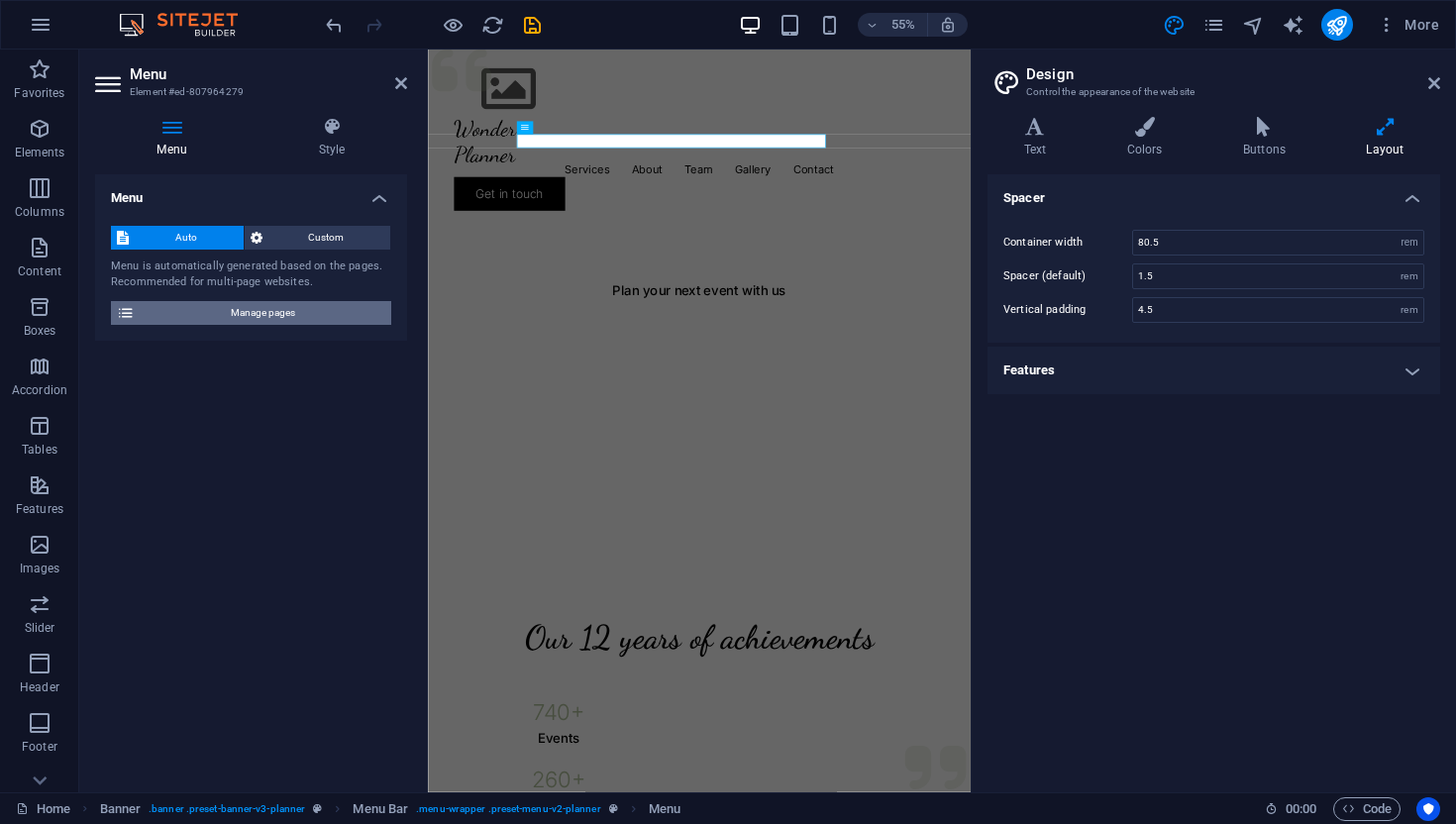 click on "Manage pages" at bounding box center [262, 313] 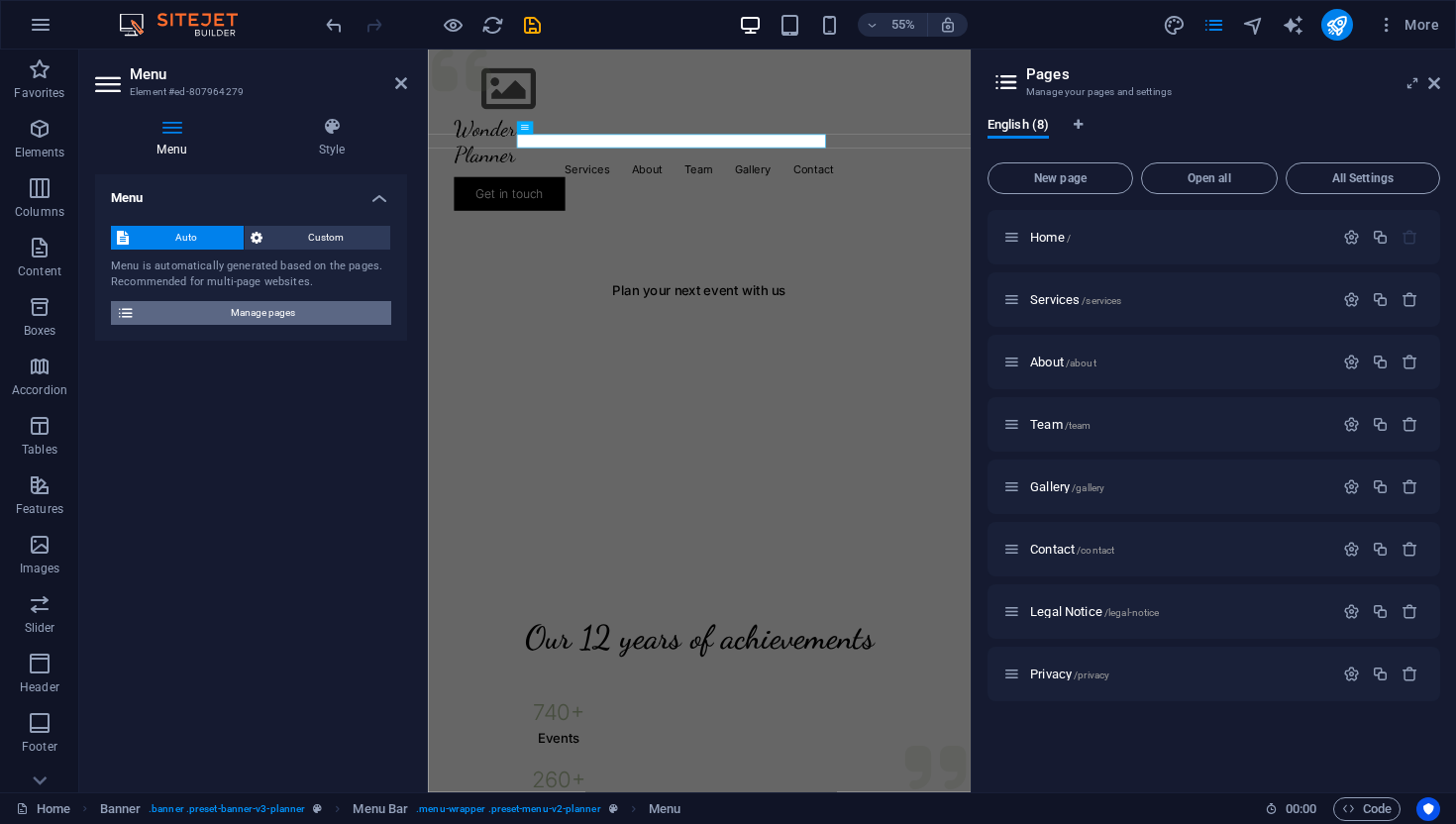 click at bounding box center [126, 313] 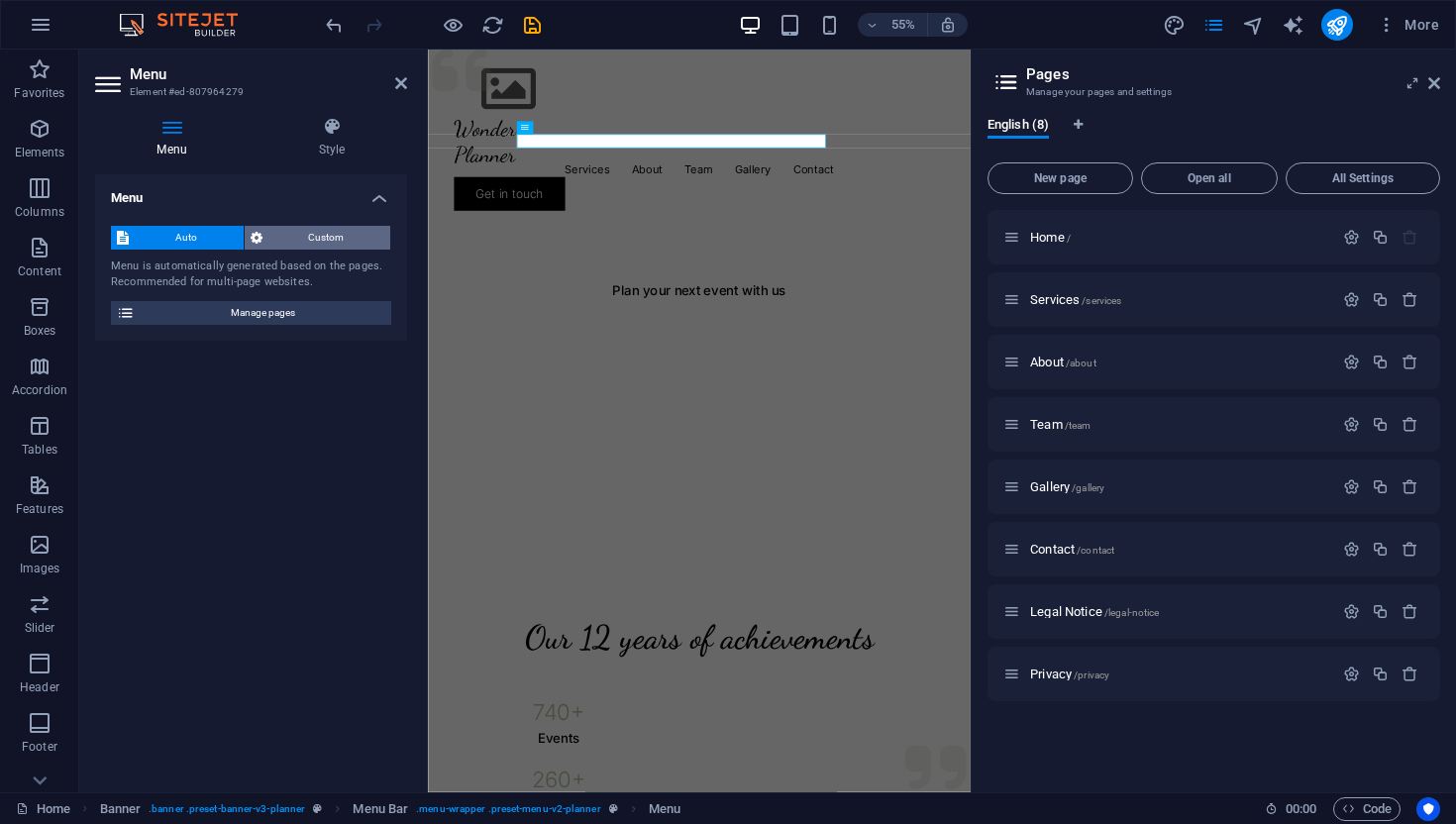 click on "Custom" at bounding box center (327, 238) 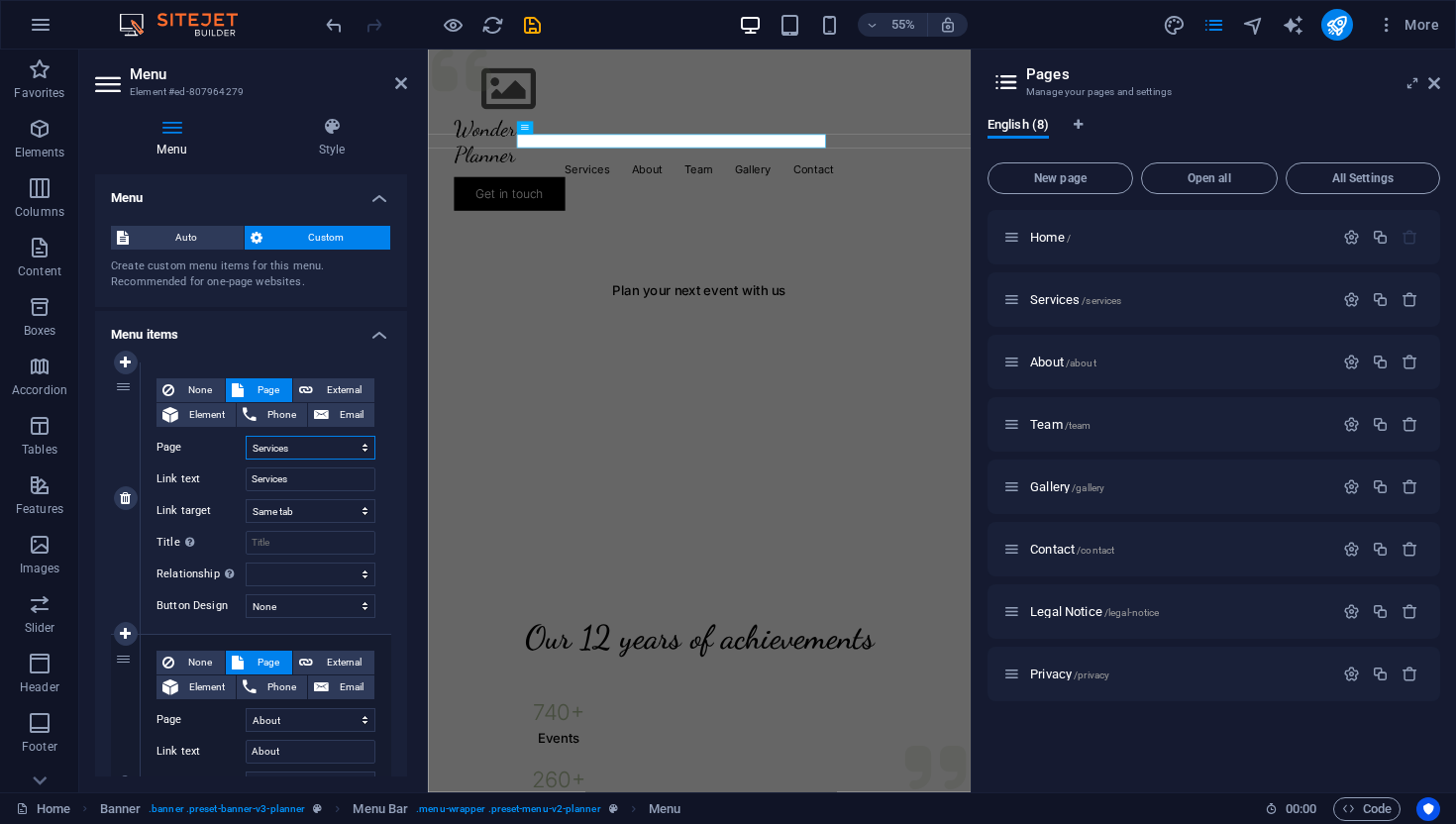 click on "Home Services About Team Gallery Contact Legal Notice Privacy" at bounding box center [310, 448] 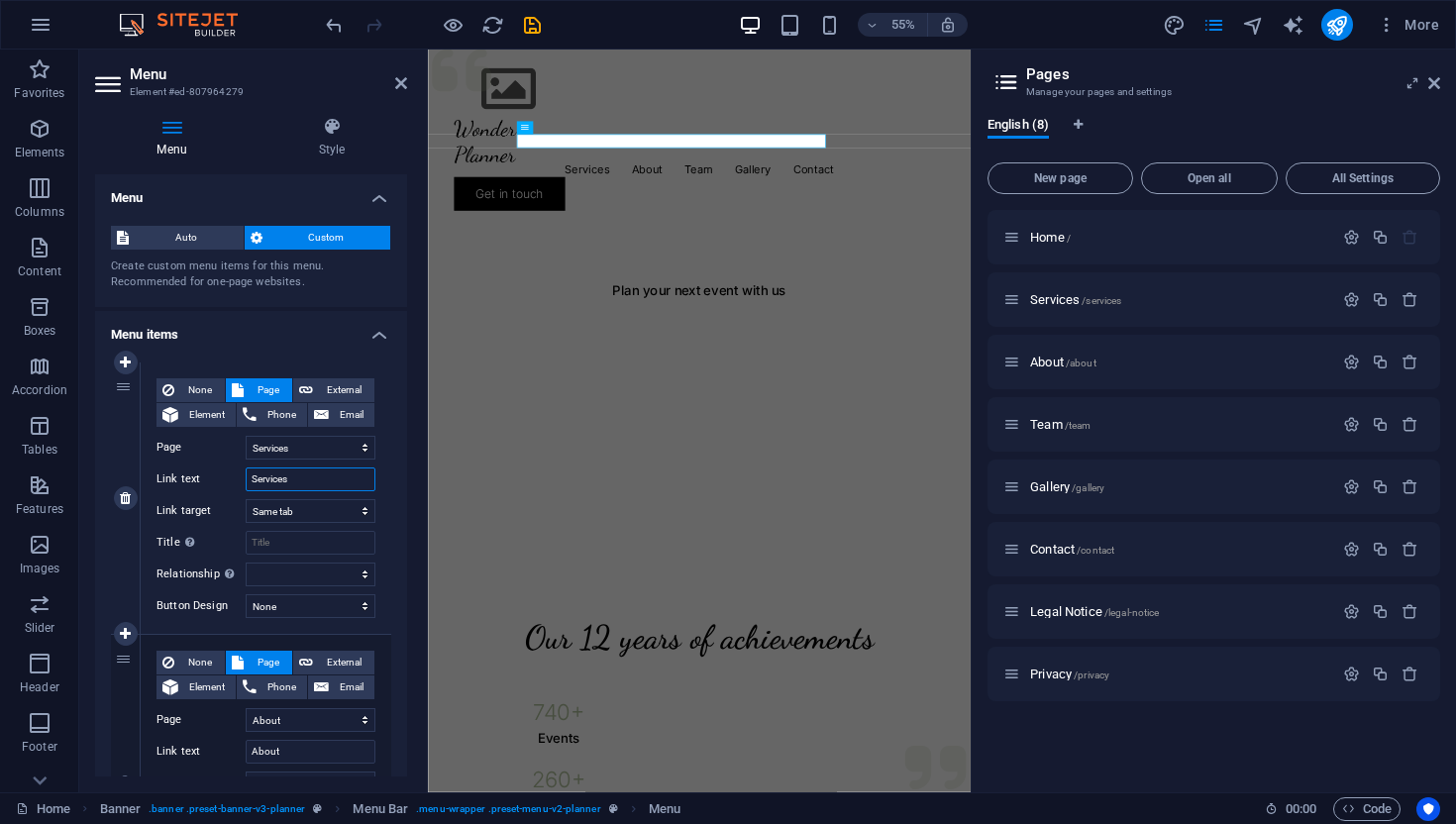 click on "Services" at bounding box center (310, 479) 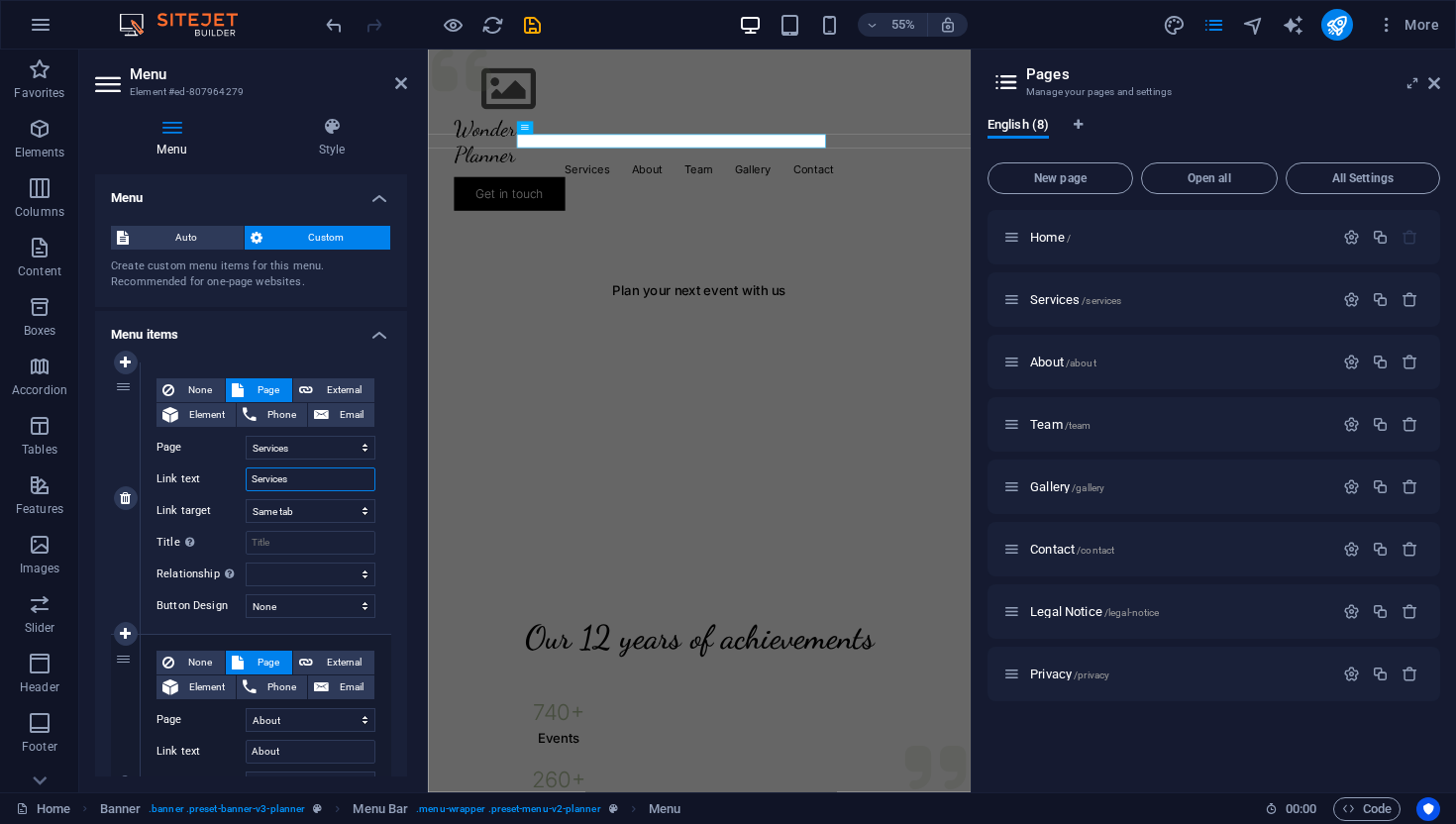 drag, startPoint x: 301, startPoint y: 484, endPoint x: 207, endPoint y: 479, distance: 94.132885 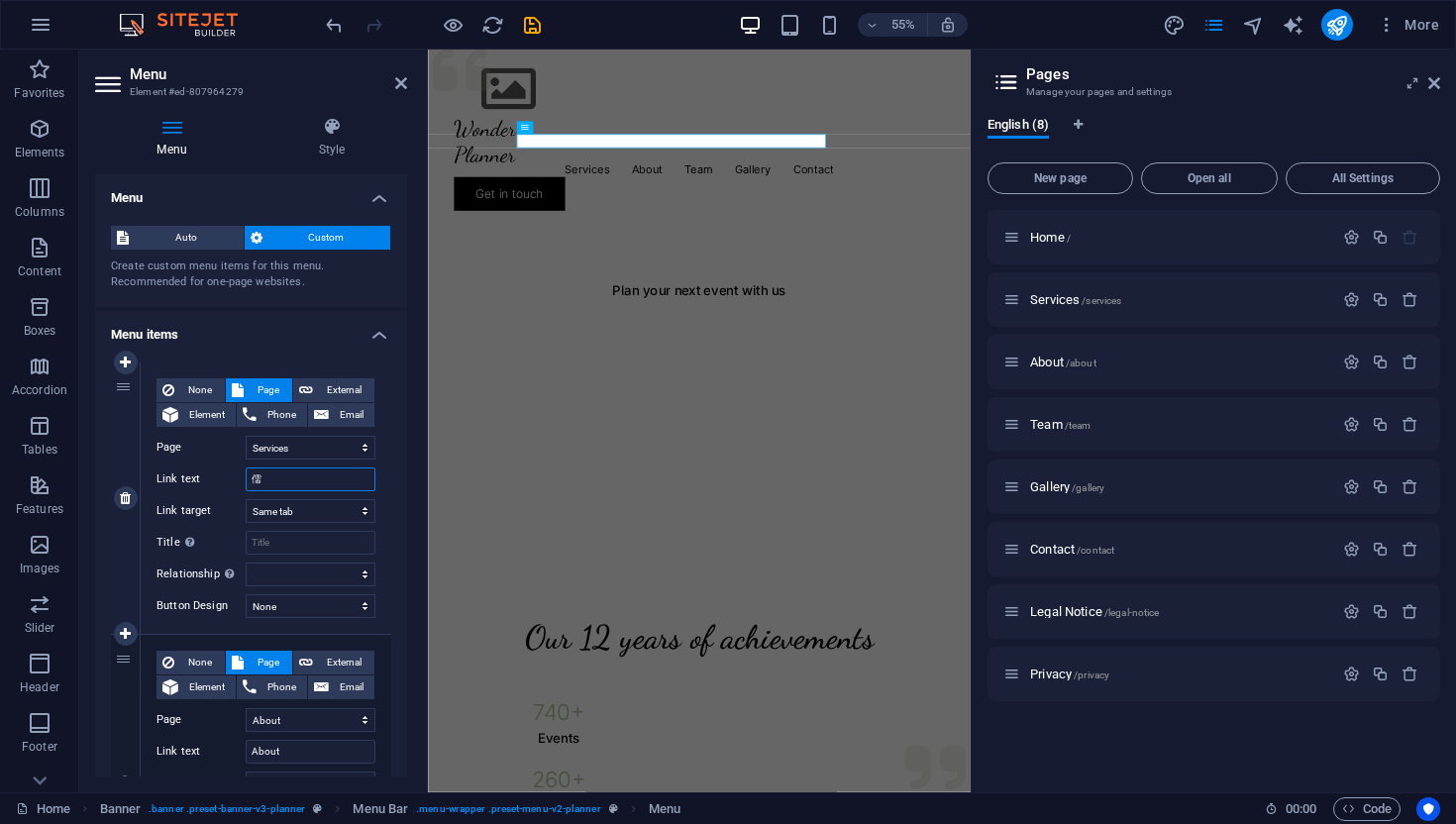 type on "儒手" 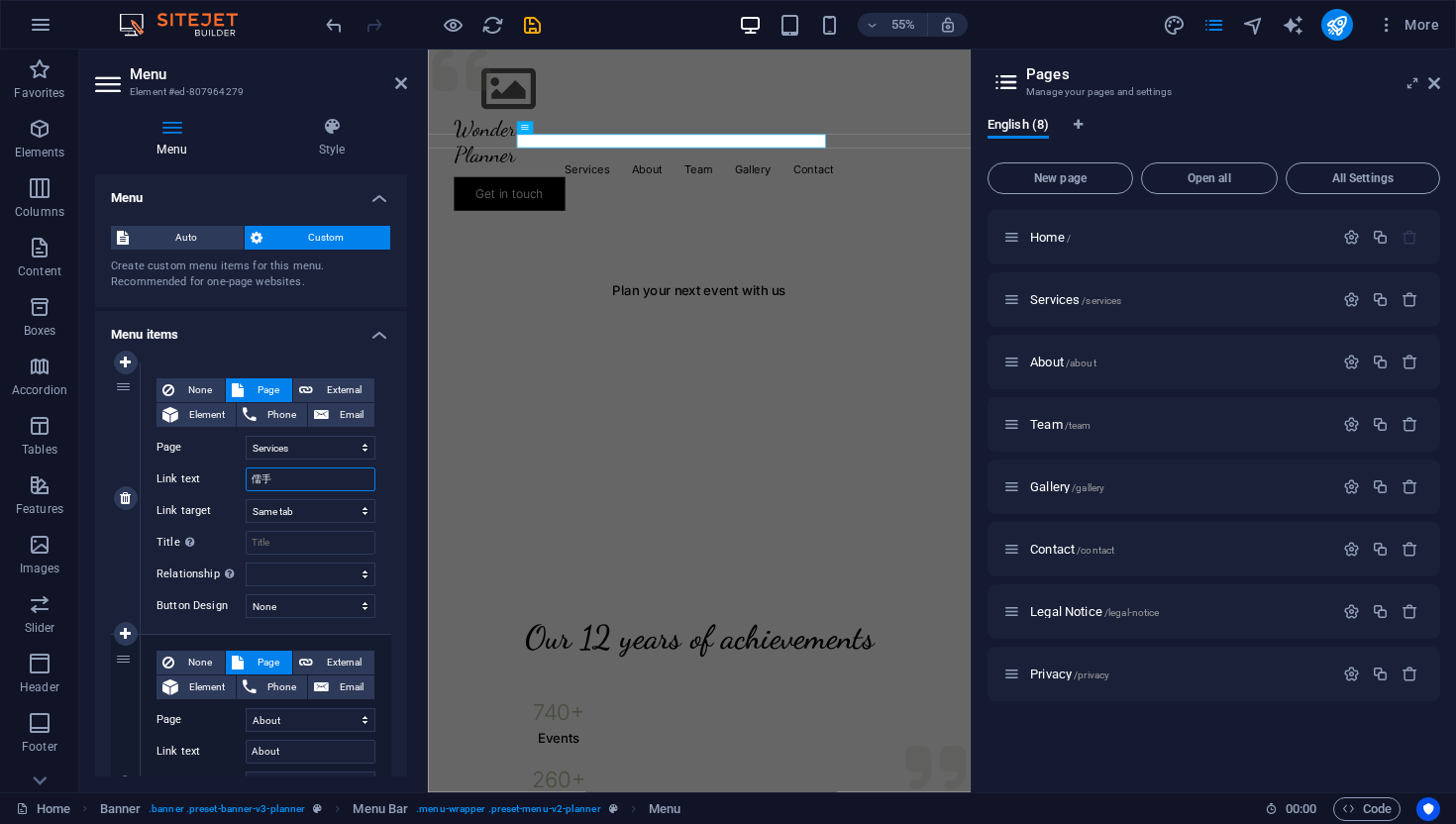 select 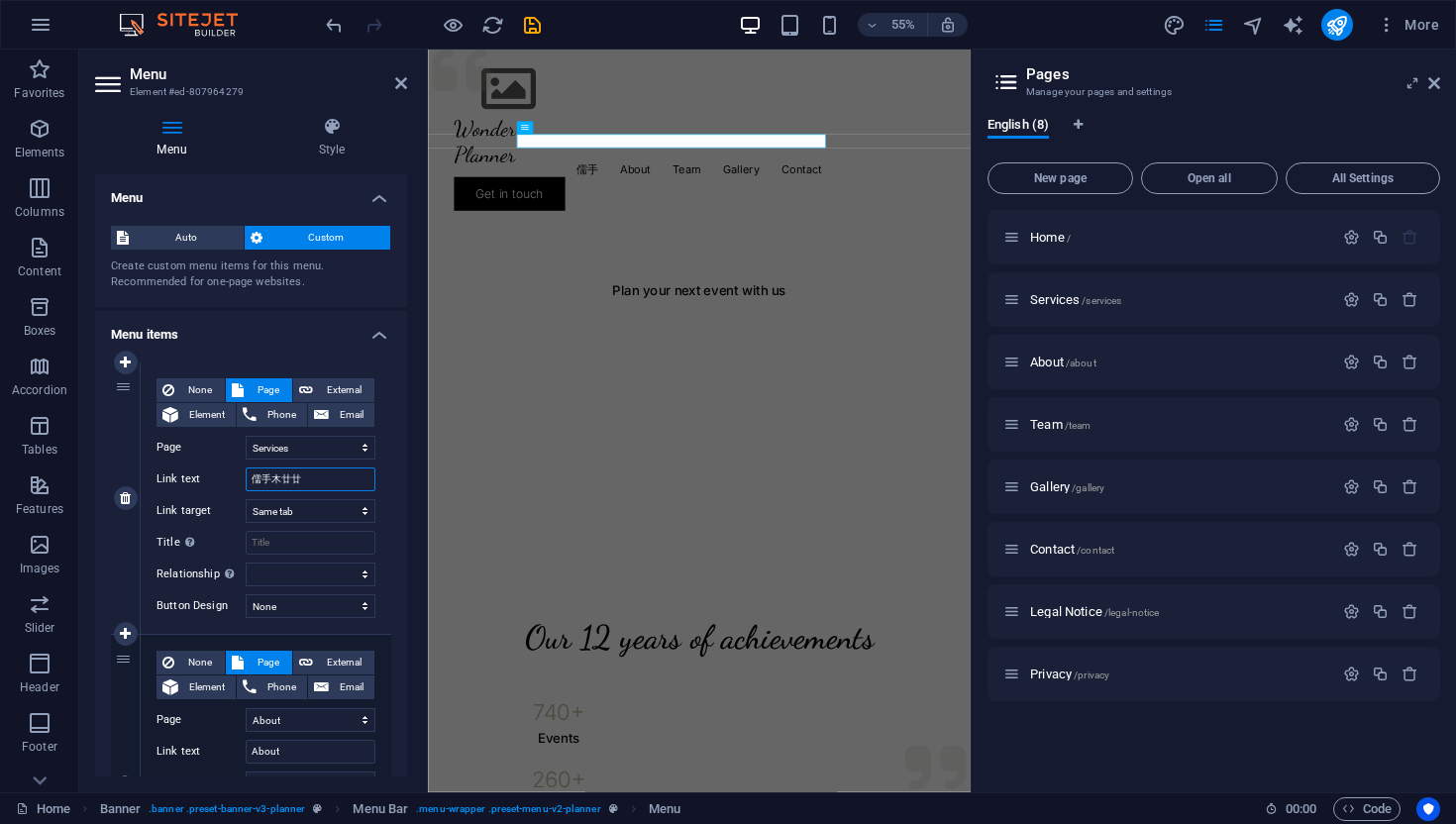 type on "儒耕" 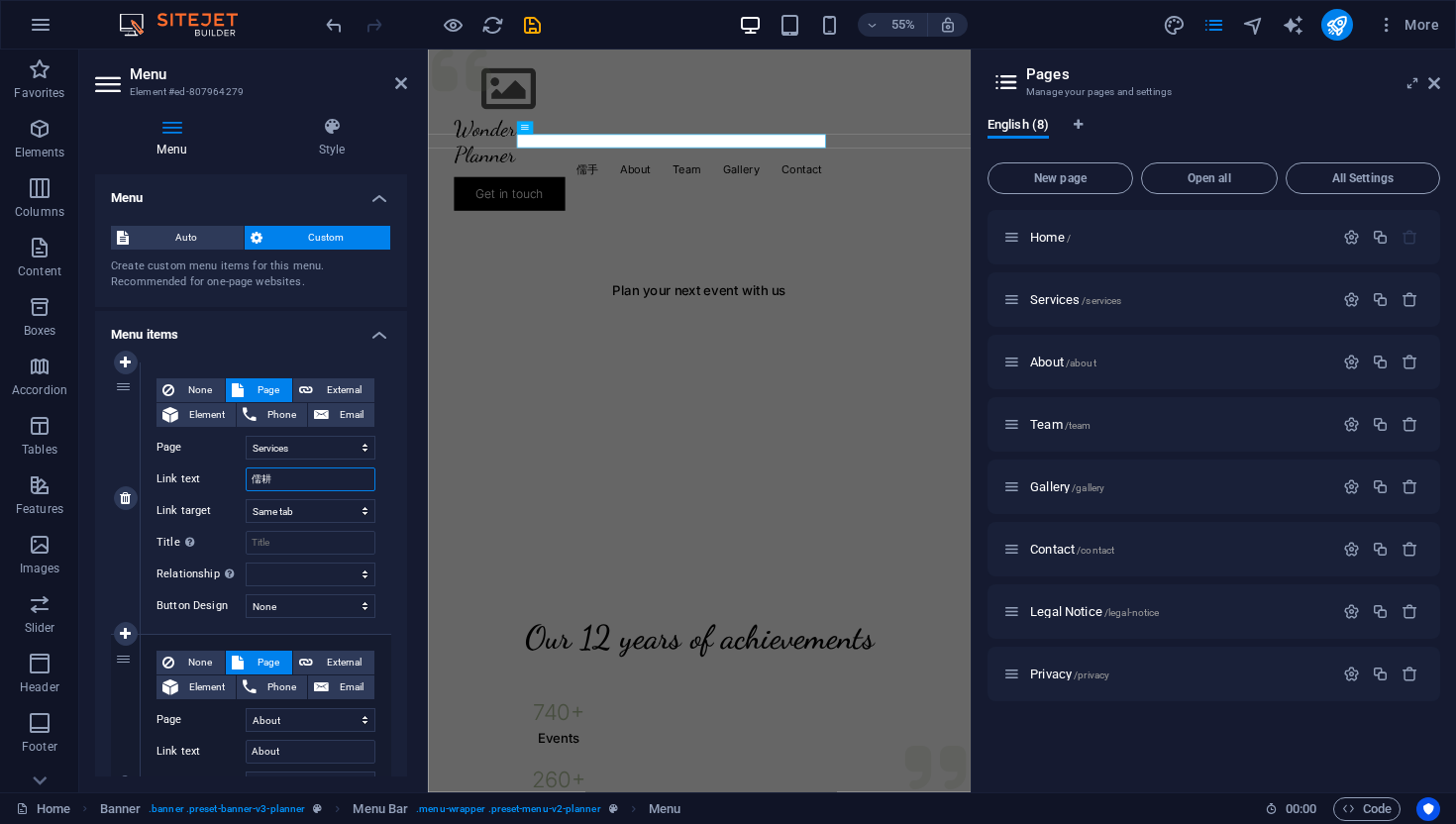 select 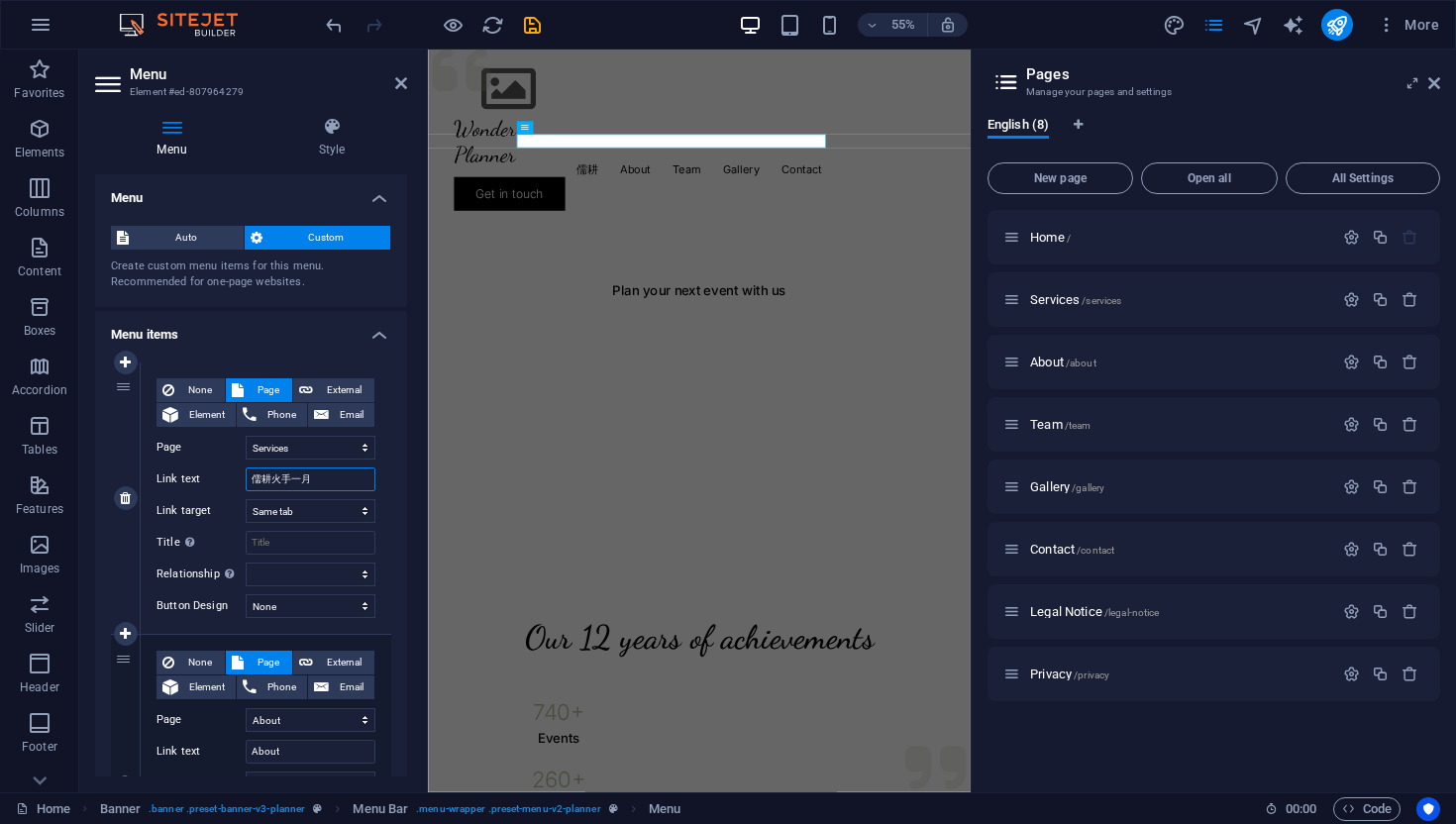 type on "儒耕頖" 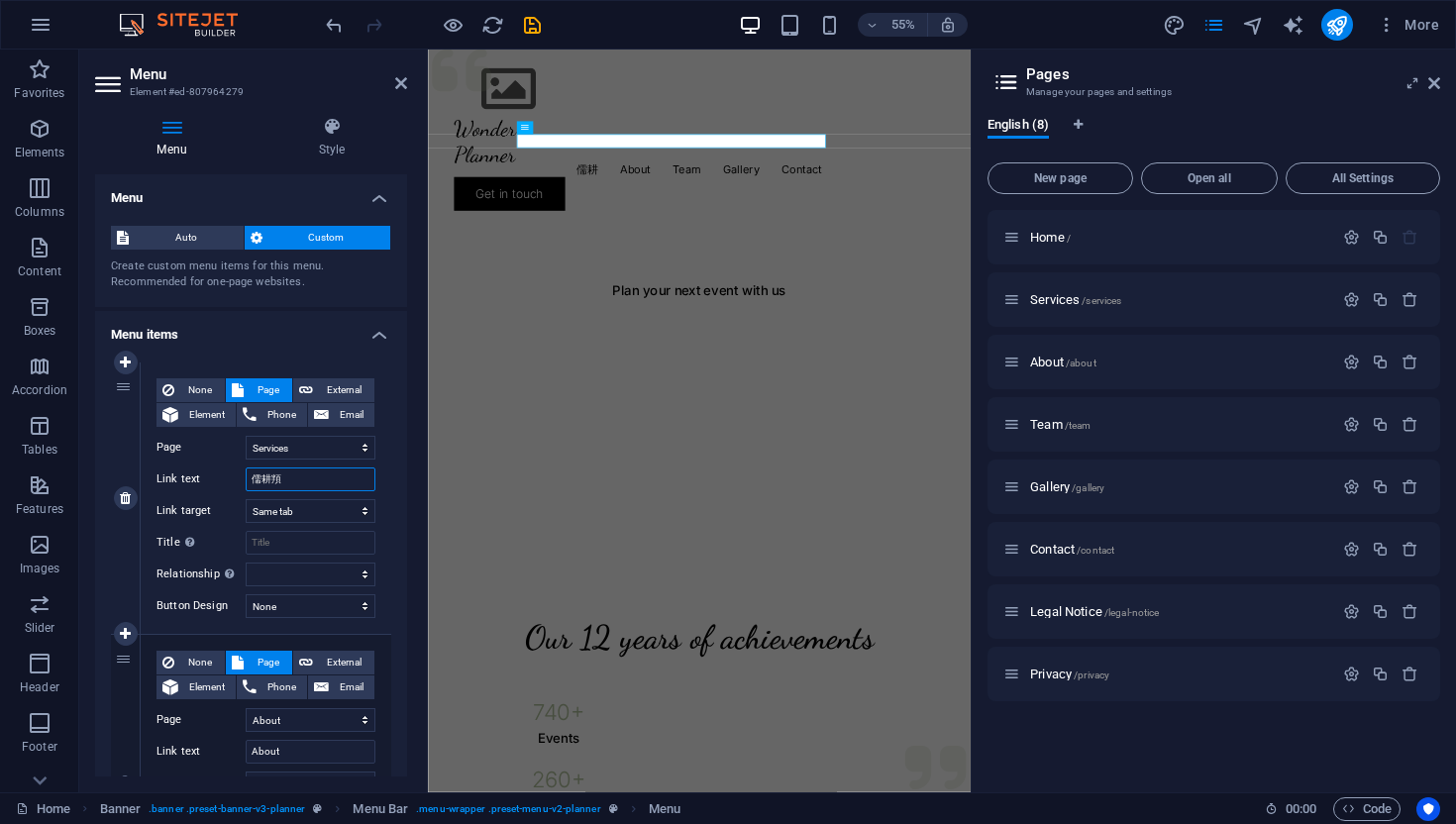 select 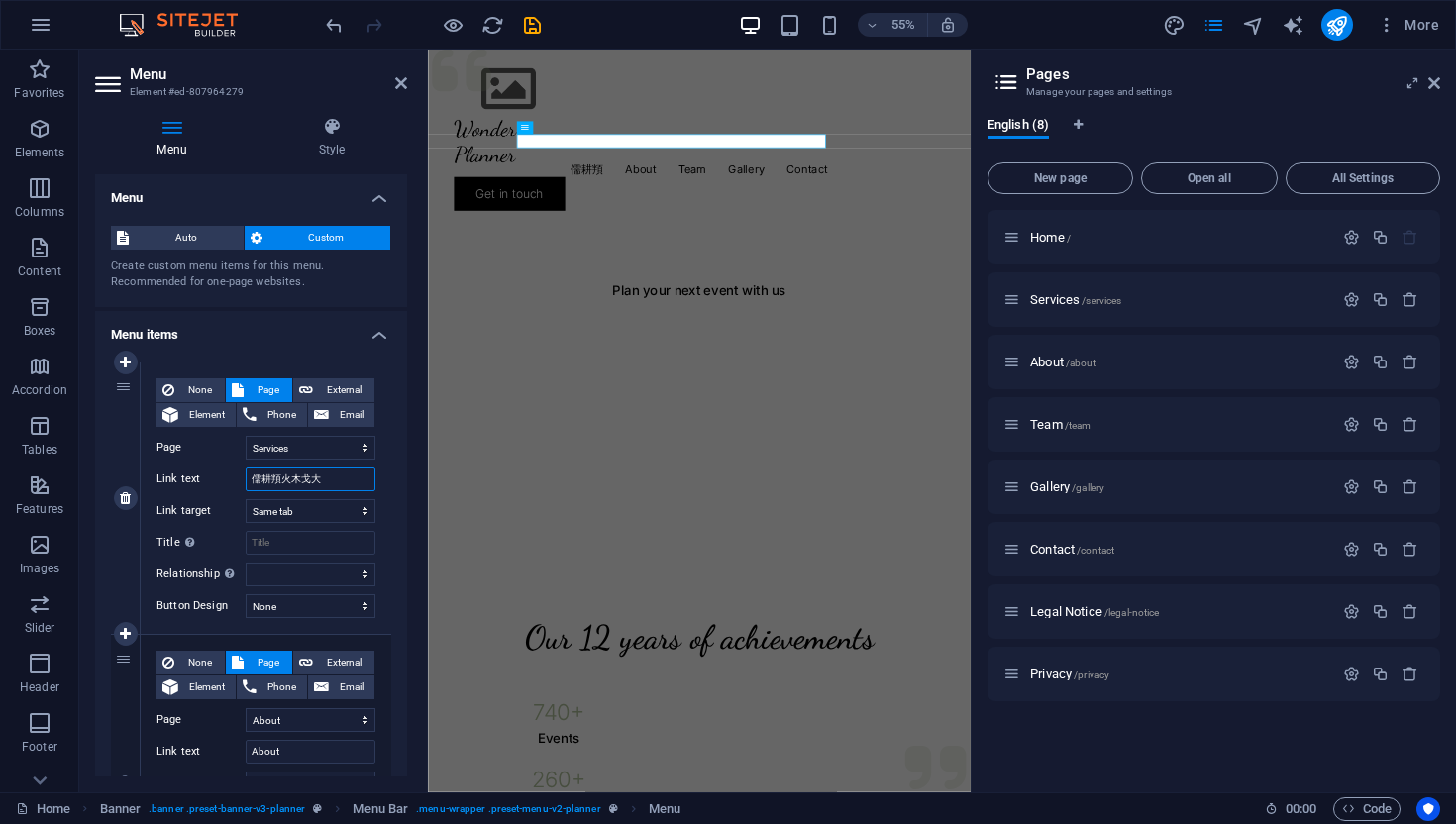 type on "儒耕頖糁" 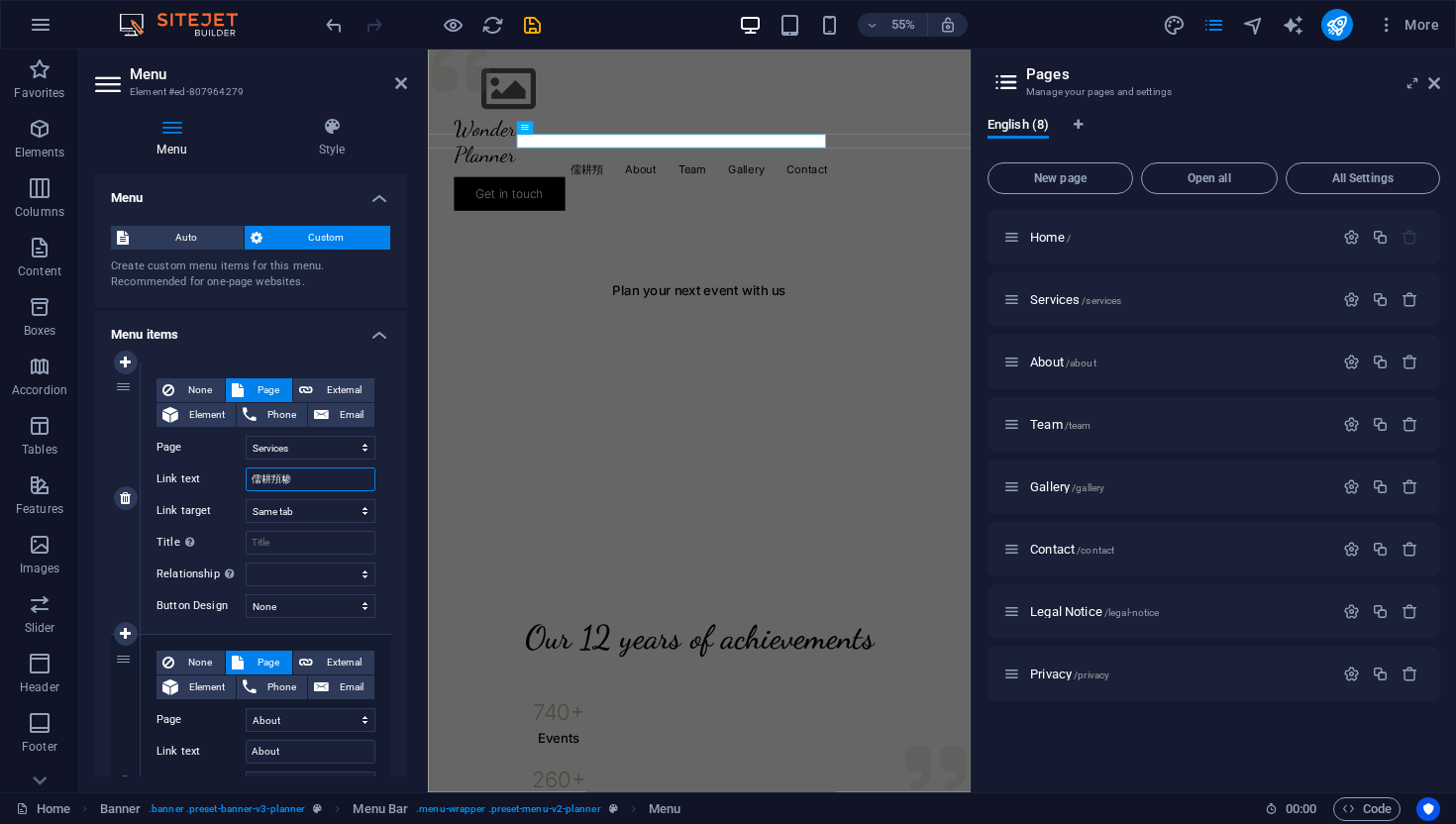 select 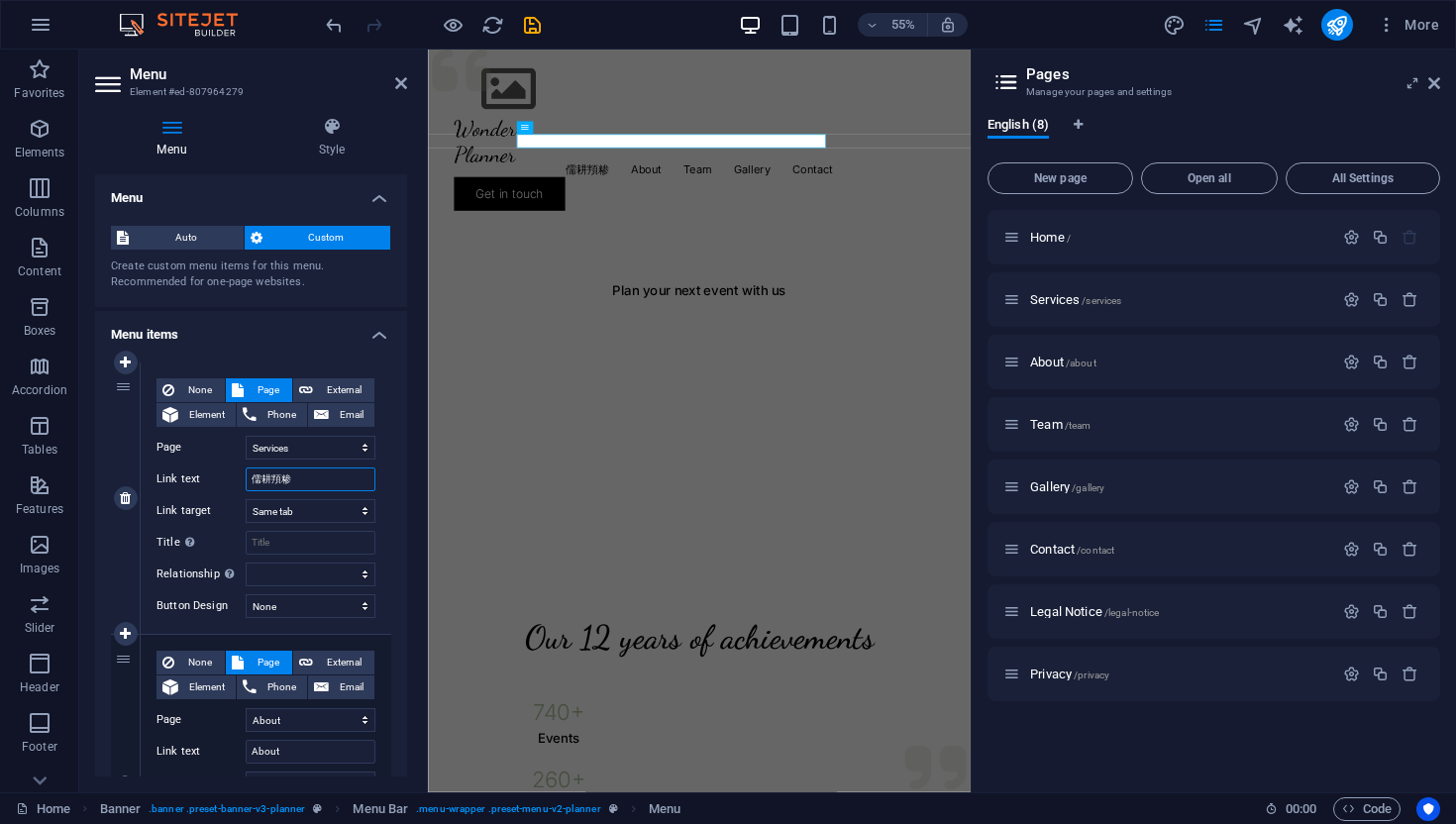type on "儒耕頖" 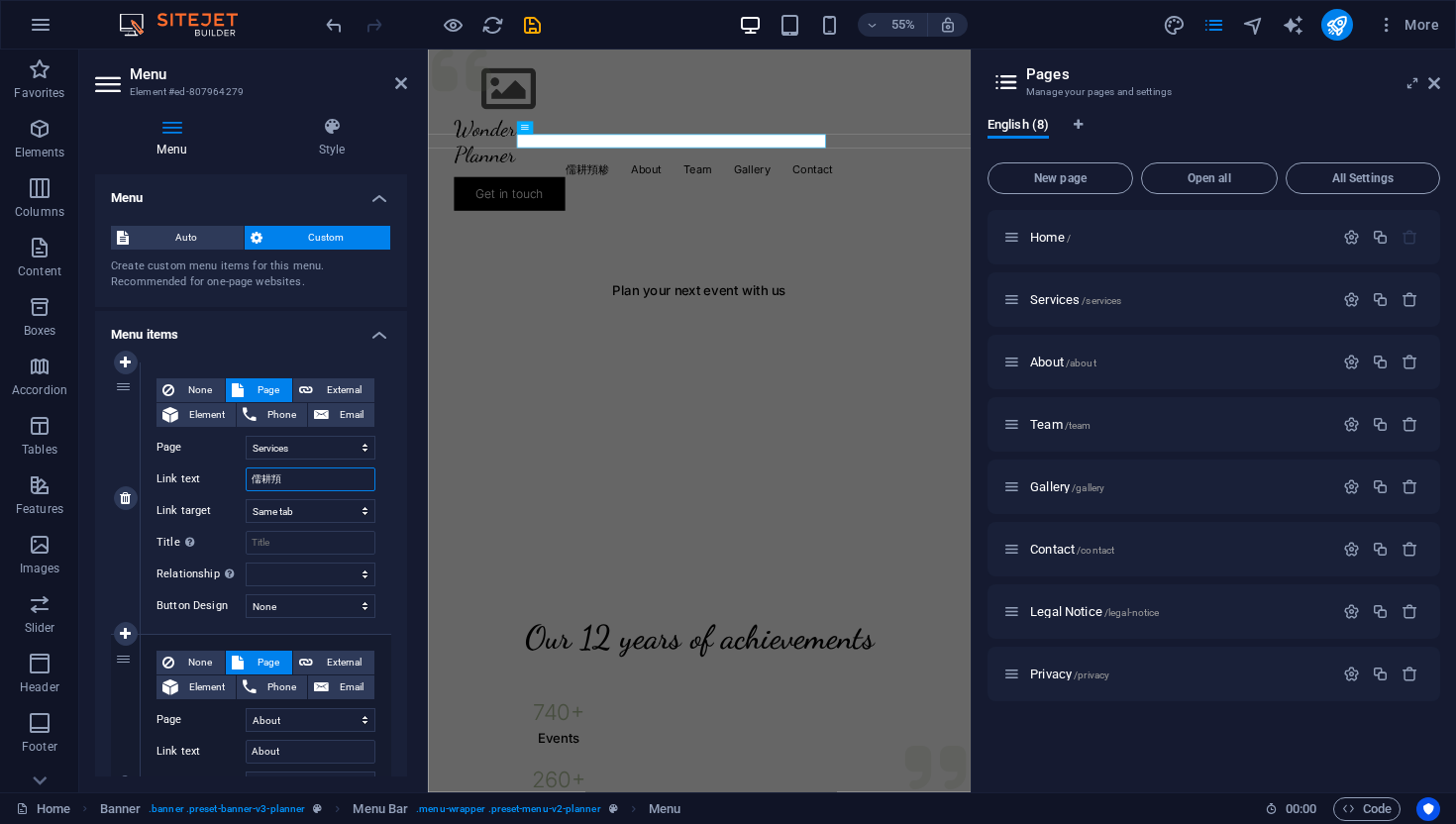 select 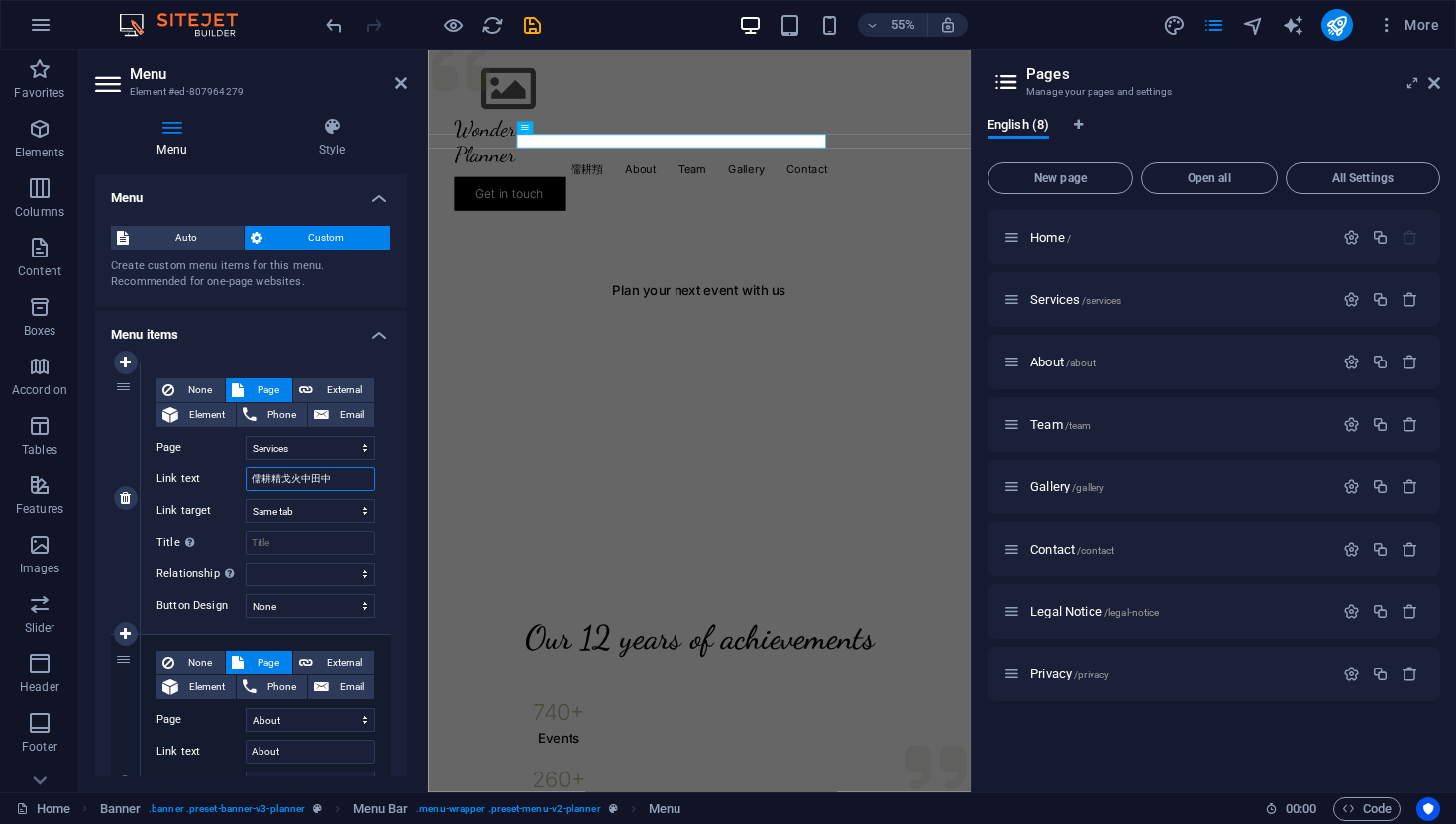 type on "儒耕精神" 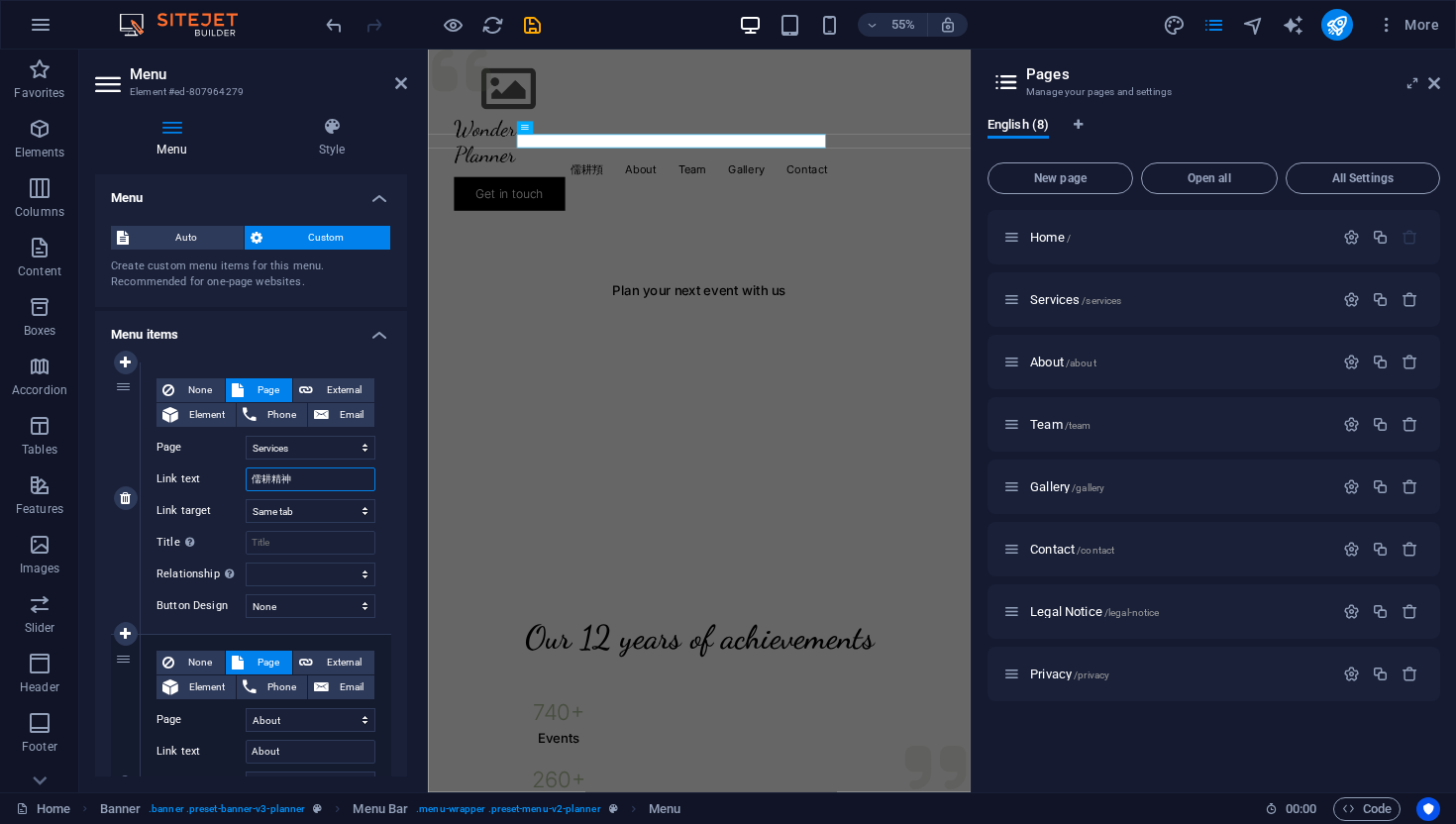 select 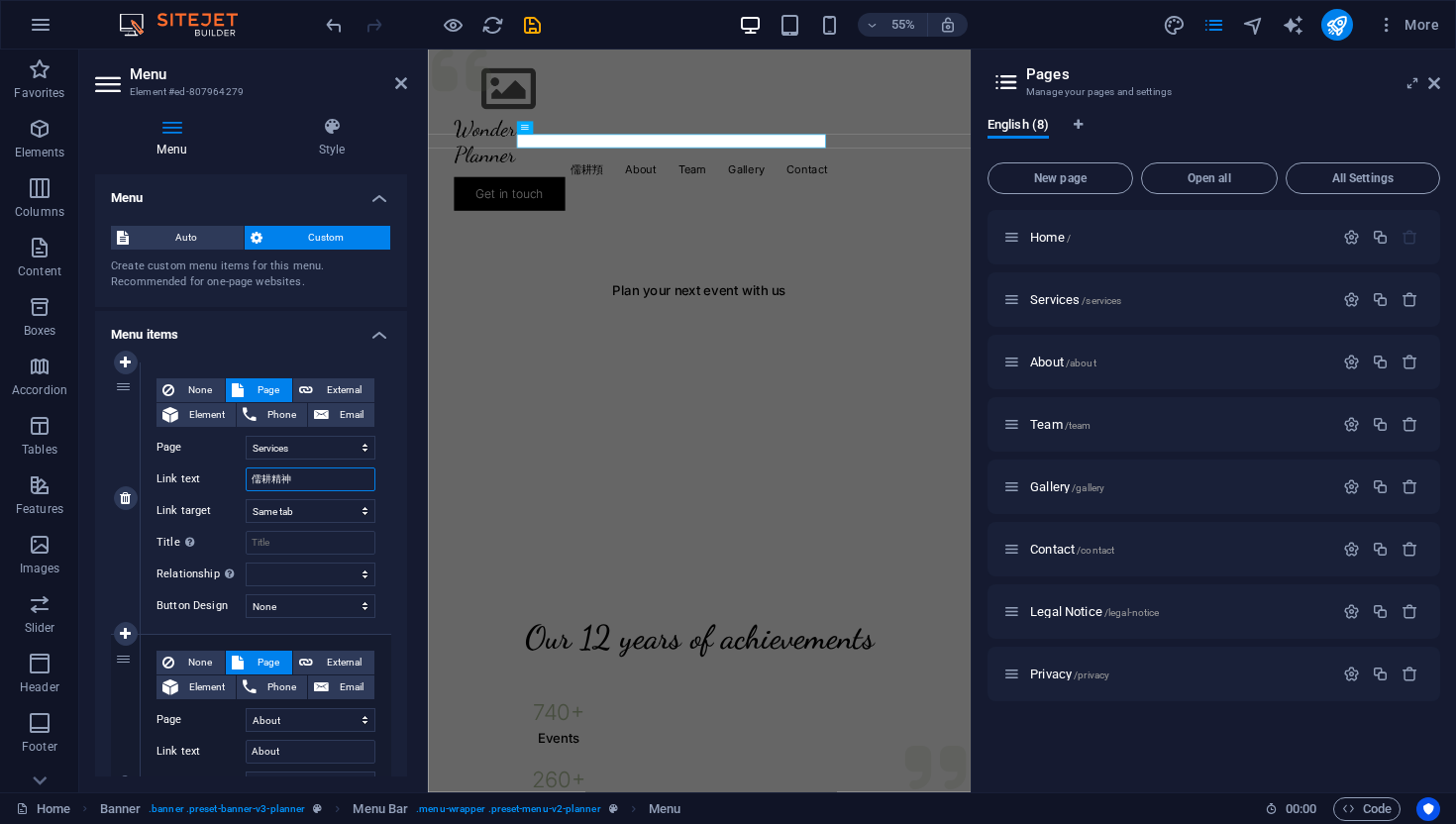 select 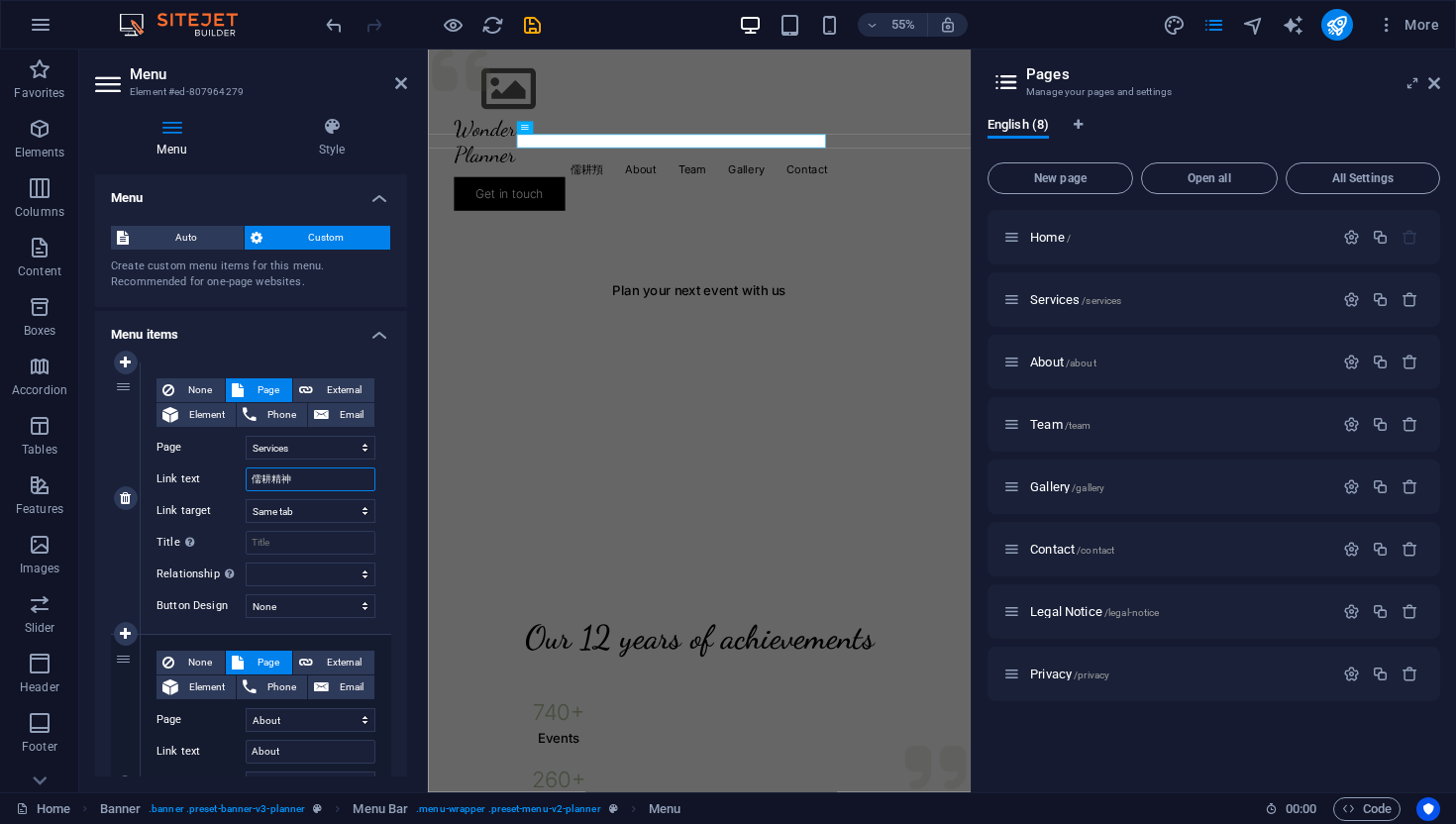 select 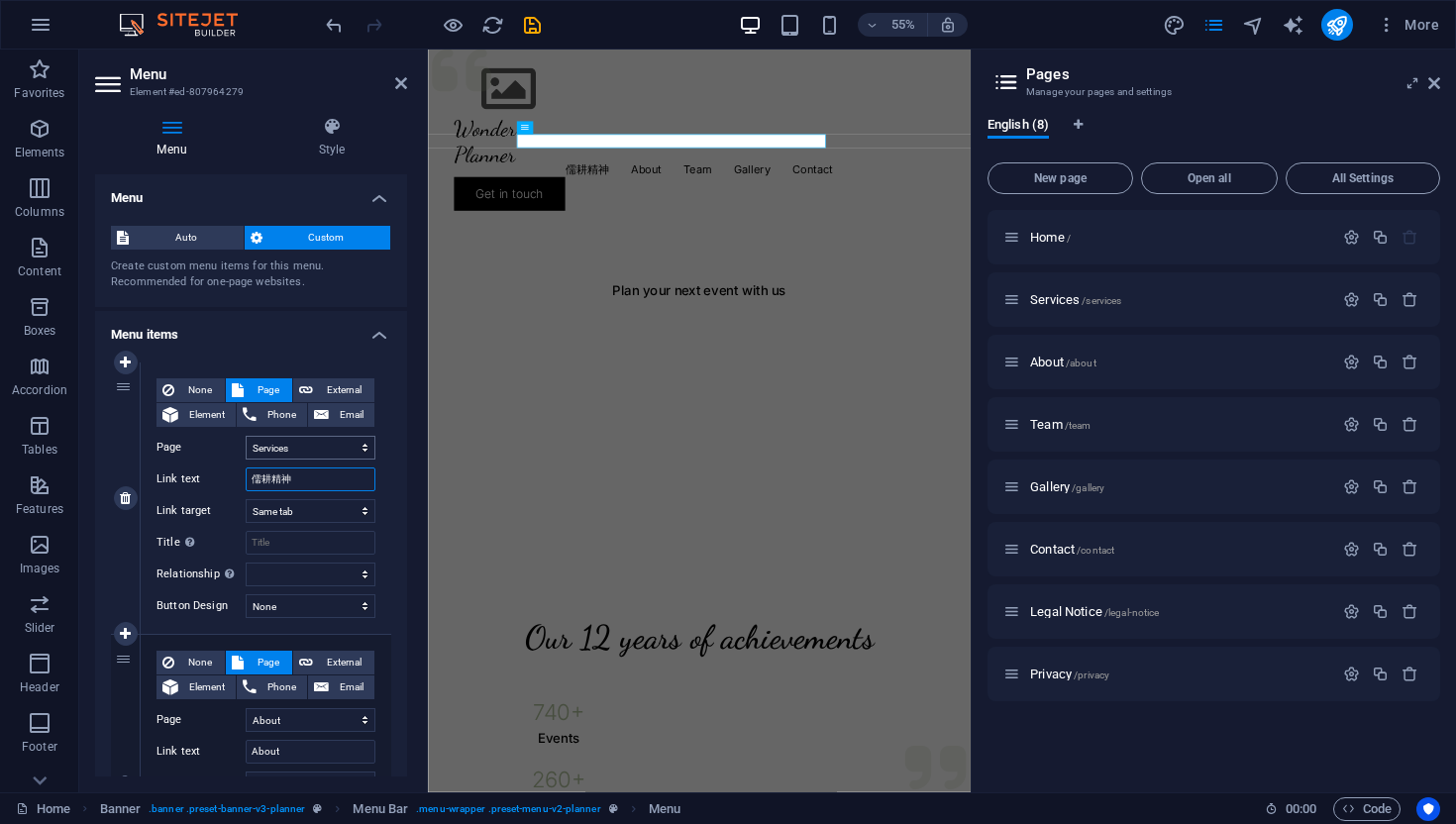 type on "儒耕精神" 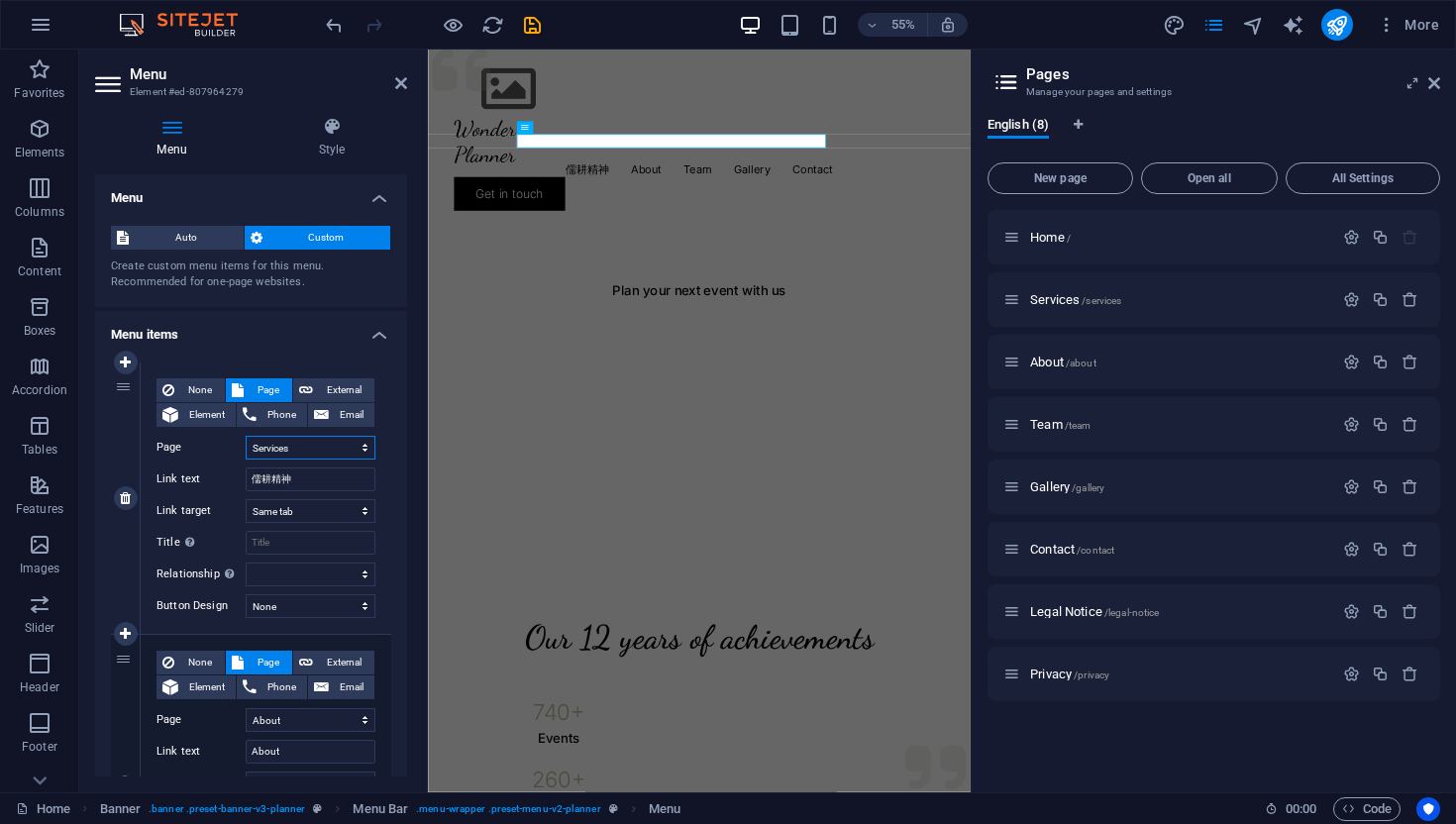 click on "Home Services About Team Gallery Contact Legal Notice Privacy" at bounding box center [310, 448] 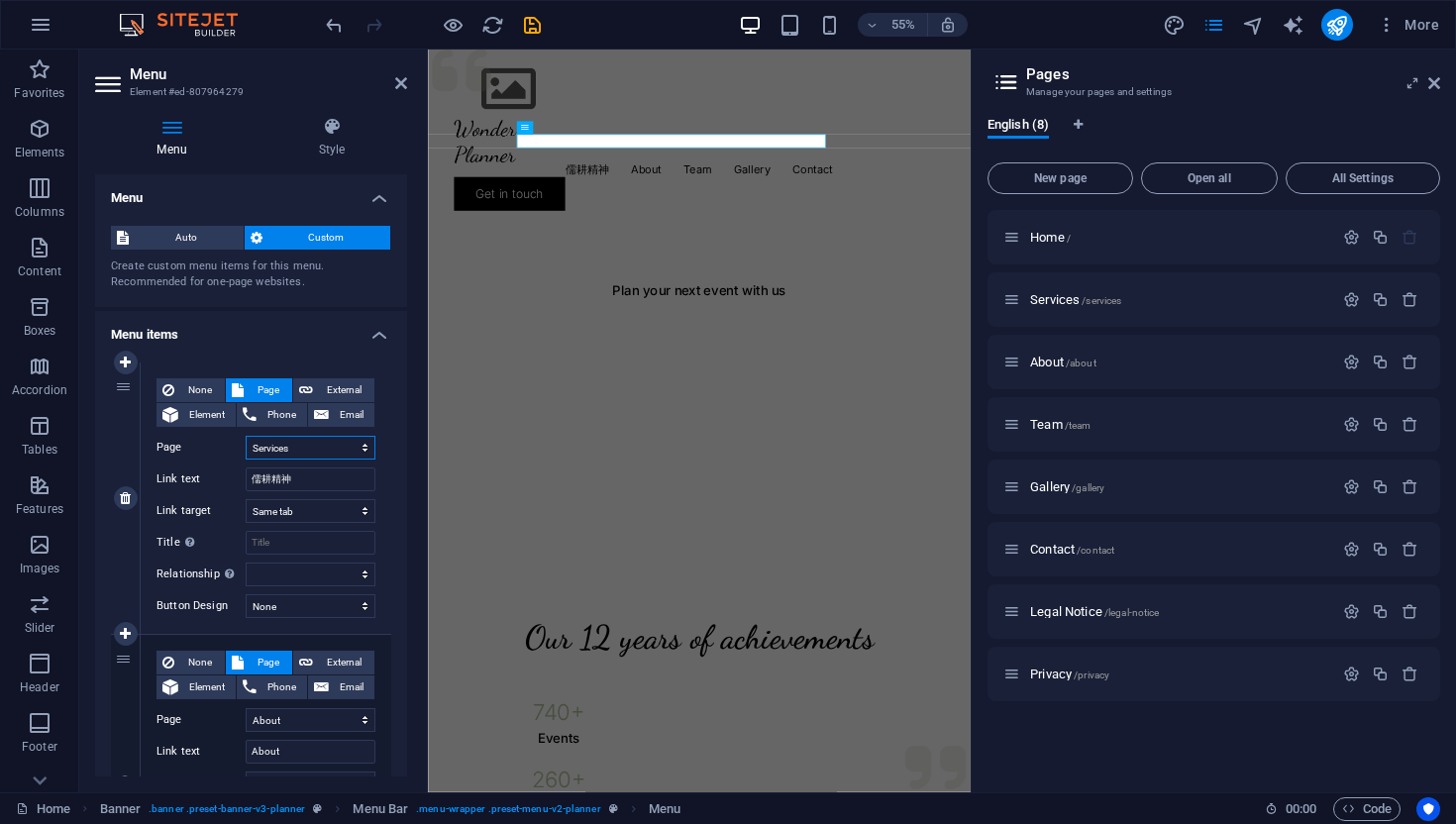 select on "2" 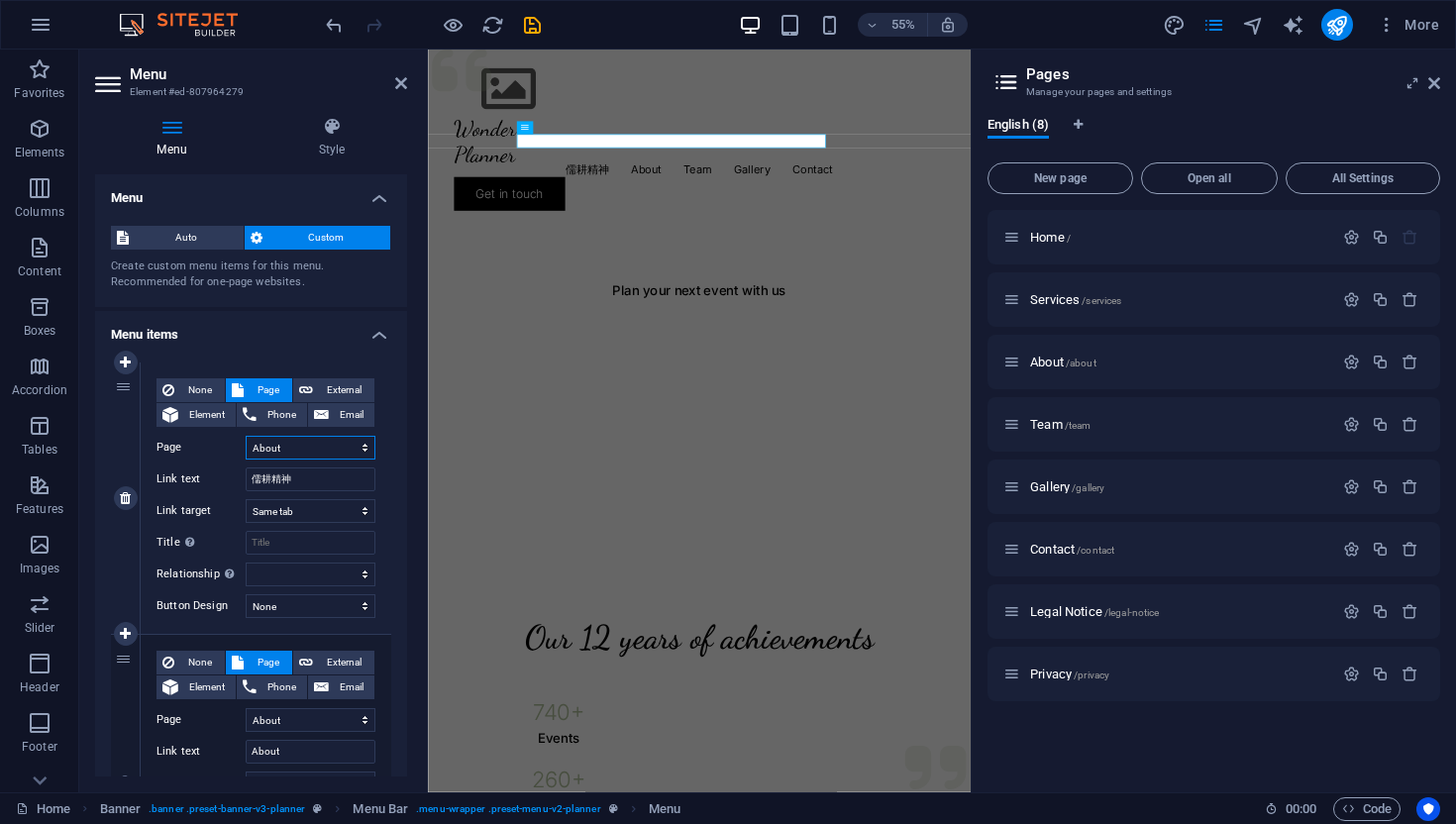 select 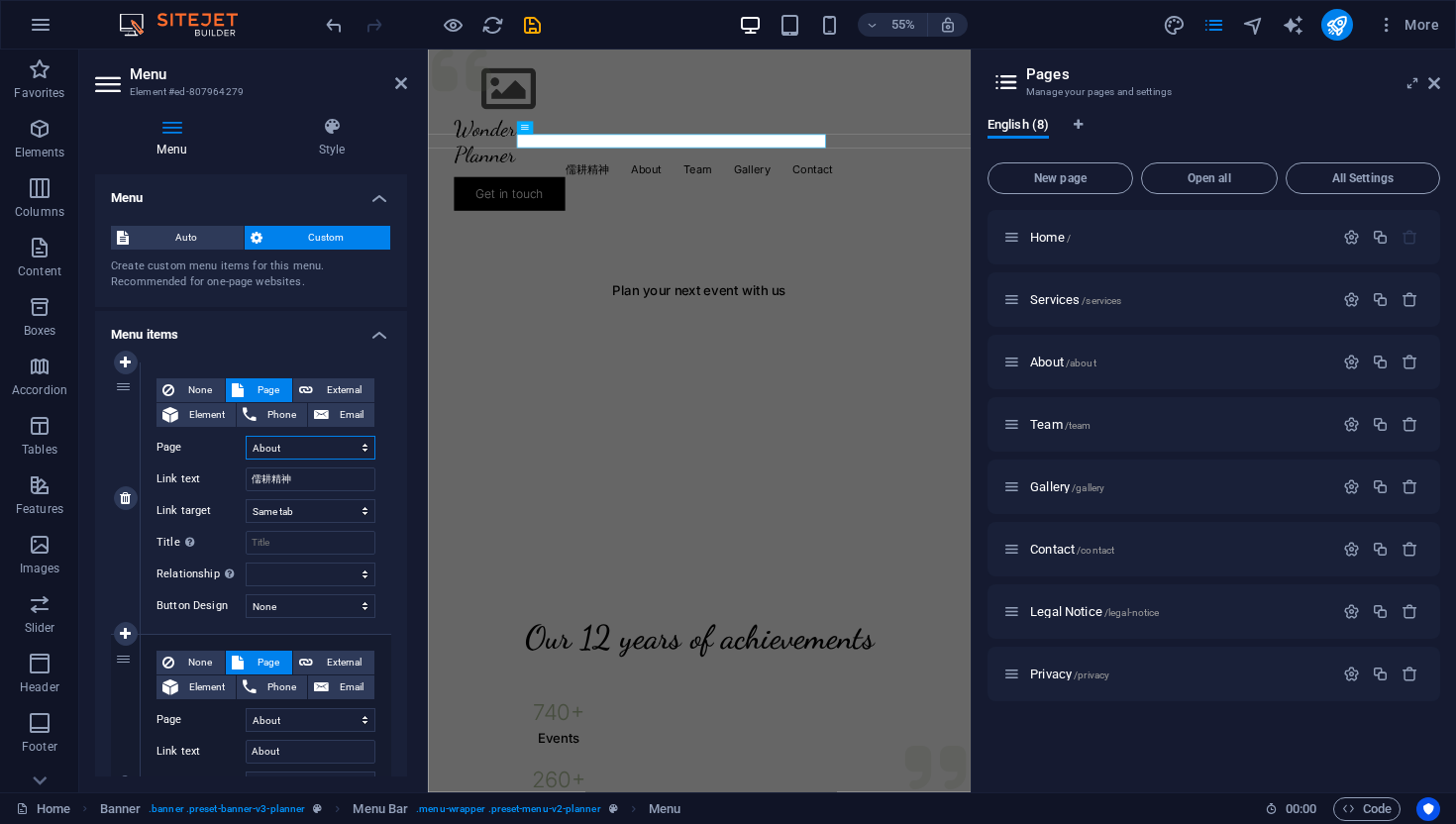 click on "Home Services About Team Gallery Contact Legal Notice Privacy" at bounding box center [310, 448] 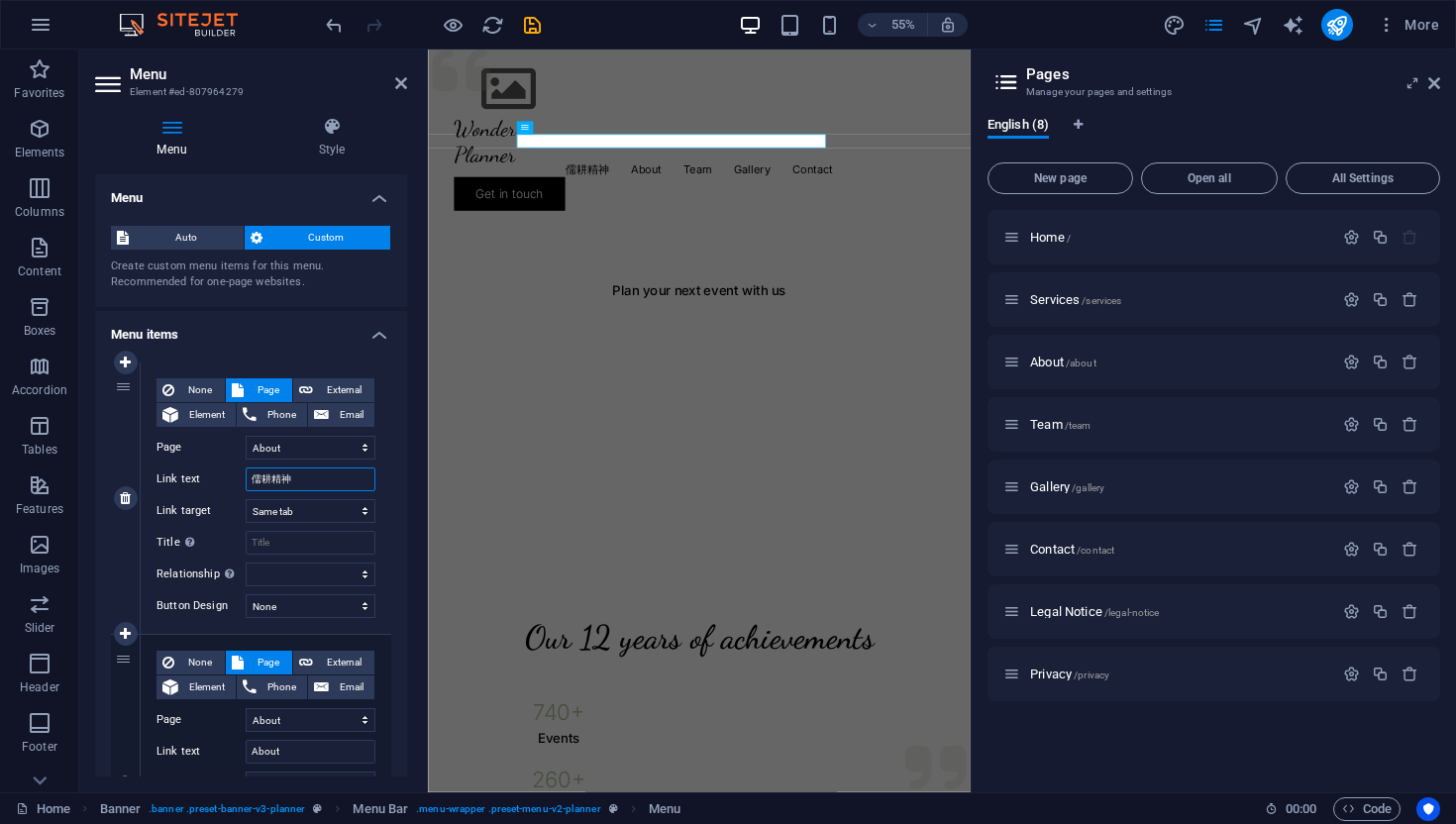 click on "儒耕精神" at bounding box center [310, 479] 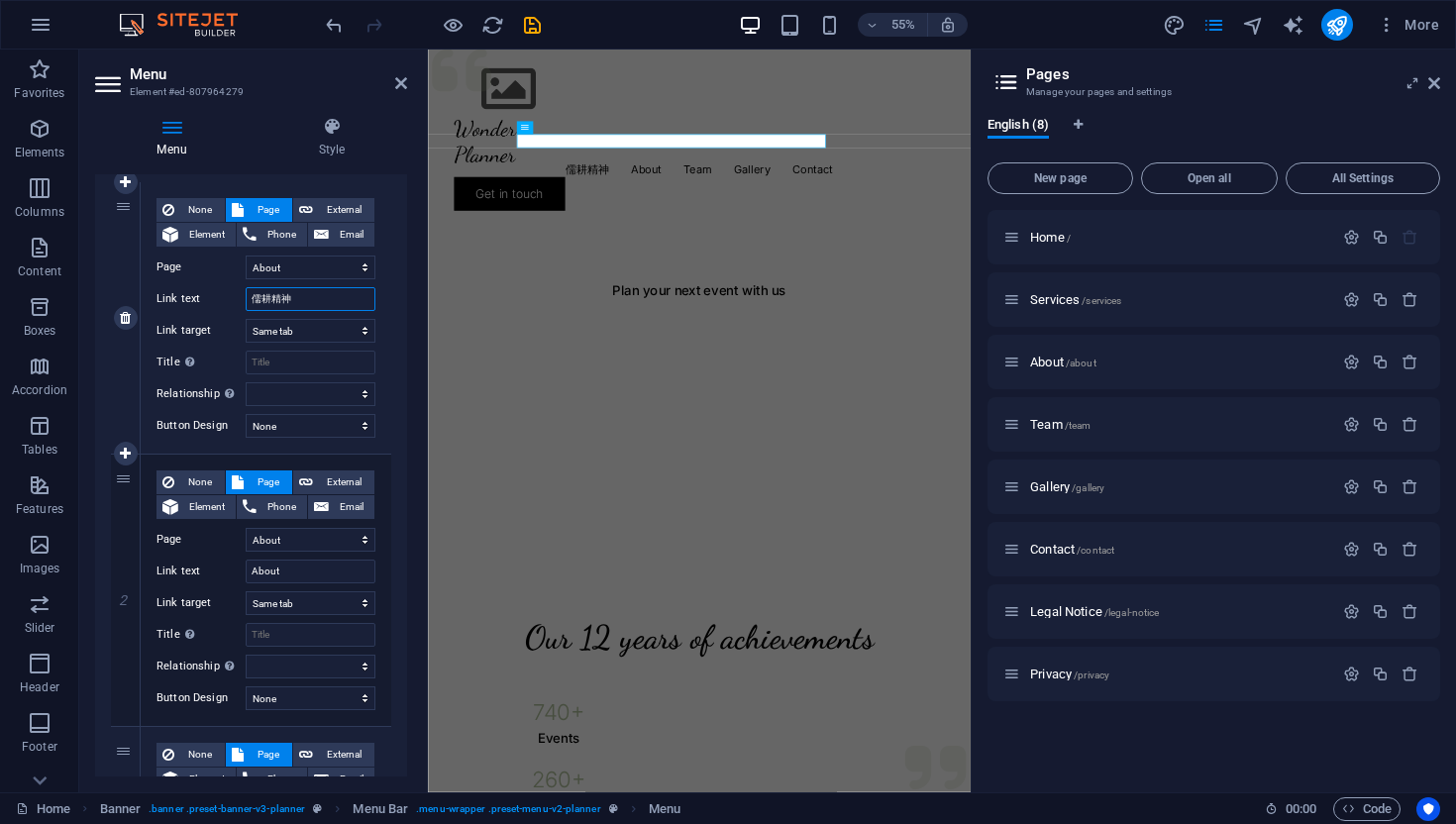 scroll, scrollTop: 87, scrollLeft: 0, axis: vertical 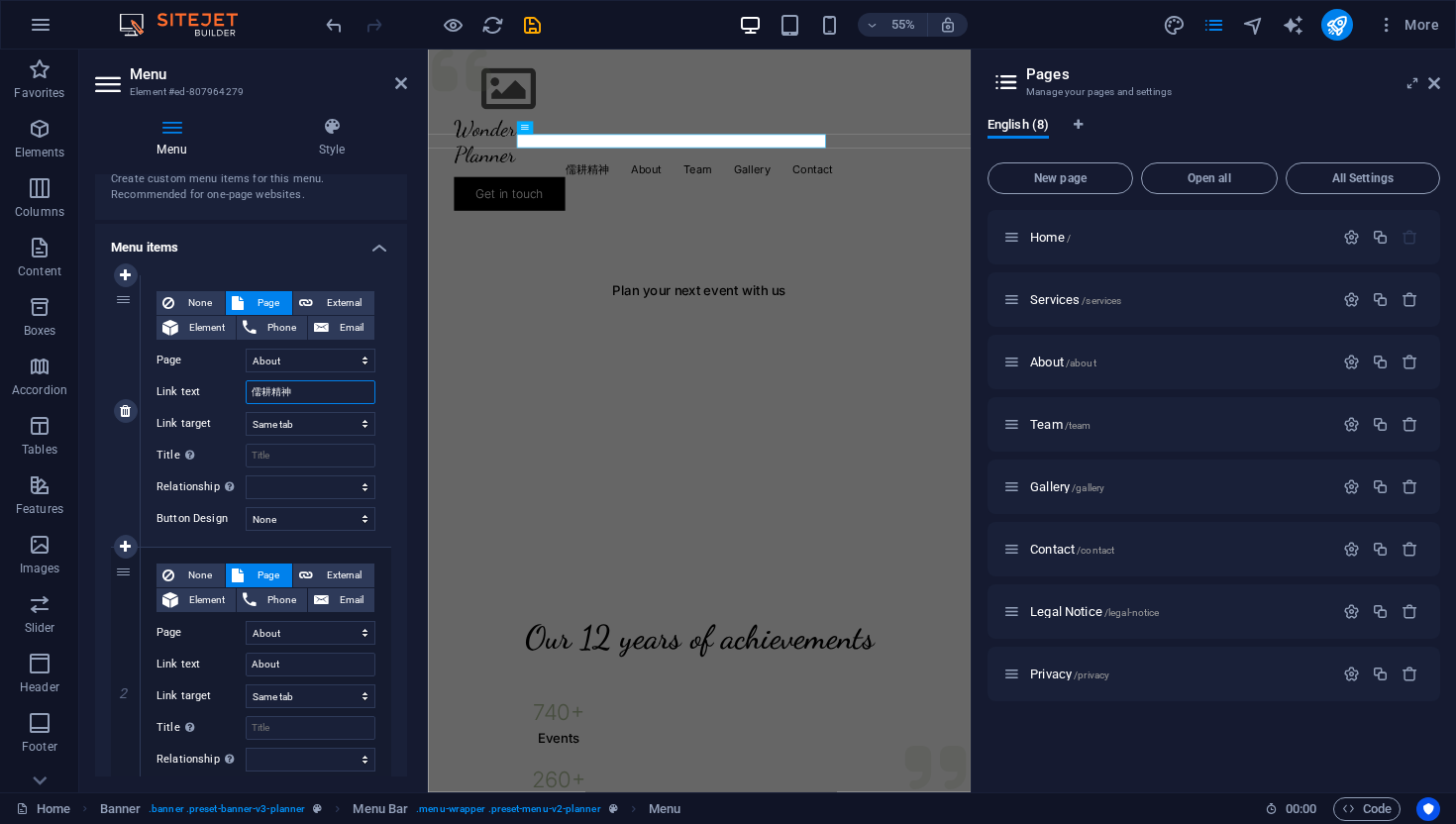 drag, startPoint x: 305, startPoint y: 395, endPoint x: 175, endPoint y: 387, distance: 130.24592 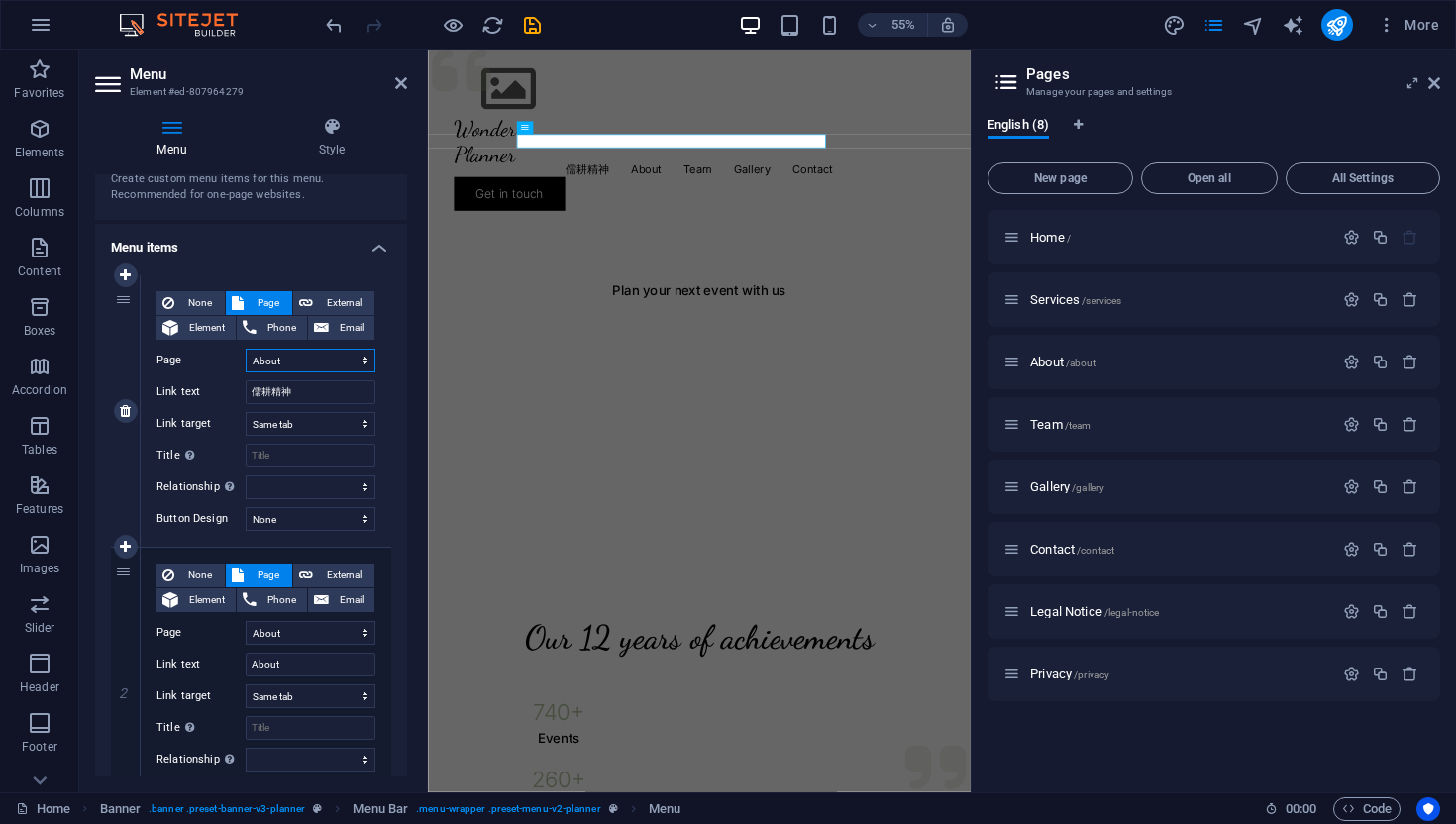 click on "Home Services About Team Gallery Contact Legal Notice Privacy" at bounding box center (310, 360) 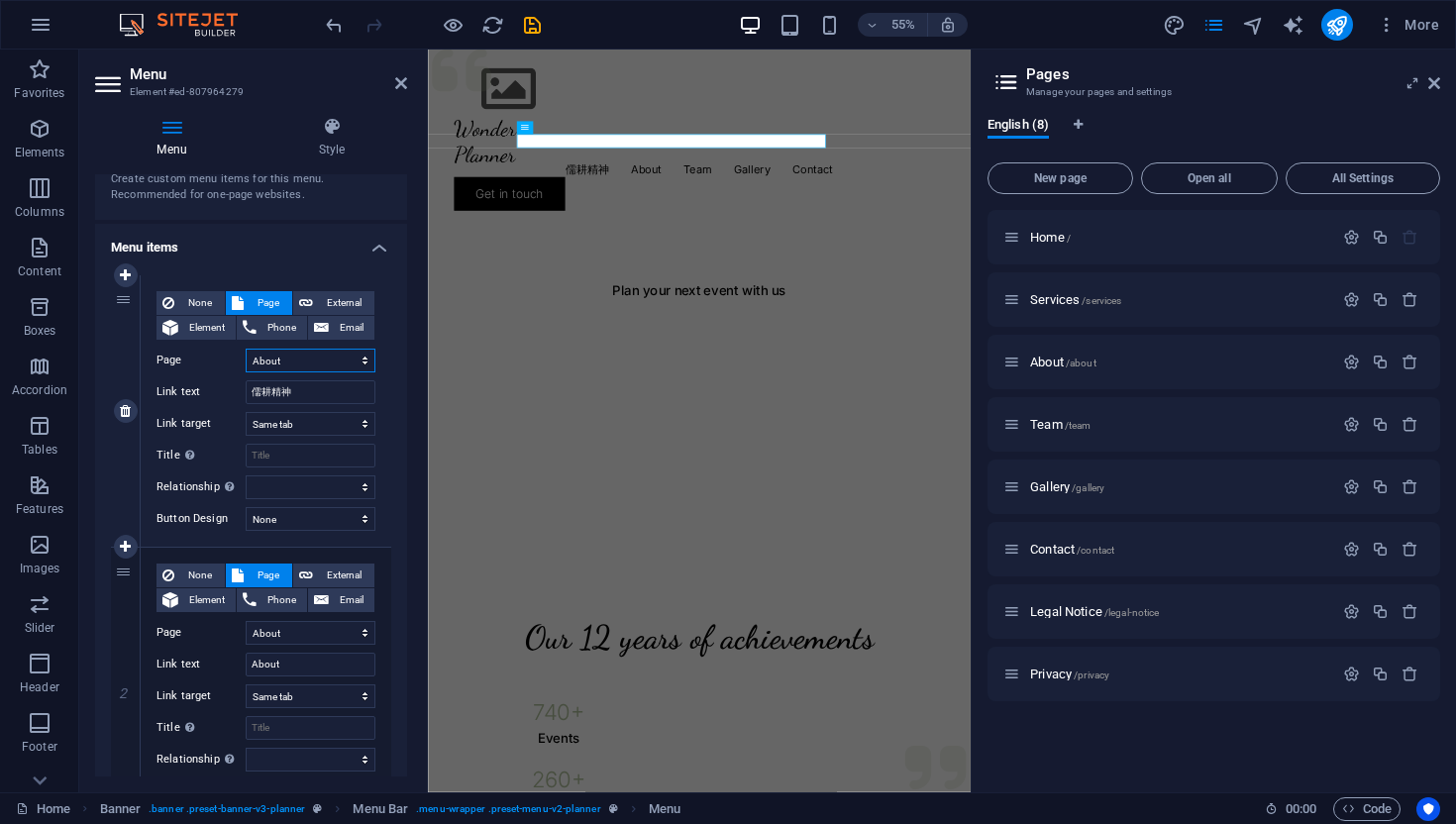 select on "0" 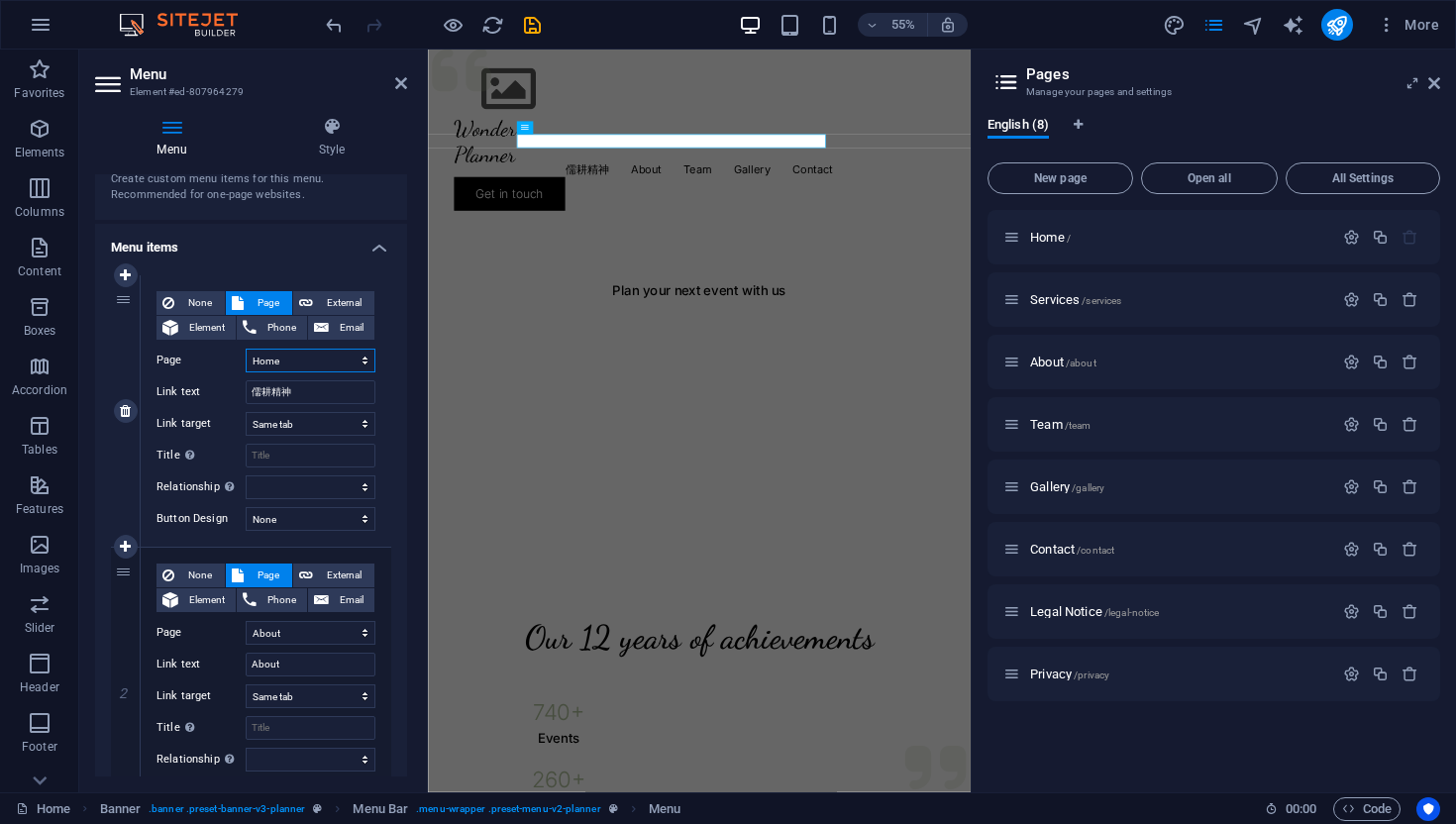 select 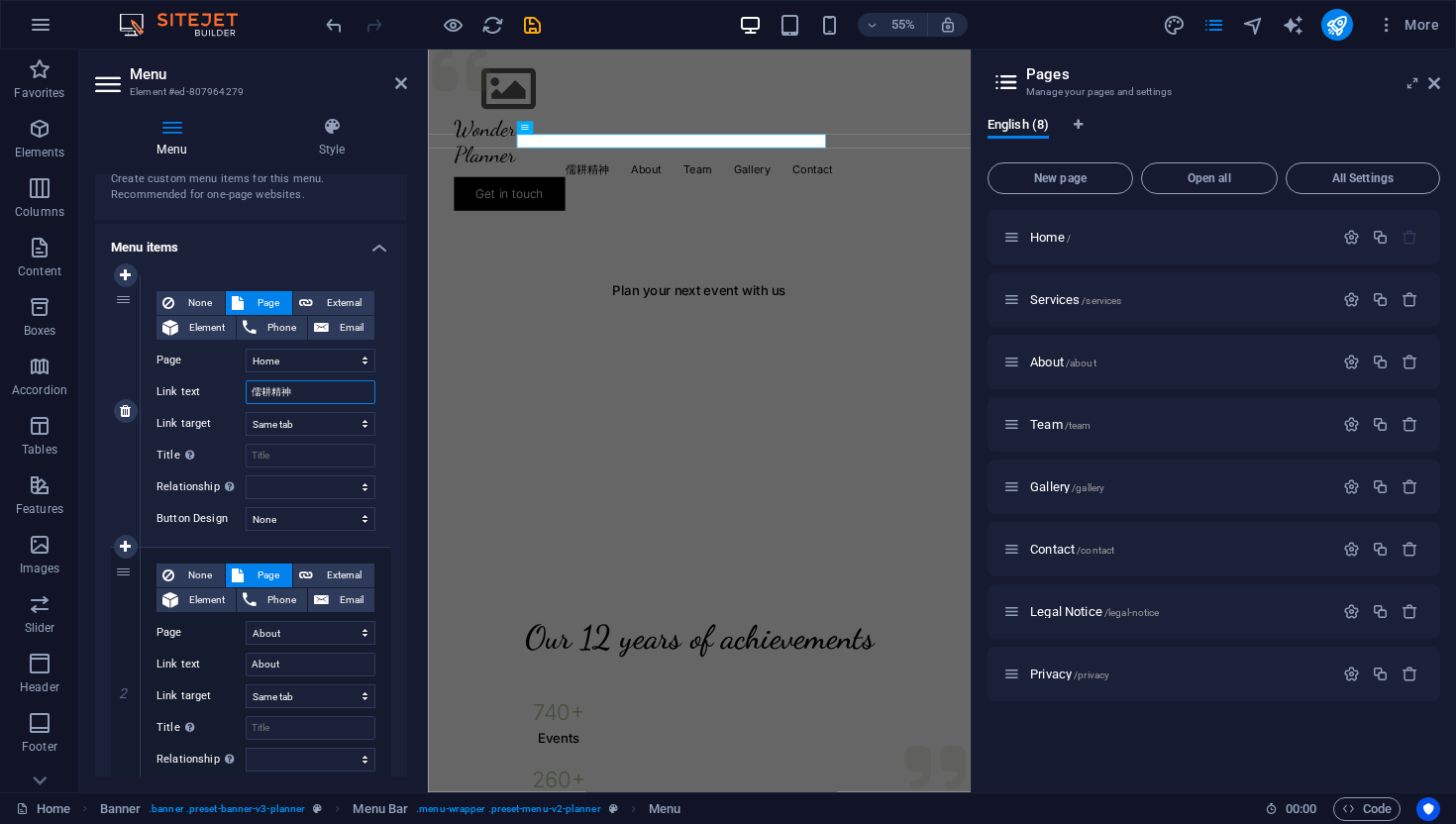 drag, startPoint x: 310, startPoint y: 389, endPoint x: 184, endPoint y: 366, distance: 128.082 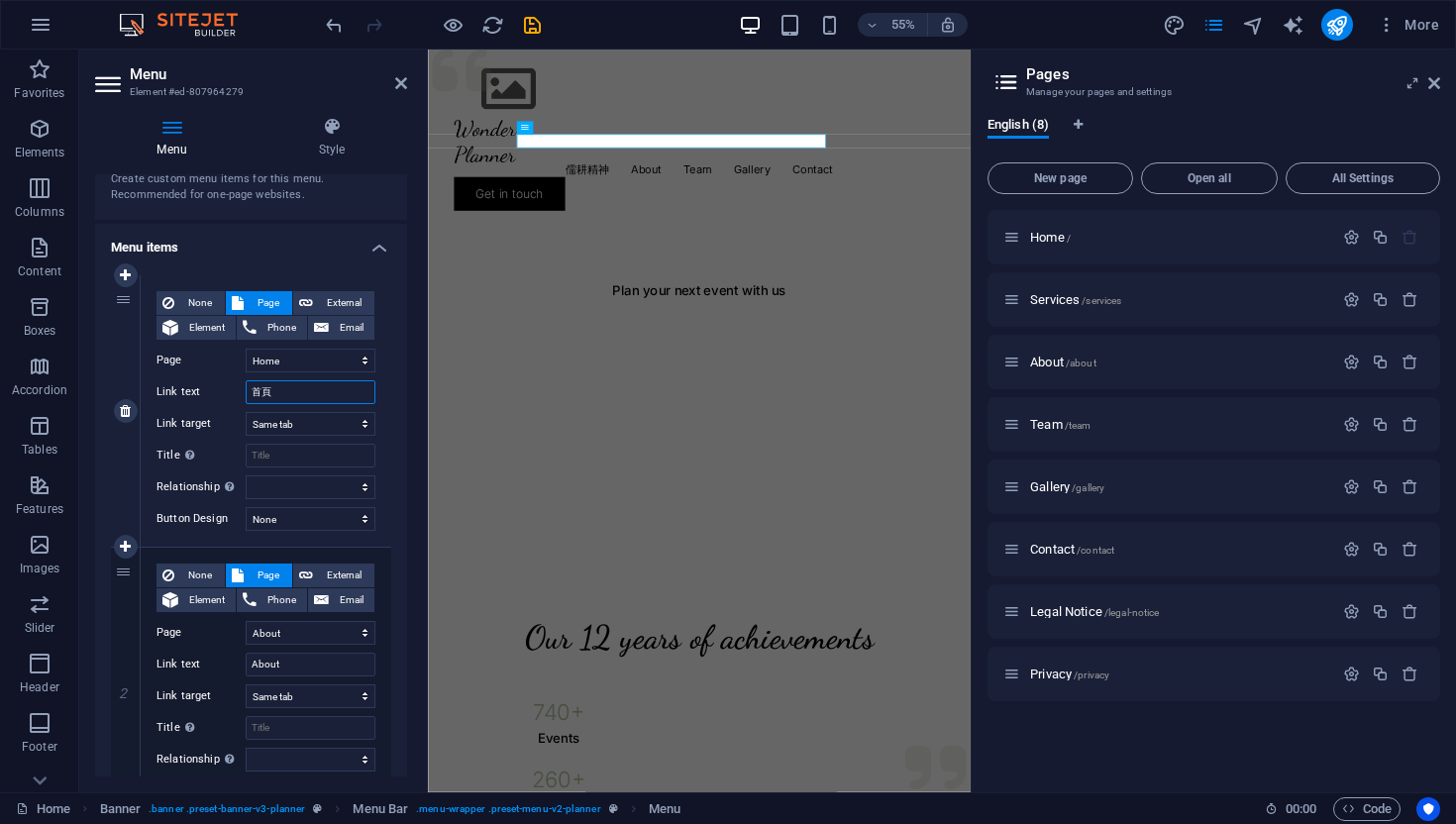 type on "首頁" 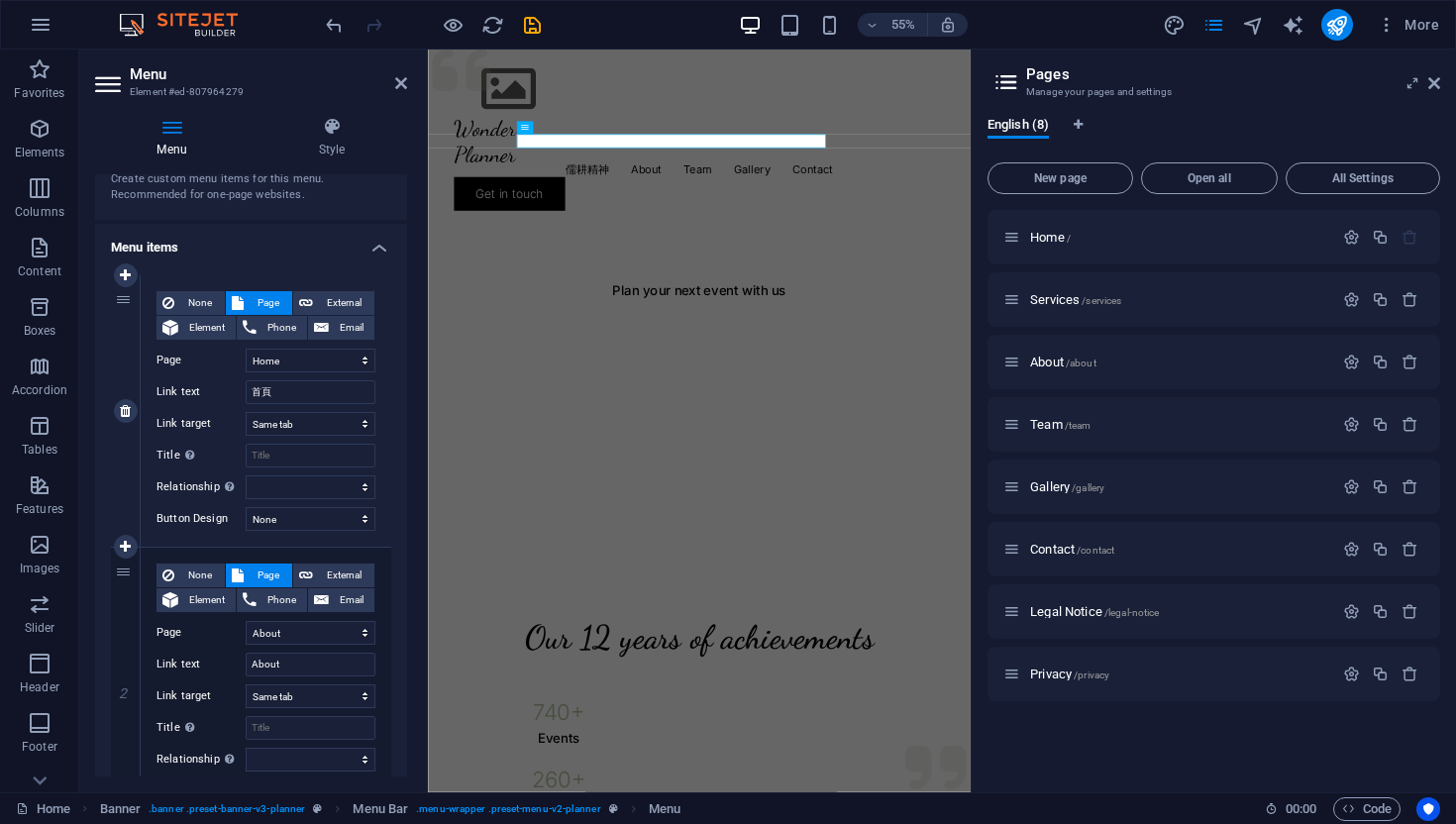 select 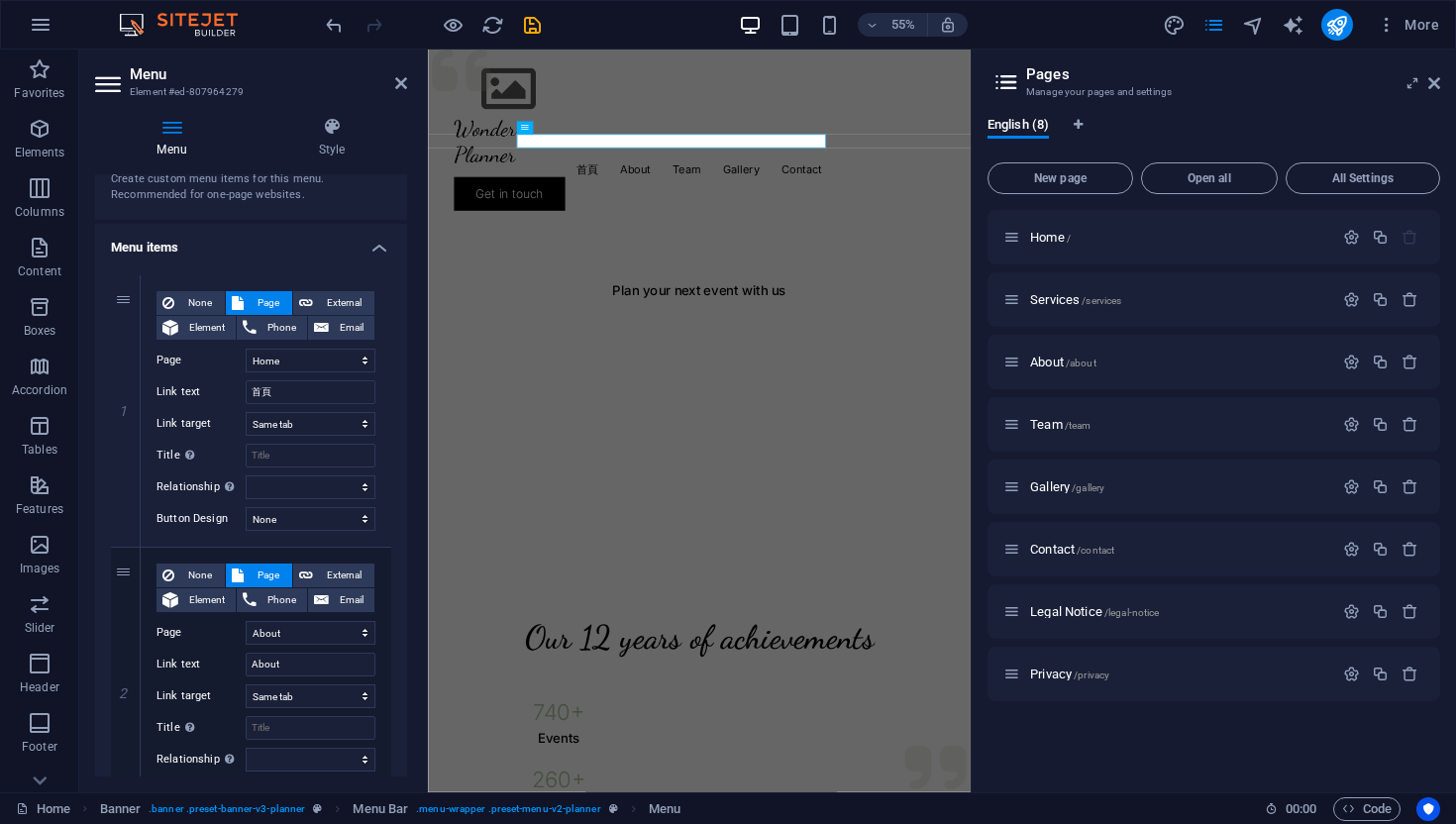 drag, startPoint x: 408, startPoint y: 417, endPoint x: 411, endPoint y: 445, distance: 28.160256 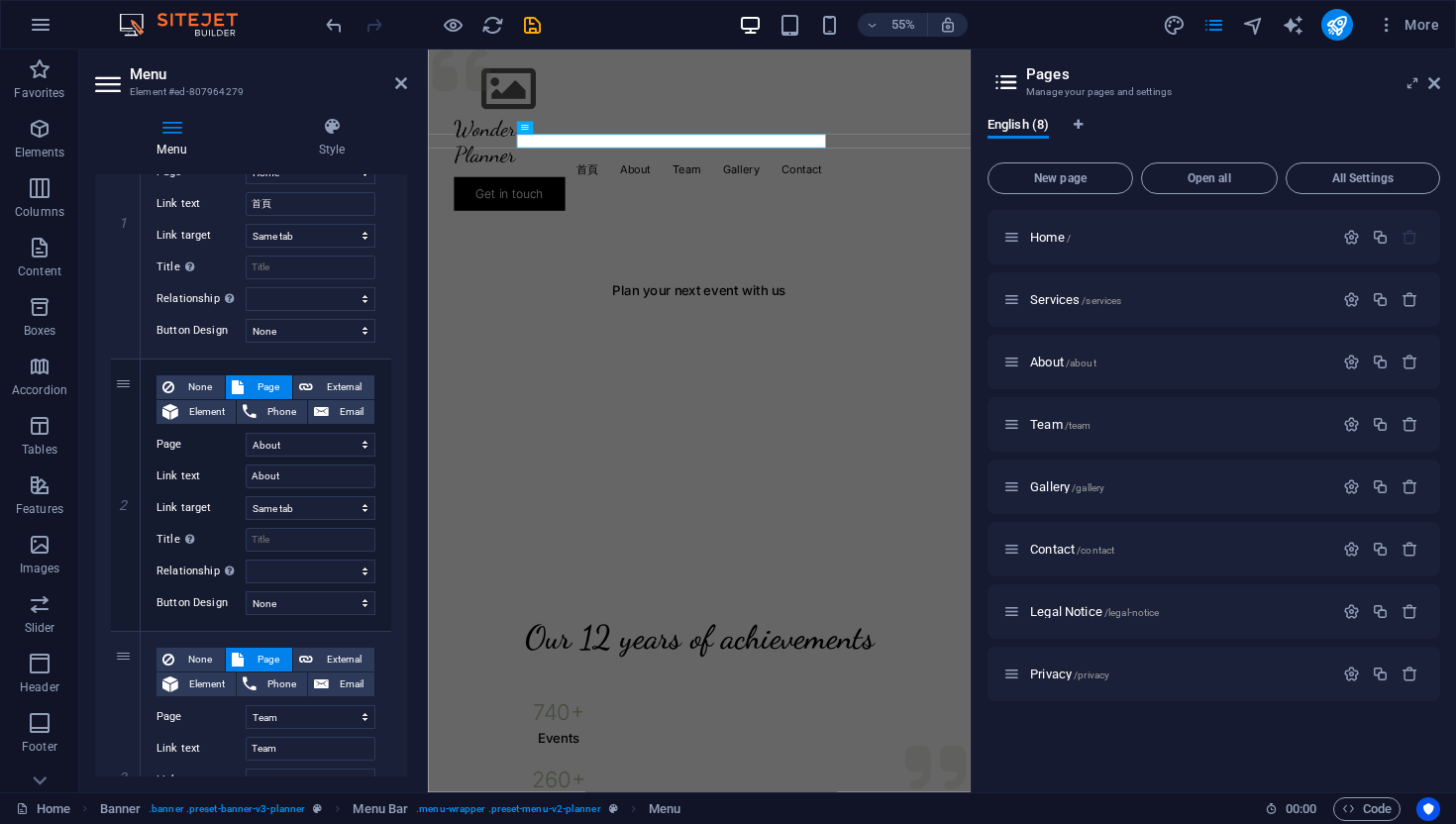 scroll, scrollTop: 291, scrollLeft: 0, axis: vertical 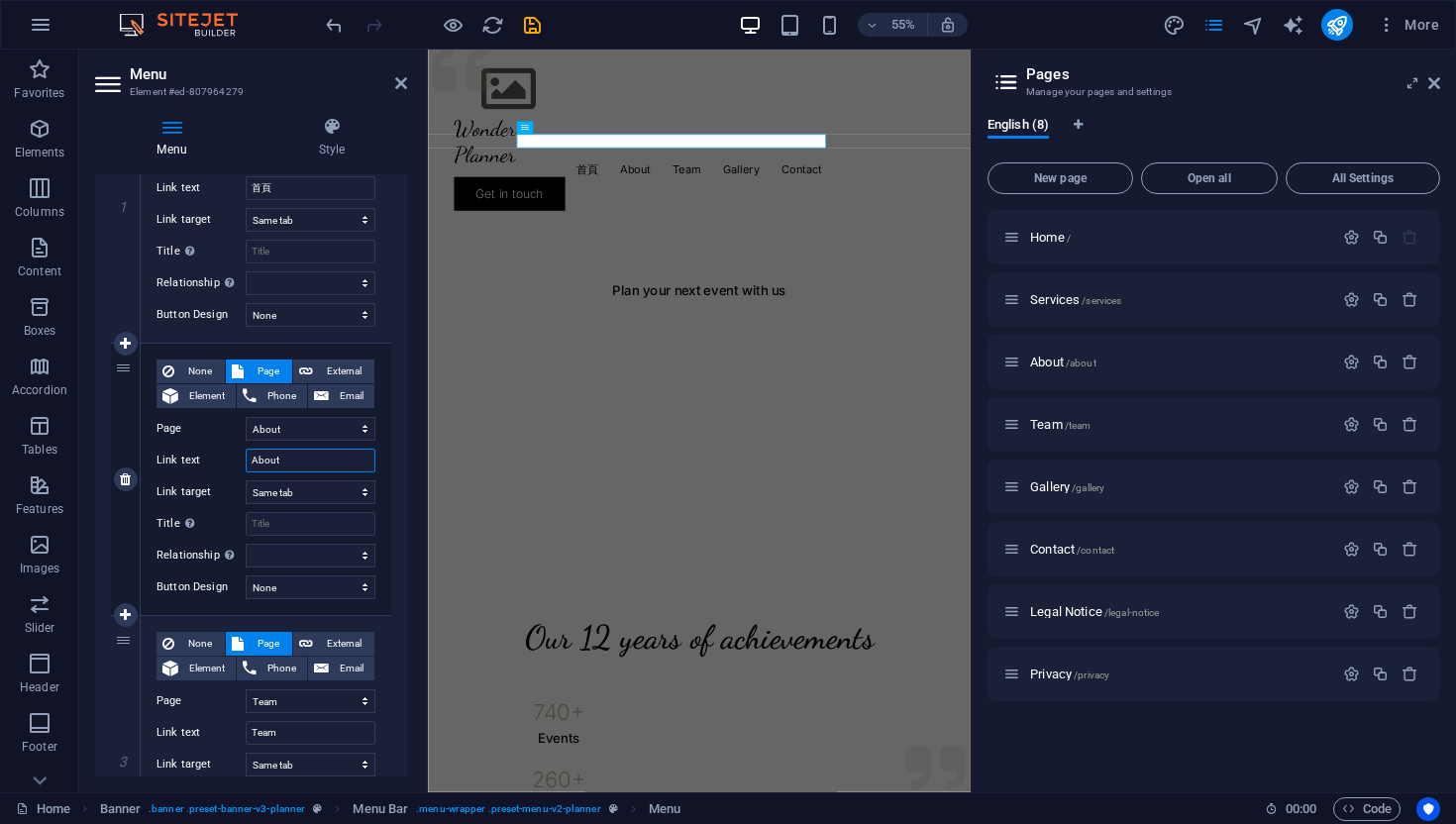 drag, startPoint x: 298, startPoint y: 466, endPoint x: 228, endPoint y: 457, distance: 70.5762 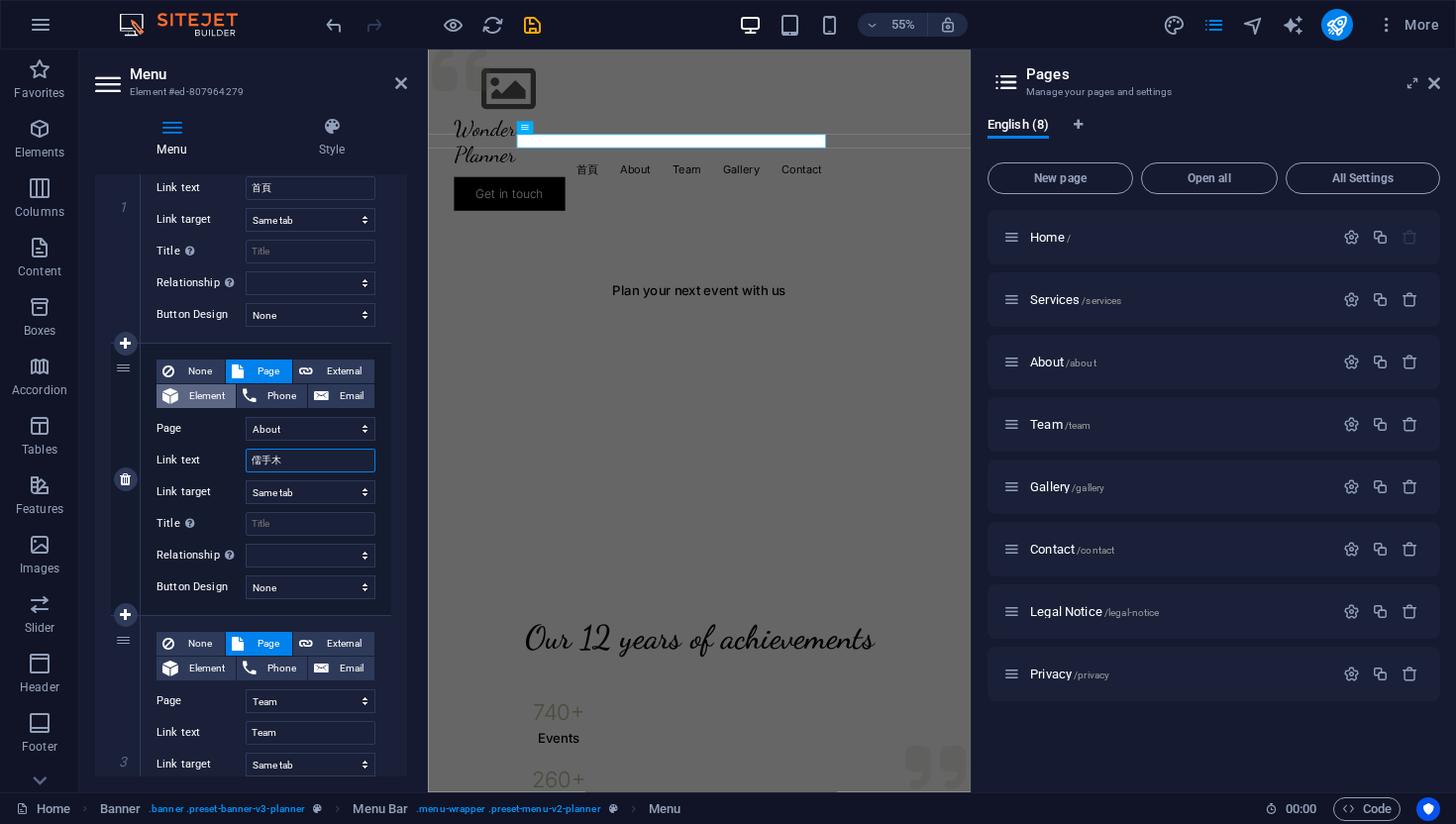 type on "儒手木廿" 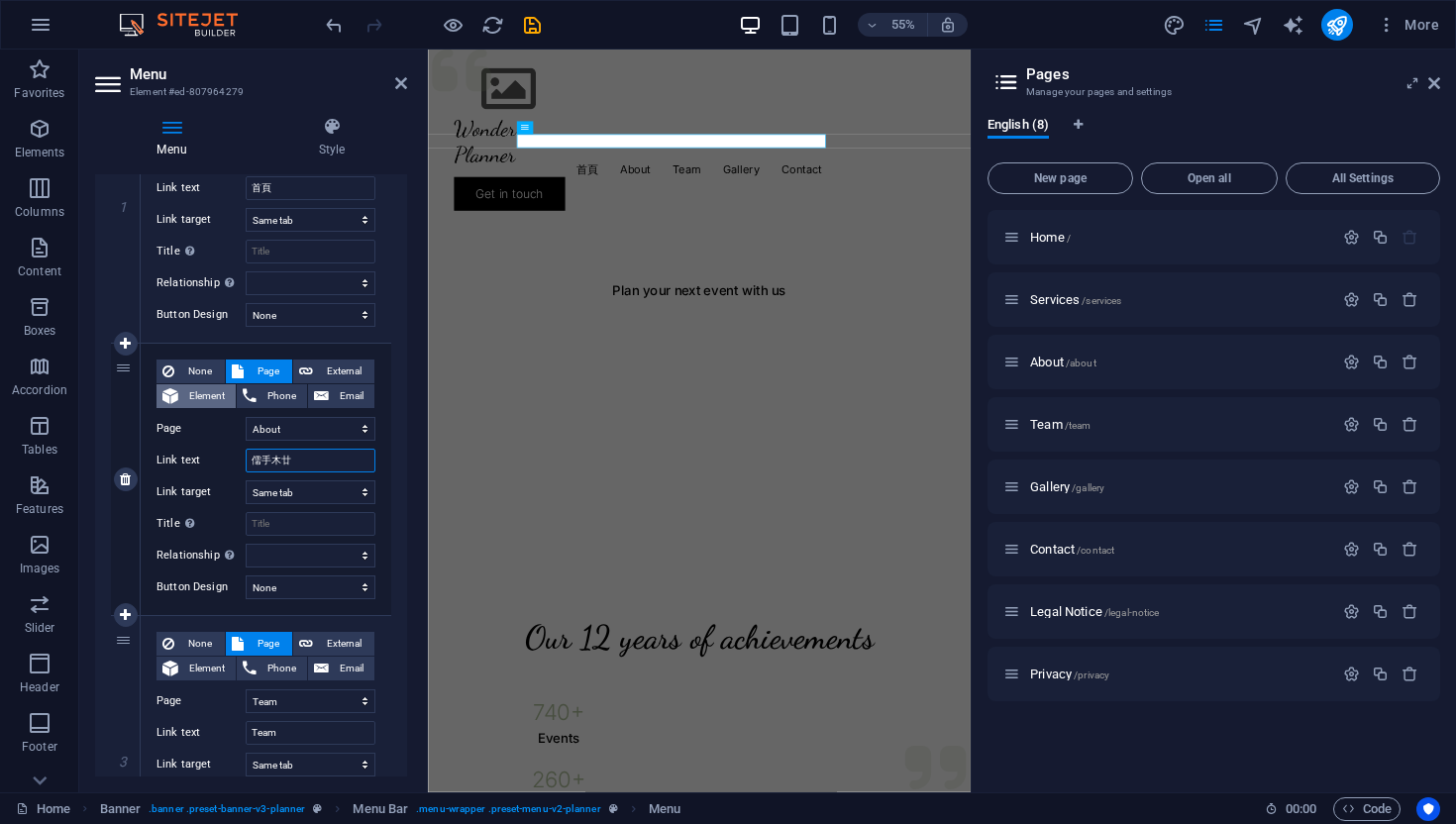 select 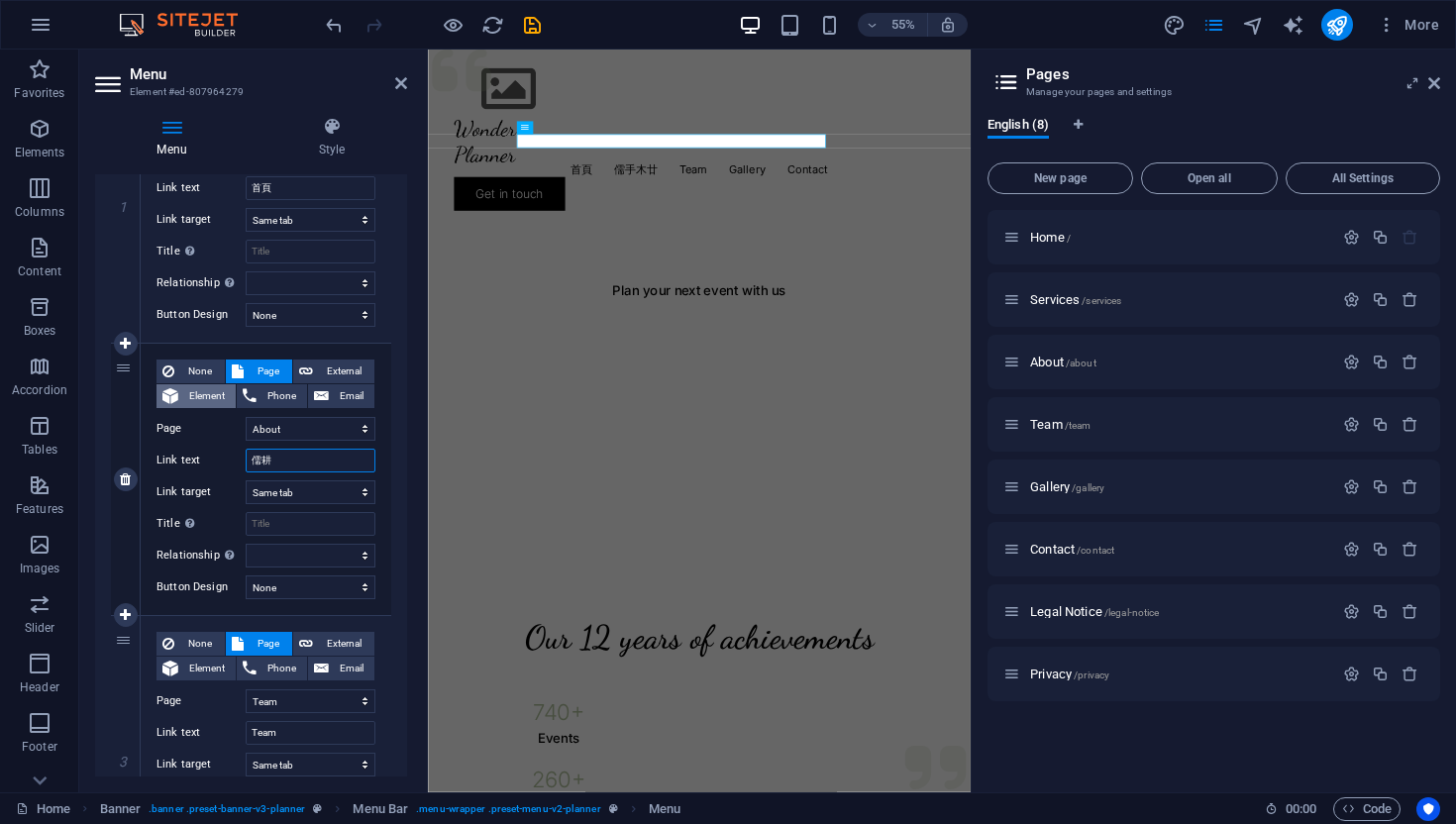 type on "儒耕女" 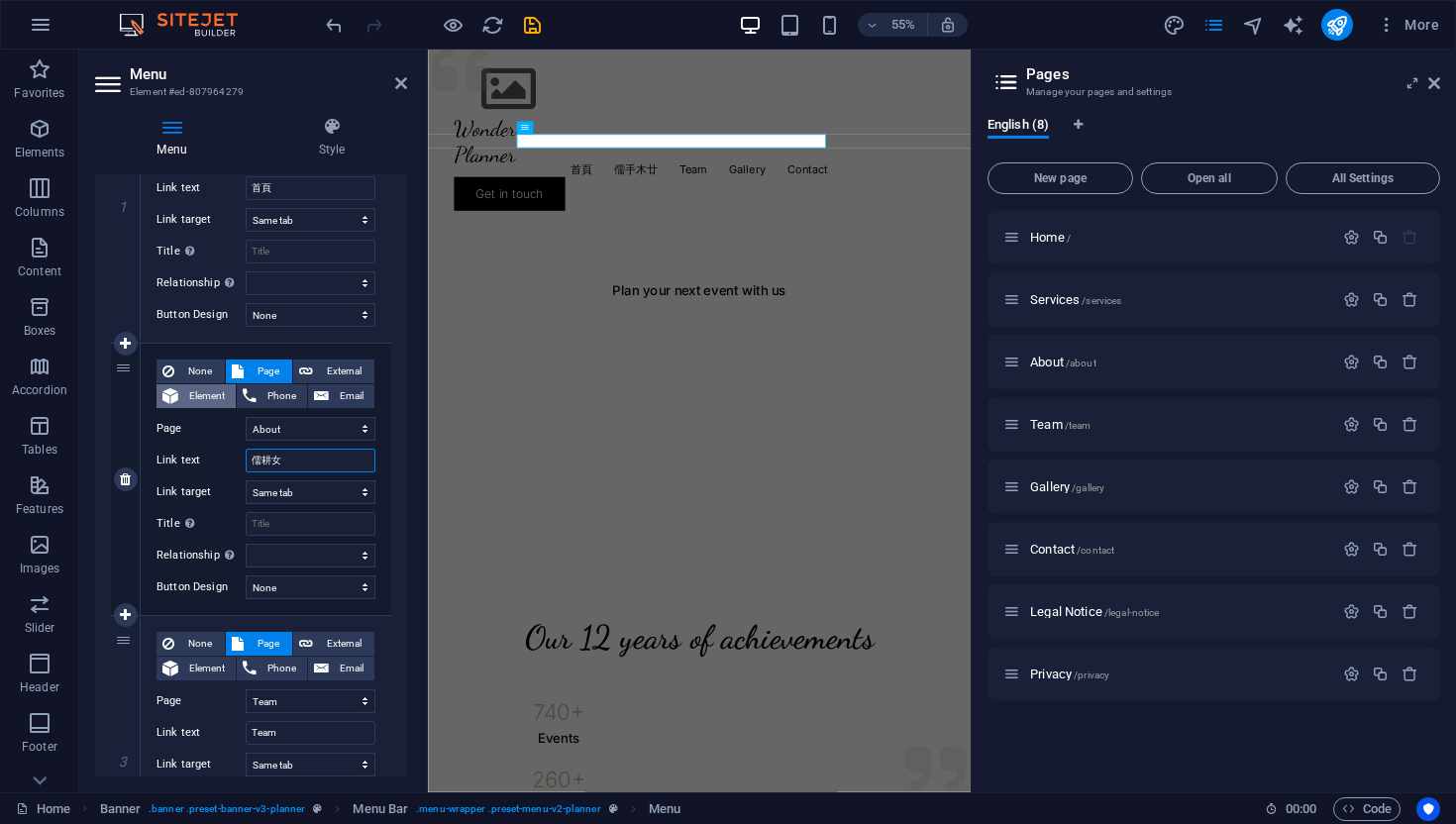 select 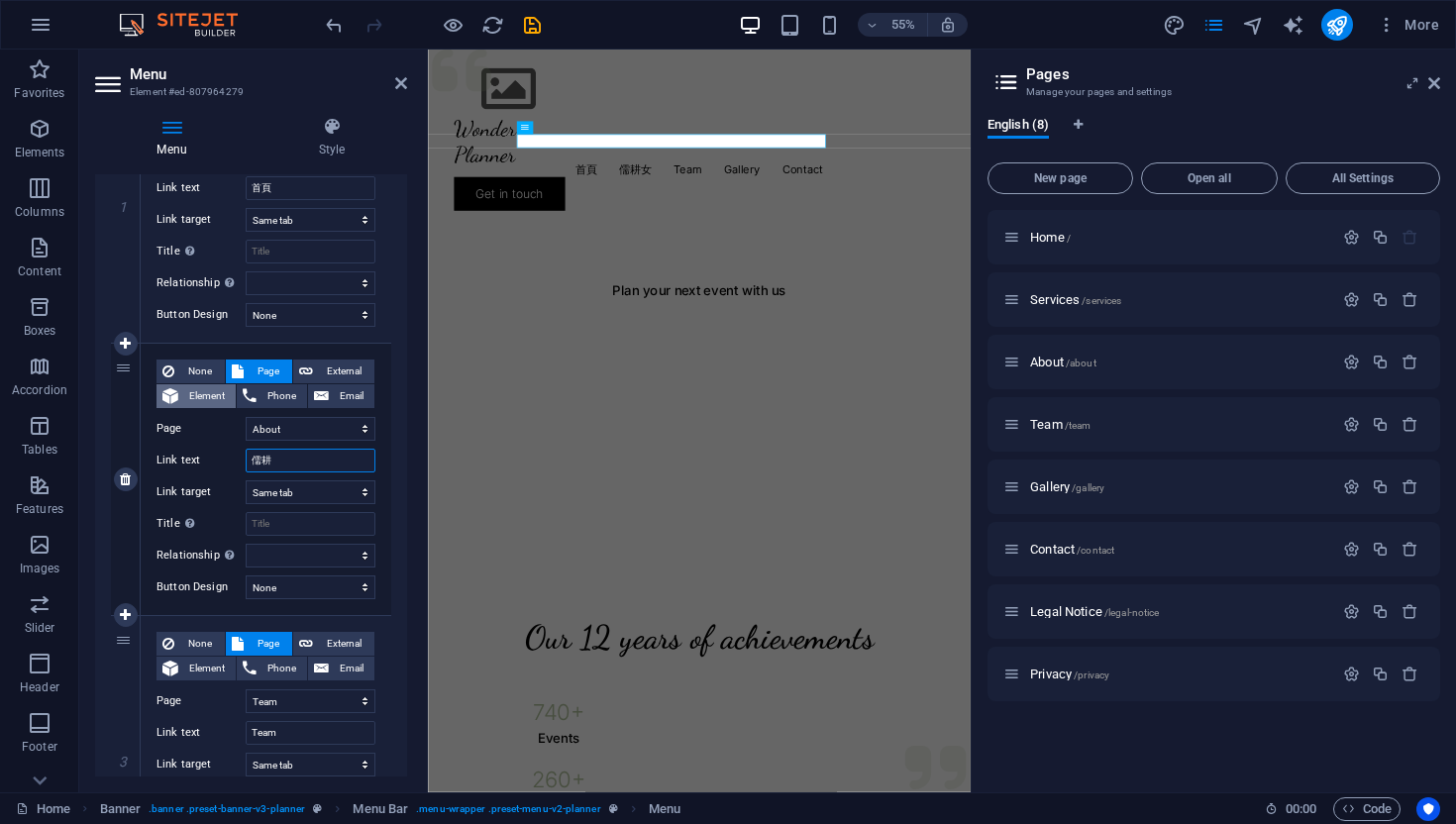 type on "儒耕火" 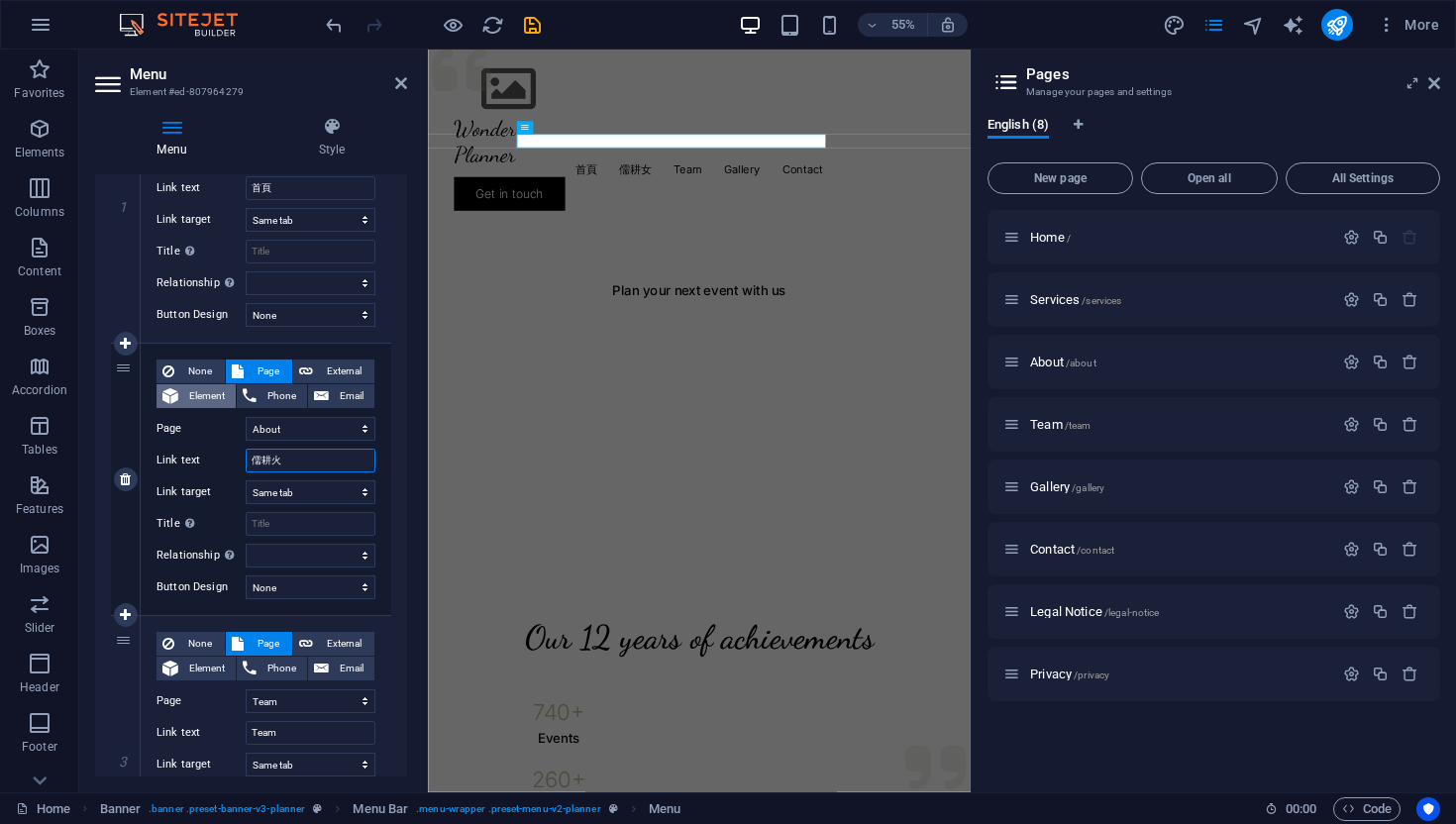 select 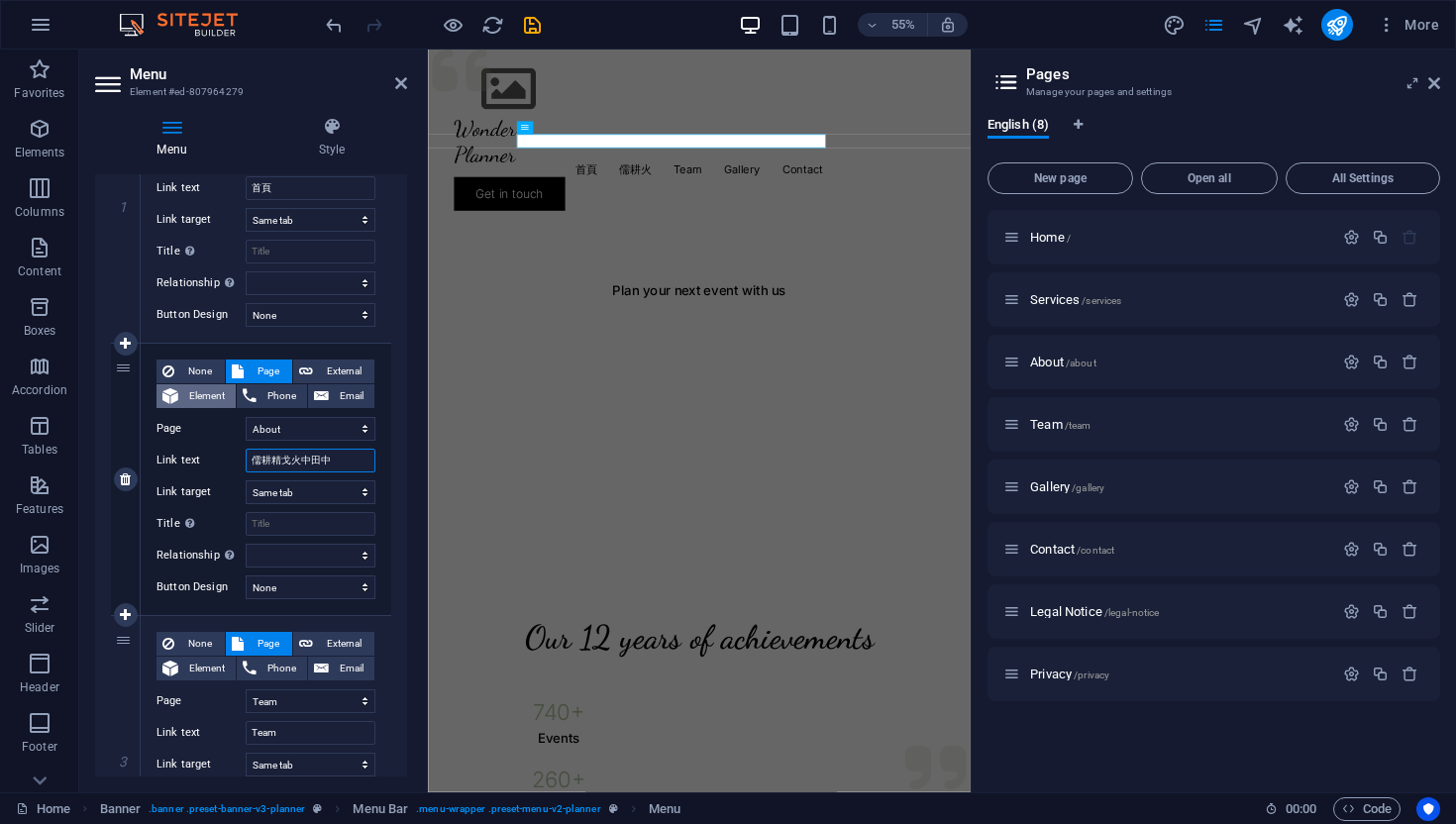 type on "儒耕精神" 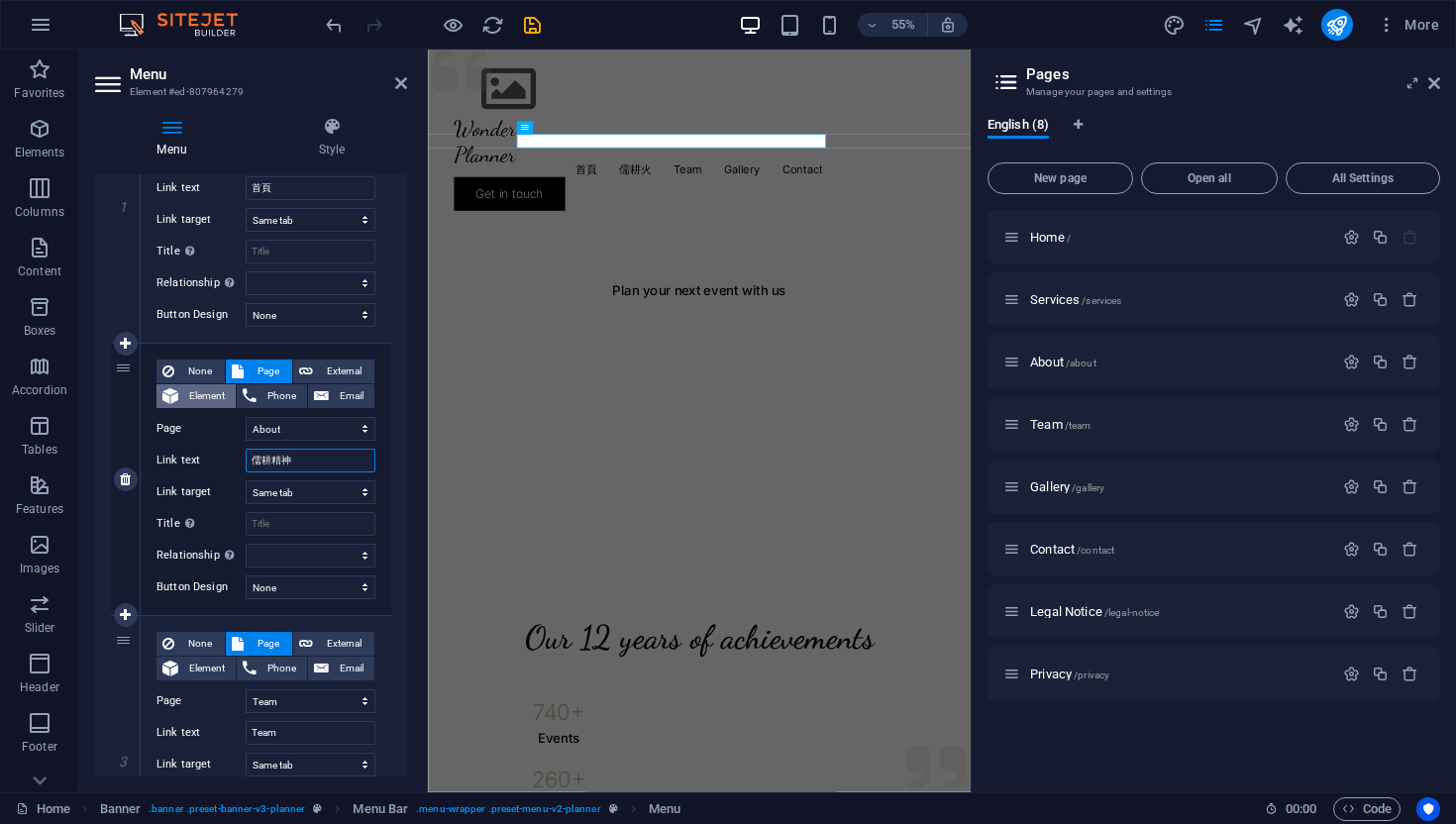 select 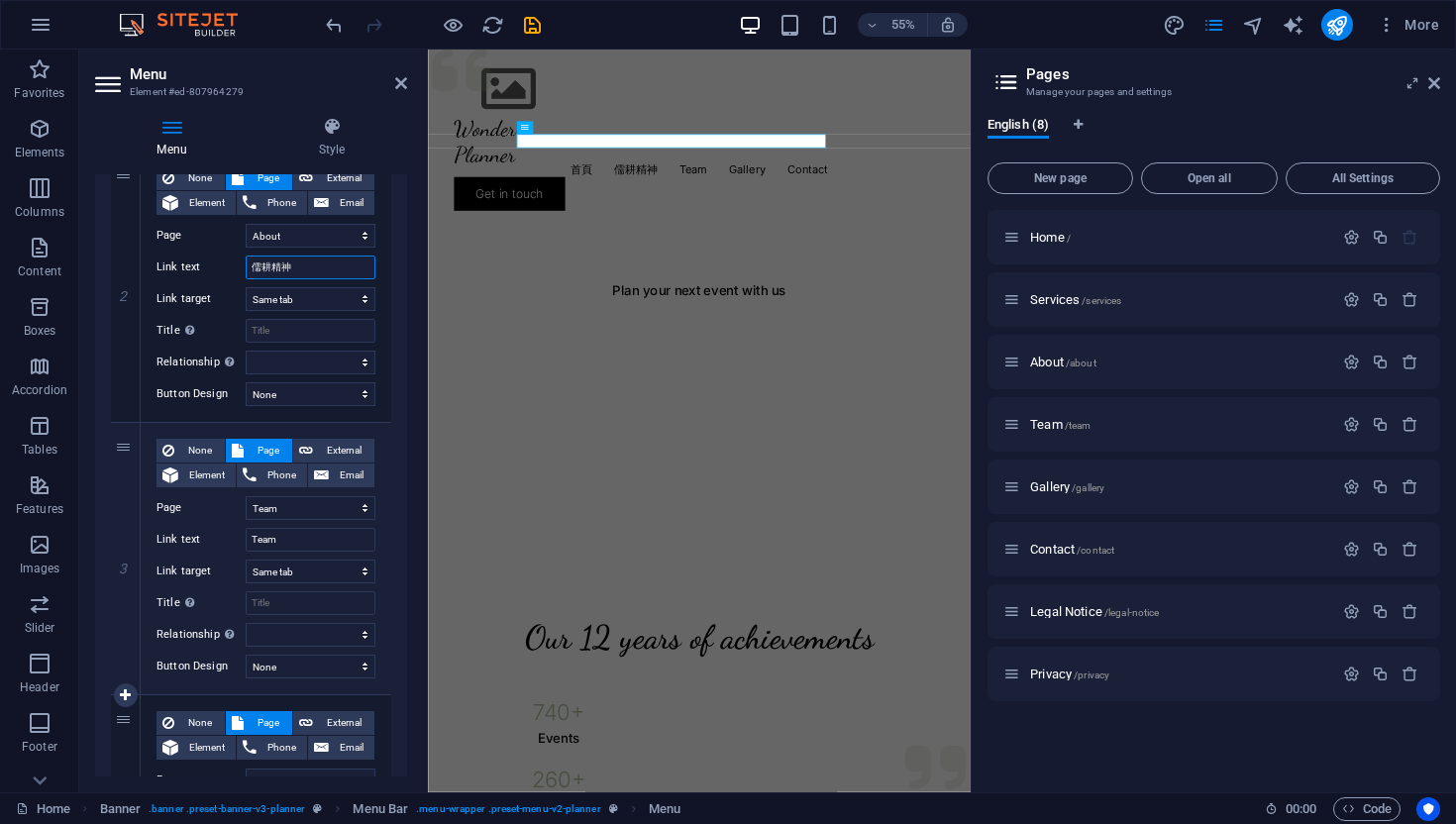 scroll, scrollTop: 491, scrollLeft: 0, axis: vertical 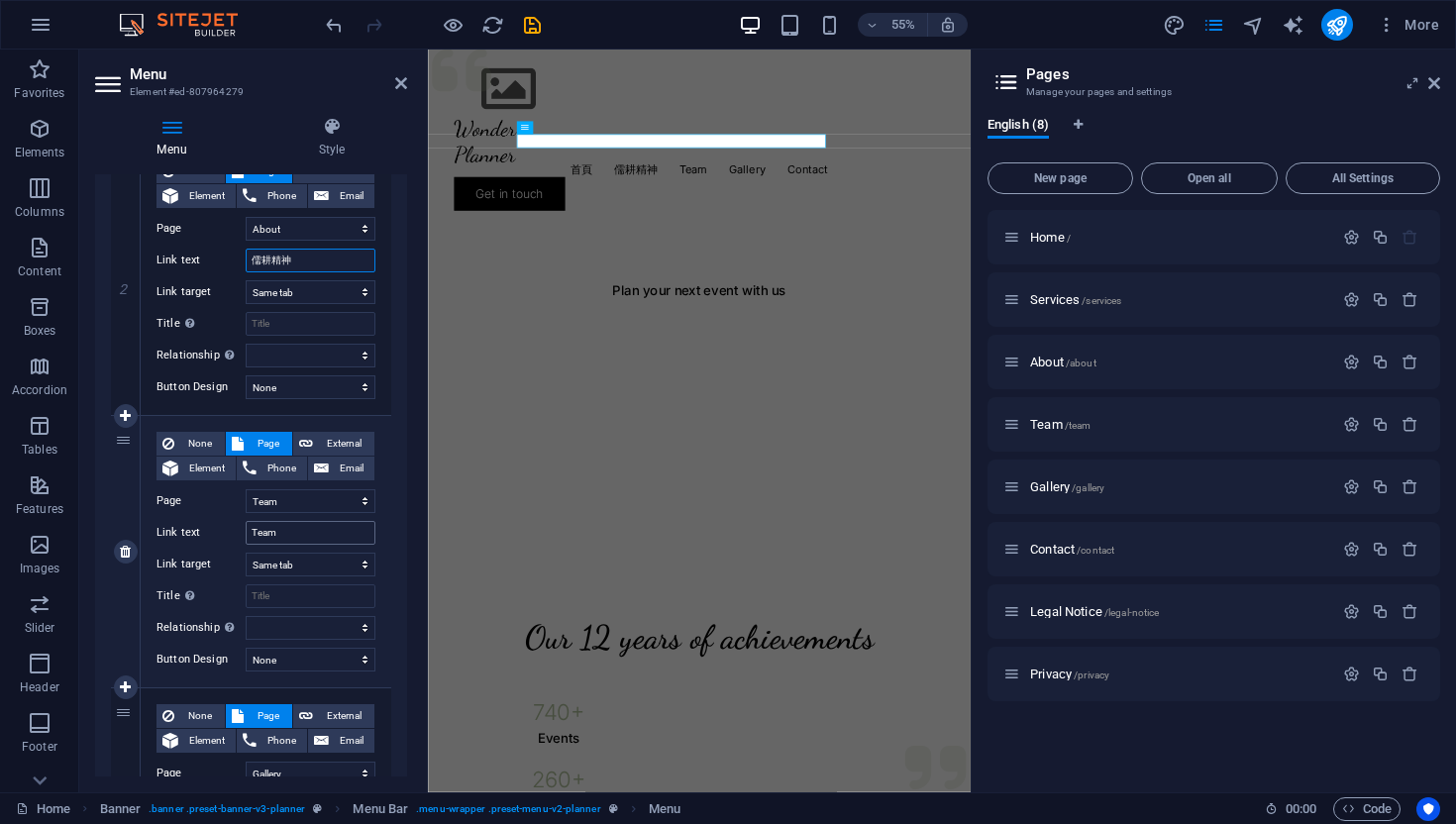 type on "儒耕精神" 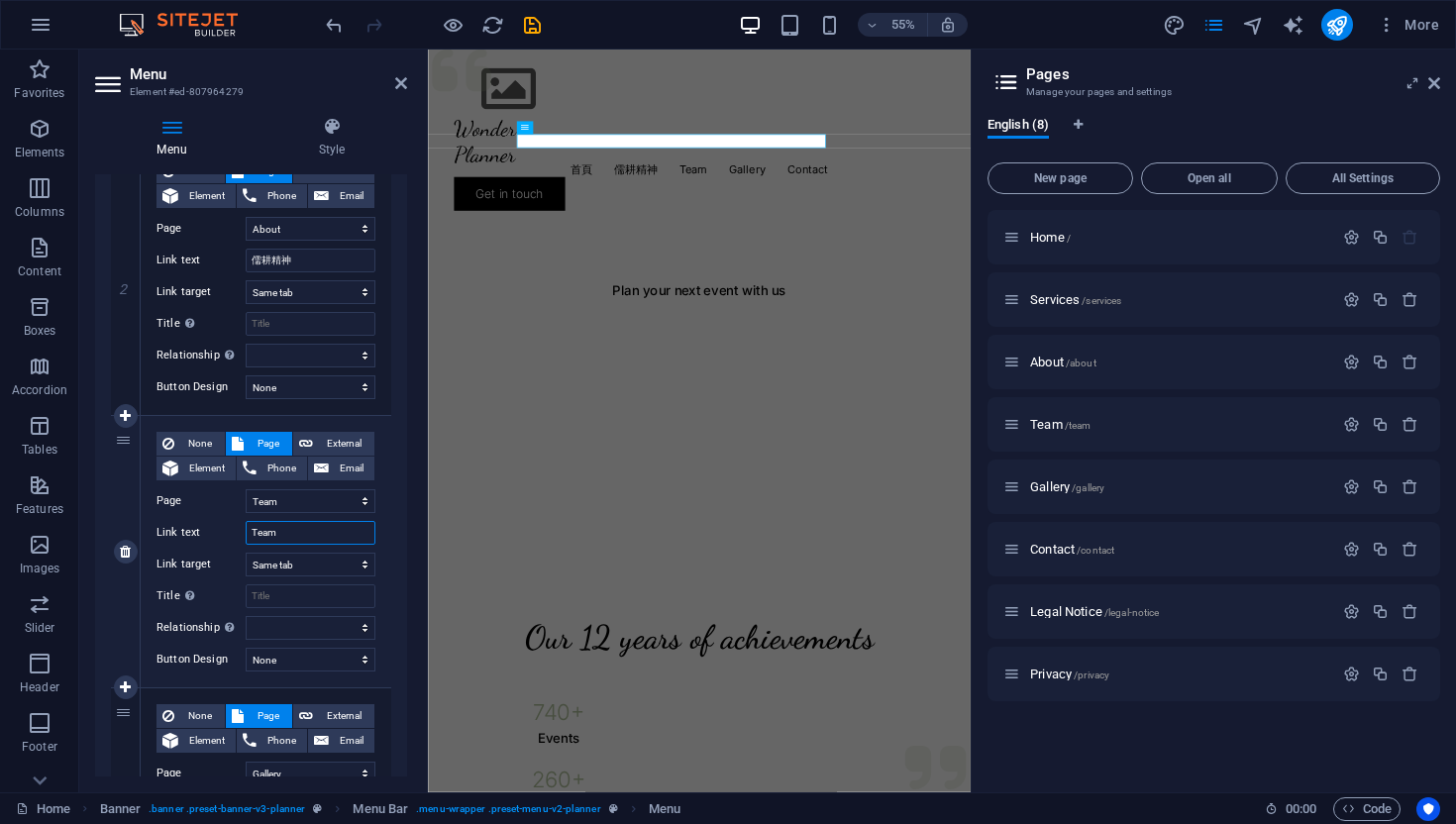 drag, startPoint x: 298, startPoint y: 531, endPoint x: 211, endPoint y: 508, distance: 89.98889 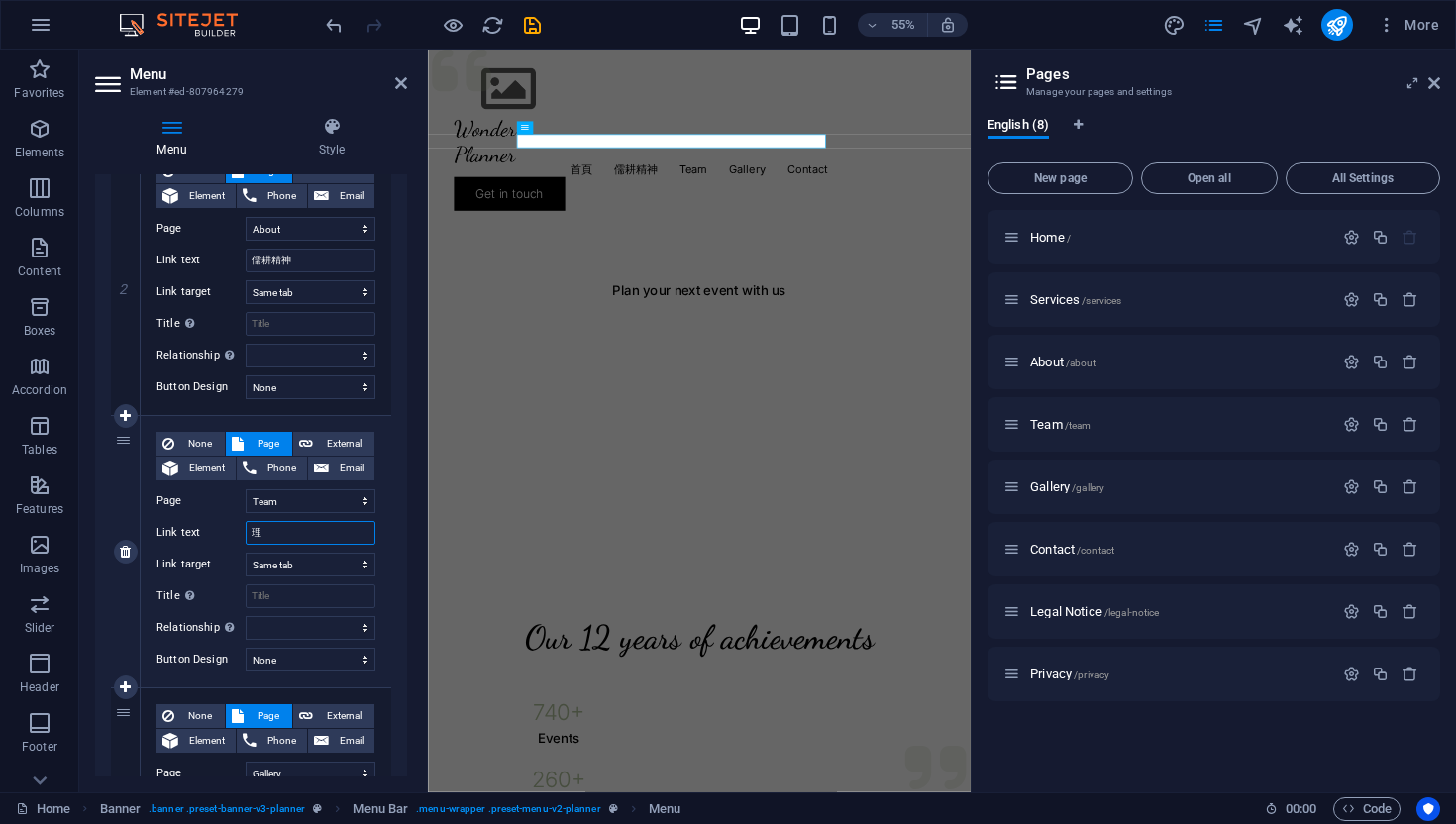 type on "理人" 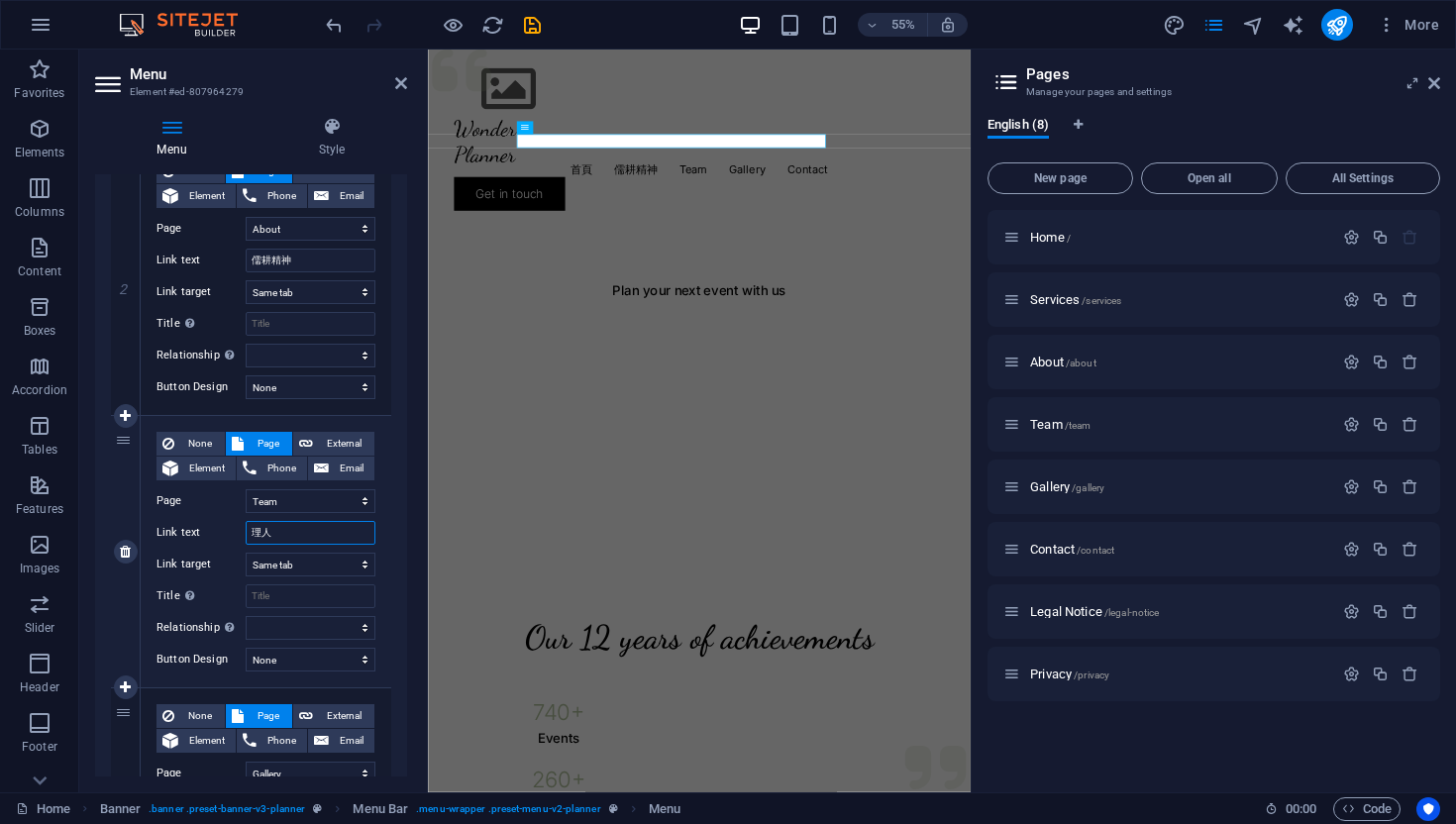 select 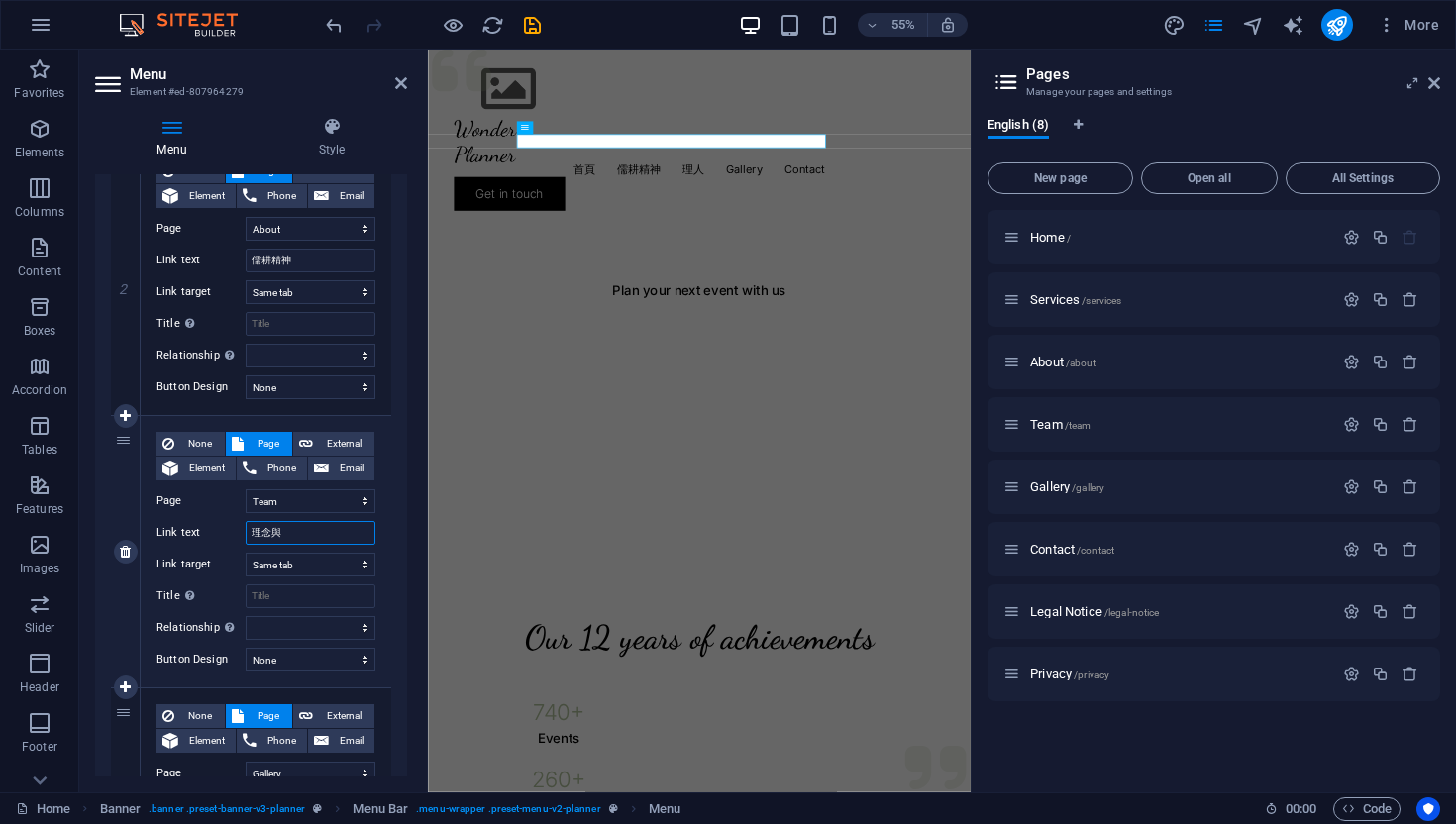 type on "理念與一" 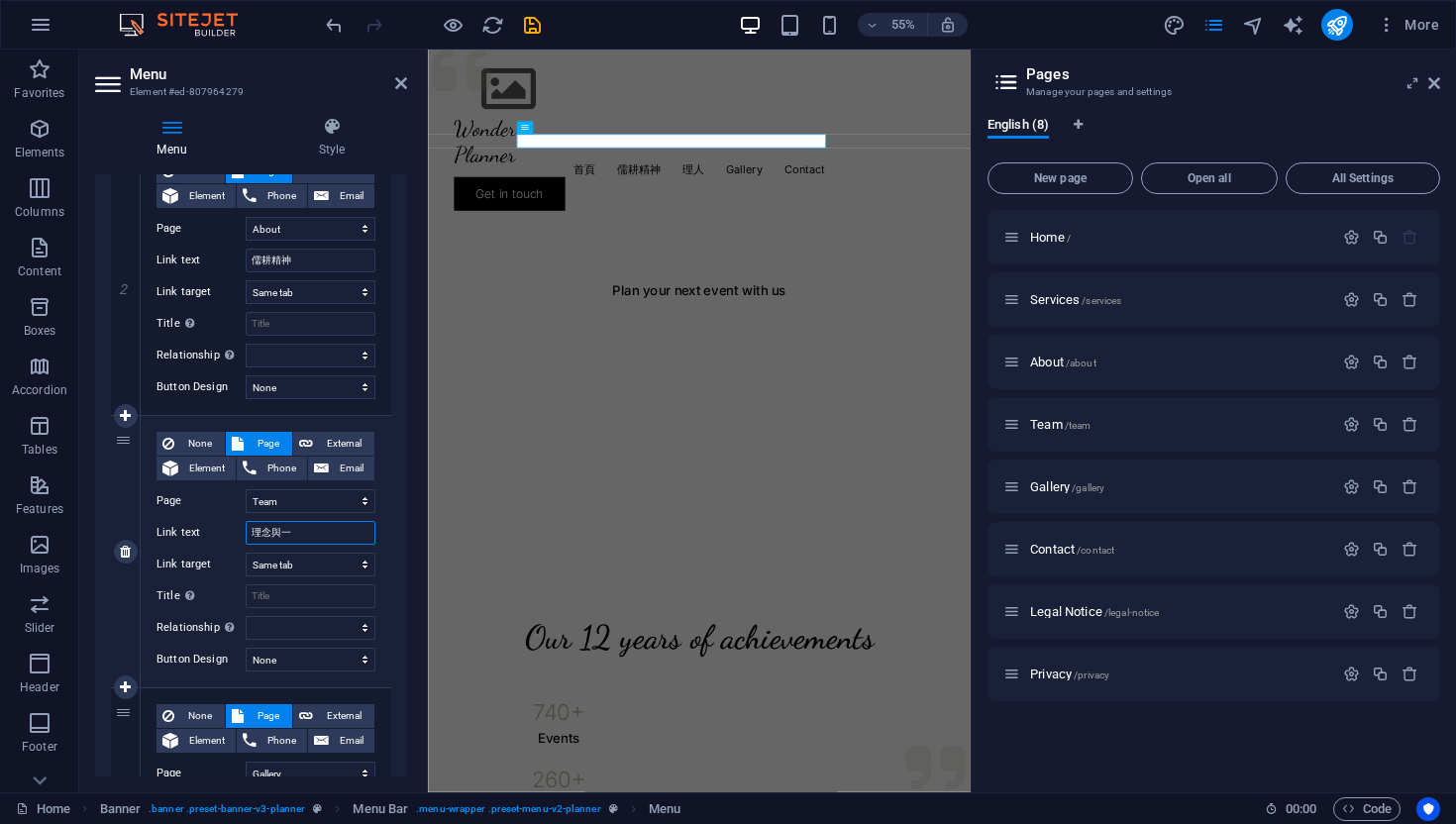 select 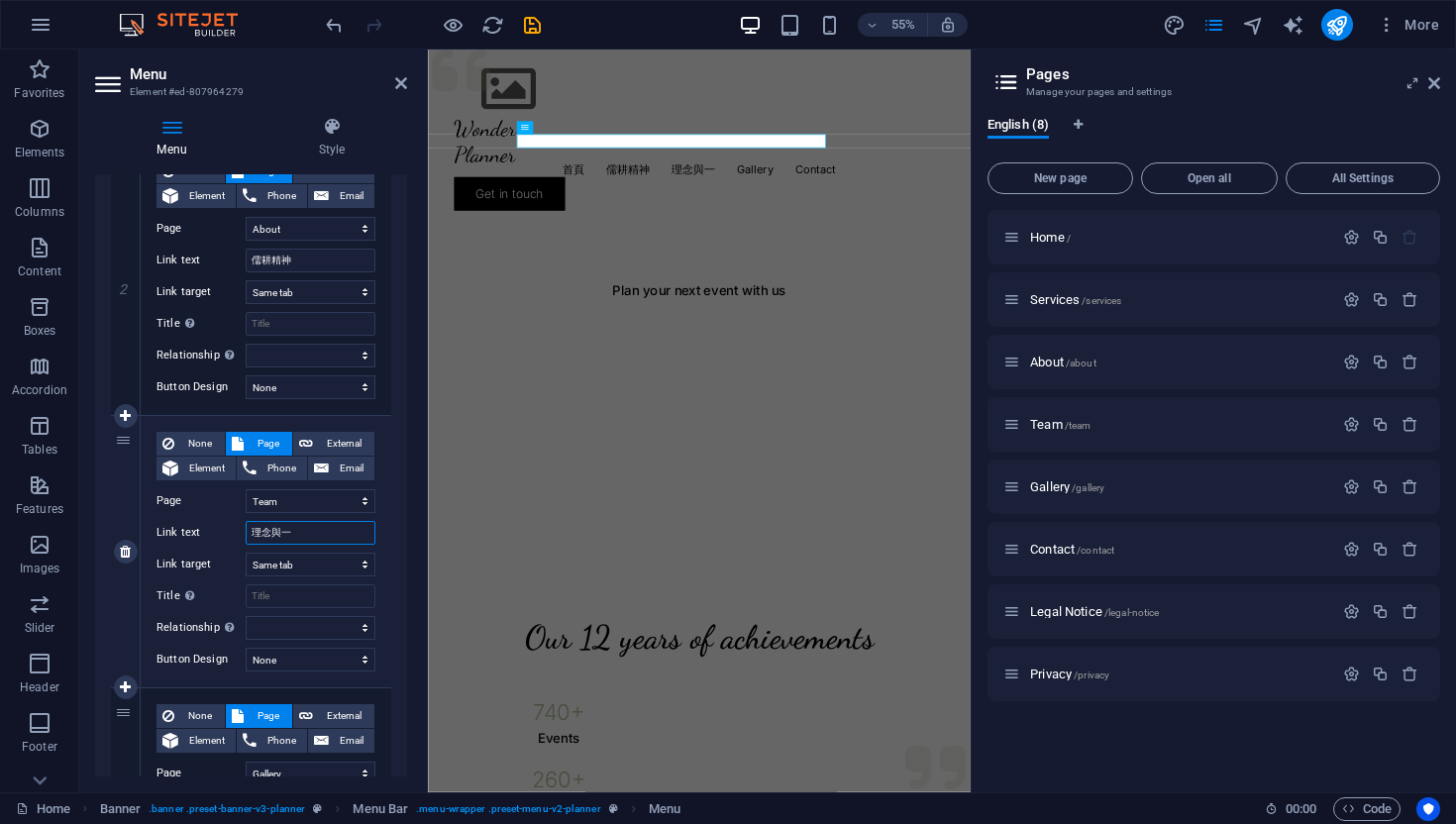 type on "理念與" 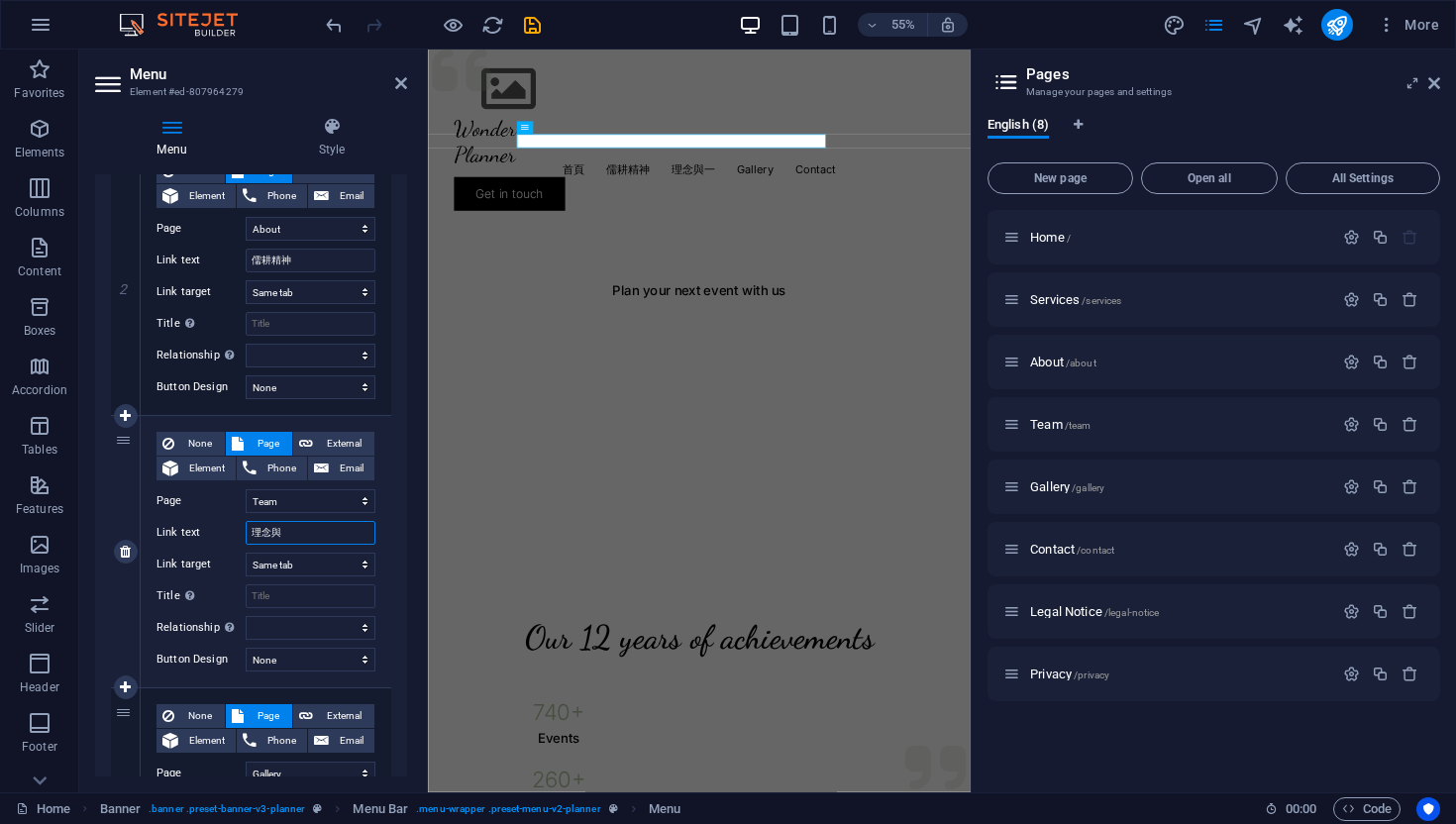 select 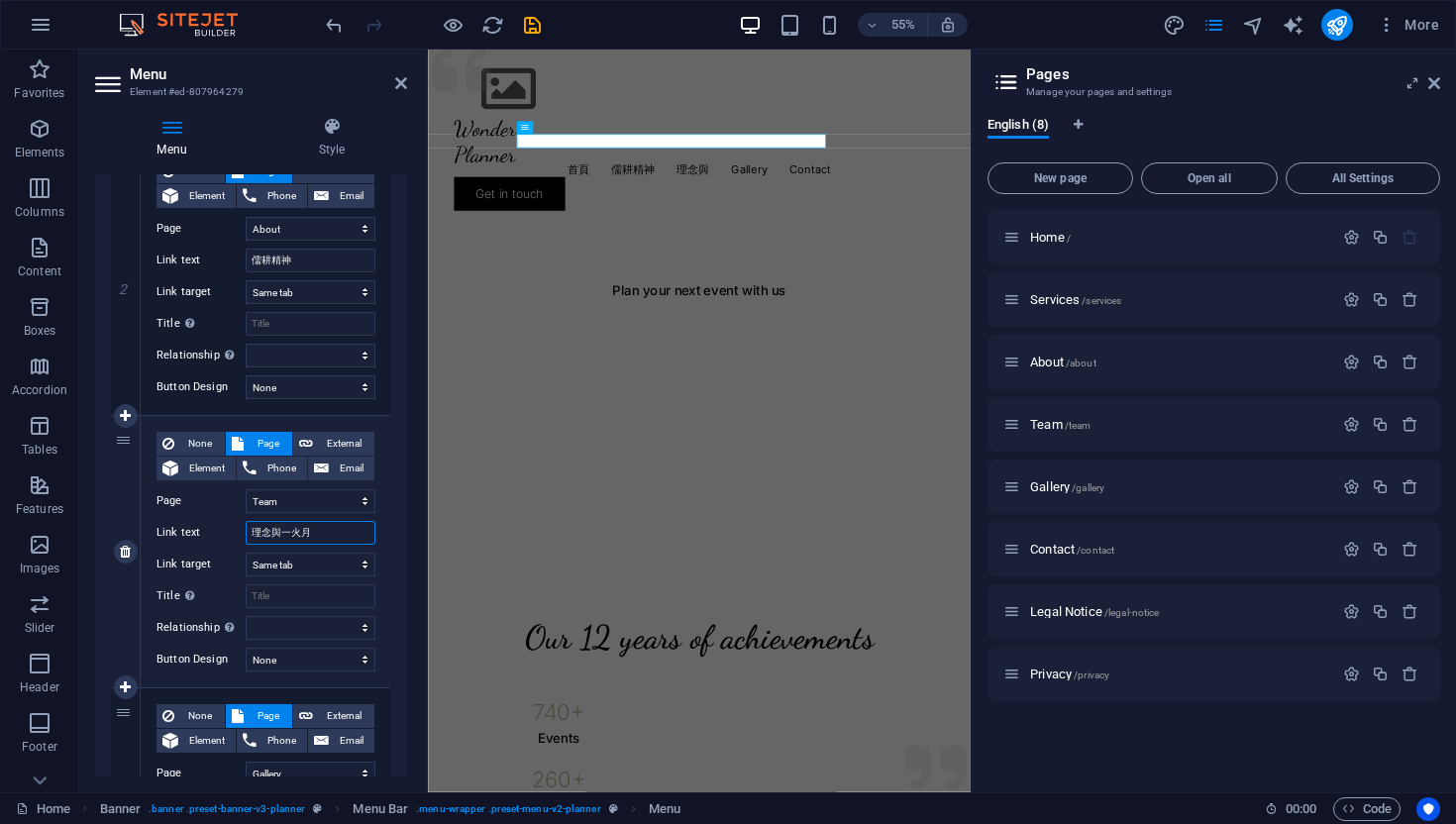 type on "理念與一火月金" 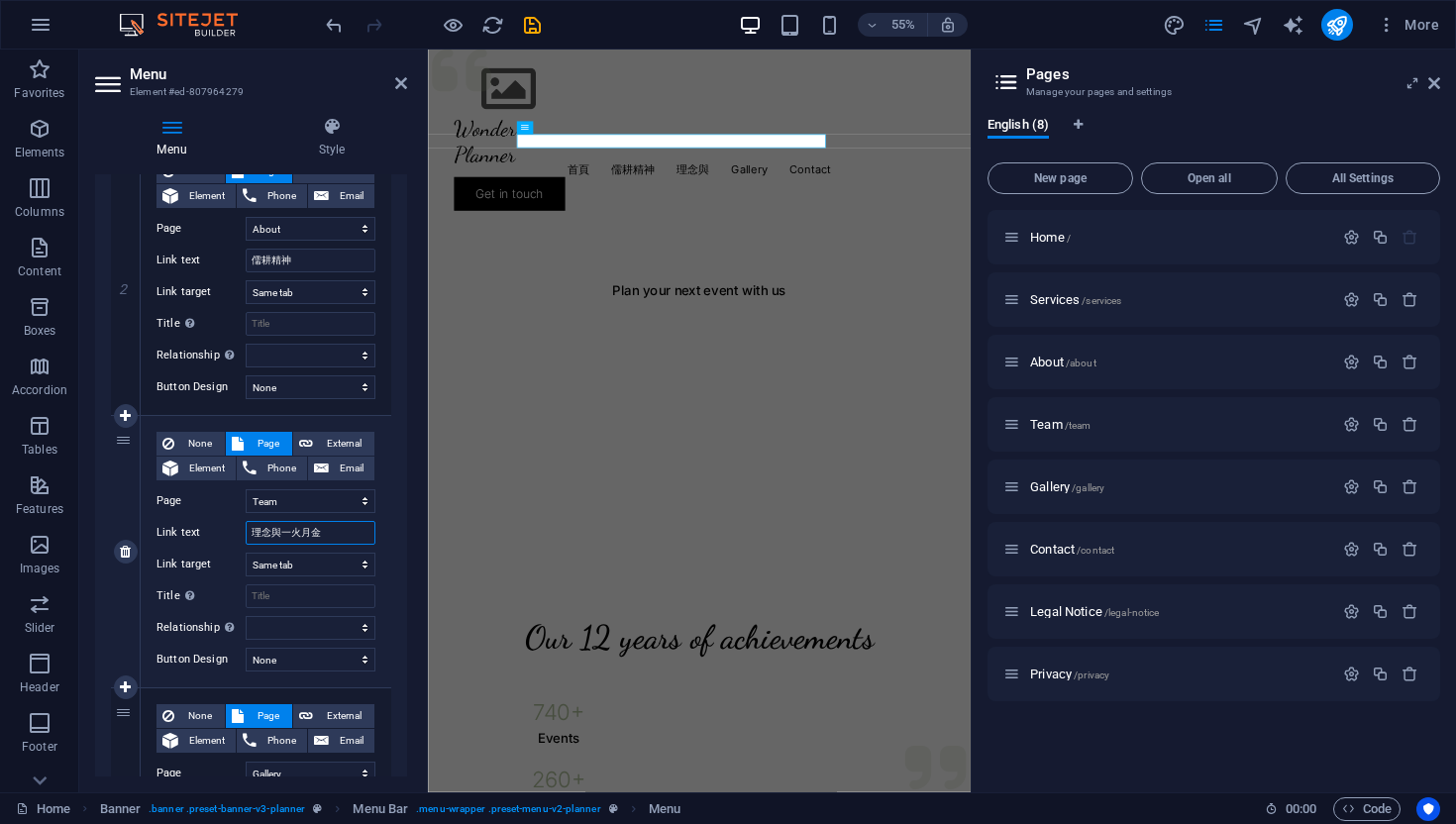 select 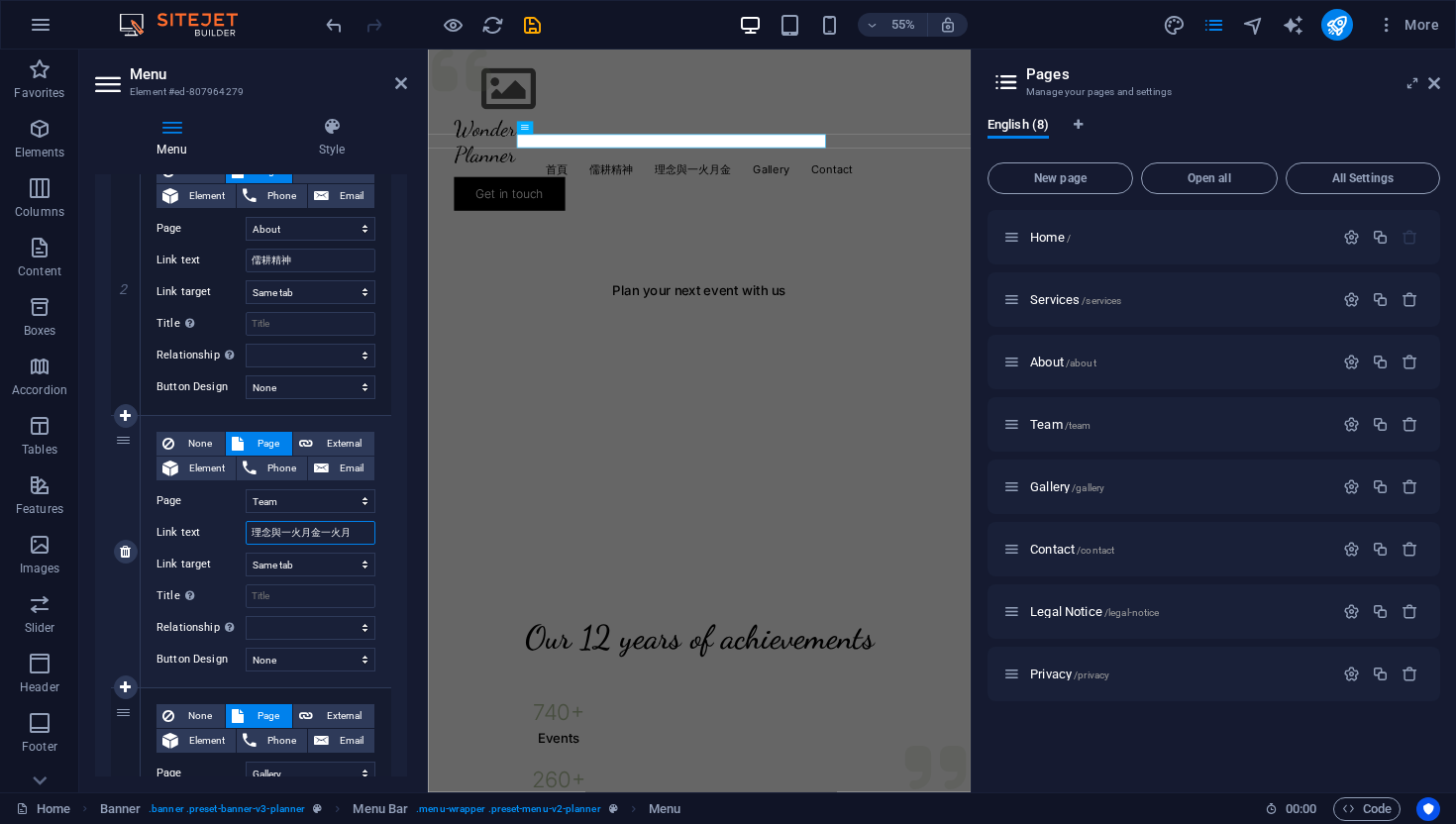 type on "理念與一火月金一火月金" 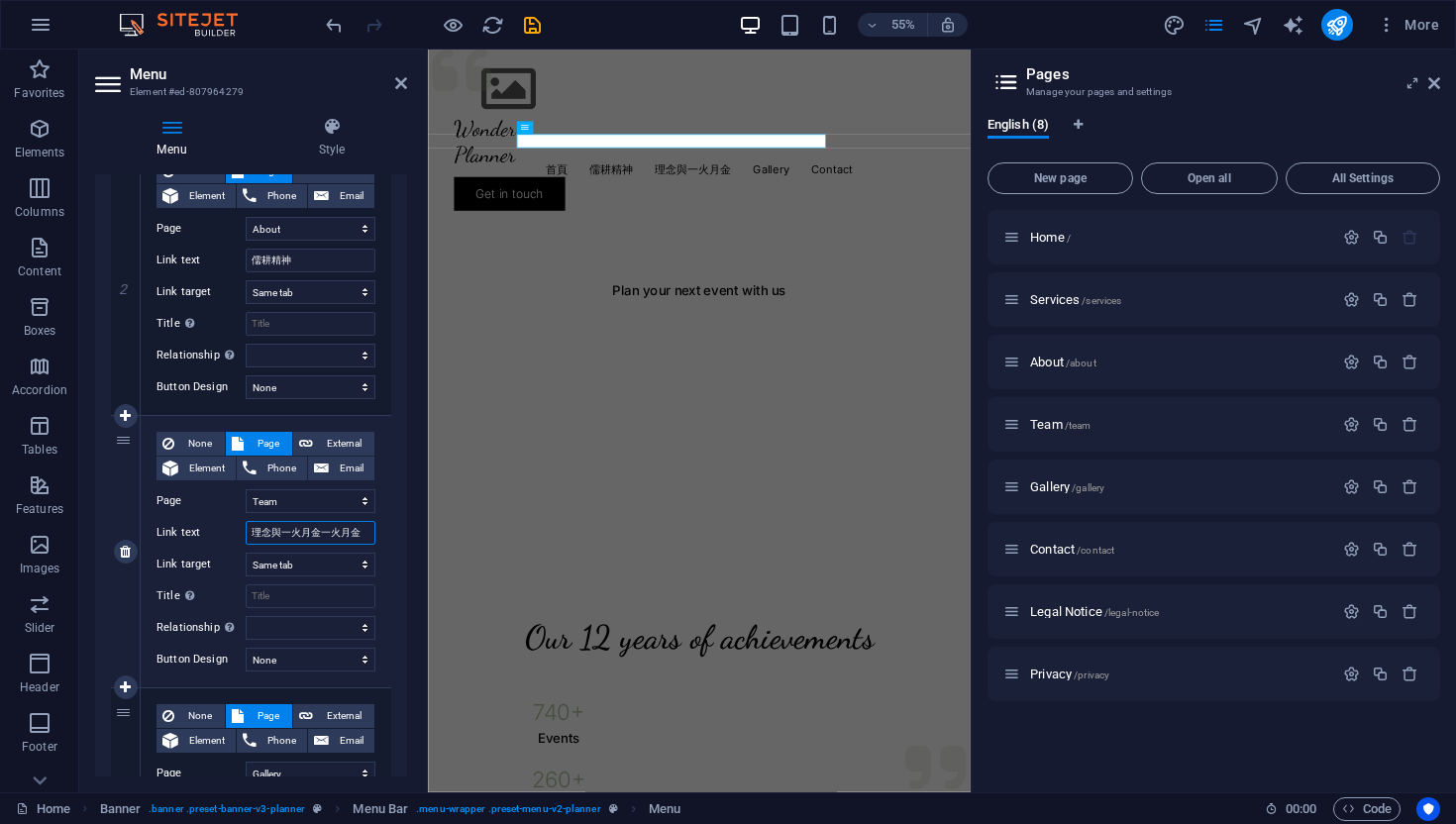 select 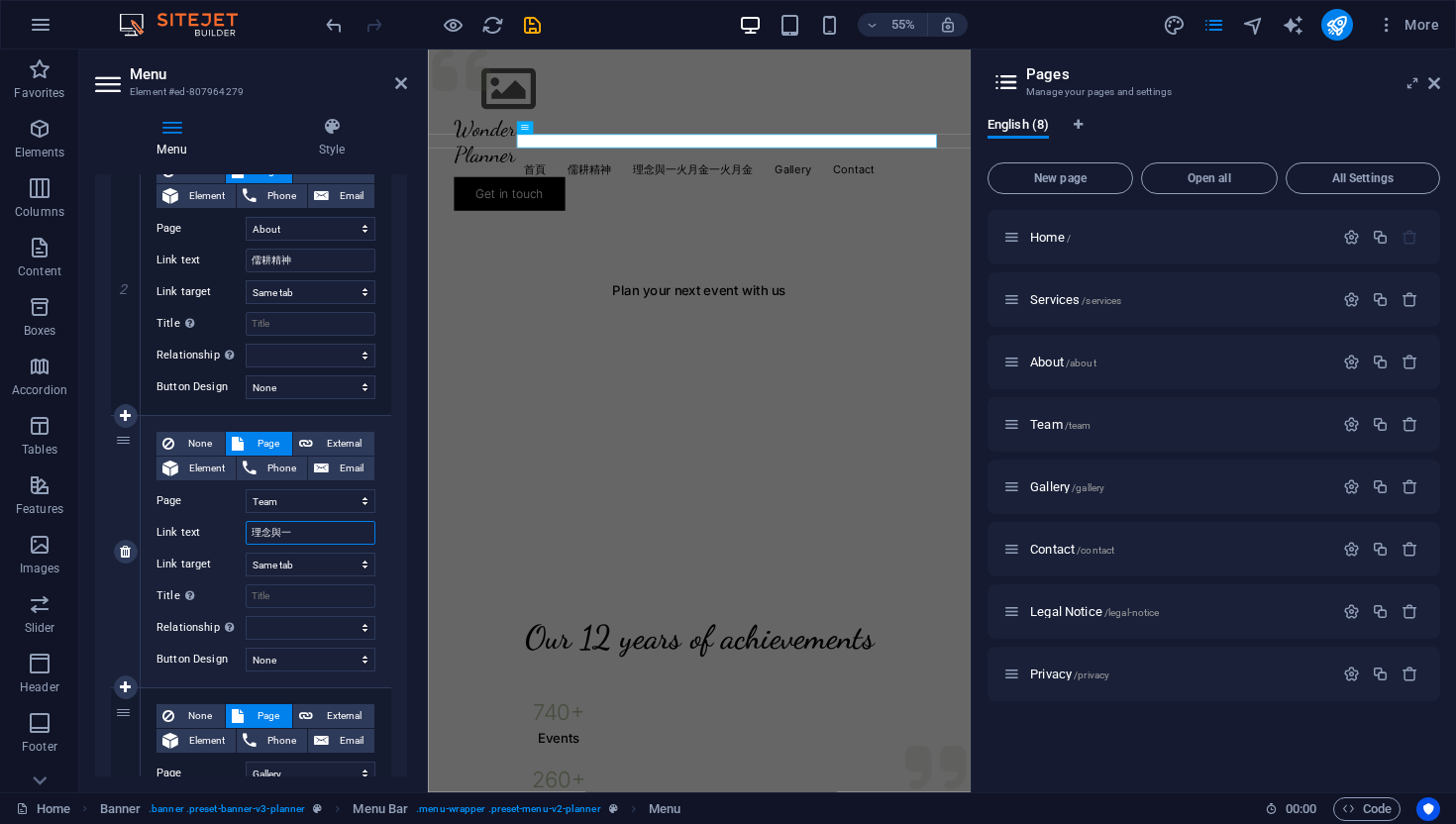 type on "理念與" 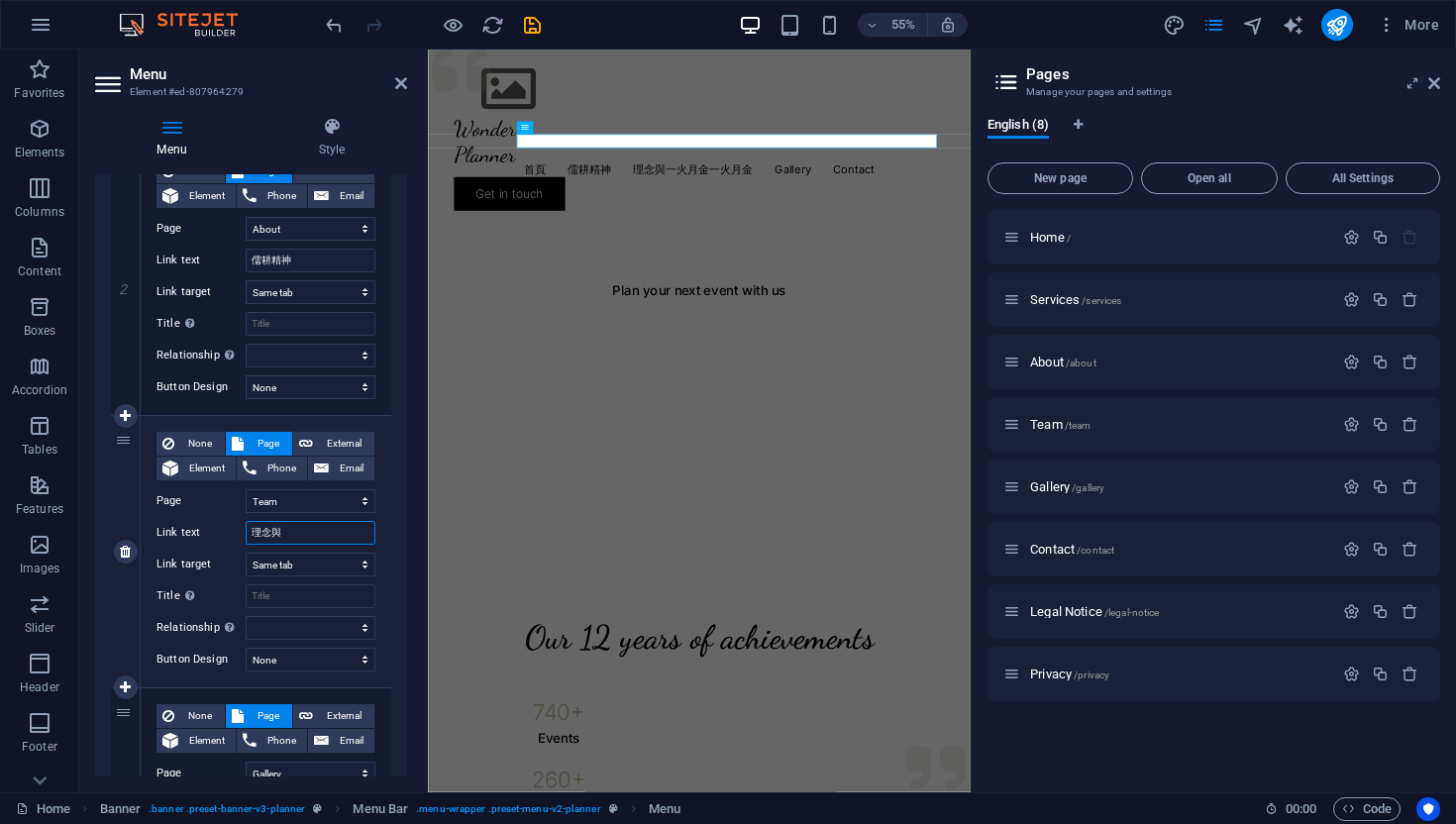 select 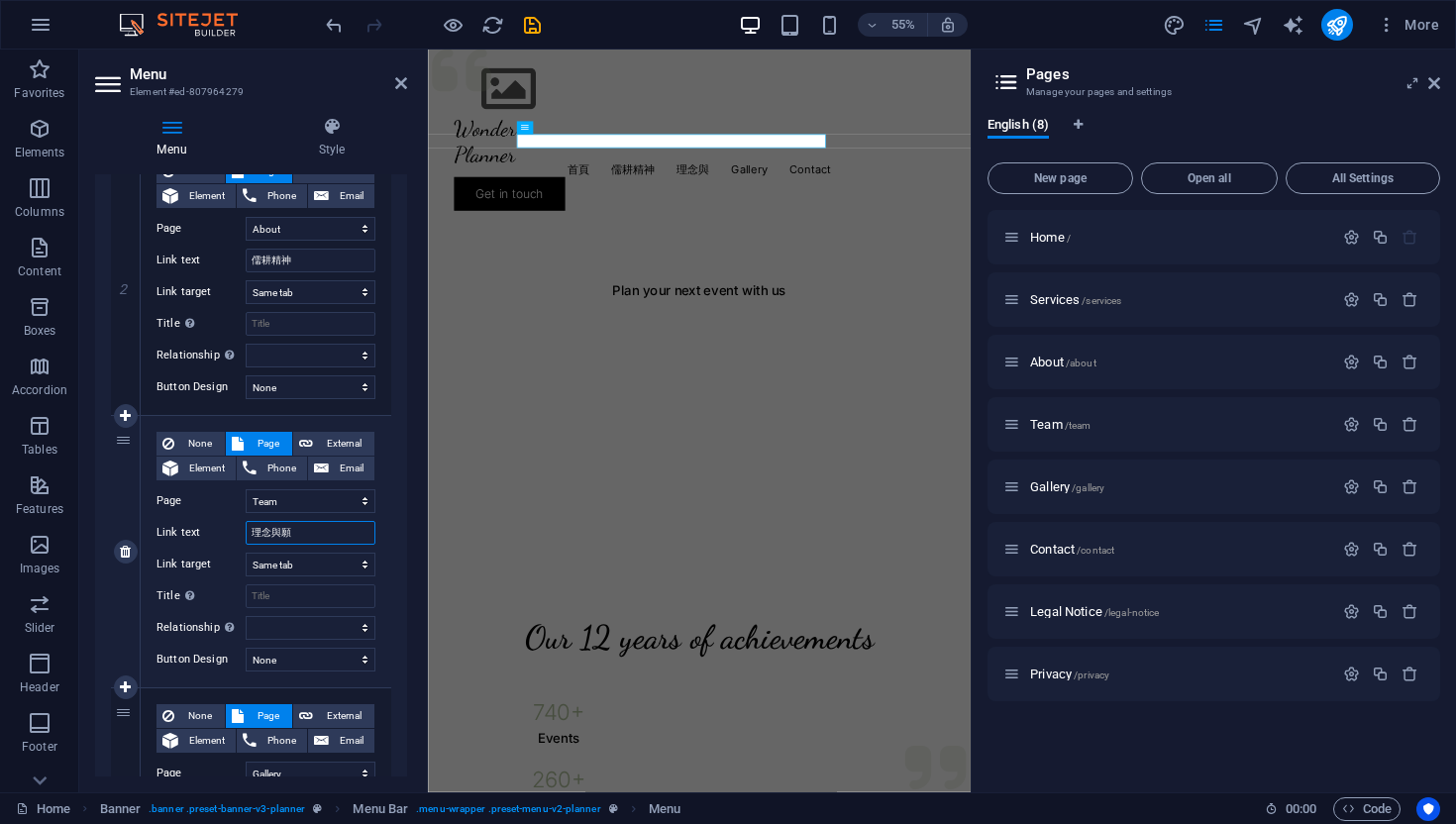 type on "理念與願日" 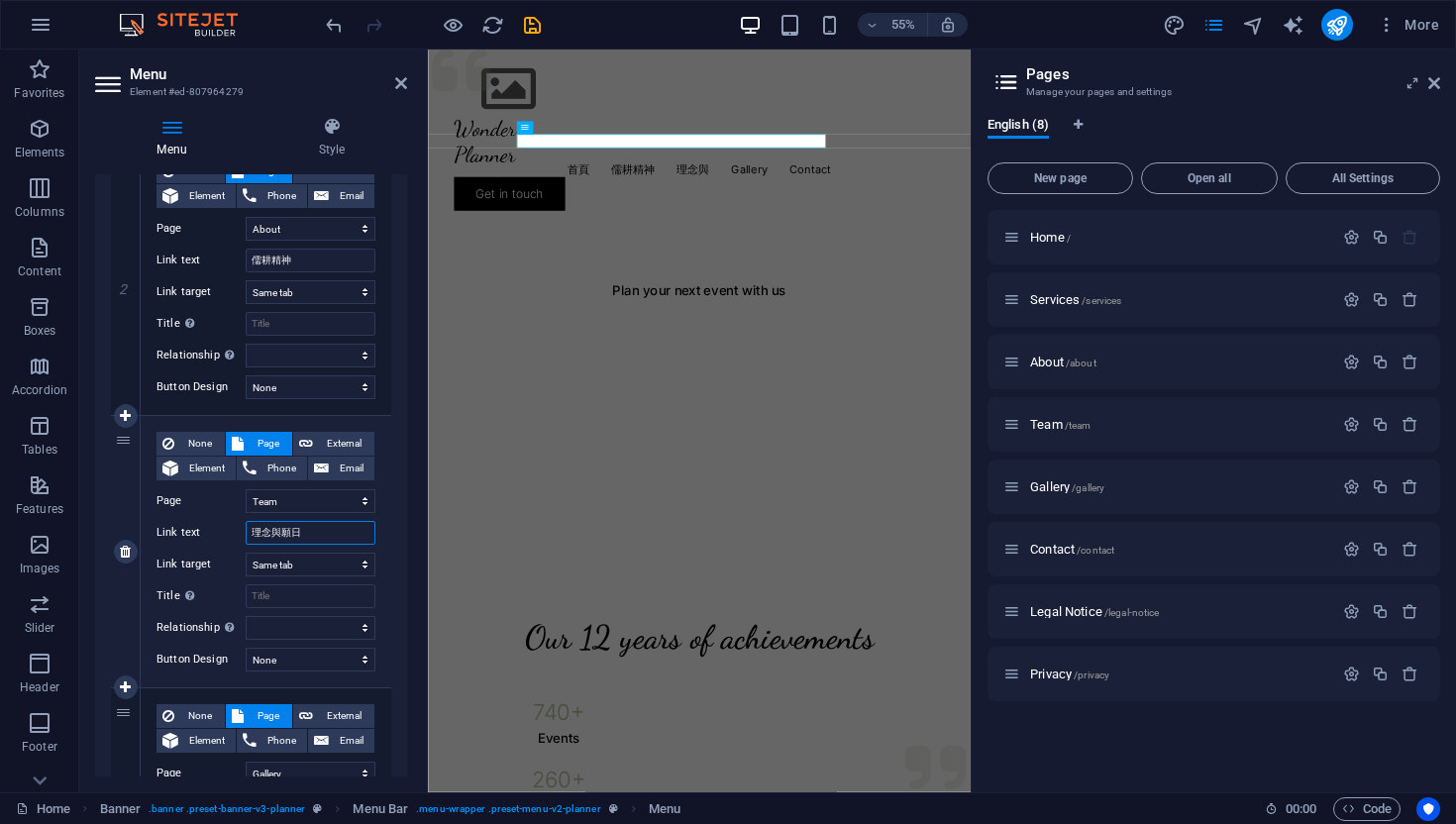 select 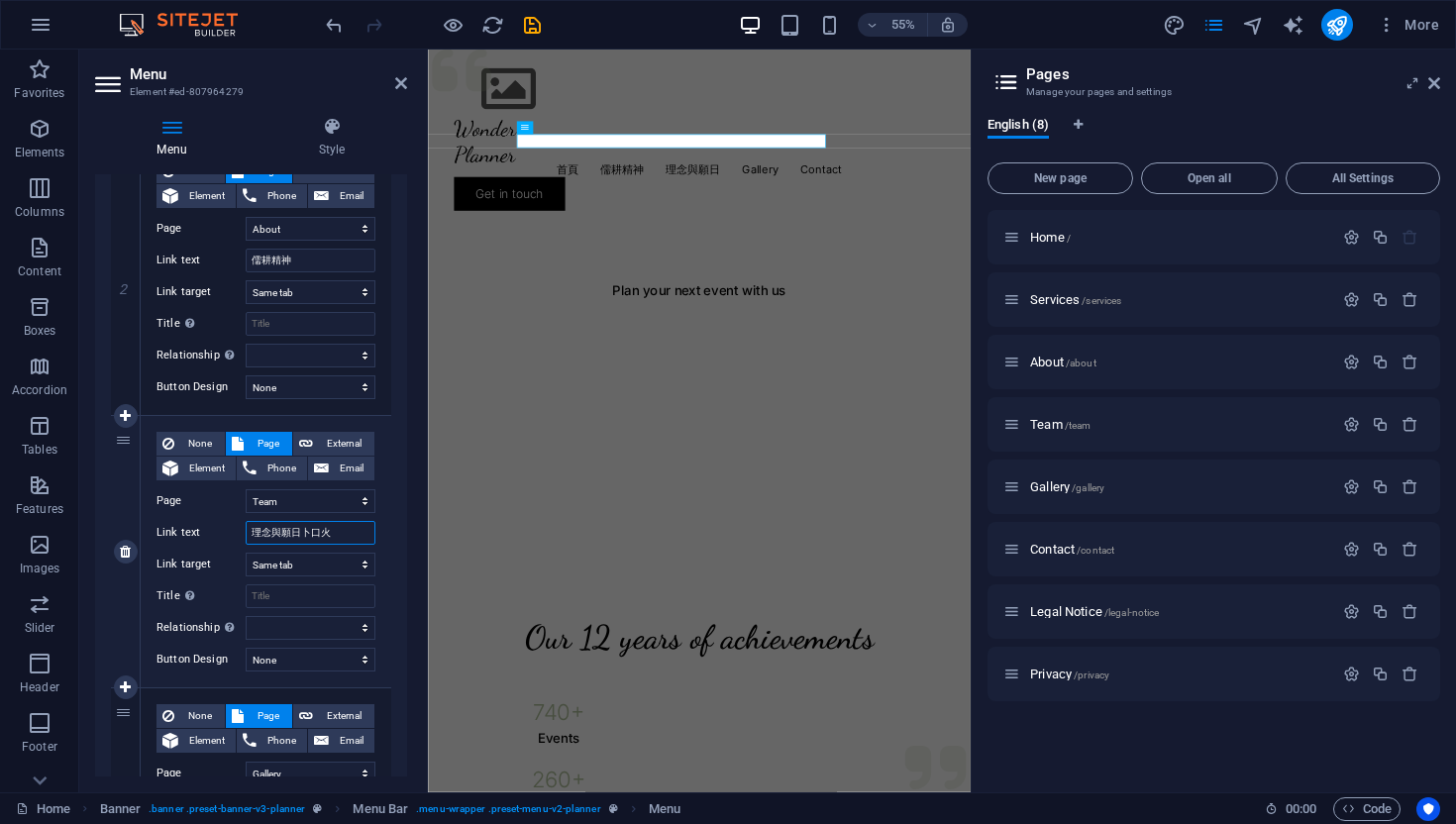type on "理念與願景" 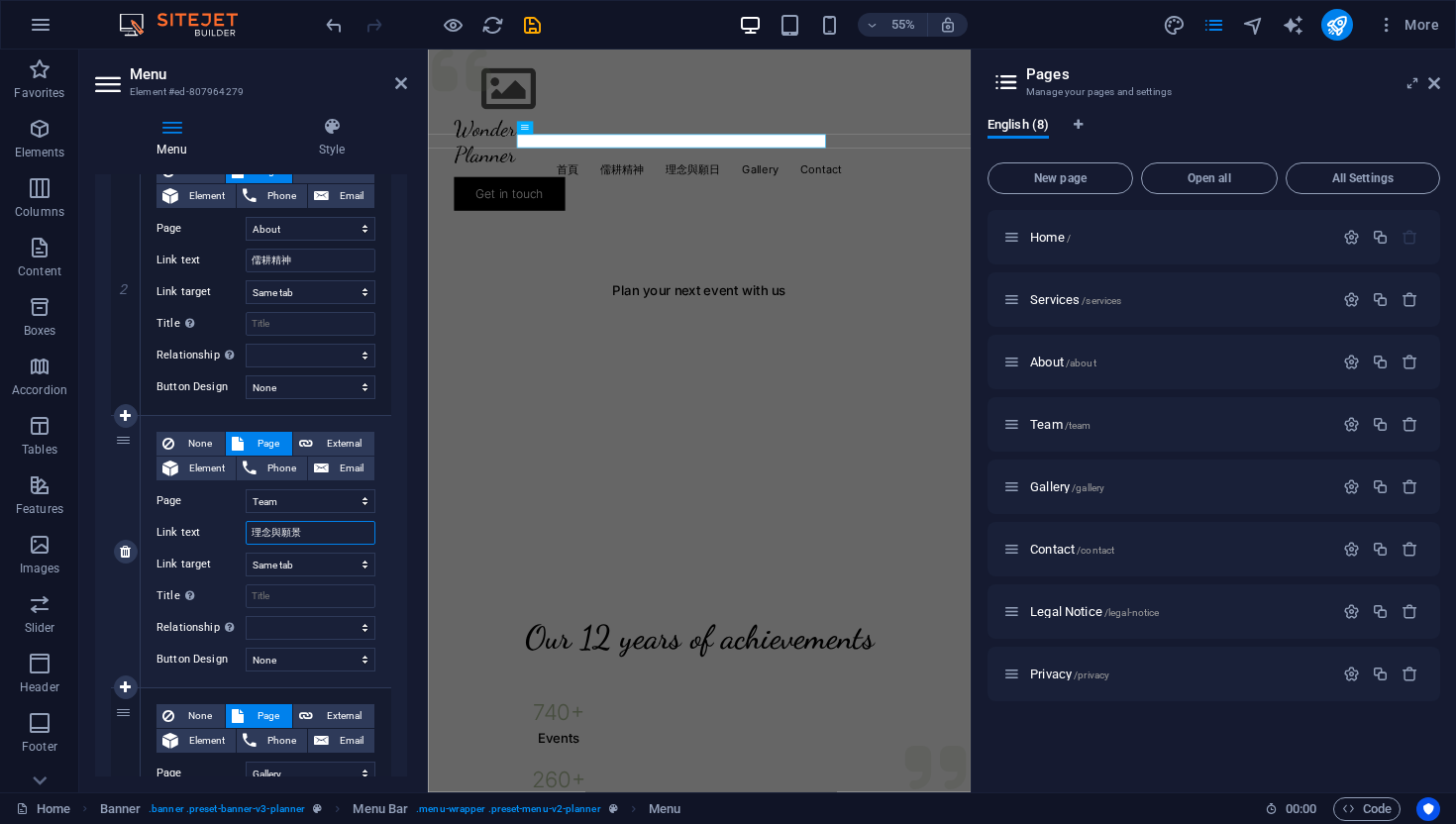 select 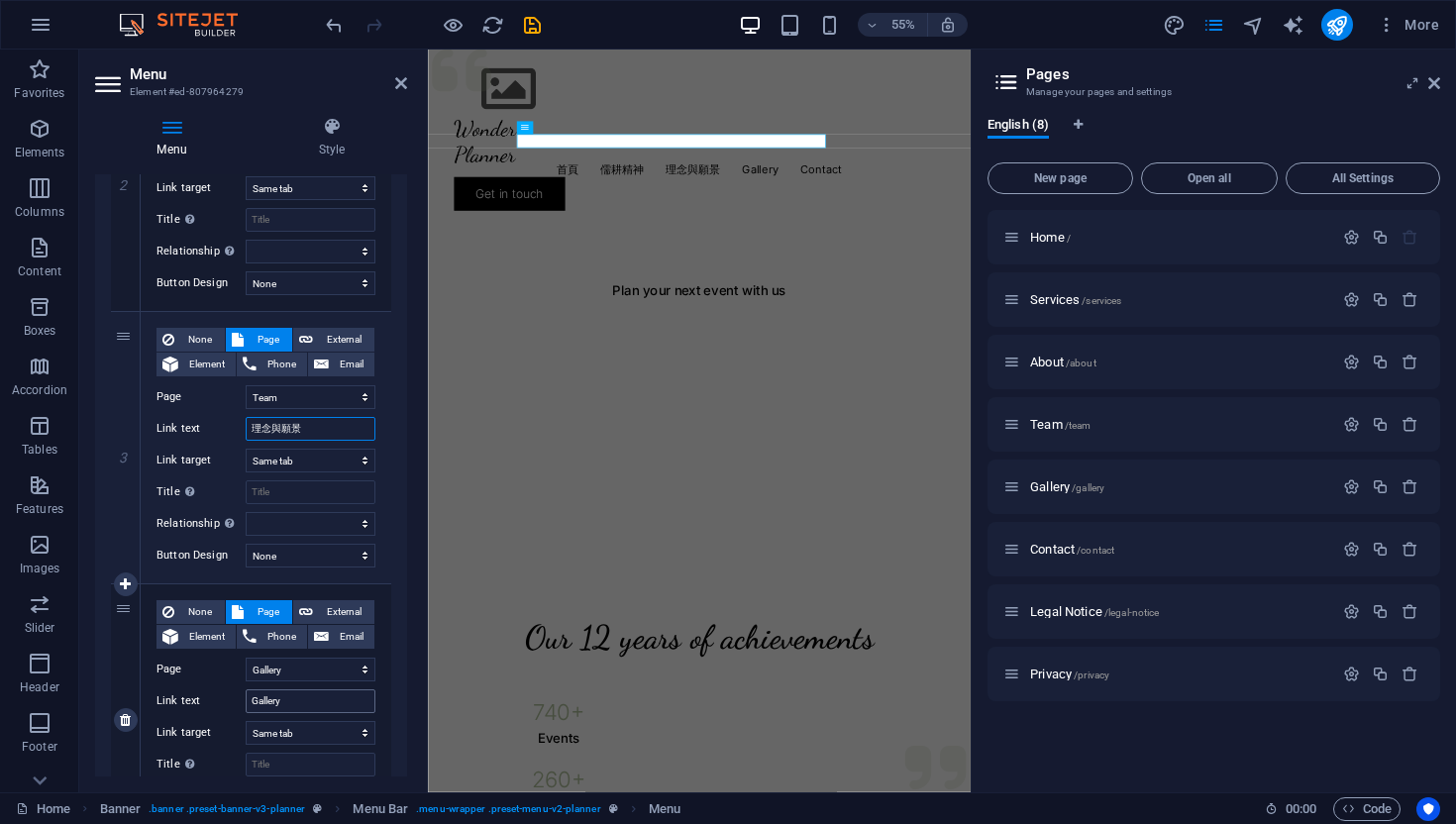 scroll, scrollTop: 596, scrollLeft: 0, axis: vertical 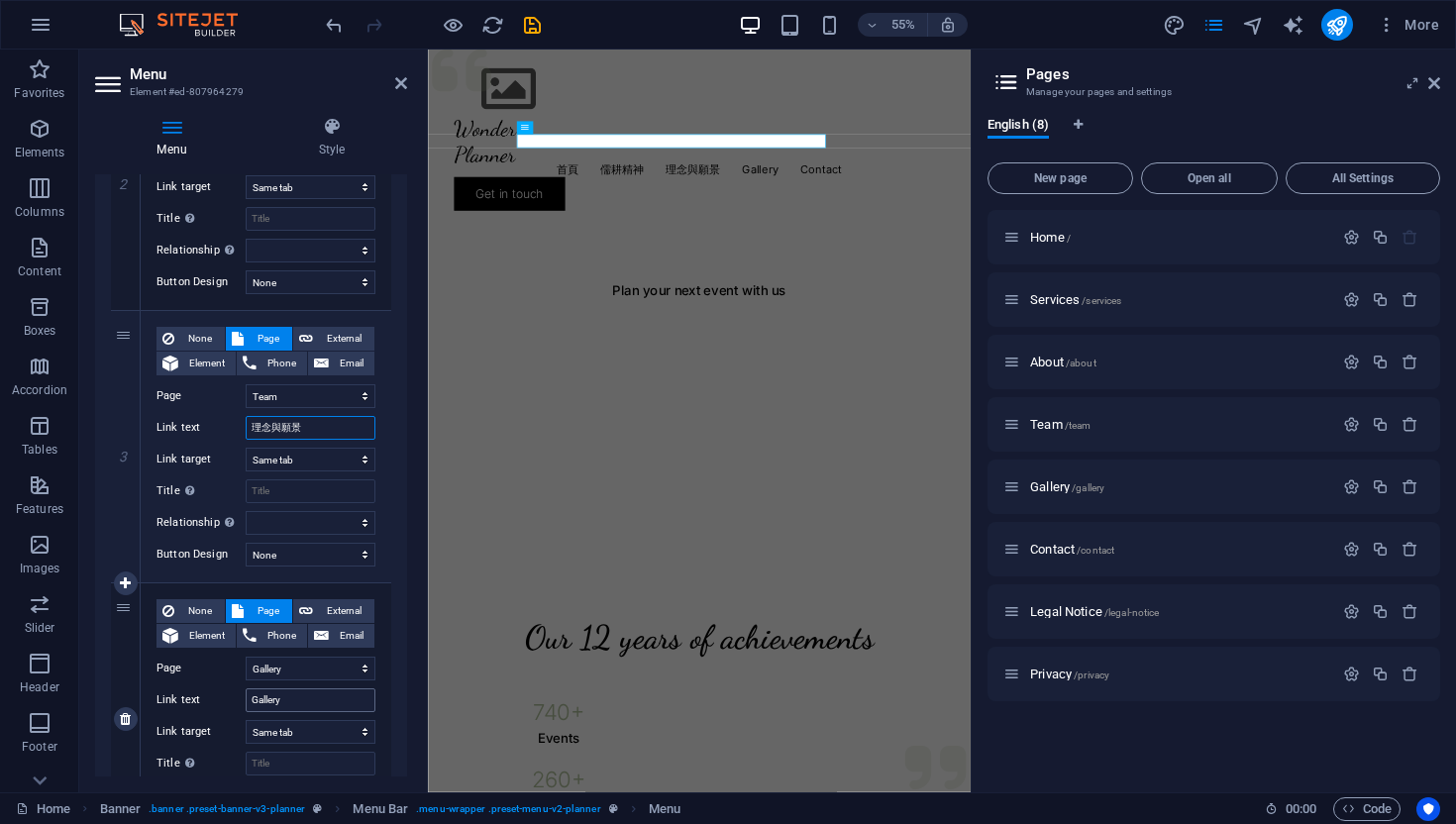 type on "理念與願景" 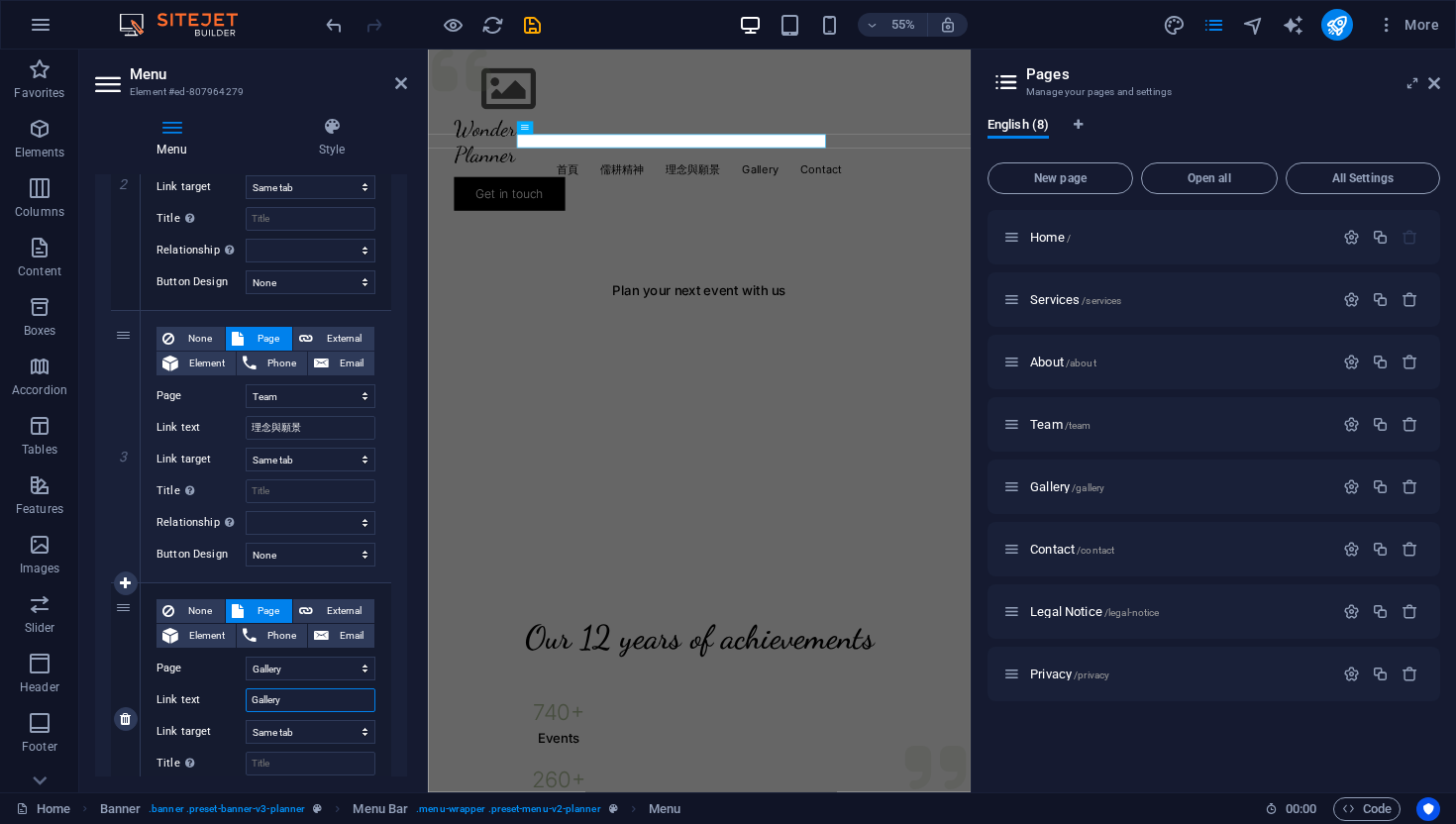drag, startPoint x: 313, startPoint y: 699, endPoint x: 236, endPoint y: 688, distance: 77.78175 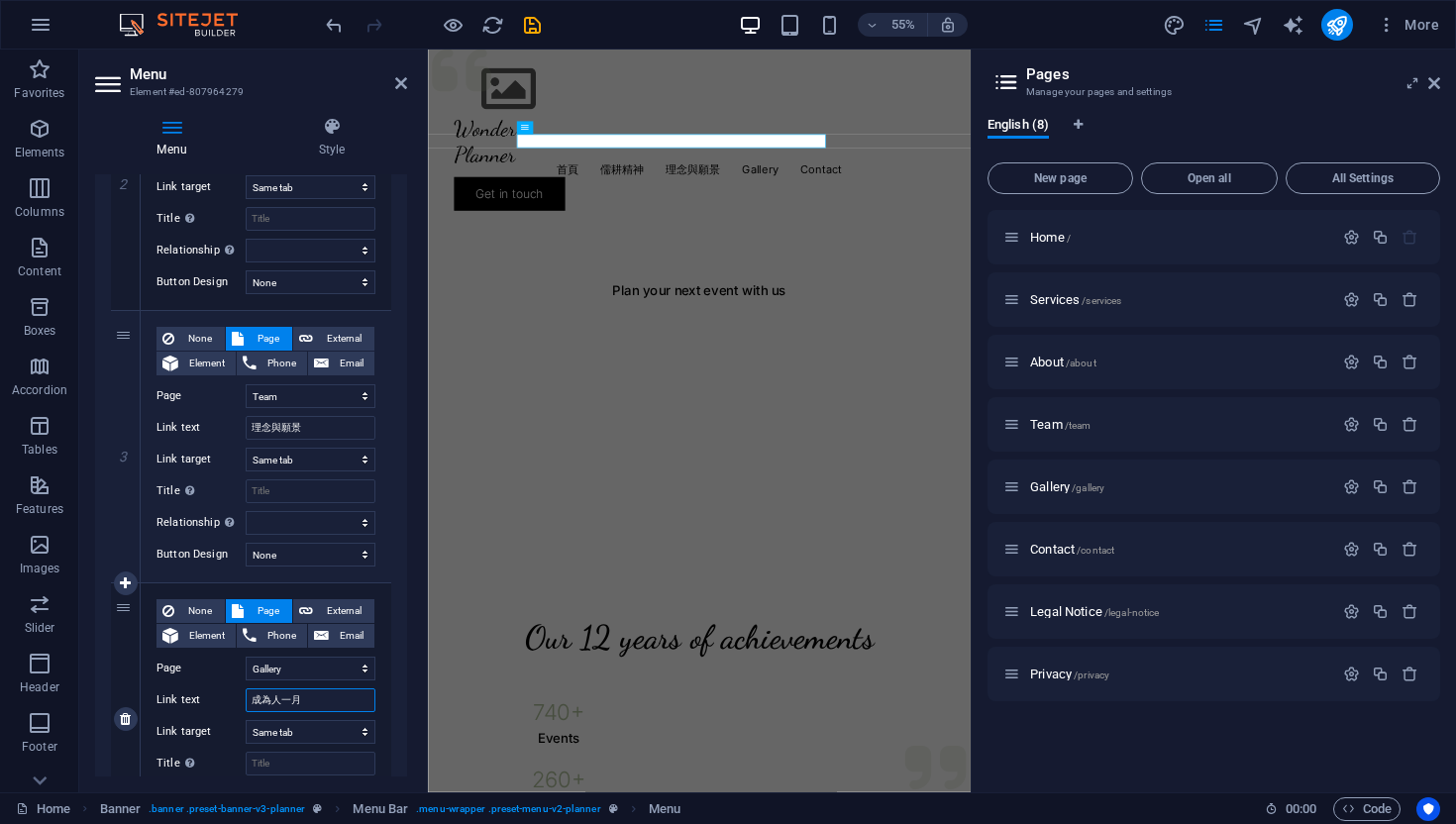 type on "成為優" 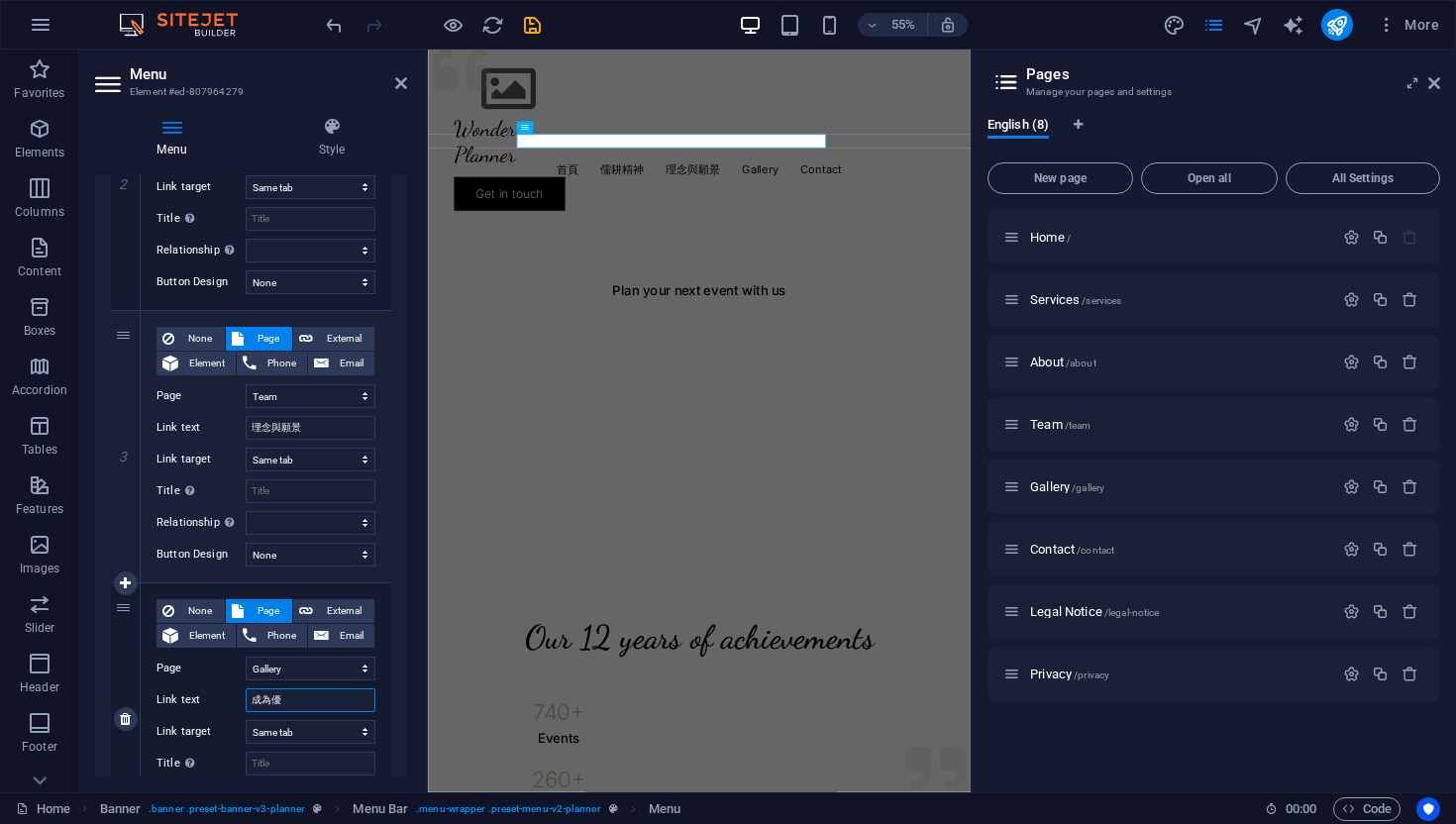 select 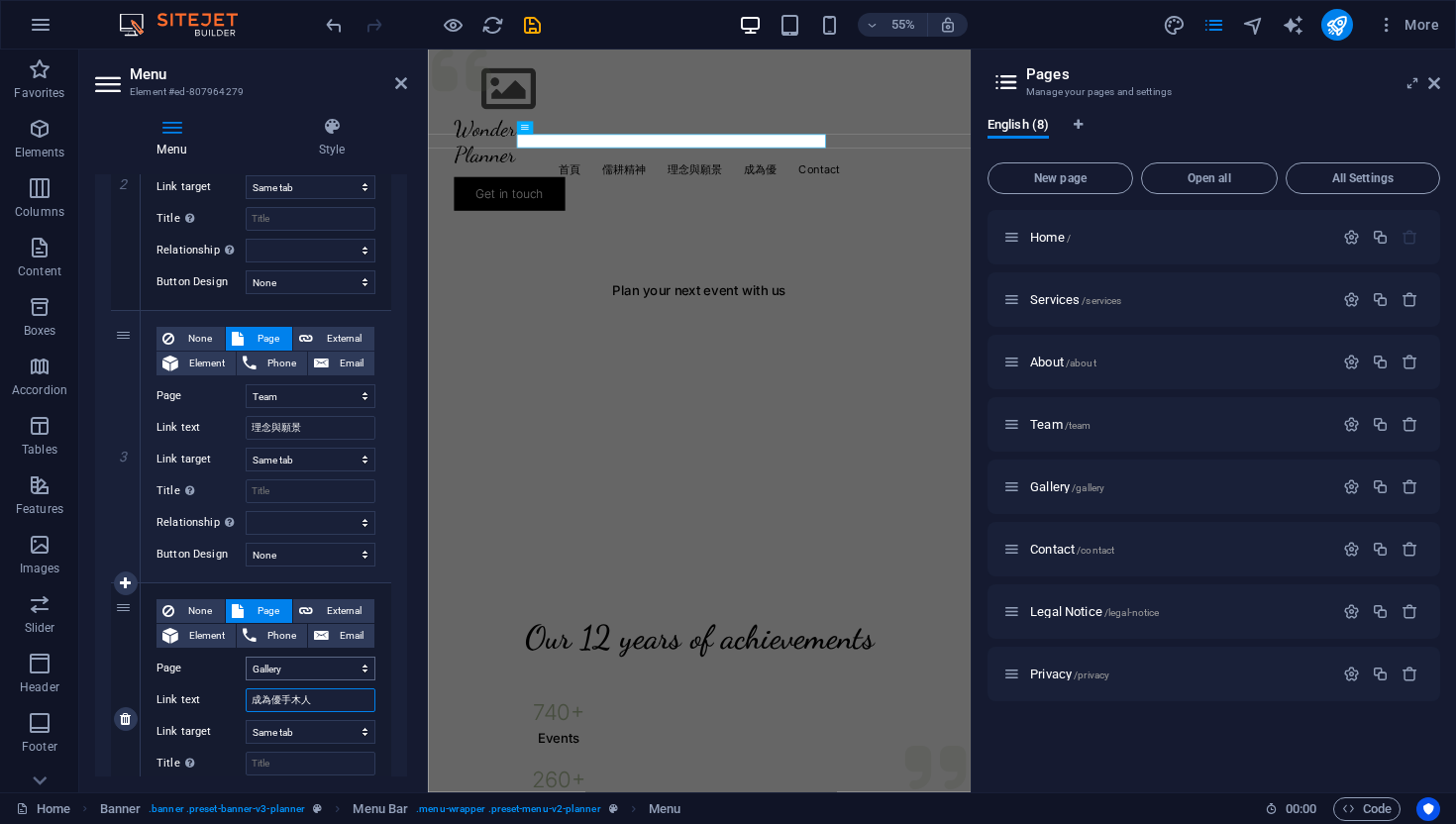 type on "成為優耣" 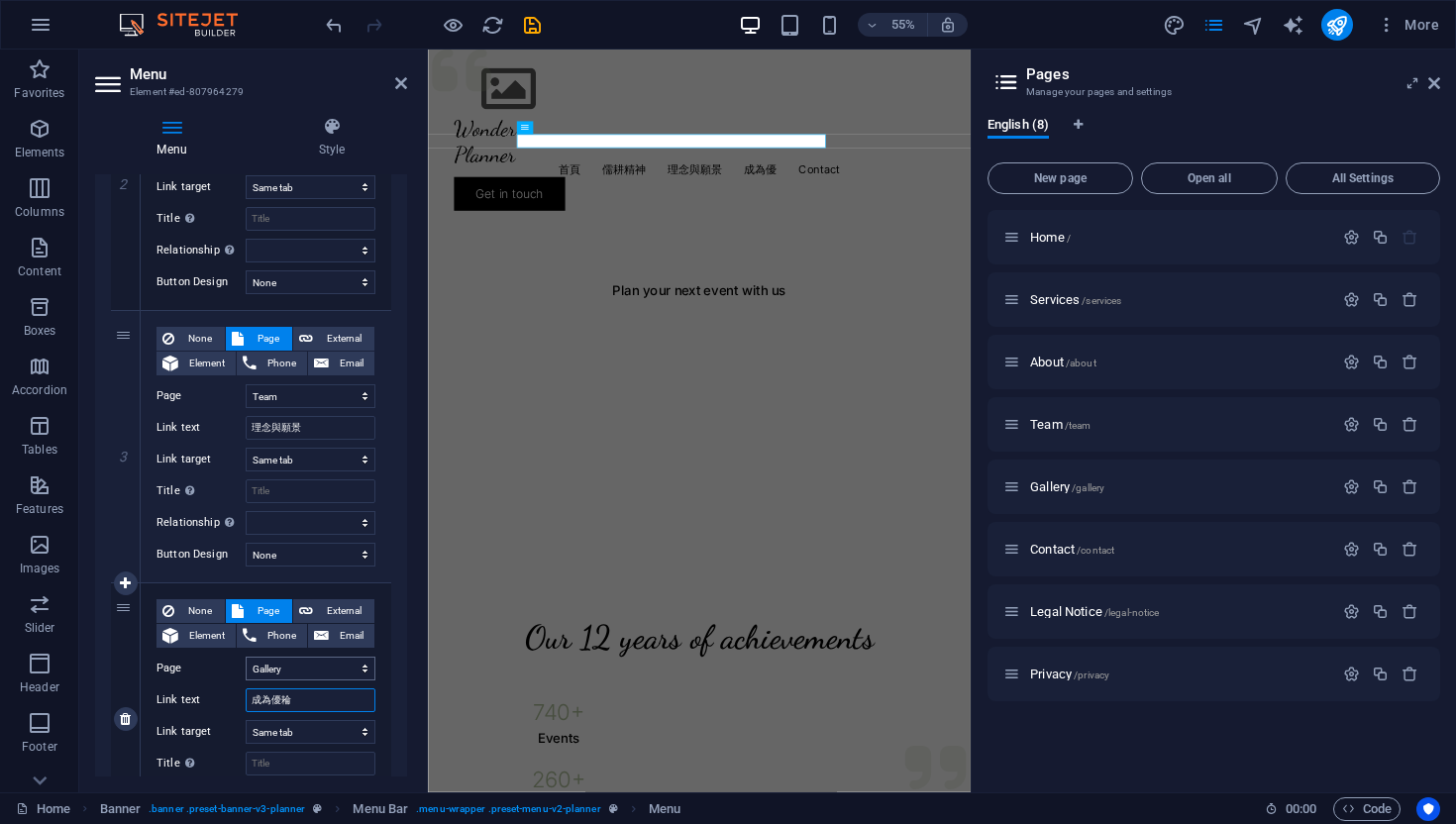 select 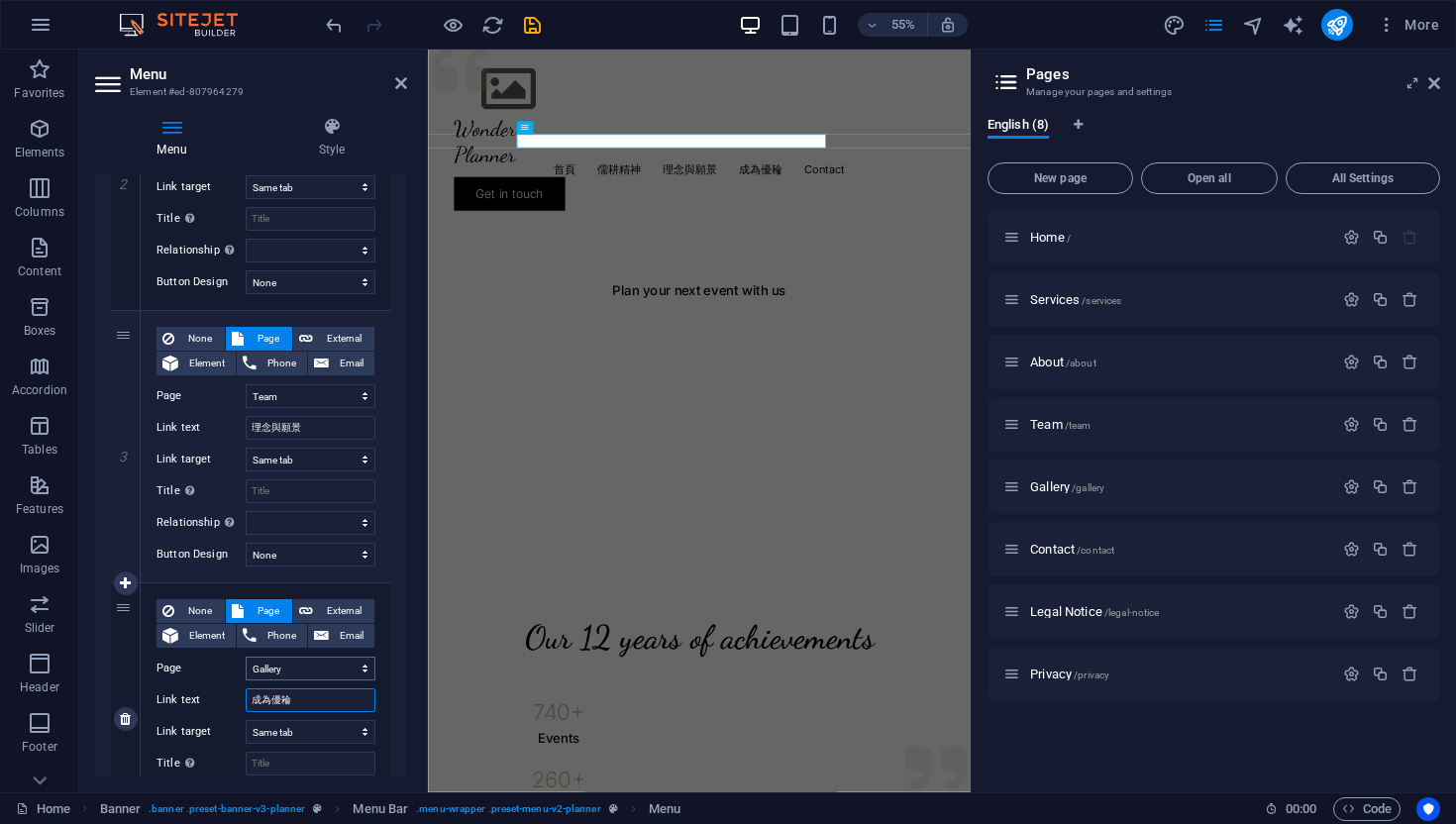 type on "成為優" 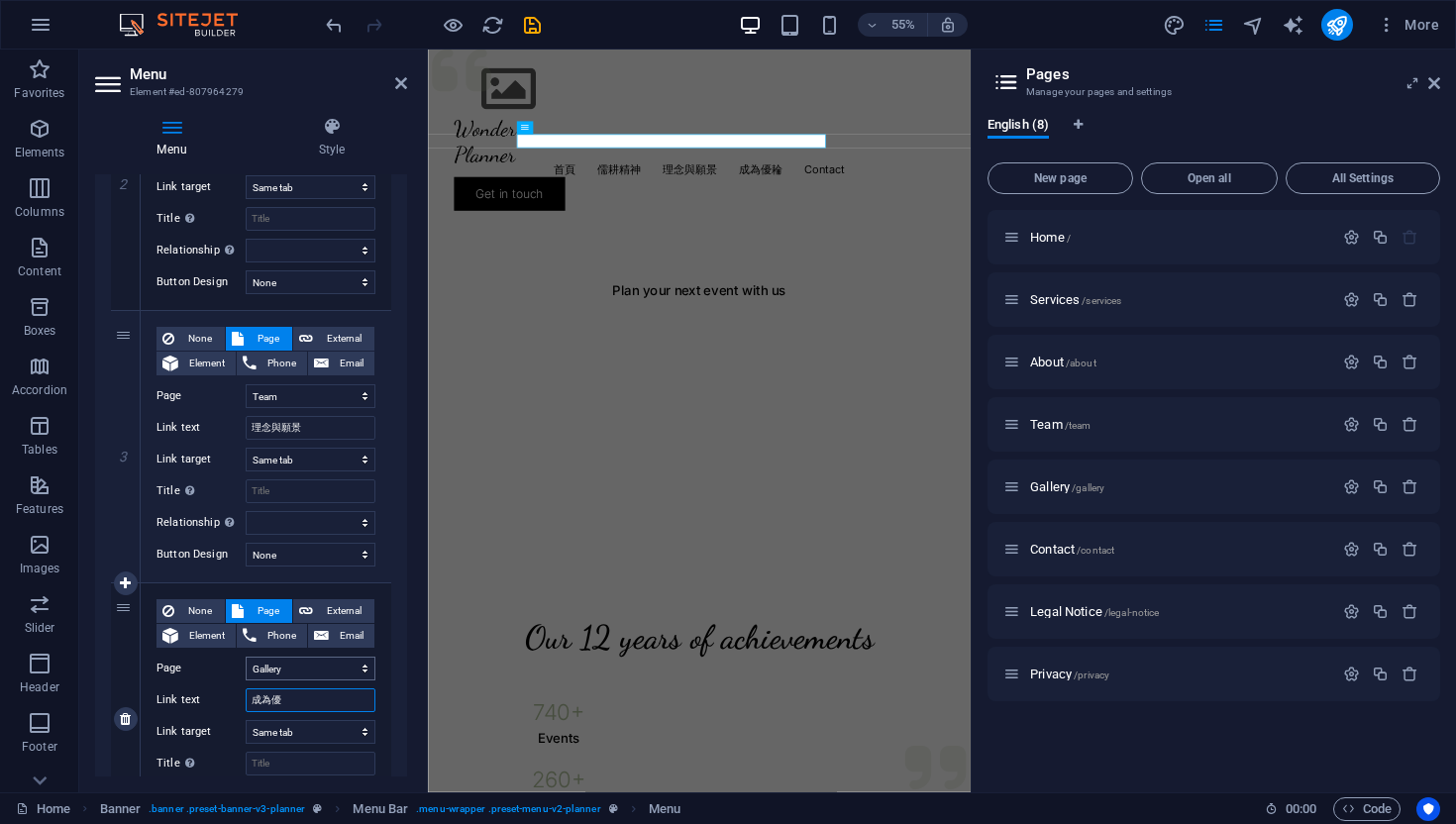 select 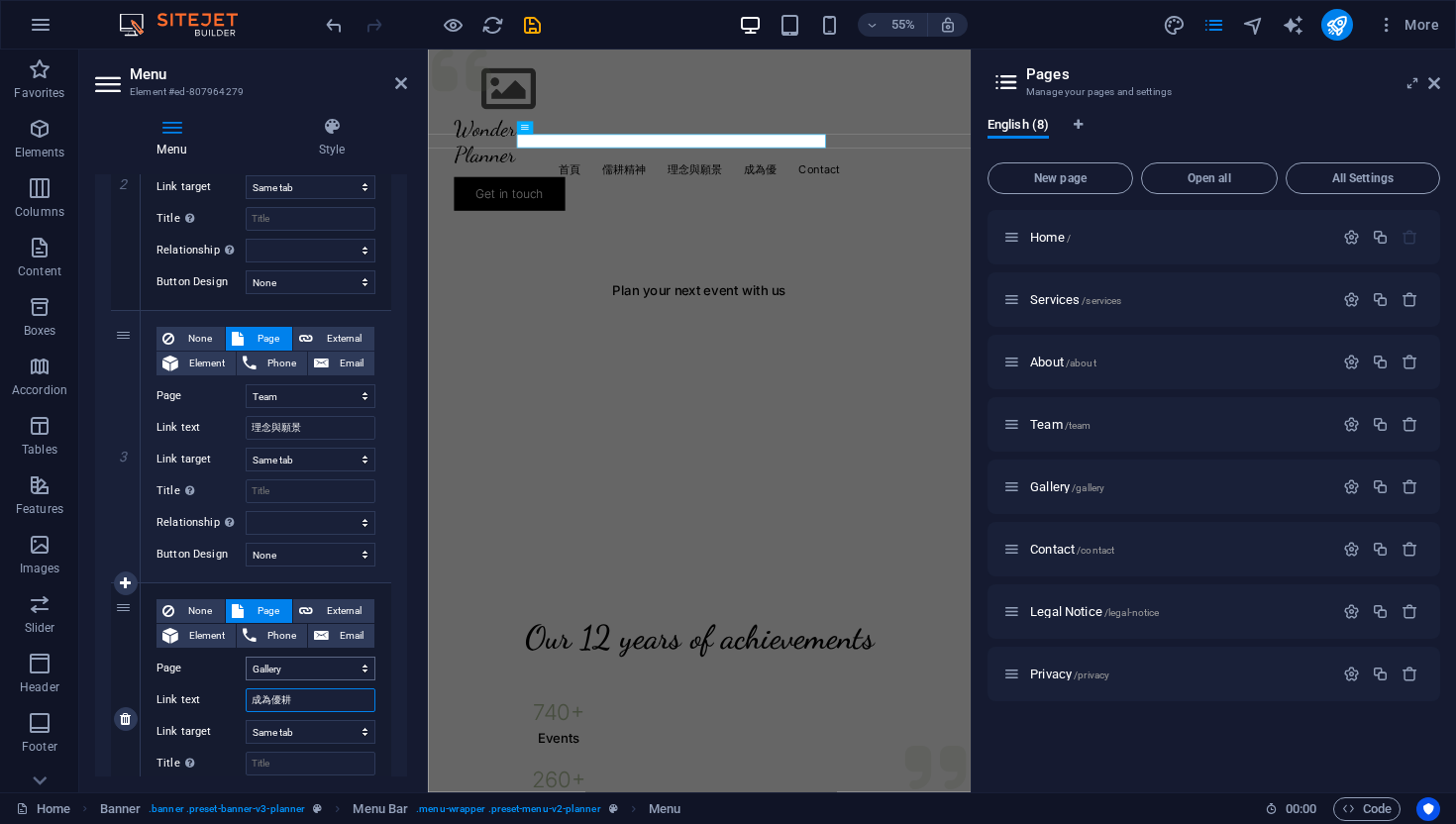 type on "成為優耕人" 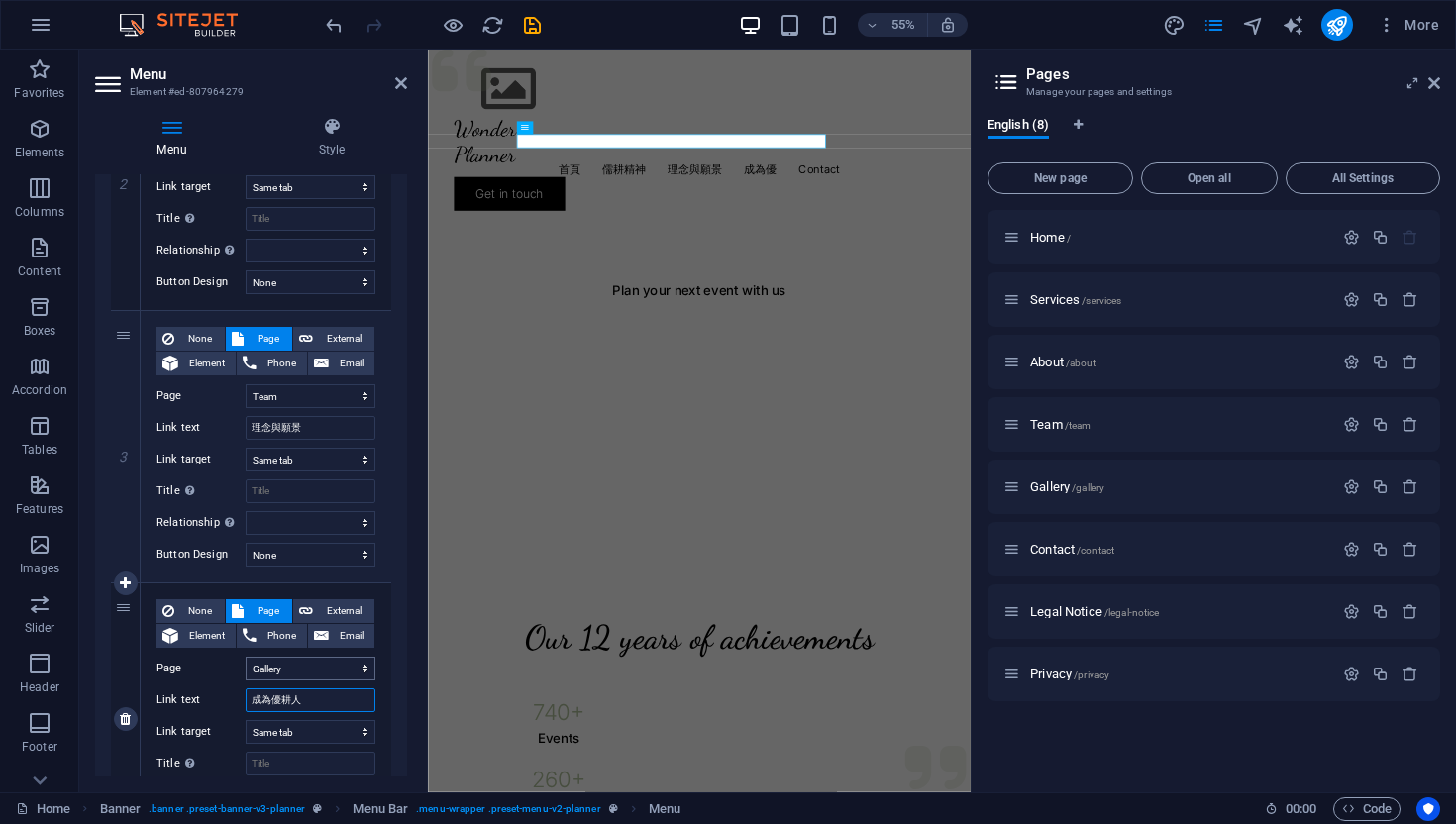 select 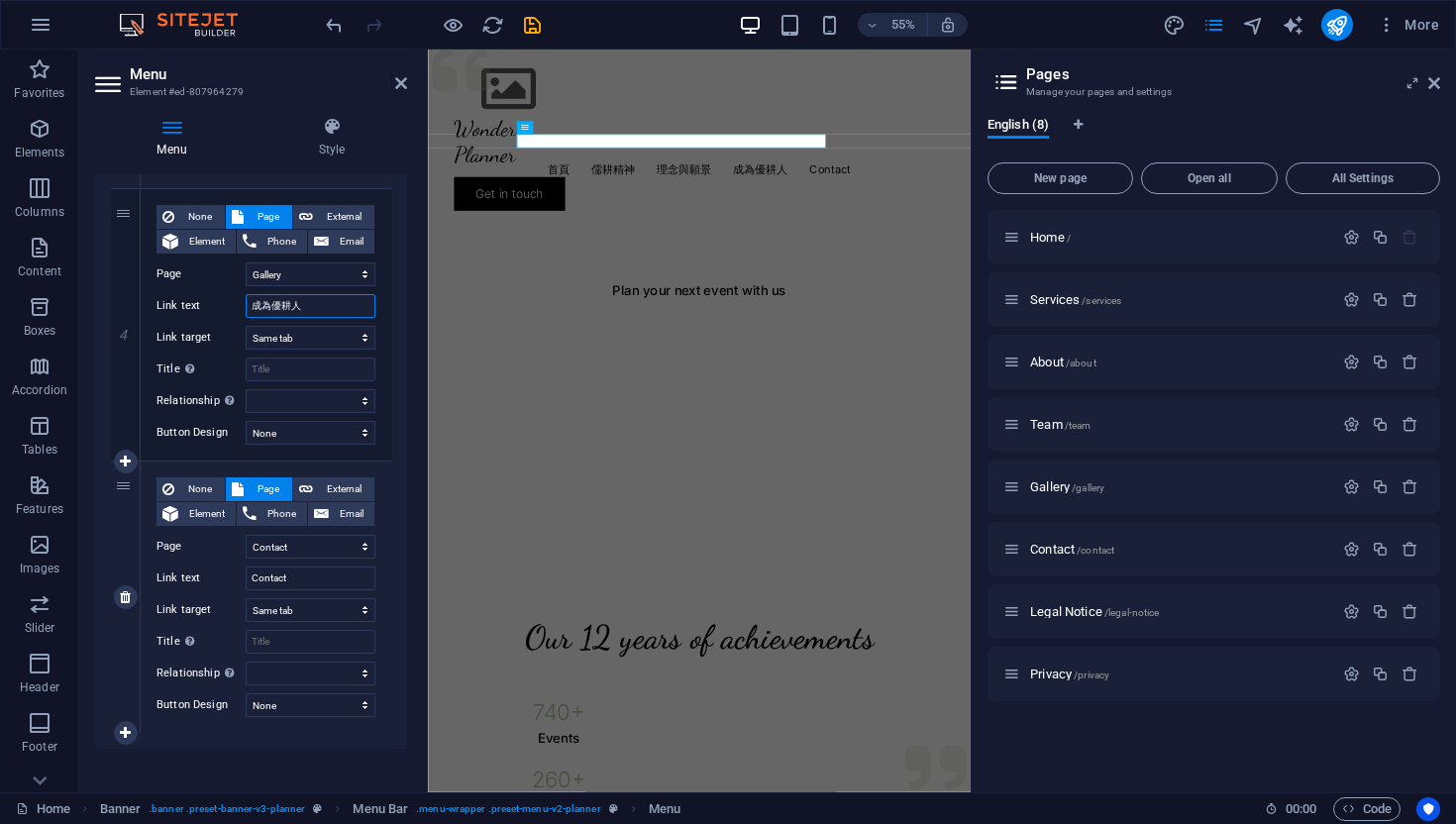 scroll, scrollTop: 1002, scrollLeft: 0, axis: vertical 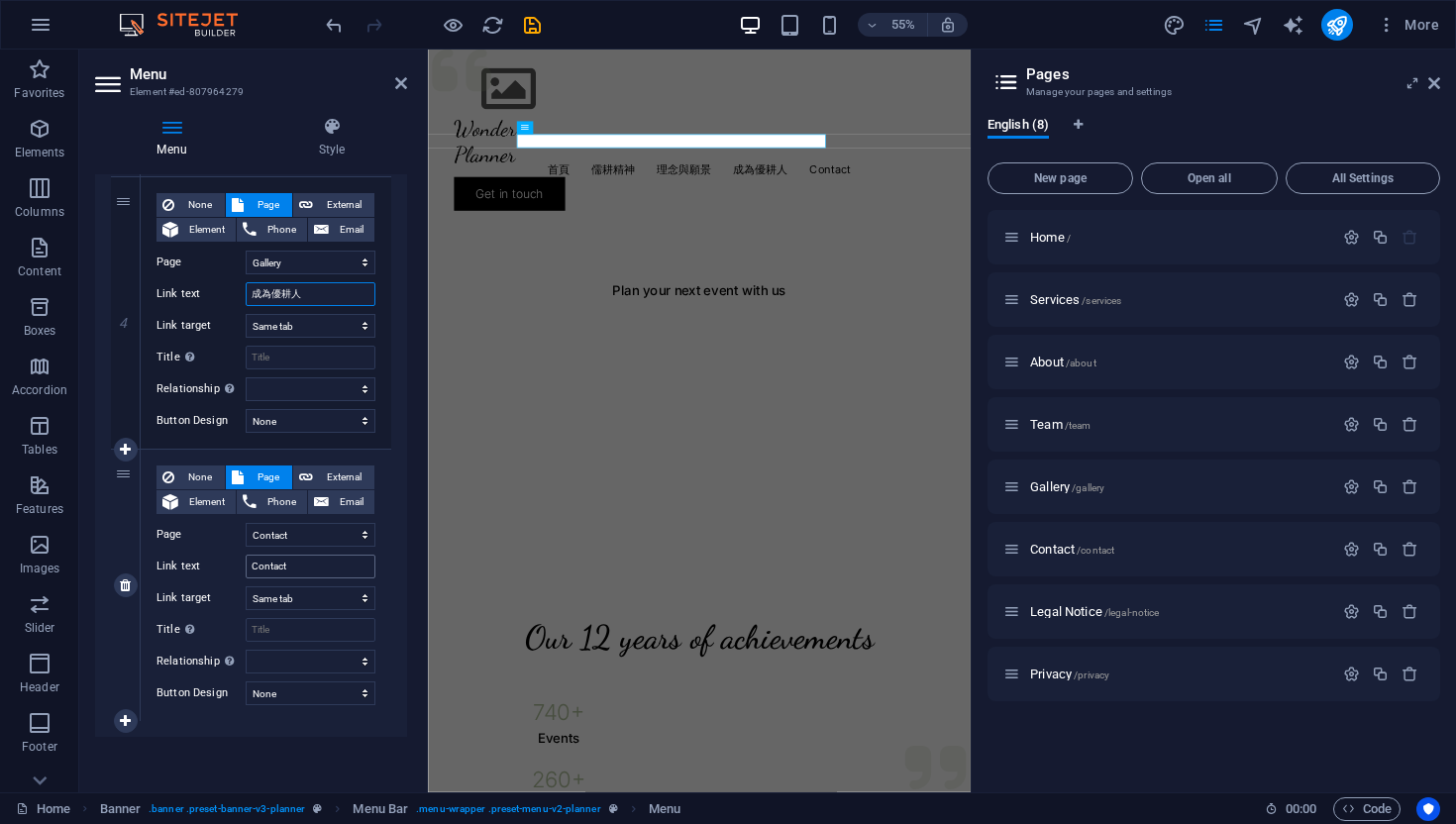 type on "成為優耕人" 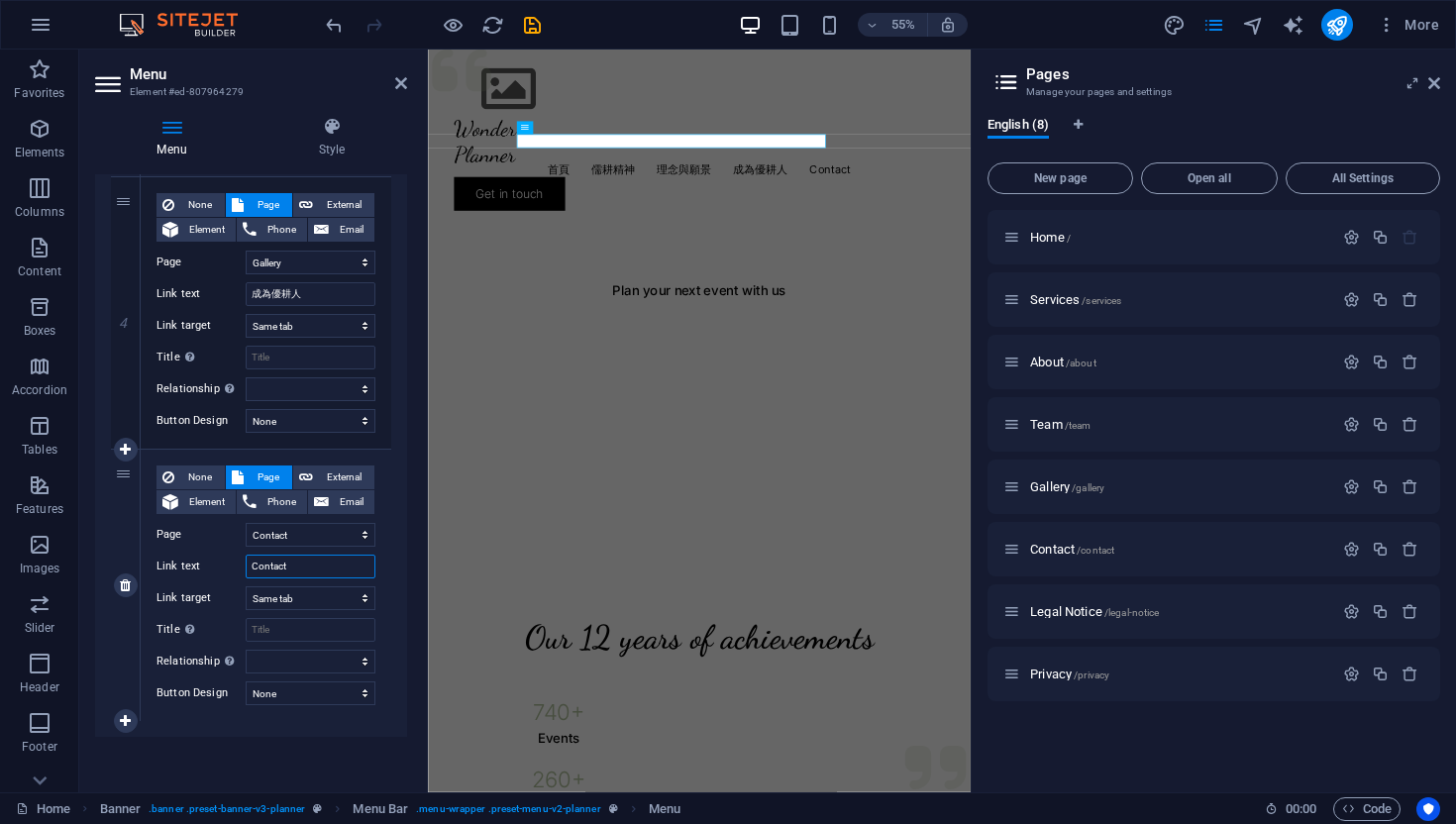 drag, startPoint x: 302, startPoint y: 571, endPoint x: 219, endPoint y: 553, distance: 84.92938 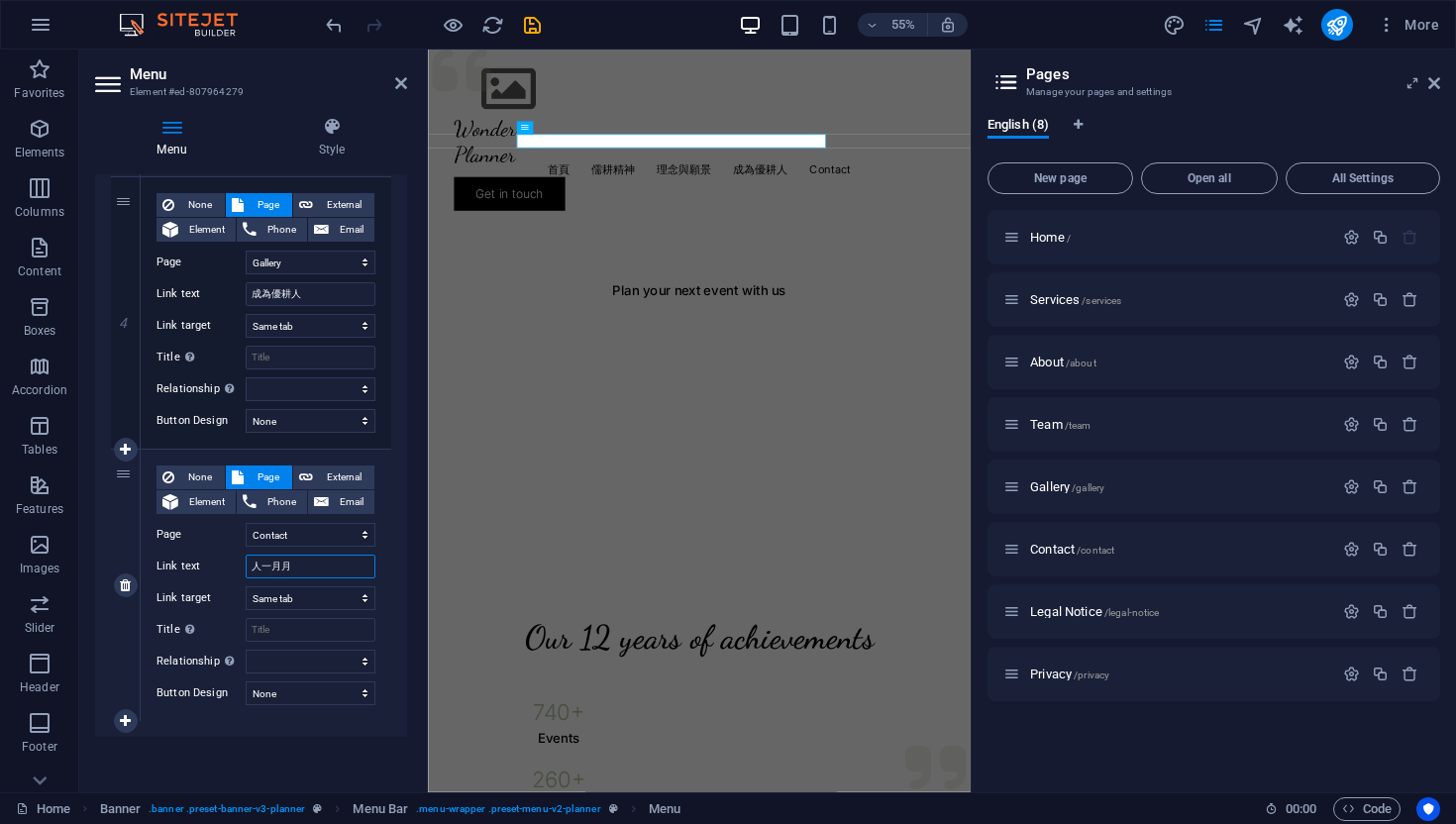 type on "儒" 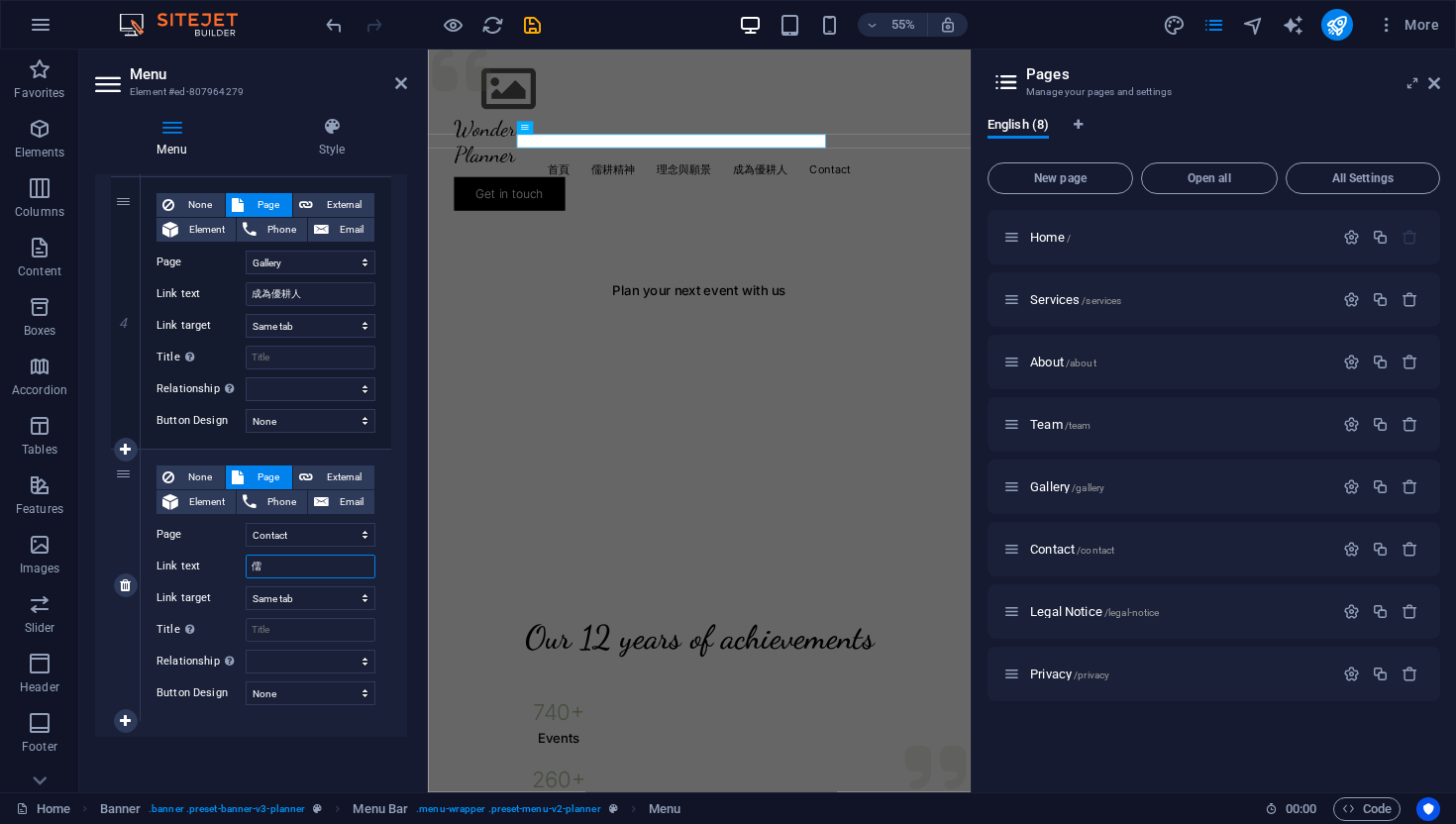 select 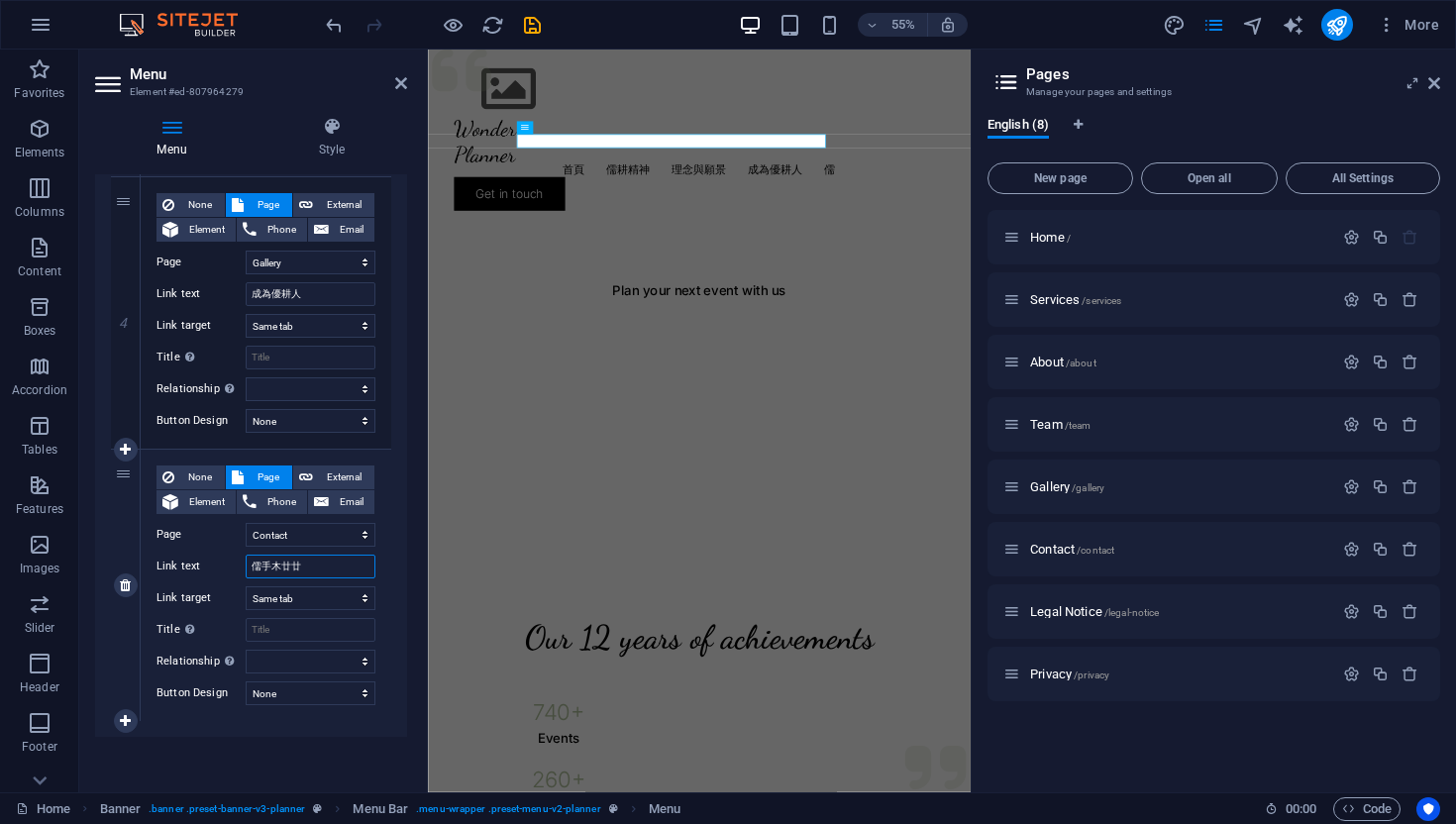 type on "儒耕" 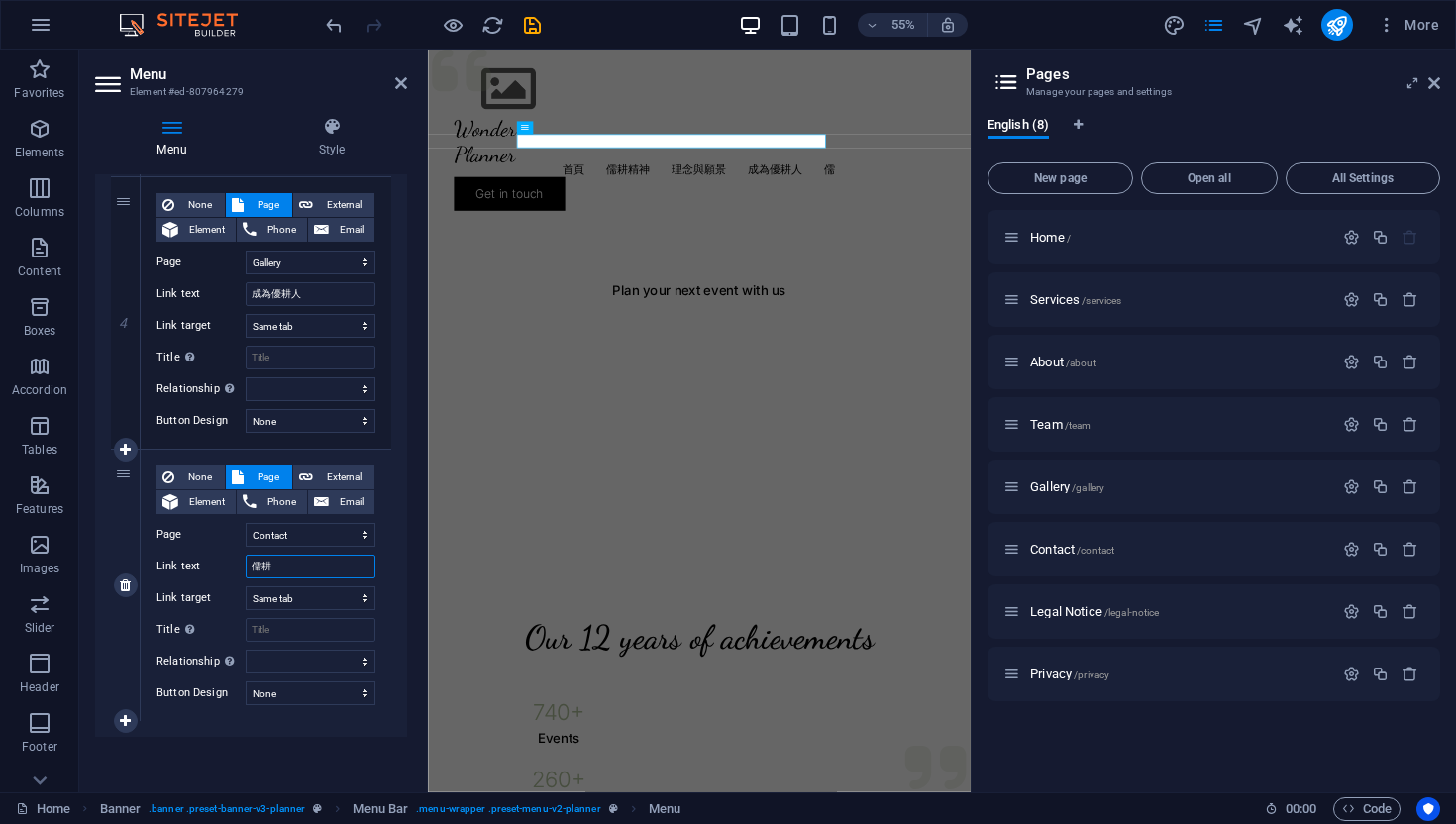 select 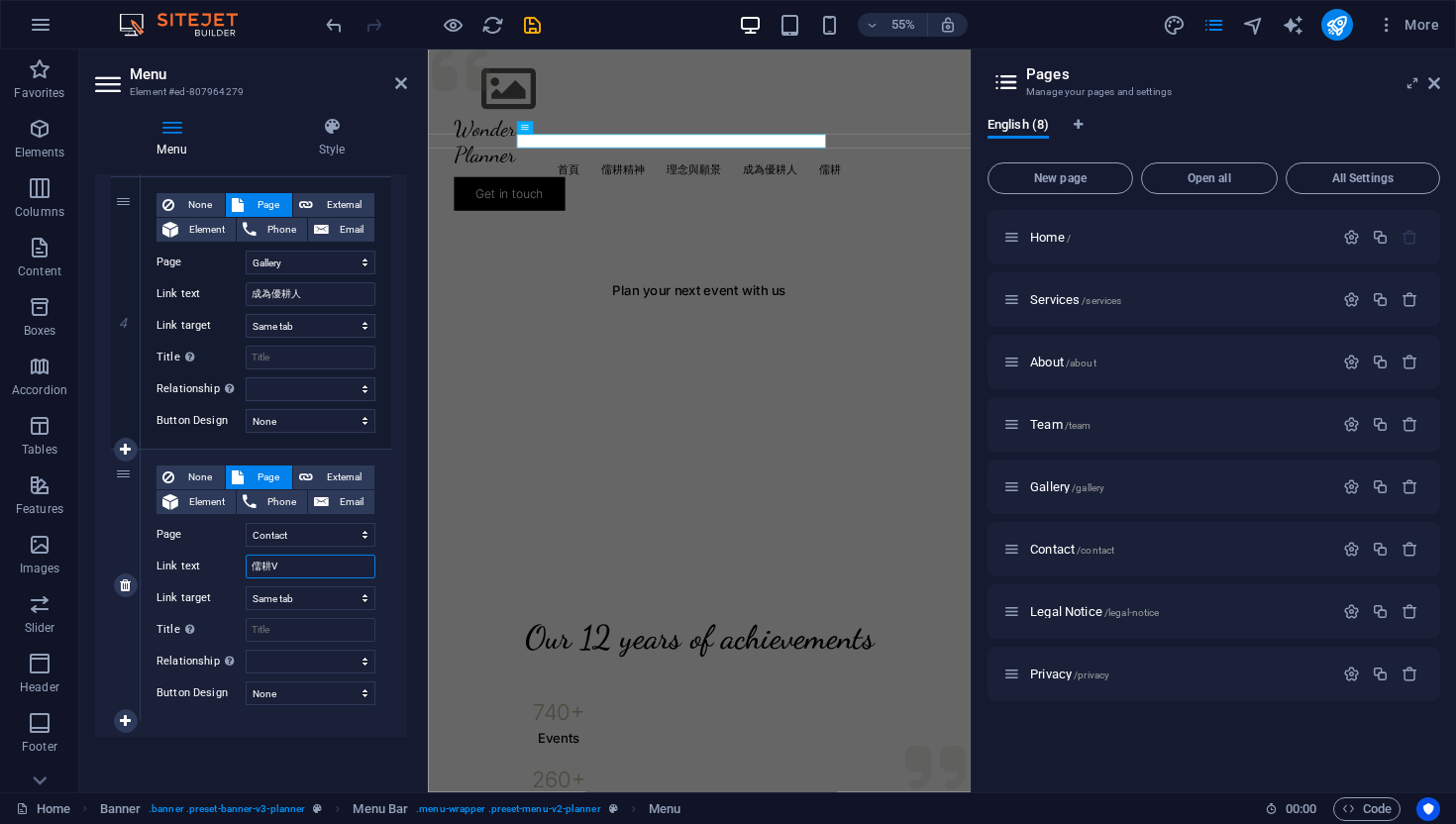 type on "儒耕VS" 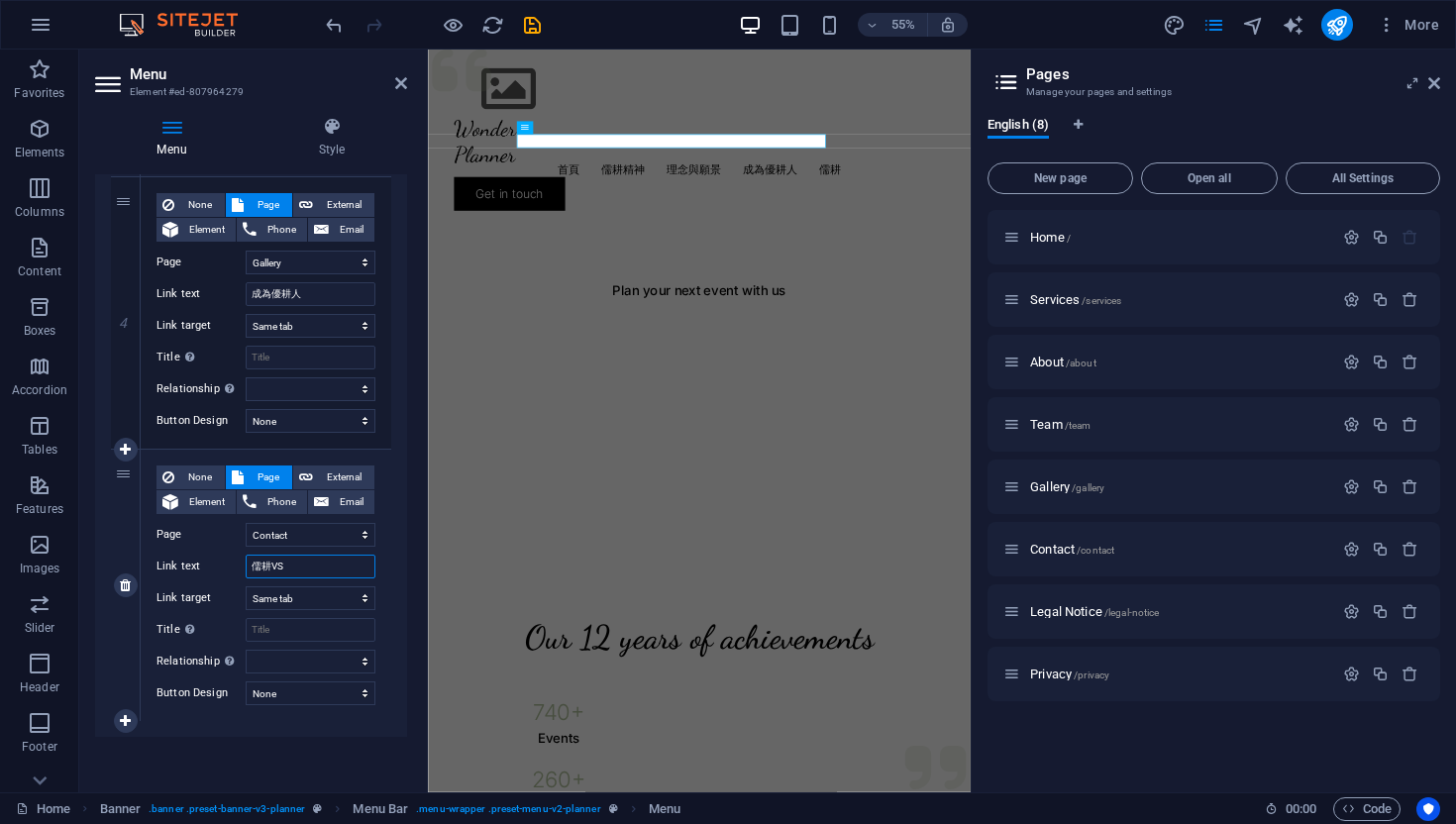 select 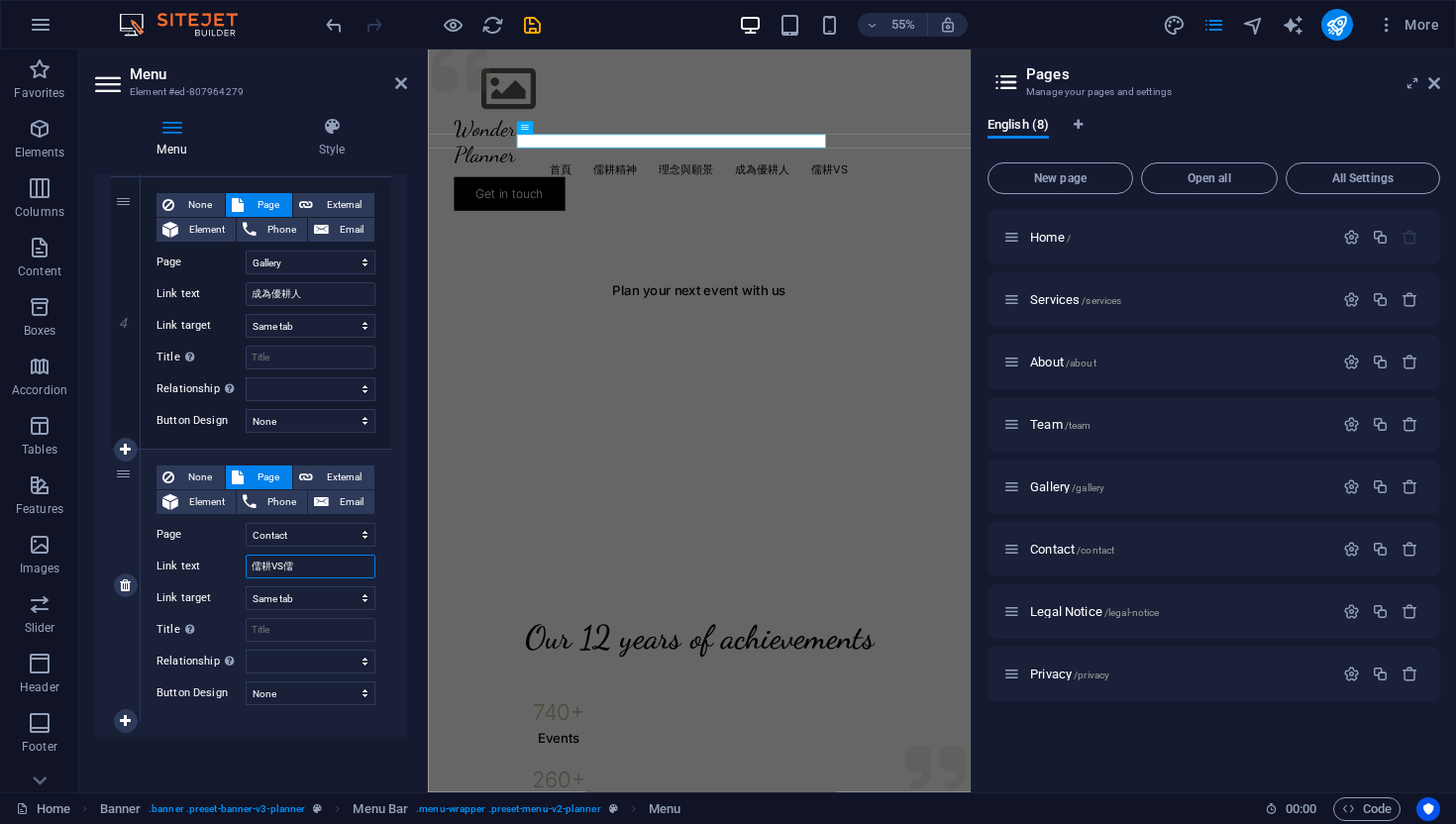 type on "儒耕VS儒人" 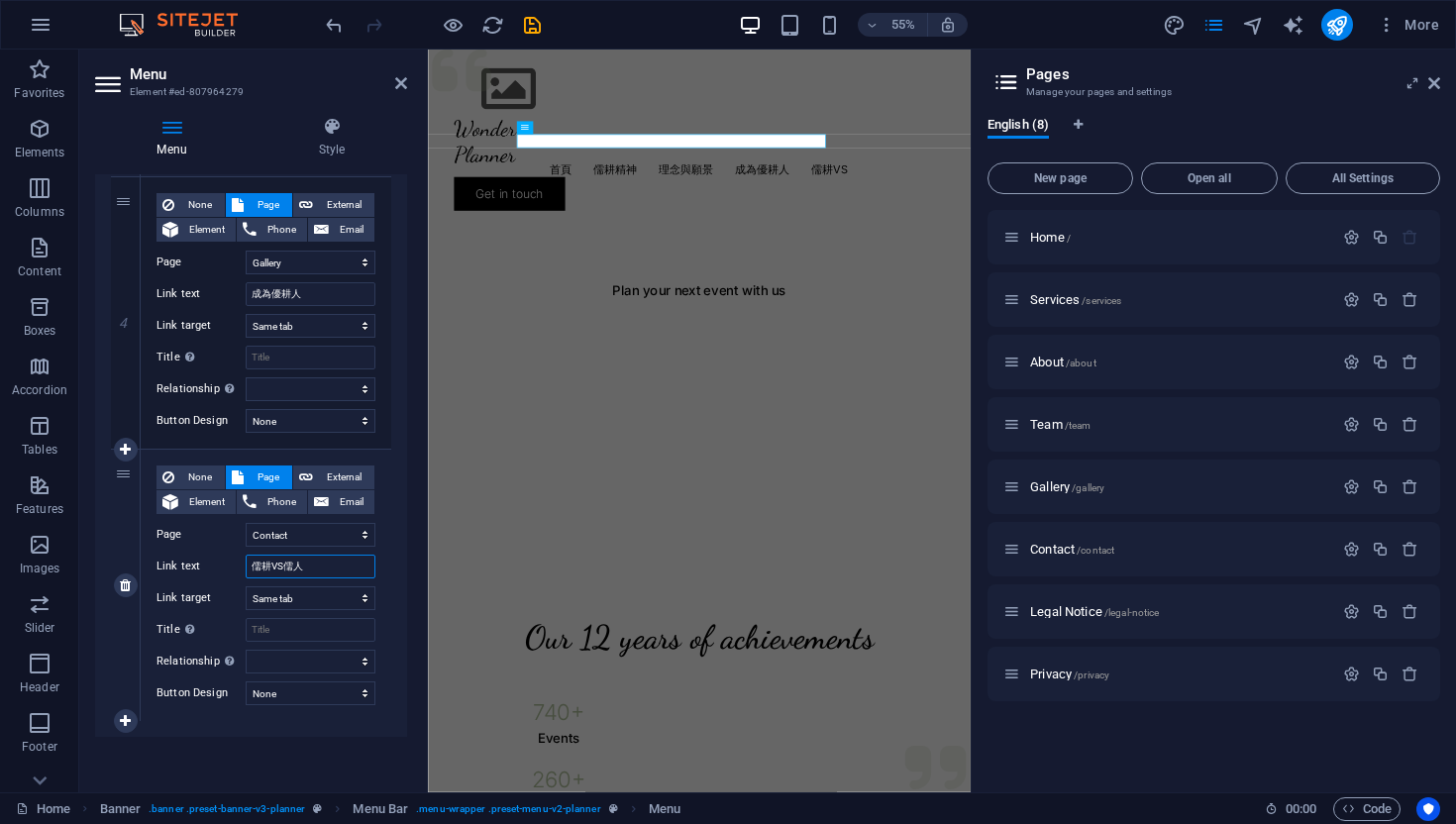 select 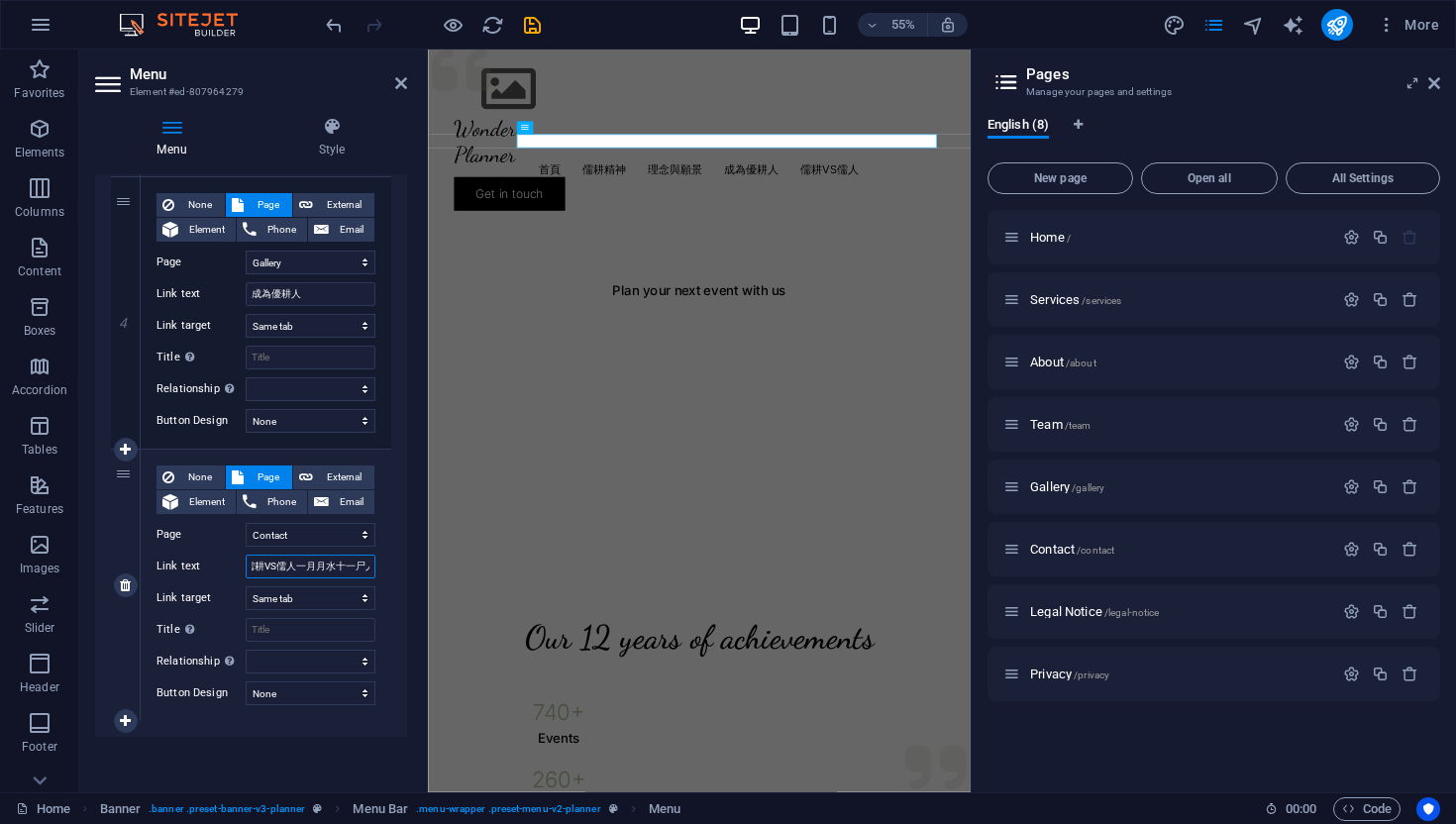 scroll, scrollTop: 0, scrollLeft: 17, axis: horizontal 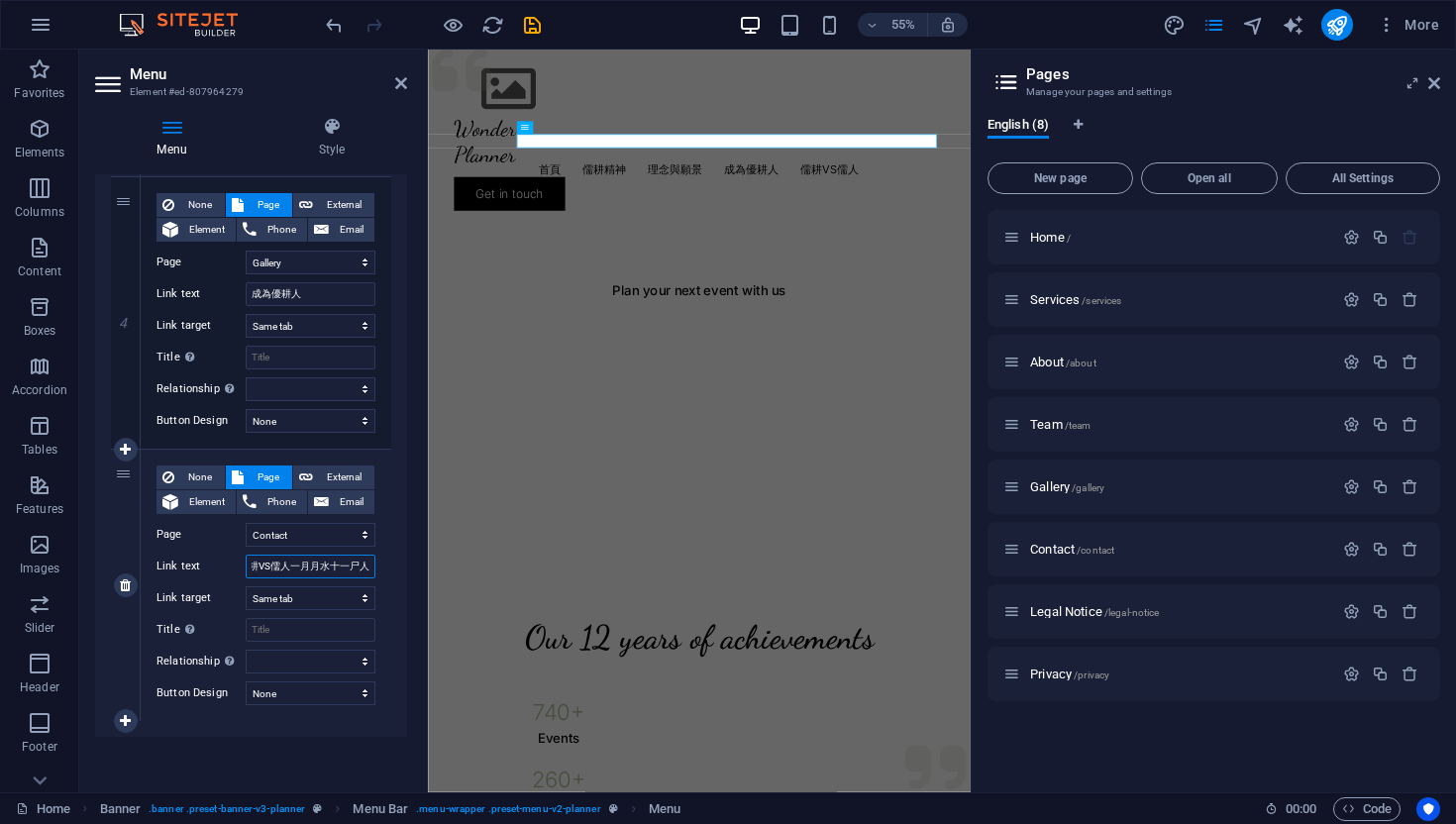 type on "儒耕VS儒人一月月水家" 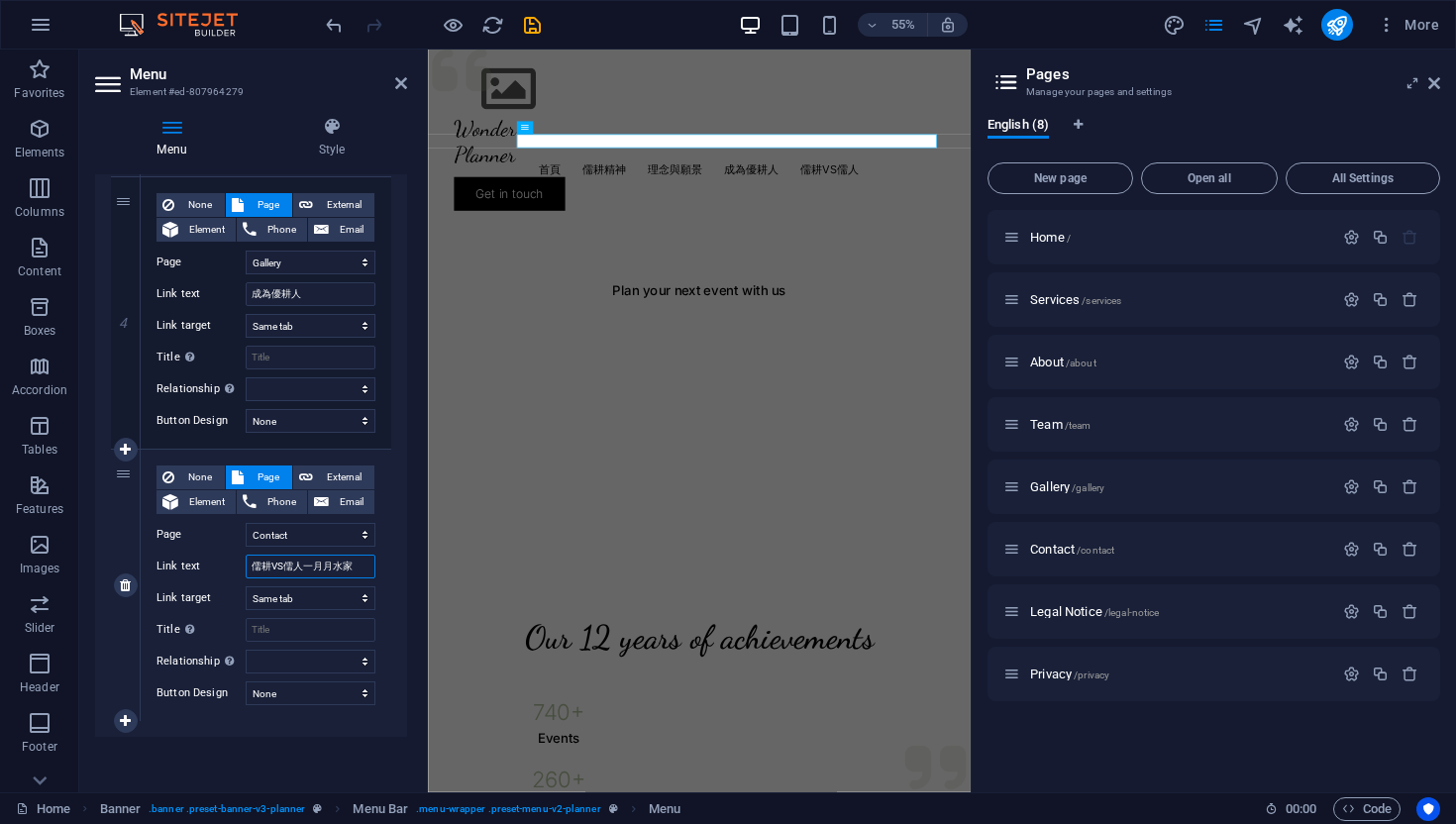 scroll, scrollTop: 0, scrollLeft: 0, axis: both 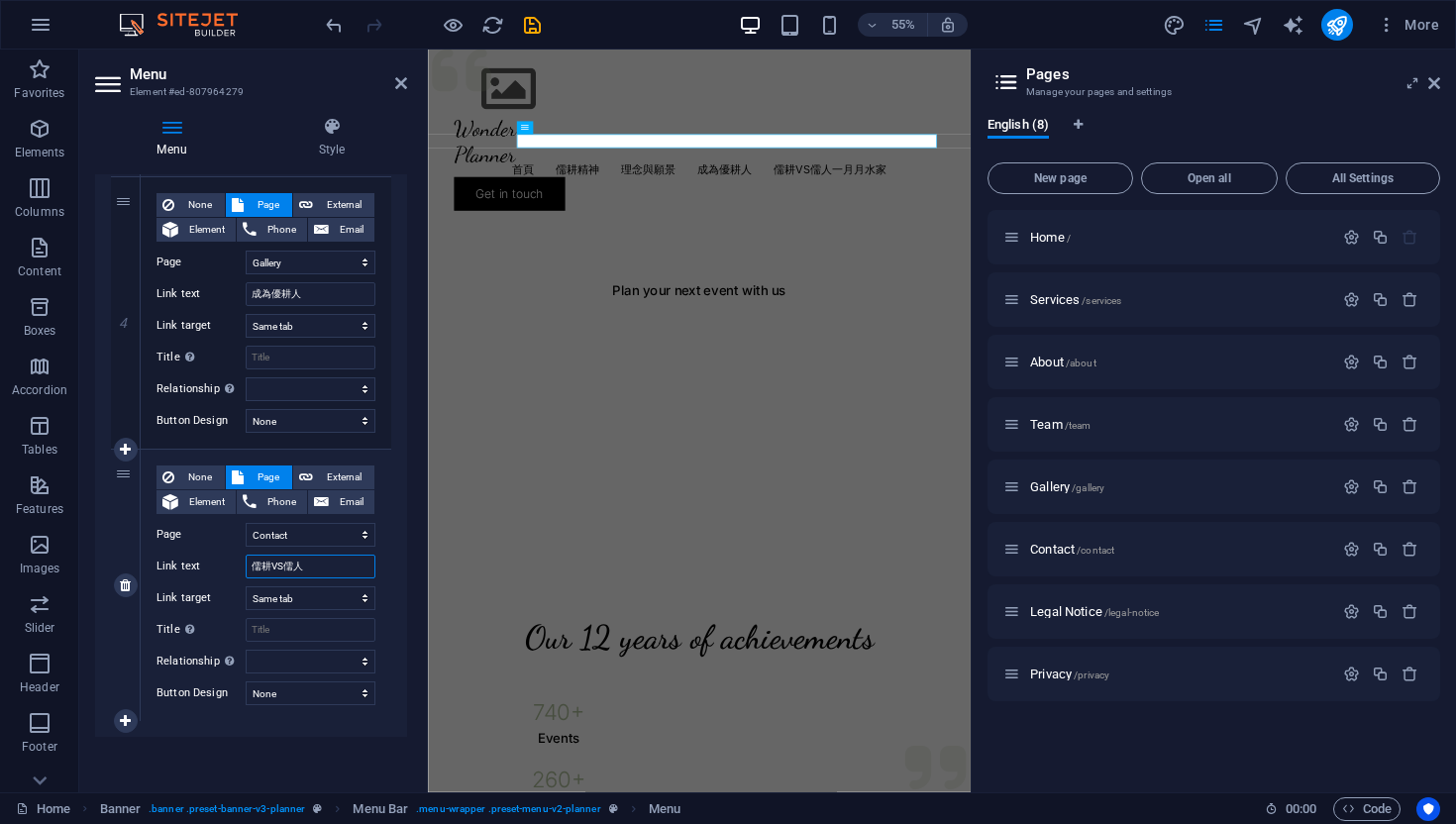 type on "儒耕VS儒" 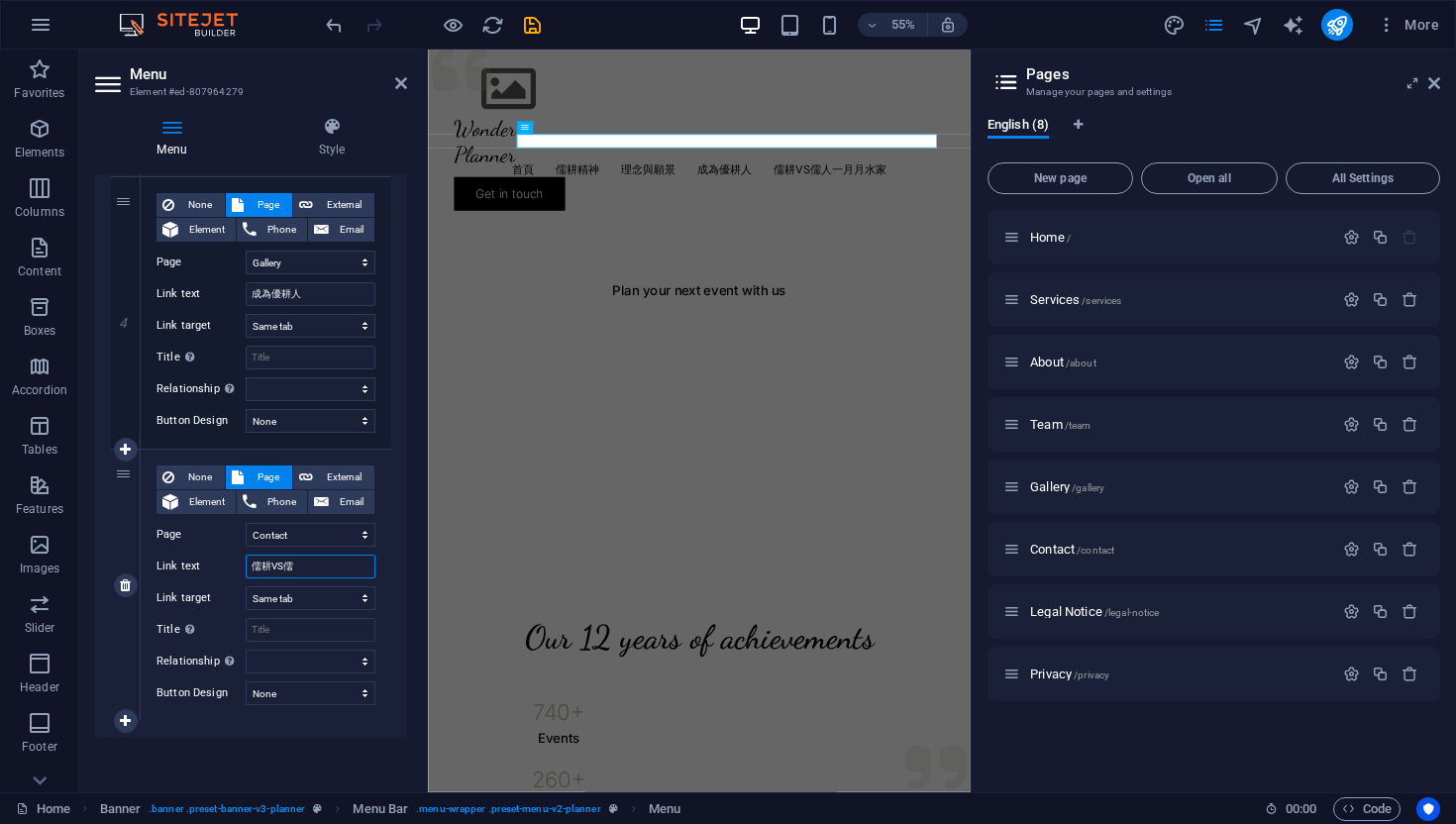 type 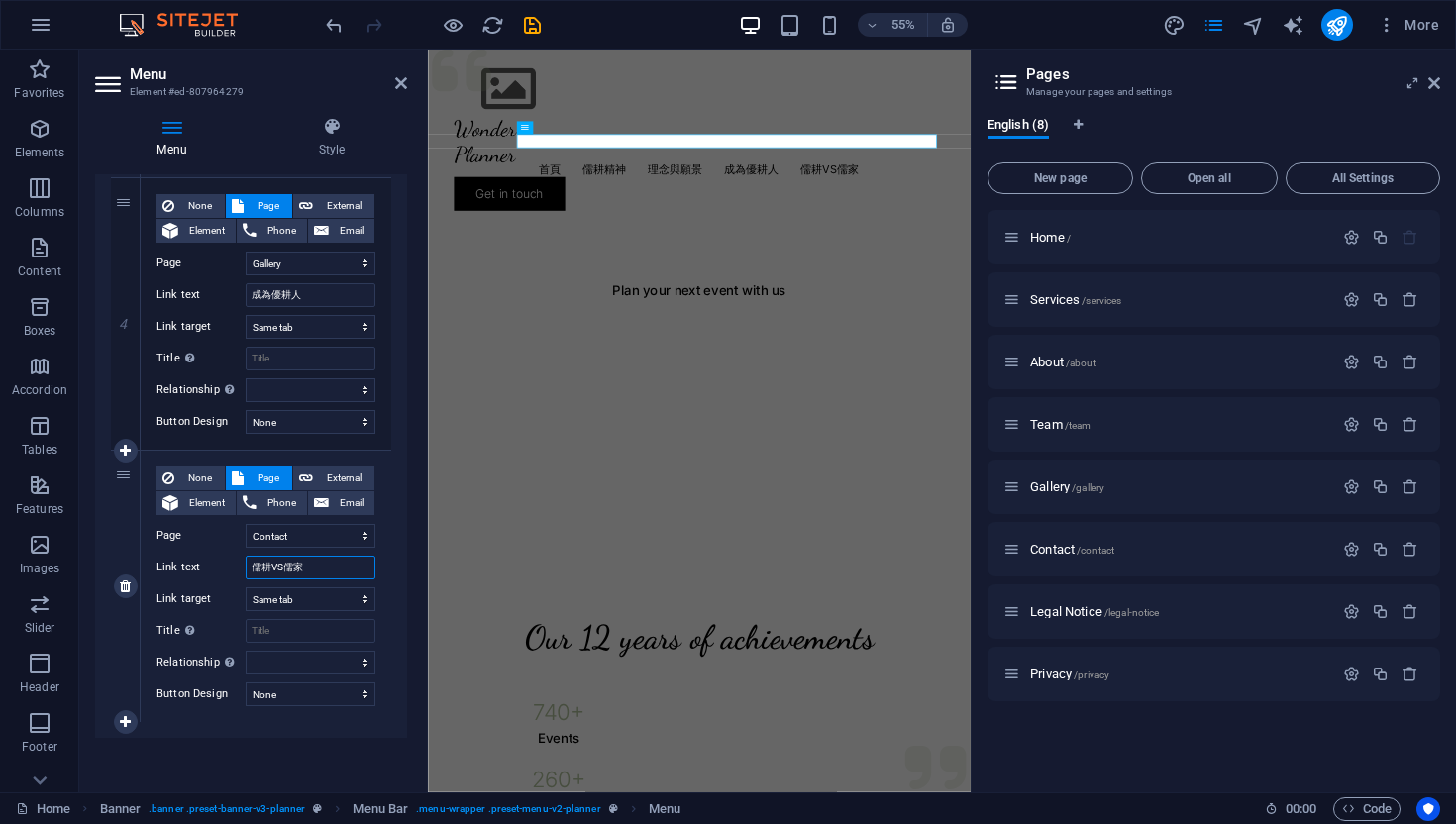 scroll, scrollTop: 1002, scrollLeft: 0, axis: vertical 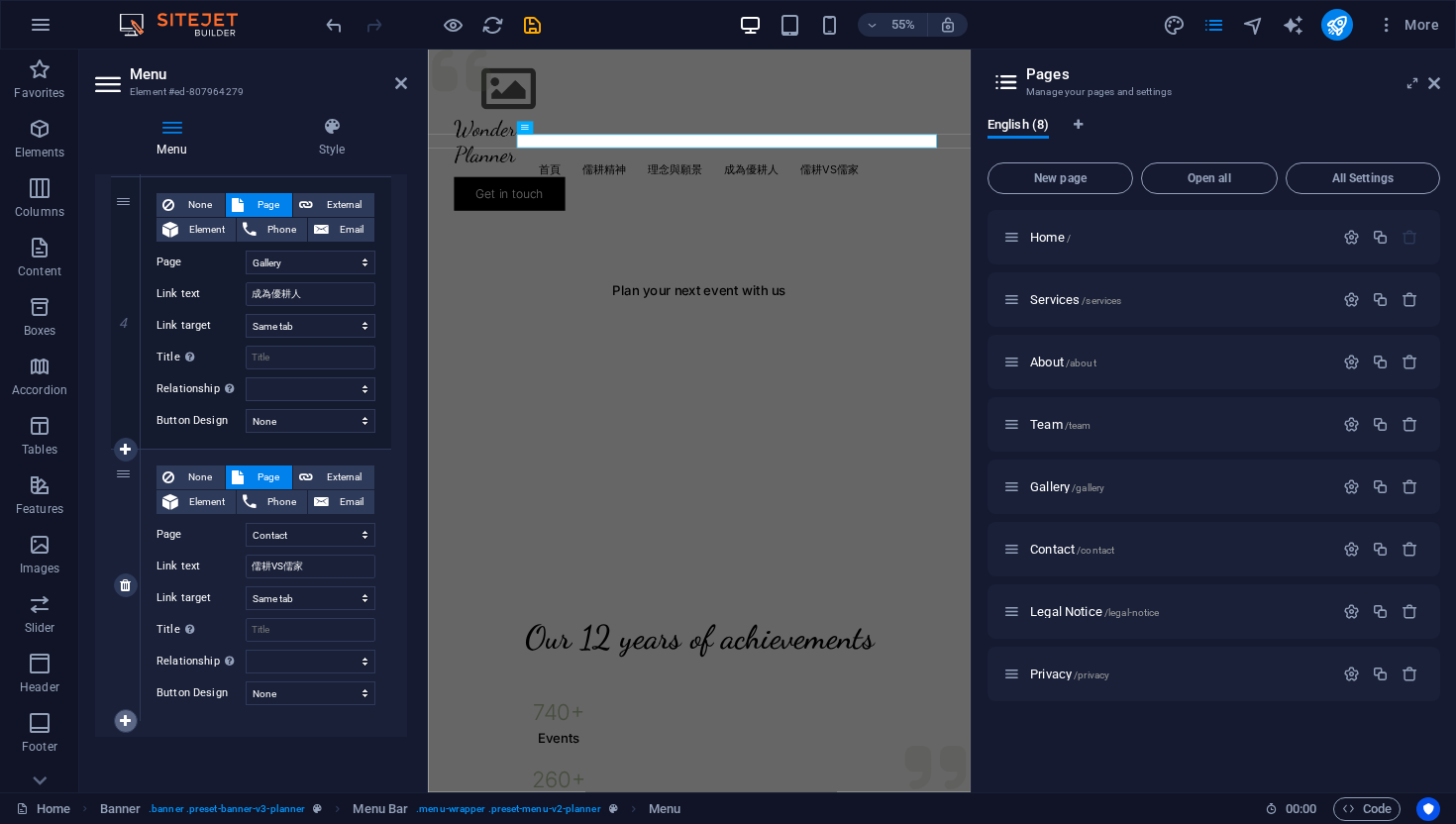 click at bounding box center (126, 721) 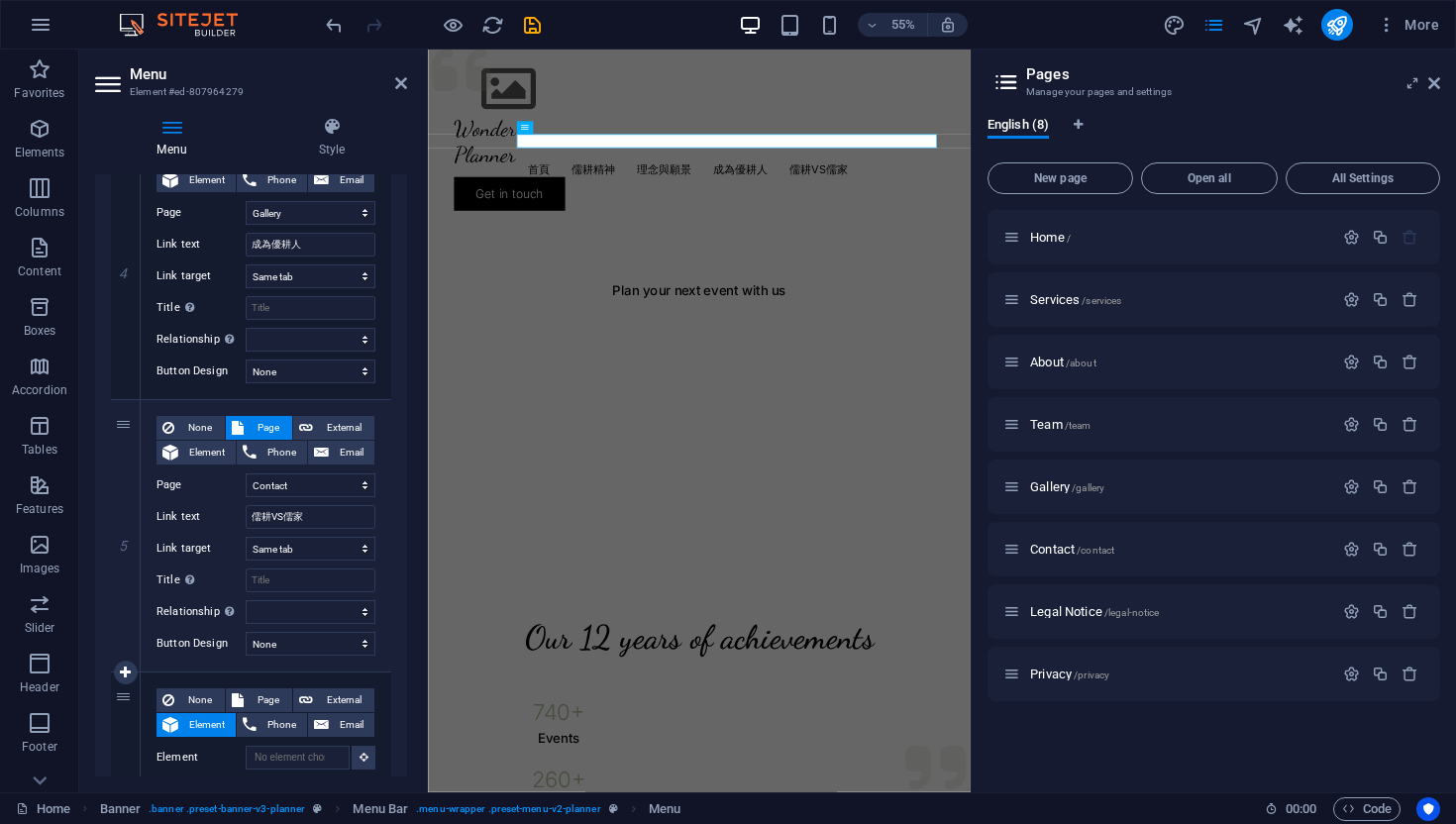 scroll, scrollTop: 1244, scrollLeft: 0, axis: vertical 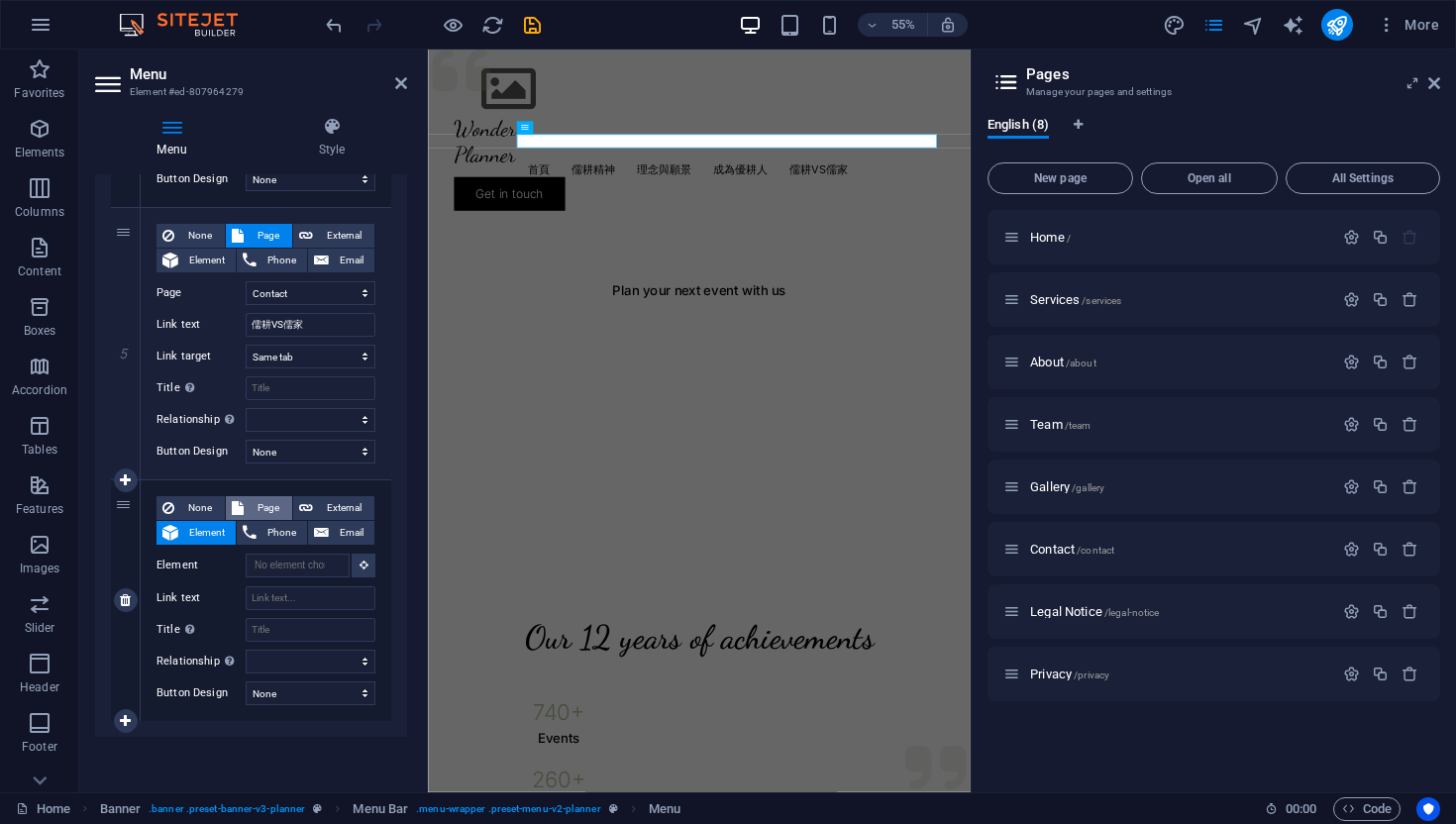 click on "Page" at bounding box center (267, 508) 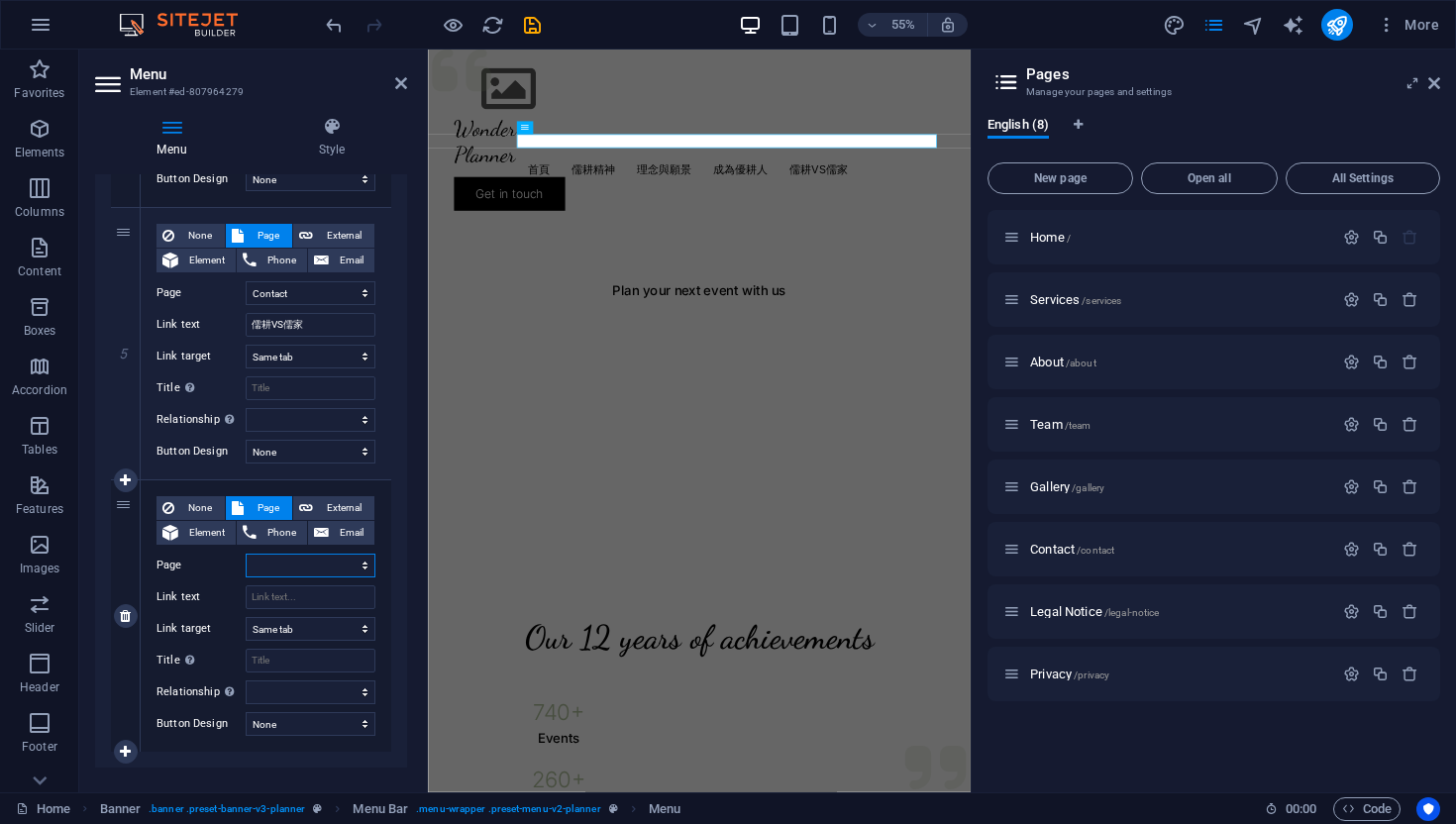 click on "Home Services About Team Gallery Contact Legal Notice Privacy" at bounding box center (310, 566) 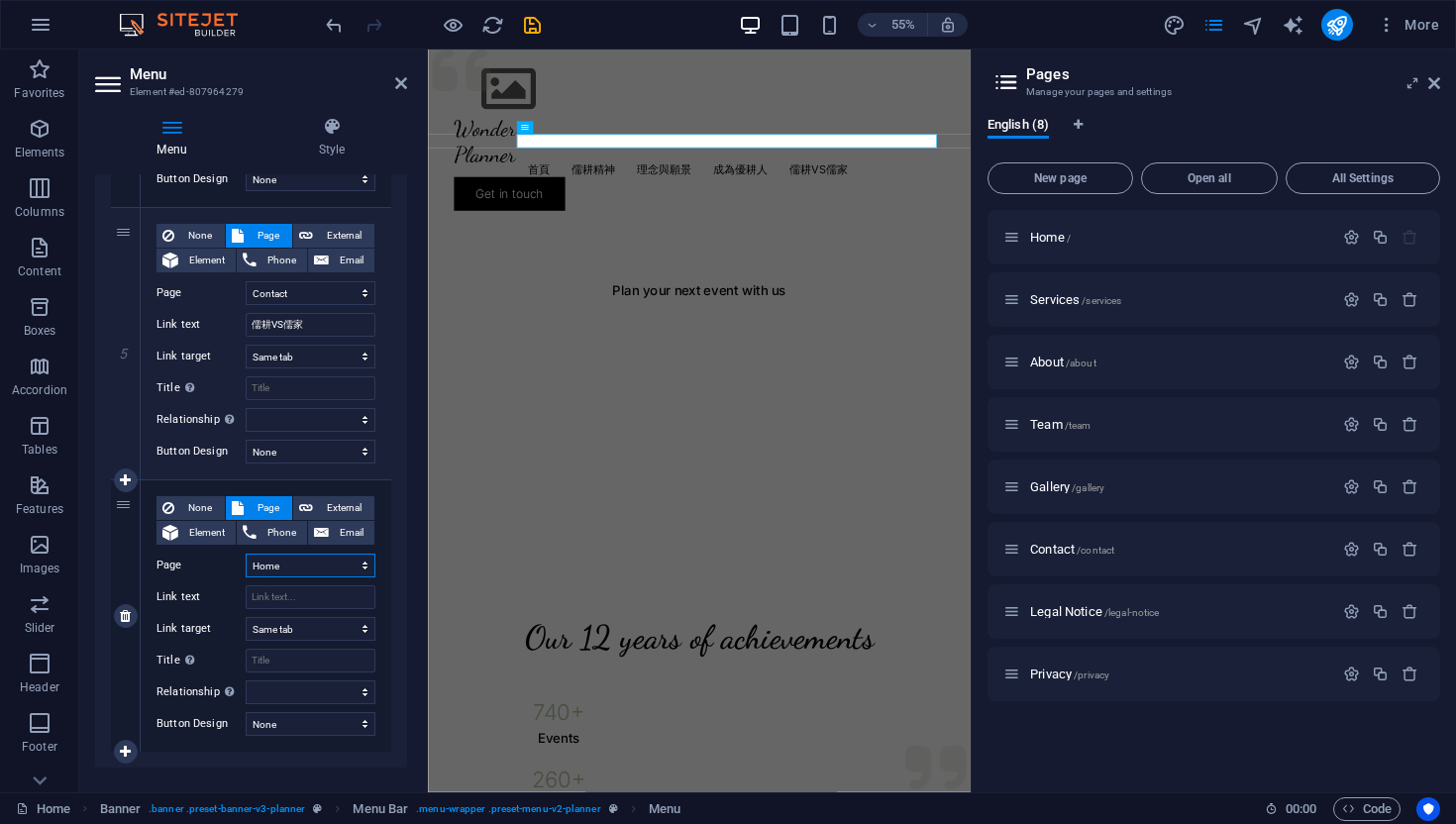 click on "Home Services About Team Gallery Contact Legal Notice Privacy" at bounding box center (310, 566) 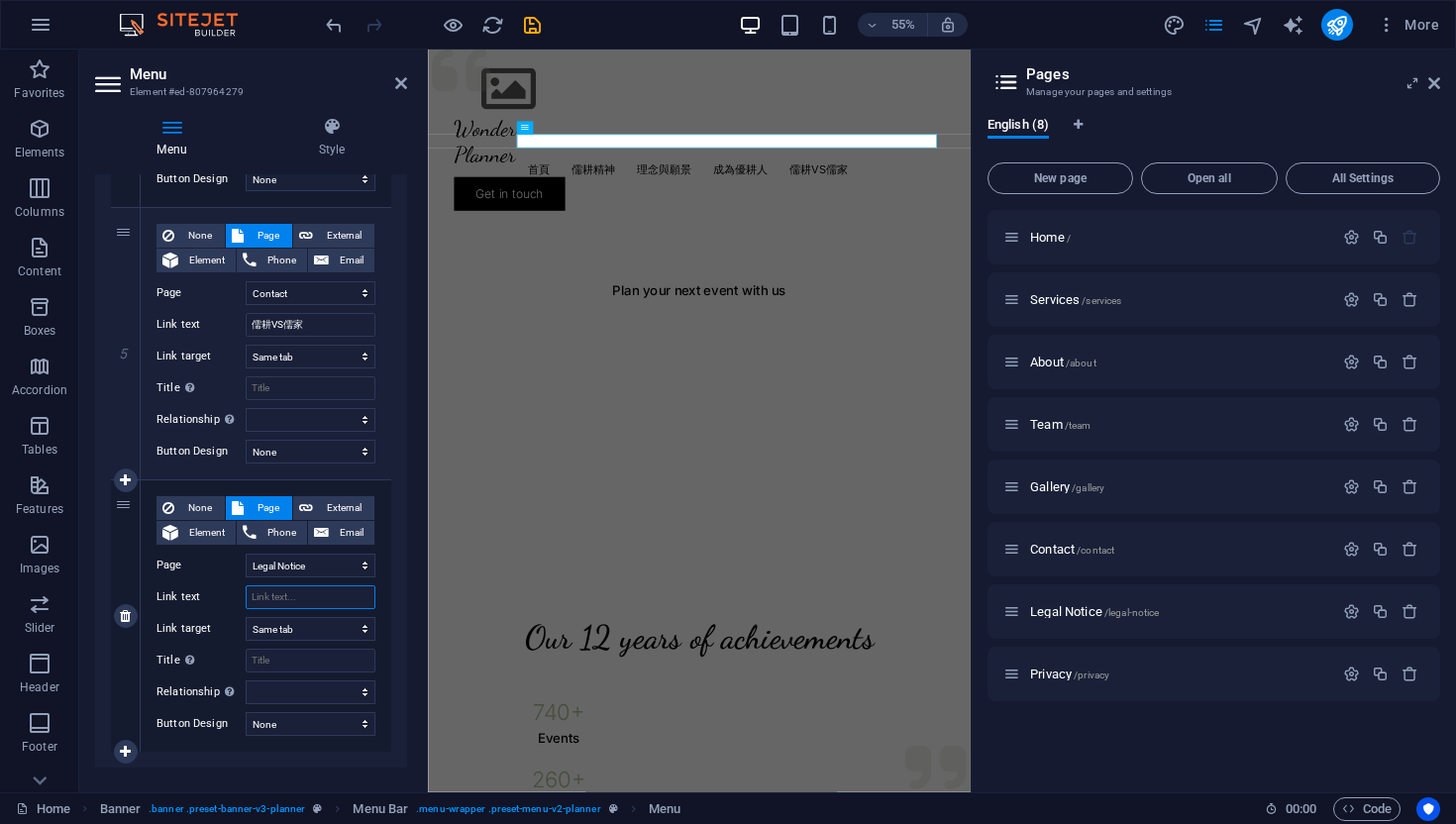 click on "Link text" at bounding box center [310, 597] 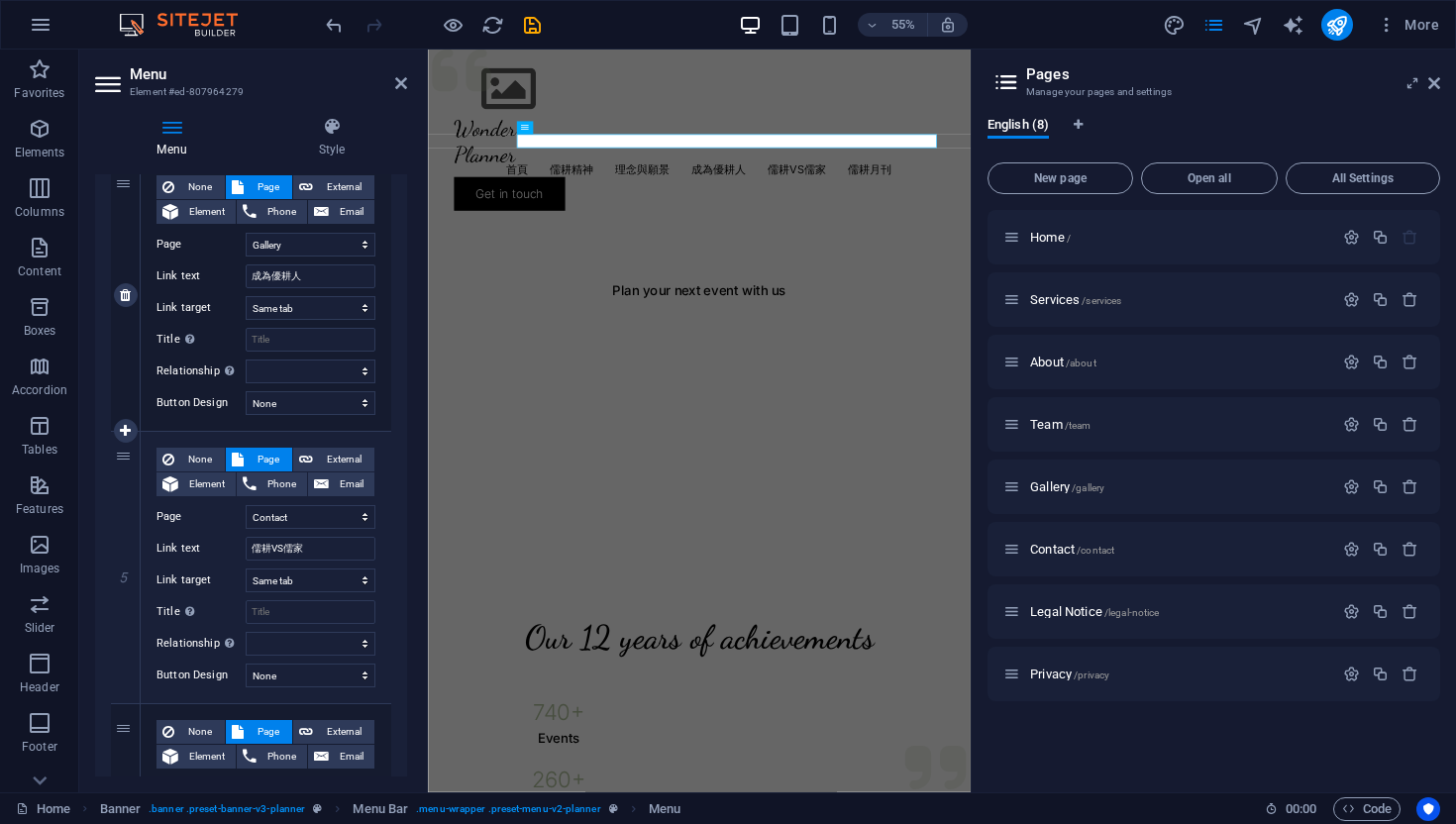 scroll, scrollTop: 1275, scrollLeft: 0, axis: vertical 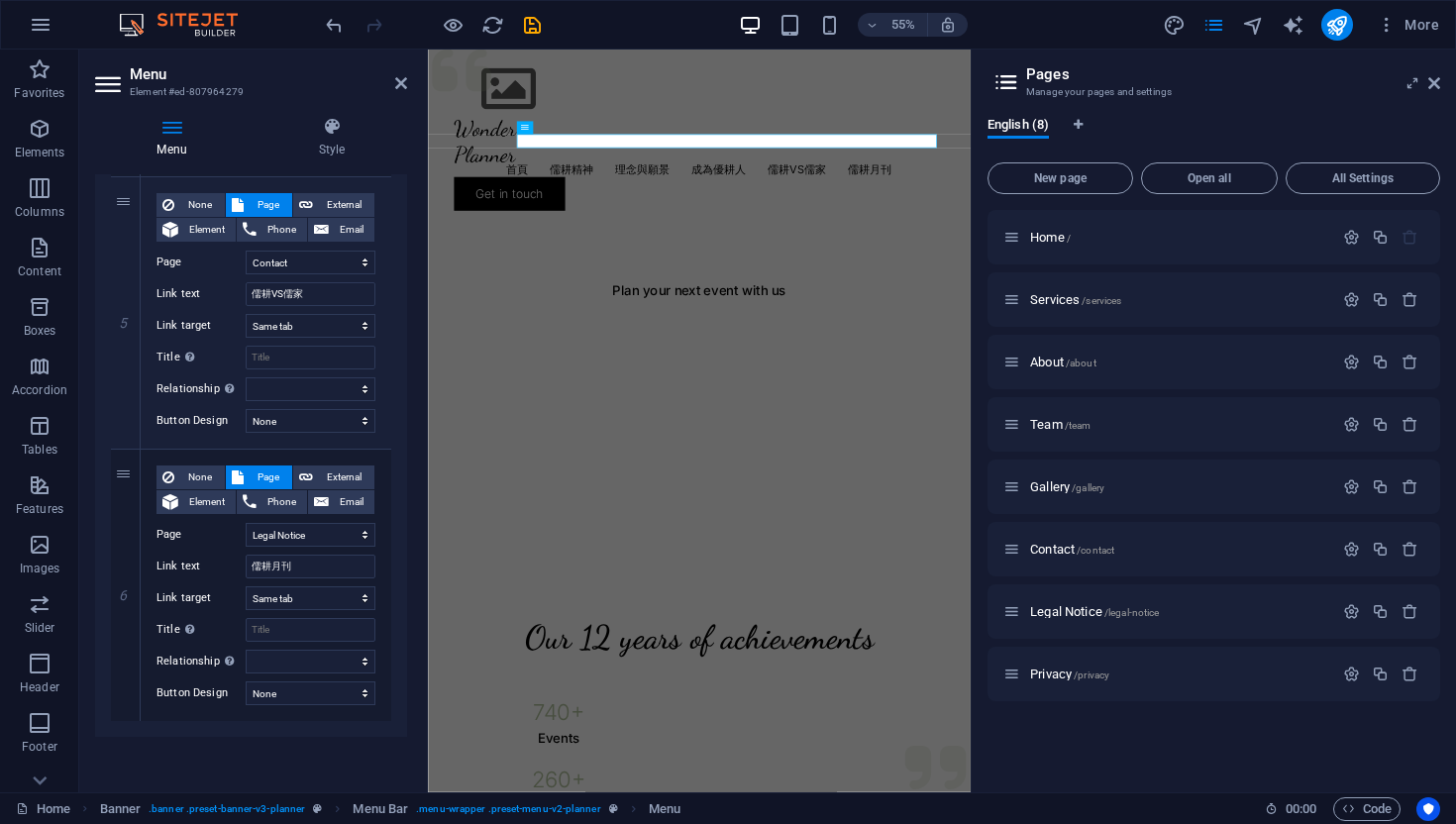click at bounding box center [110, 84] 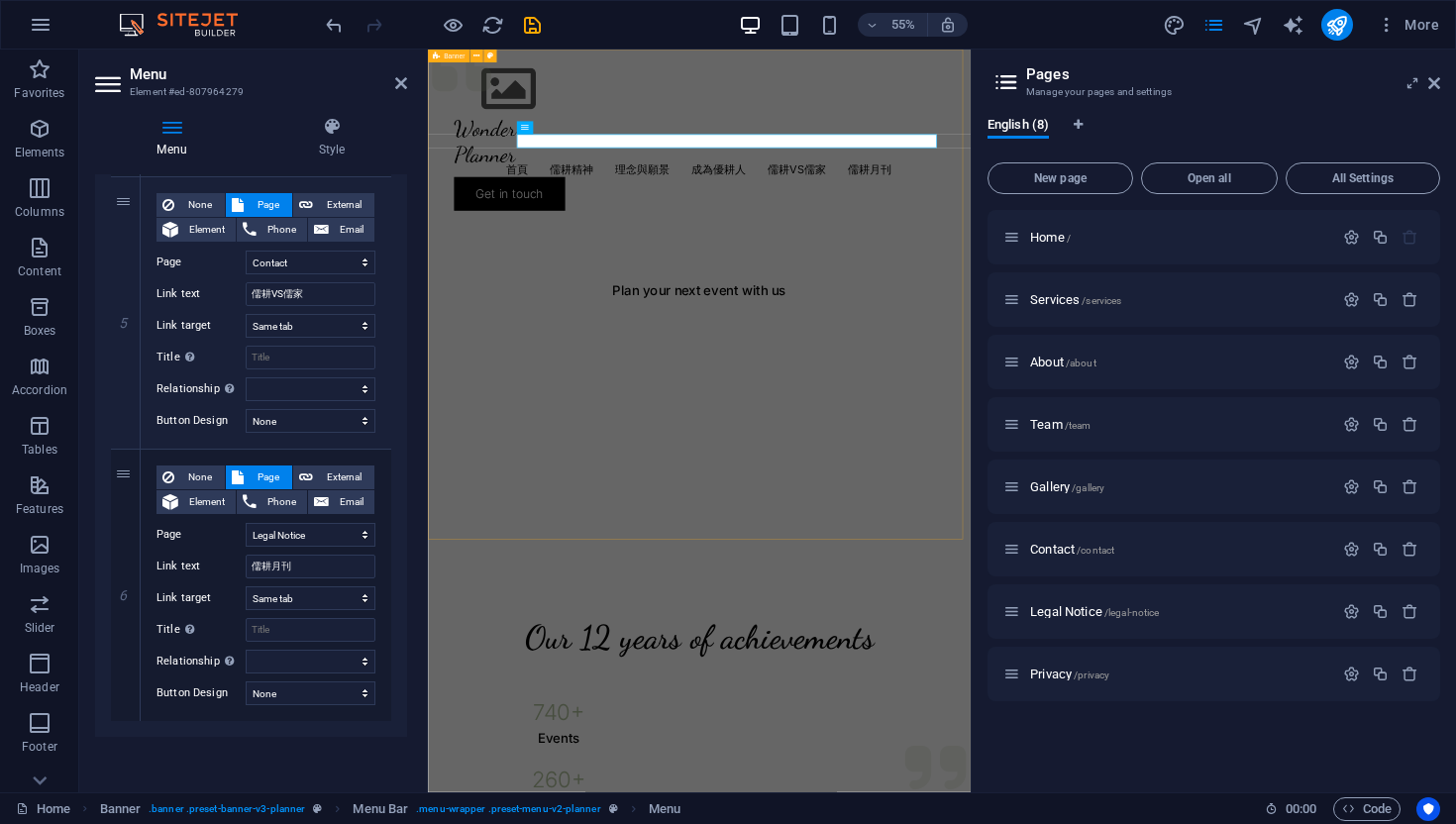 click on "Menu 首頁 儒耕精神 理念與願景 成為優耕人 儒耕VS儒家 儒耕月刊 Get in touch Plan your next event with us" at bounding box center [921, 495] 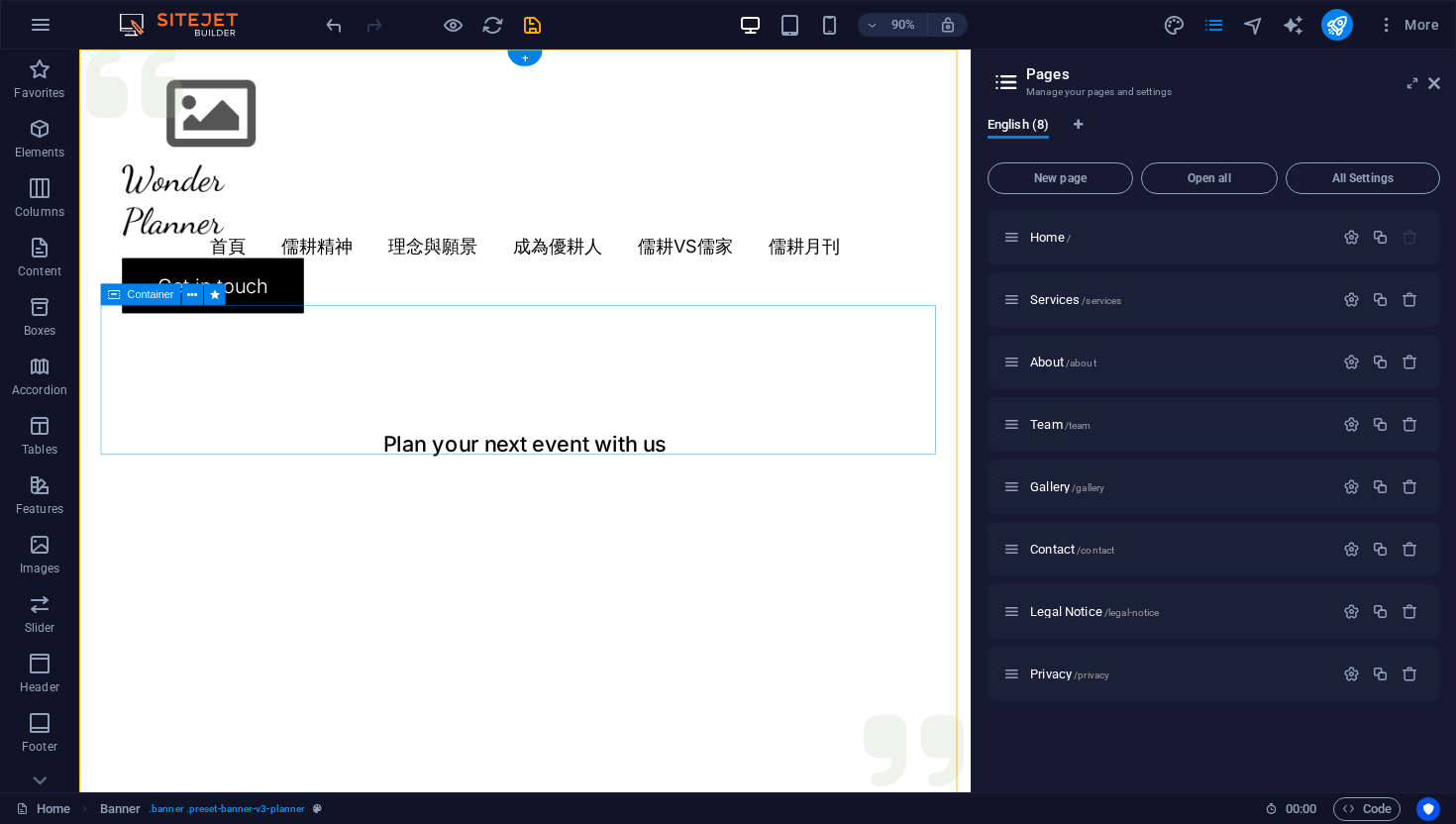 click on "Plan your next event with us" at bounding box center (574, 442) 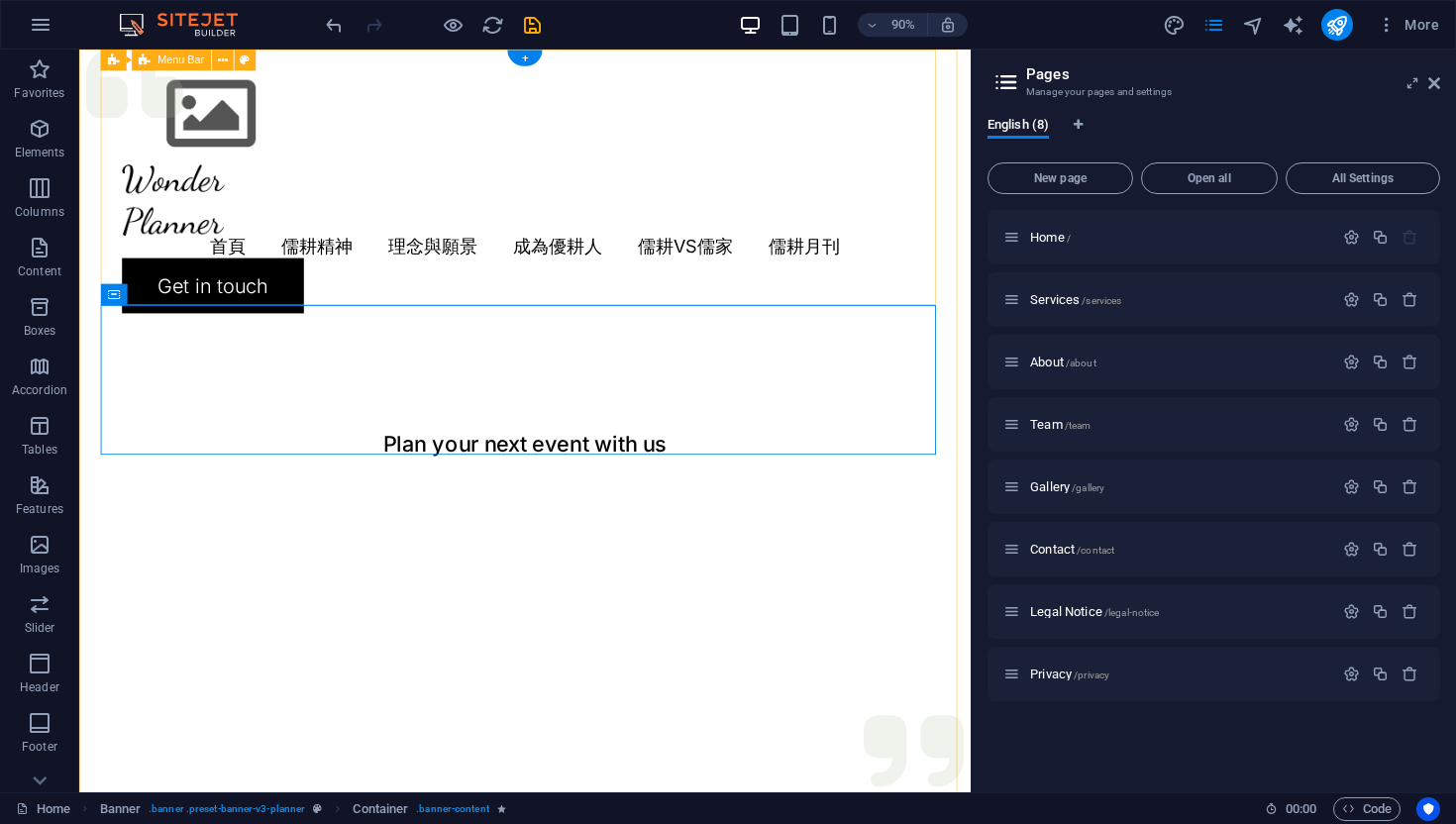 click on "Menu 首頁 儒耕精神 理念與願景 成為優耕人 儒耕VS儒家 儒耕月刊 Get in touch" at bounding box center (574, 204) 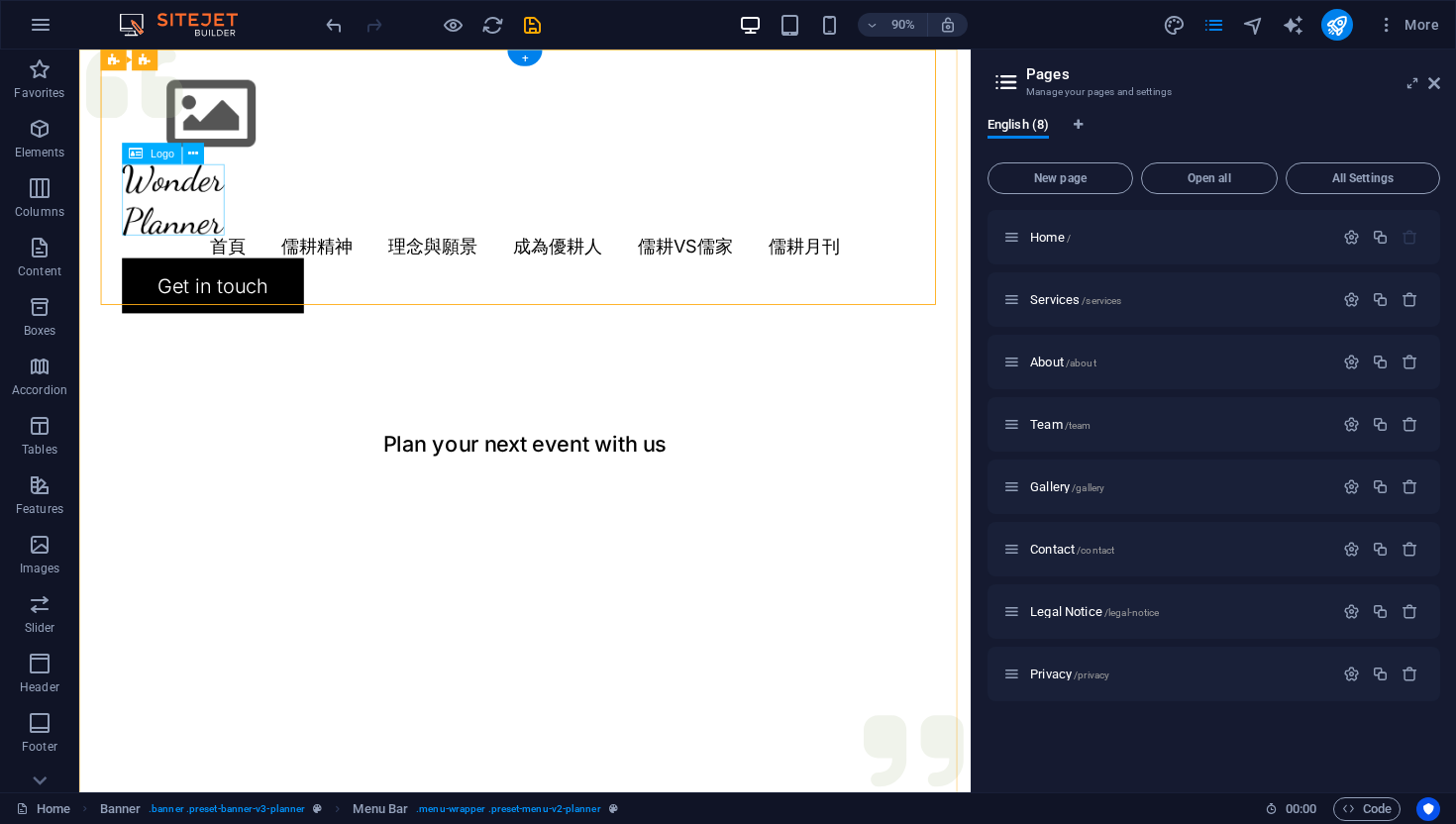 click at bounding box center (574, 217) 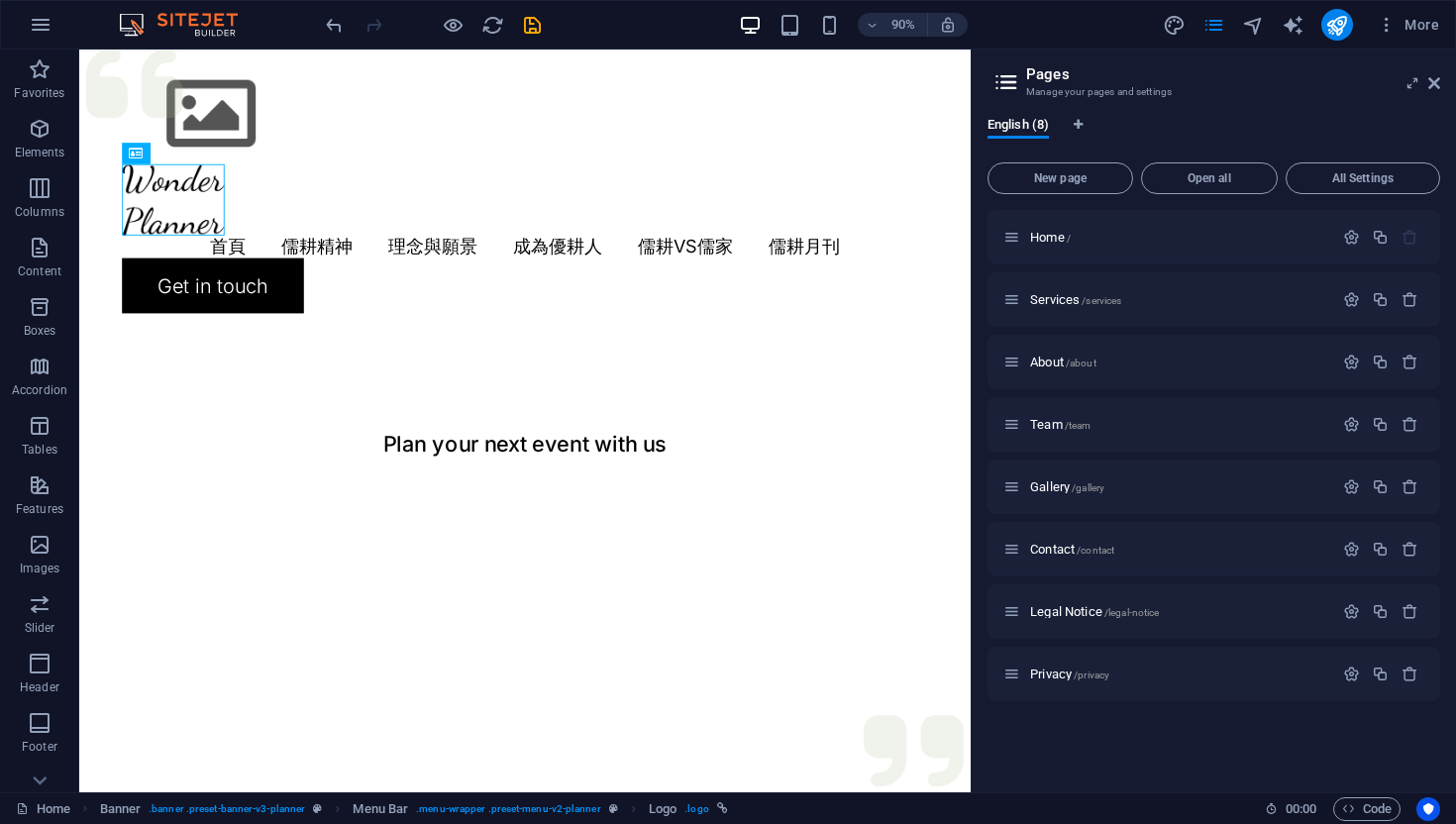 click on "首頁 儒耕精神 理念與願景 成為優耕人 儒耕VS儒家 儒耕月刊" at bounding box center (574, 268) 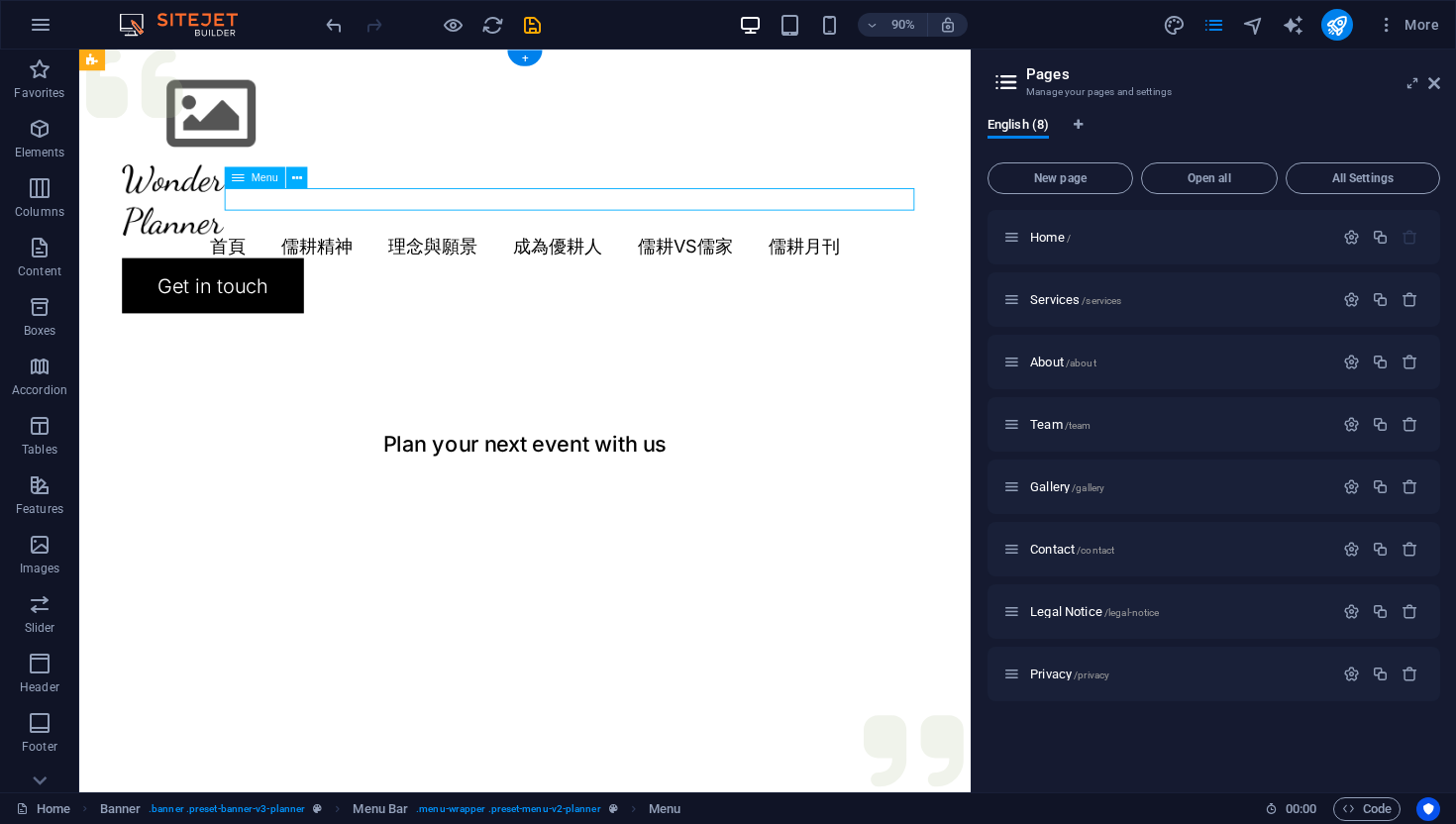 click on "首頁 儒耕精神 理念與願景 成為優耕人 儒耕VS儒家 儒耕月刊" at bounding box center [574, 268] 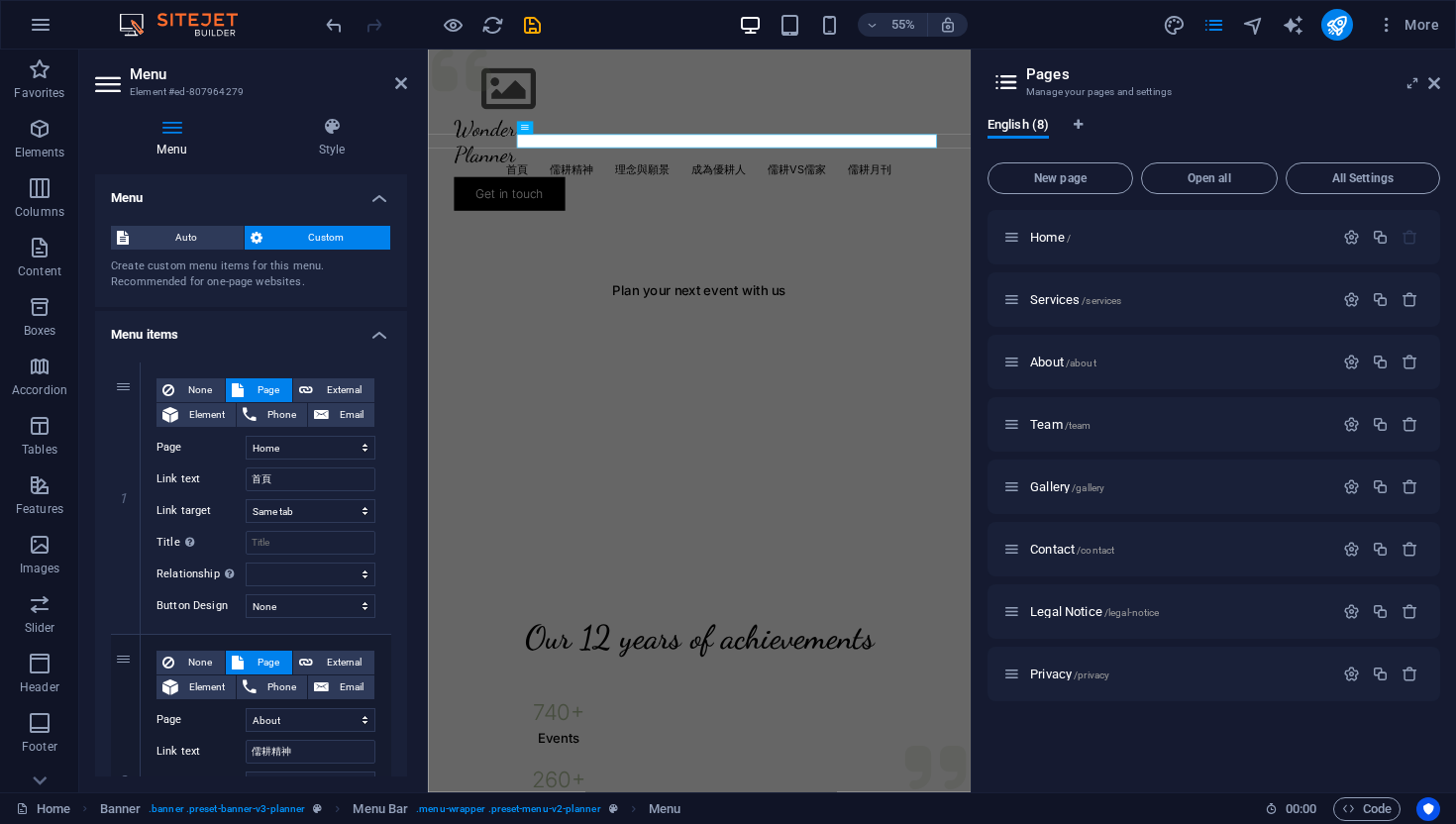 drag, startPoint x: 407, startPoint y: 360, endPoint x: 401, endPoint y: 402, distance: 42.426407 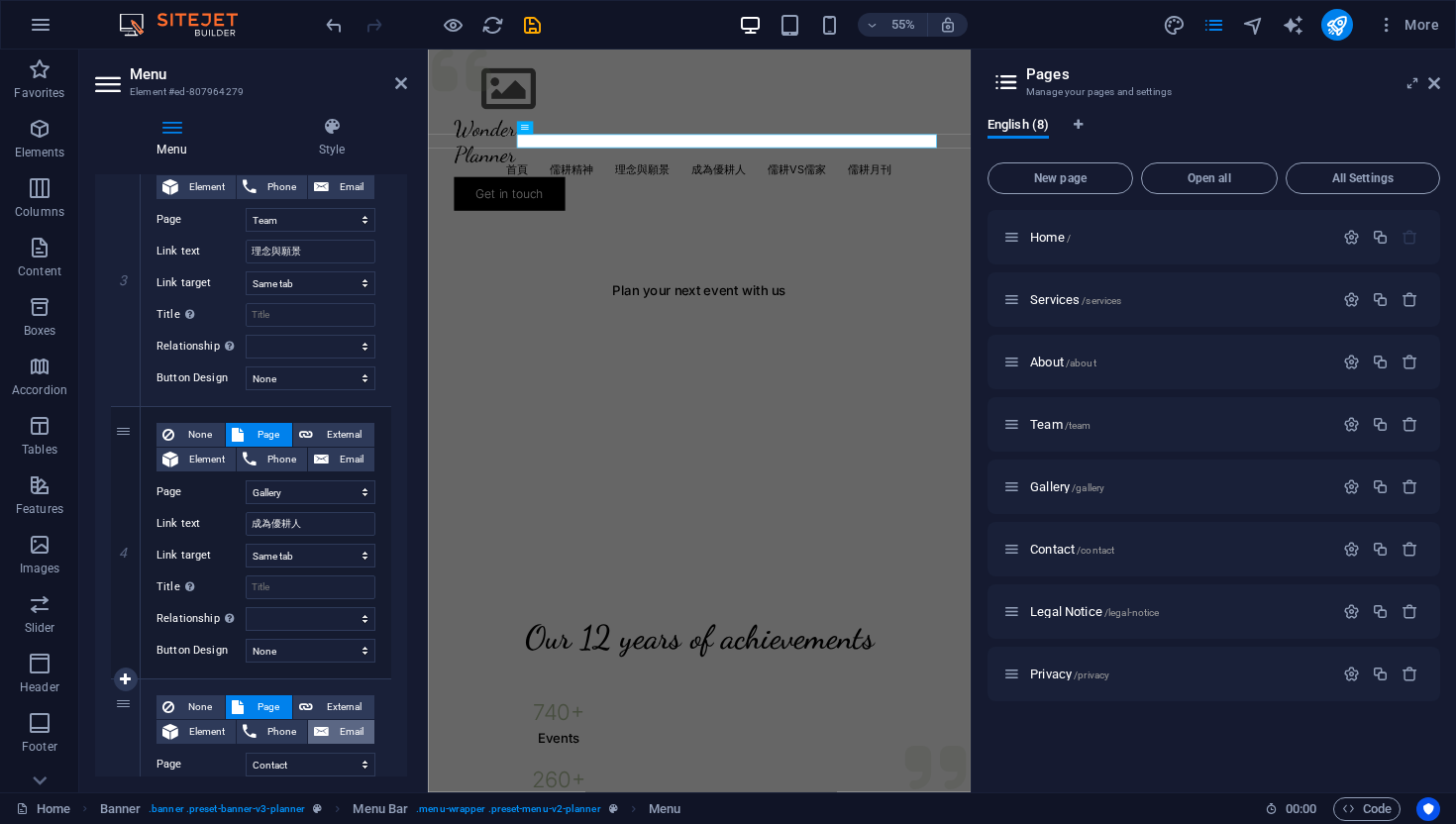 scroll, scrollTop: 1275, scrollLeft: 0, axis: vertical 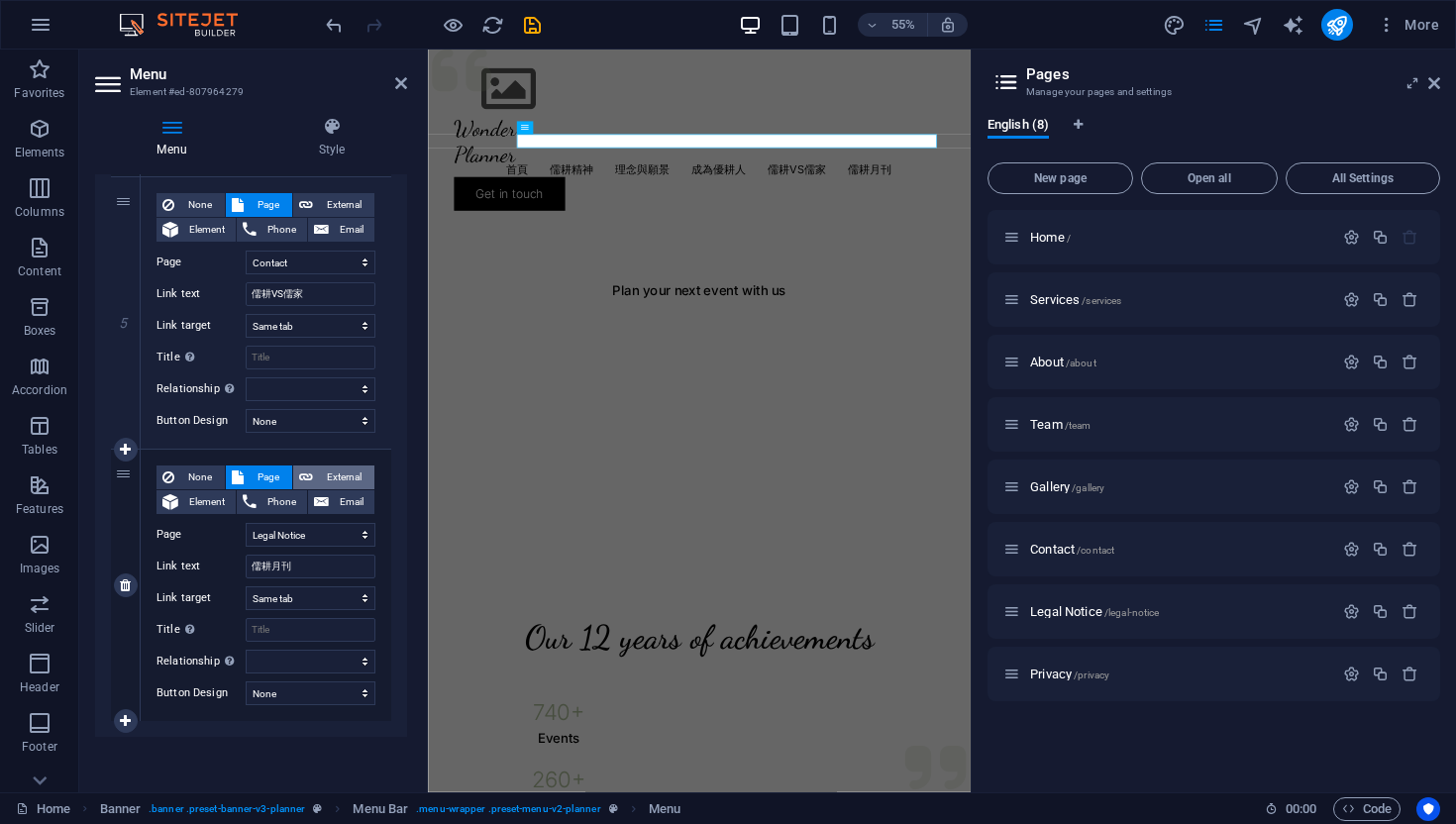 click on "External" at bounding box center (344, 477) 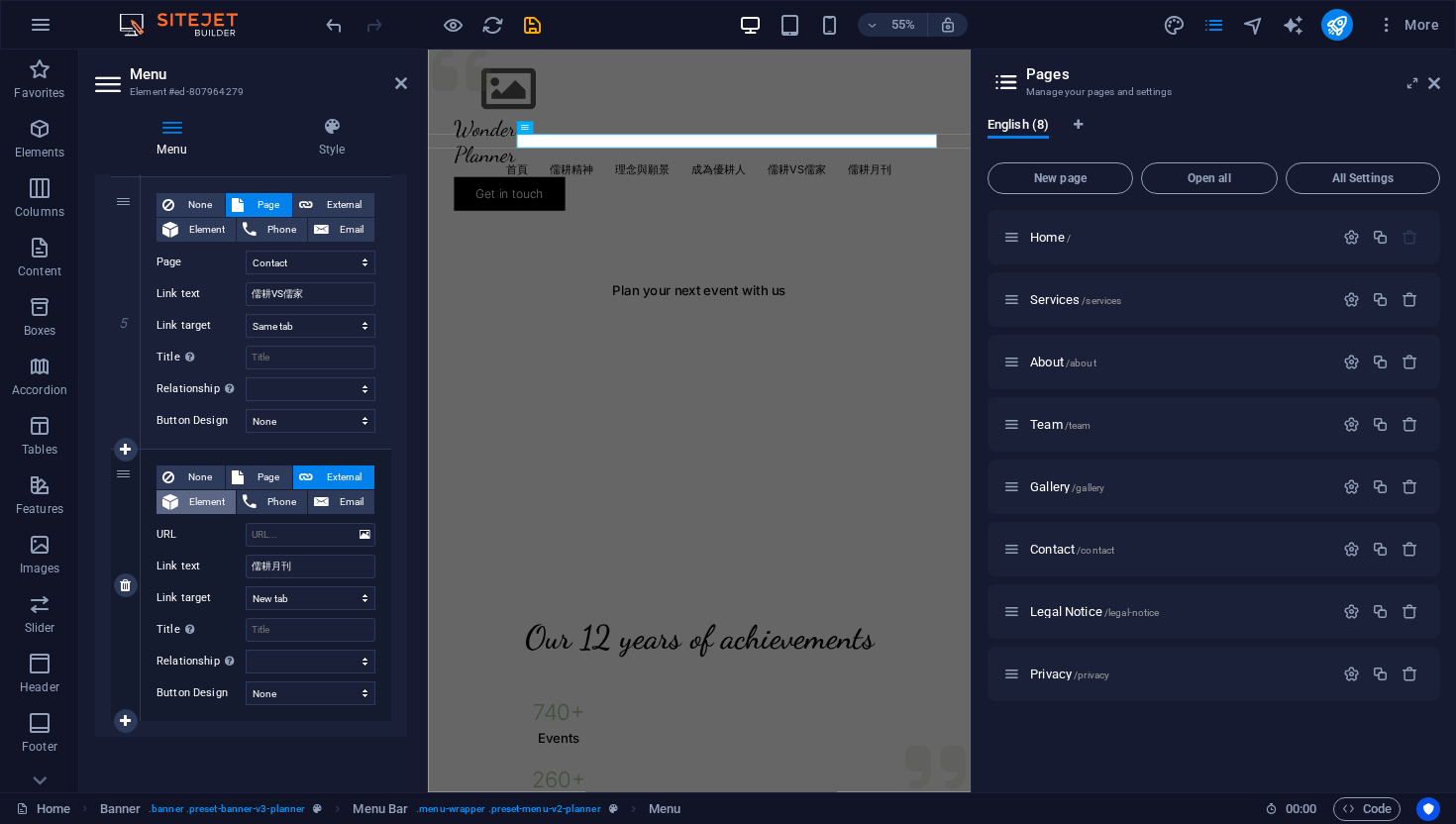 click on "Element" at bounding box center [207, 502] 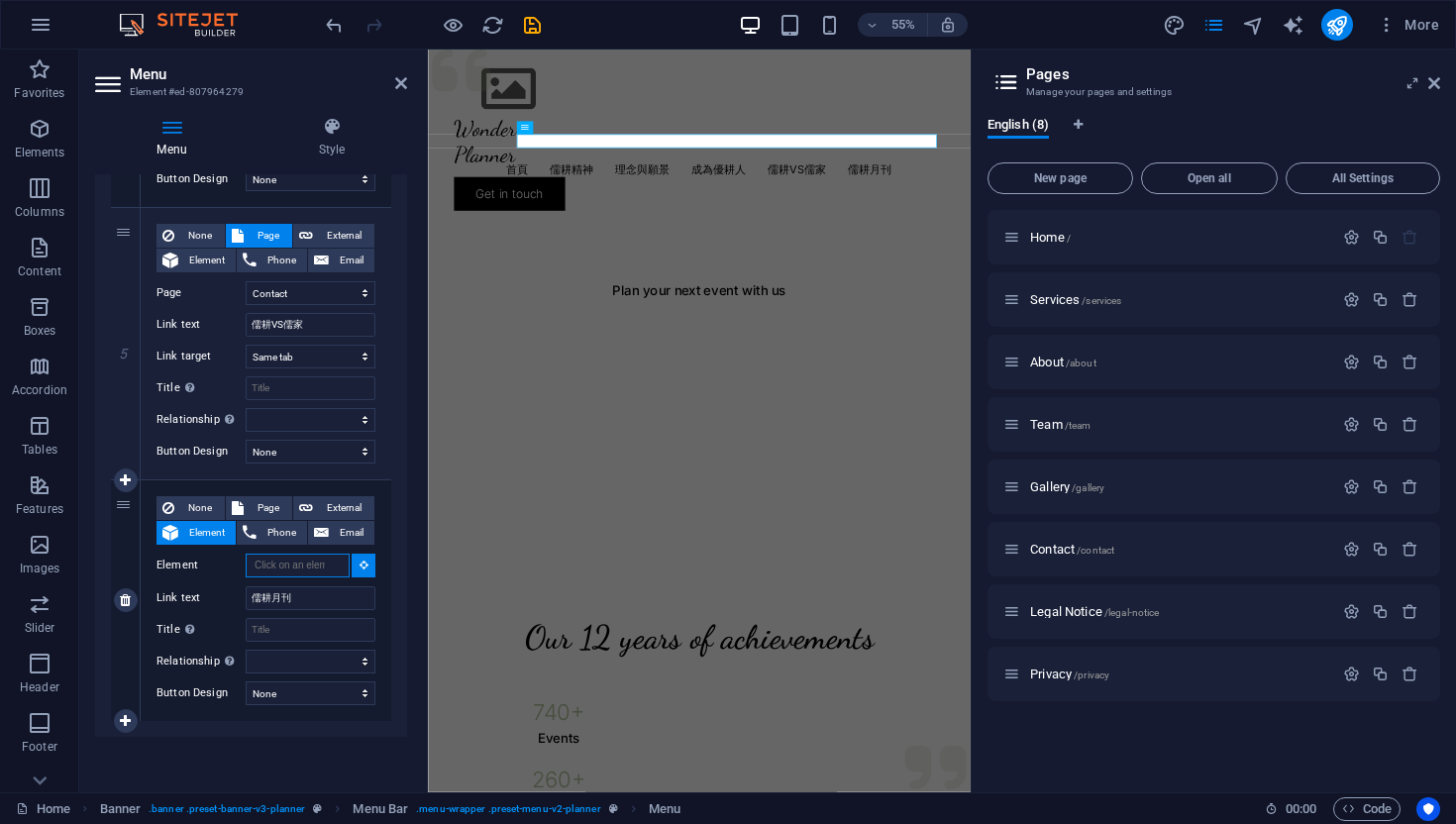 scroll, scrollTop: 1244, scrollLeft: 0, axis: vertical 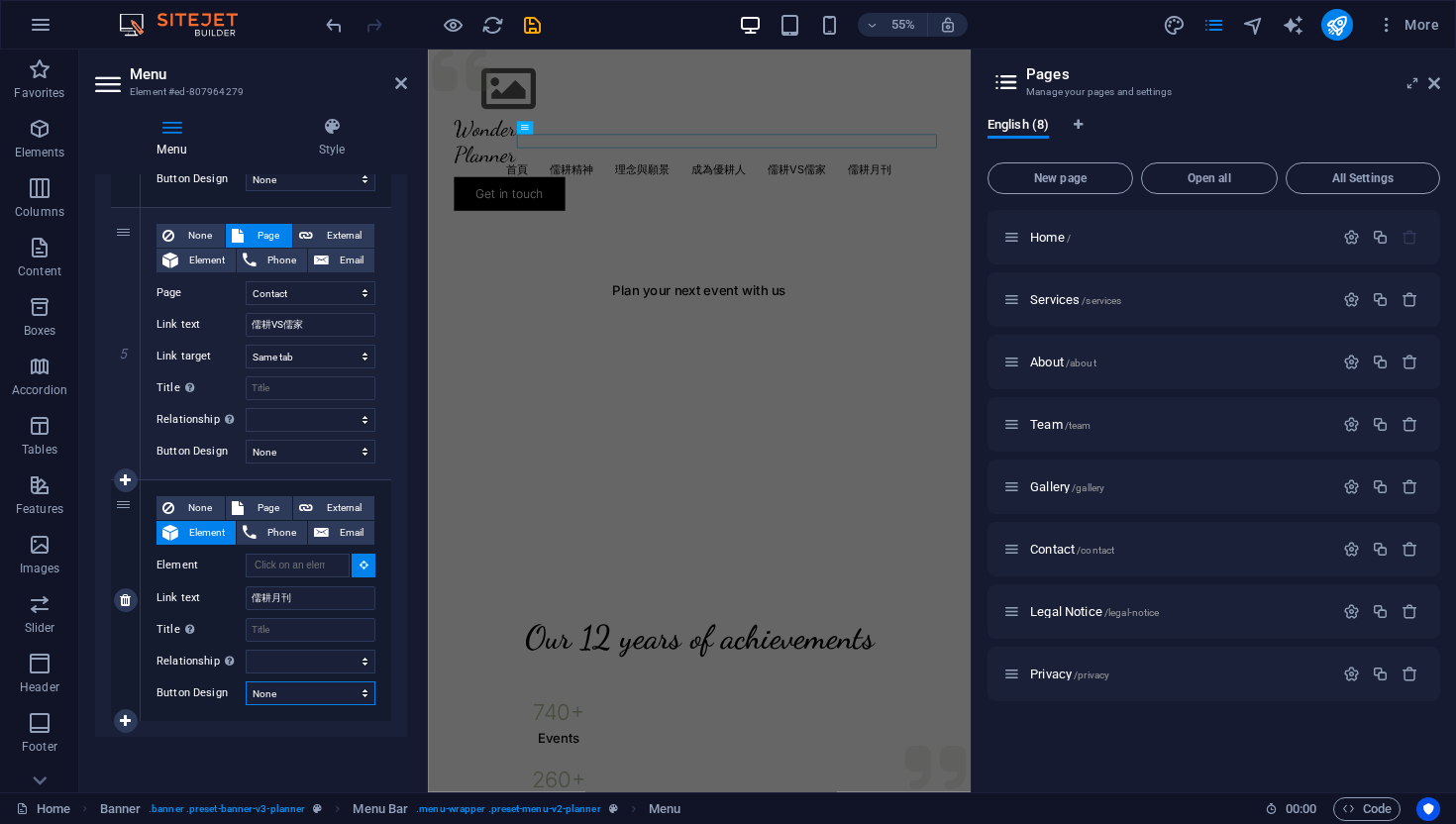 click on "None Default Primary Secondary" at bounding box center [310, 693] 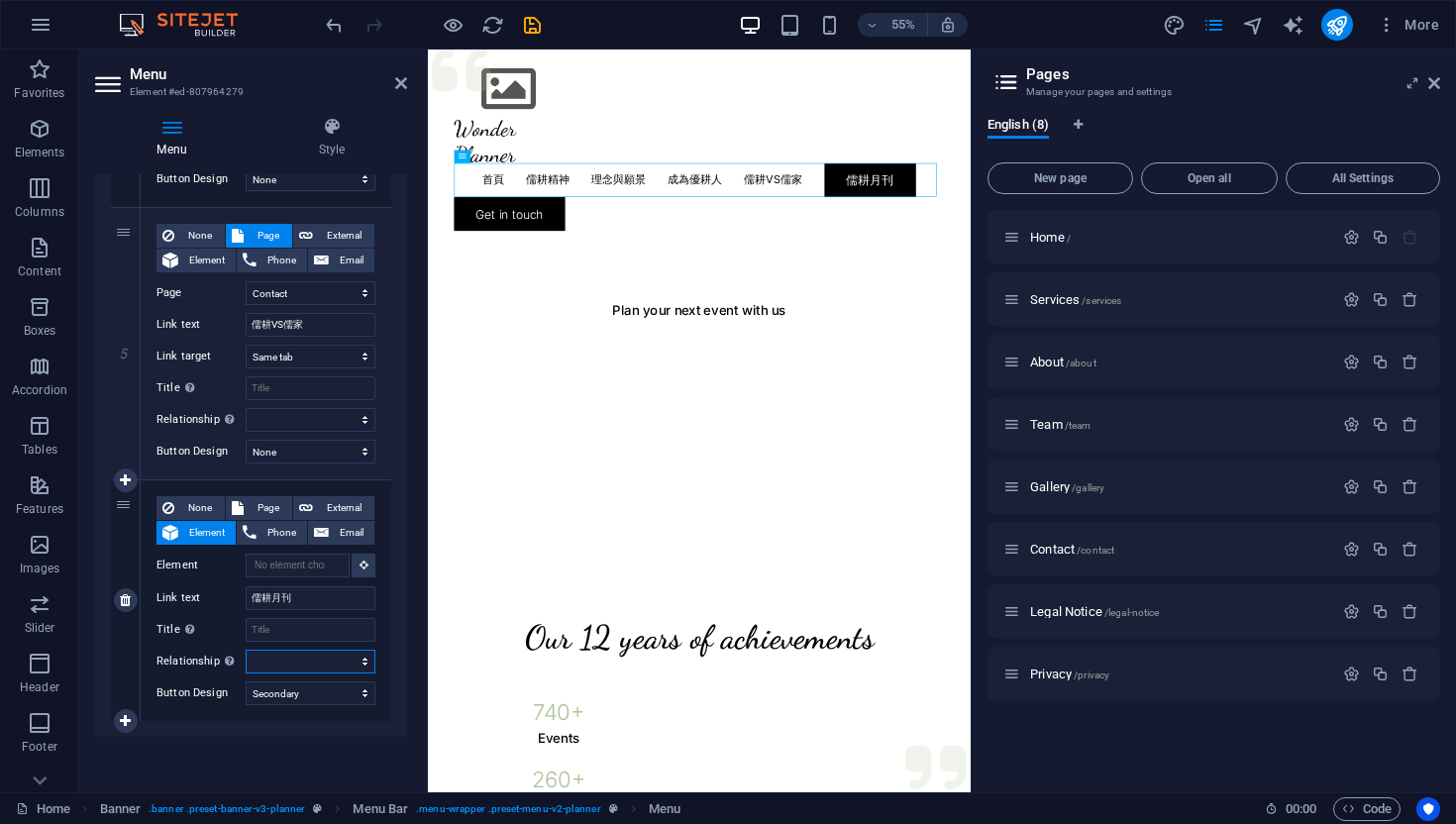 click on "alternate author bookmark external help license next nofollow noreferrer noopener prev search tag" at bounding box center (310, 662) 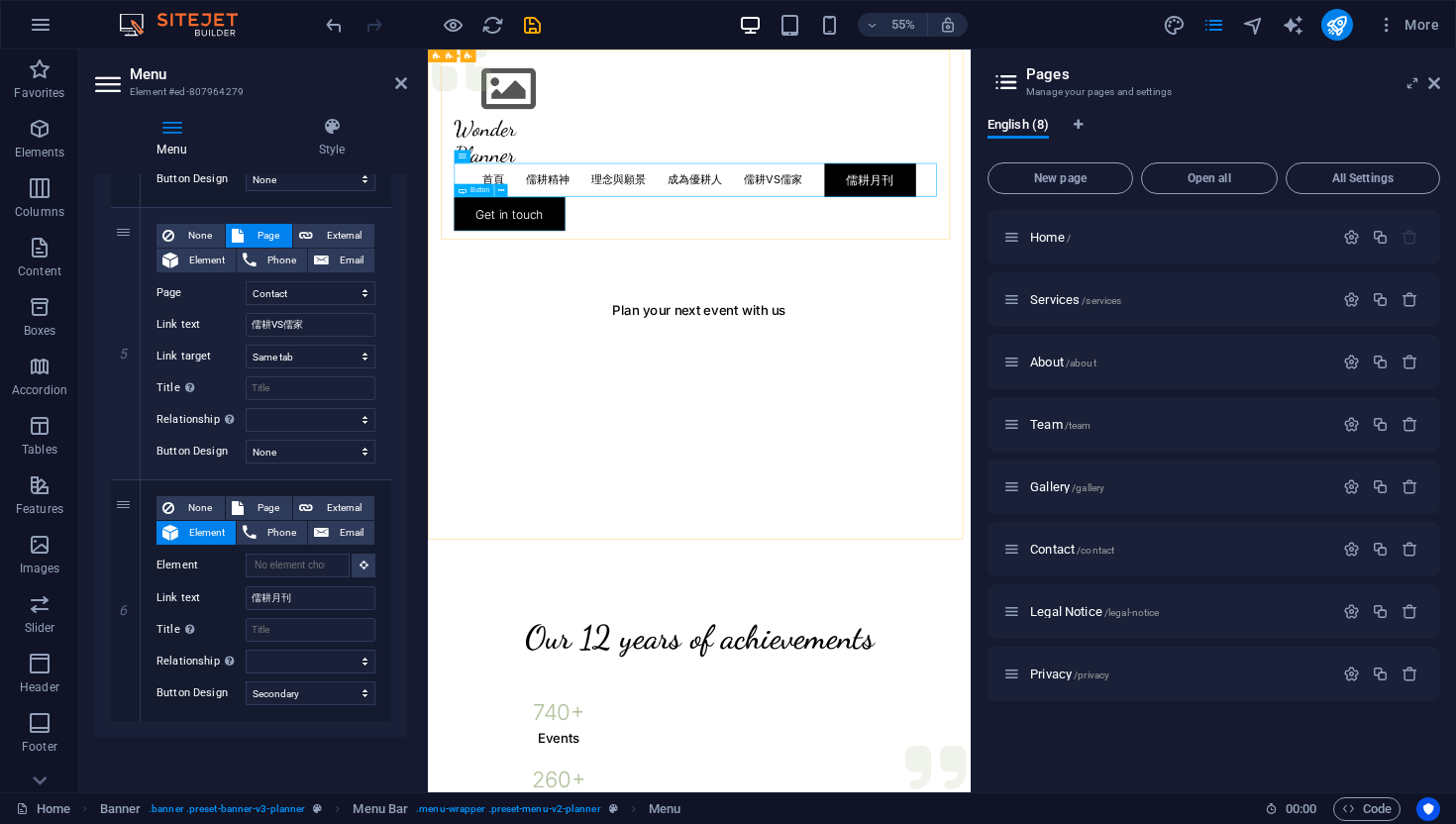 click on "Get in touch" at bounding box center (921, 349) 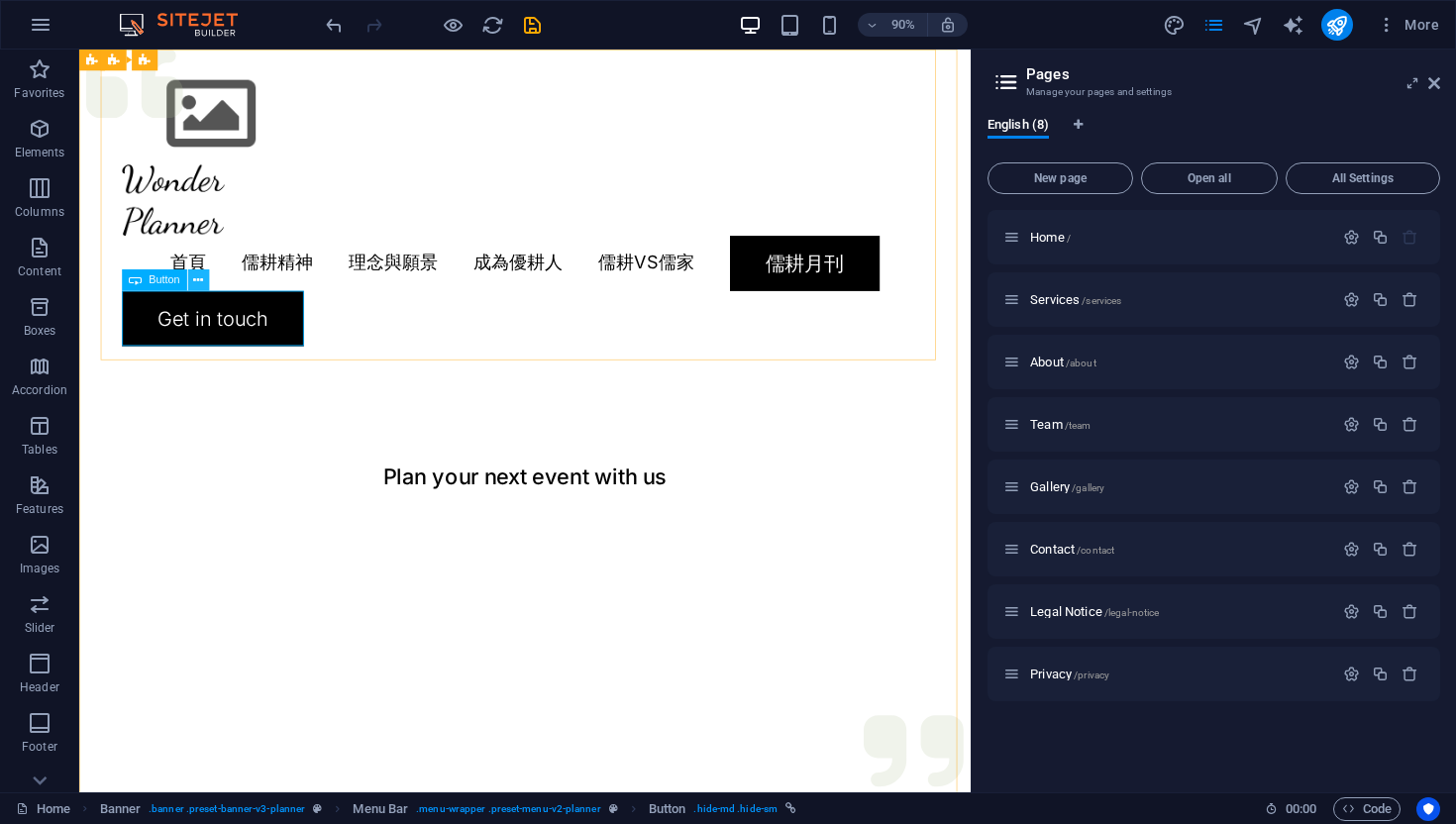 click at bounding box center (198, 280) 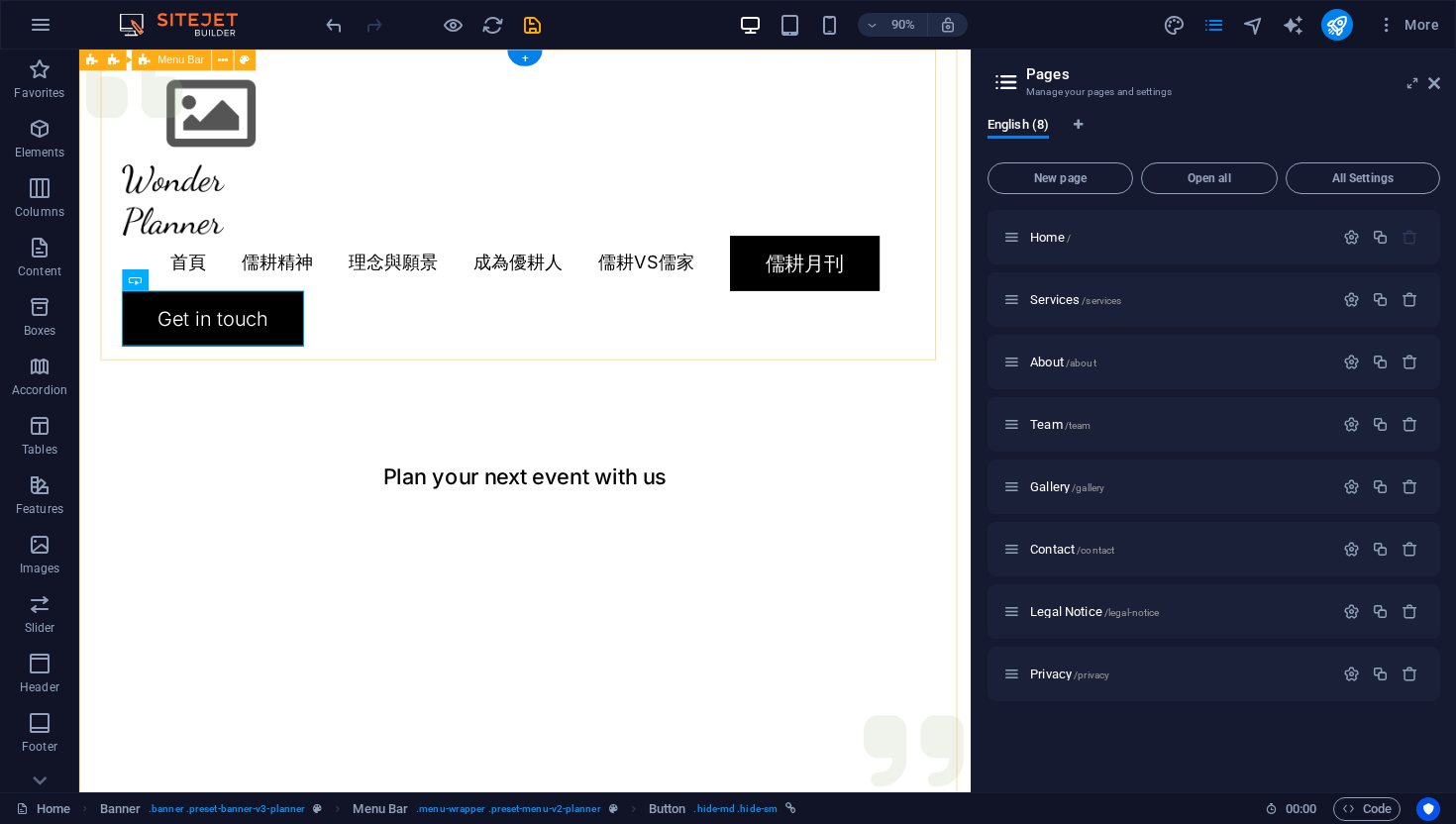 drag, startPoint x: 444, startPoint y: 350, endPoint x: 427, endPoint y: 352, distance: 17.117243 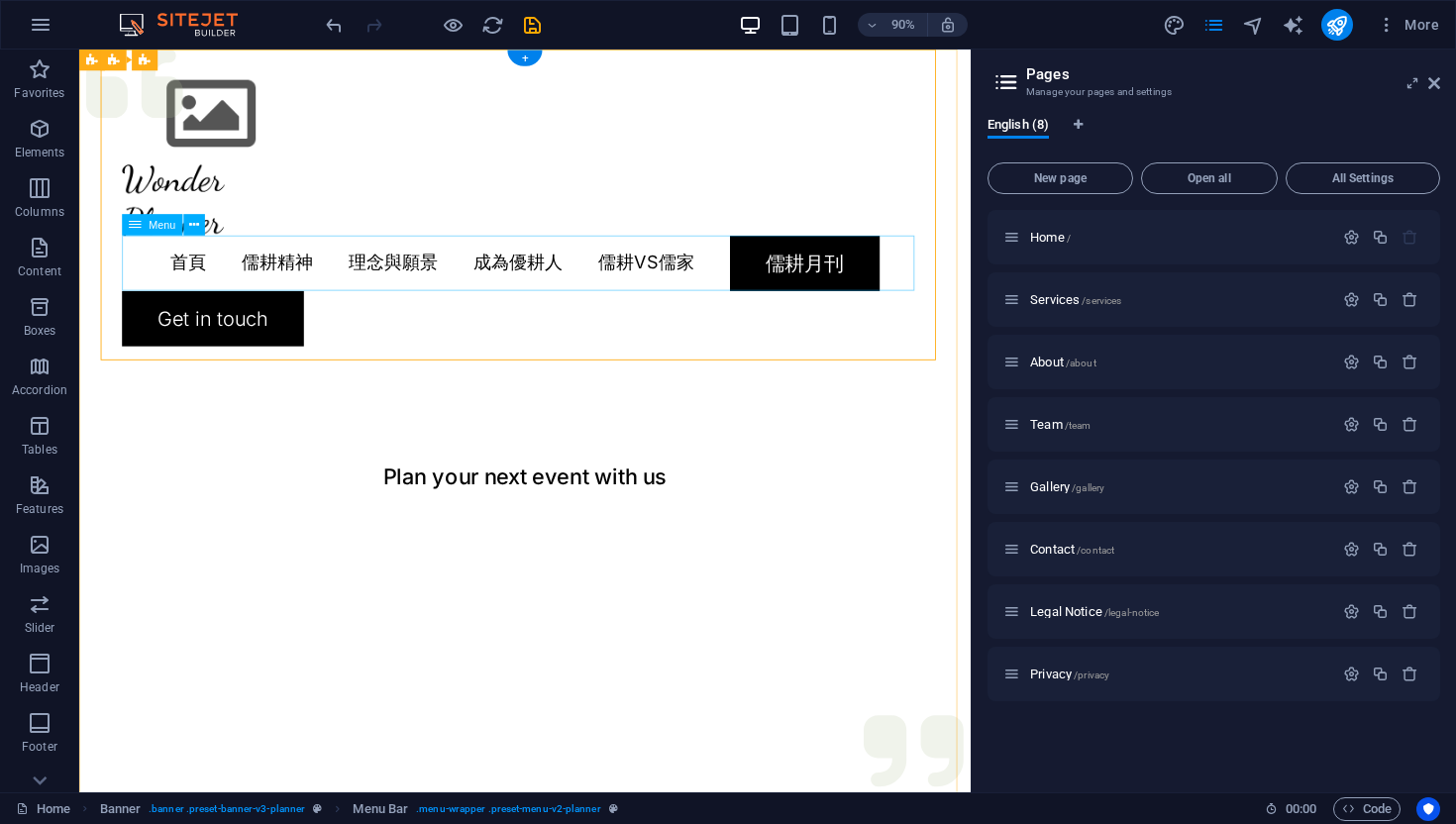 click on "首頁 儒耕精神 理念與願景 成為優耕人 儒耕VS儒家 儒耕月刊" at bounding box center (574, 287) 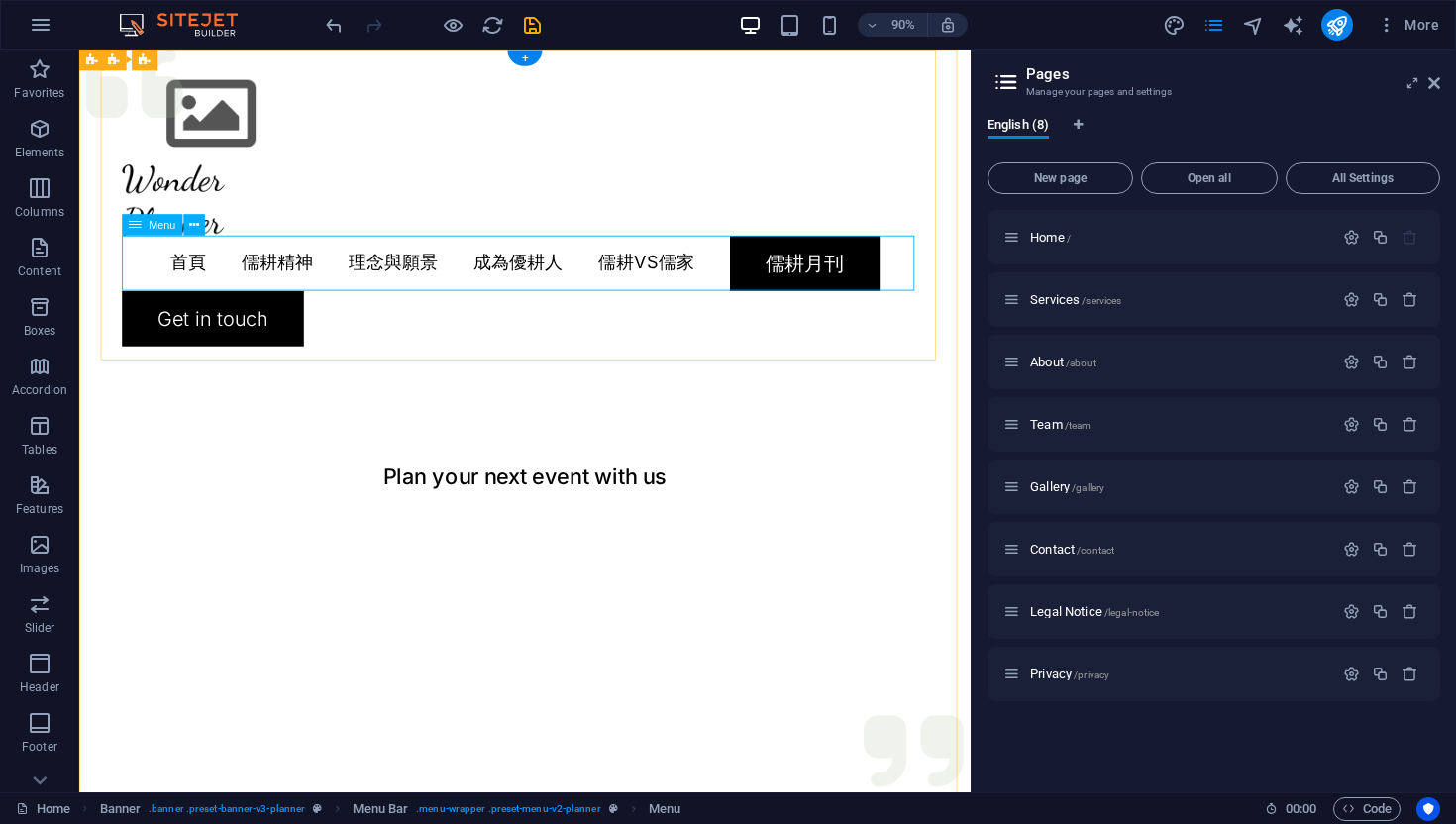 click on "首頁 儒耕精神 理念與願景 成為優耕人 儒耕VS儒家 儒耕月刊" at bounding box center [574, 287] 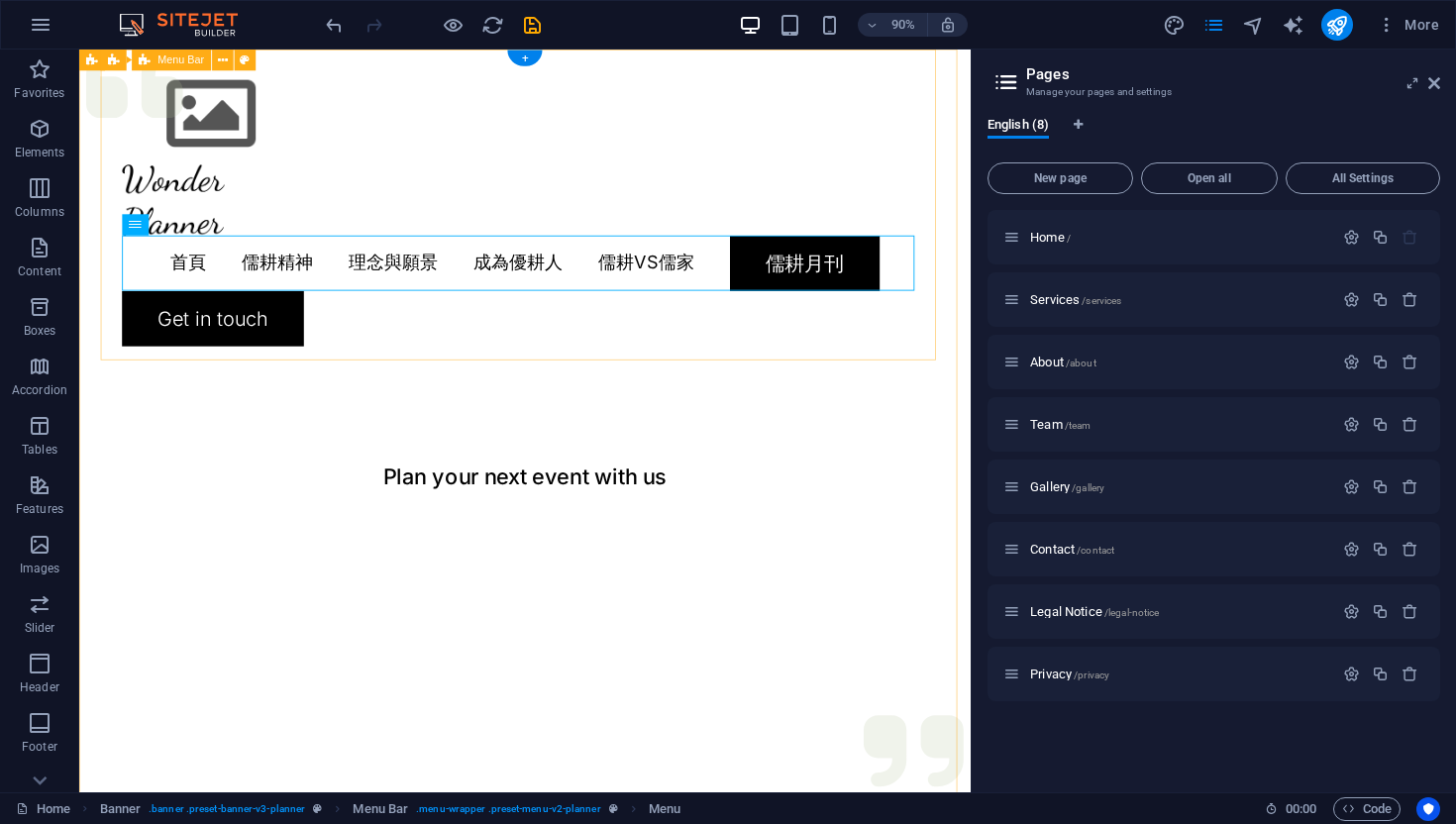 click on "Menu 首頁 儒耕精神 理念與願景 成為優耕人 儒耕VS儒家 儒耕月刊 Get in touch" at bounding box center (574, 222) 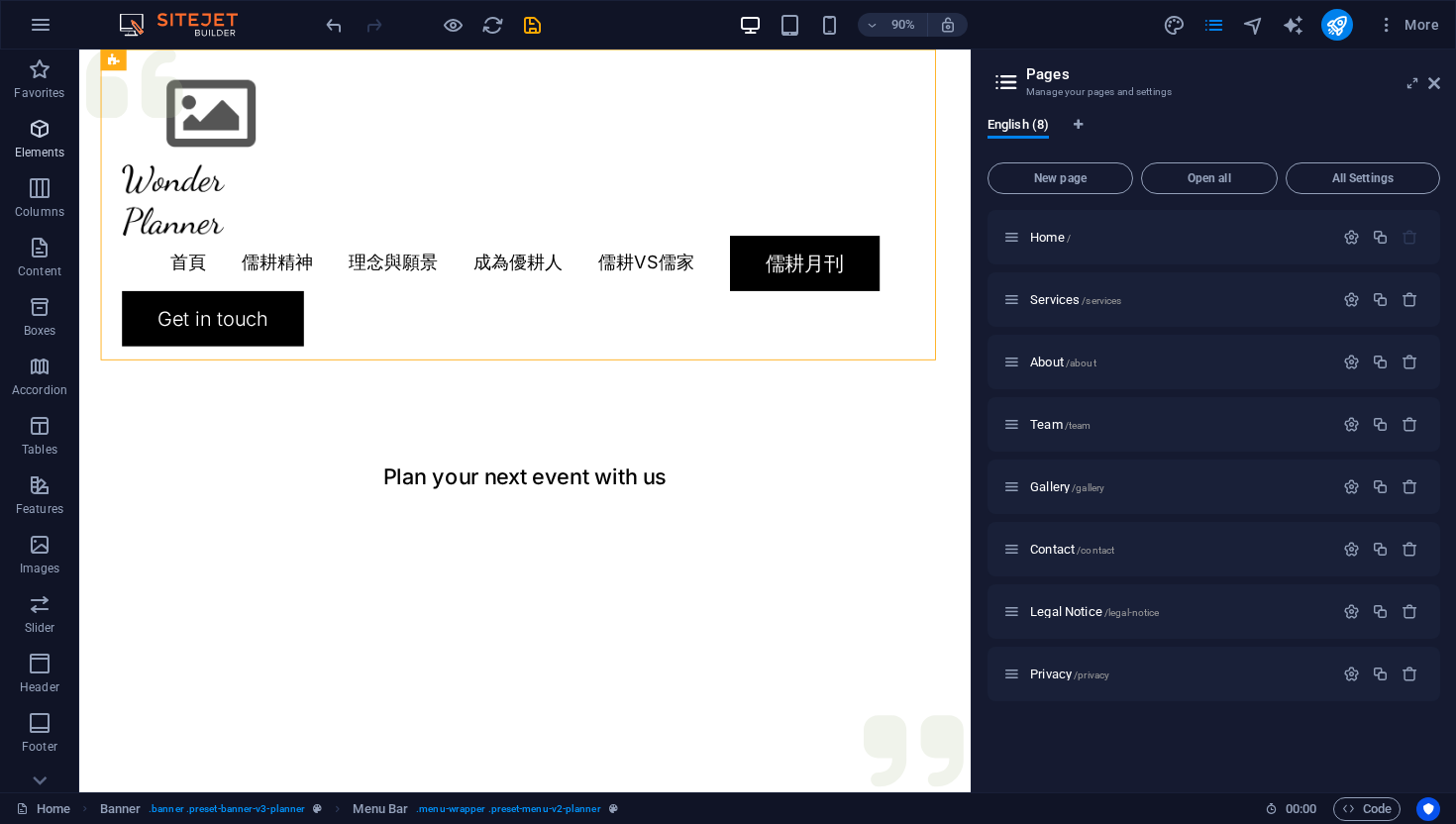 click at bounding box center [40, 129] 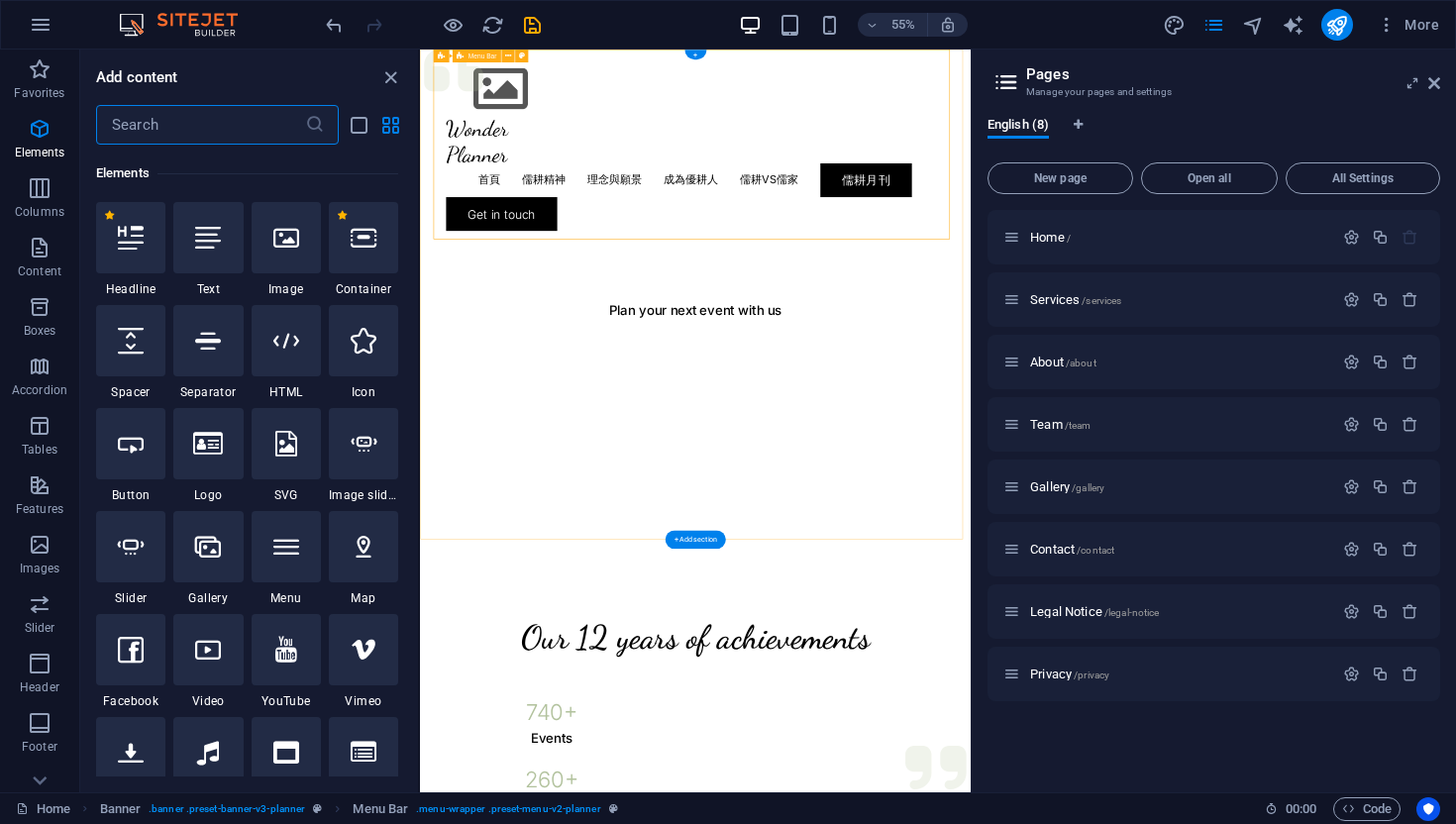scroll, scrollTop: 211, scrollLeft: 0, axis: vertical 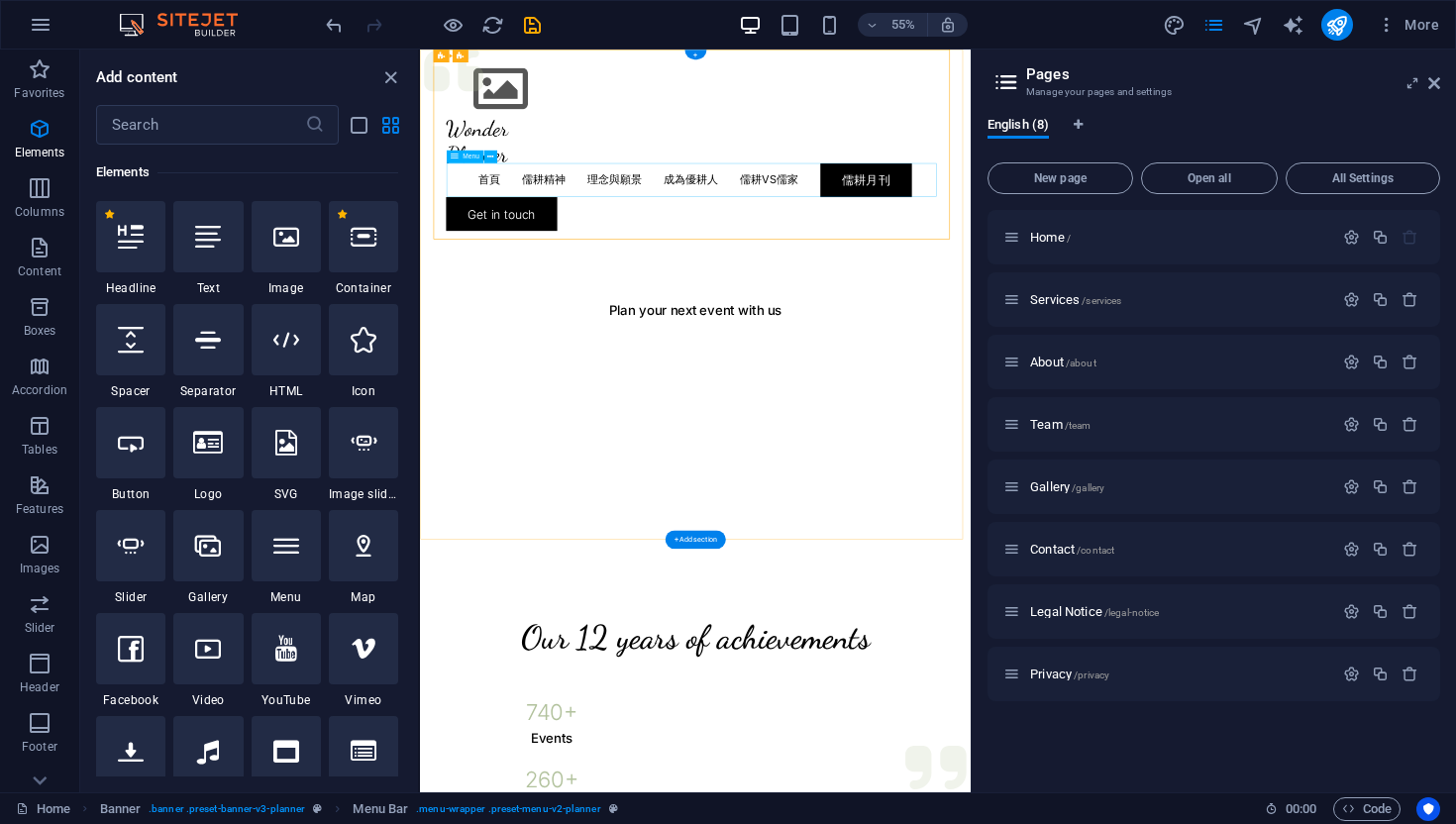 click on "首頁 儒耕精神 理念與願景 成為優耕人 儒耕VS儒家 儒耕月刊" at bounding box center (920, 287) 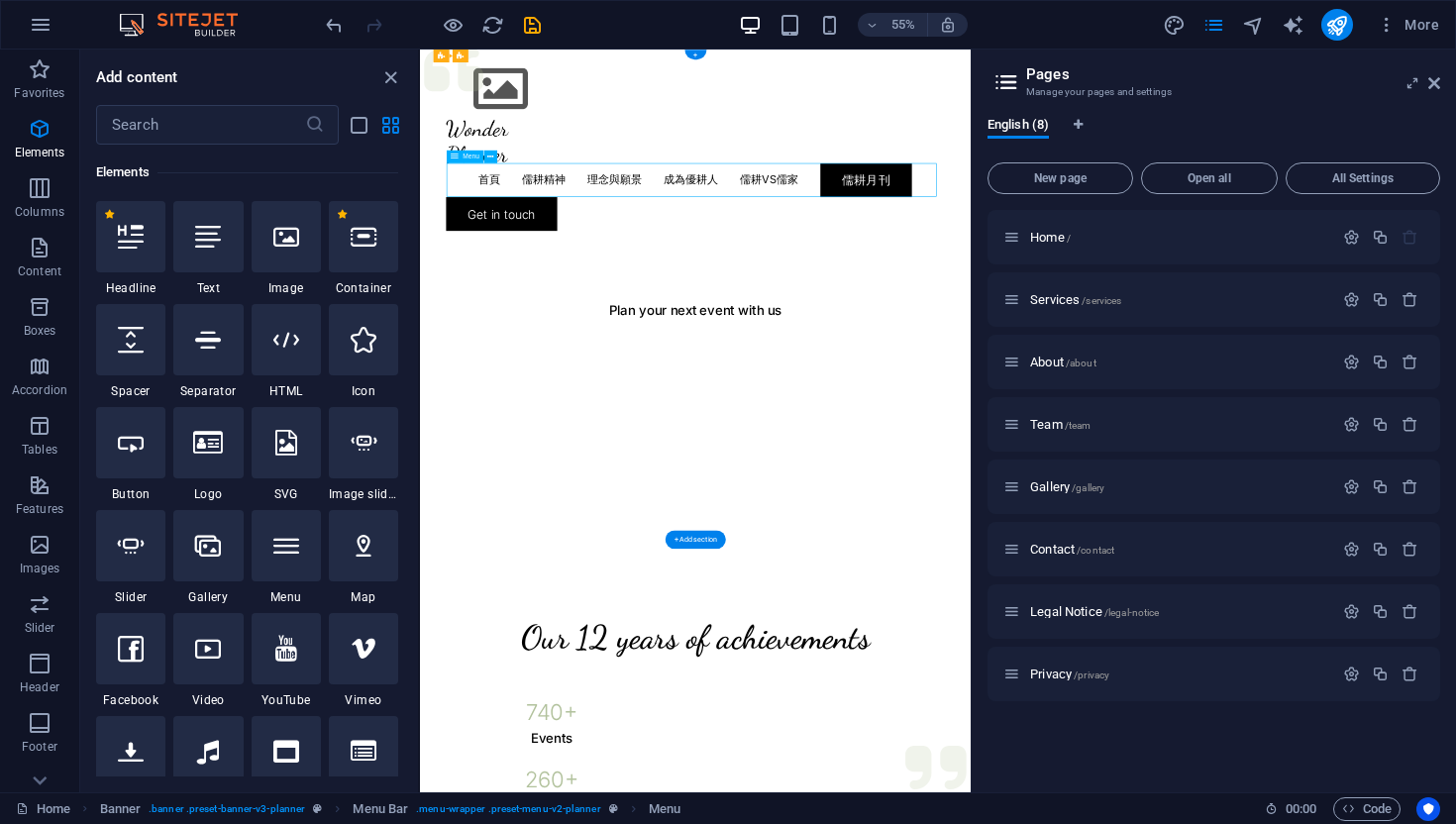 click on "首頁 儒耕精神 理念與願景 成為優耕人 儒耕VS儒家 儒耕月刊" at bounding box center [920, 287] 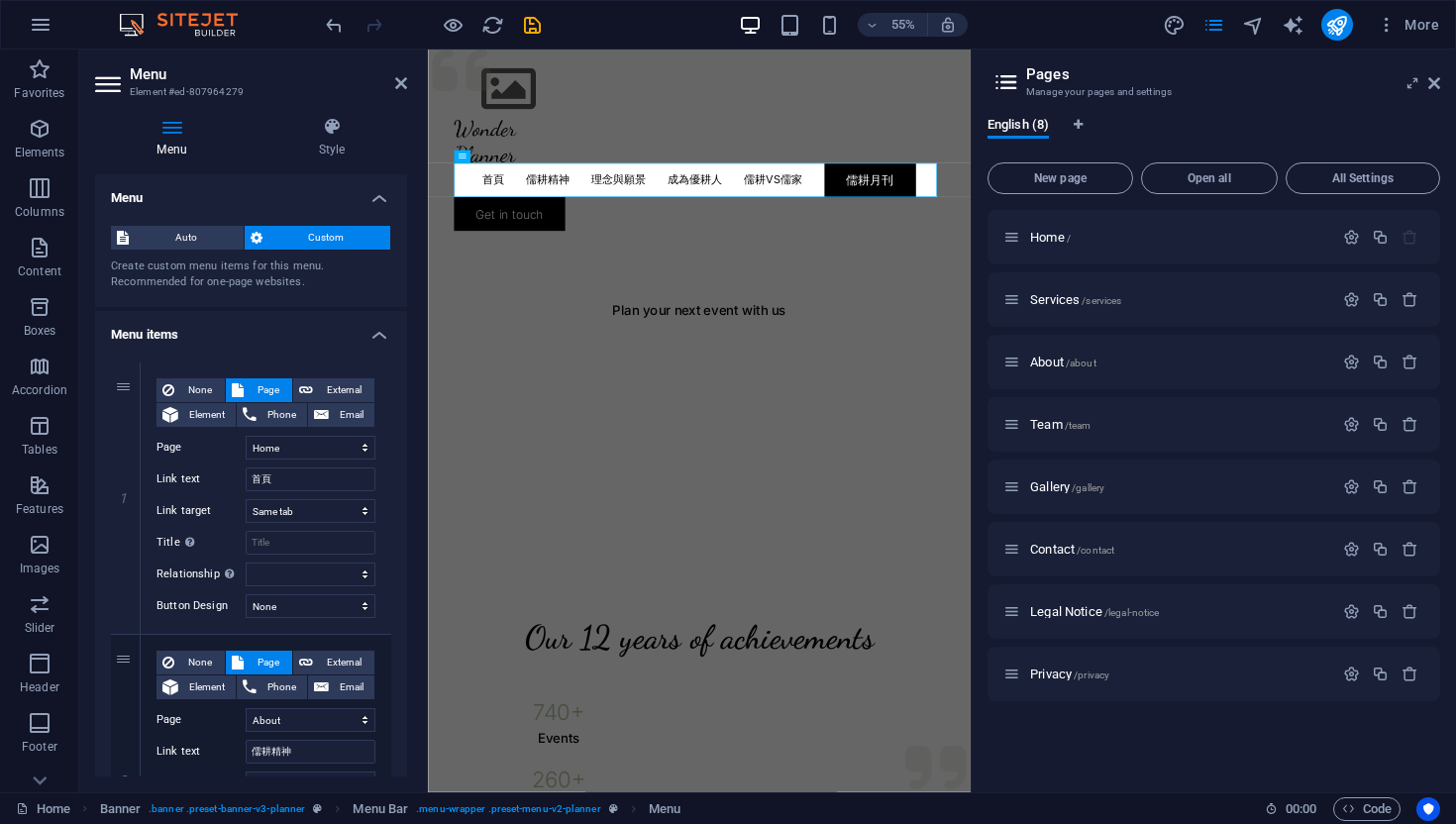 click on "Menu items" at bounding box center (251, 329) 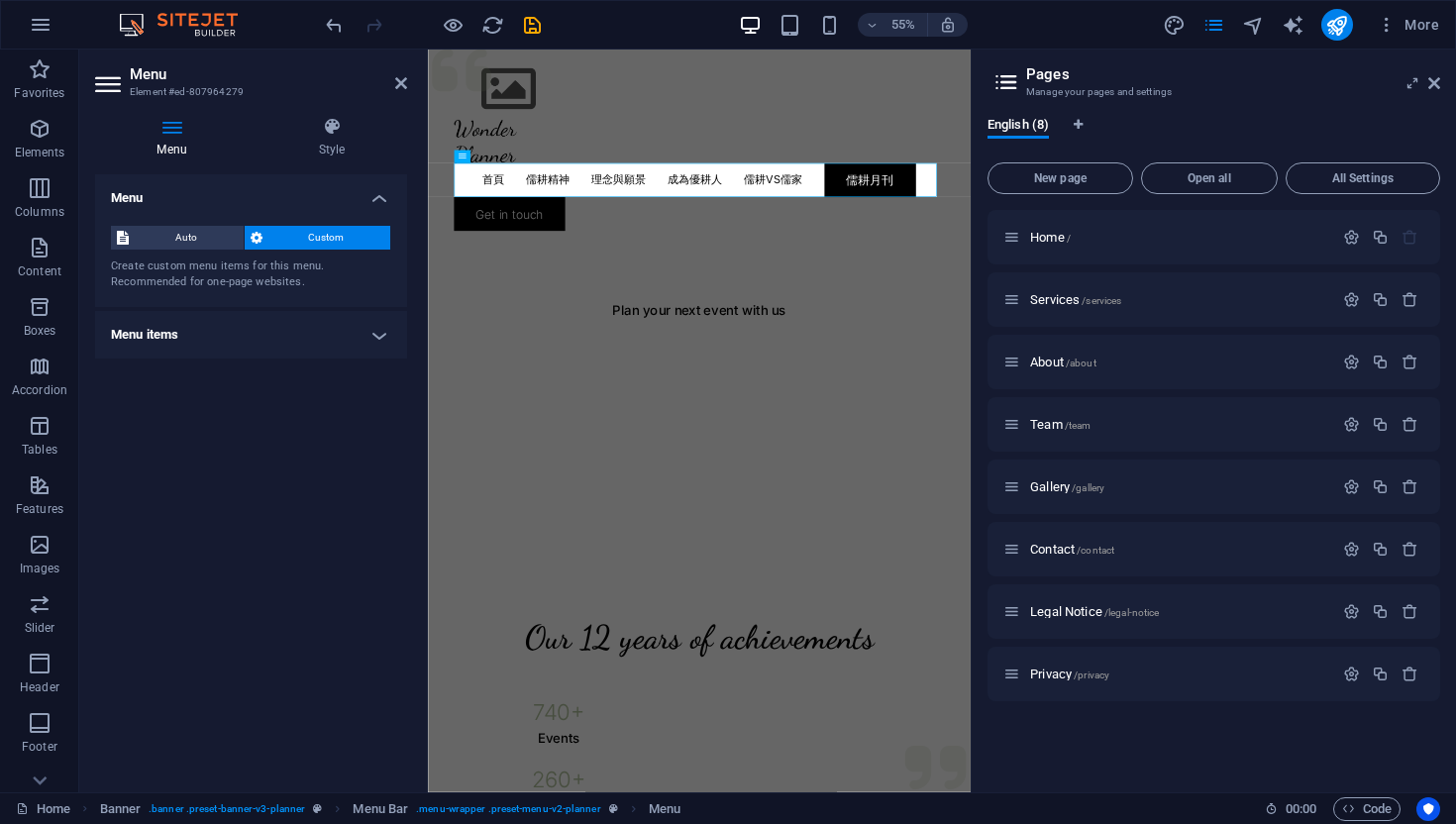 click on "Menu items" at bounding box center [251, 335] 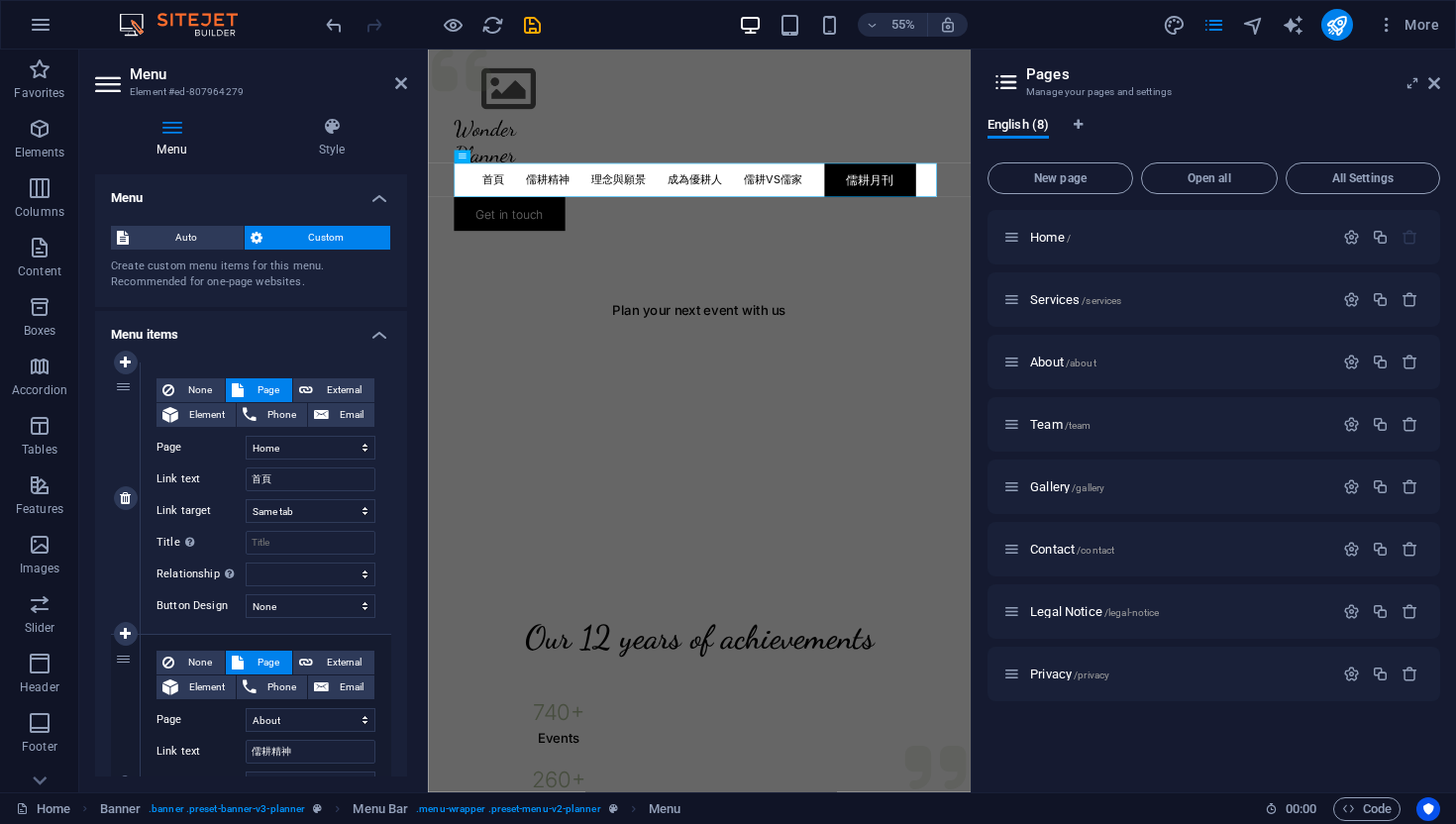 drag, startPoint x: 407, startPoint y: 345, endPoint x: 372, endPoint y: 426, distance: 88.238314 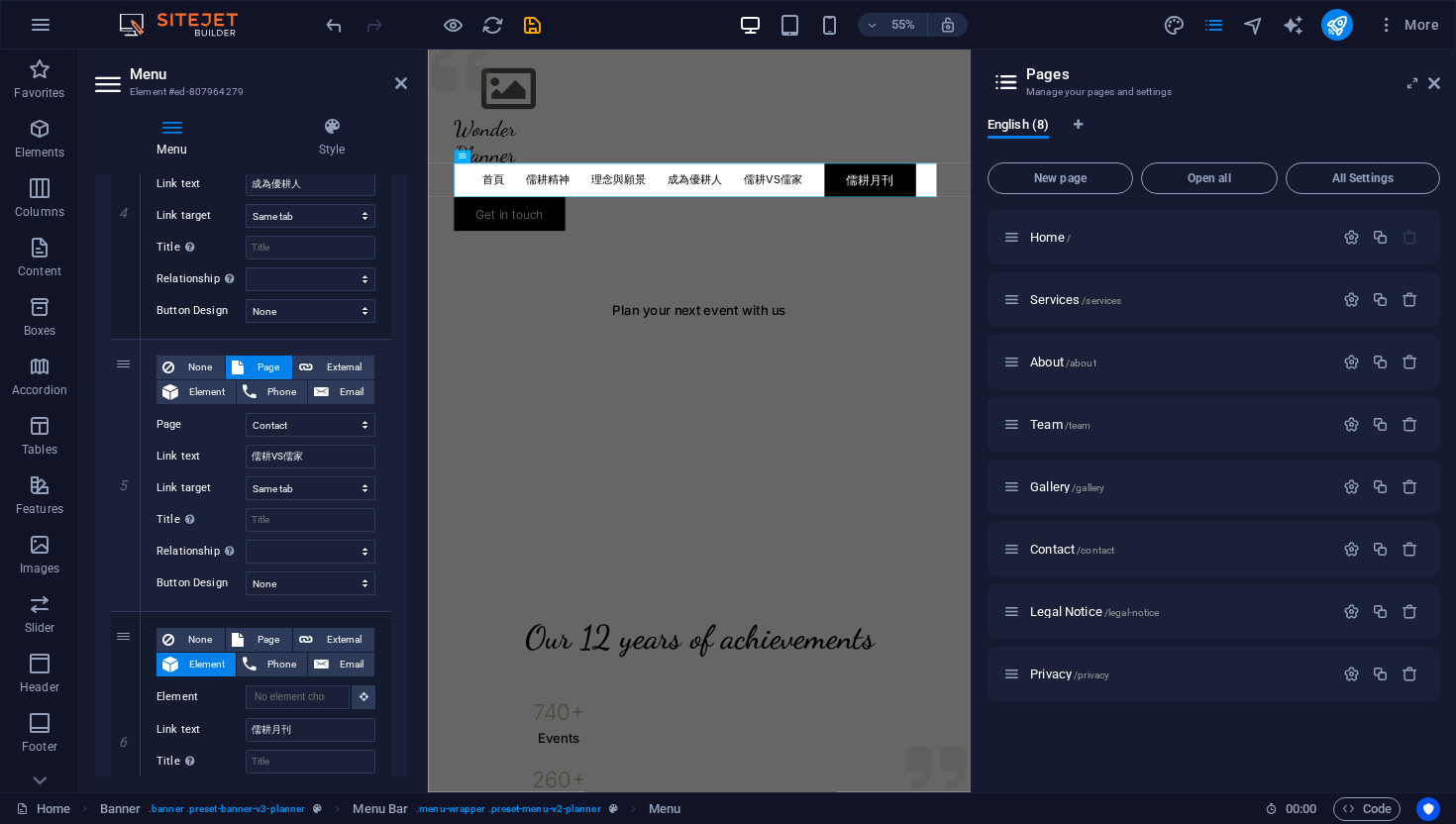 scroll, scrollTop: 1244, scrollLeft: 0, axis: vertical 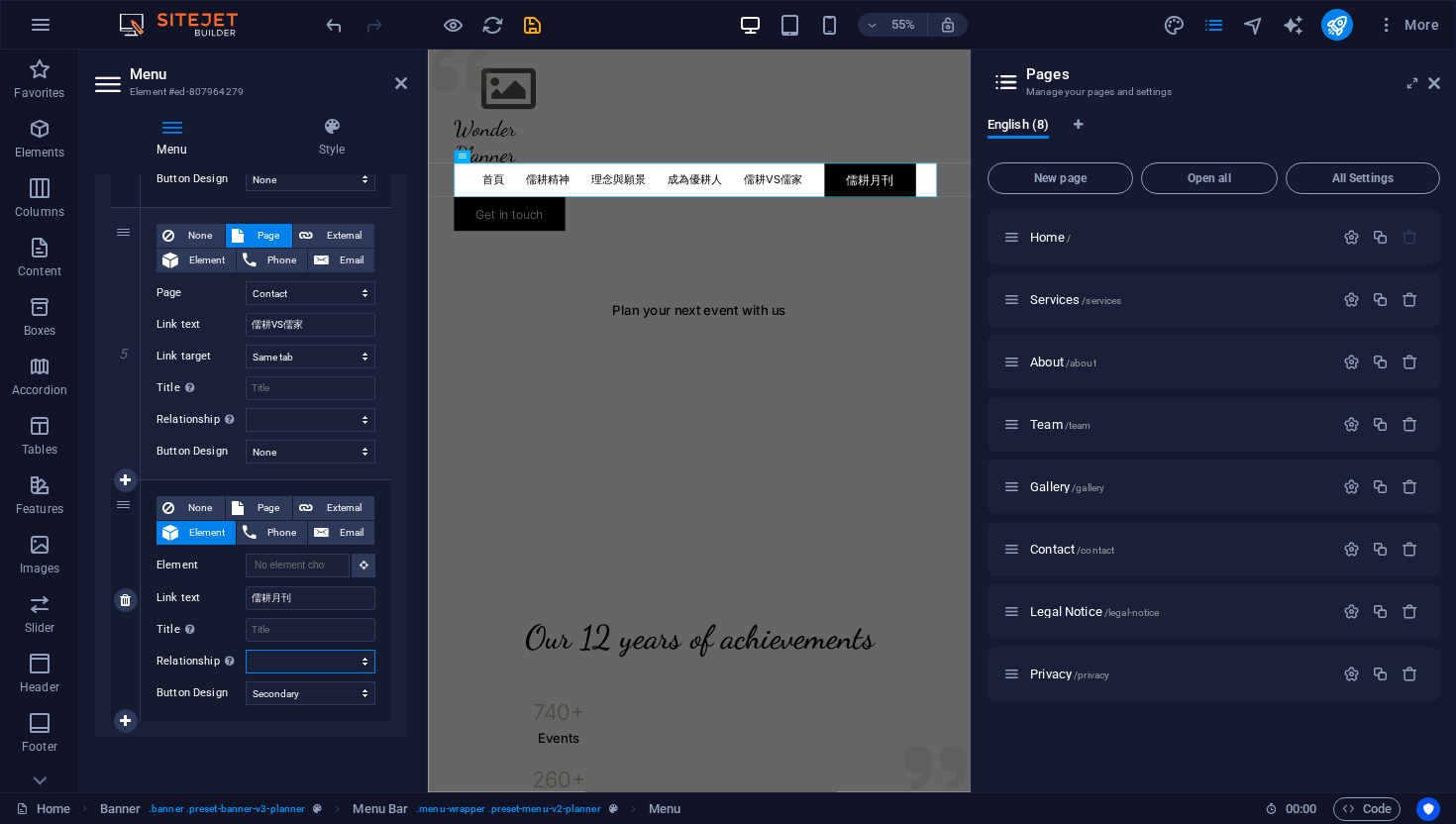 click on "alternate author bookmark external help license next nofollow noreferrer noopener prev search tag" at bounding box center [310, 662] 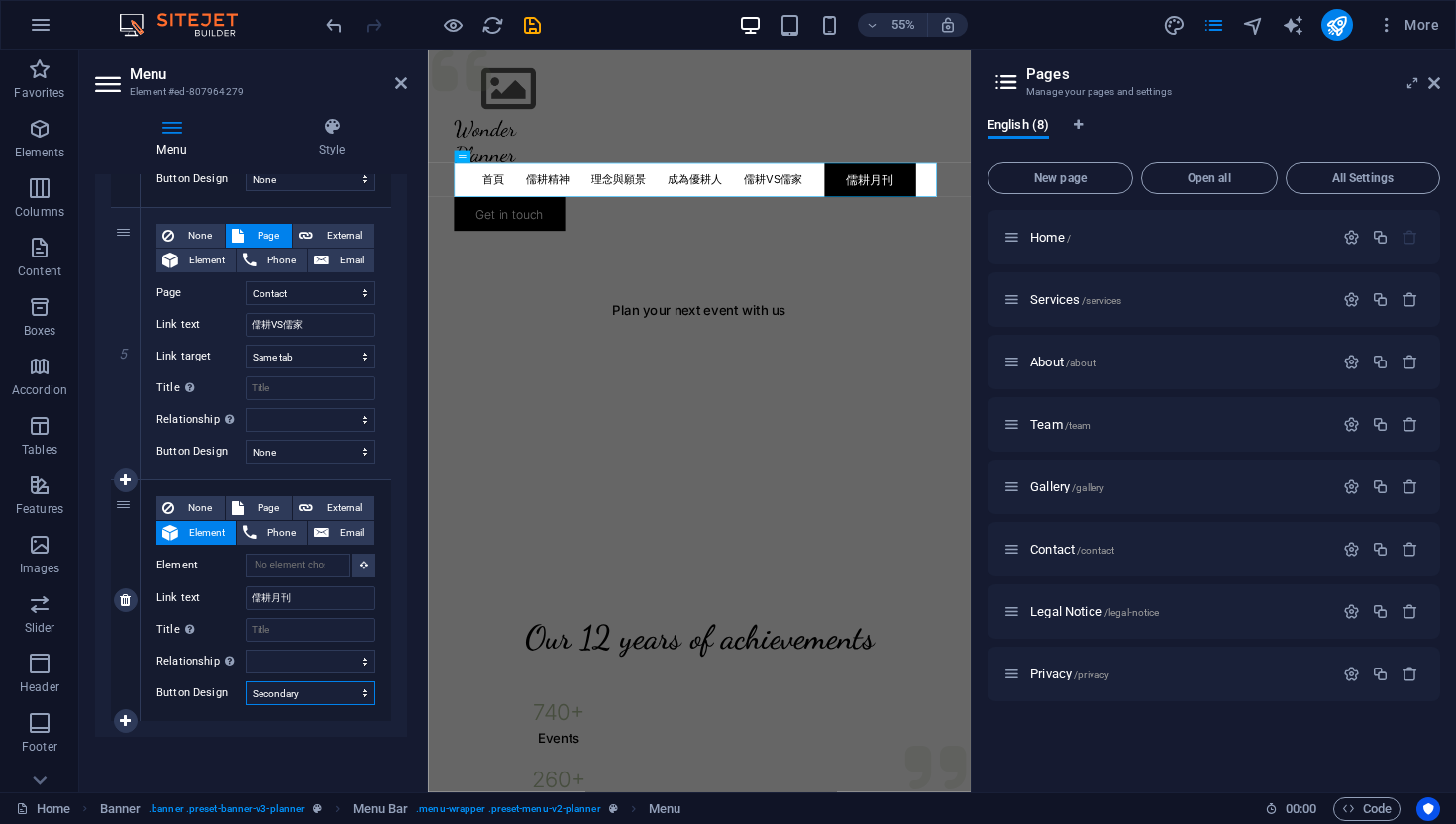 click on "None Default Primary Secondary" at bounding box center [310, 693] 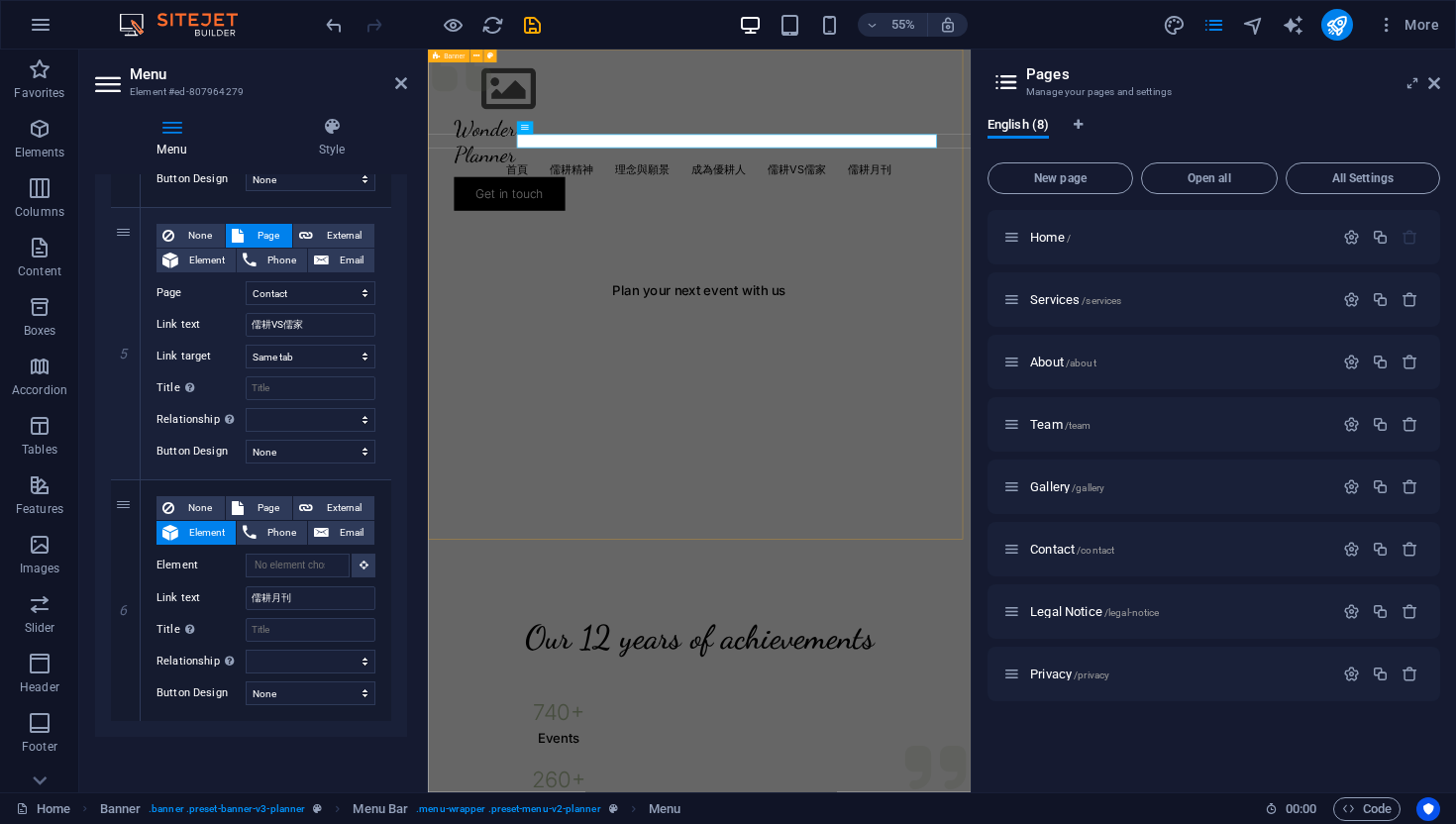 click on "Menu 首頁 儒耕精神 理念與願景 成為優耕人 儒耕VS儒家 儒耕月刊 Get in touch Plan your next event with us" at bounding box center [921, 495] 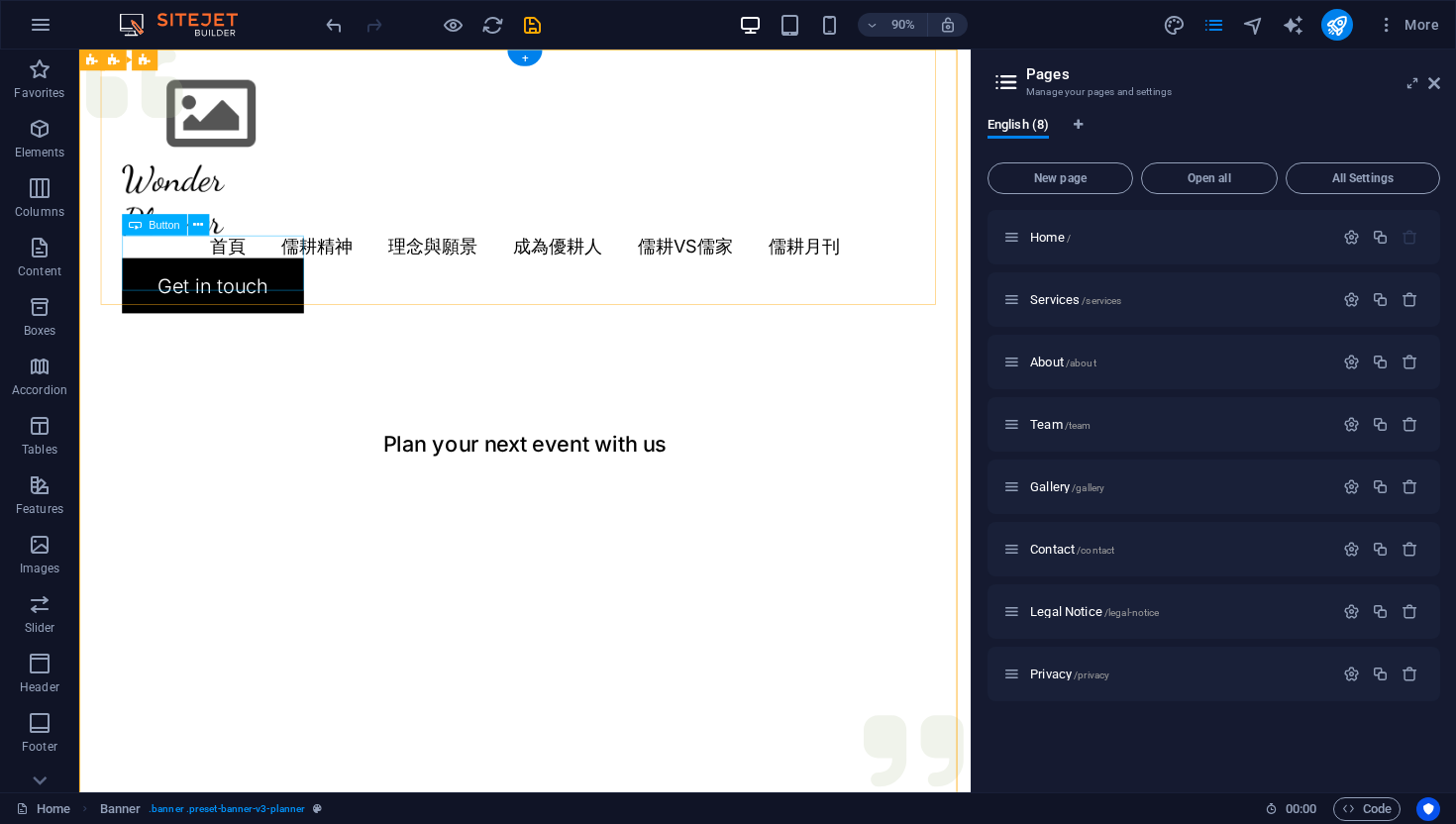 click on "Get in touch" at bounding box center [574, 312] 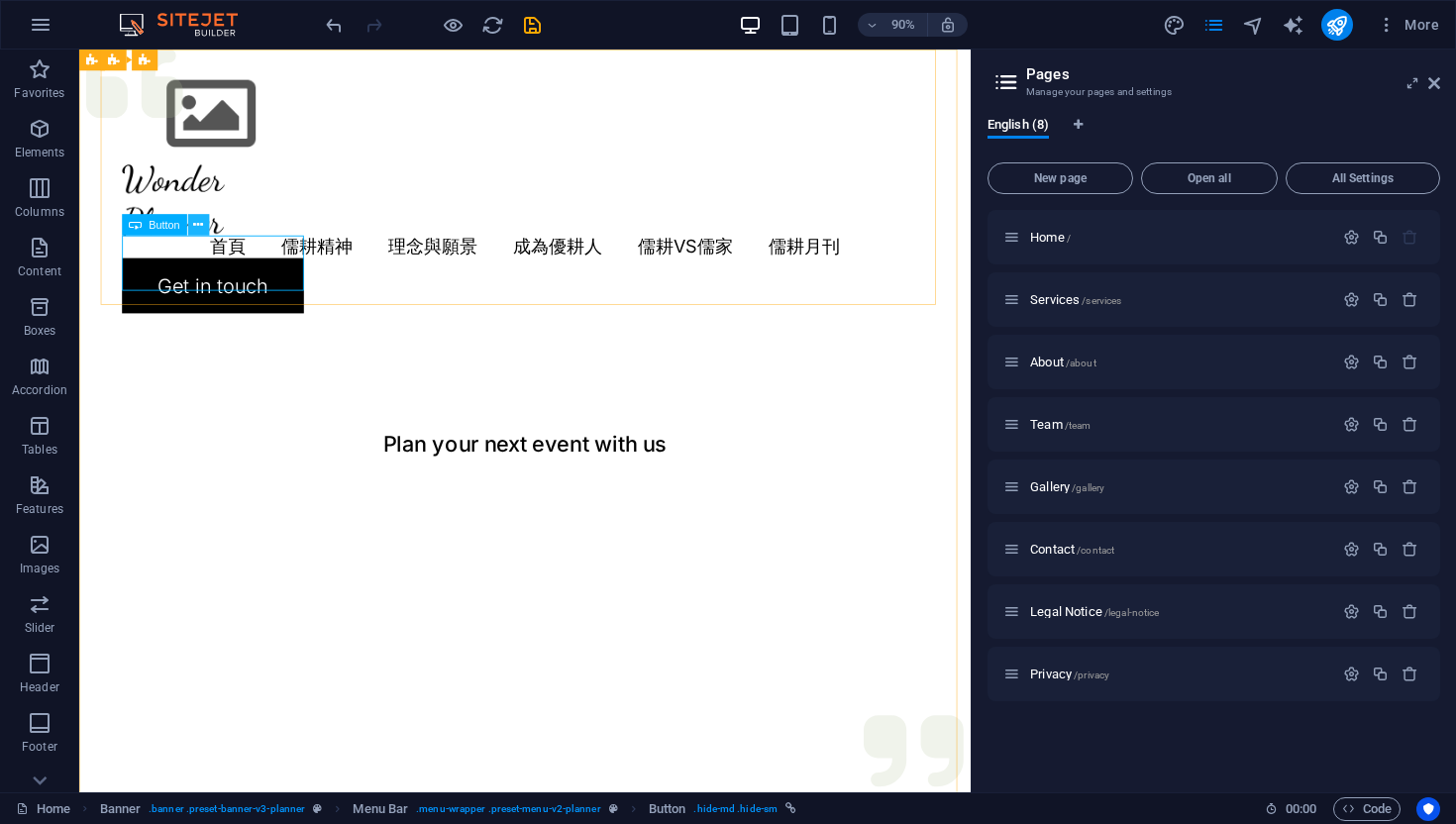 click at bounding box center [198, 225] 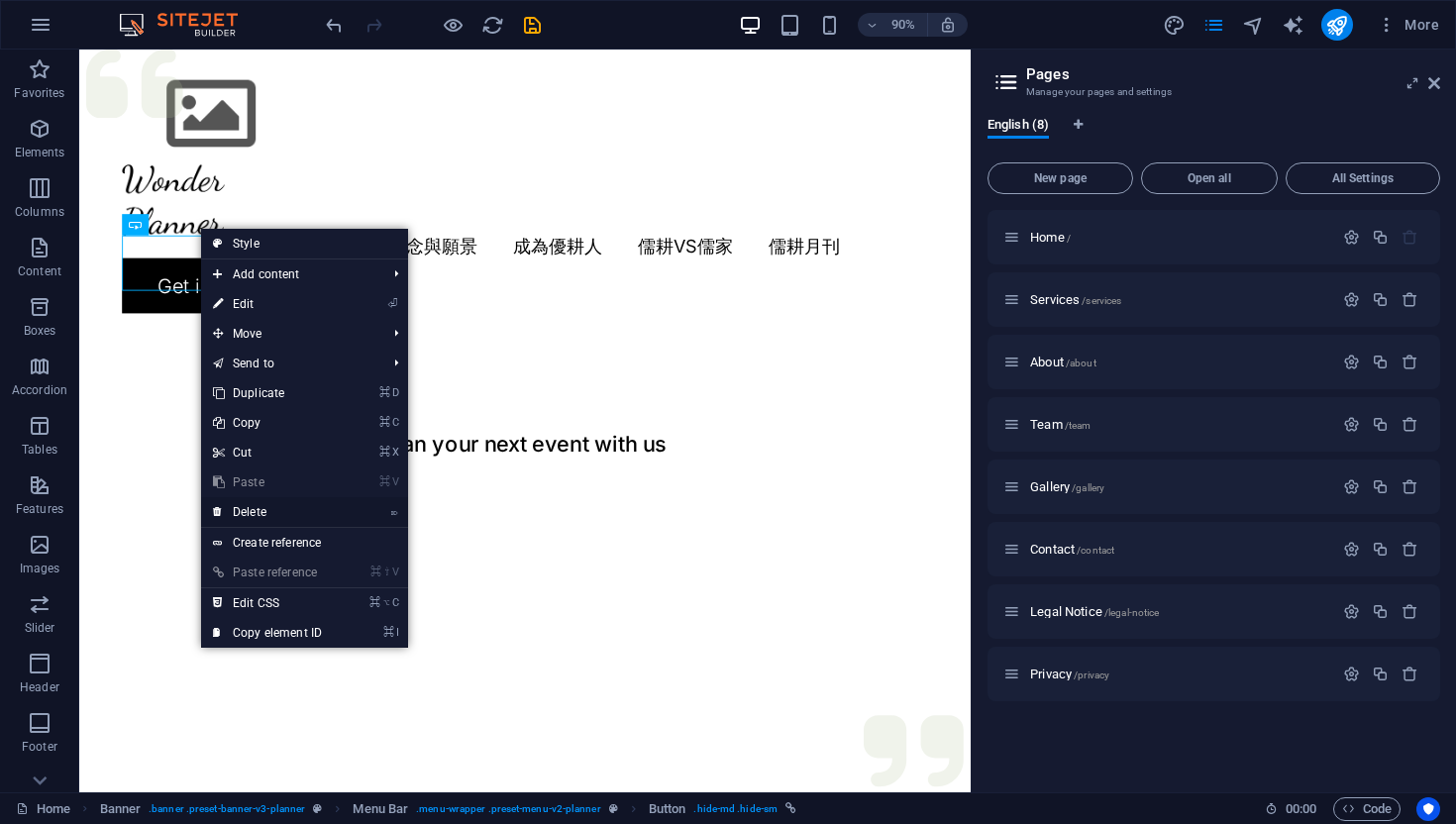 click on "⌦  Delete" at bounding box center [267, 512] 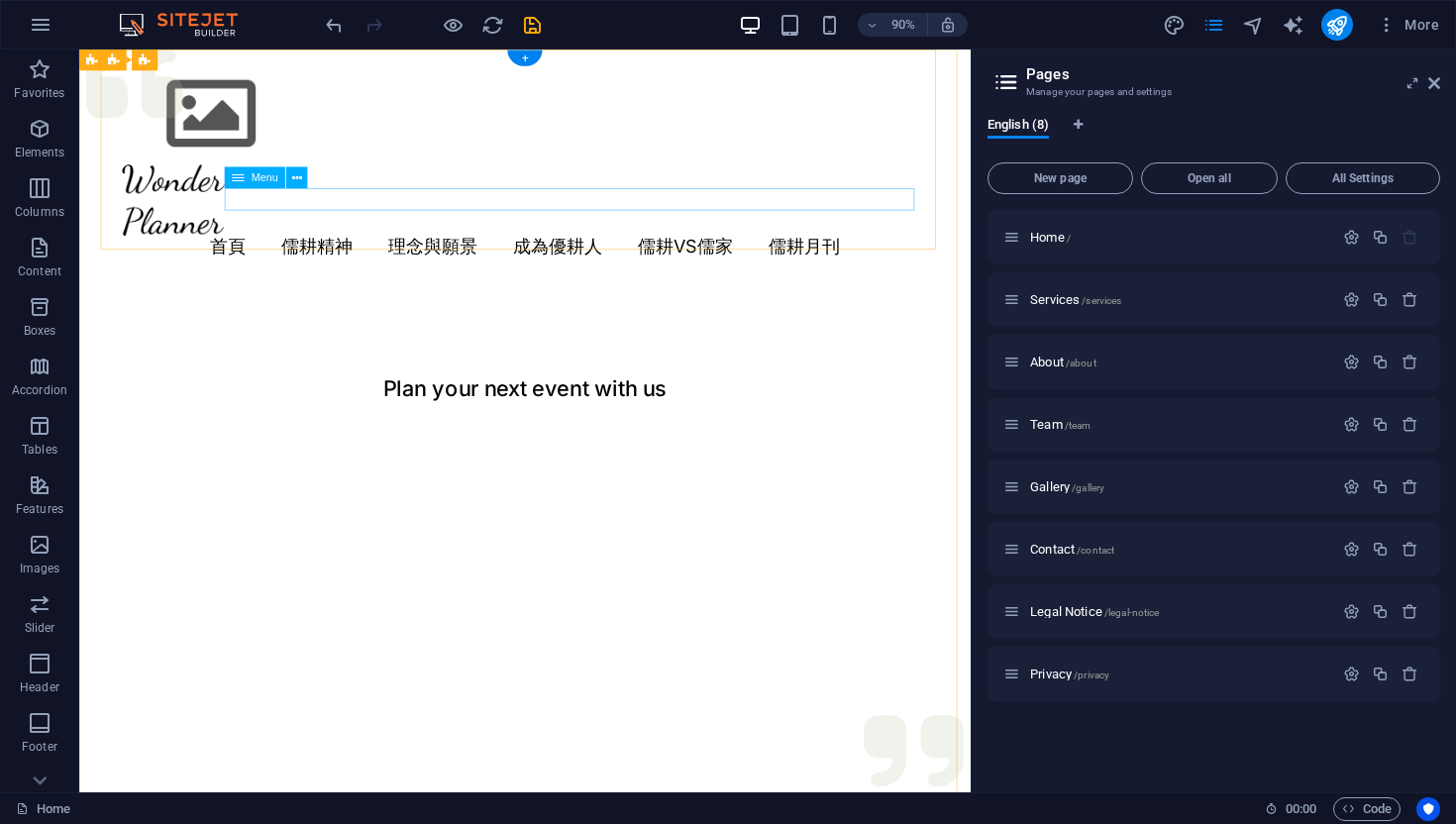 click on "首頁 儒耕精神 理念與願景 成為優耕人 儒耕VS儒家 儒耕月刊" at bounding box center (574, 268) 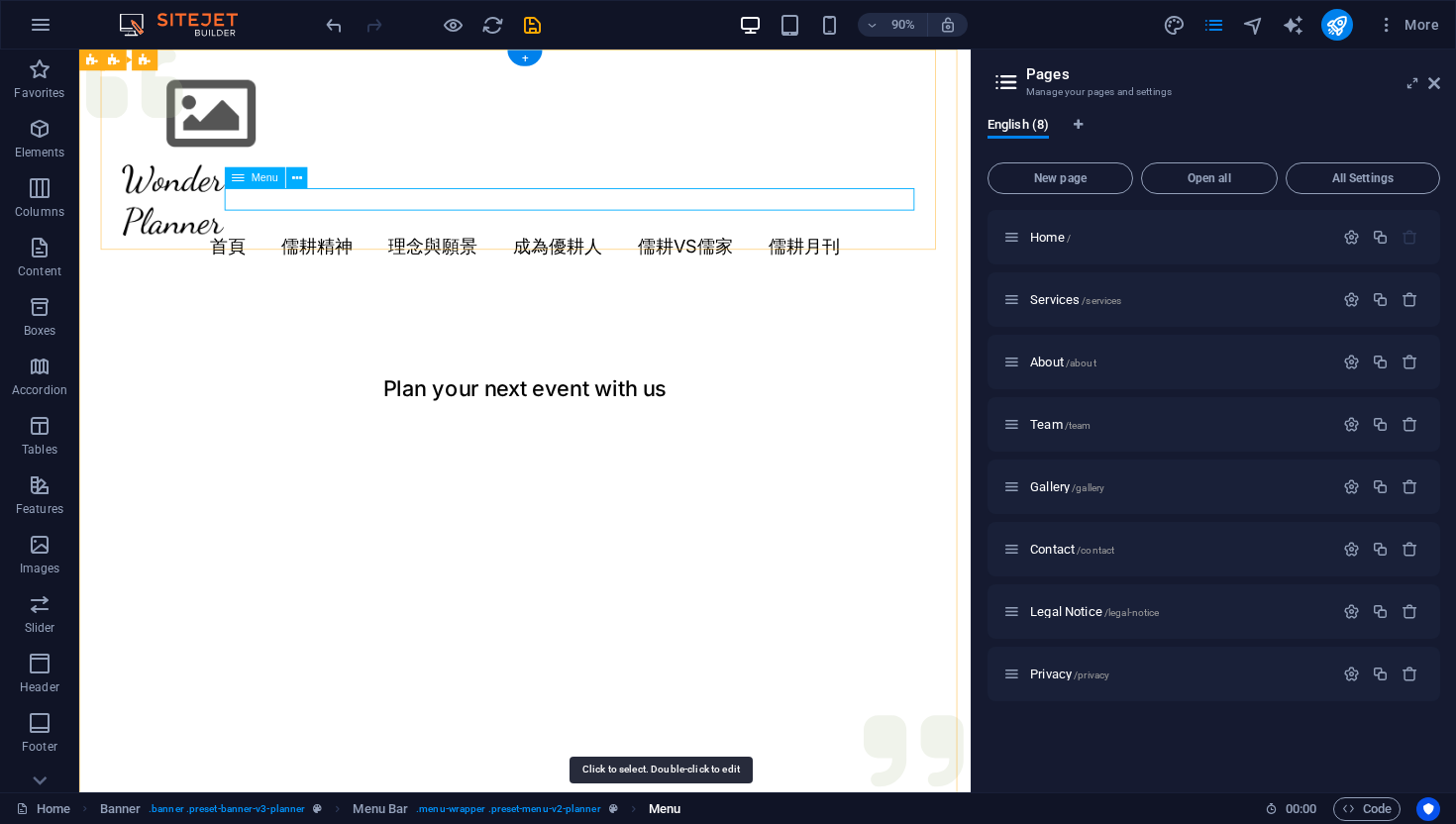 click on "Menu" at bounding box center [665, 809] 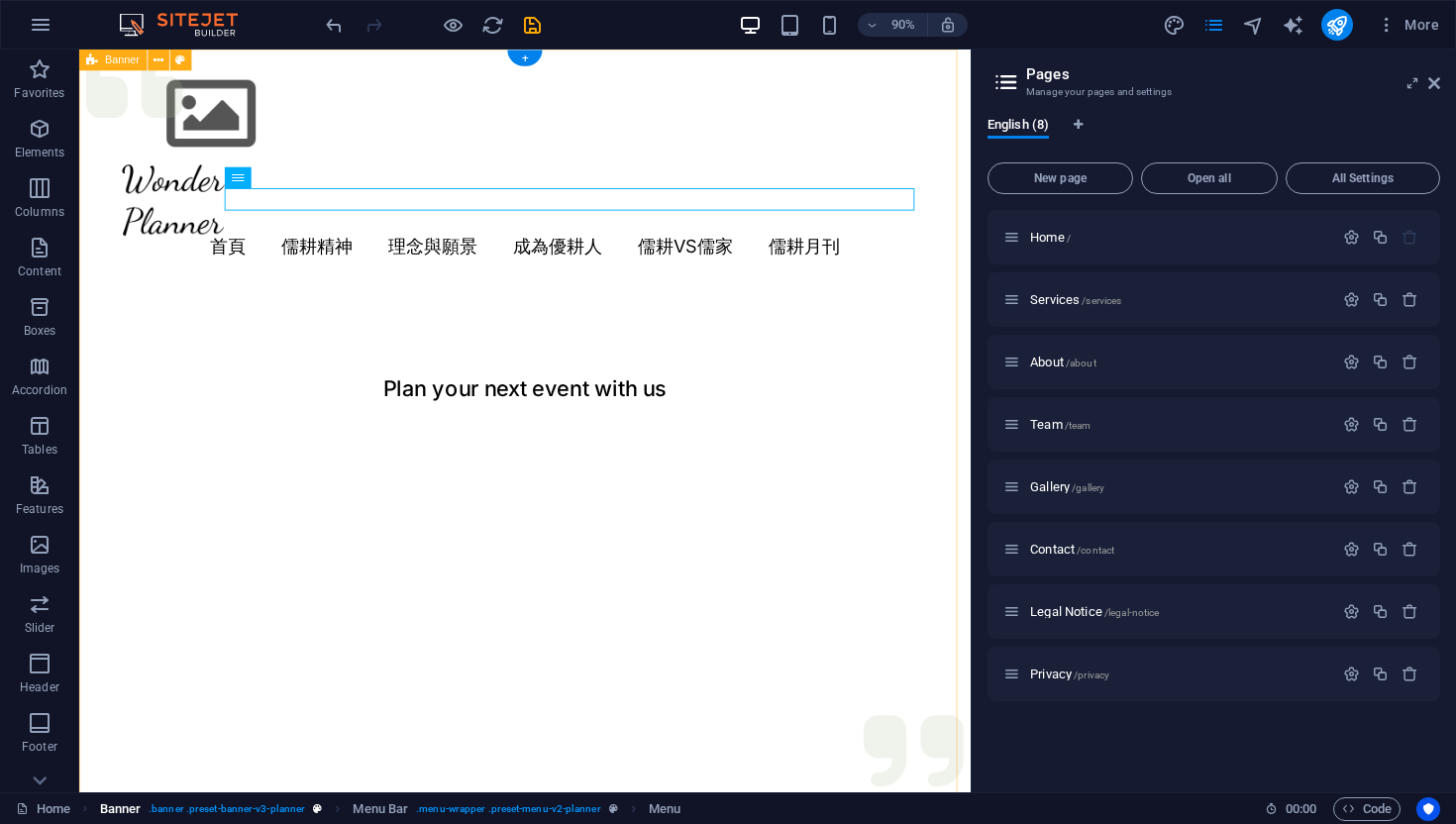 click on ". banner .preset-banner-v3-planner" at bounding box center (227, 809) 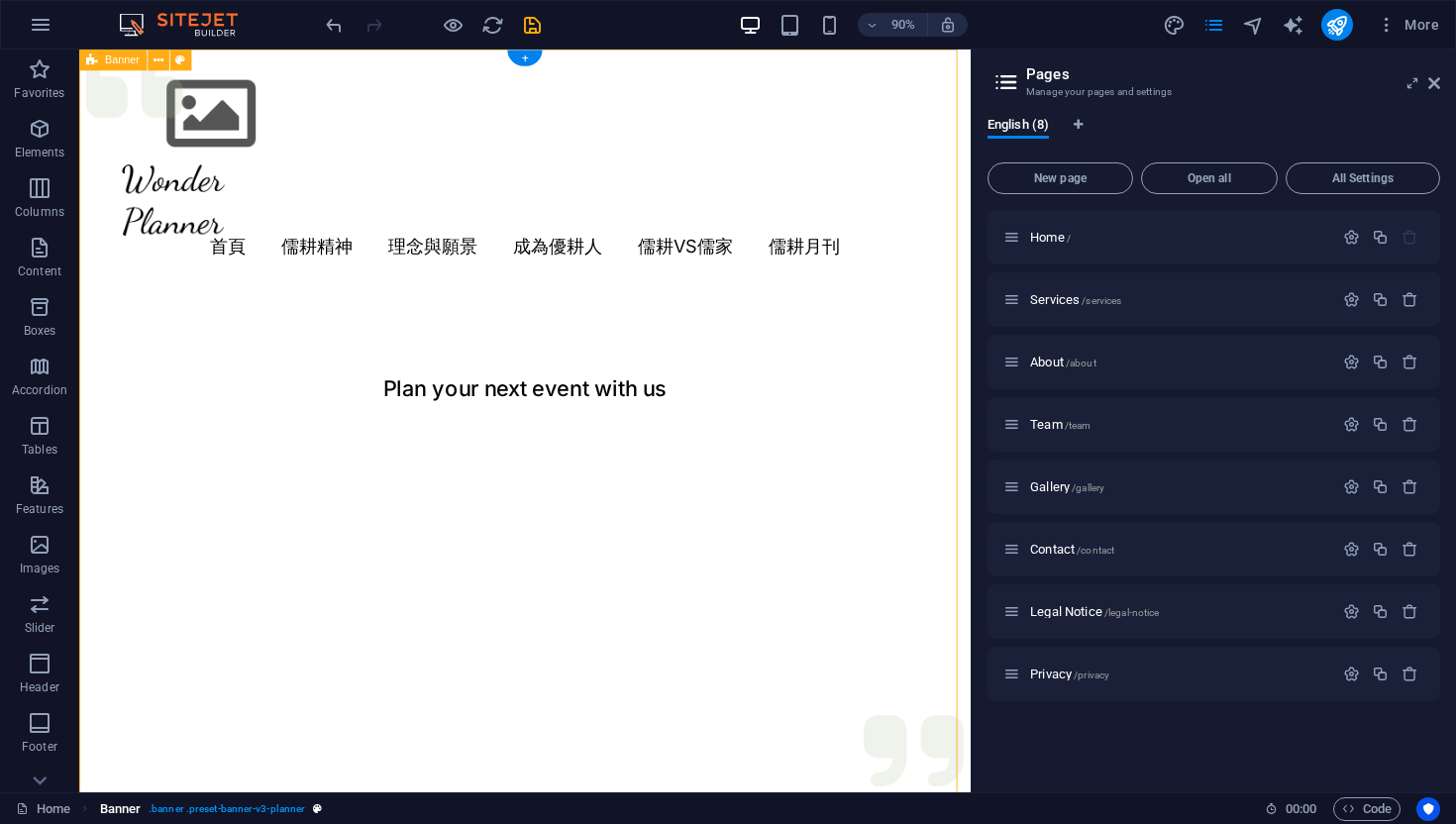 click on ". banner .preset-banner-v3-planner" at bounding box center [227, 809] 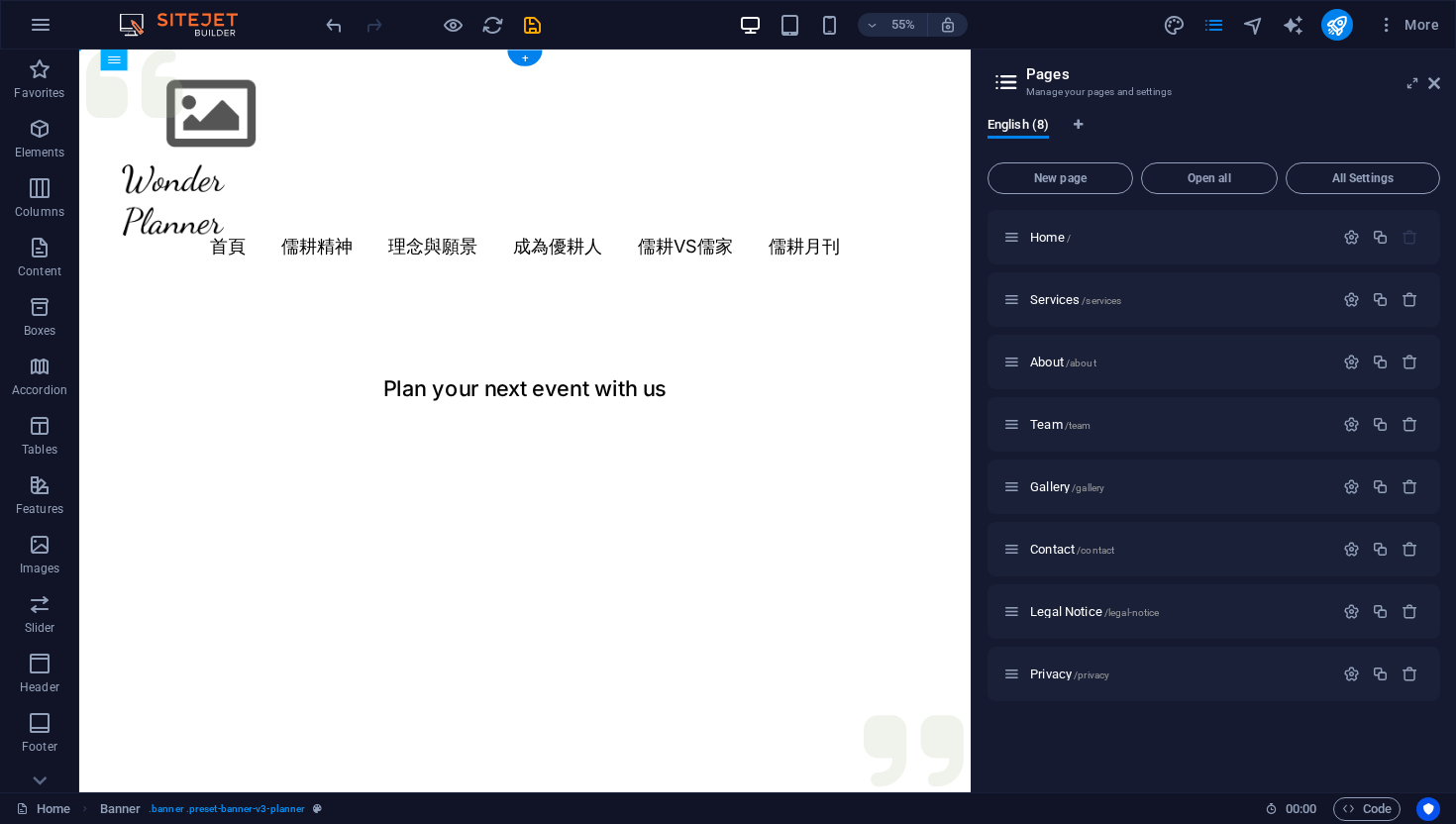 drag, startPoint x: 957, startPoint y: 225, endPoint x: 1005, endPoint y: 156, distance: 84.0536 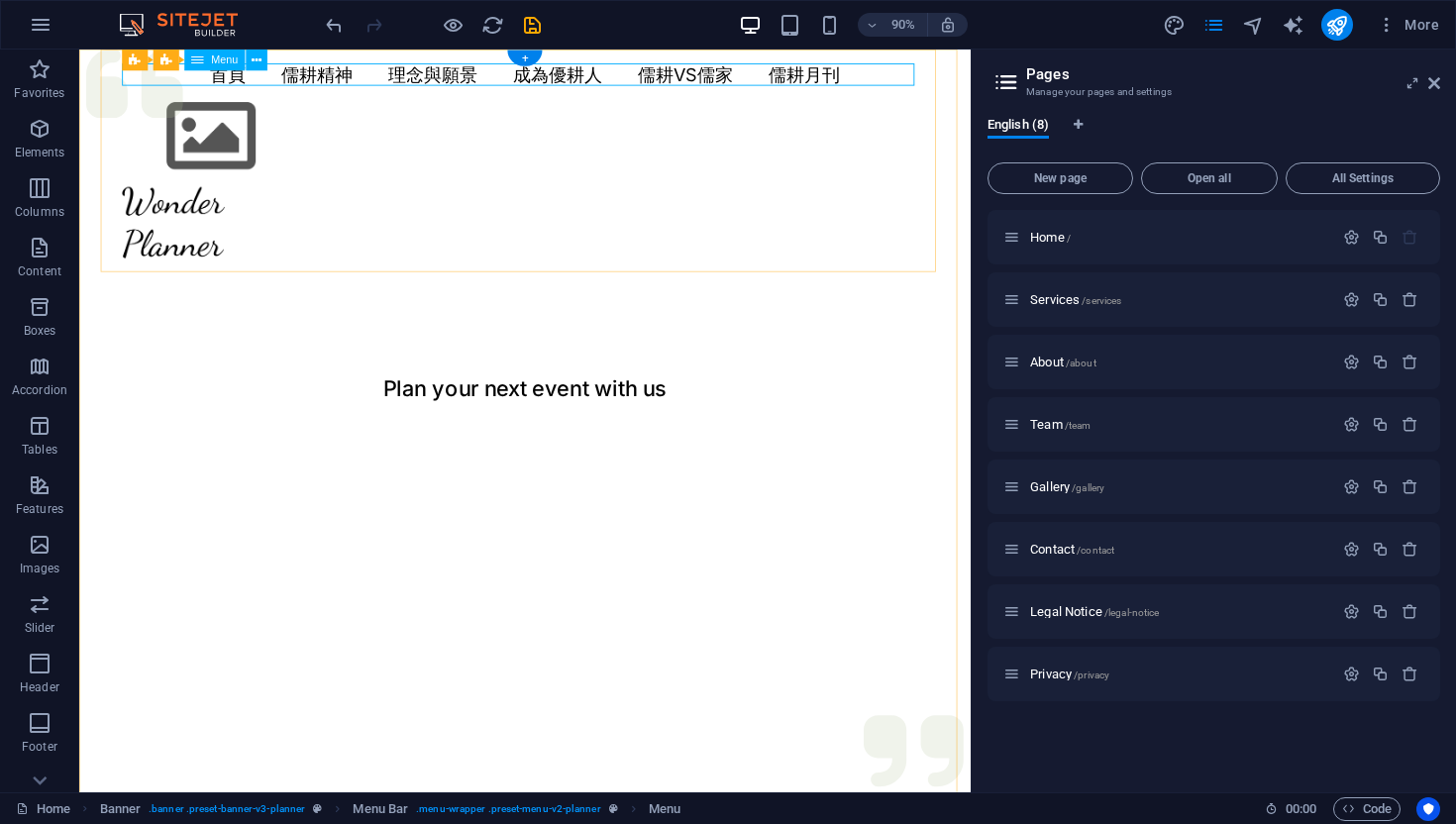 click on "首頁 儒耕精神 理念與願景 成為優耕人 儒耕VS儒家 儒耕月刊" at bounding box center [574, 77] 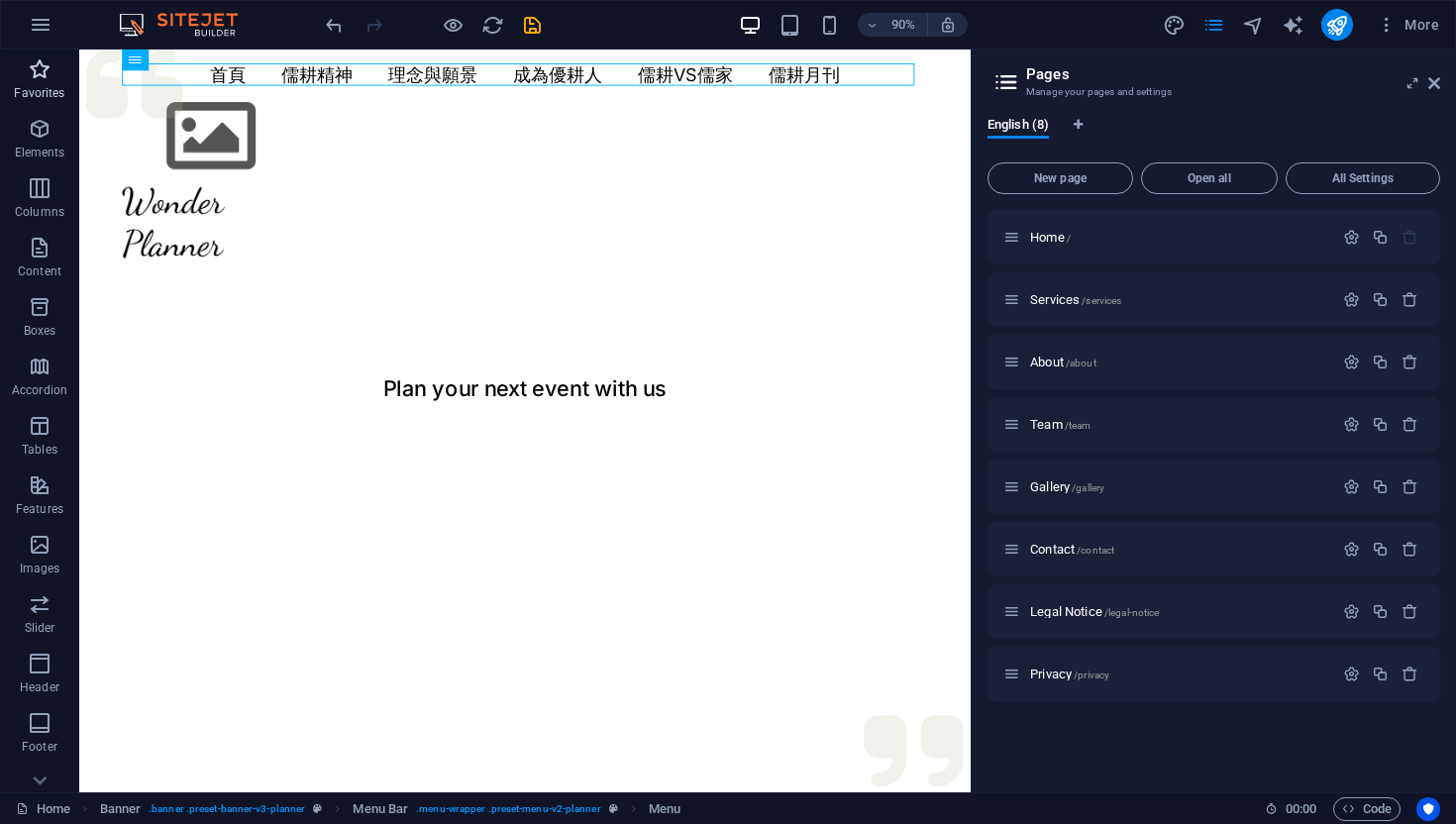 click at bounding box center (40, 69) 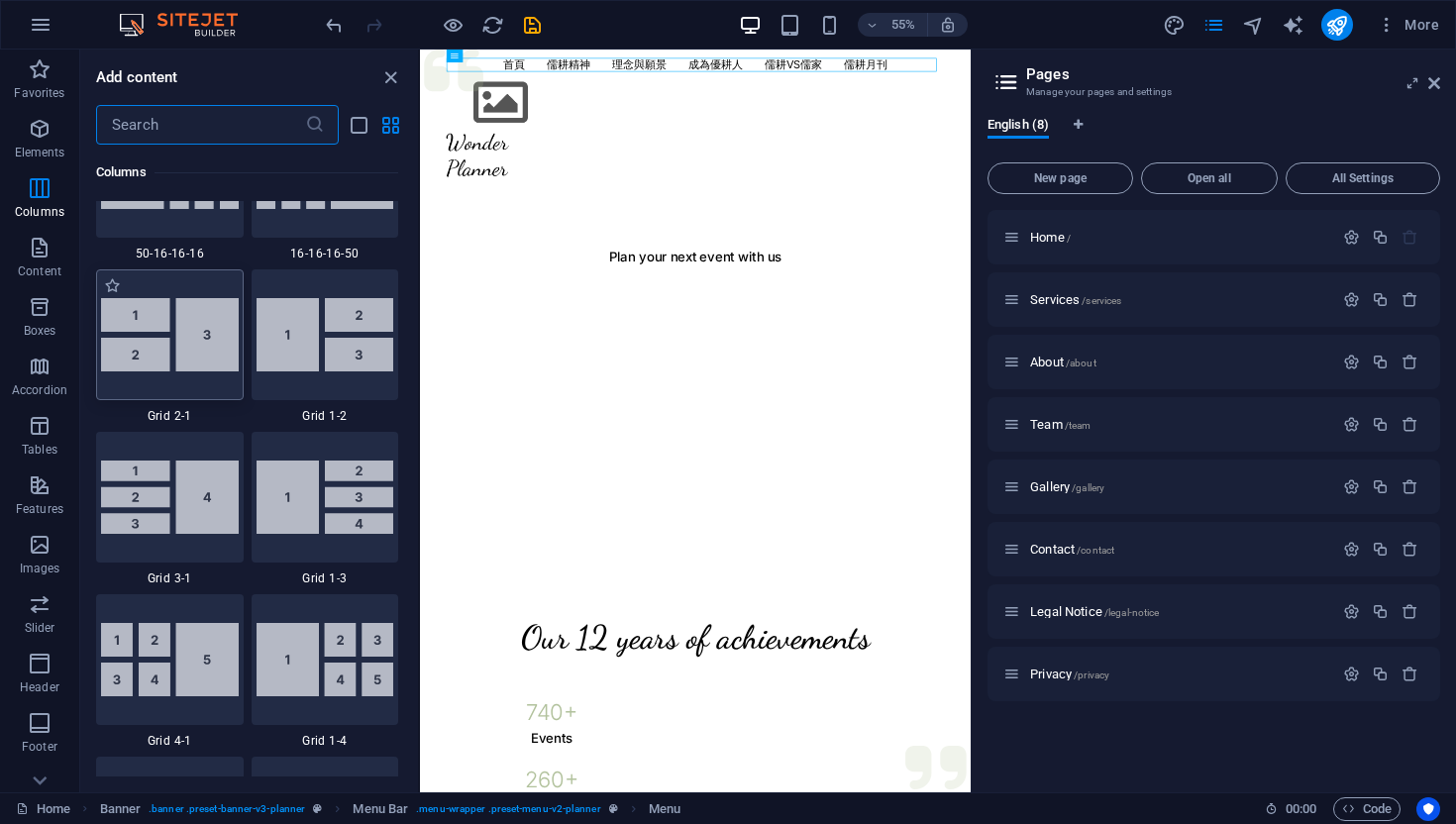 scroll, scrollTop: 2740, scrollLeft: 0, axis: vertical 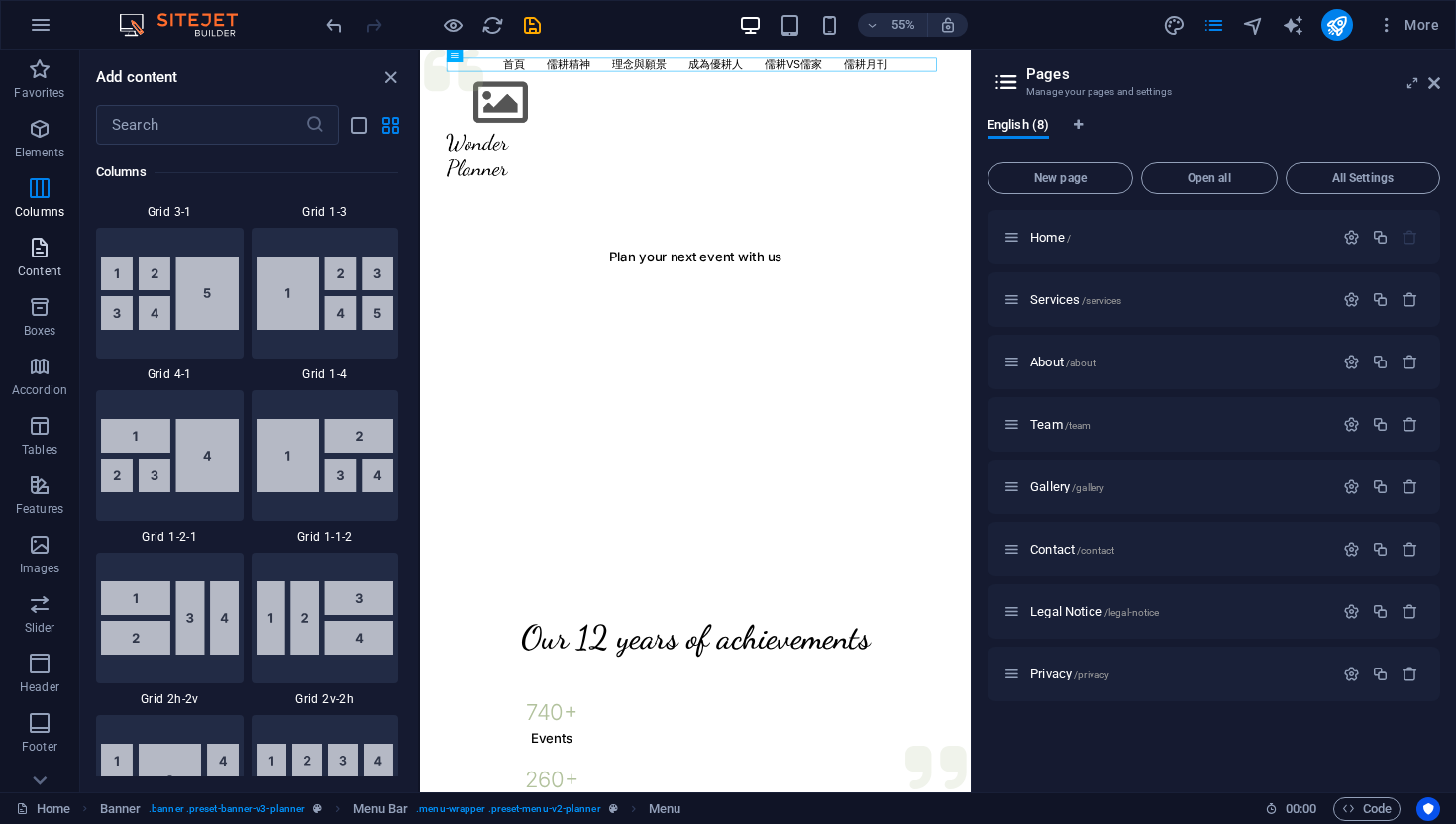 click at bounding box center (40, 248) 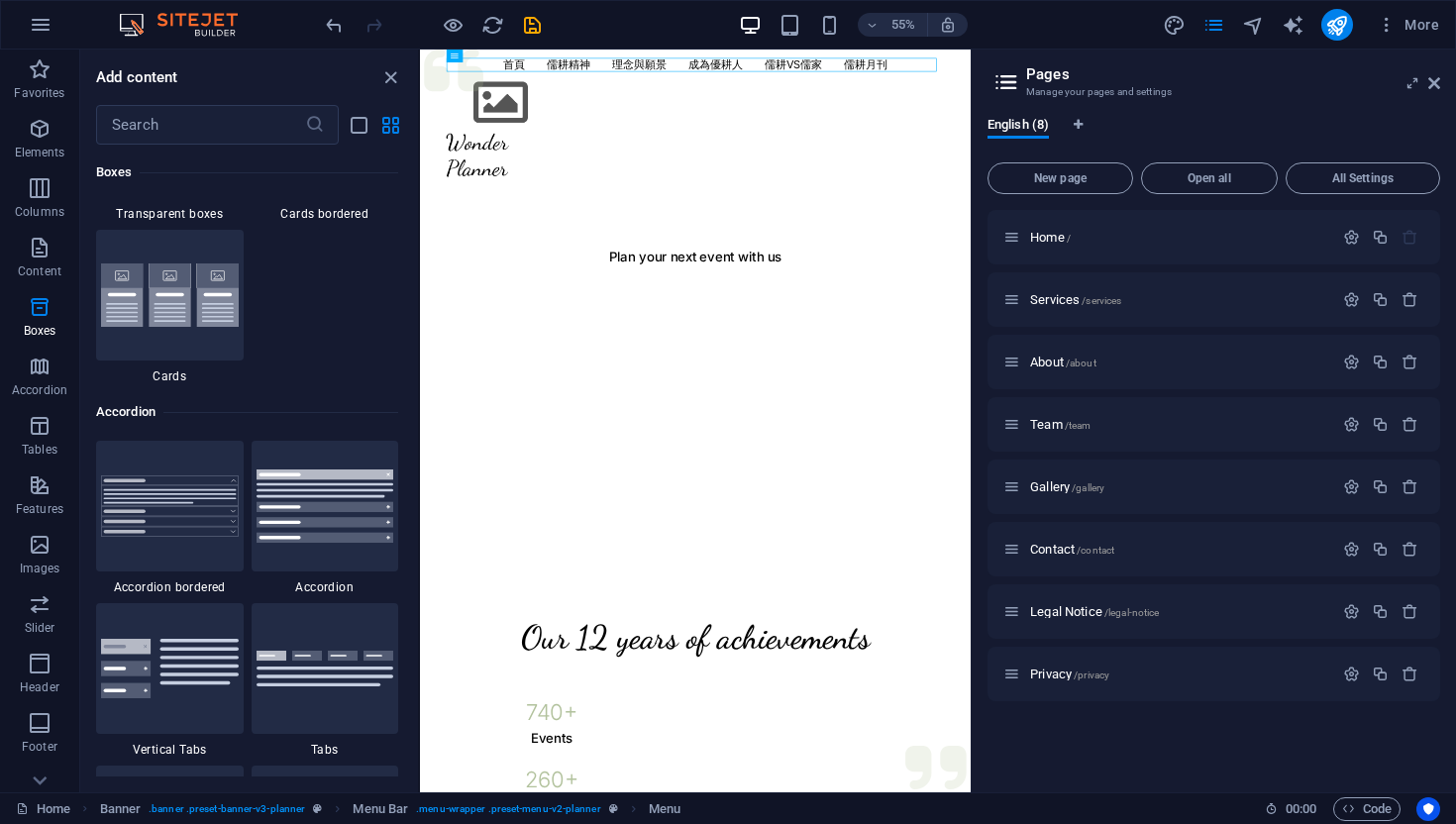 scroll, scrollTop: 6087, scrollLeft: 0, axis: vertical 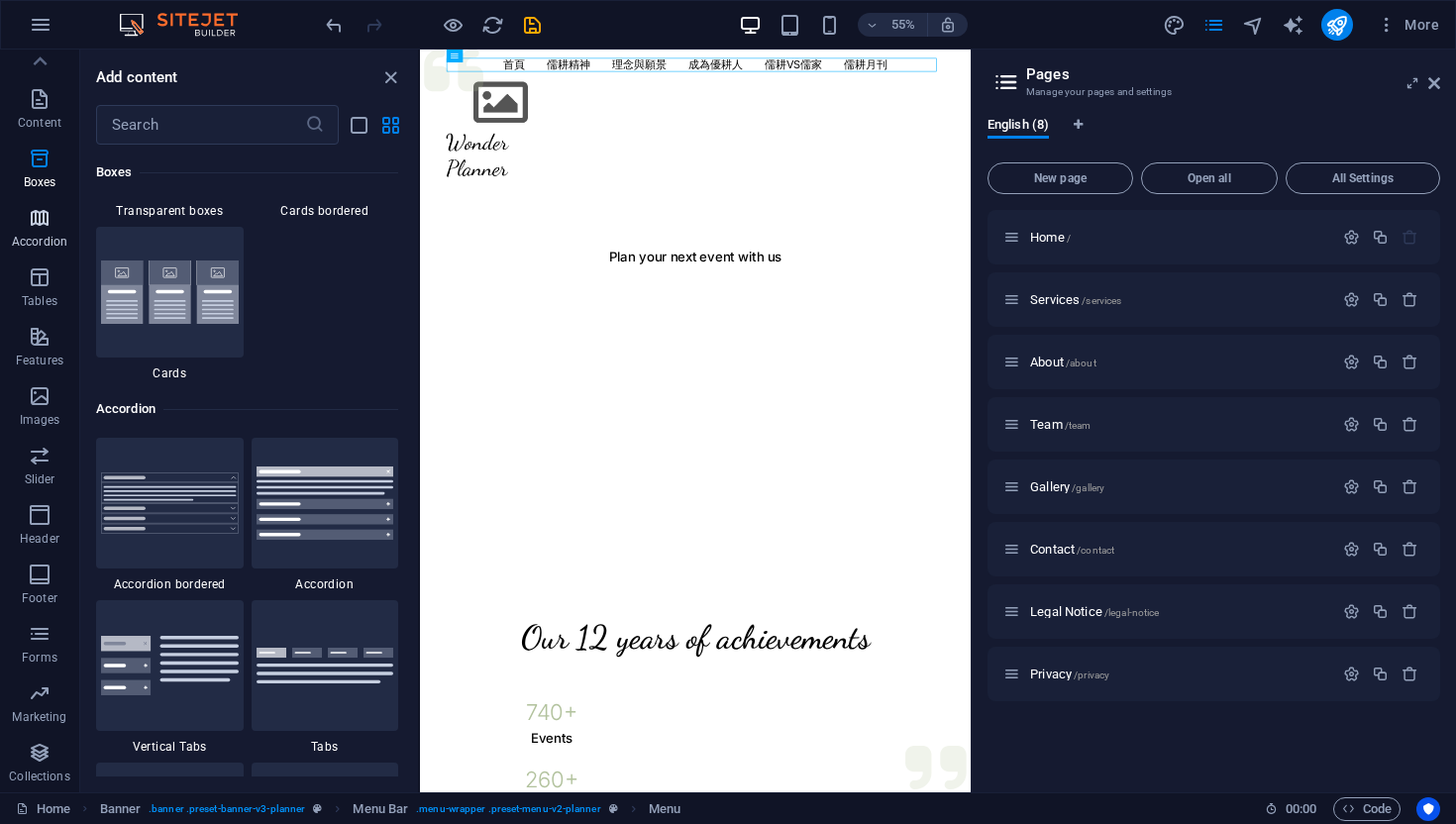 click on "Accordion" at bounding box center (40, 242) 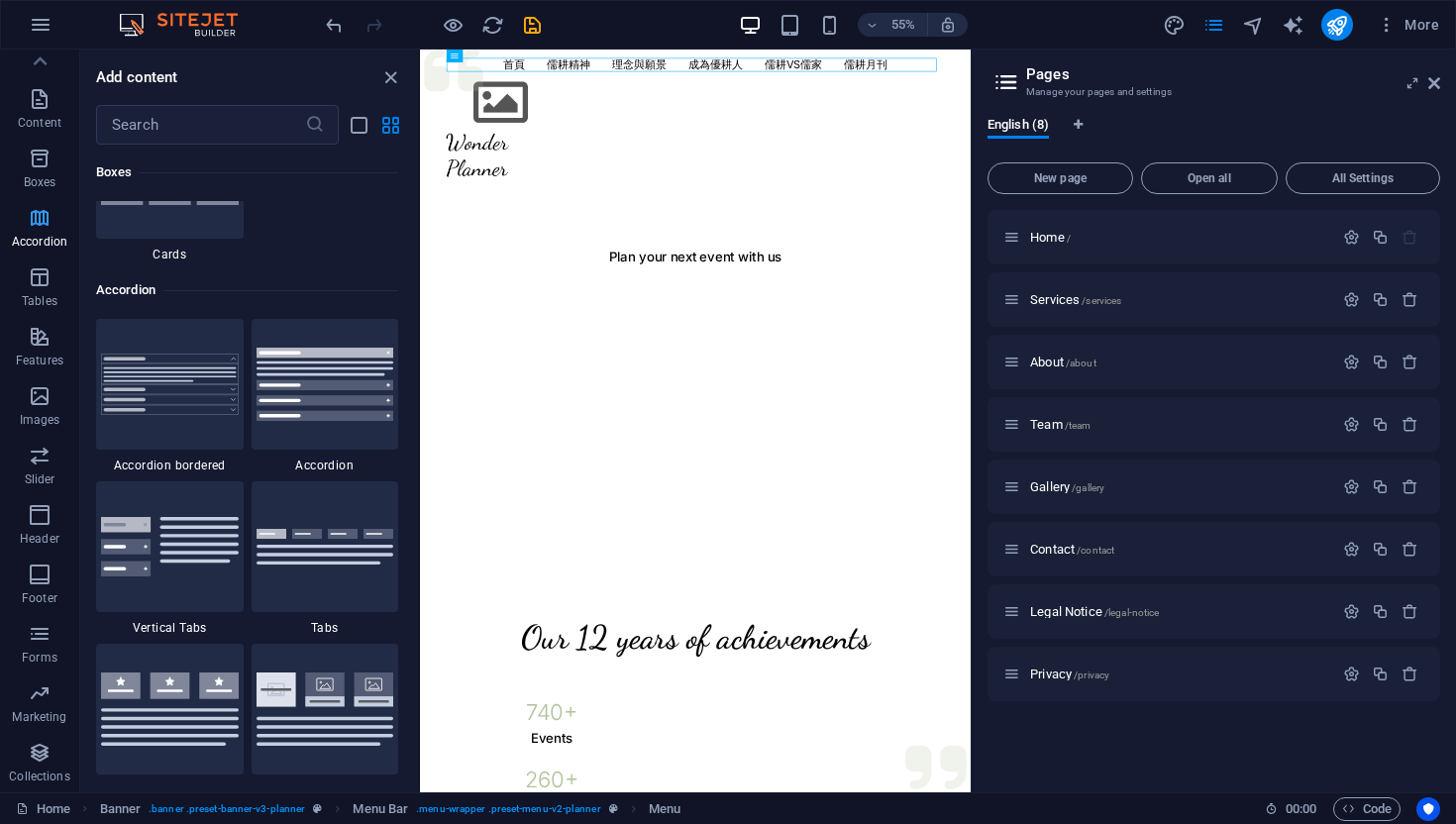 scroll, scrollTop: 6324, scrollLeft: 0, axis: vertical 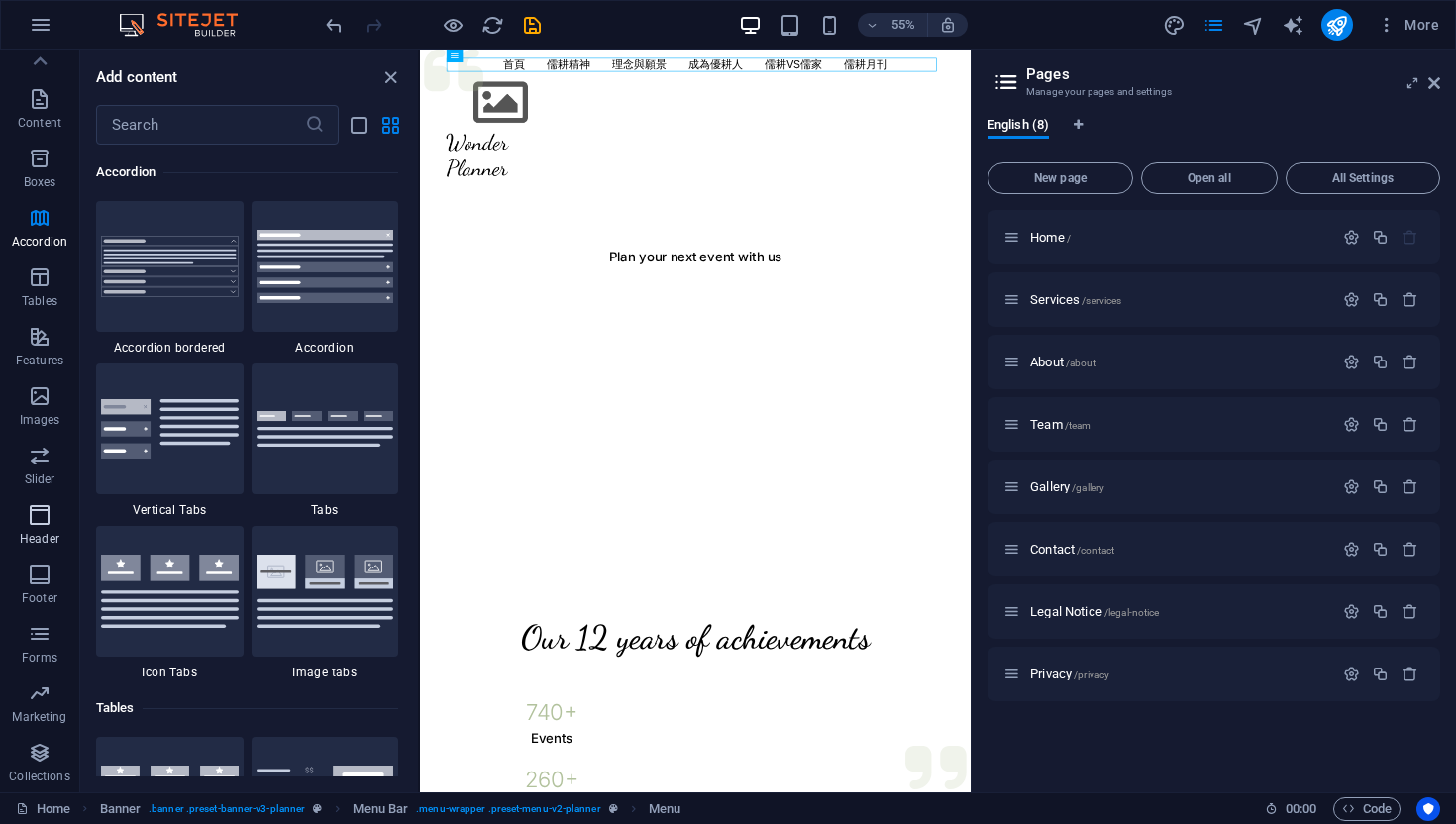 click on "Header" at bounding box center (40, 527) 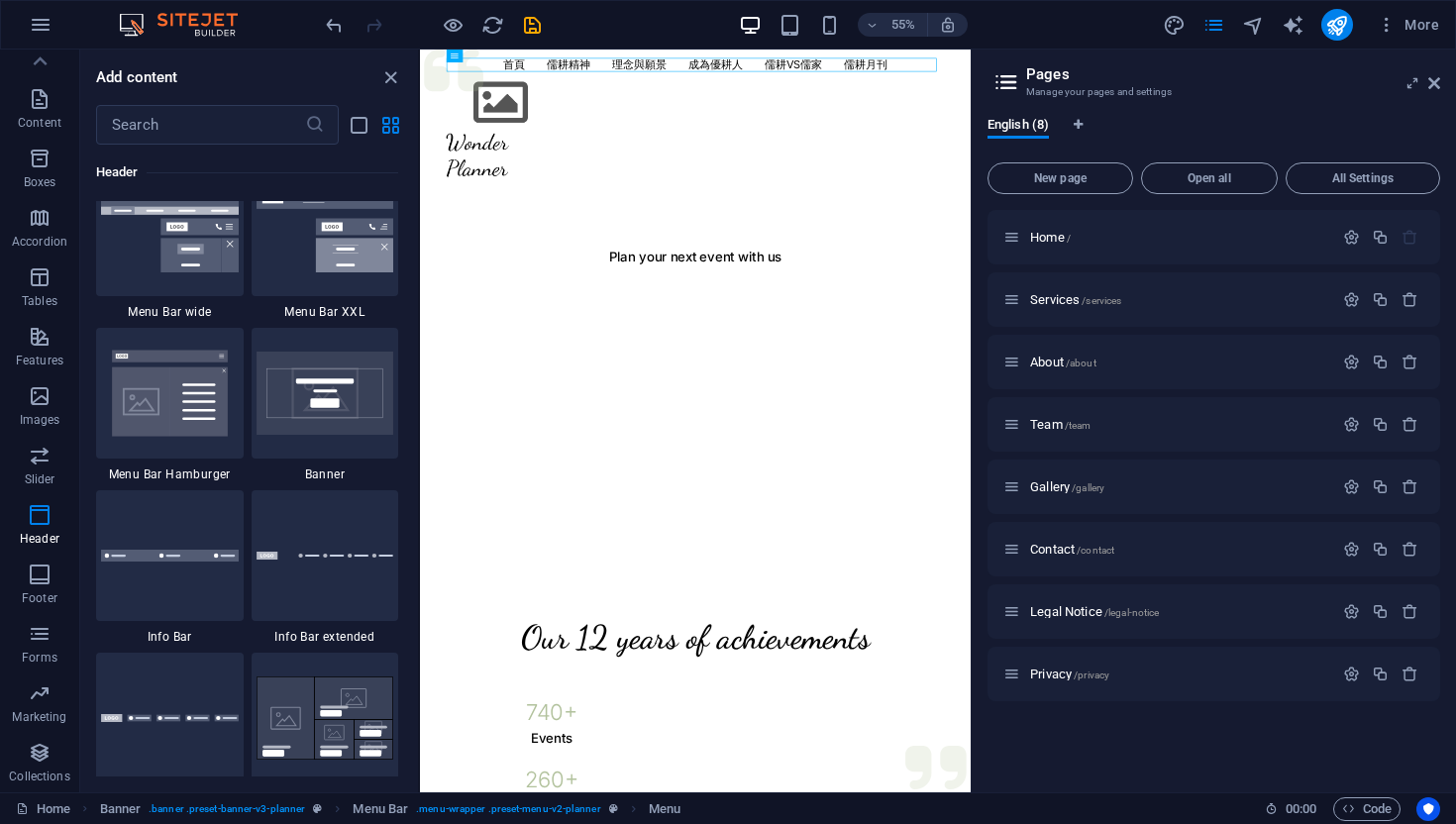 scroll, scrollTop: 12453, scrollLeft: 0, axis: vertical 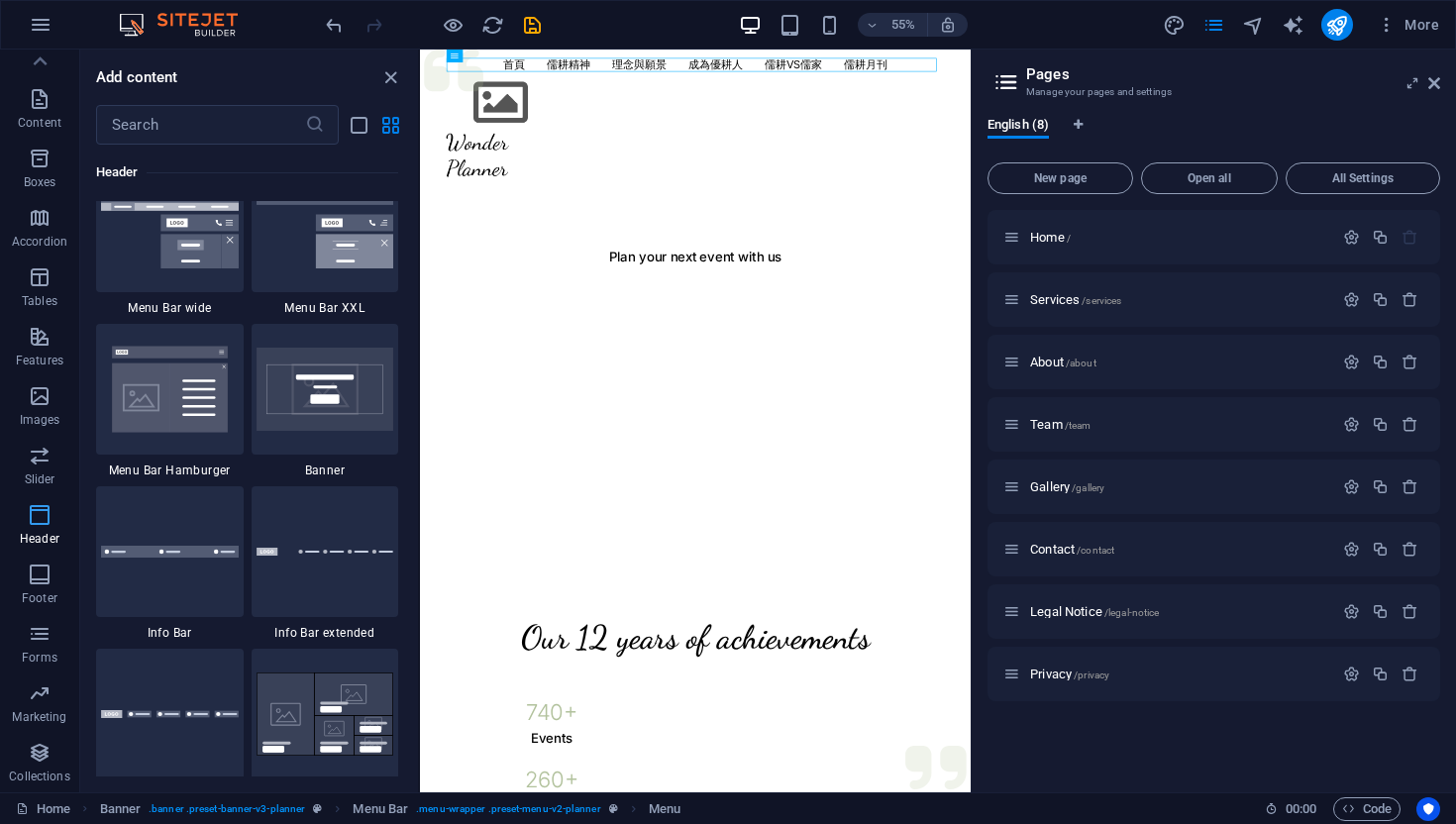 click on "Header" at bounding box center [40, 527] 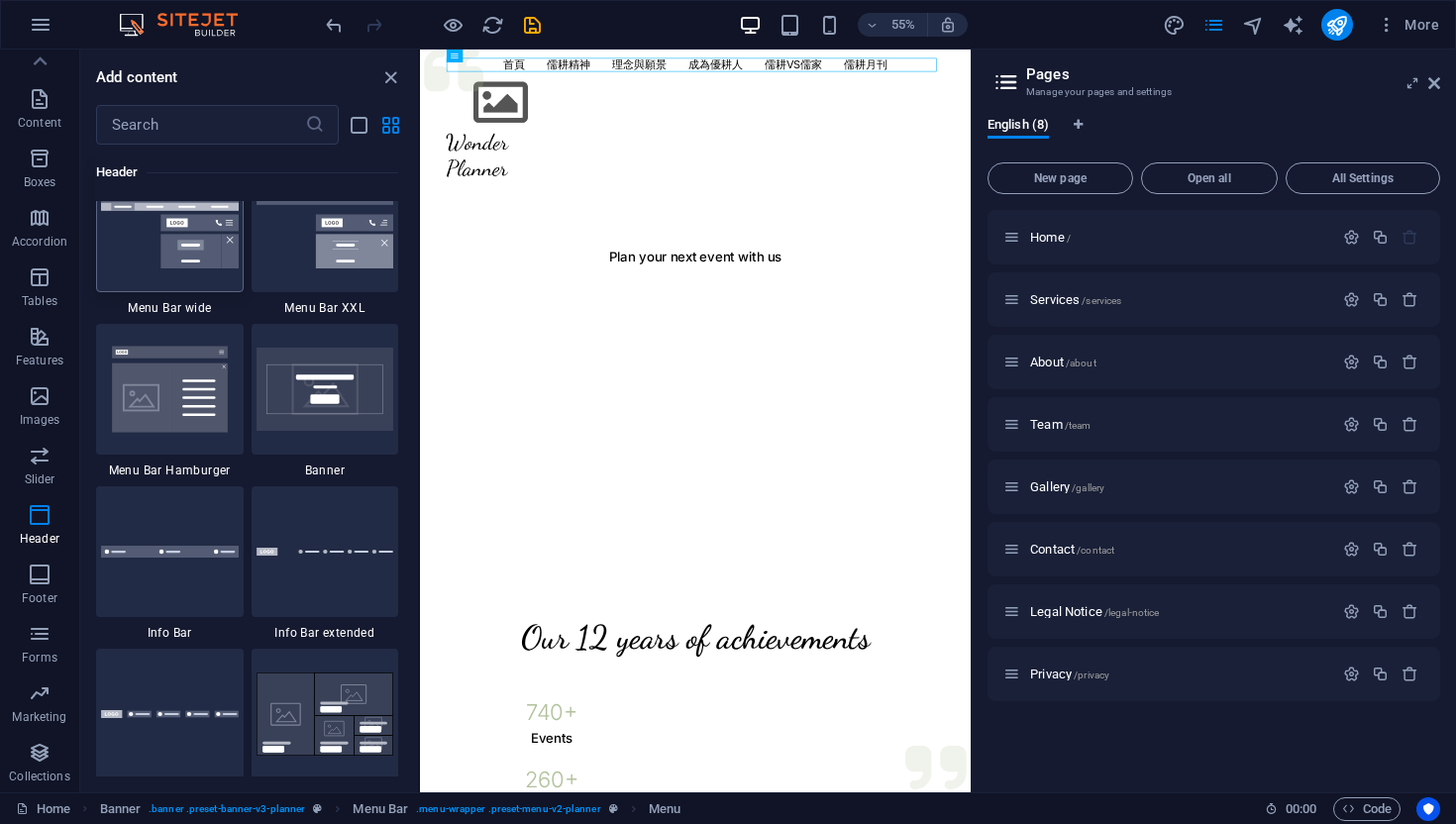 click at bounding box center (169, 227) 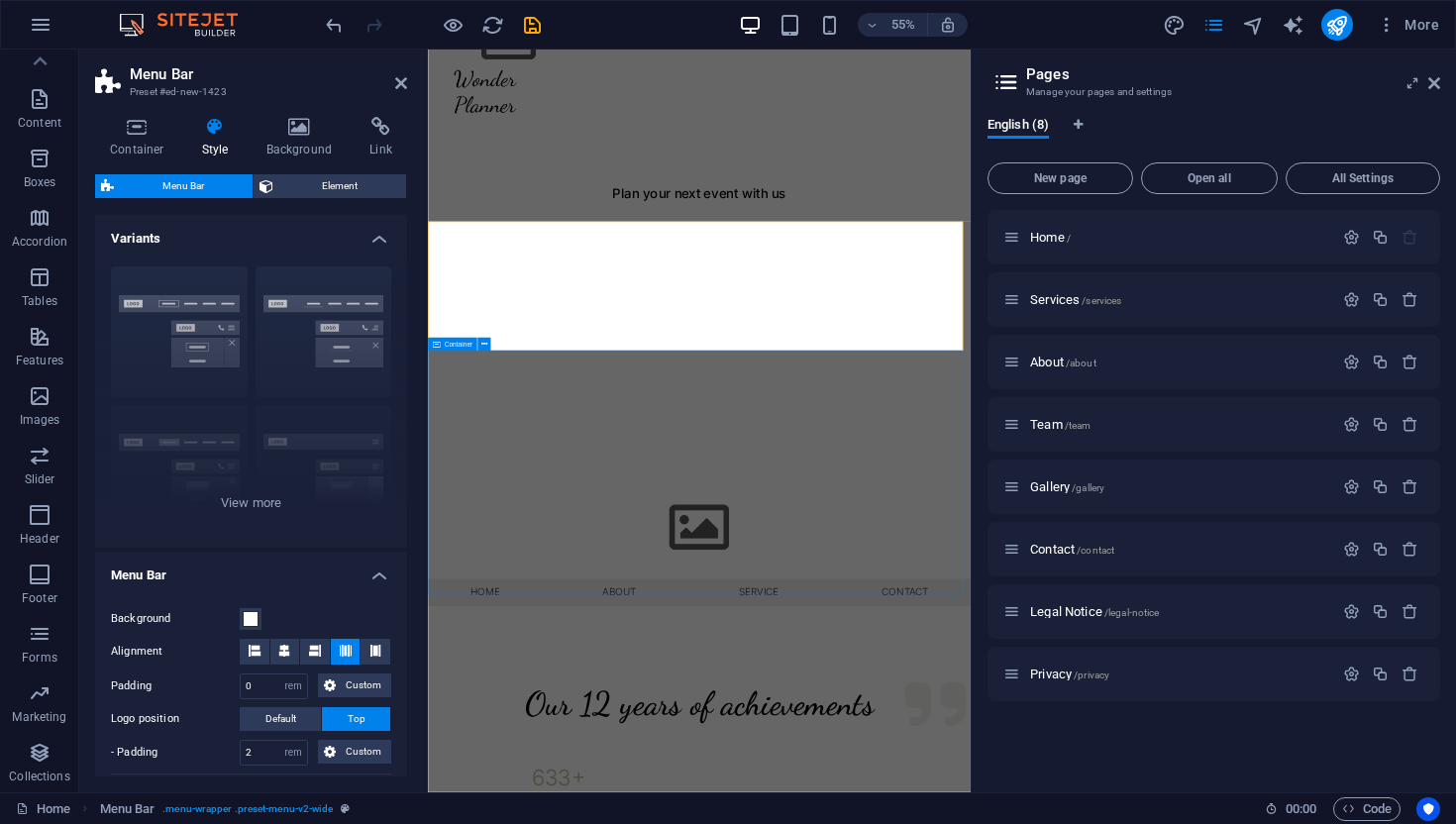 scroll, scrollTop: 0, scrollLeft: 0, axis: both 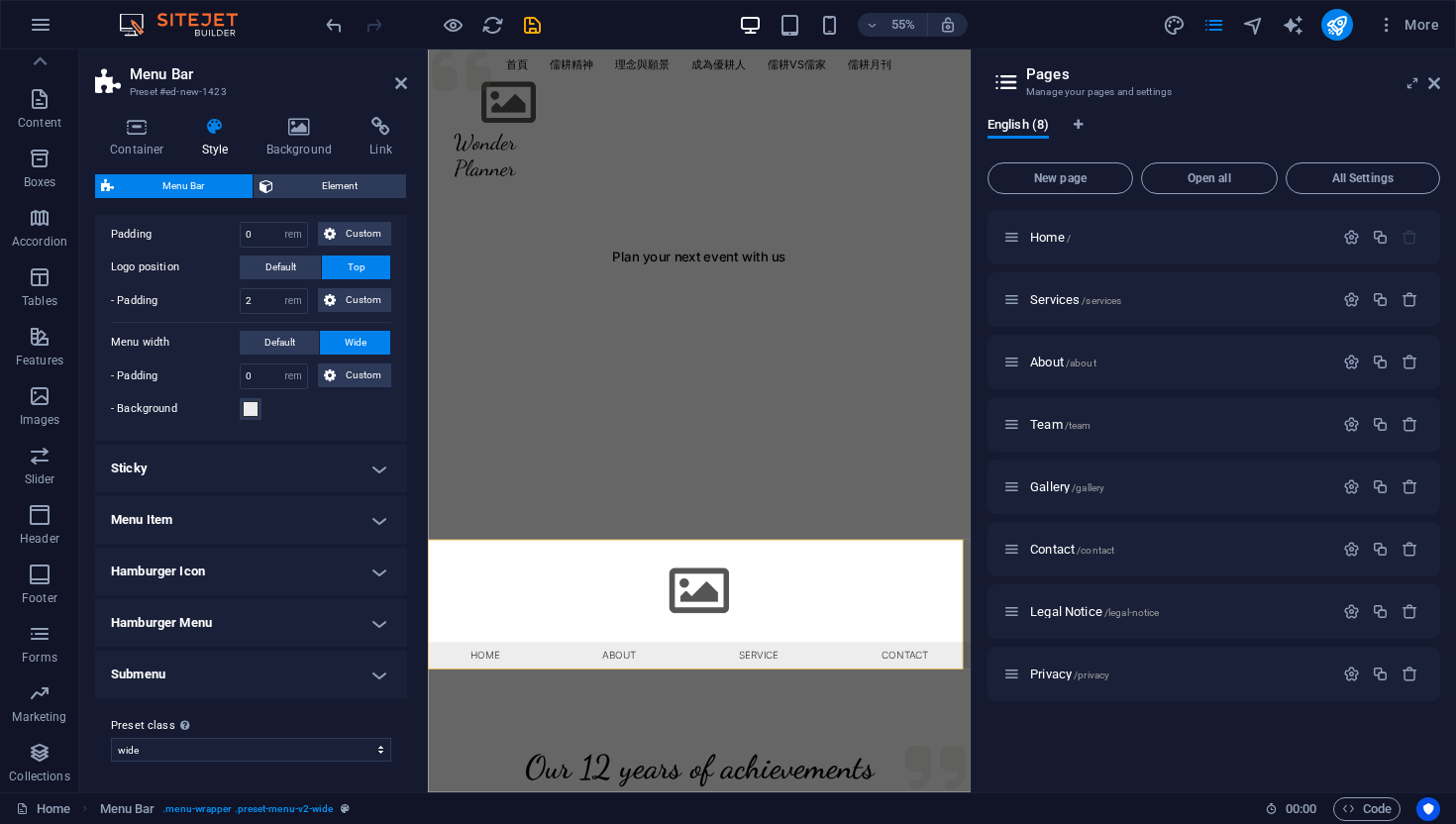 click on "Submenu" at bounding box center (251, 674) 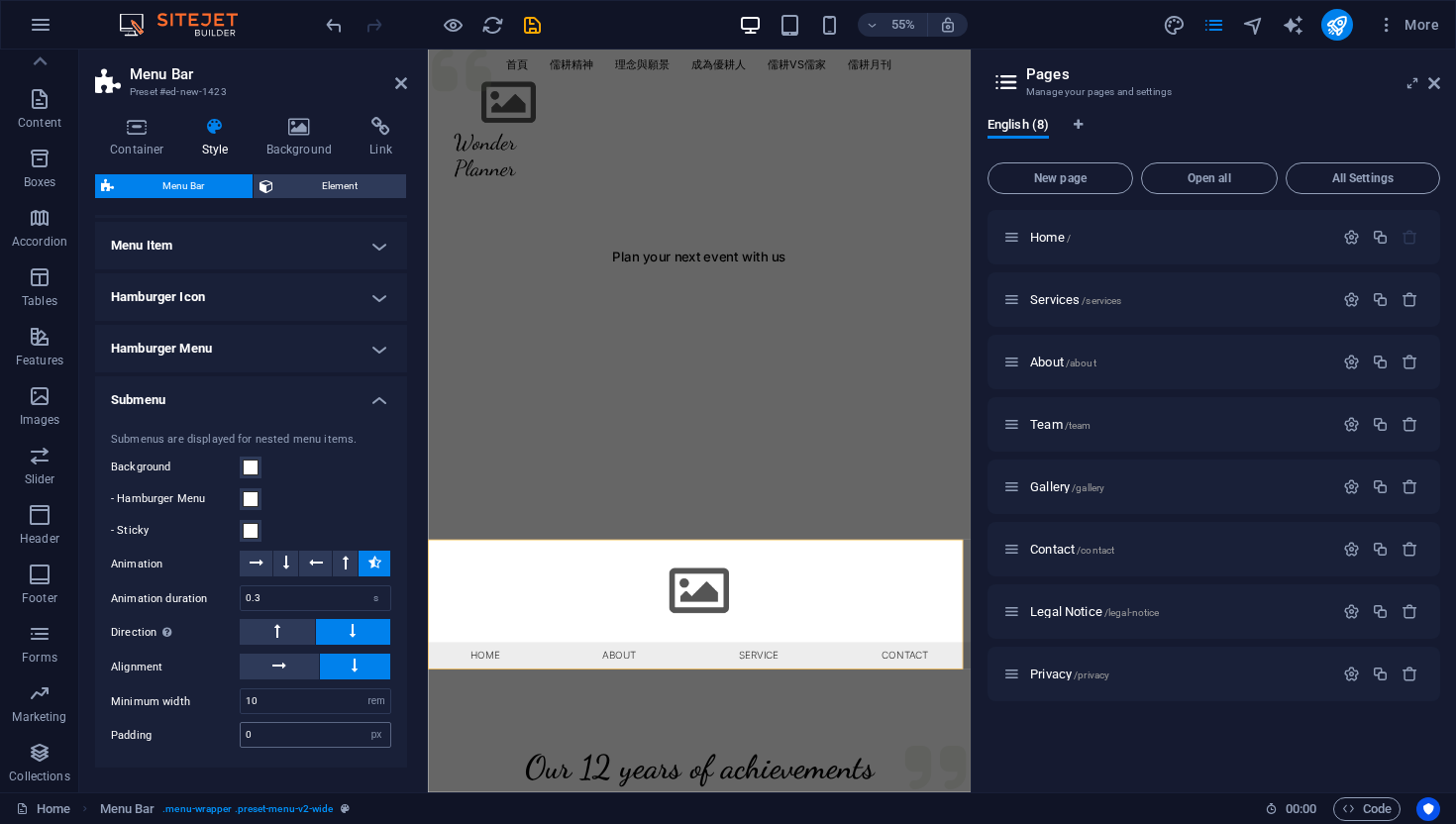 scroll, scrollTop: 794, scrollLeft: 0, axis: vertical 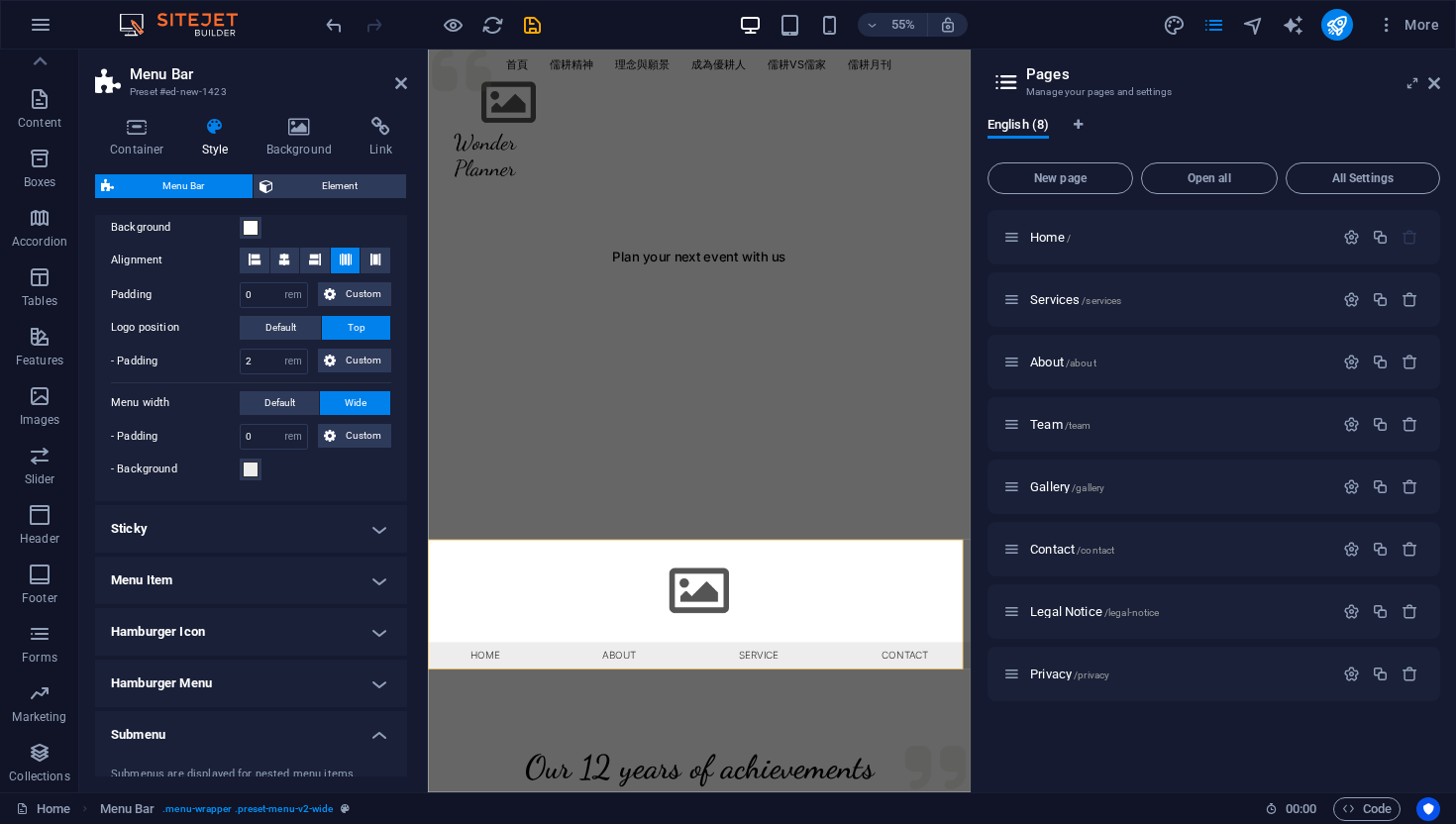 click on "Menu Item" at bounding box center [251, 580] 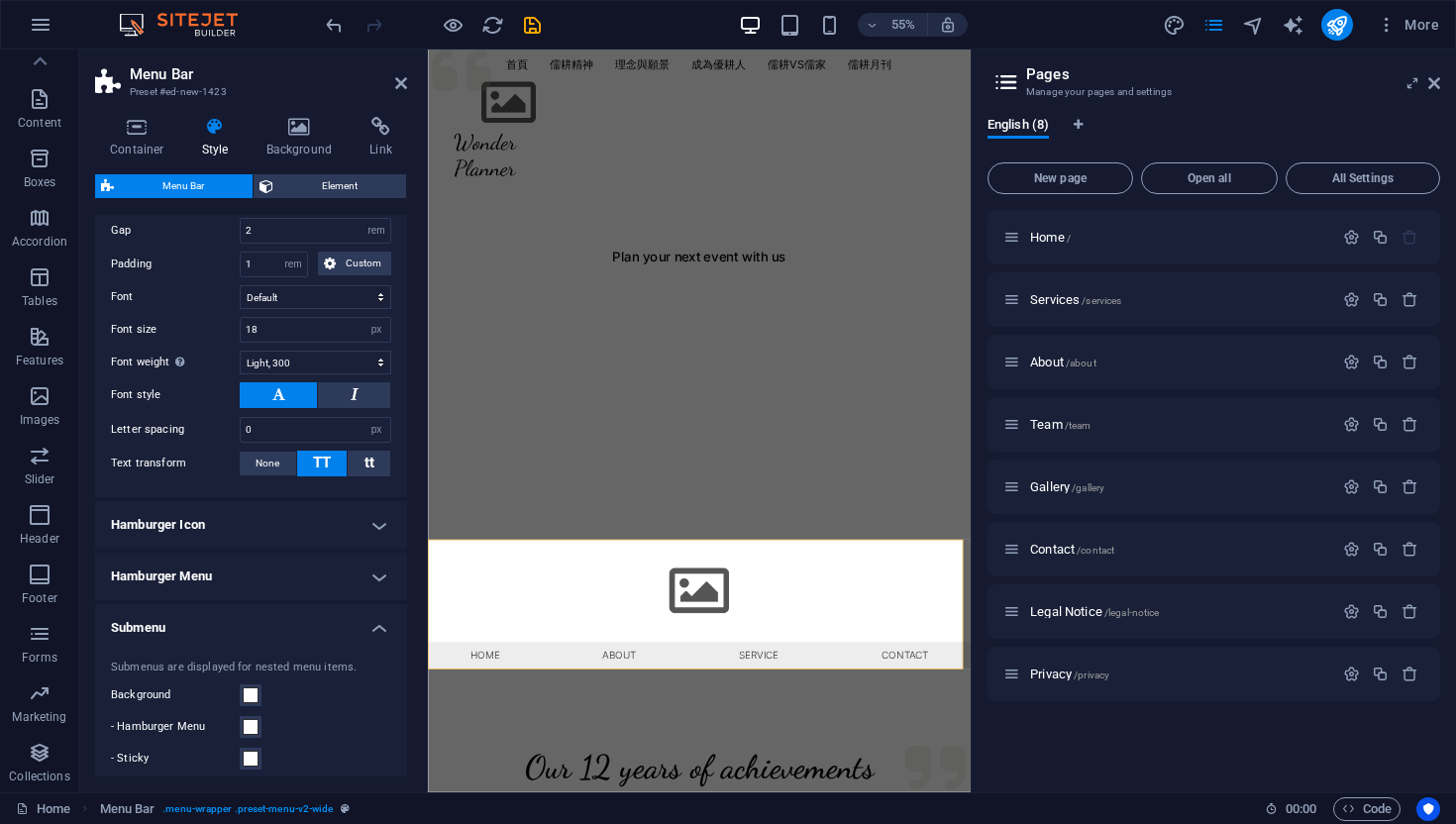 scroll, scrollTop: 982, scrollLeft: 0, axis: vertical 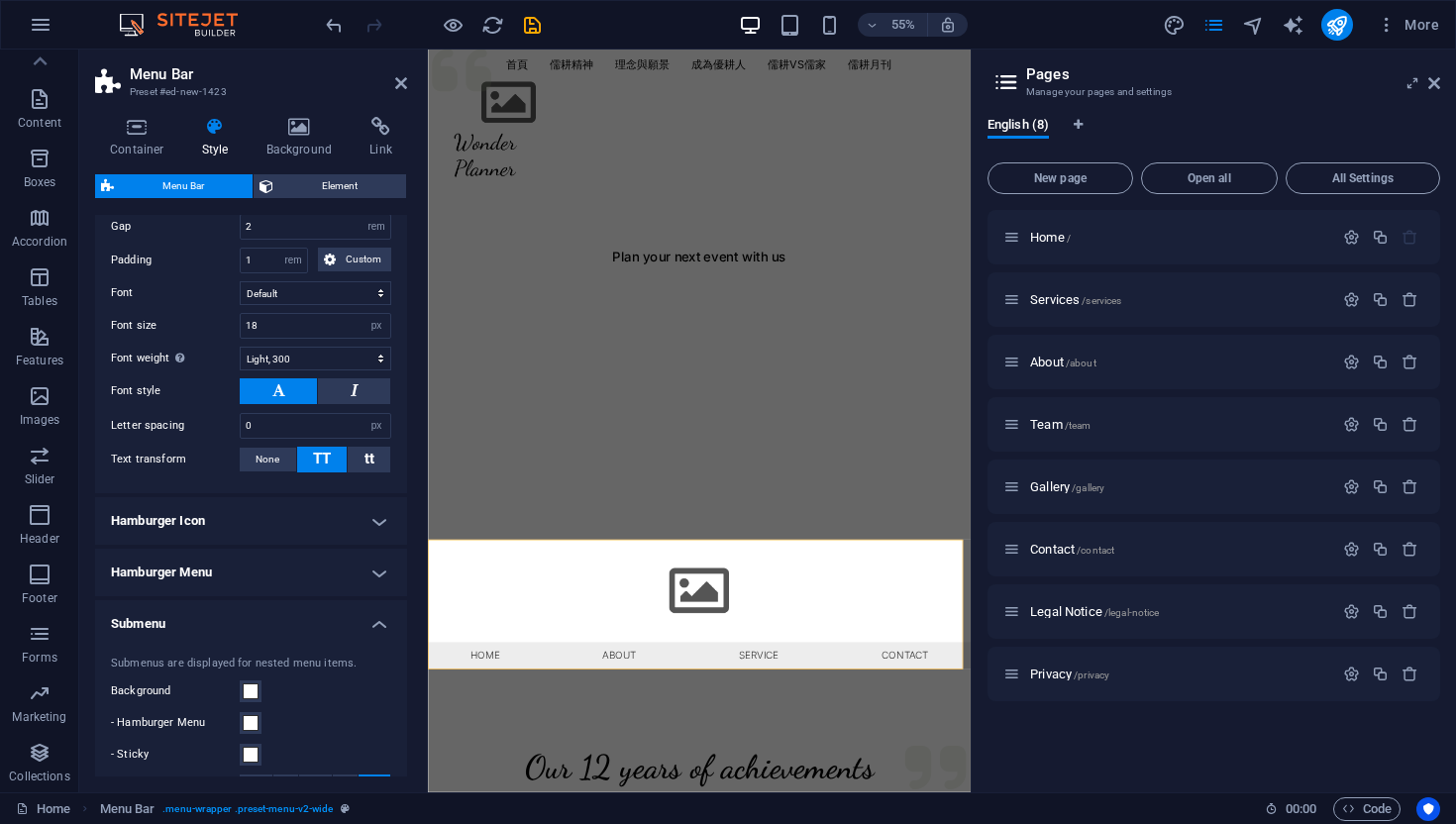 click on "Hamburger Menu" at bounding box center [251, 572] 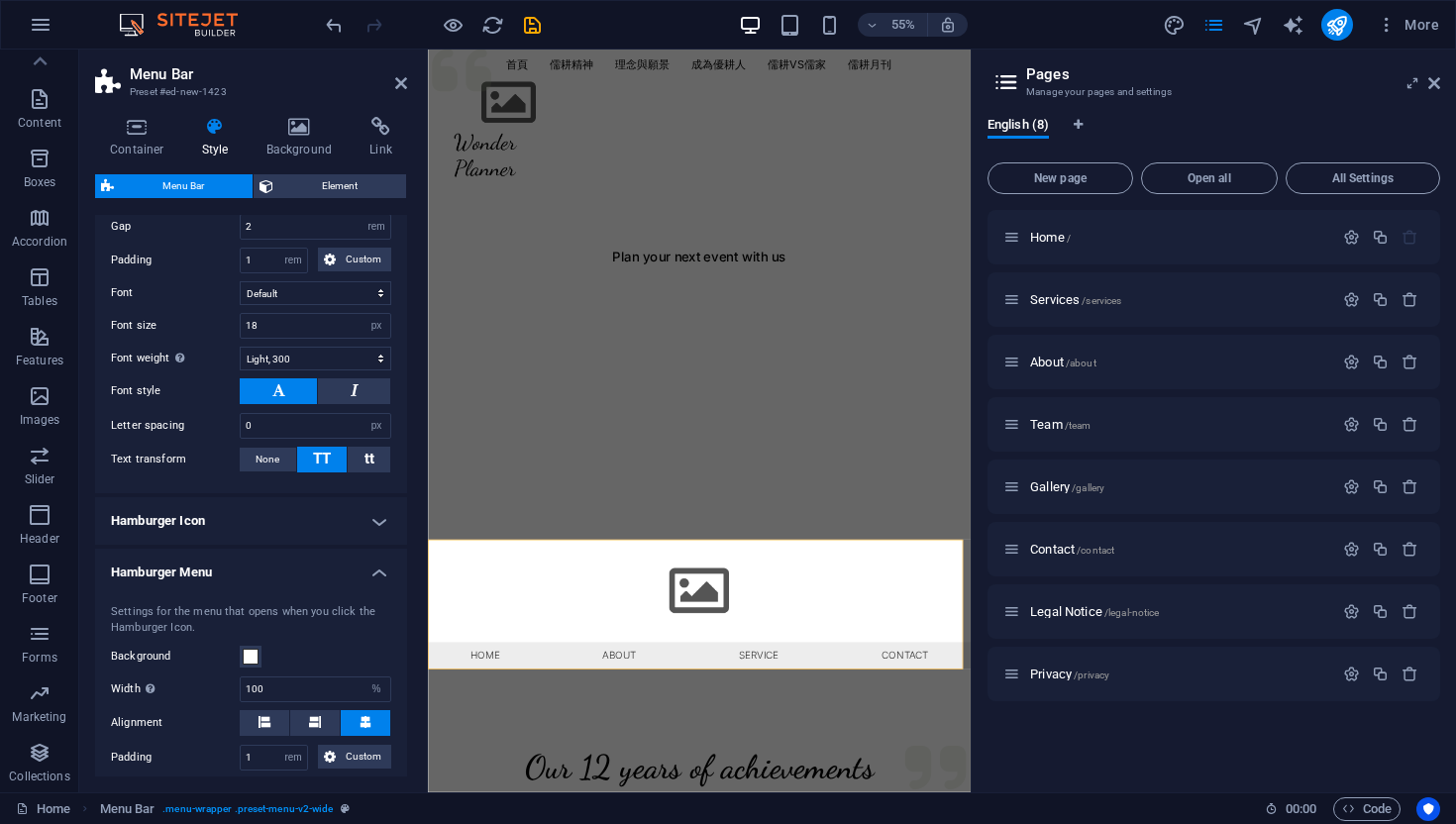 click on "Hamburger Icon" at bounding box center [251, 521] 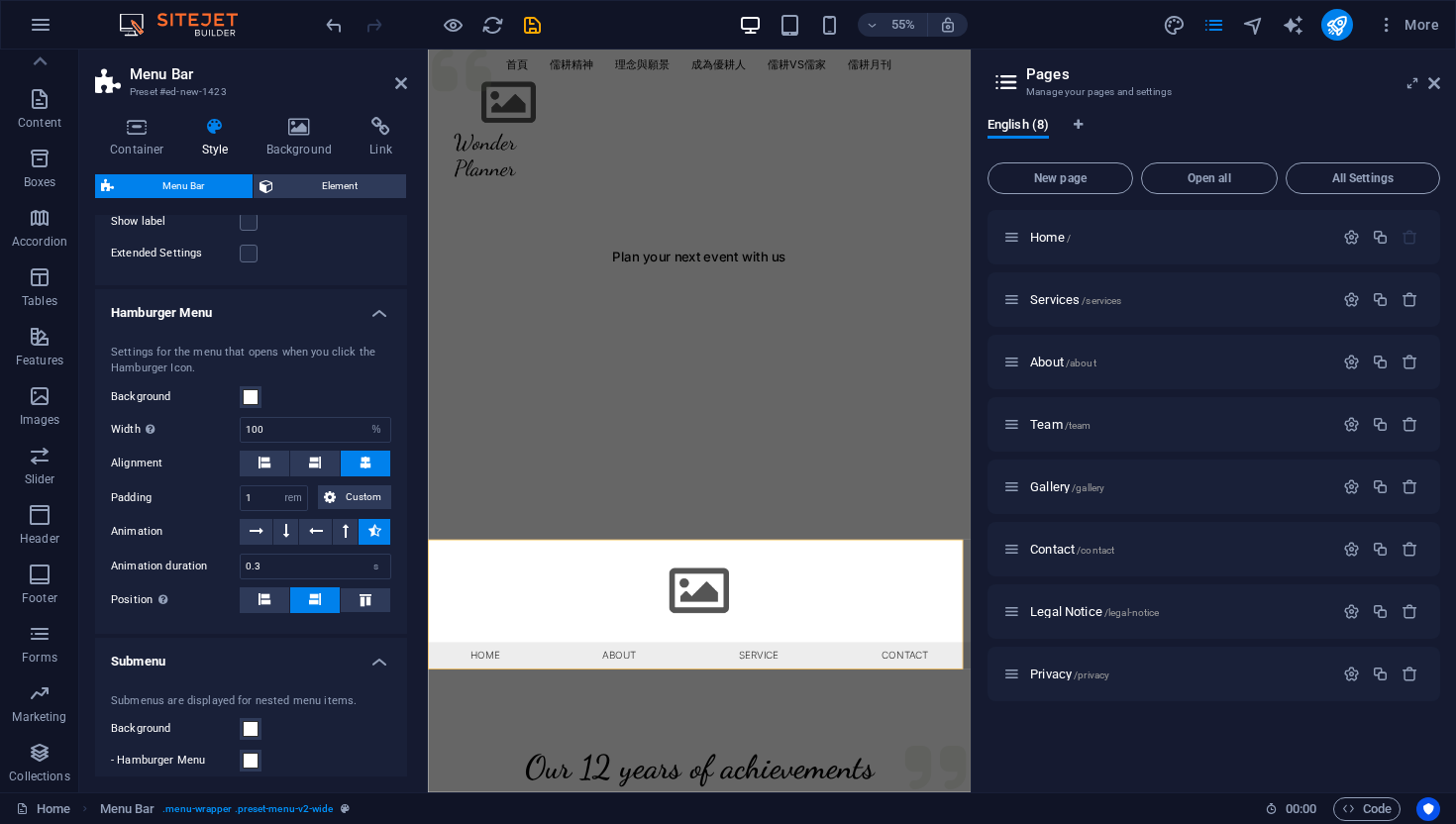 scroll, scrollTop: 1560, scrollLeft: 0, axis: vertical 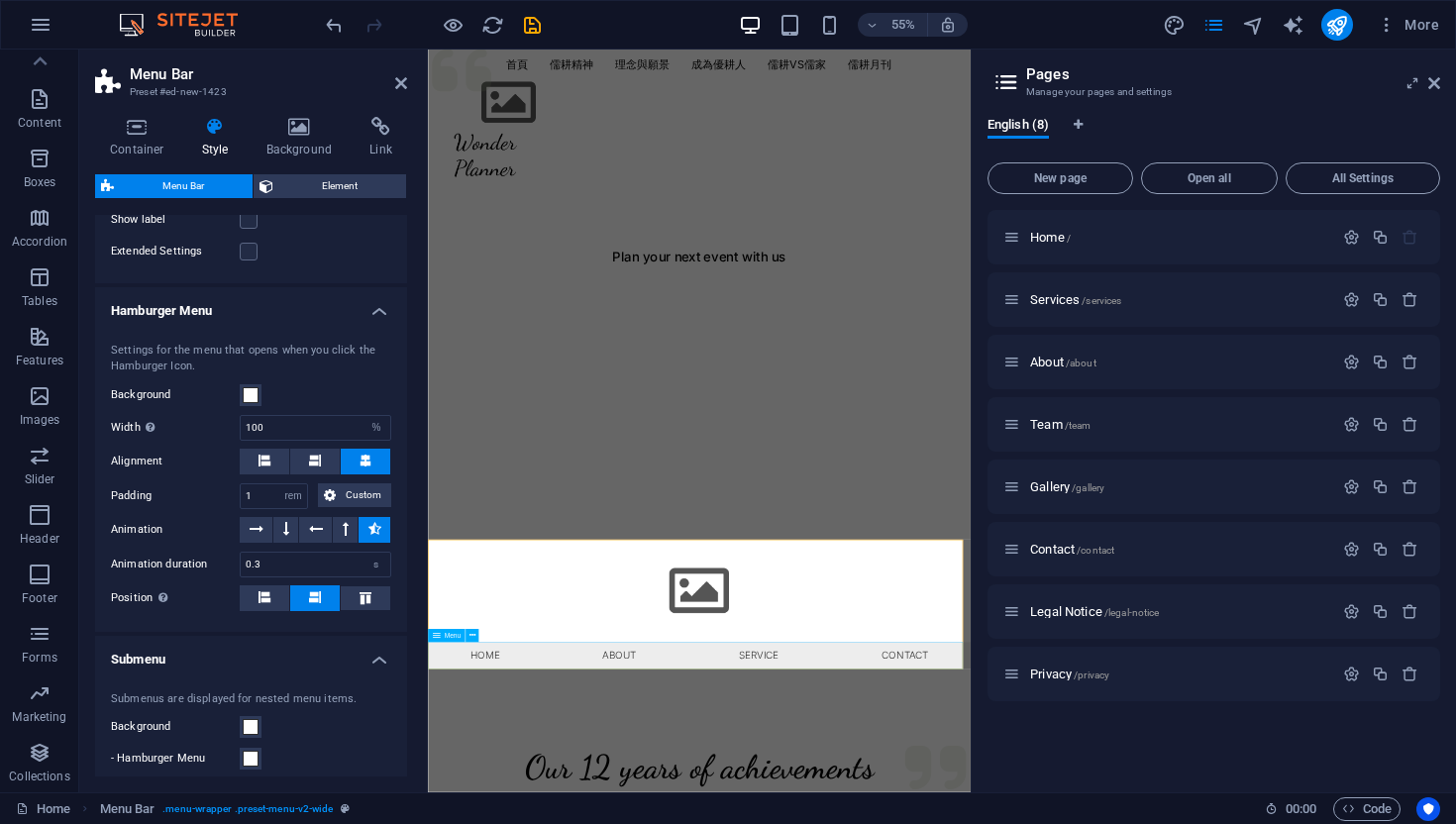 click on "Home About Service Contact" at bounding box center [921, 1152] 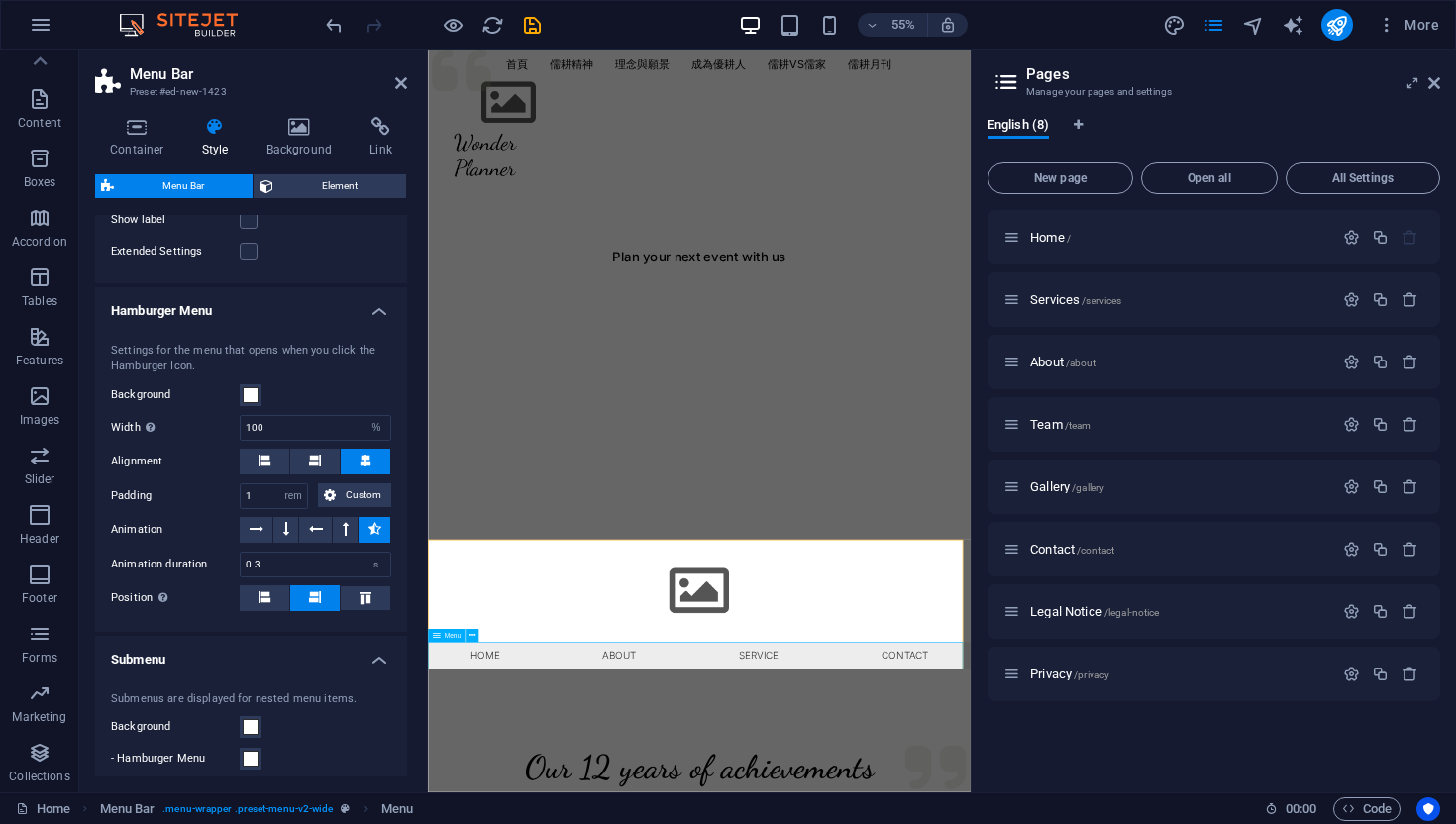 click on "Menu" at bounding box center [446, 635] 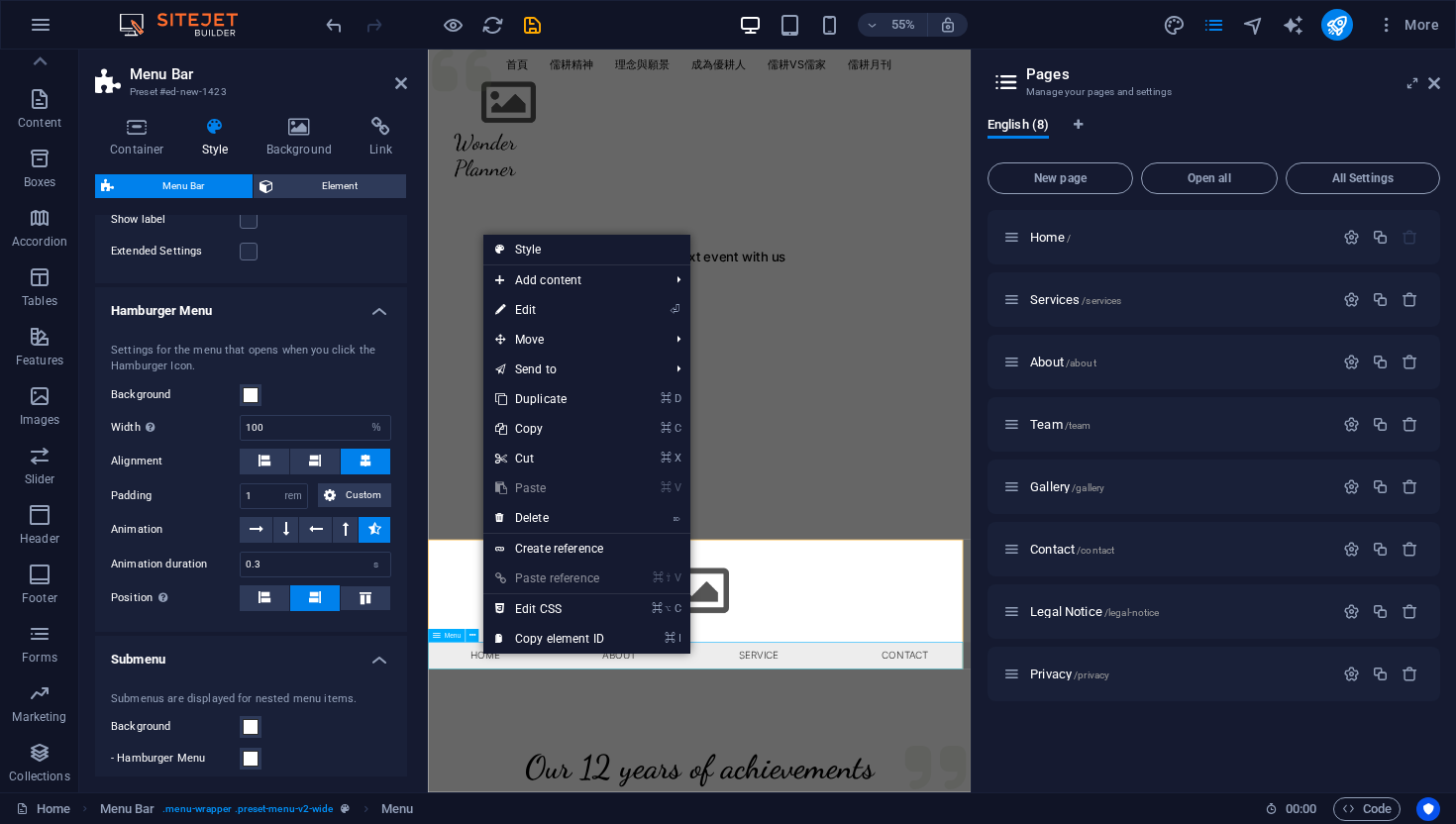 click on "Home About Service Contact" at bounding box center [921, 1152] 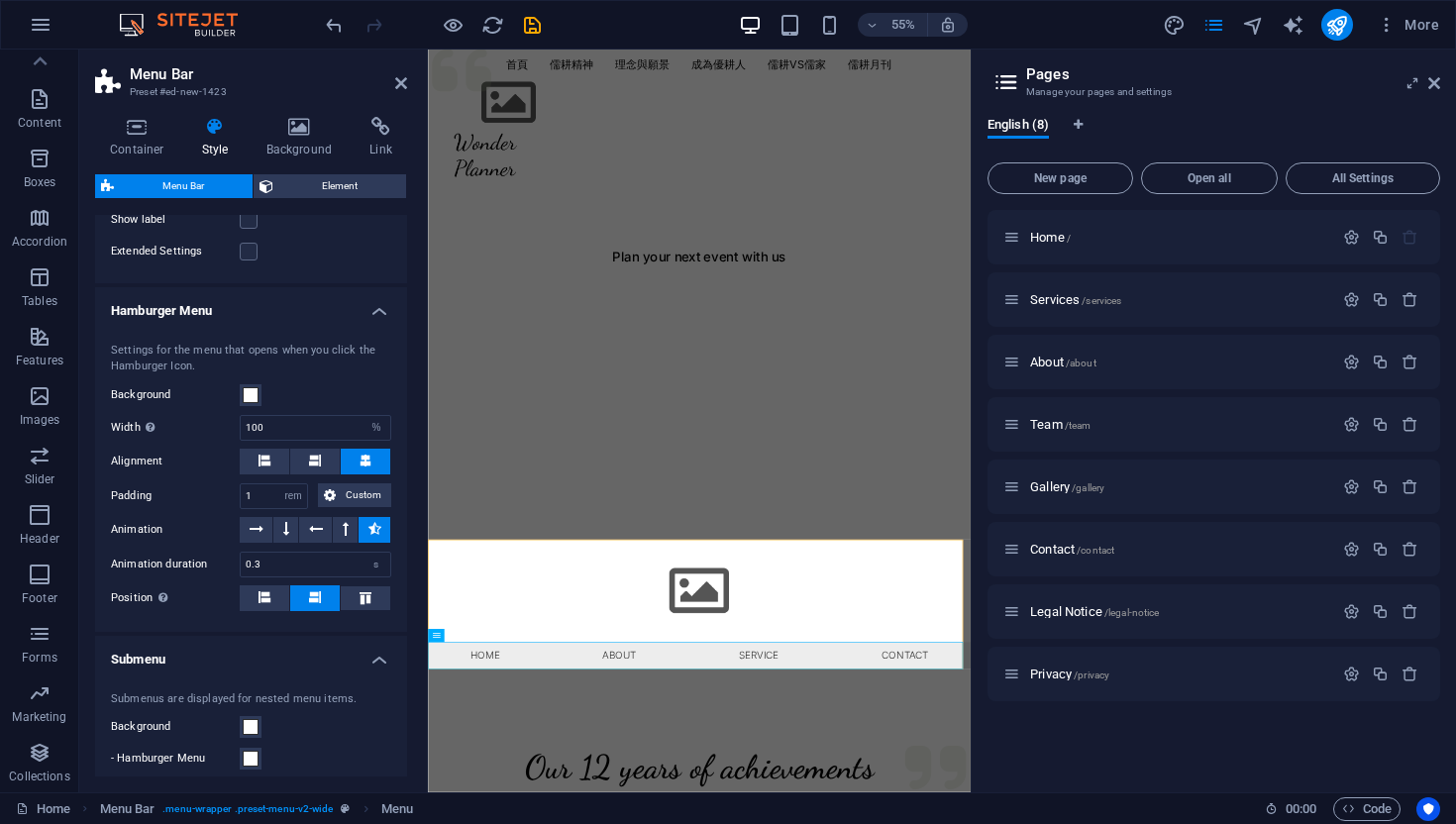 drag, startPoint x: 406, startPoint y: 644, endPoint x: 401, endPoint y: 692, distance: 48.25971 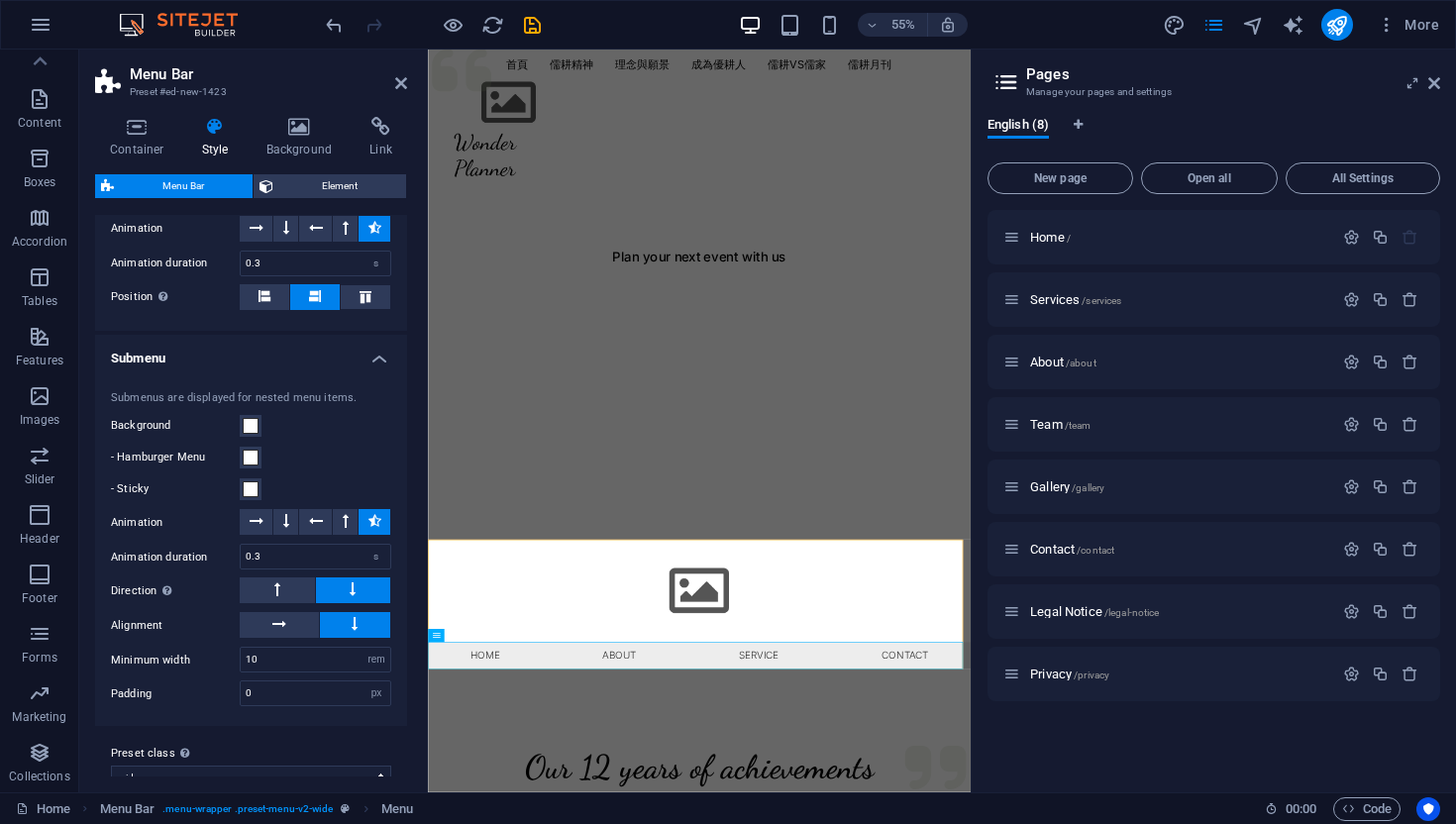 scroll, scrollTop: 1885, scrollLeft: 0, axis: vertical 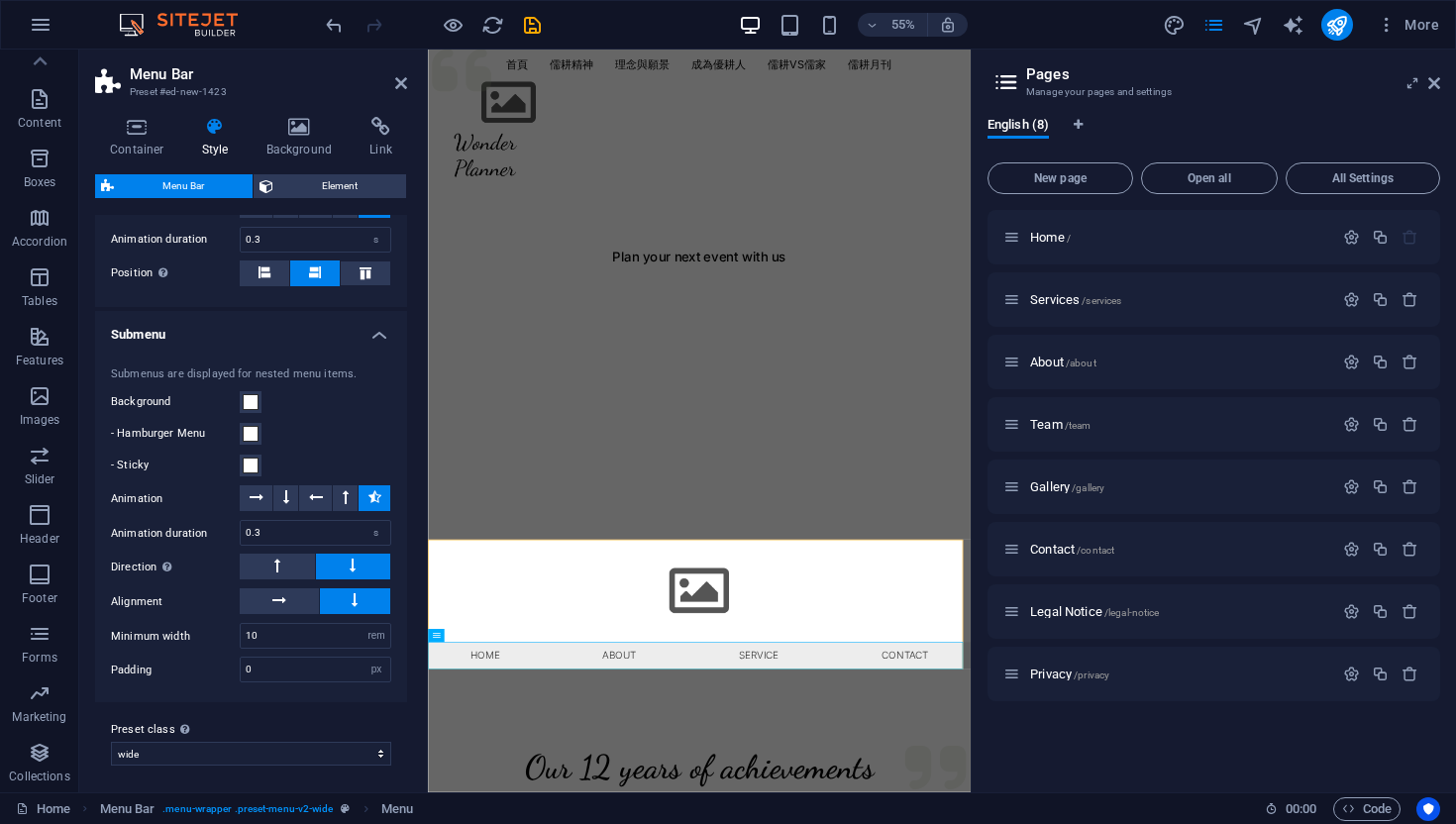 drag, startPoint x: 407, startPoint y: 721, endPoint x: 424, endPoint y: 554, distance: 167.86304 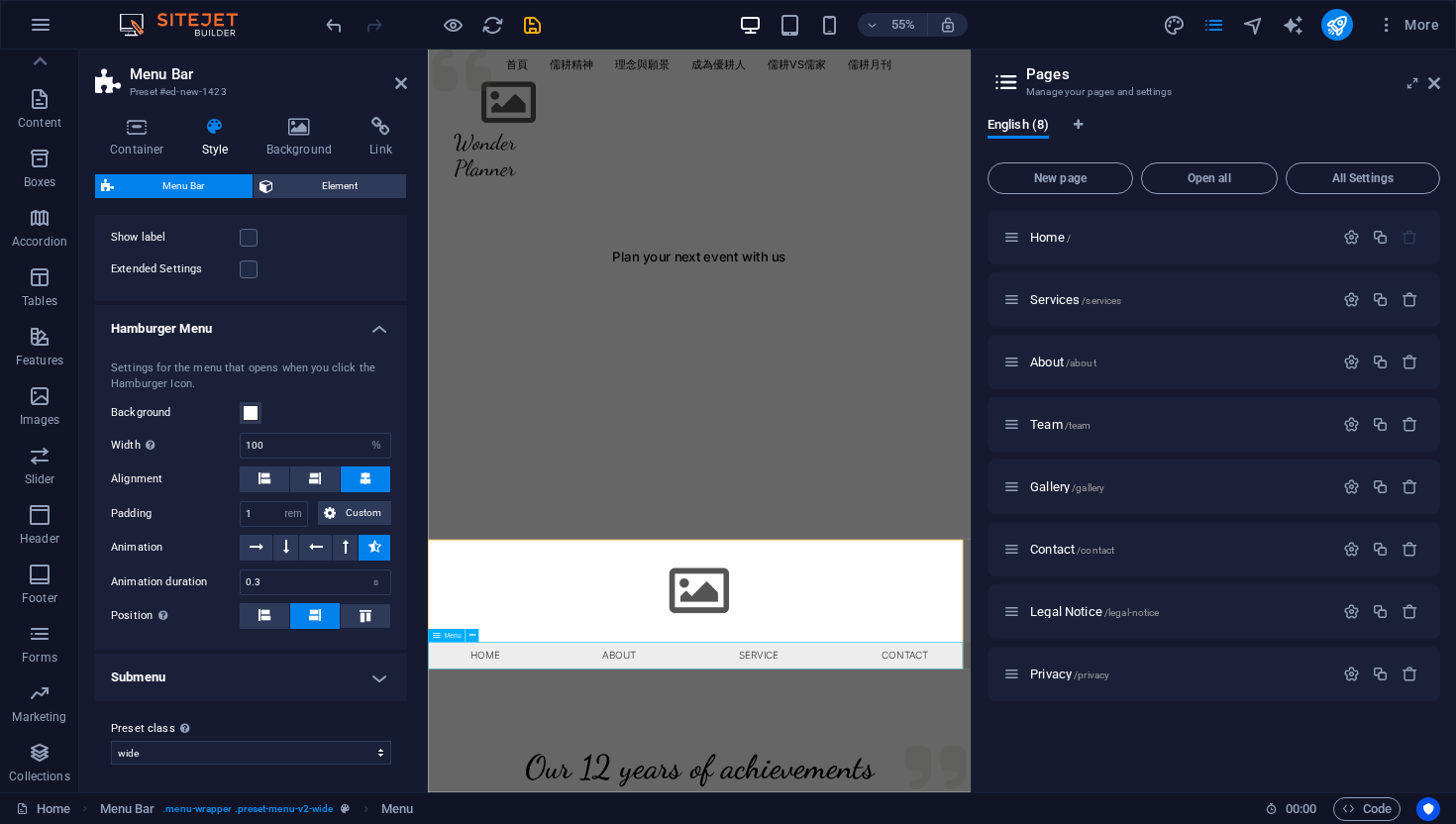 click on "Home About Service Contact" at bounding box center [921, 1152] 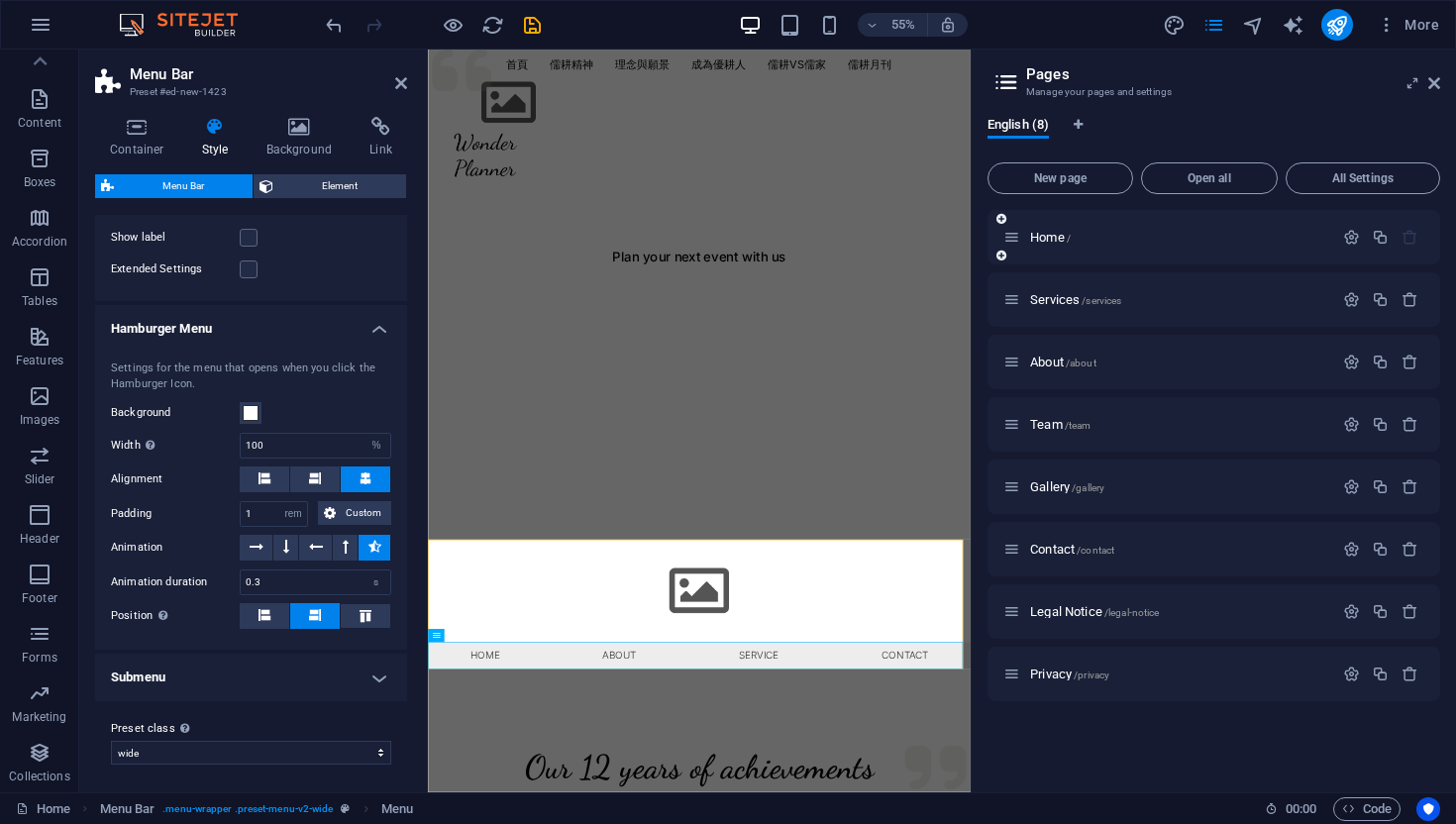 click on "Home /" at bounding box center [1168, 237] 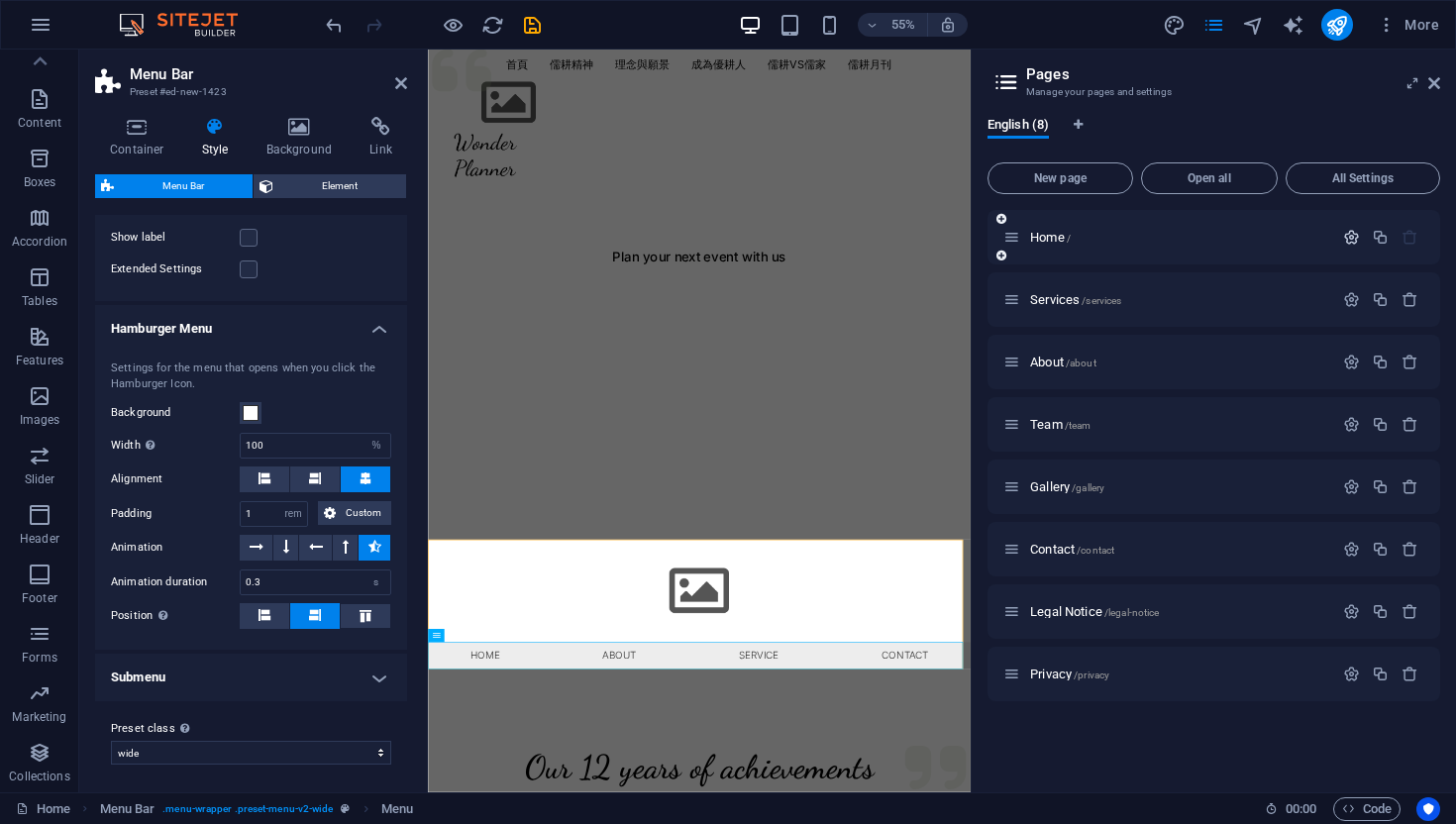 click at bounding box center [1351, 237] 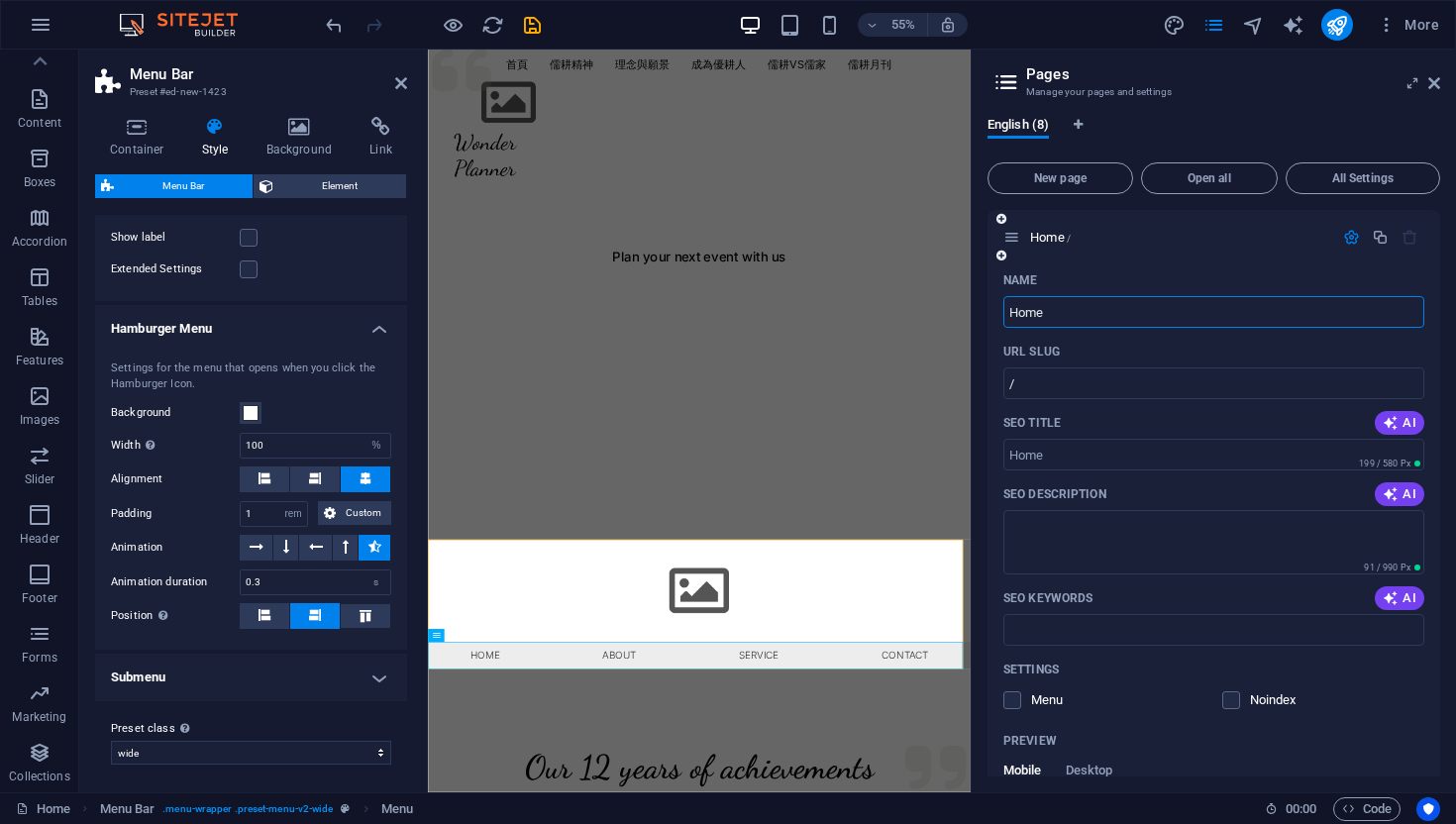 drag, startPoint x: 1091, startPoint y: 317, endPoint x: 995, endPoint y: 308, distance: 96.42095 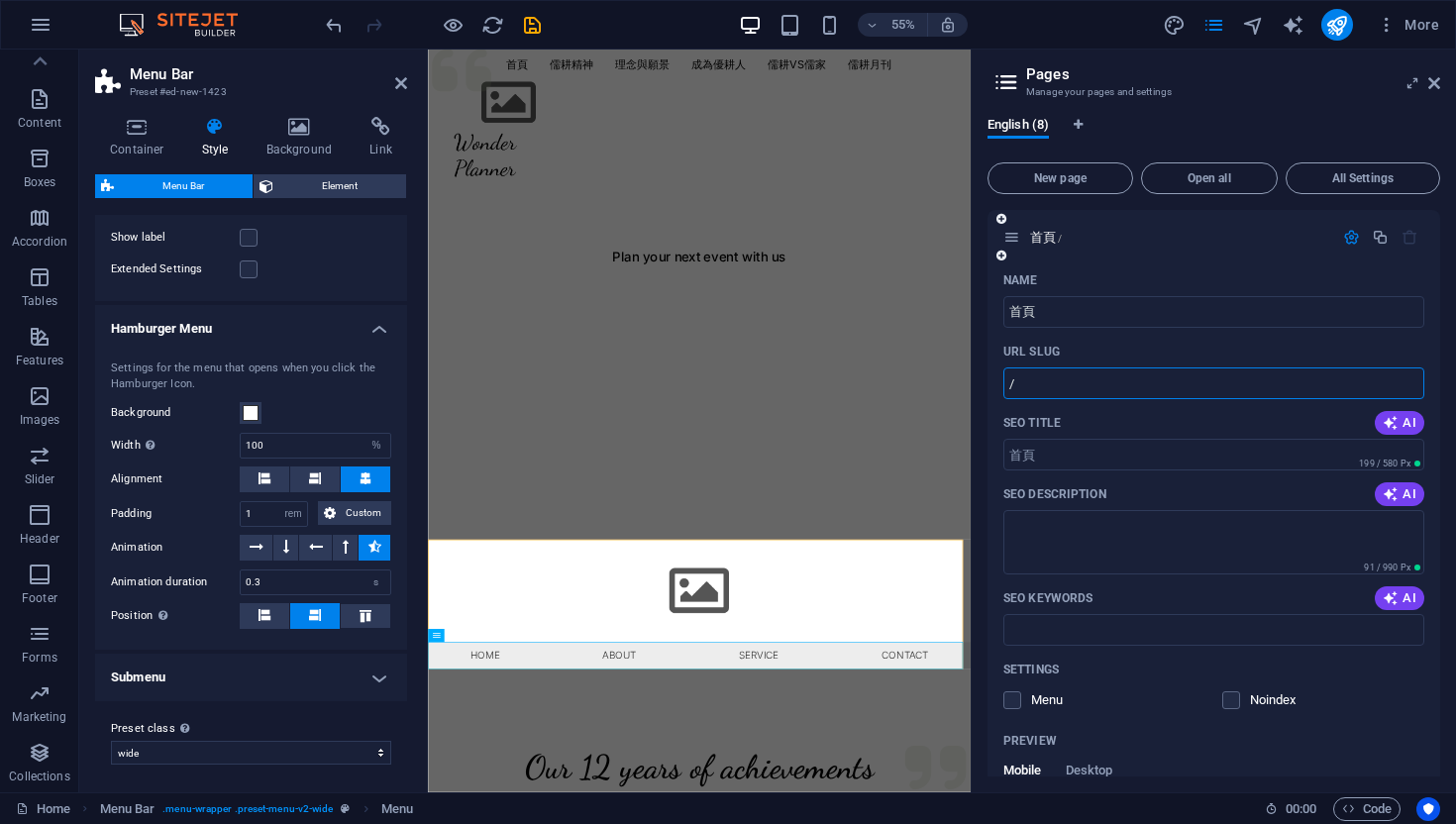 click on "/" at bounding box center [1213, 383] 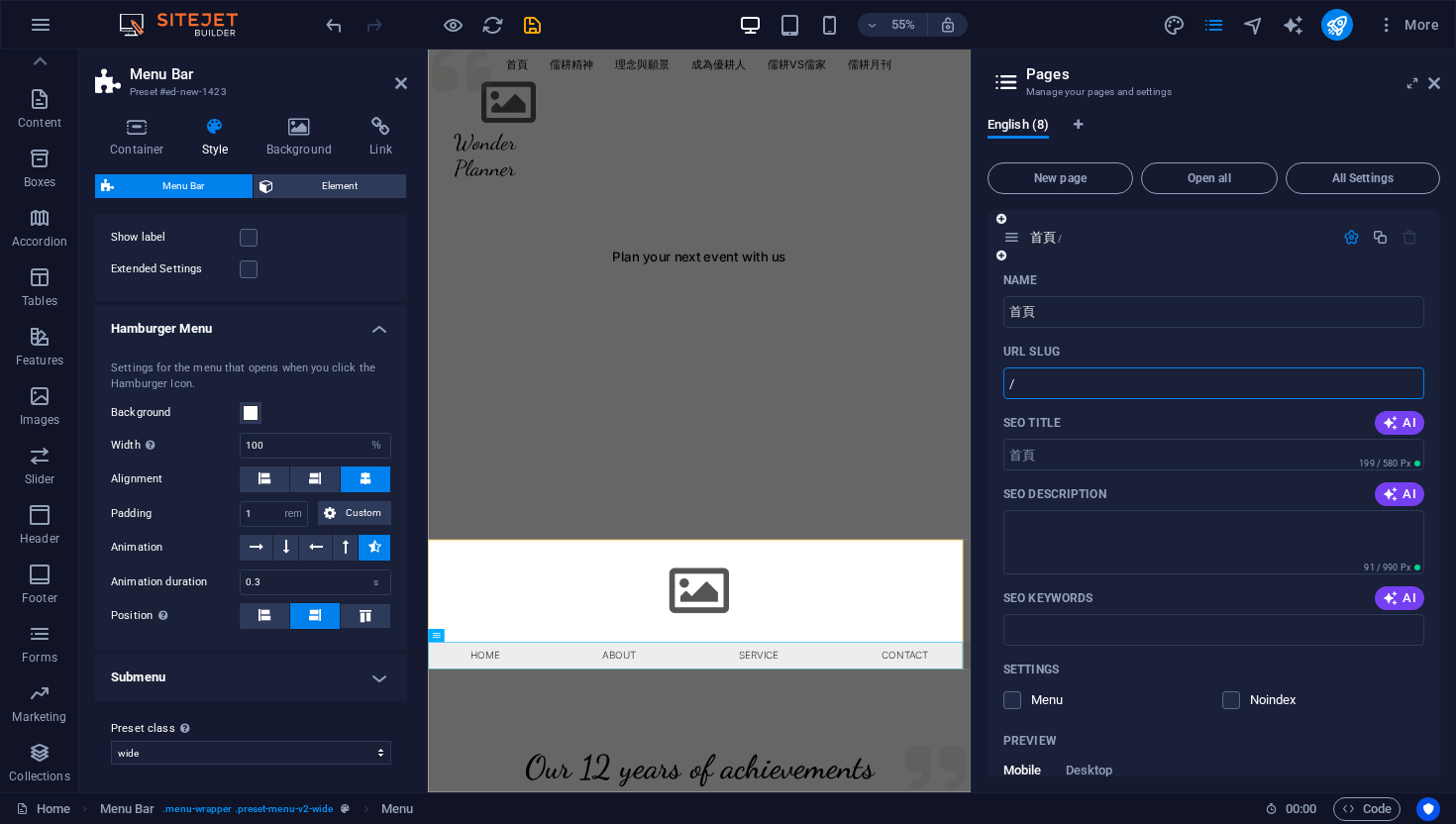 click at bounding box center [1351, 237] 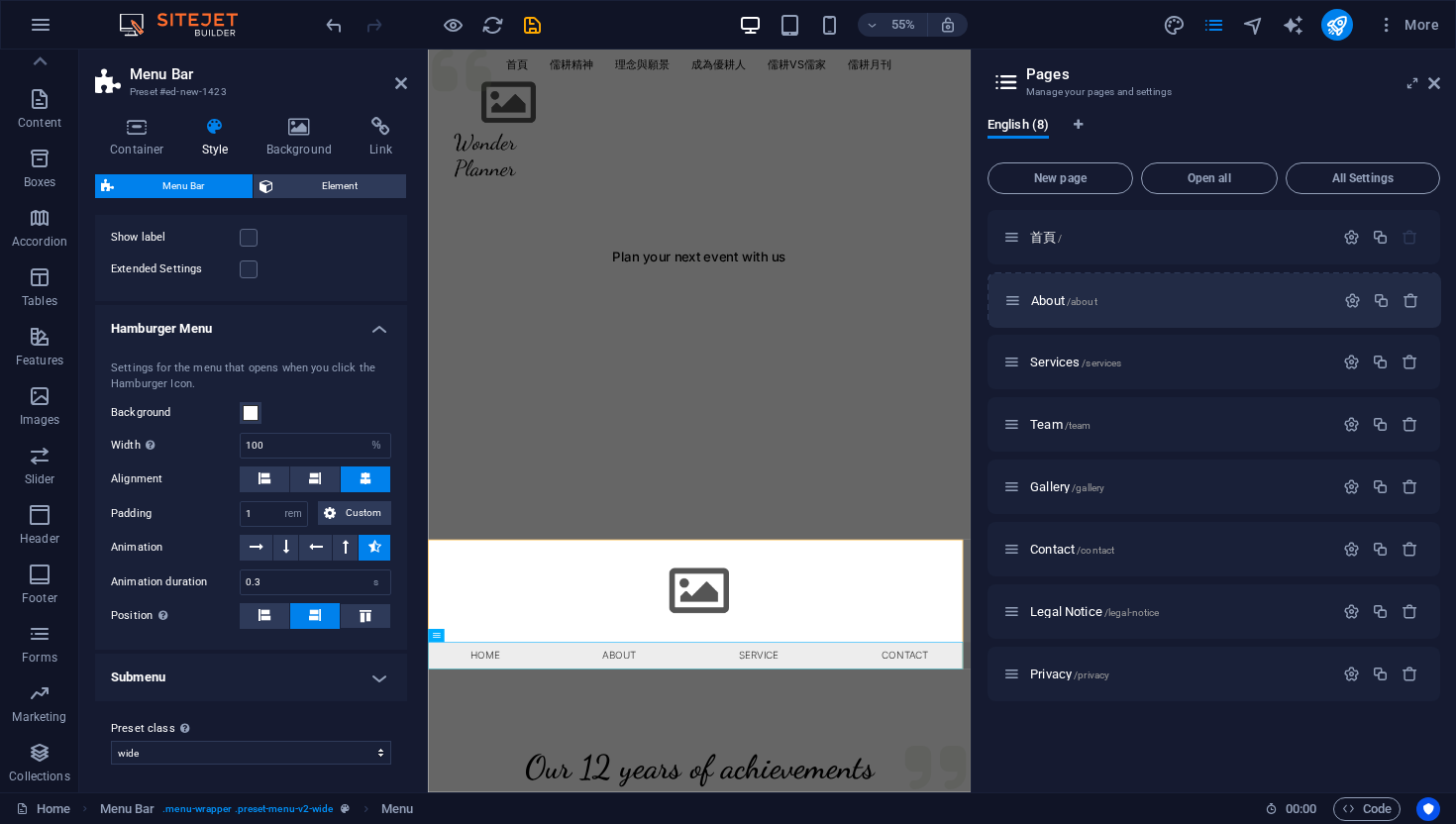 drag, startPoint x: 1006, startPoint y: 363, endPoint x: 1009, endPoint y: 297, distance: 66.06815 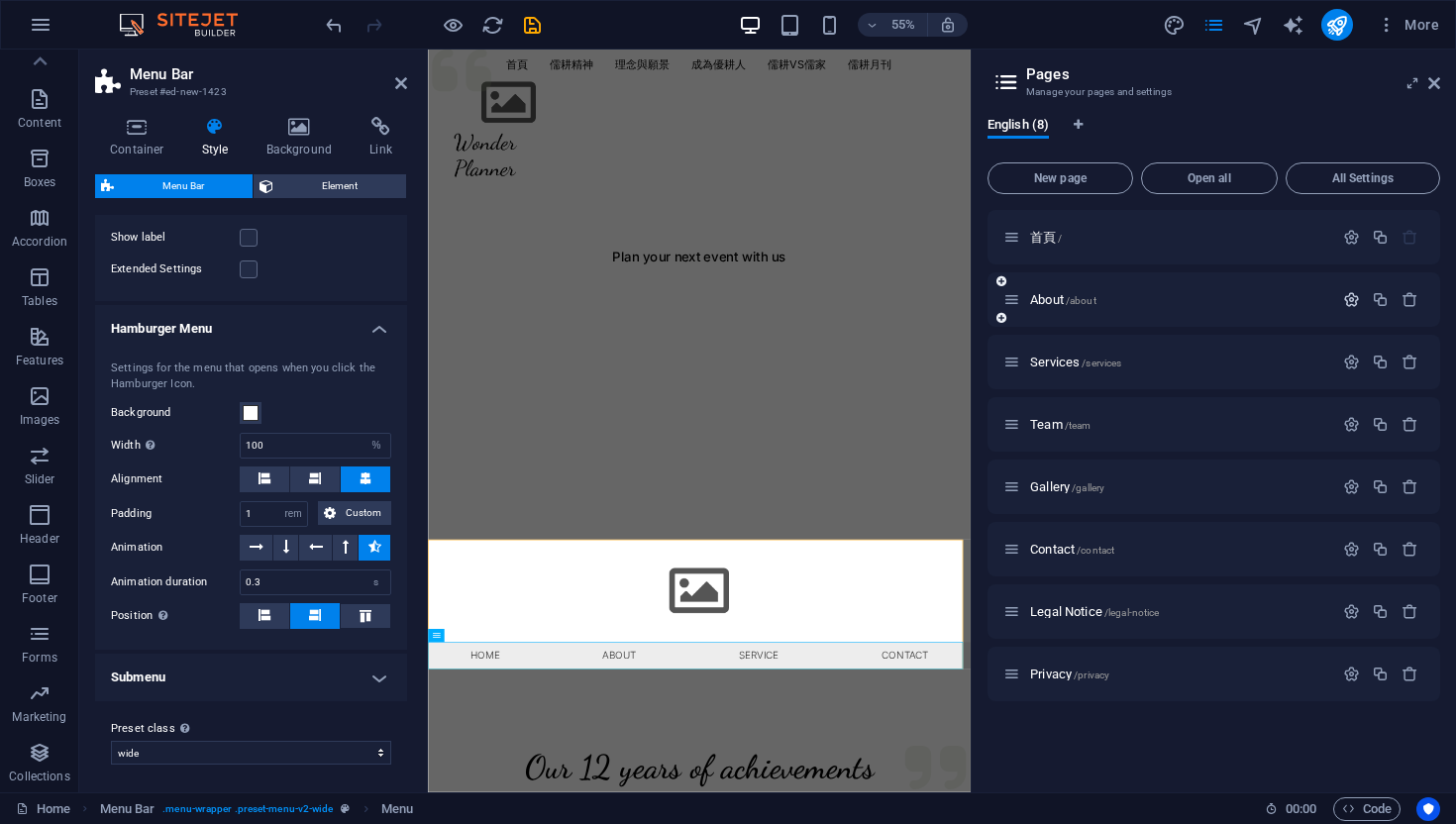 click at bounding box center (1351, 299) 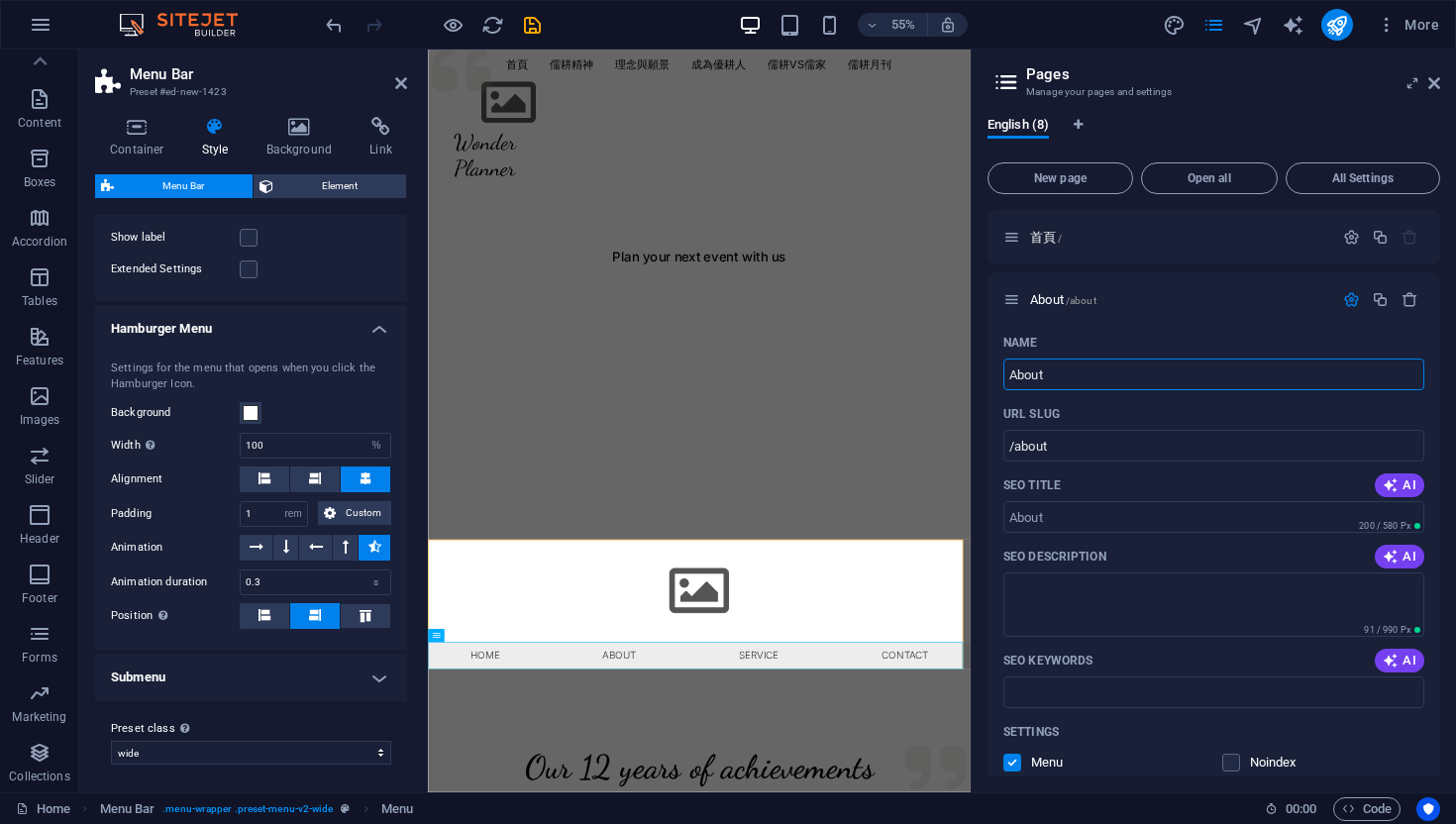 drag, startPoint x: 1532, startPoint y: 422, endPoint x: 1408, endPoint y: 629, distance: 241.29857 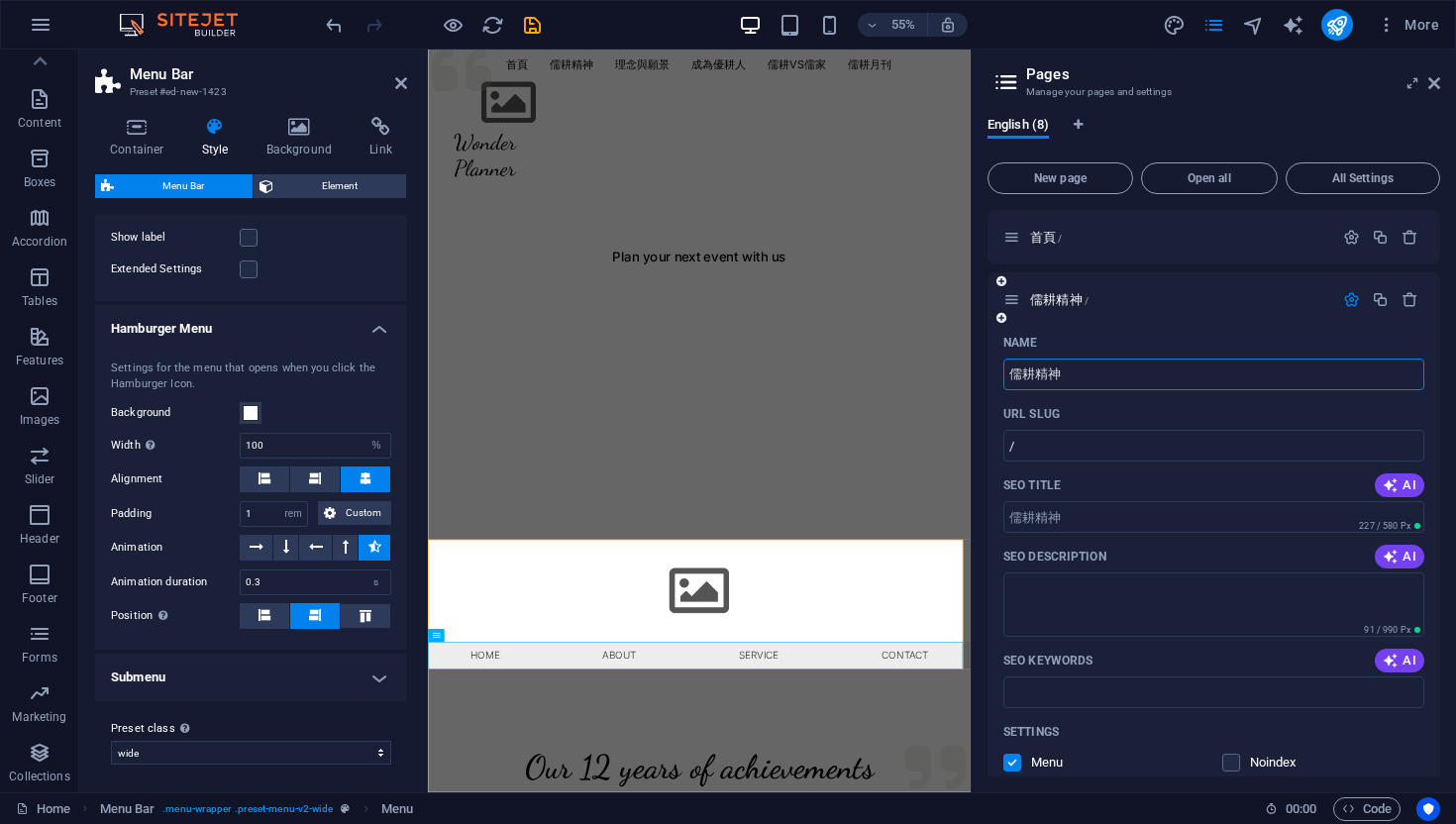 click at bounding box center (1001, 281) 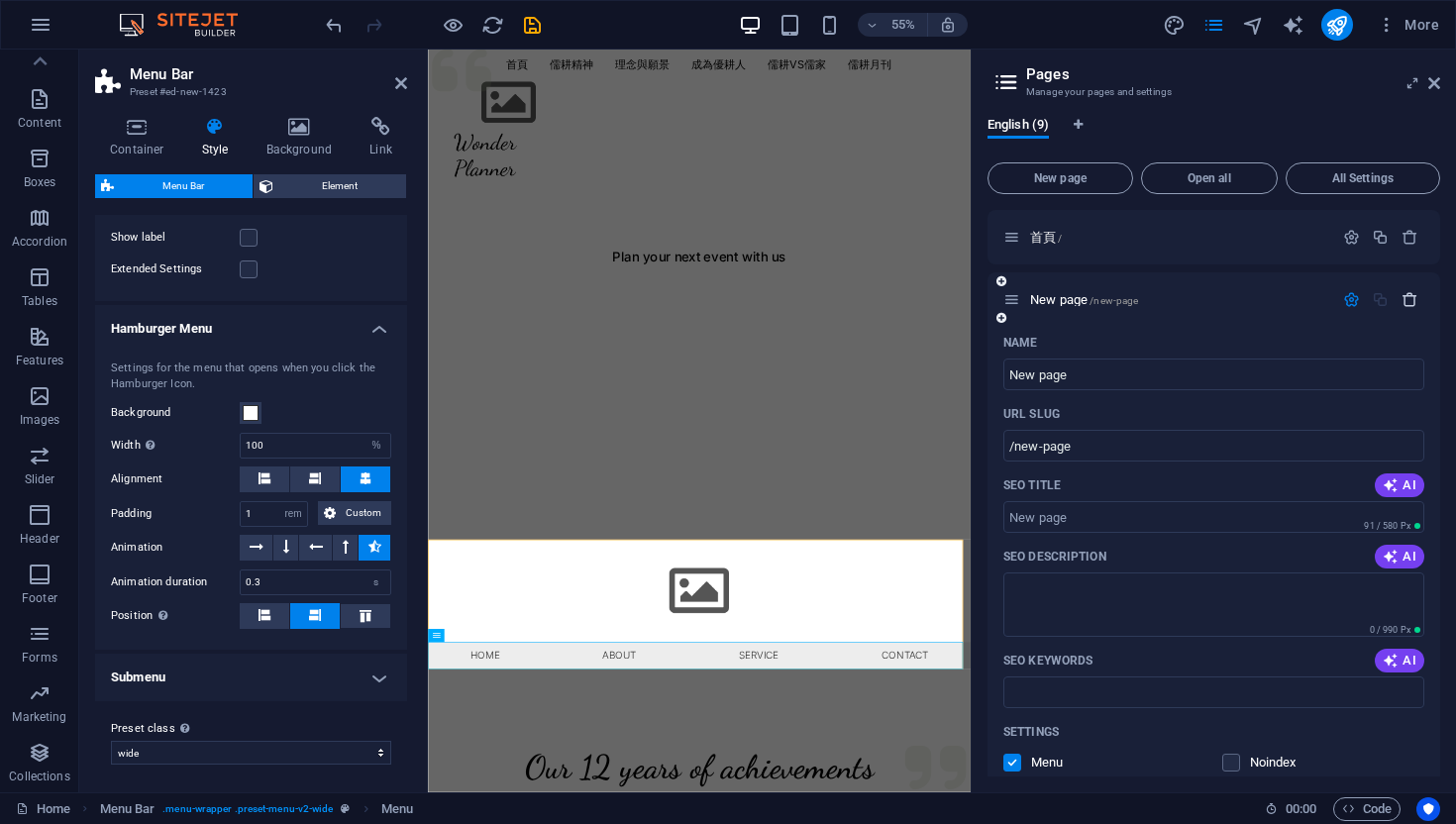 click at bounding box center [1409, 299] 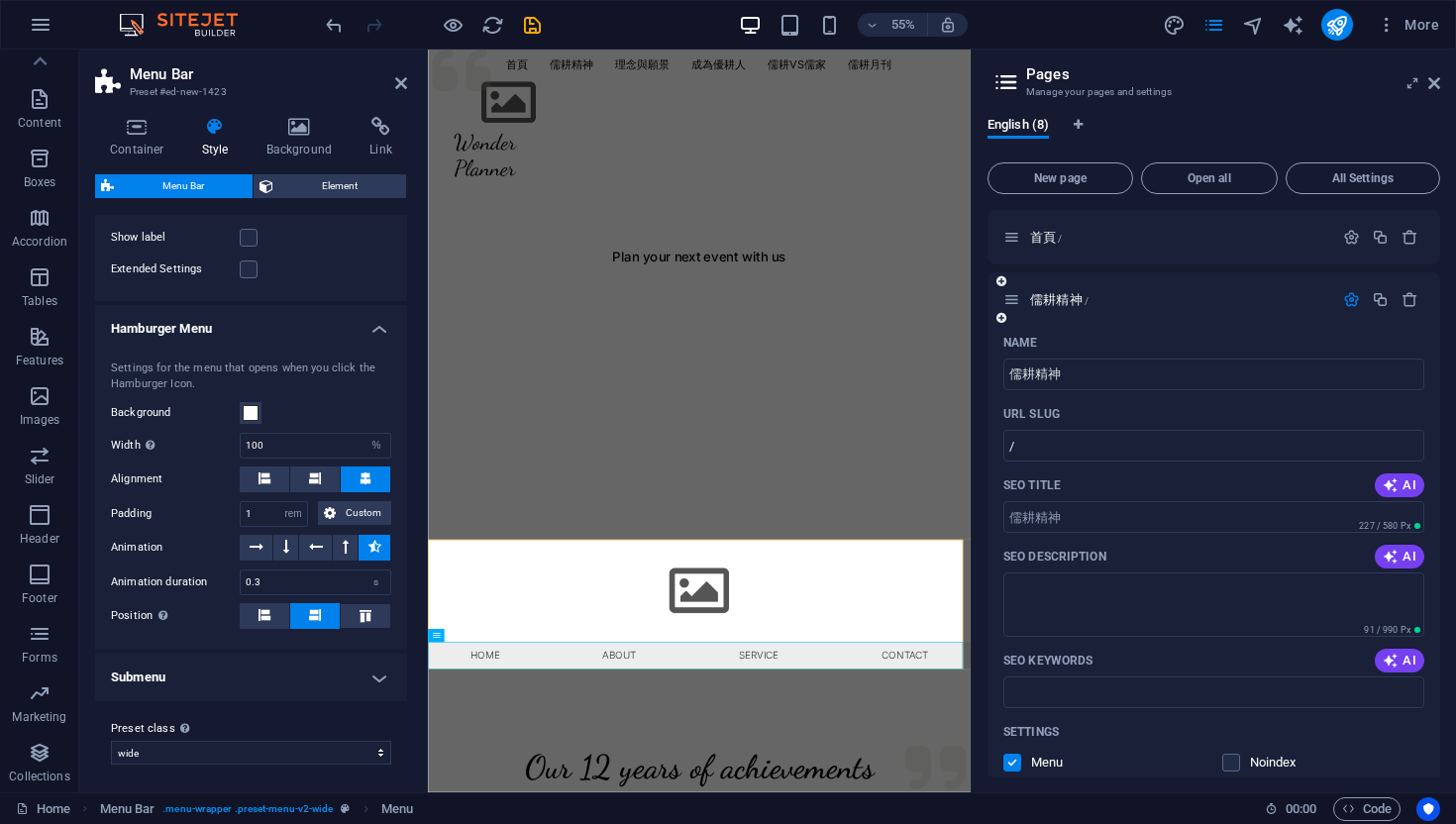 click at bounding box center (1351, 299) 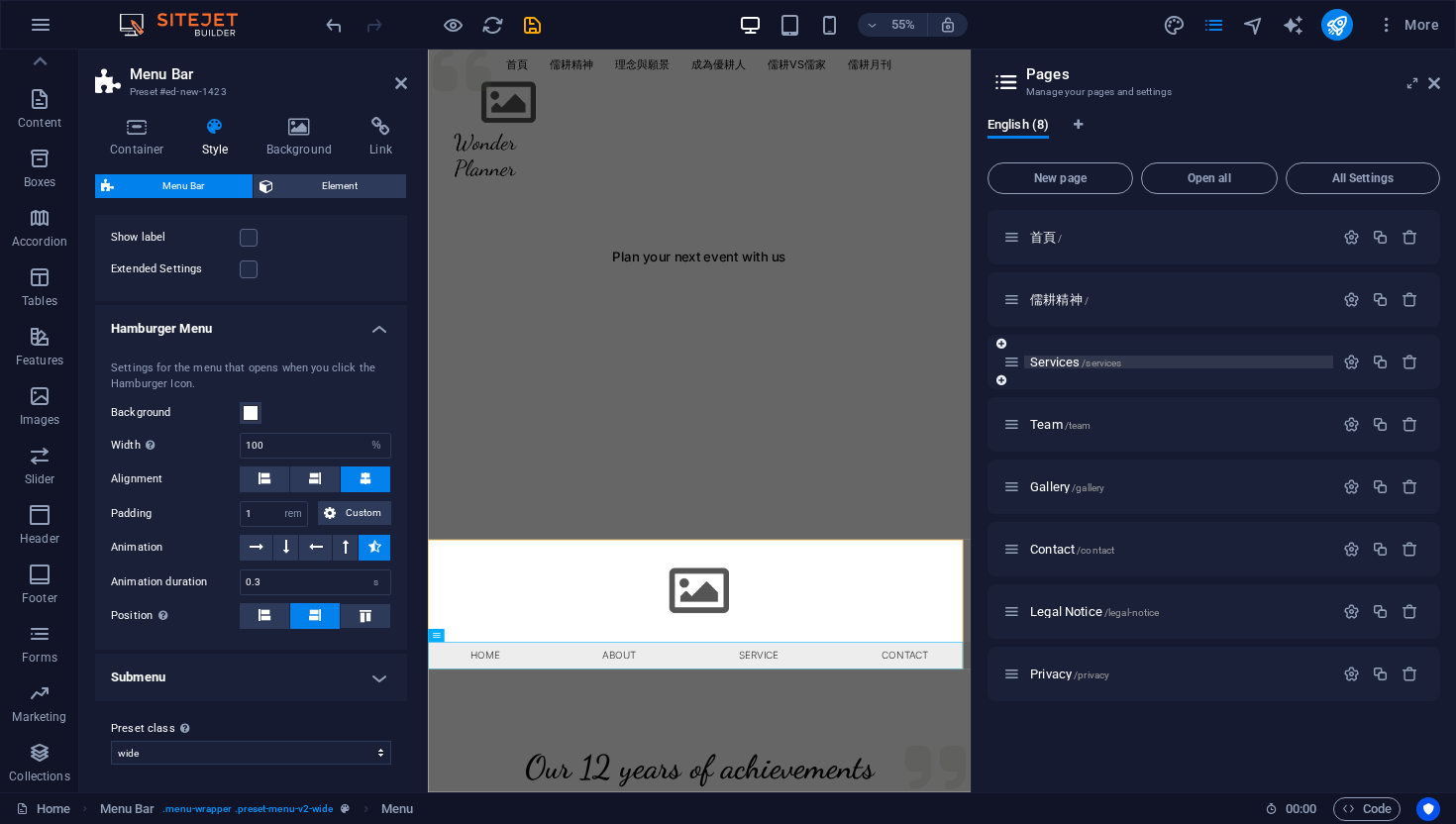 click on "Services /services" at bounding box center [1076, 361] 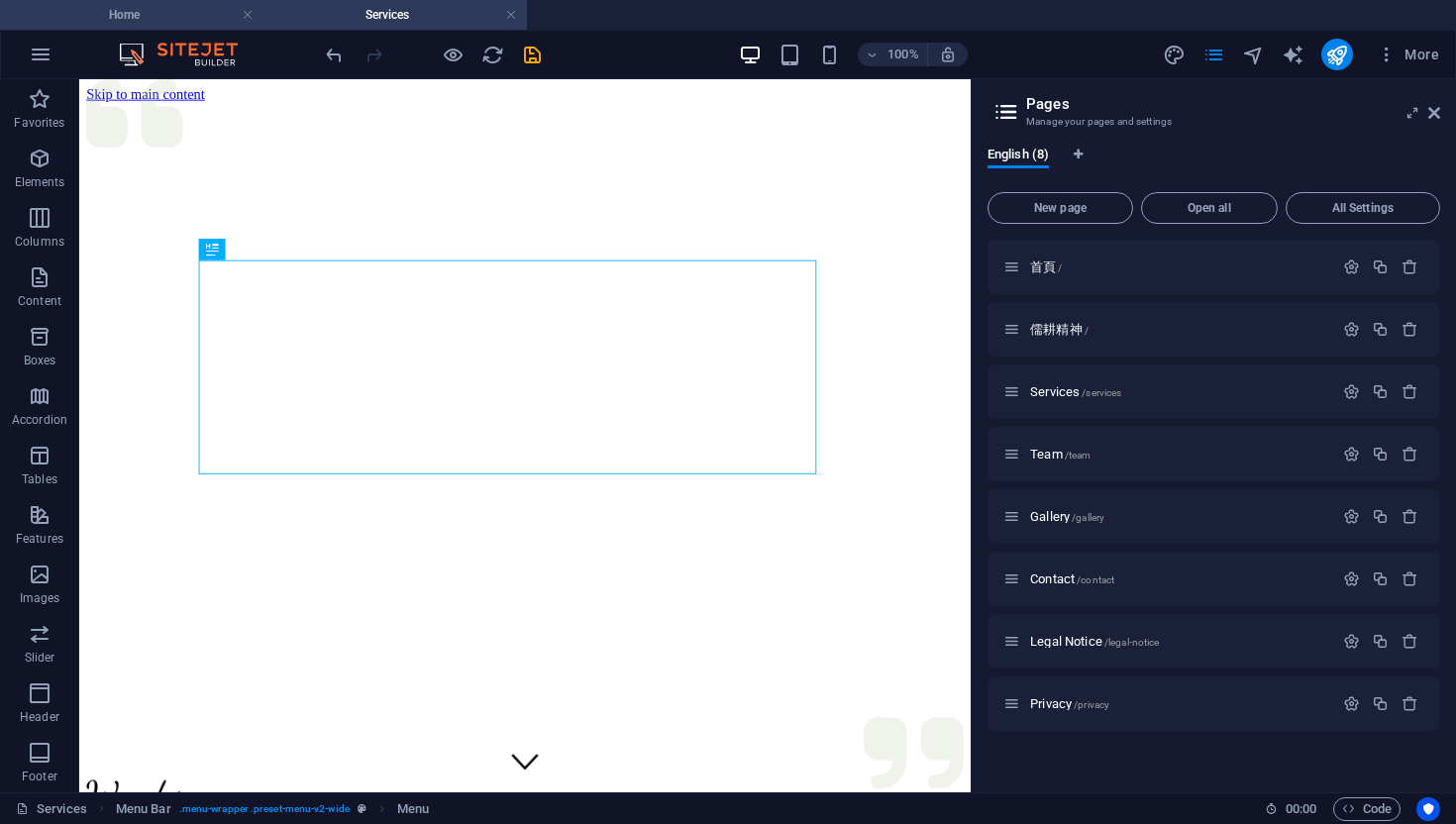 scroll, scrollTop: 0, scrollLeft: 0, axis: both 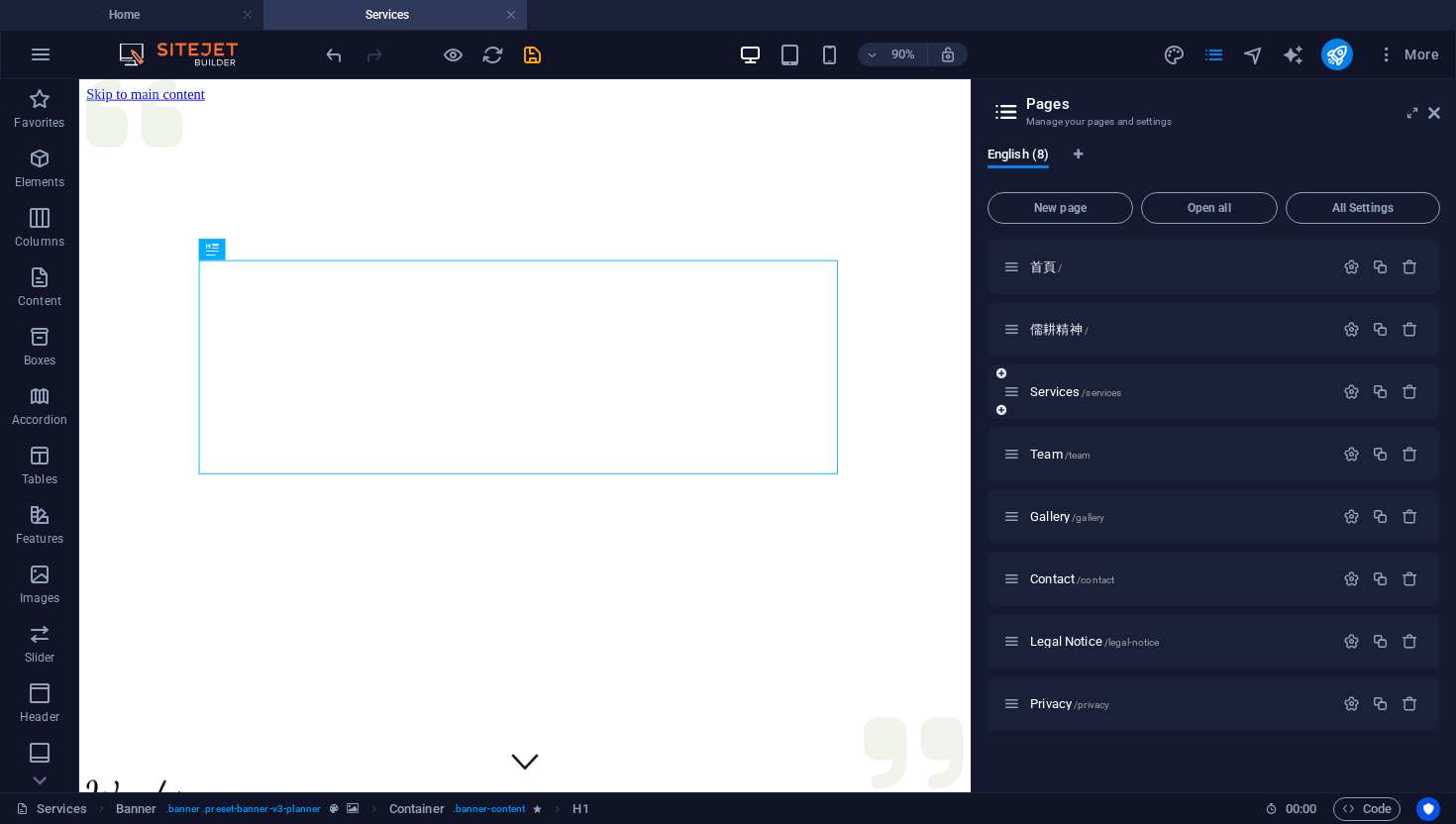 click on "Services /services" at bounding box center (1213, 391) 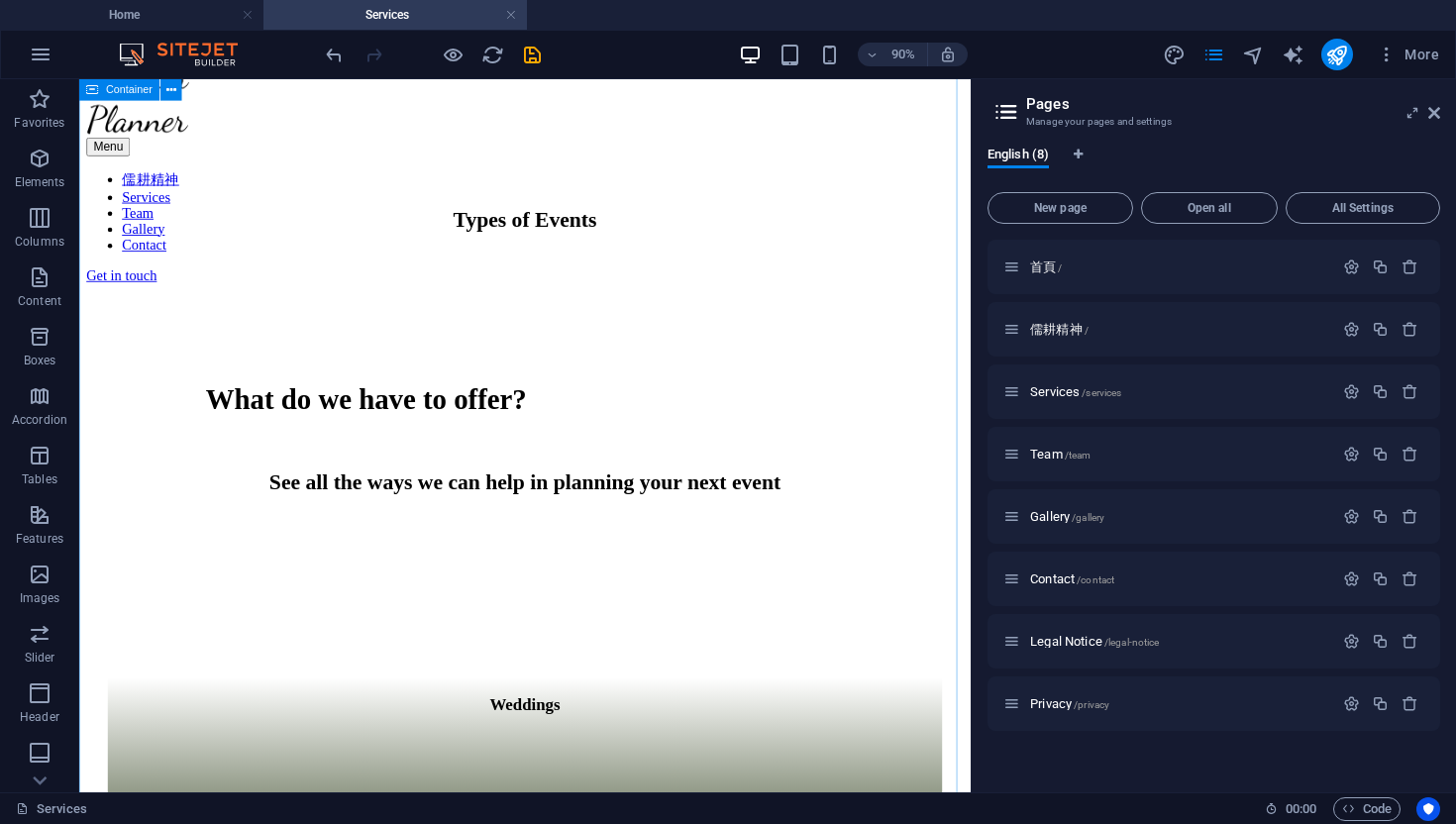 scroll, scrollTop: 0, scrollLeft: 0, axis: both 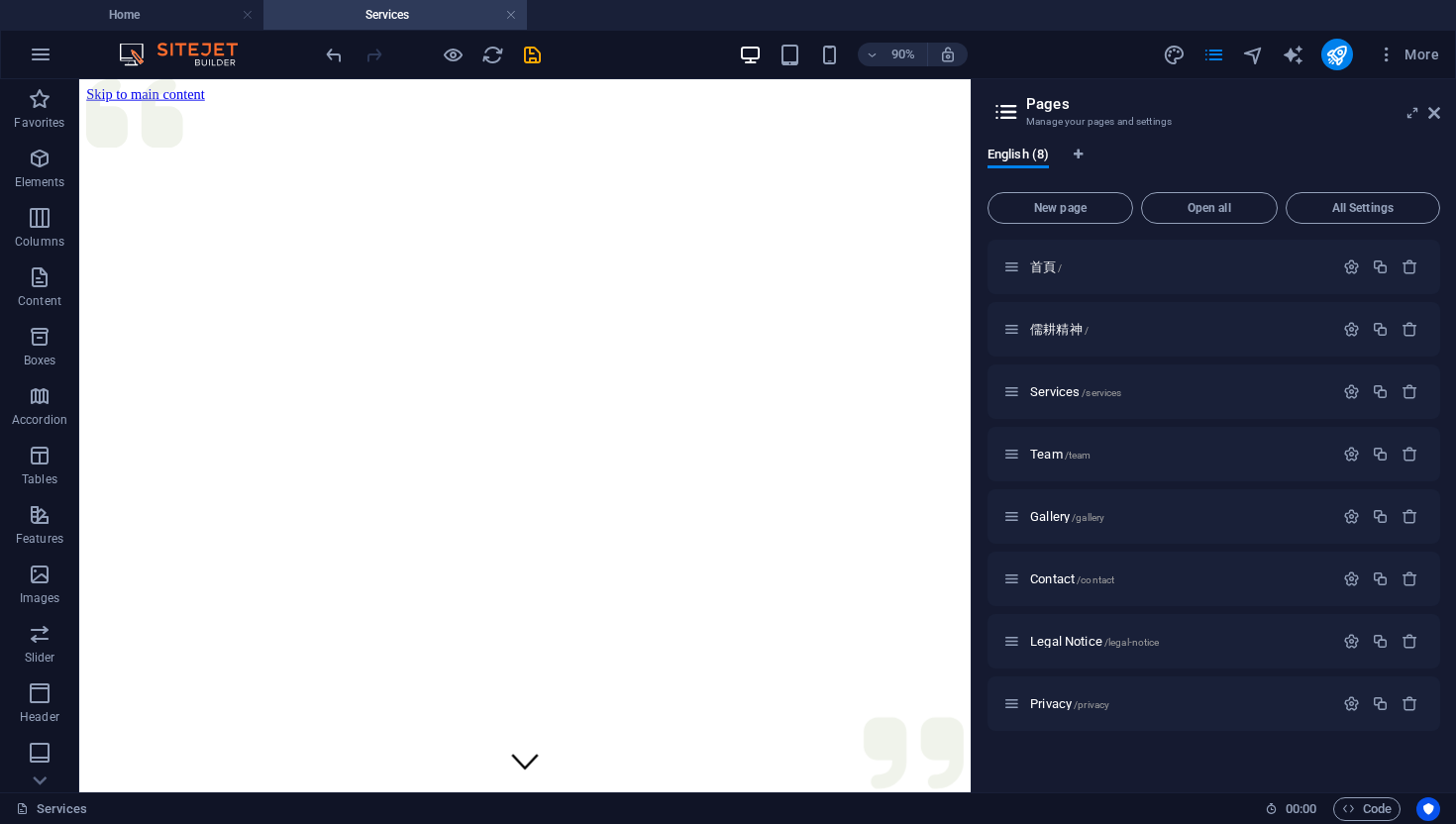 click on "English (8)" at bounding box center (1213, 165) 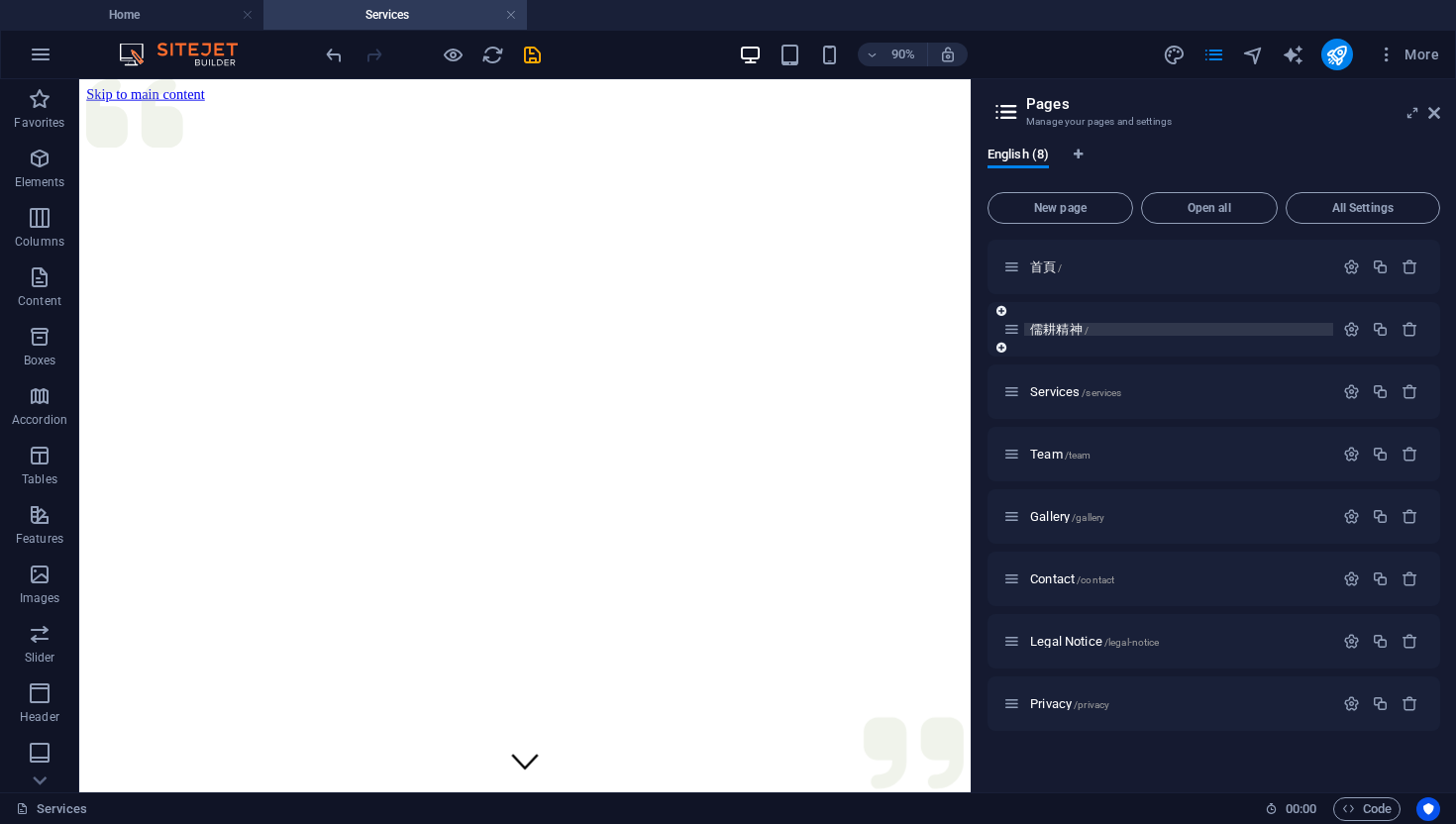 click on "儒耕精神 /" at bounding box center (1059, 329) 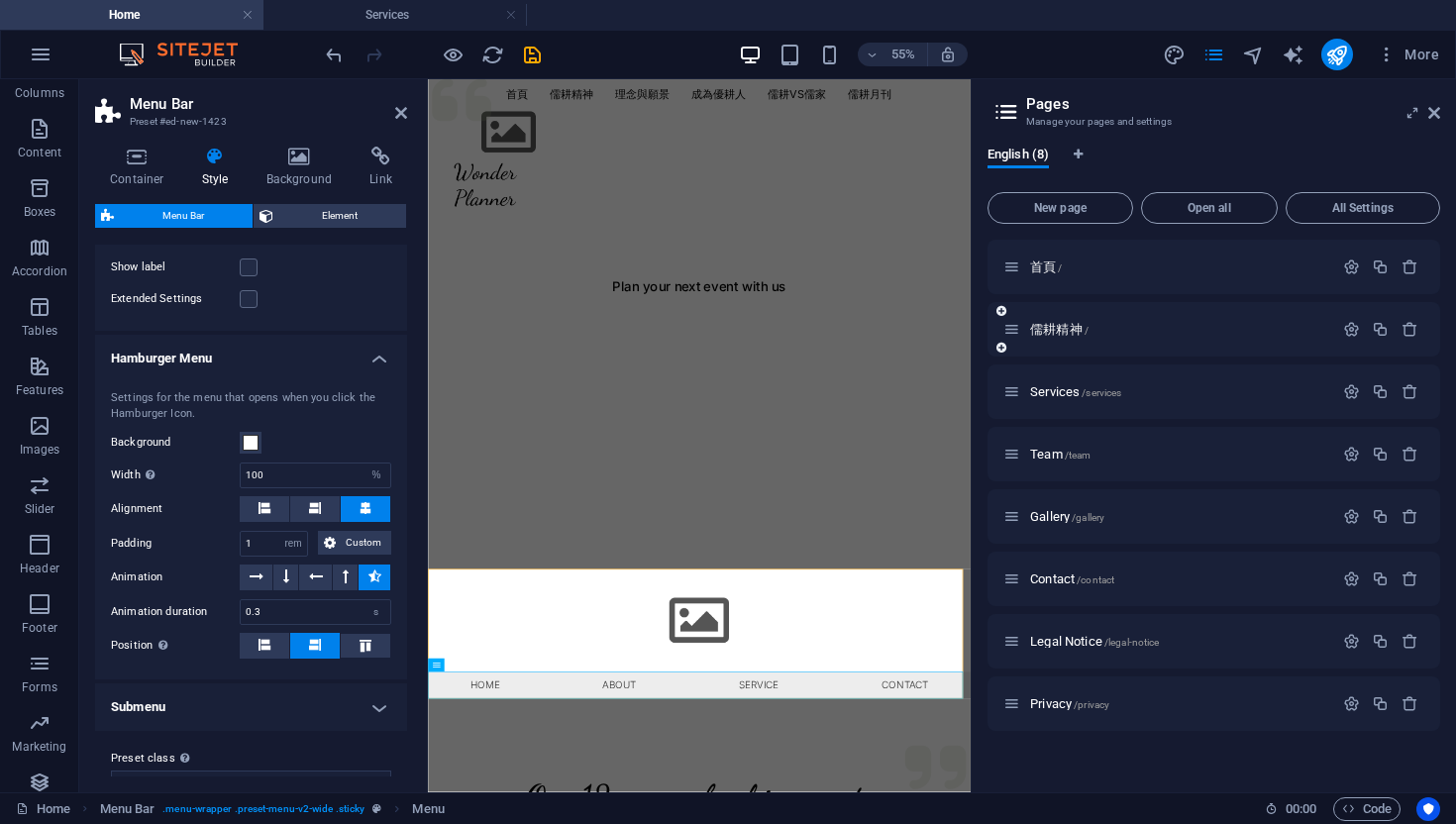 click at bounding box center (1001, 348) 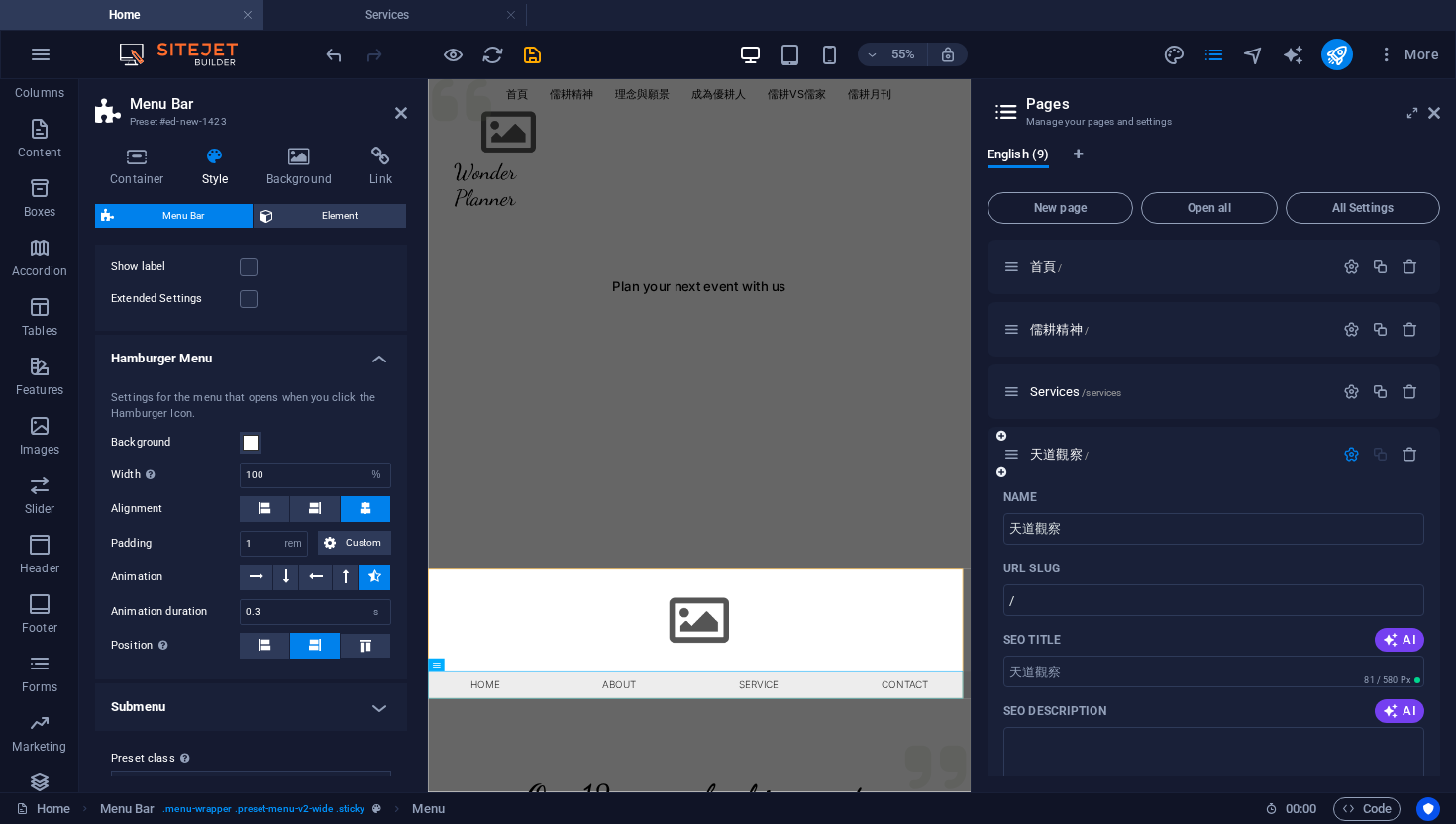 click on "Name" at bounding box center (1213, 497) 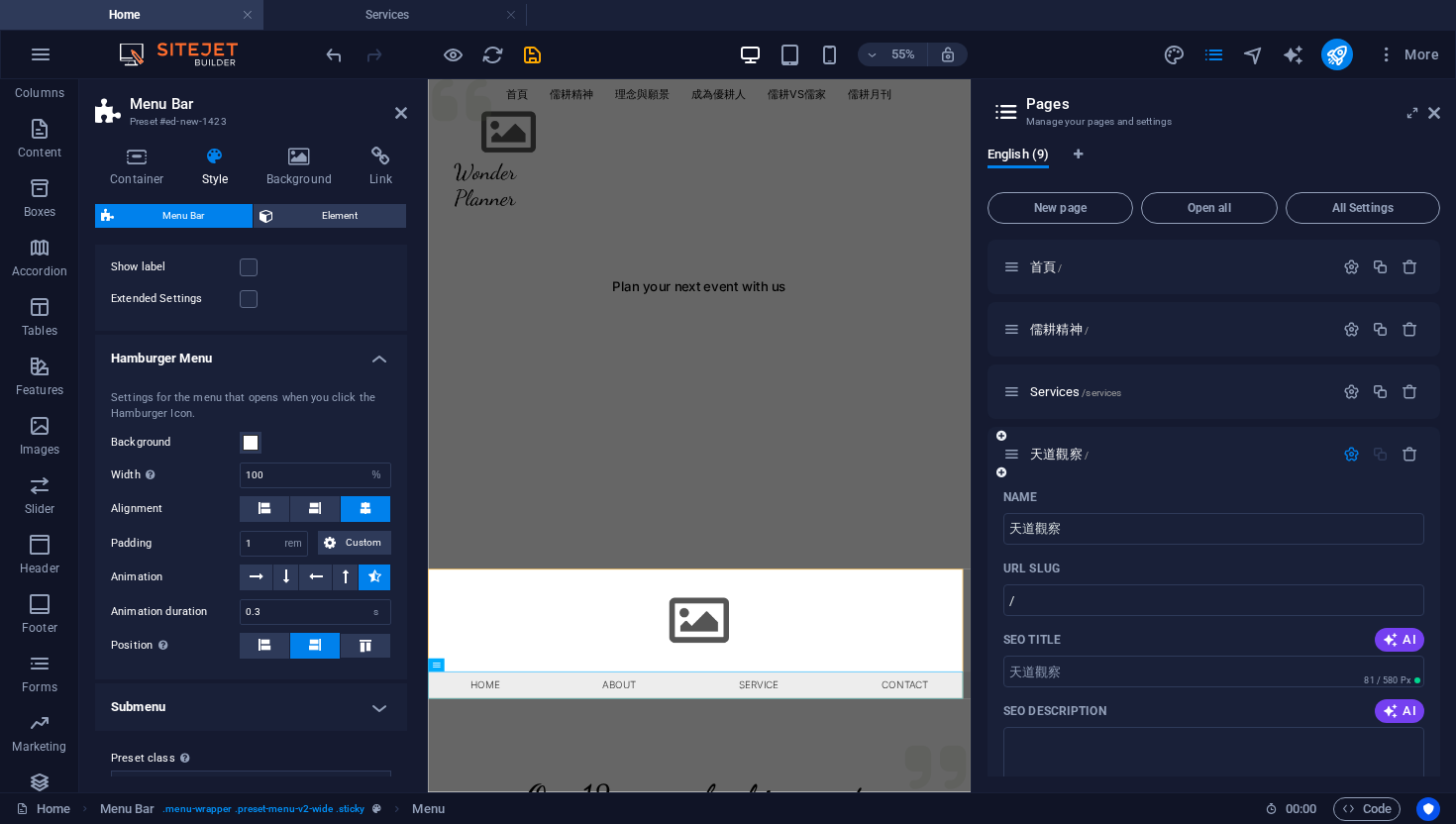click at bounding box center (1001, 472) 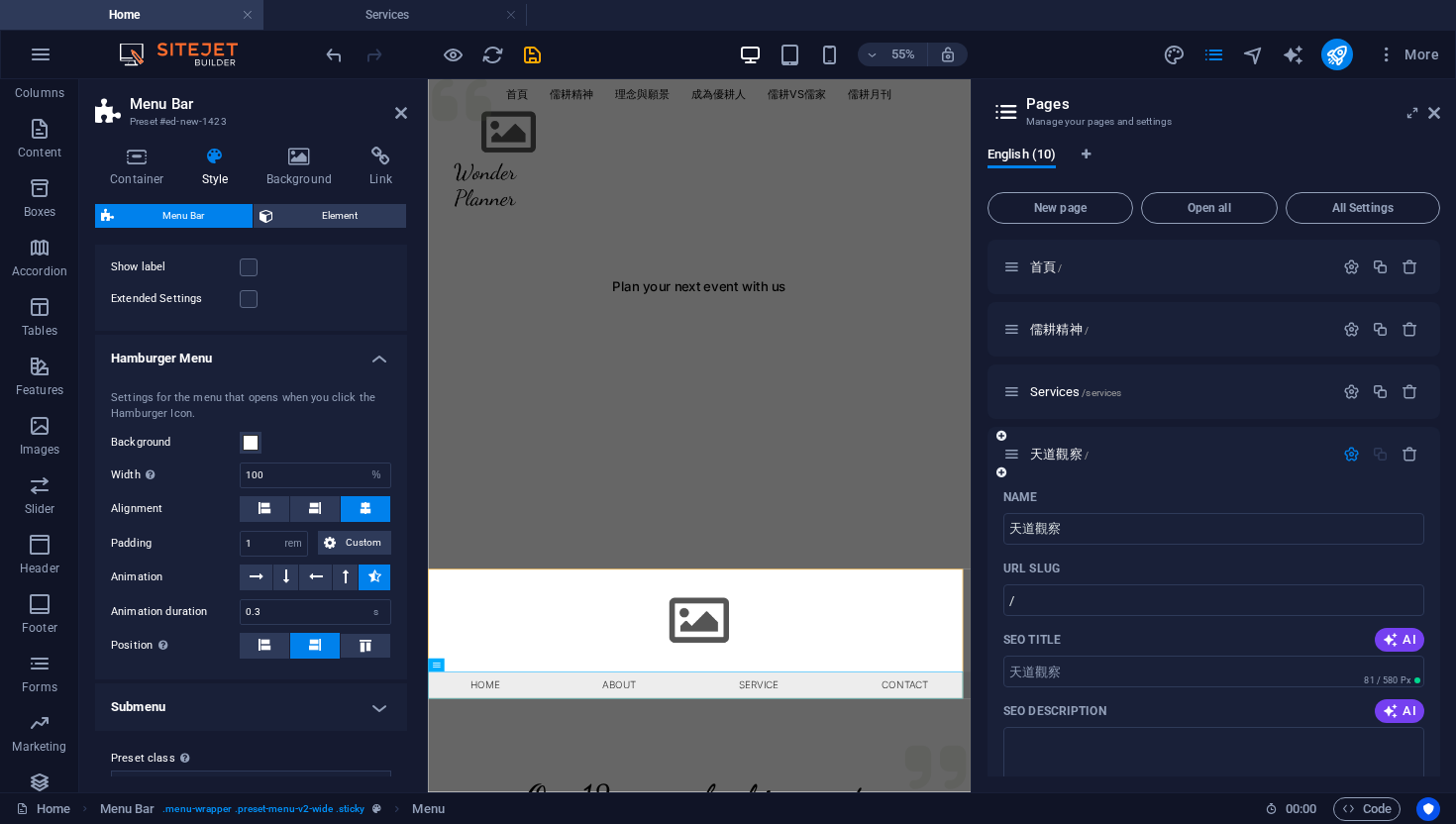 scroll, scrollTop: 773, scrollLeft: 0, axis: vertical 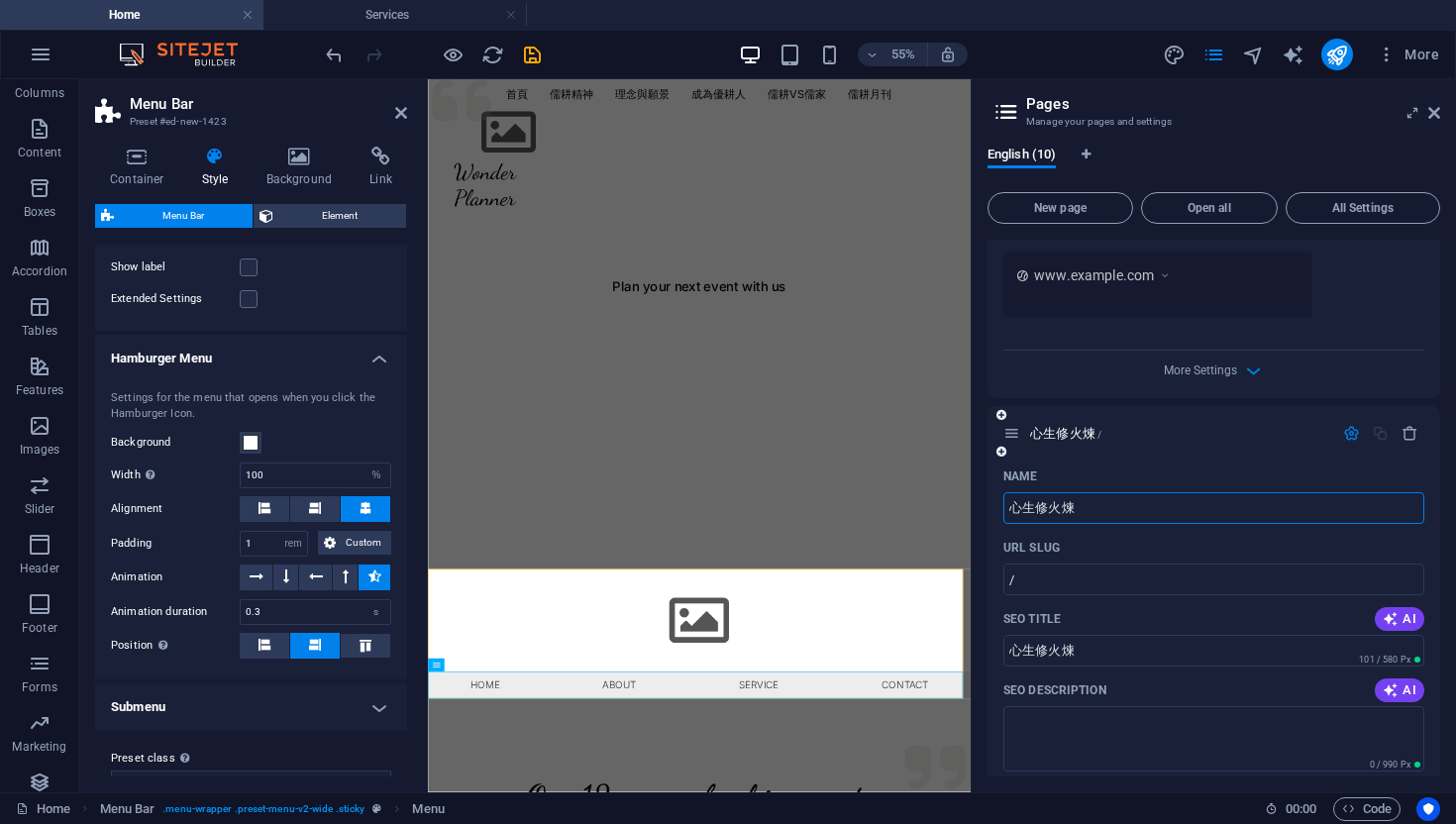 click at bounding box center (1001, 452) 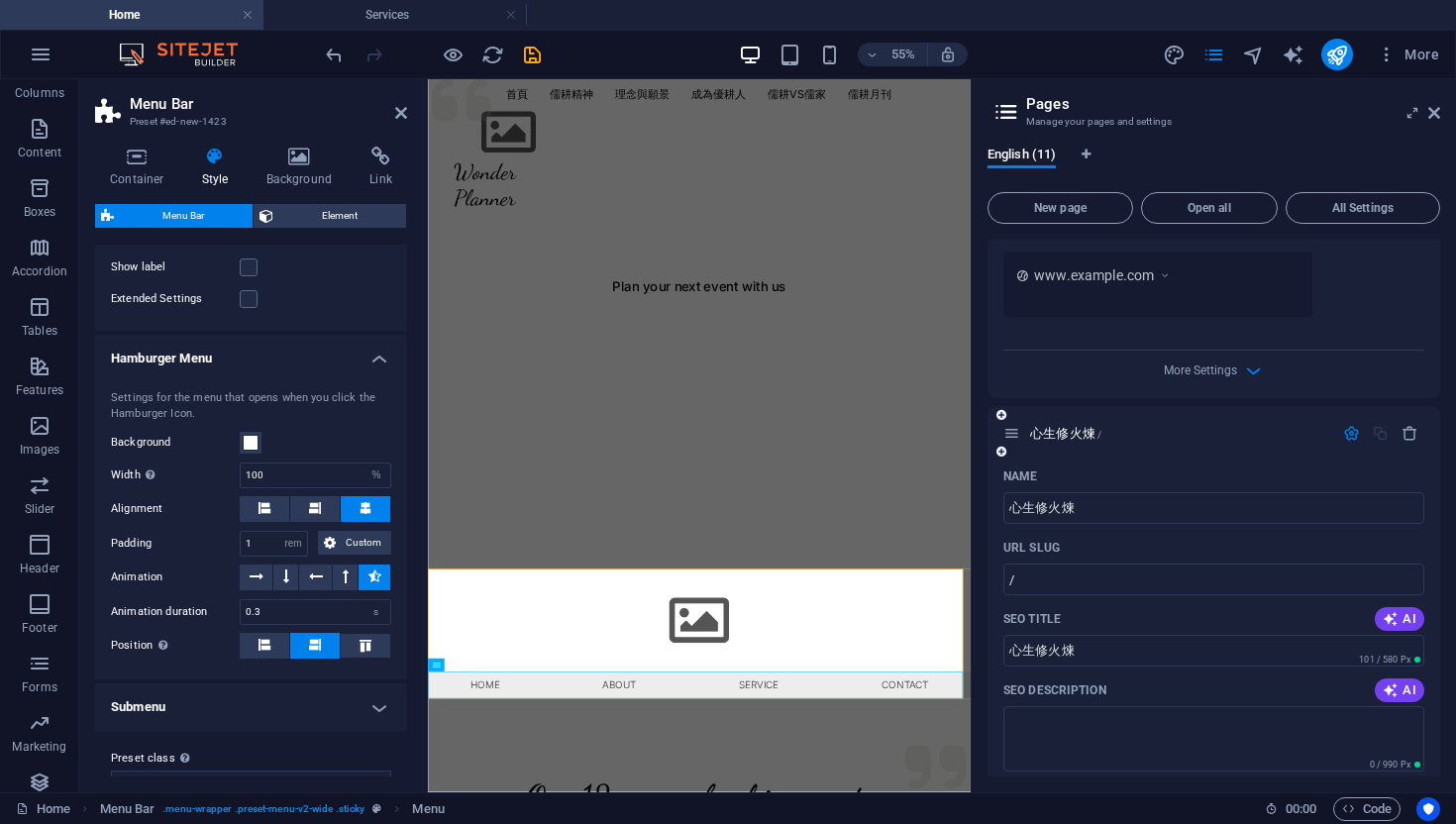 scroll, scrollTop: 1555, scrollLeft: 0, axis: vertical 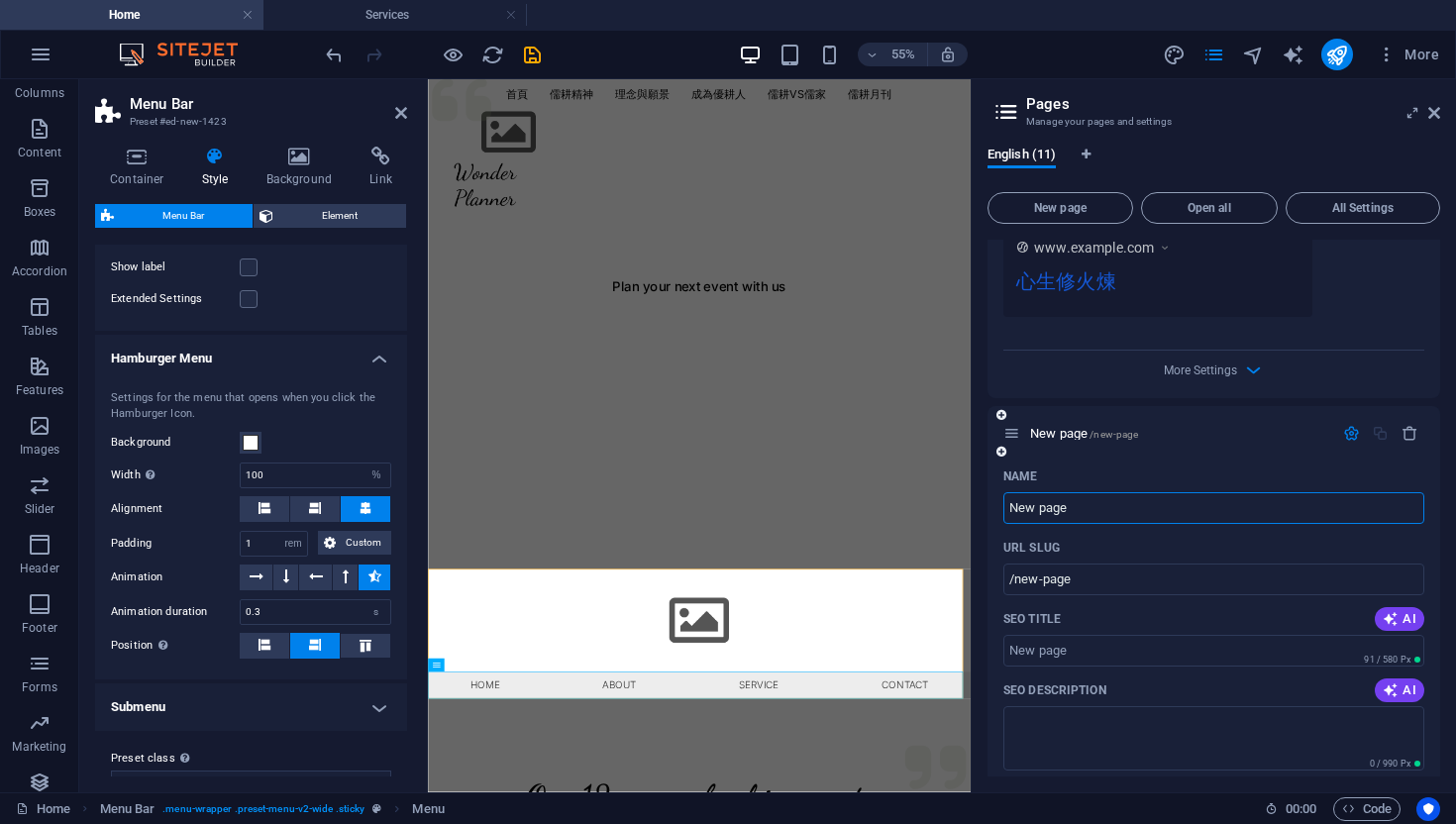 click on "New page" at bounding box center (1213, 508) 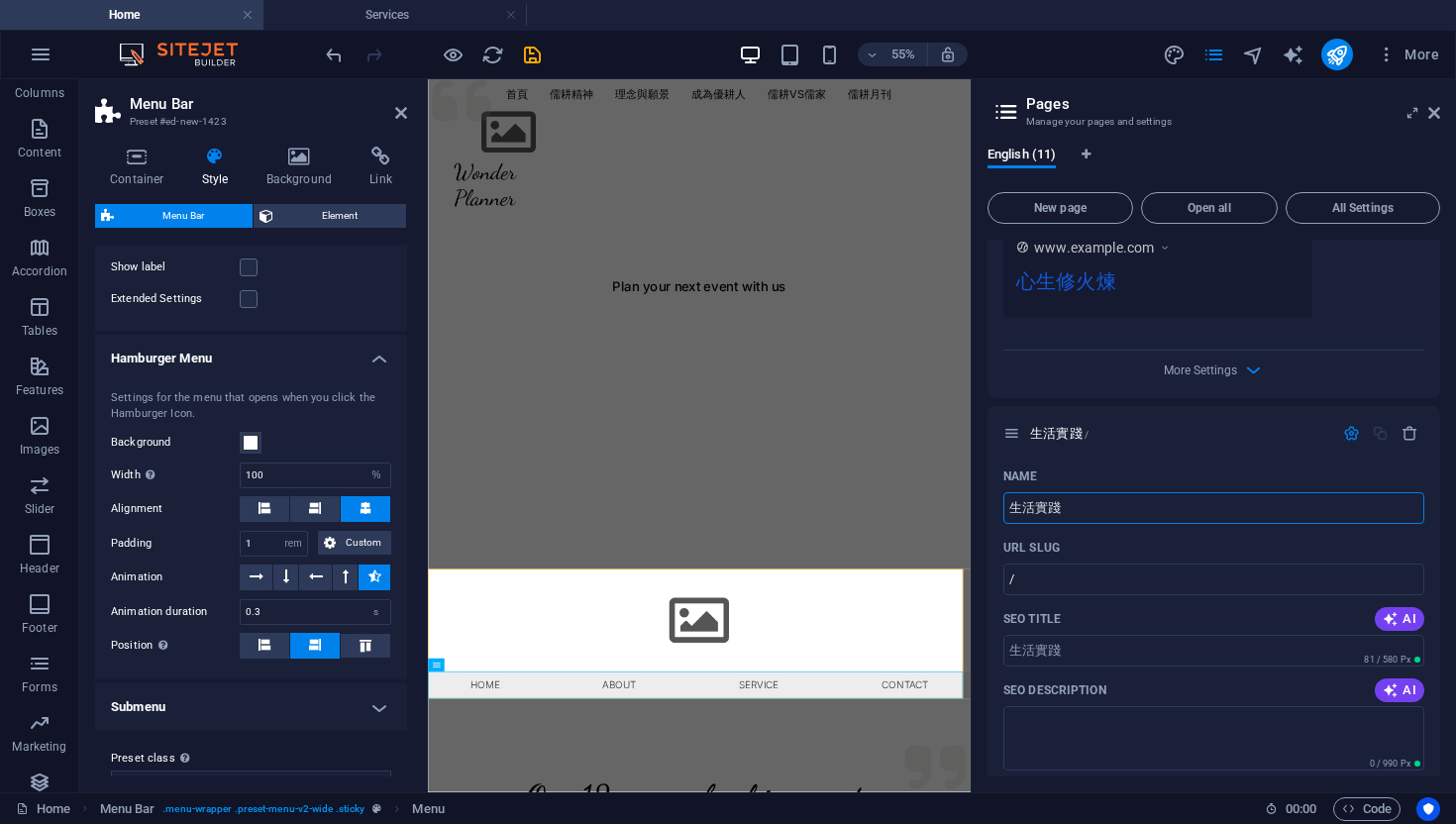 click on "www.example.com 心生修火煉" at bounding box center (1213, 270) 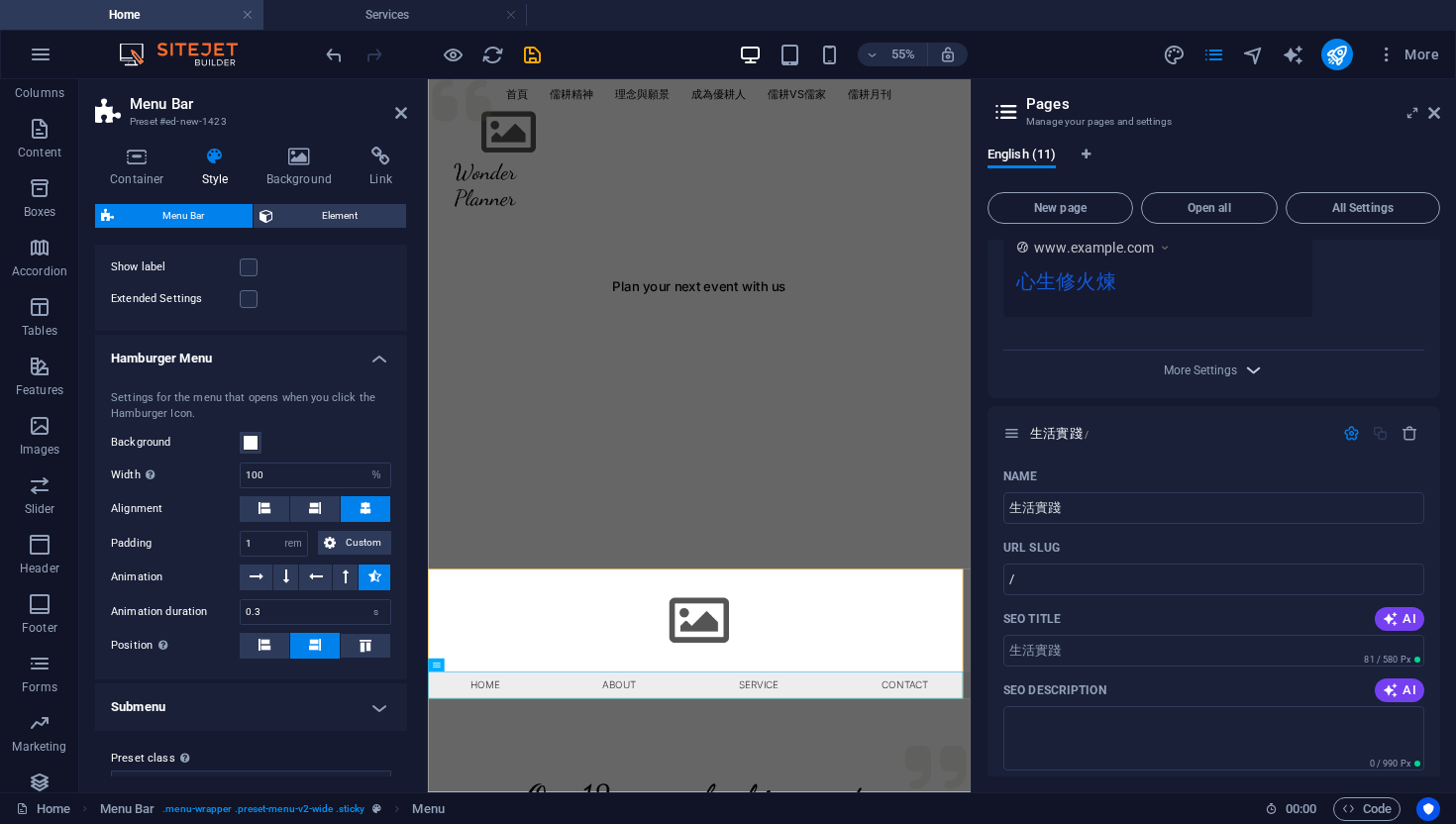 click at bounding box center [1253, 369] 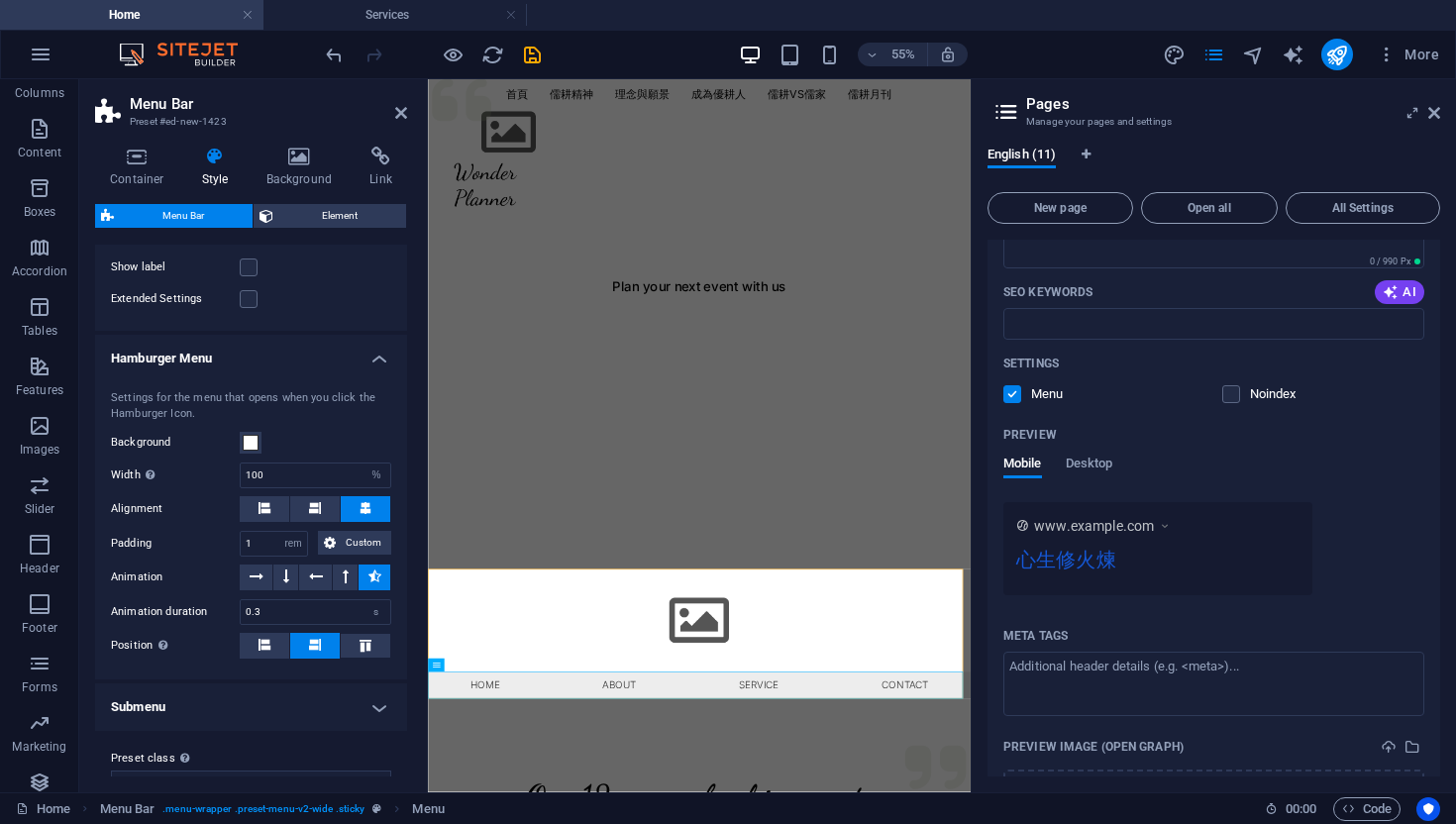 scroll, scrollTop: 0, scrollLeft: 0, axis: both 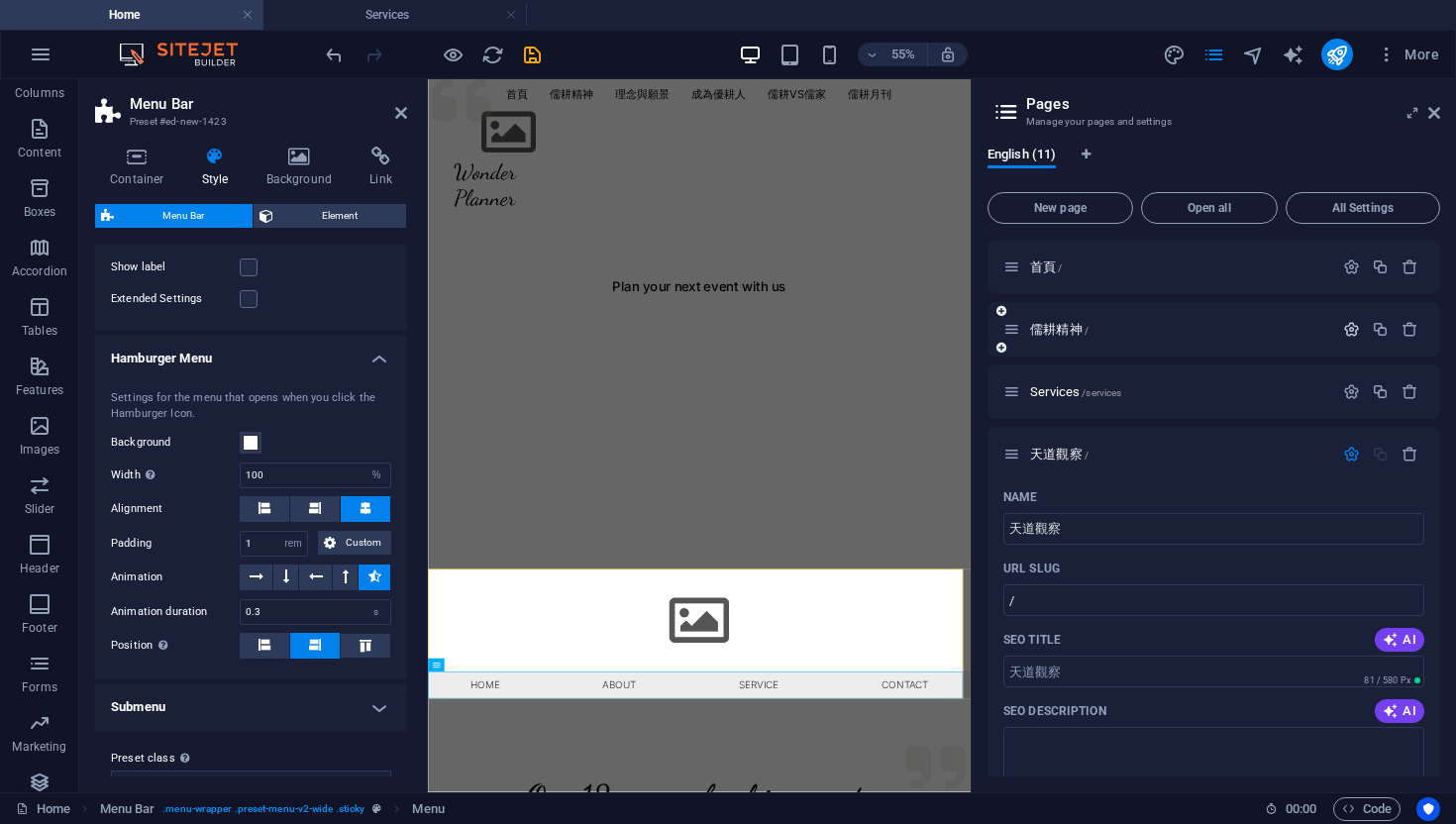 click at bounding box center (1351, 329) 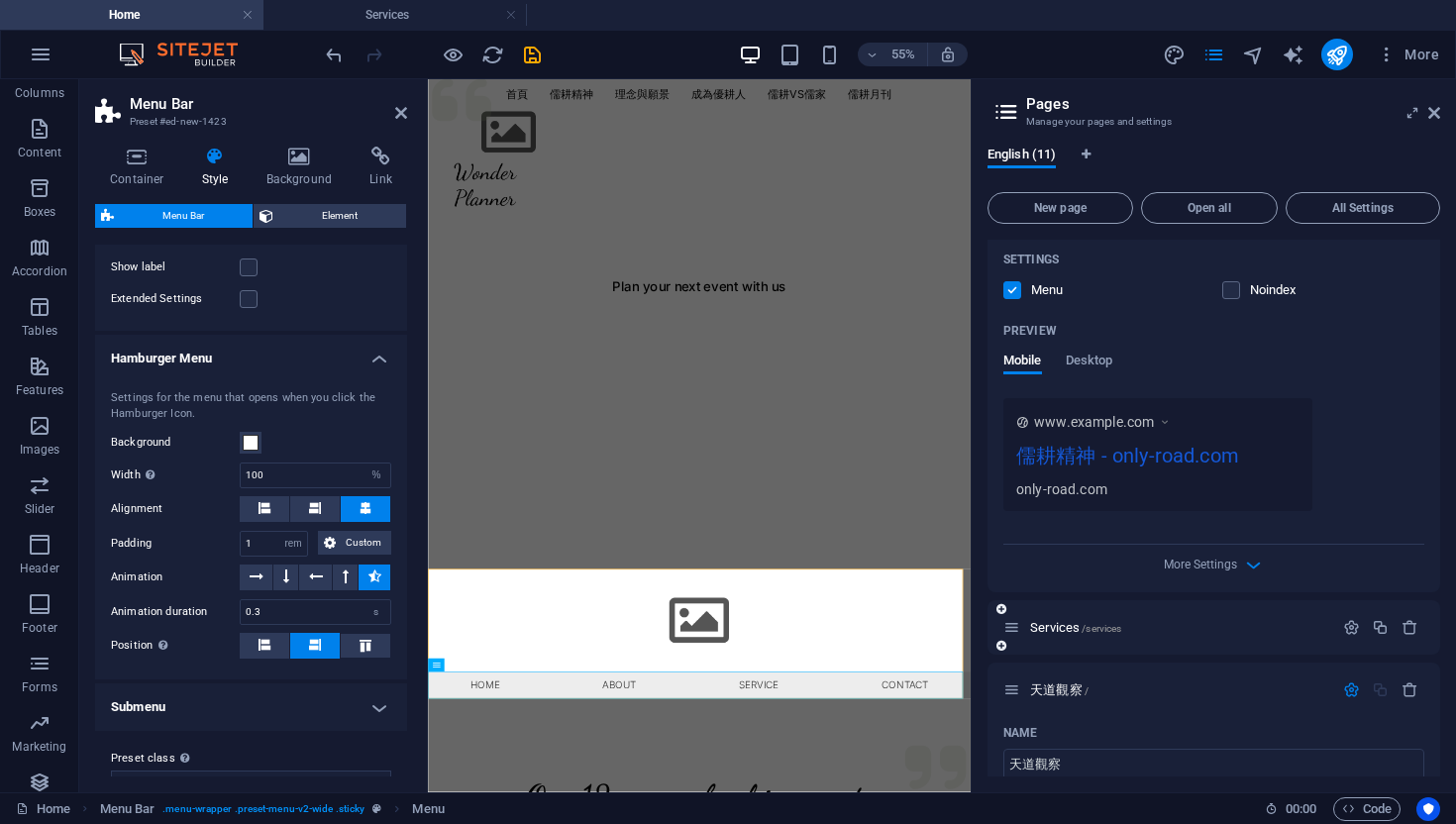 scroll, scrollTop: 904, scrollLeft: 0, axis: vertical 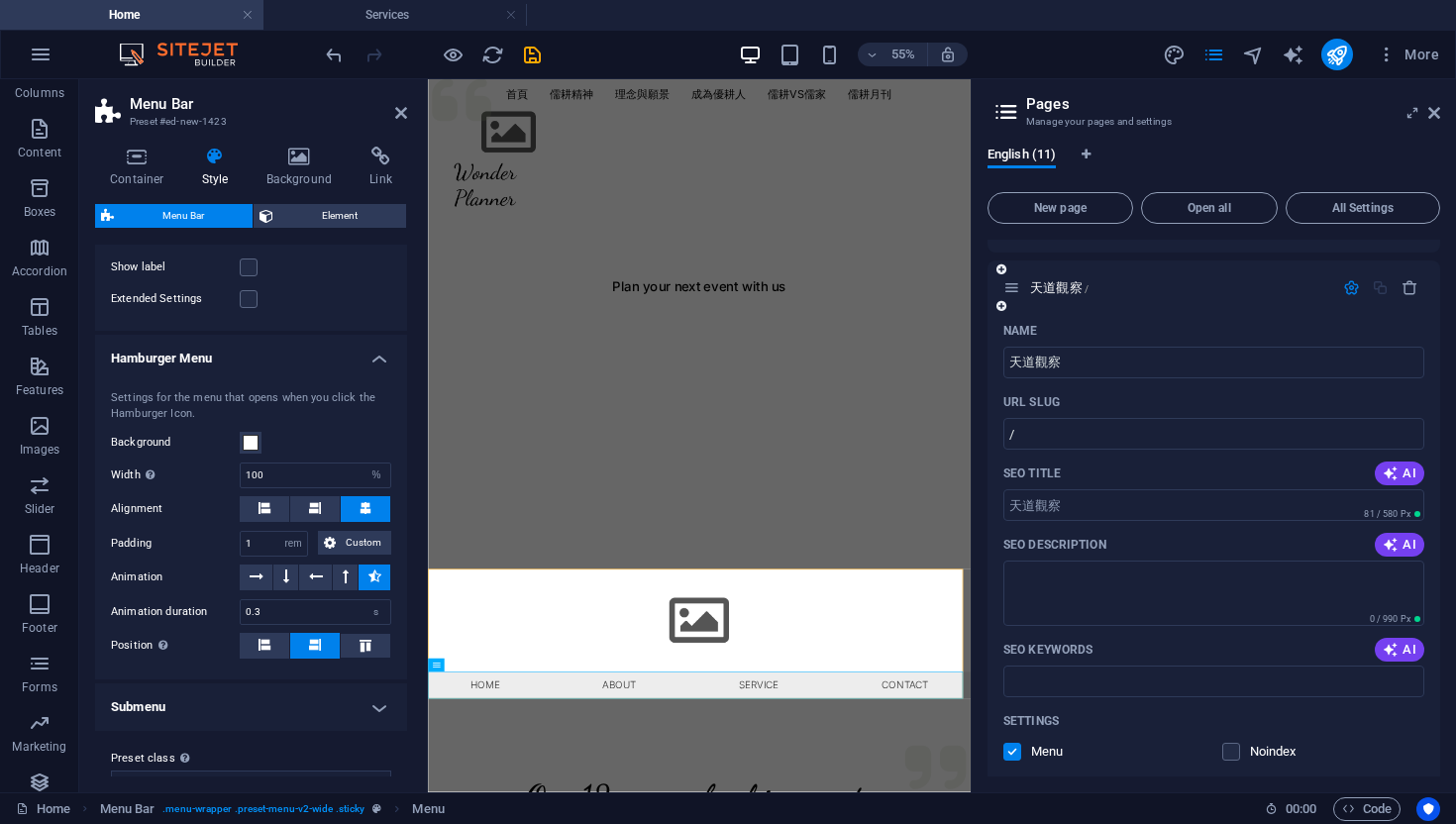 click on "Settings Menu Noindex" at bounding box center [1213, 737] 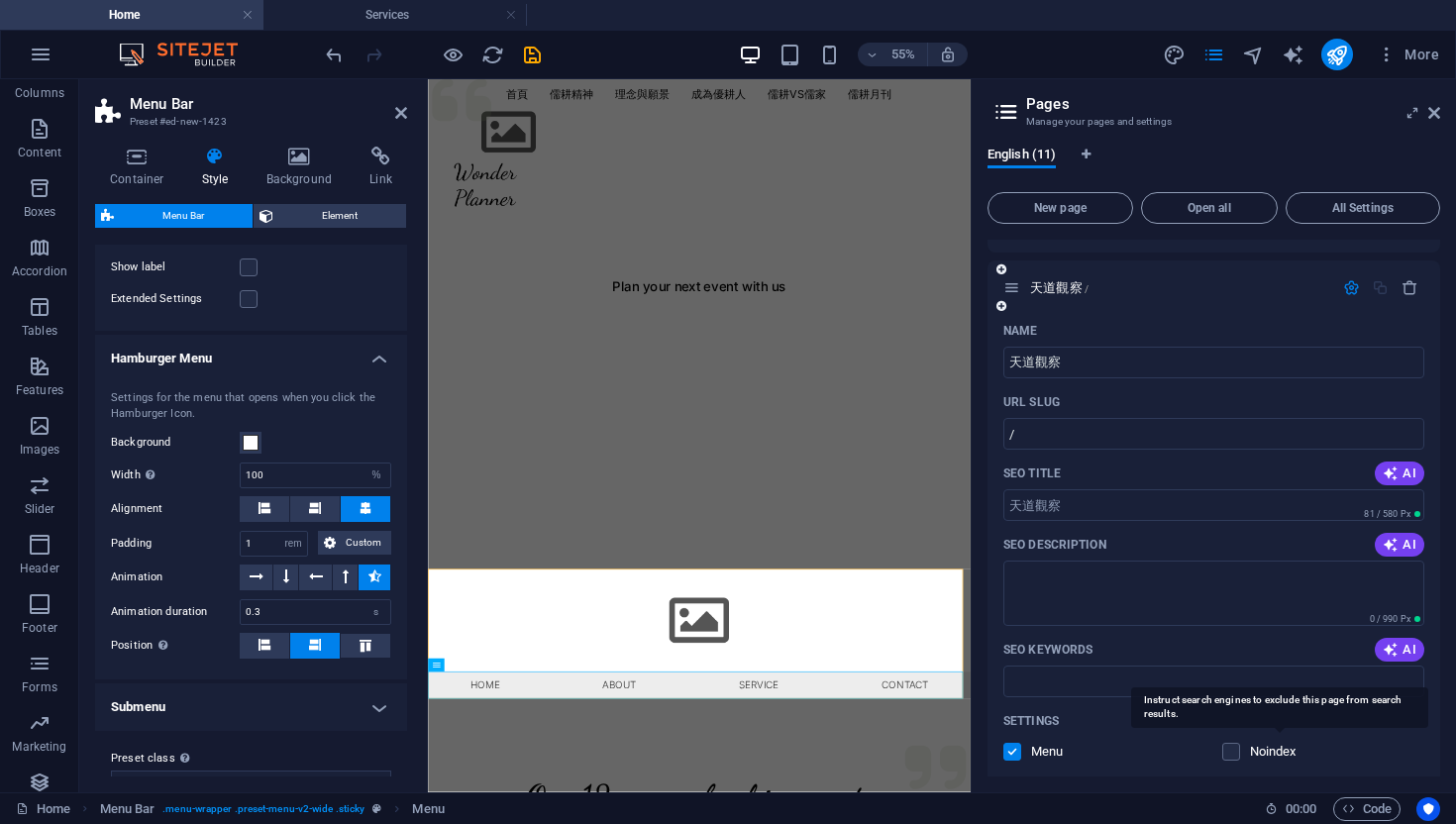 click on "Noindex" at bounding box center (1282, 752) 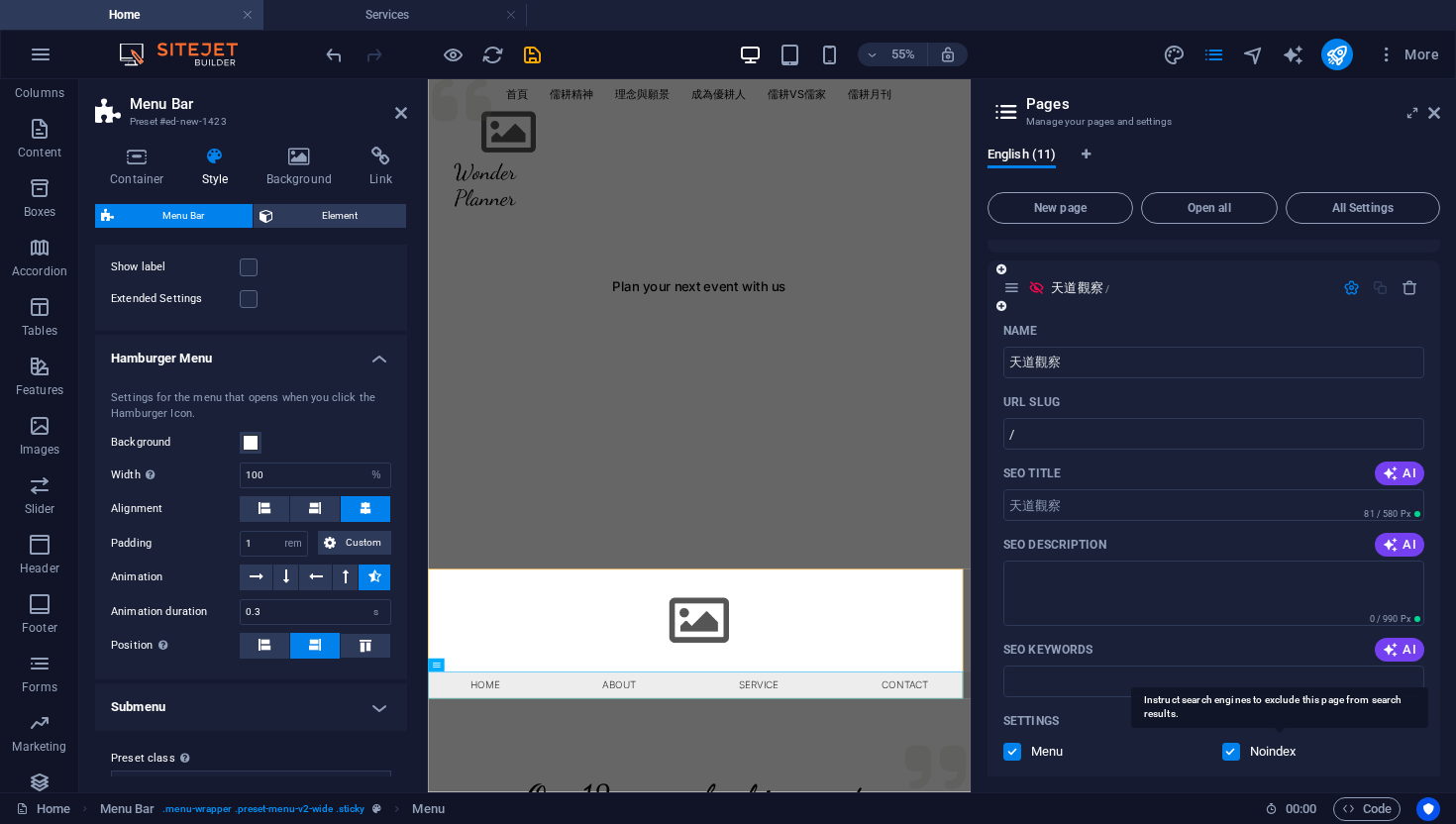 click on "Noindex" at bounding box center (1282, 752) 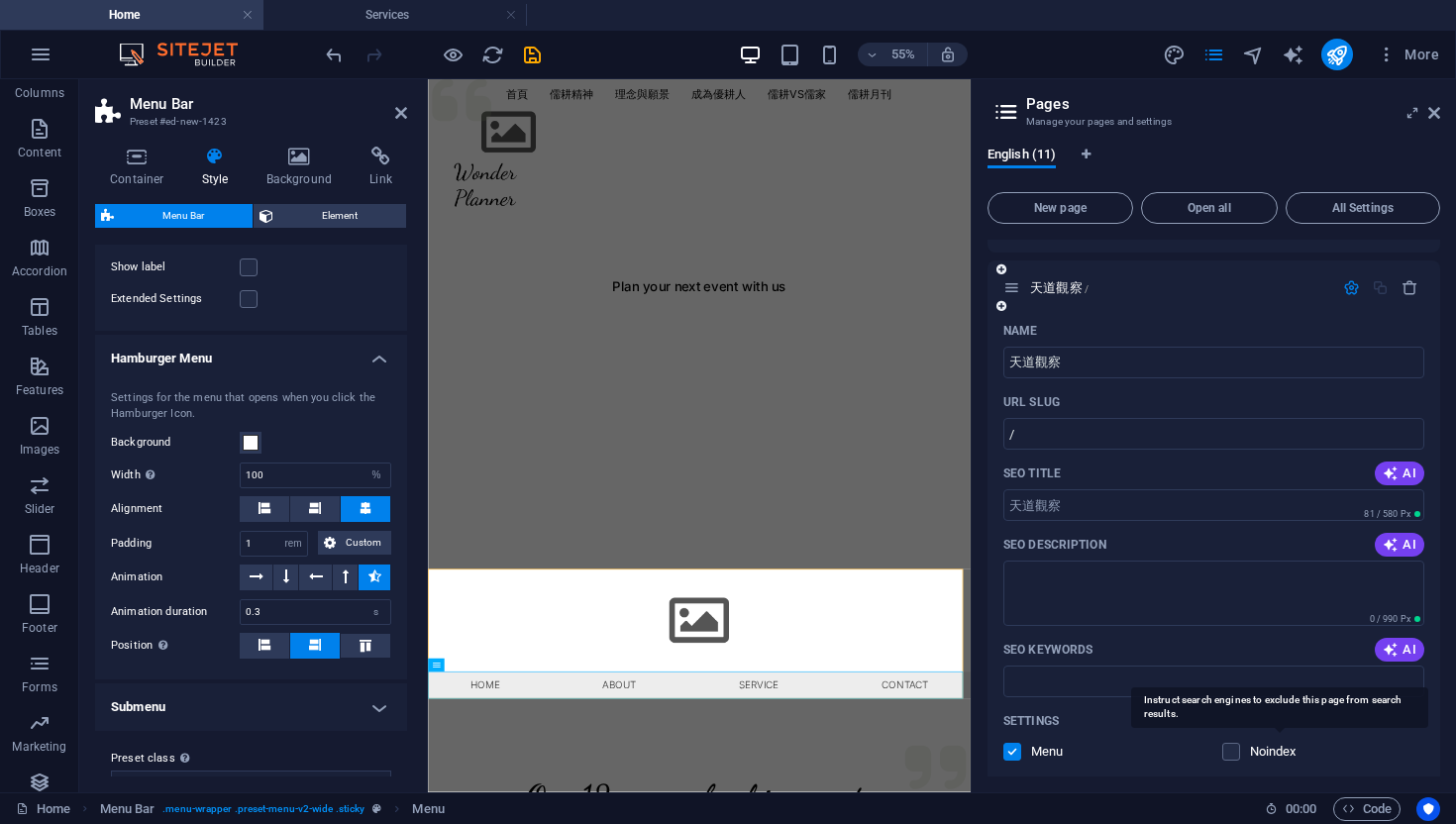 click on "Noindex" at bounding box center (1282, 752) 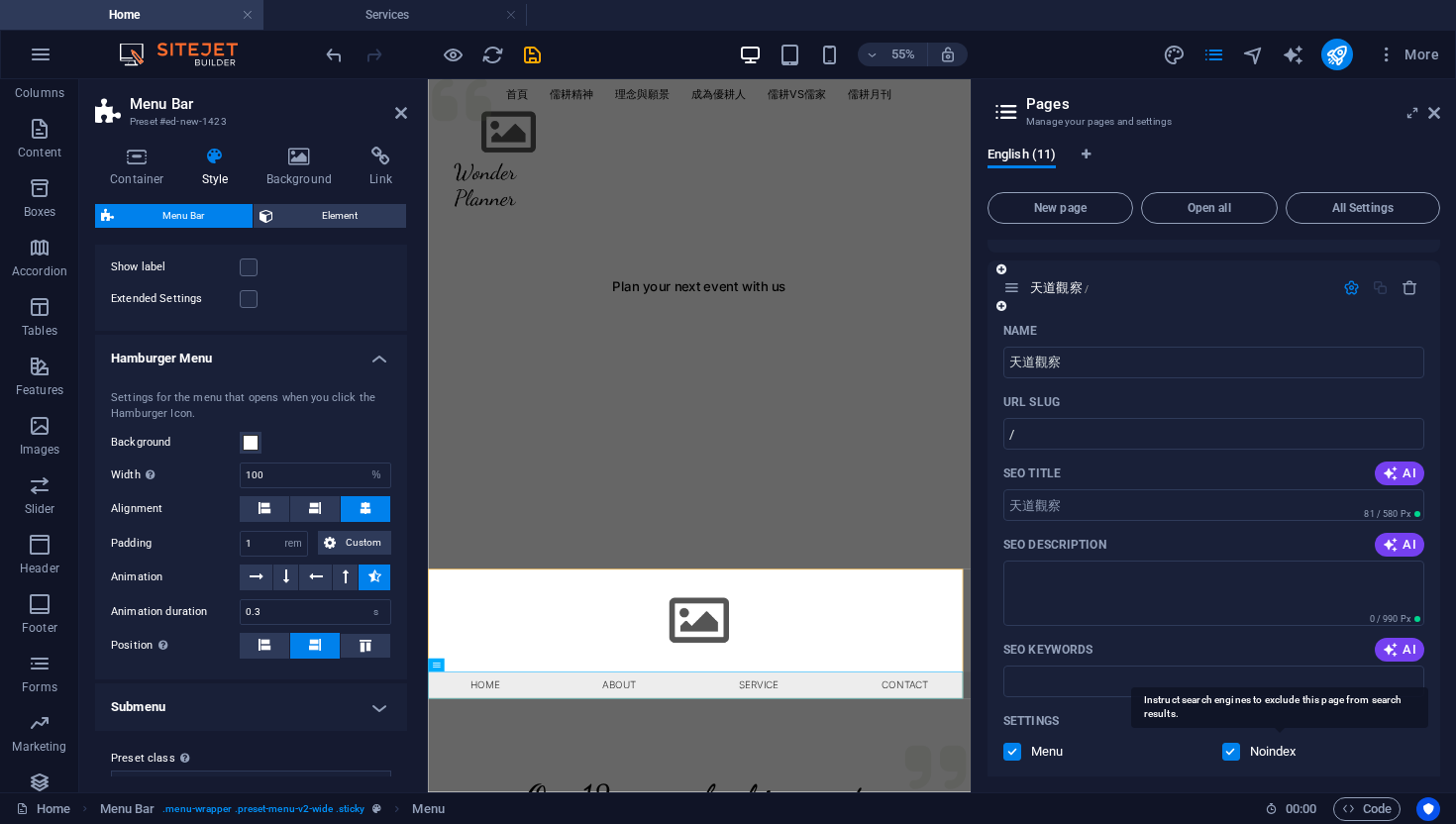 click on "Noindex" at bounding box center (1282, 752) 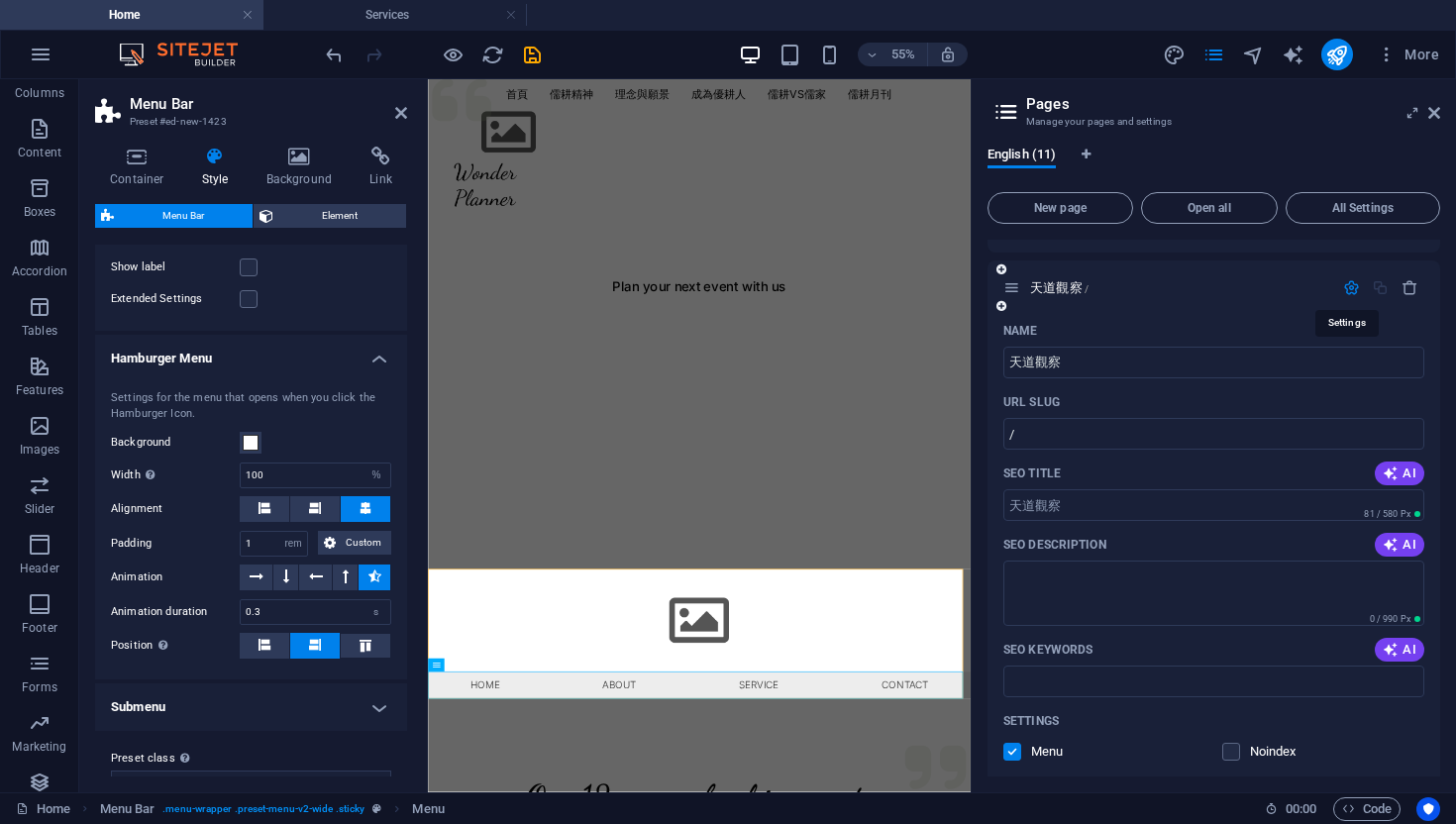 click at bounding box center (1351, 287) 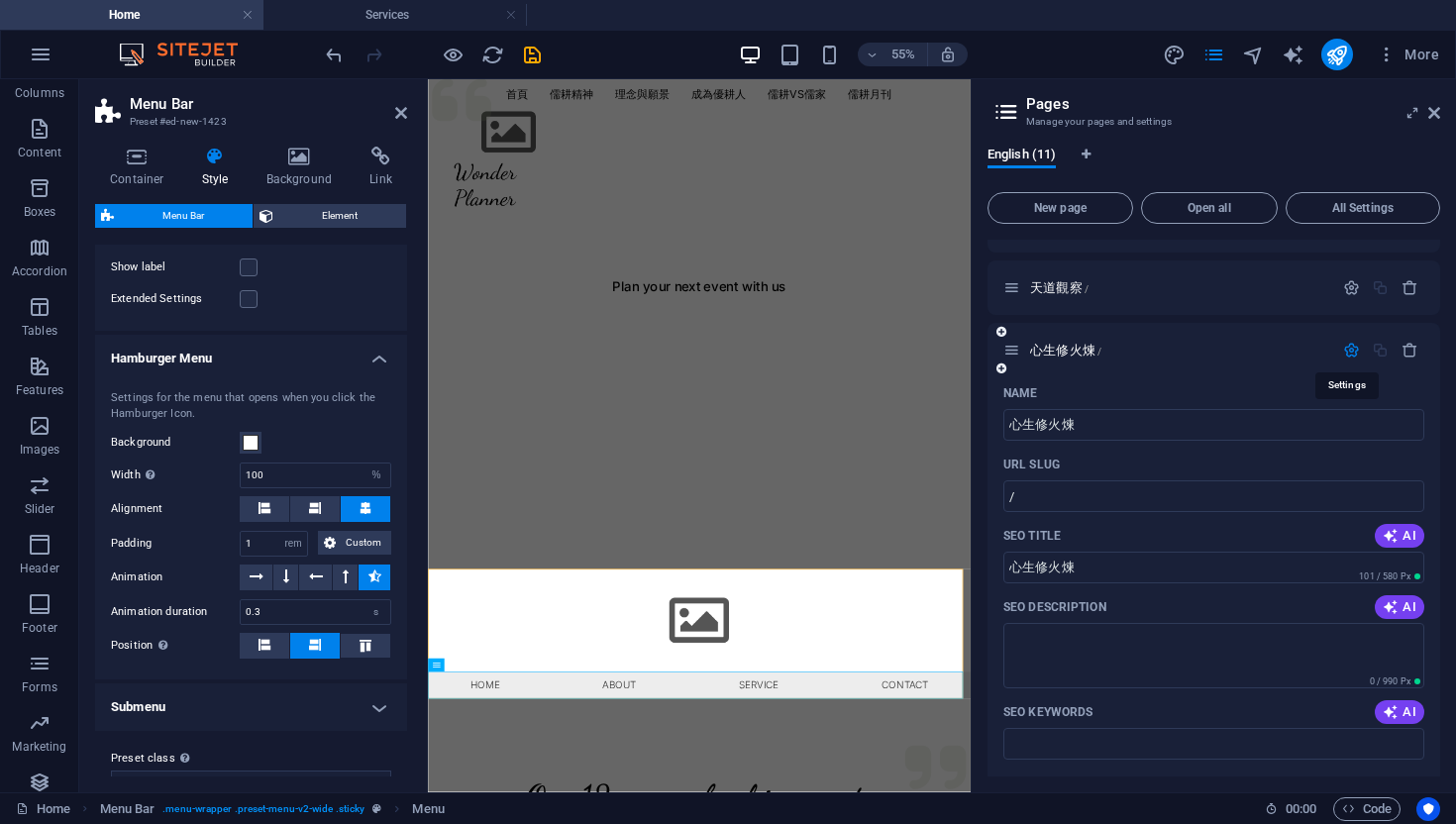 click at bounding box center (1351, 350) 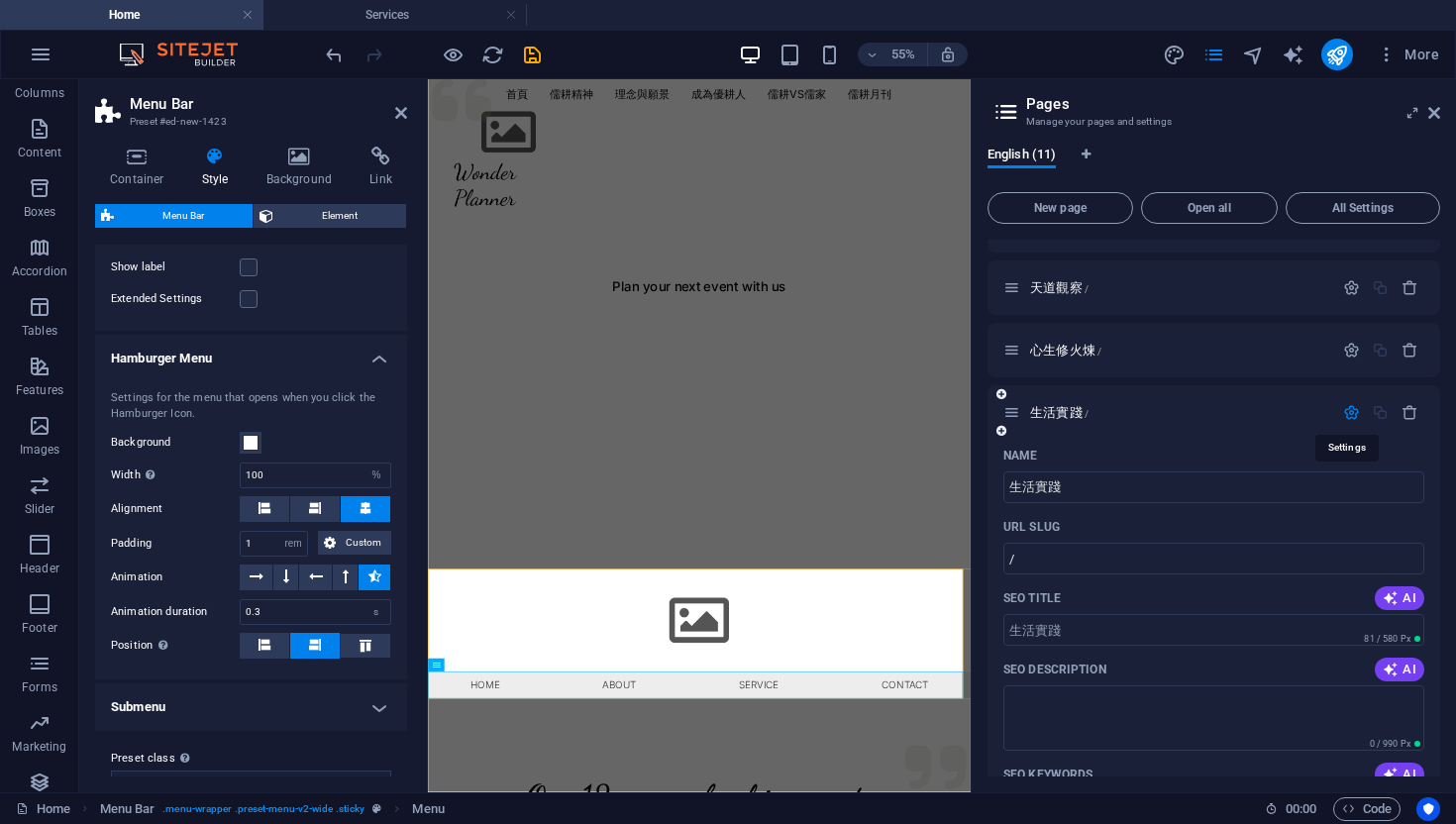 click at bounding box center (1351, 412) 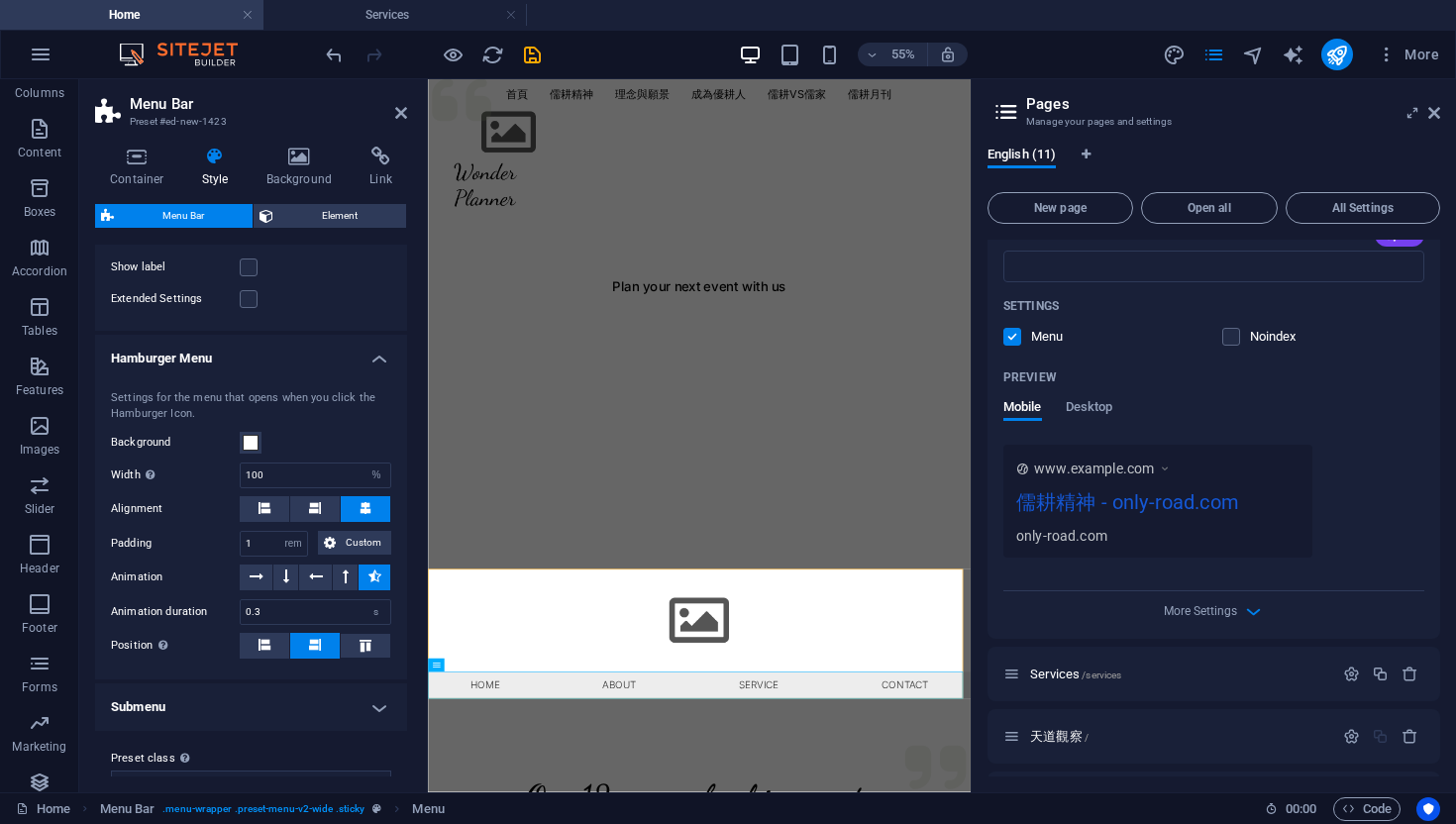 scroll, scrollTop: 0, scrollLeft: 0, axis: both 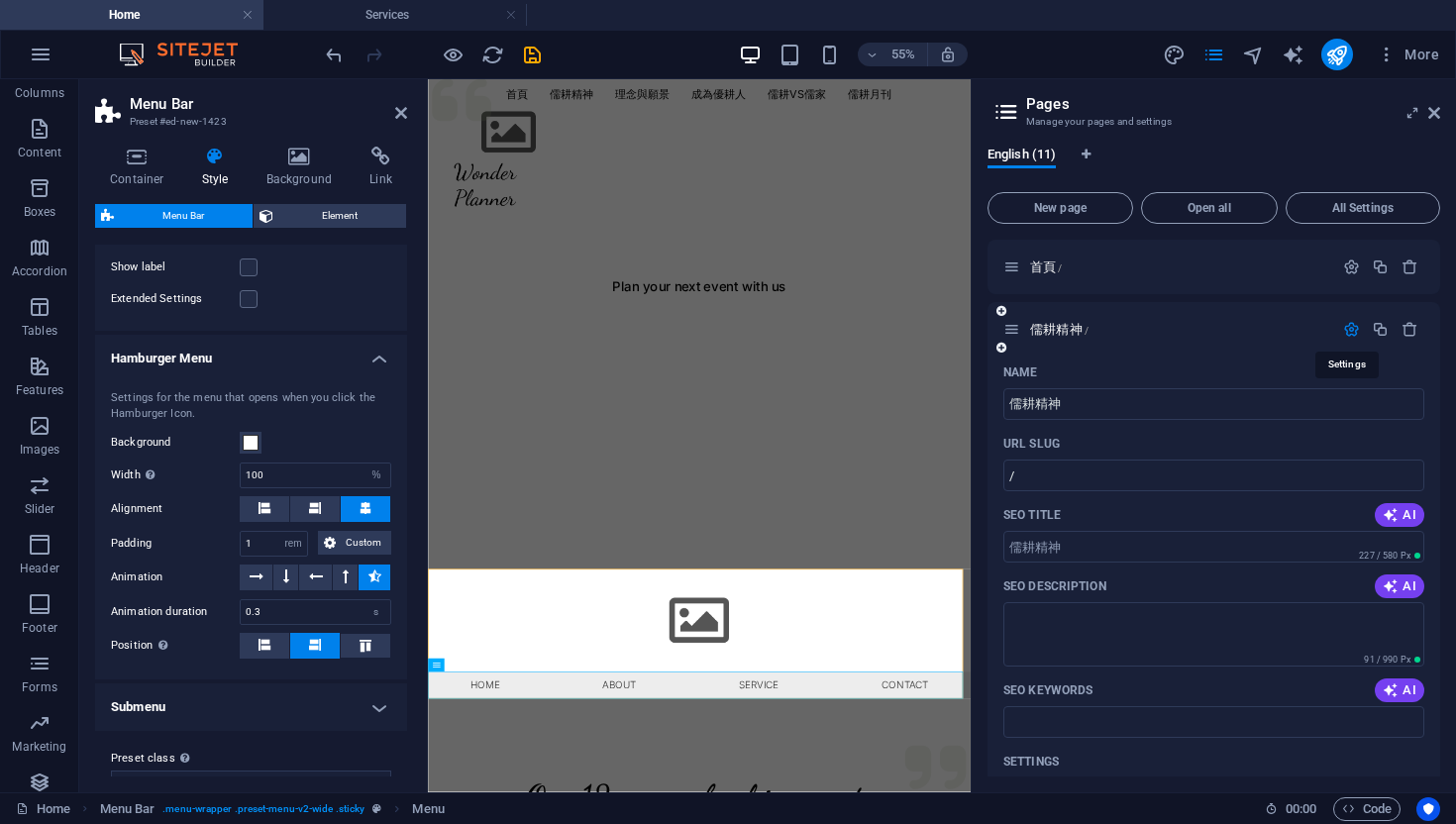 click at bounding box center (1351, 329) 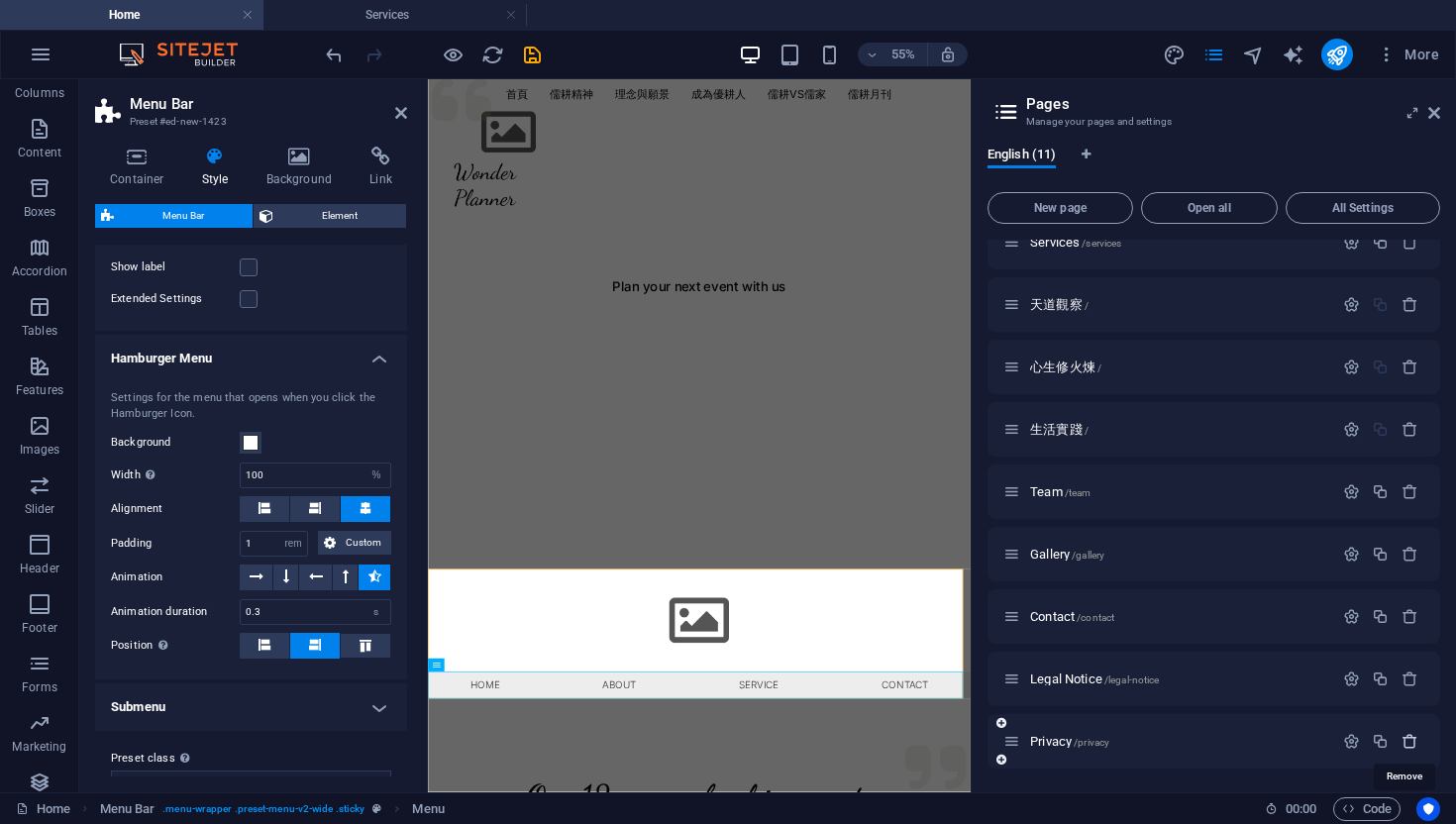 scroll, scrollTop: 0, scrollLeft: 0, axis: both 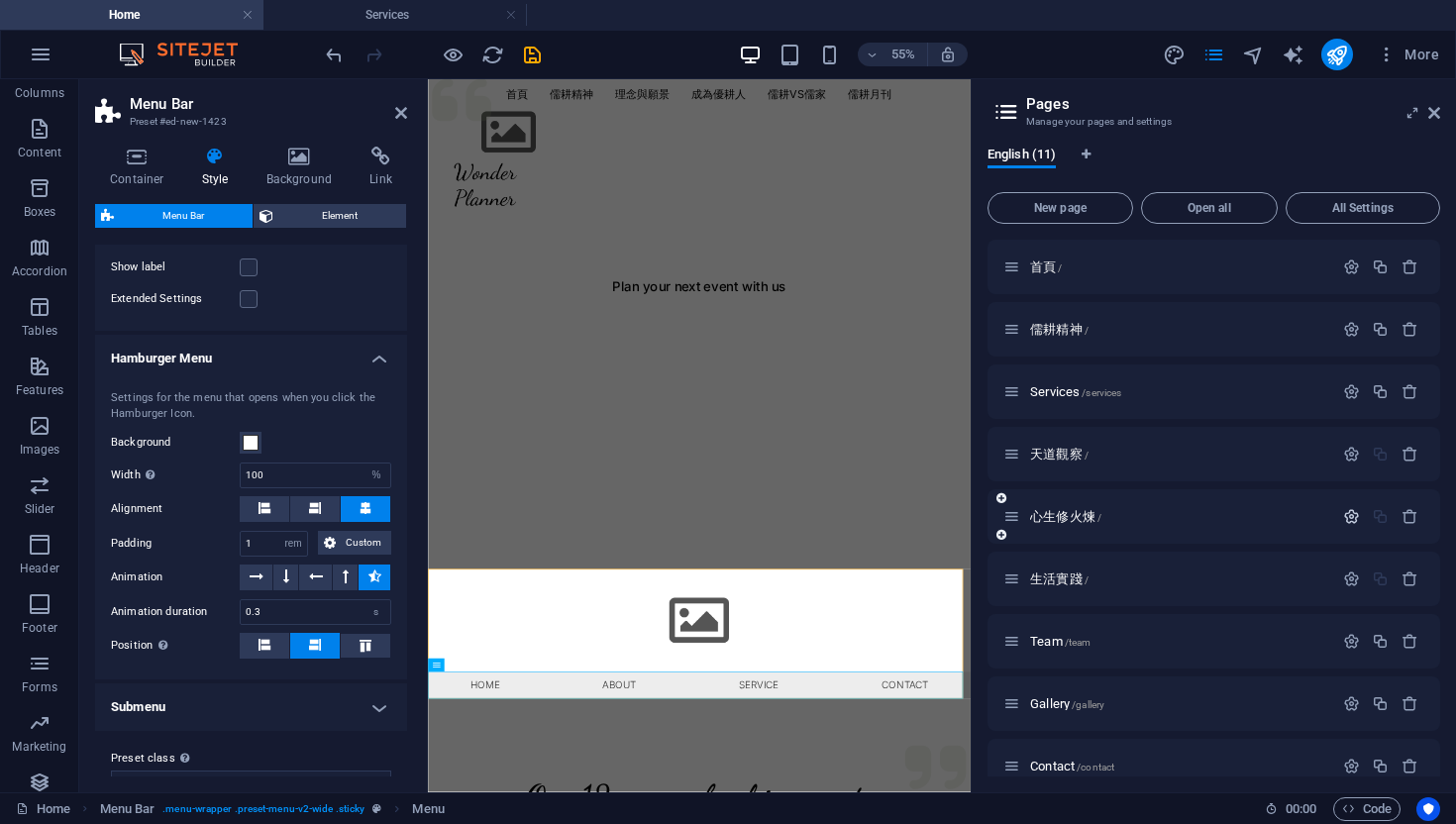 click at bounding box center (1351, 516) 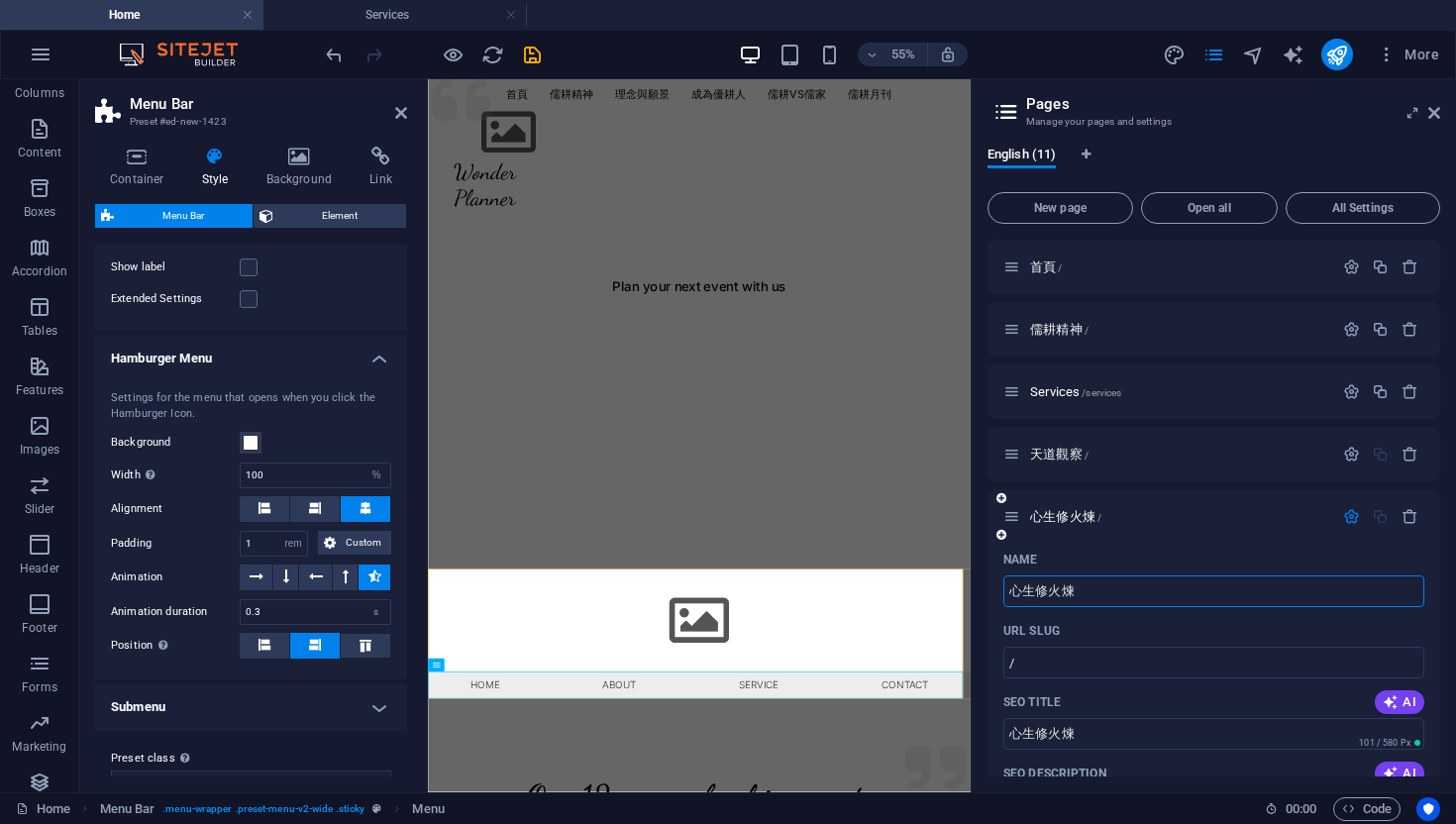 click on "心生修火煉" at bounding box center [1213, 591] 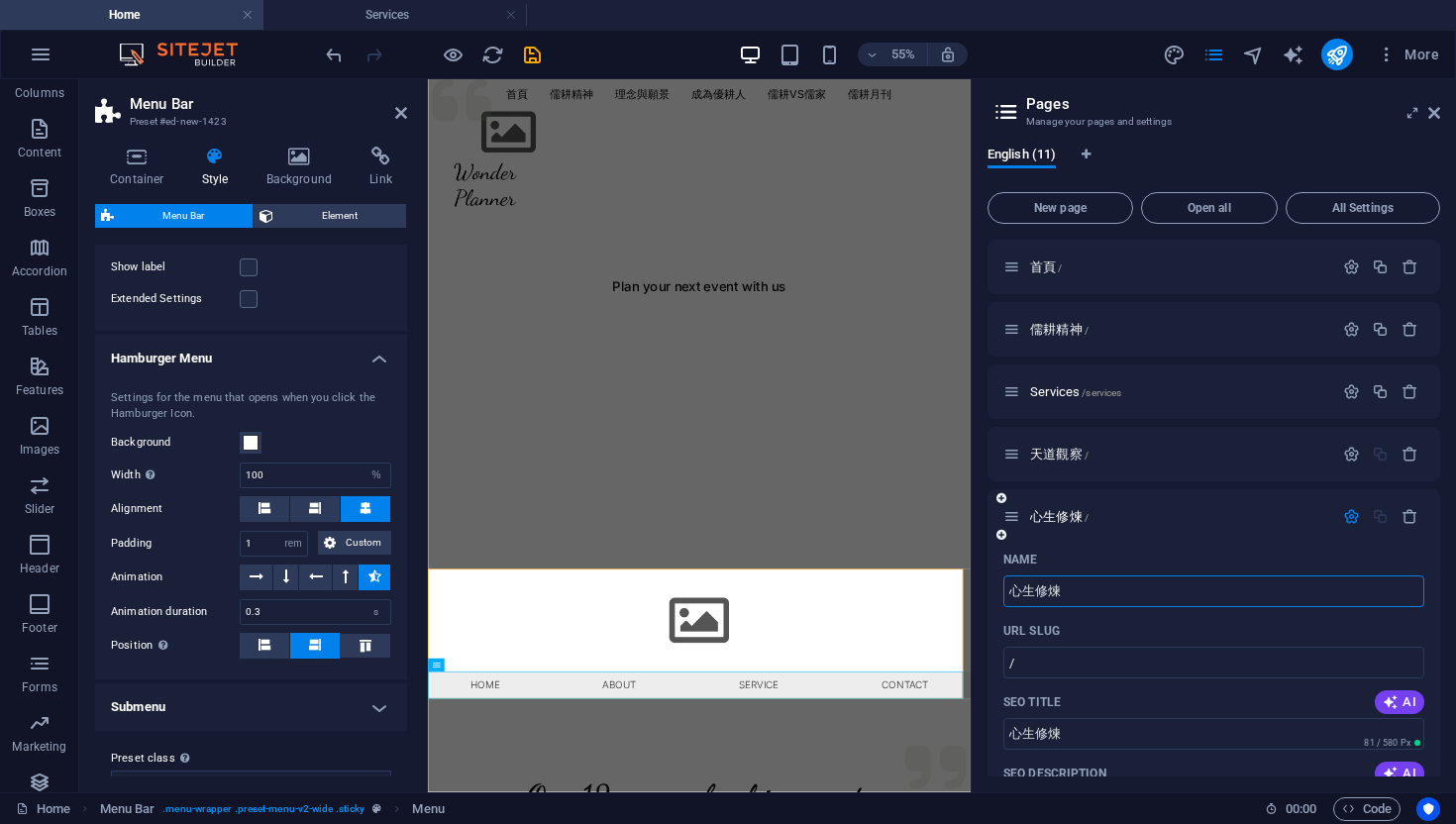 click at bounding box center [1381, 517] 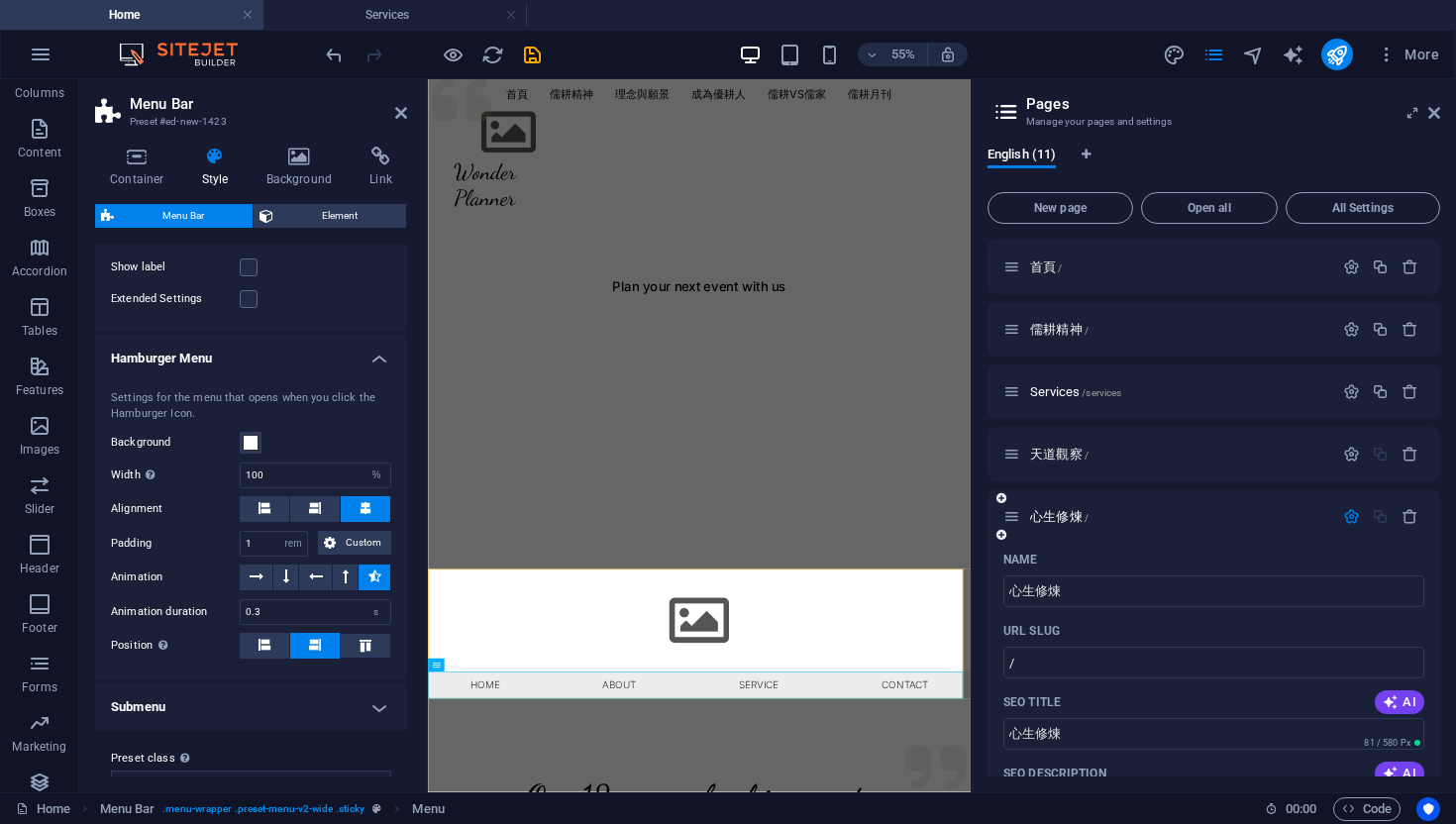 click at bounding box center (1351, 516) 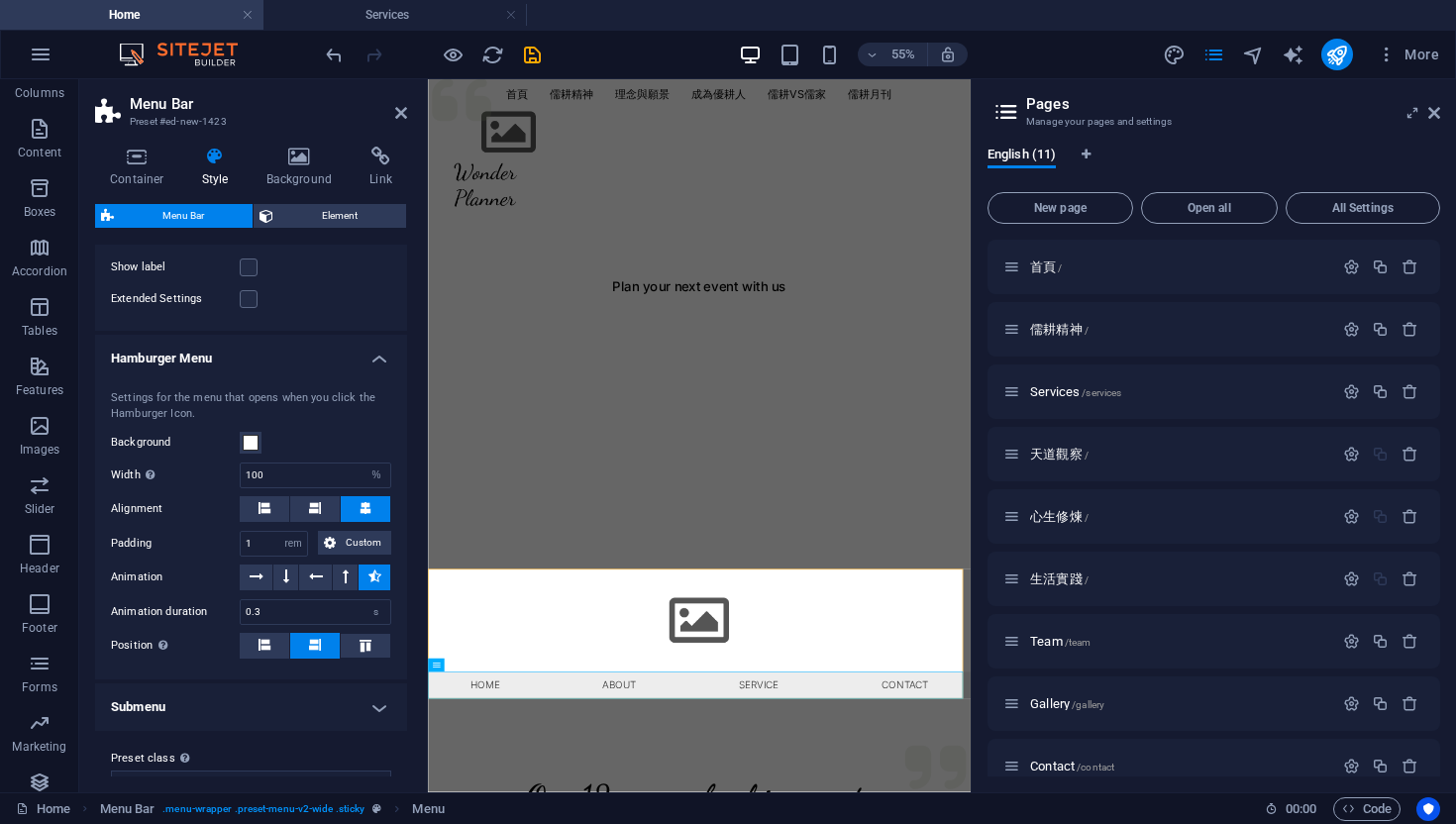 click on "English (11)" at bounding box center [1213, 165] 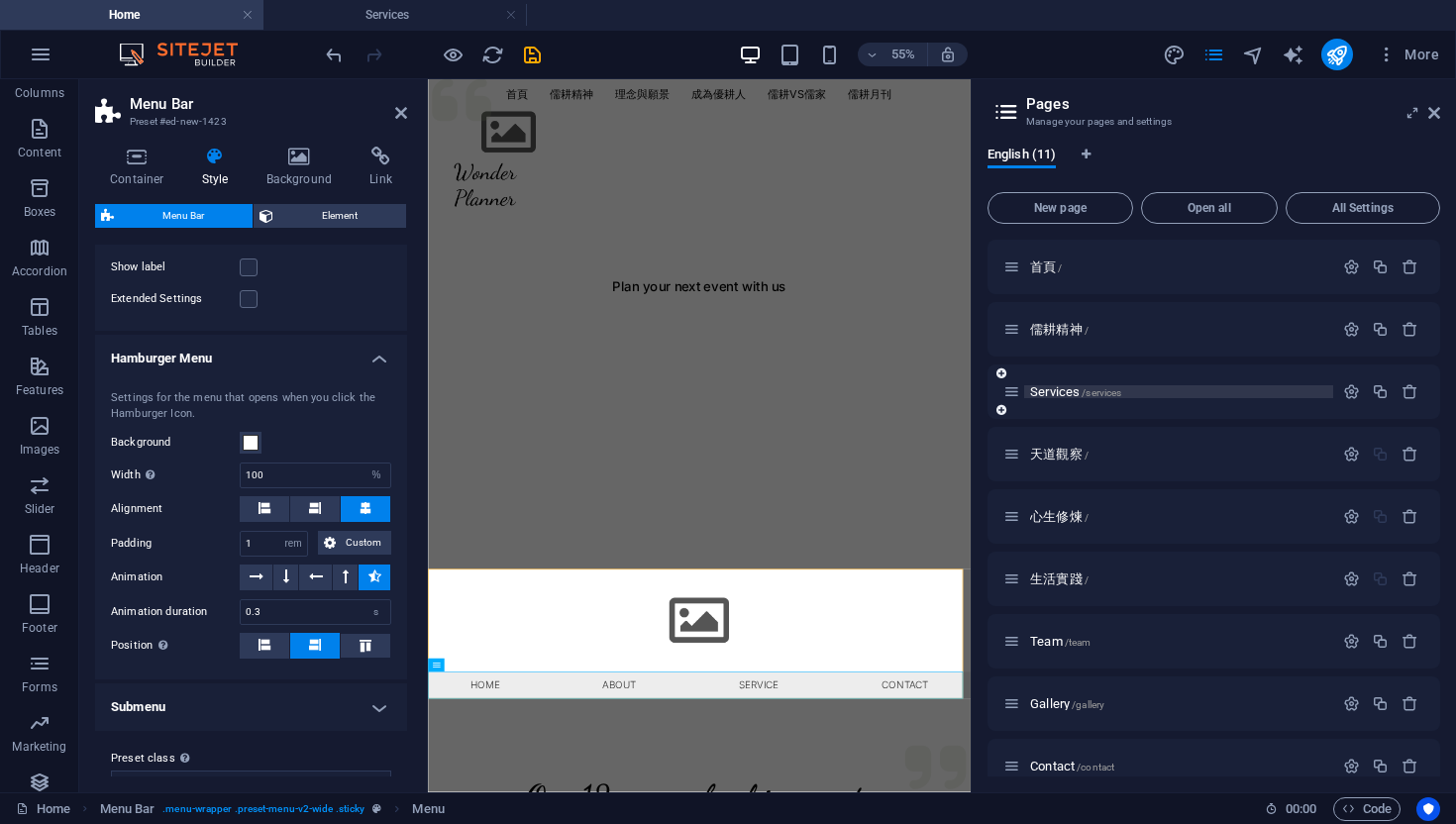 click on "Services /services" at bounding box center (1076, 391) 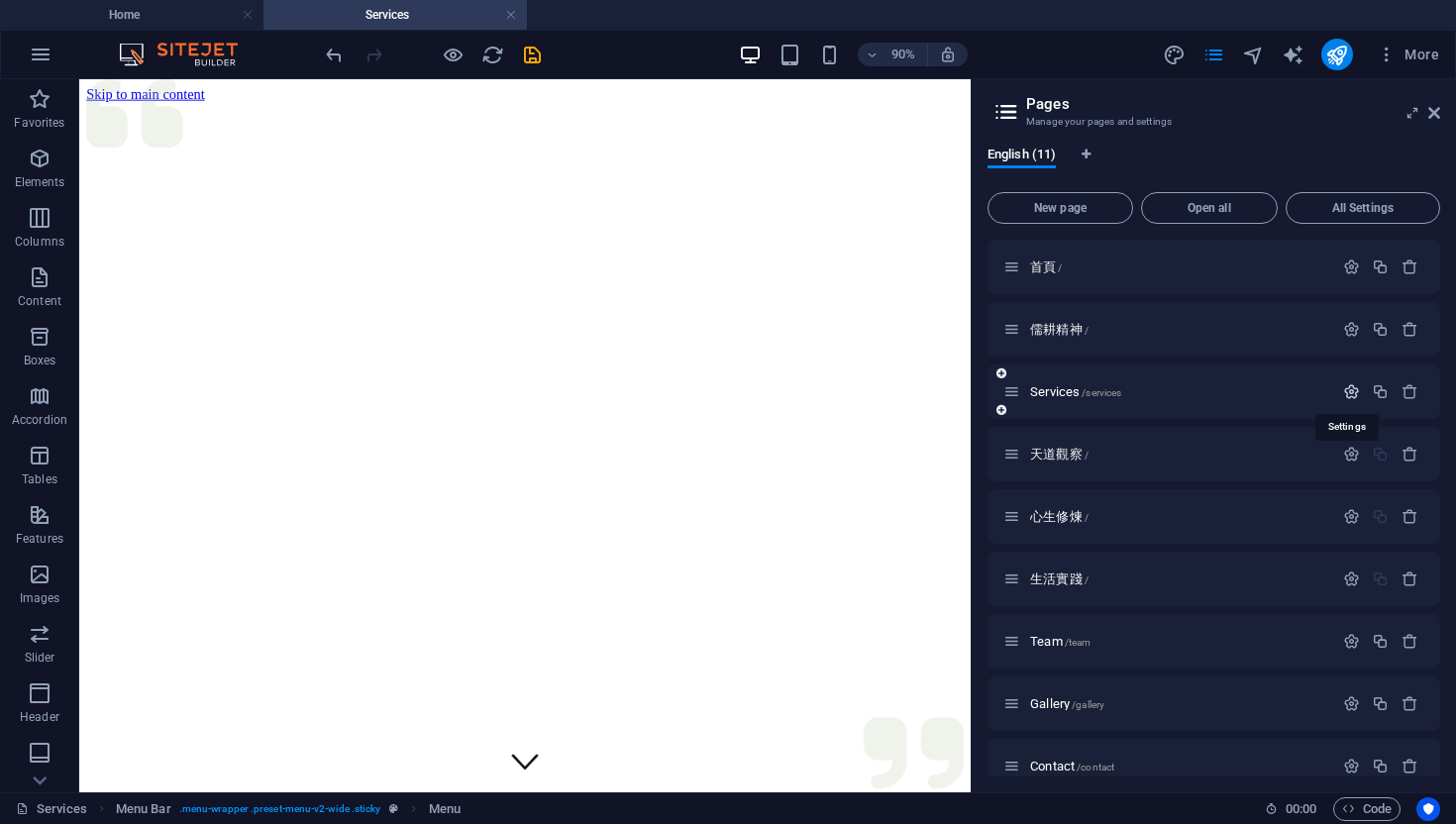 click at bounding box center [1351, 391] 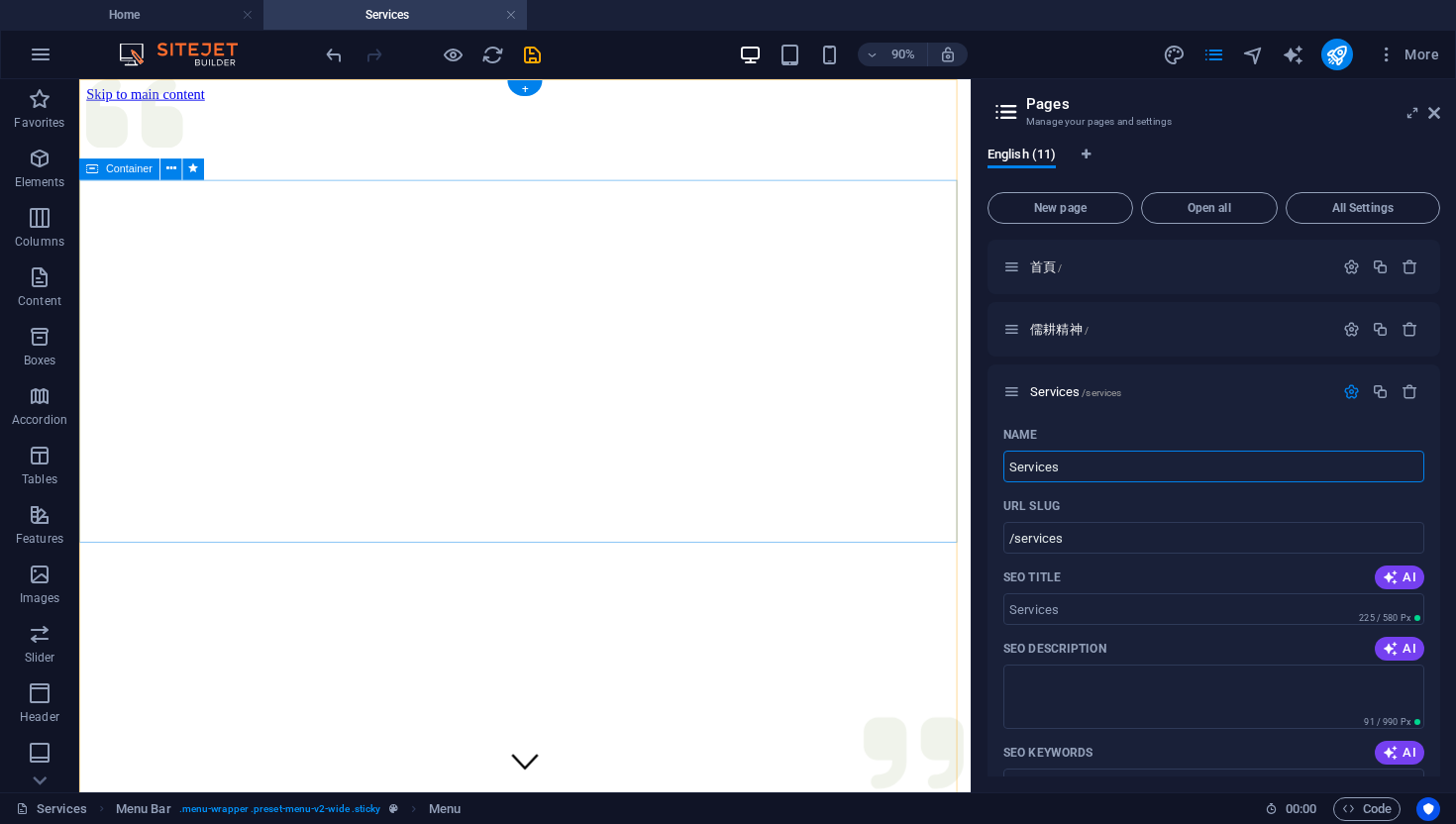 drag, startPoint x: 1151, startPoint y: 551, endPoint x: 1021, endPoint y: 510, distance: 136.31214 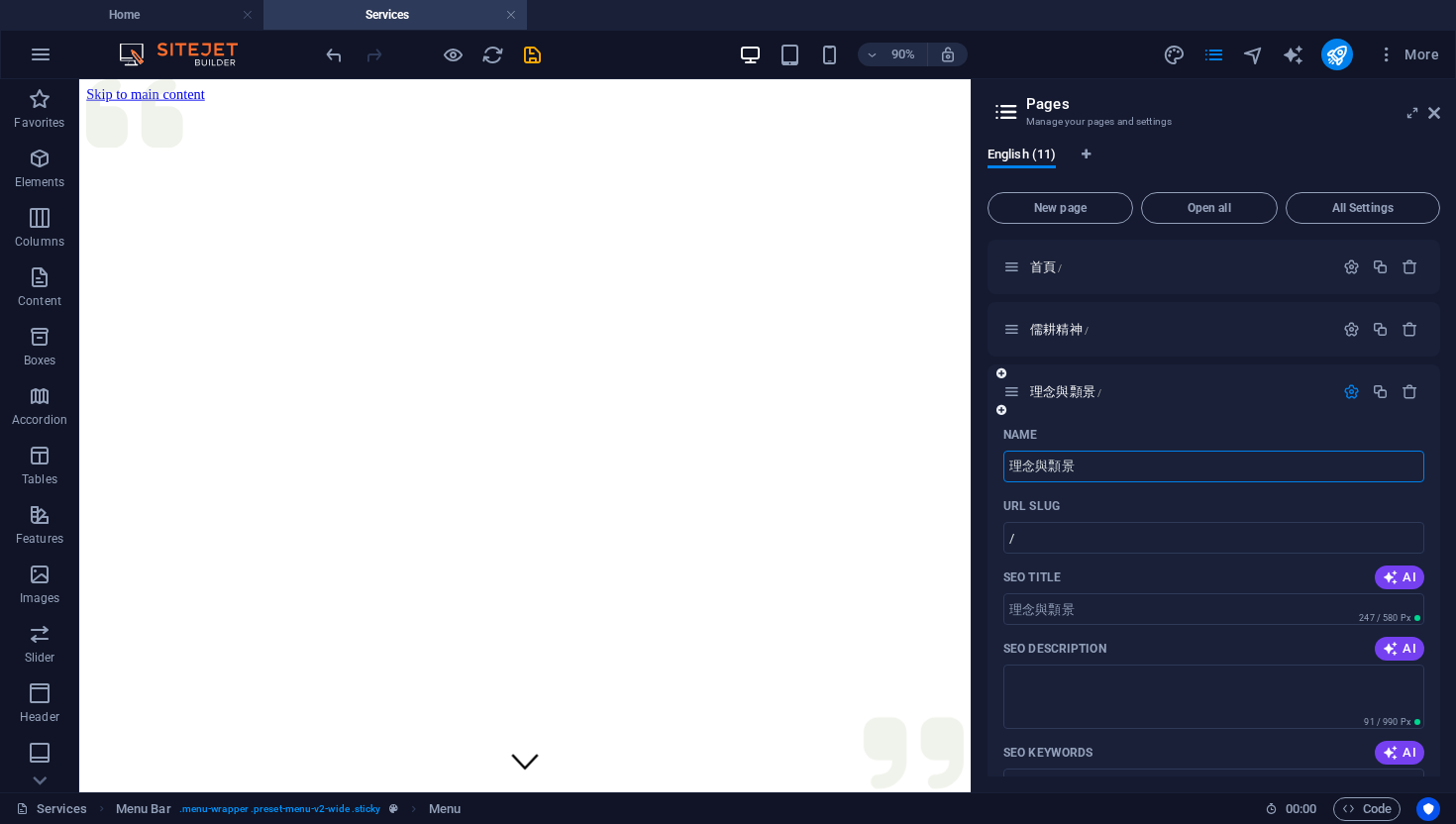 click on "理念與顠景" at bounding box center (1213, 466) 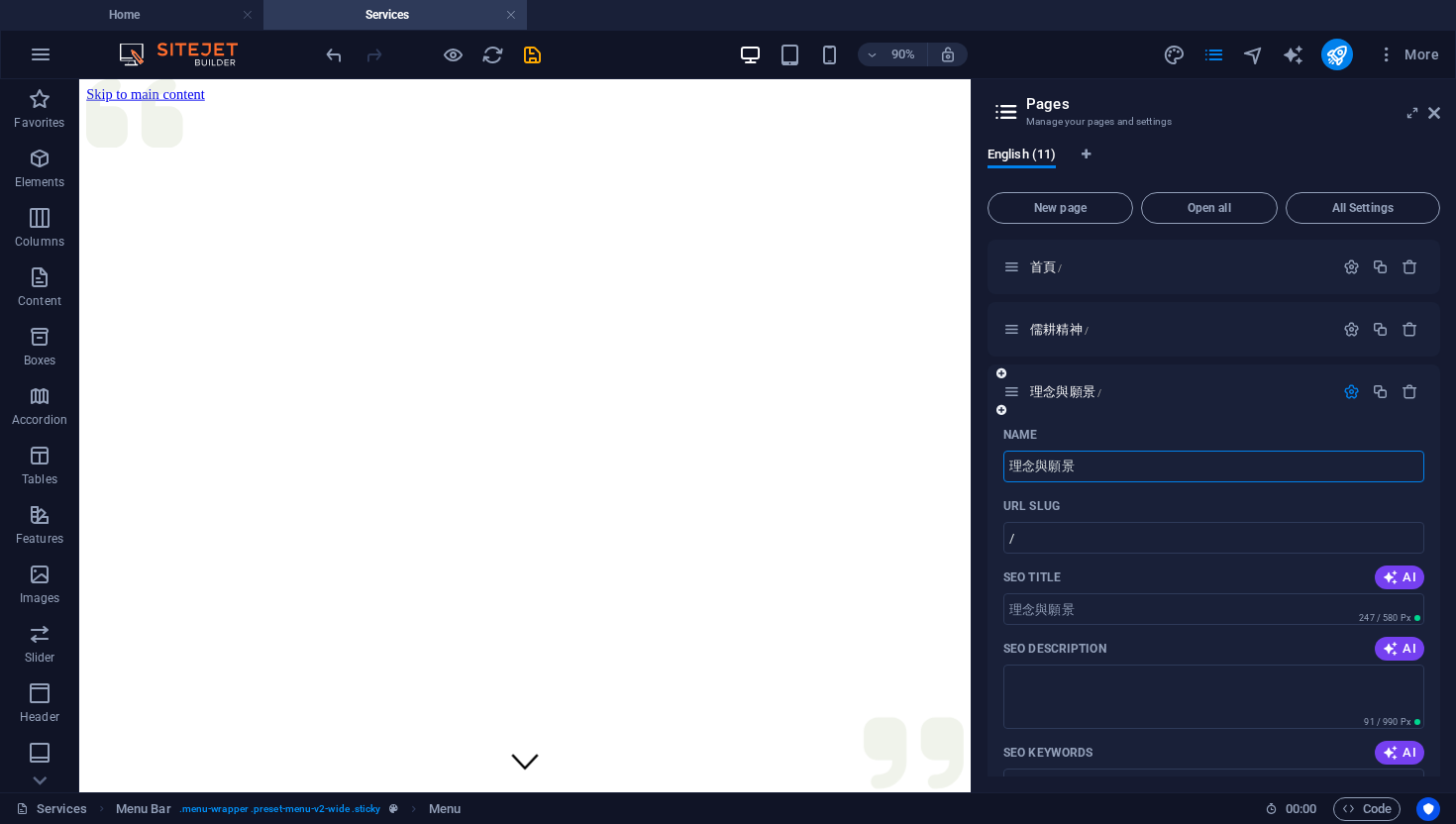 click at bounding box center (1351, 391) 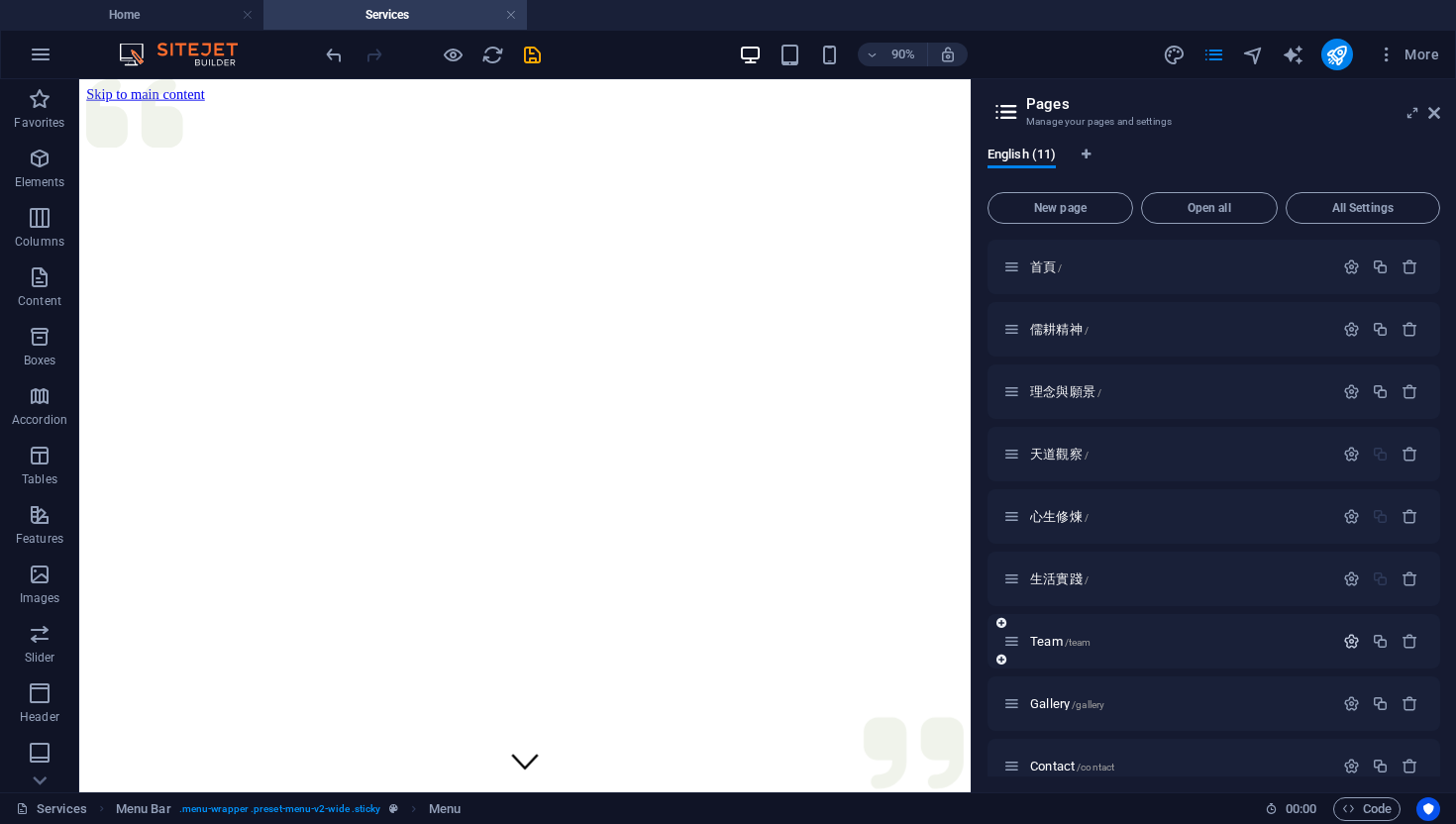 click at bounding box center [1351, 641] 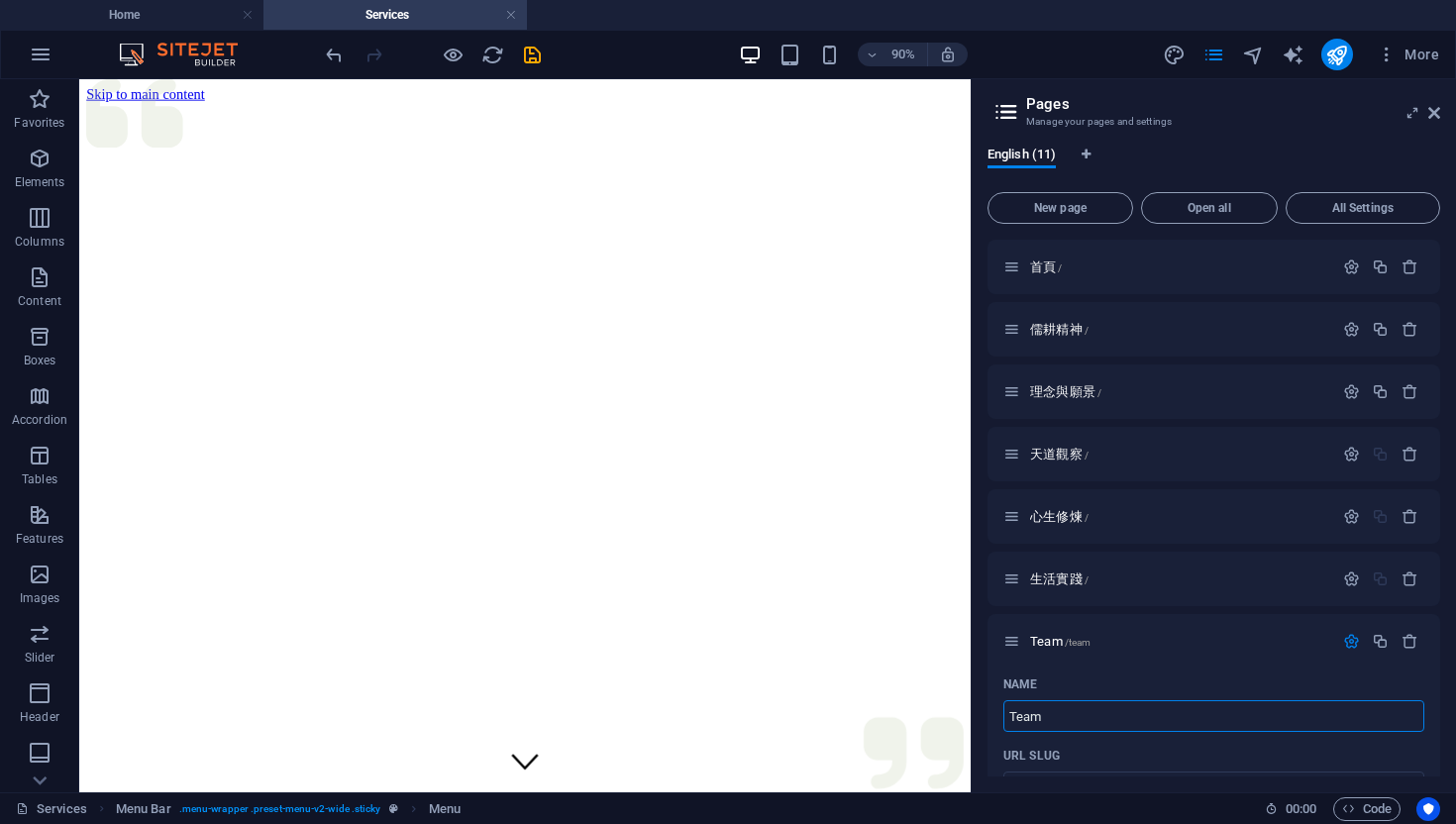 drag, startPoint x: 1080, startPoint y: 725, endPoint x: 971, endPoint y: 710, distance: 110.02727 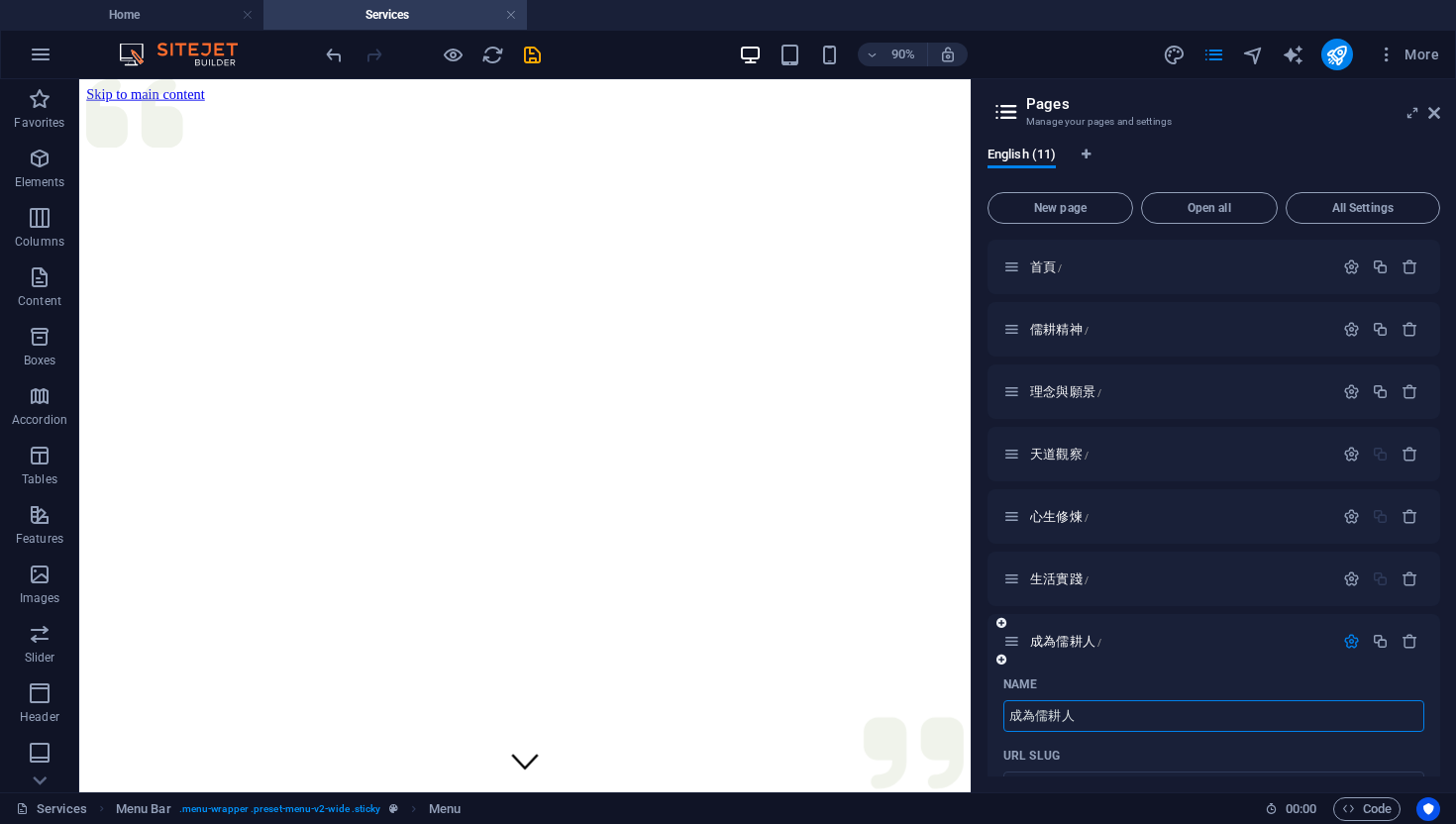 click at bounding box center (1351, 641) 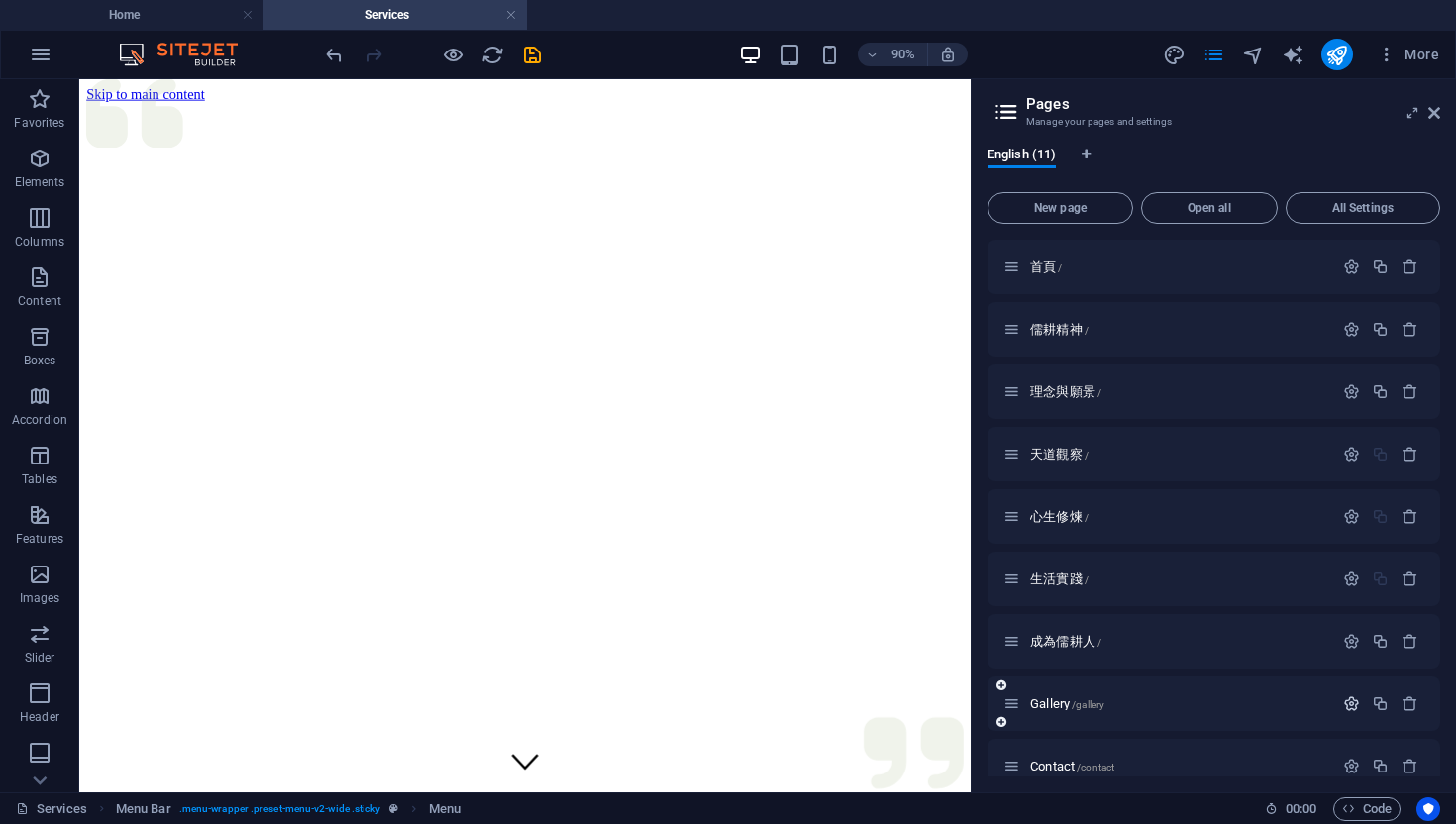click at bounding box center [1351, 703] 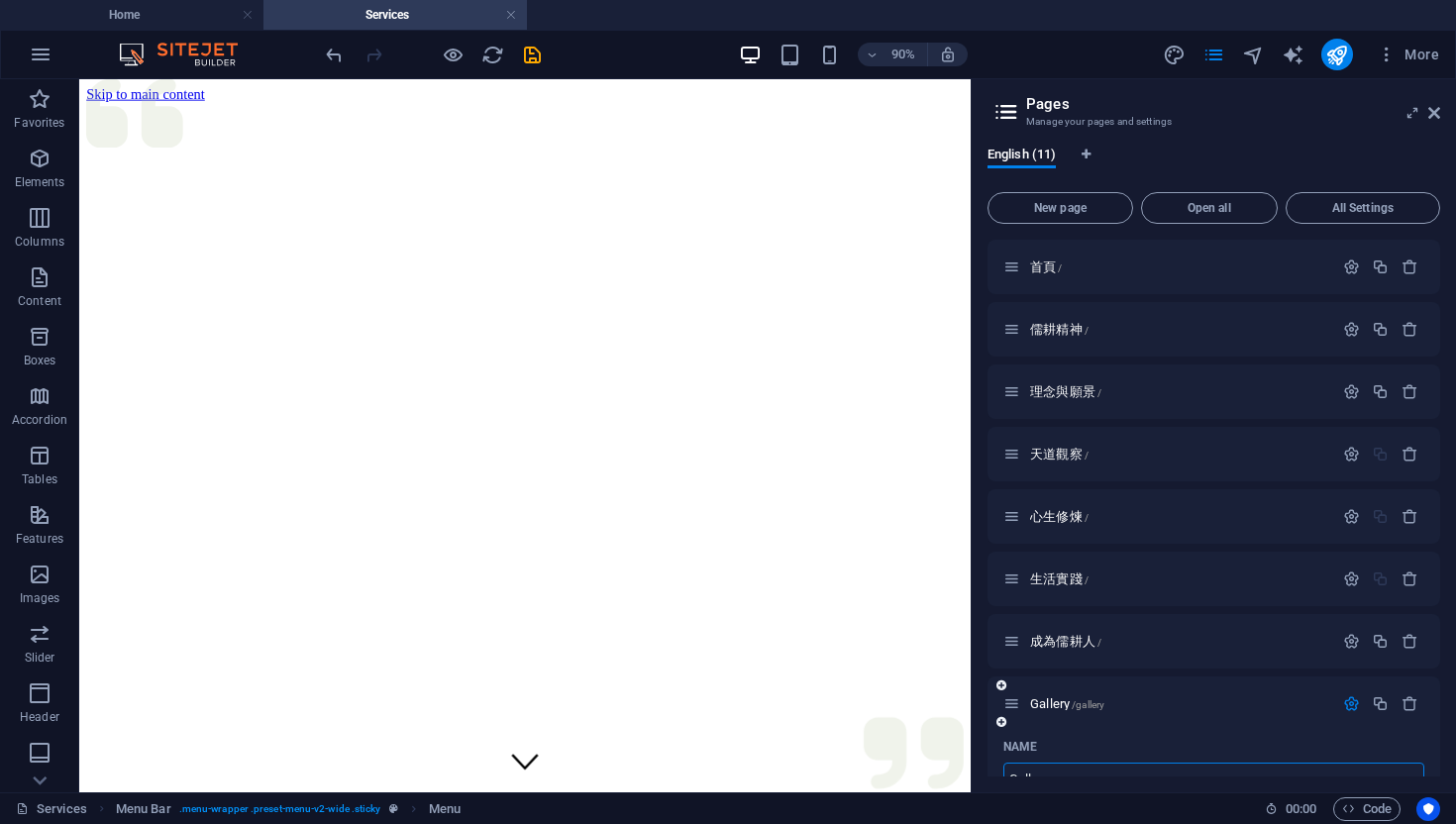 scroll, scrollTop: 18, scrollLeft: 0, axis: vertical 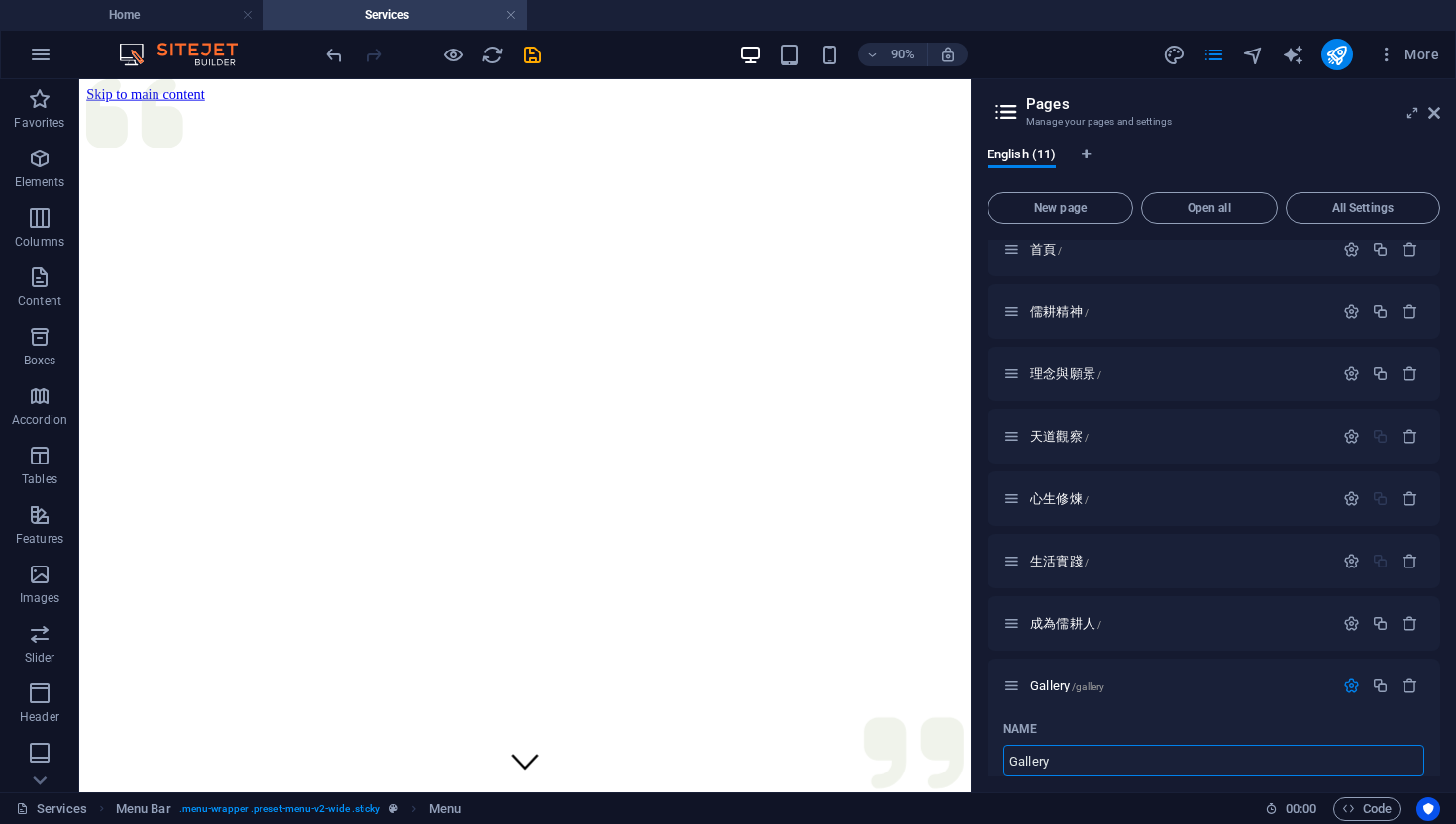 drag, startPoint x: 1157, startPoint y: 839, endPoint x: 1058, endPoint y: 827, distance: 99.72462 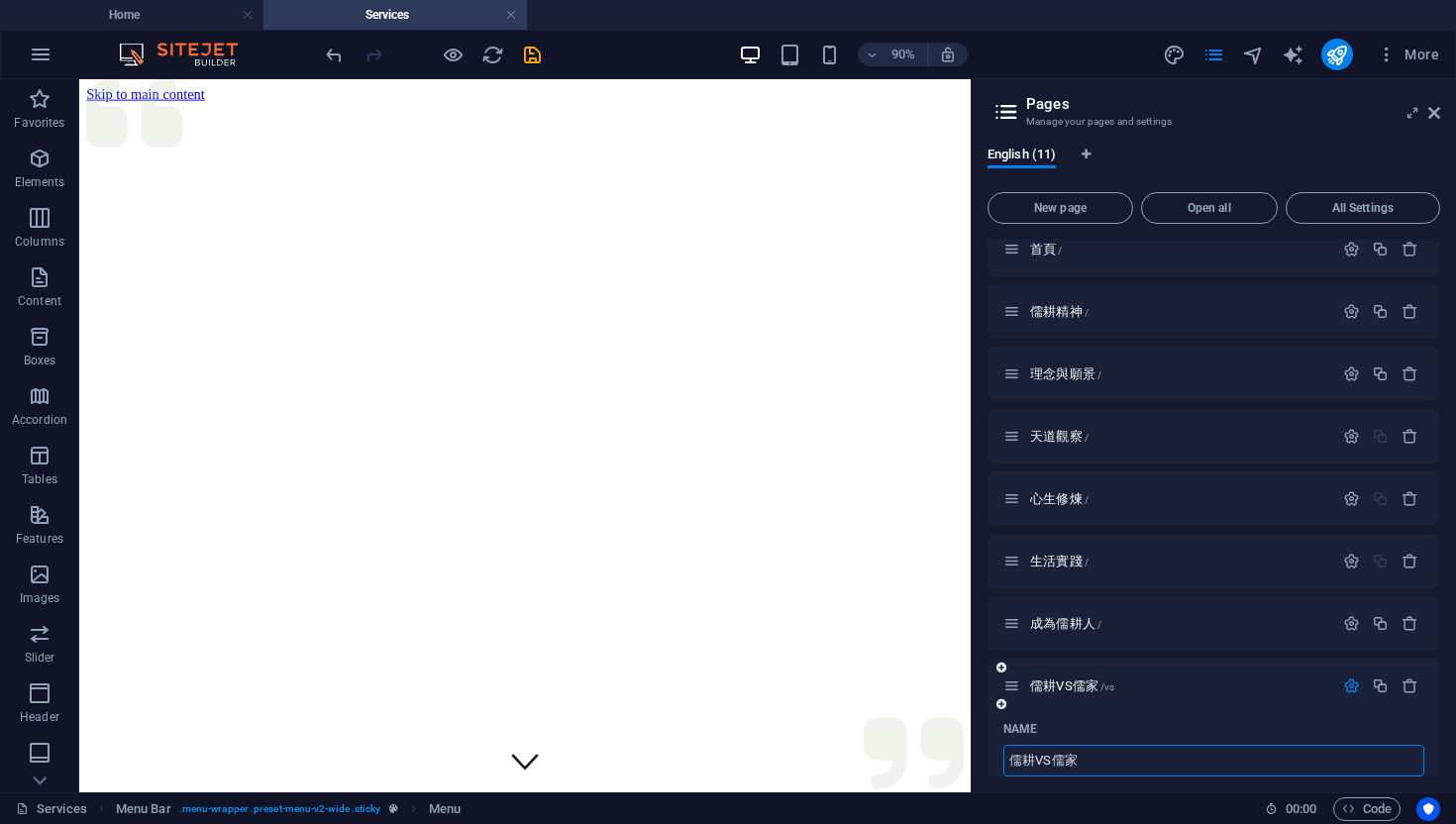 click at bounding box center [1351, 685] 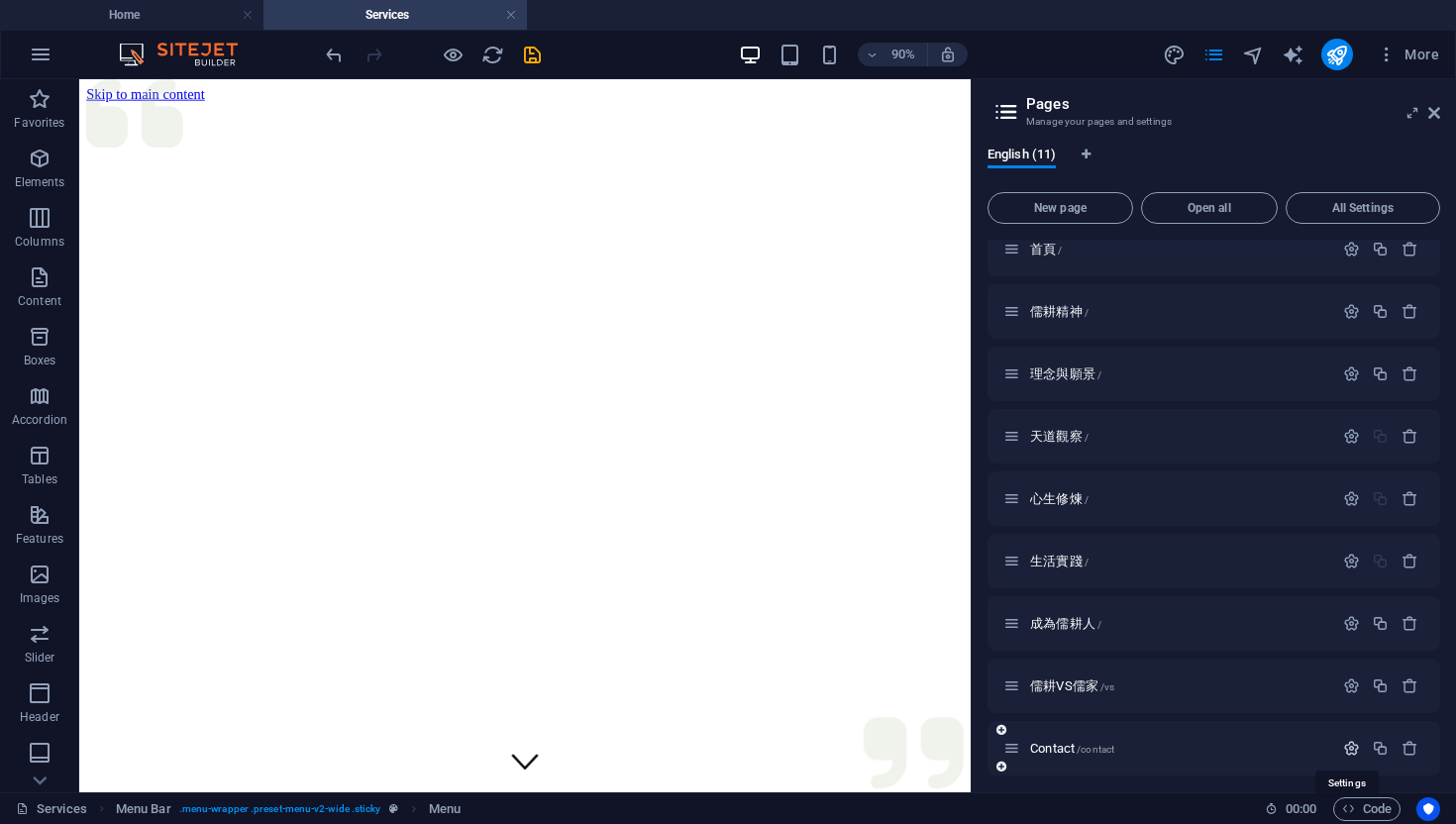 click at bounding box center (1351, 748) 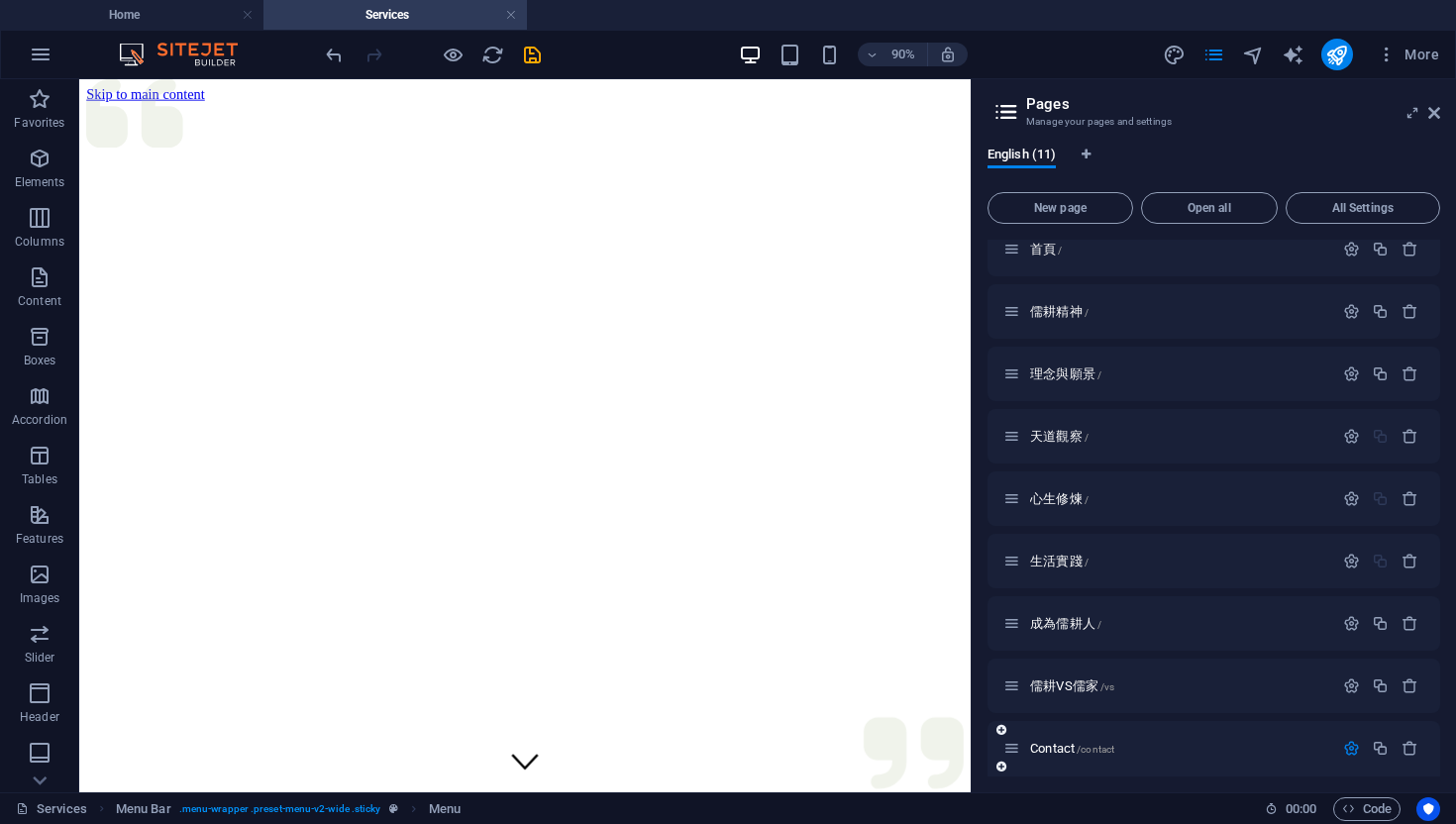 scroll, scrollTop: 333, scrollLeft: 0, axis: vertical 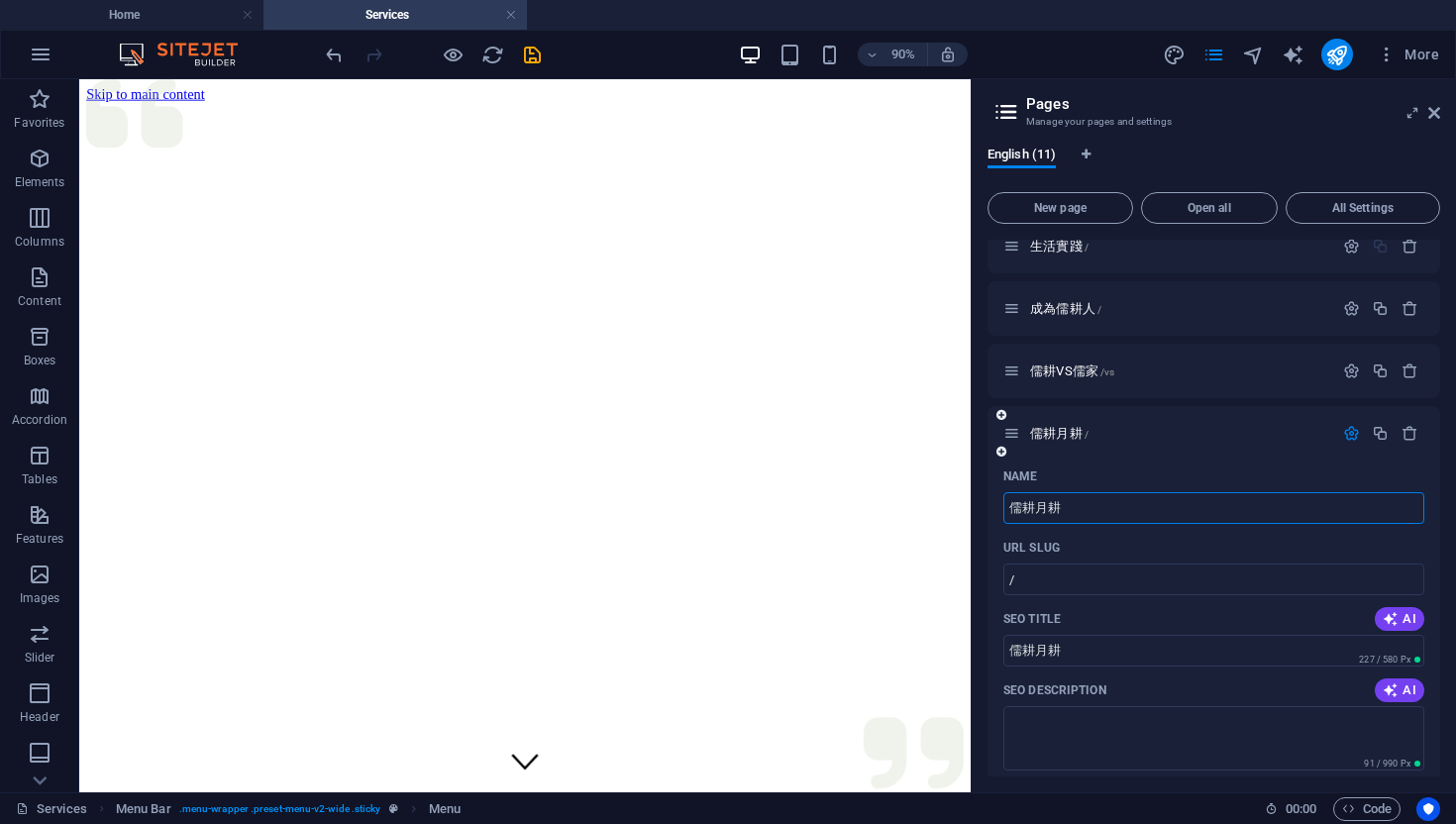 click at bounding box center [1381, 434] 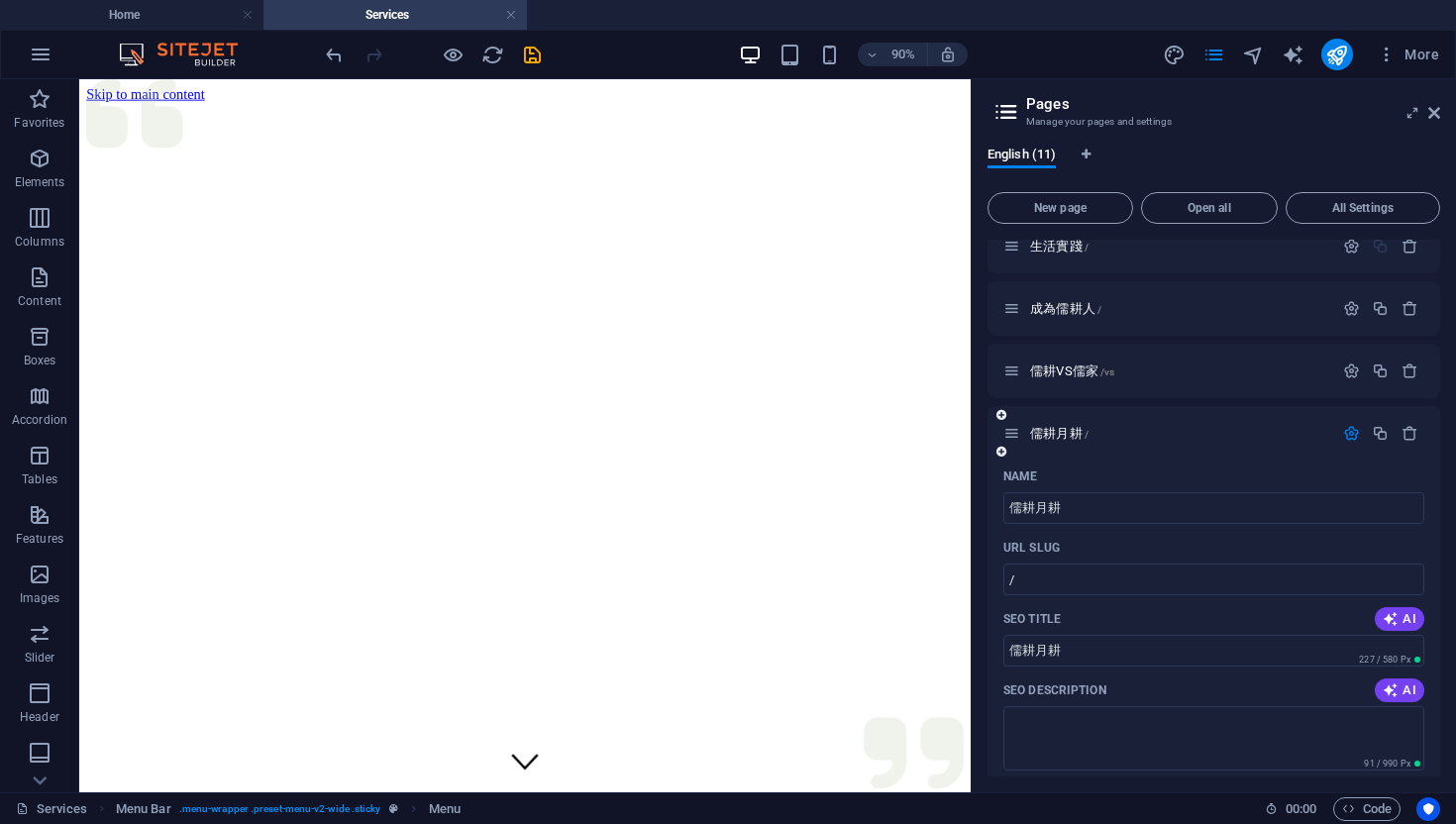 click at bounding box center [1351, 433] 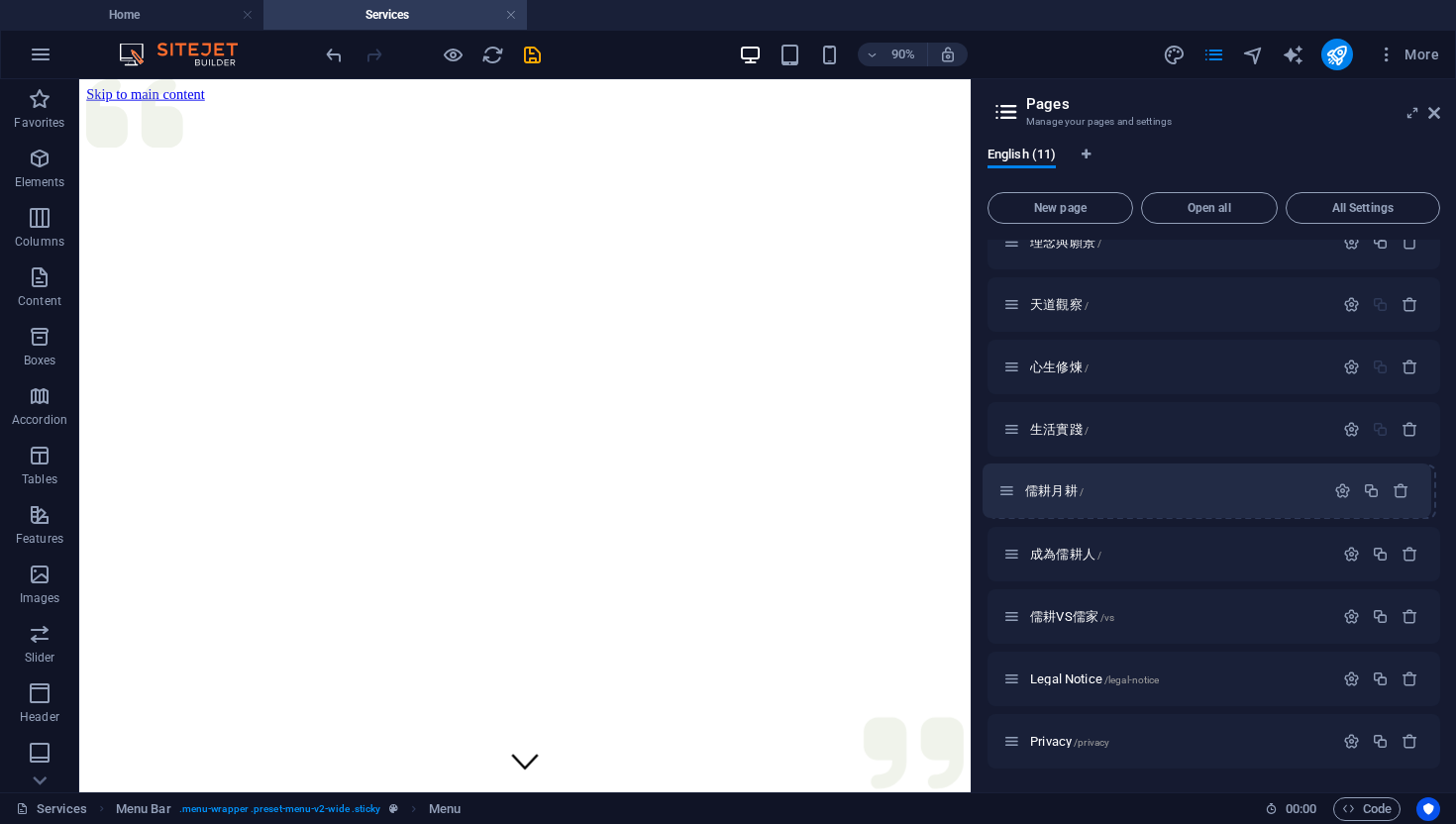 drag, startPoint x: 1010, startPoint y: 619, endPoint x: 1004, endPoint y: 485, distance: 134.13426 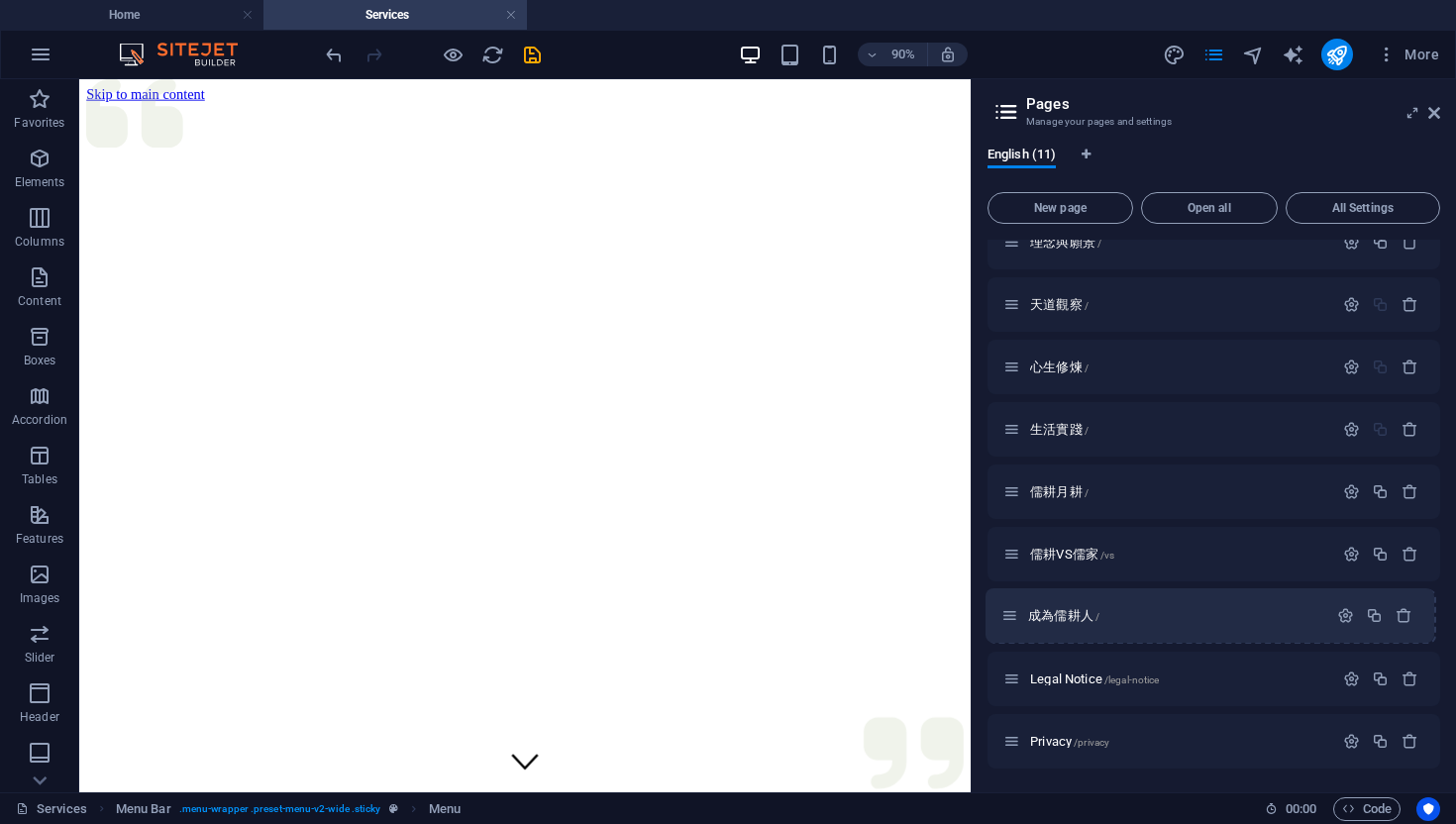 drag, startPoint x: 1014, startPoint y: 555, endPoint x: 1012, endPoint y: 624, distance: 69.028979 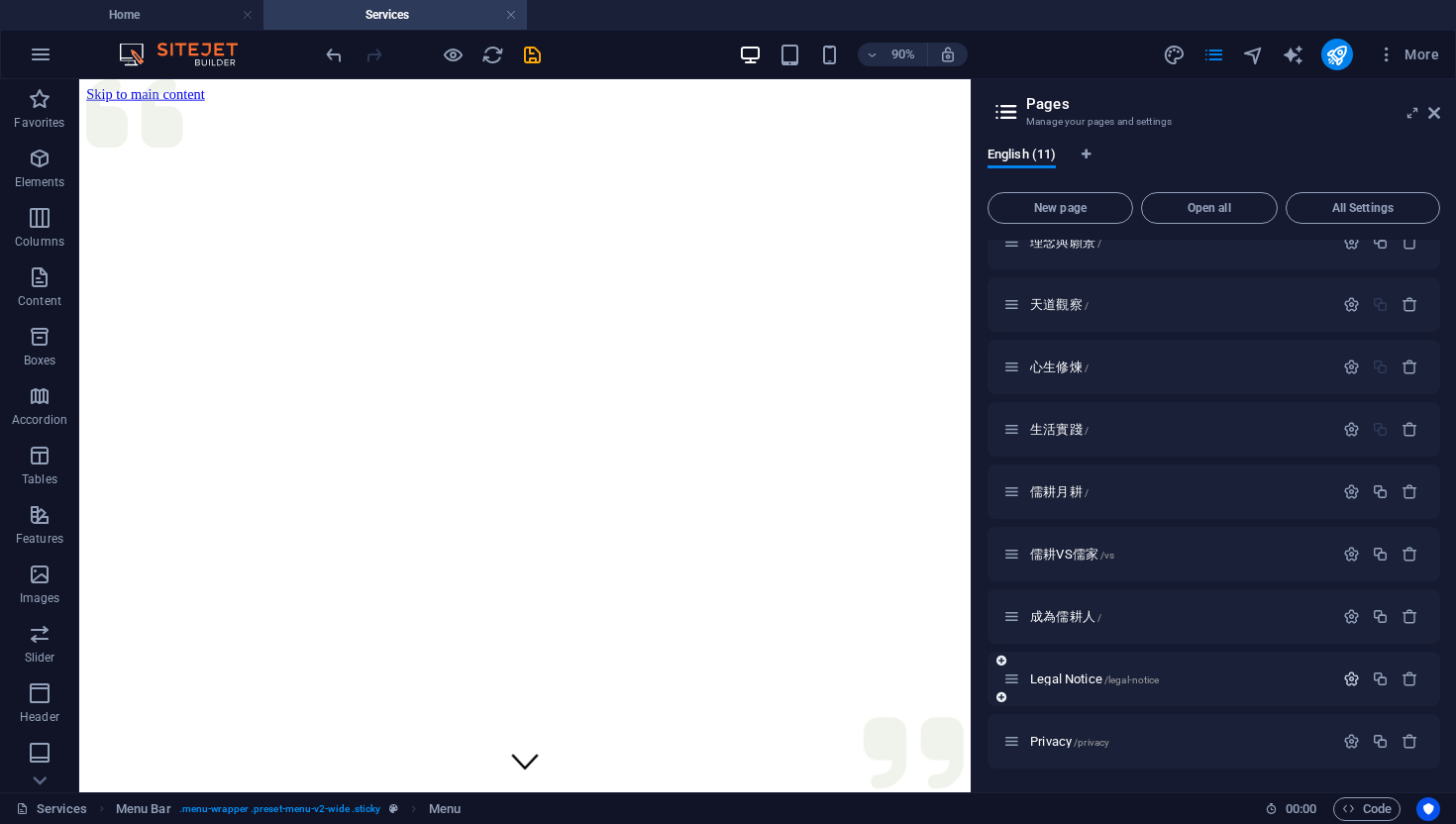 click at bounding box center (1351, 678) 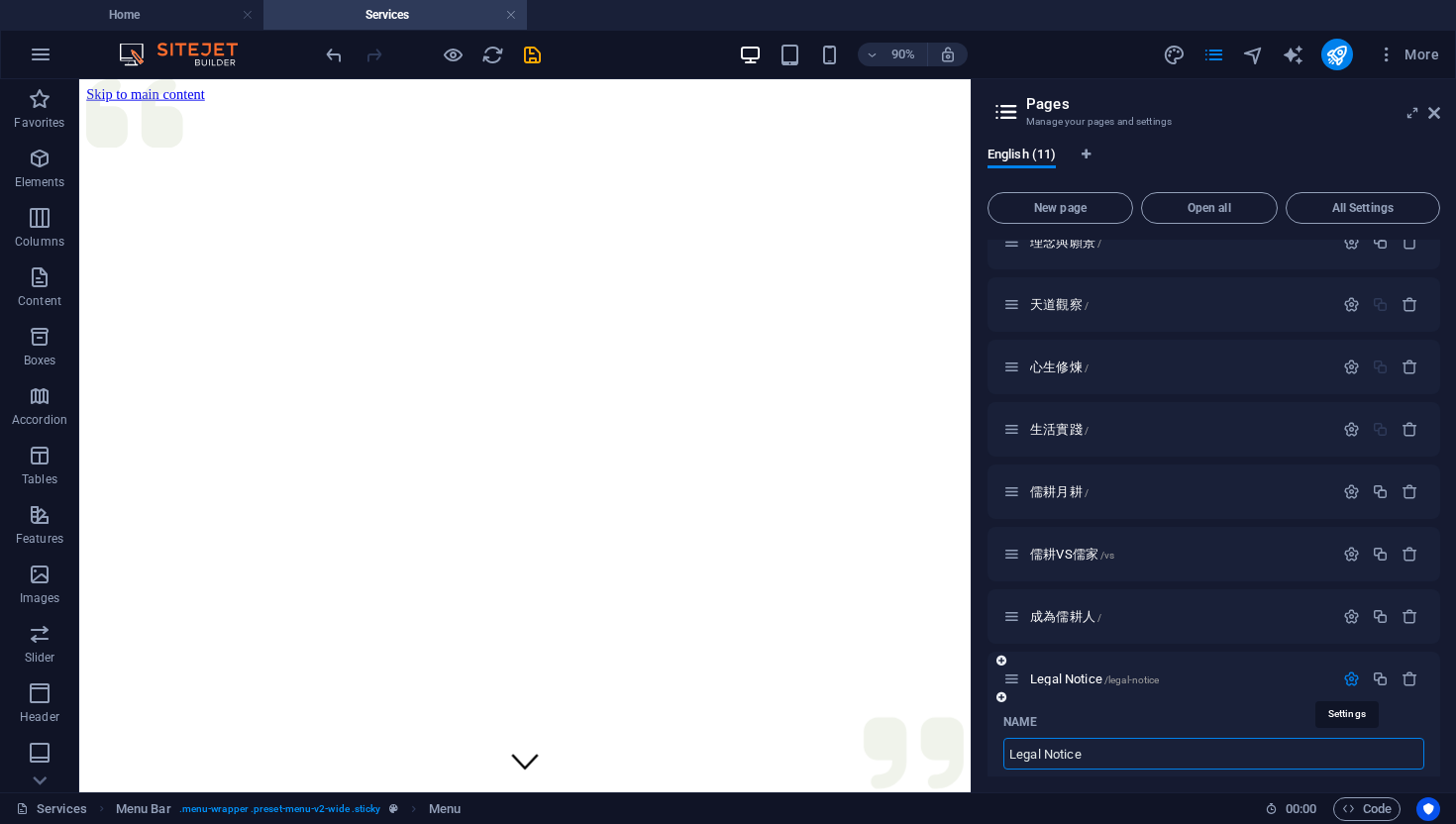 click at bounding box center [1351, 678] 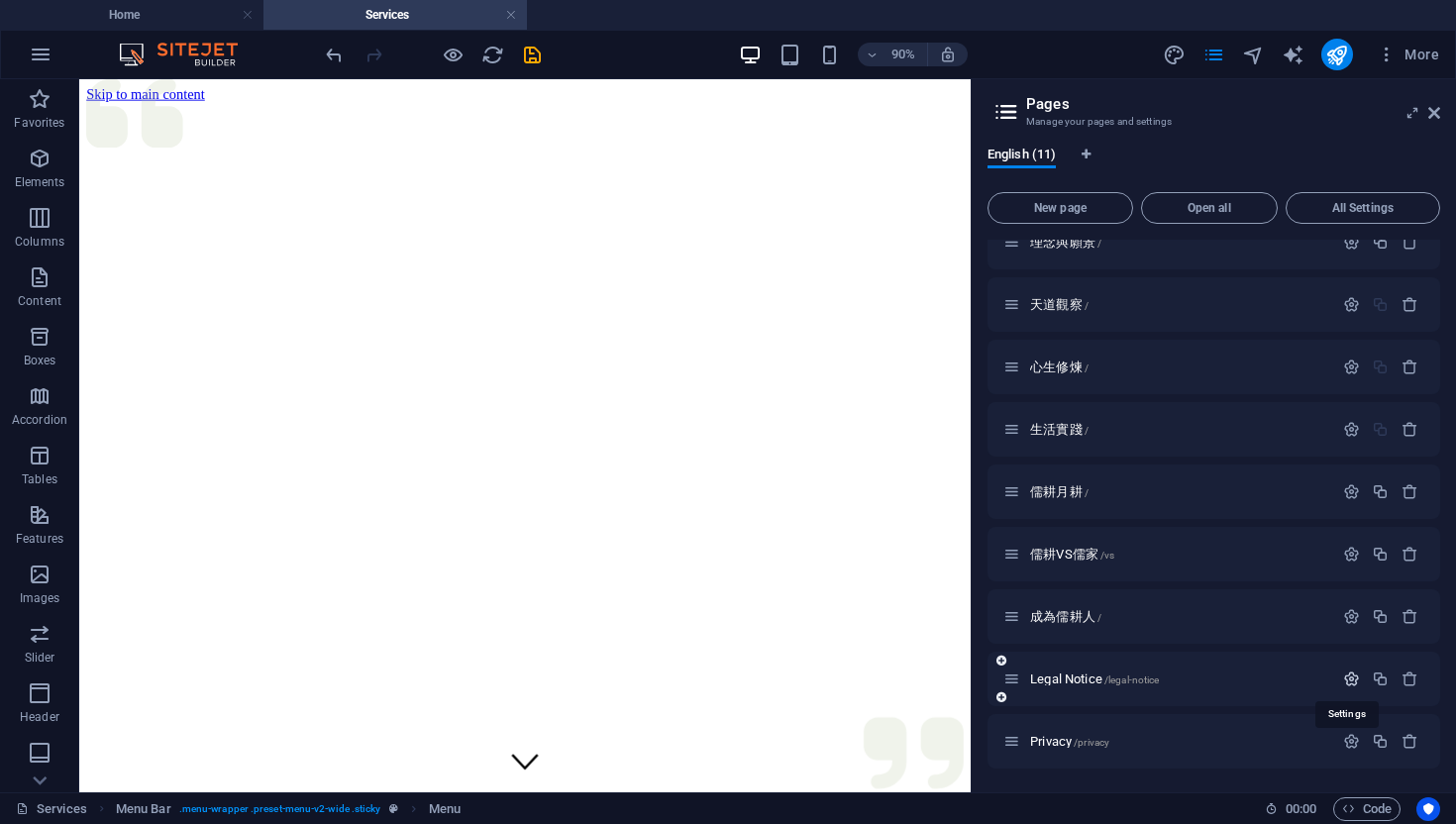 click at bounding box center (1351, 678) 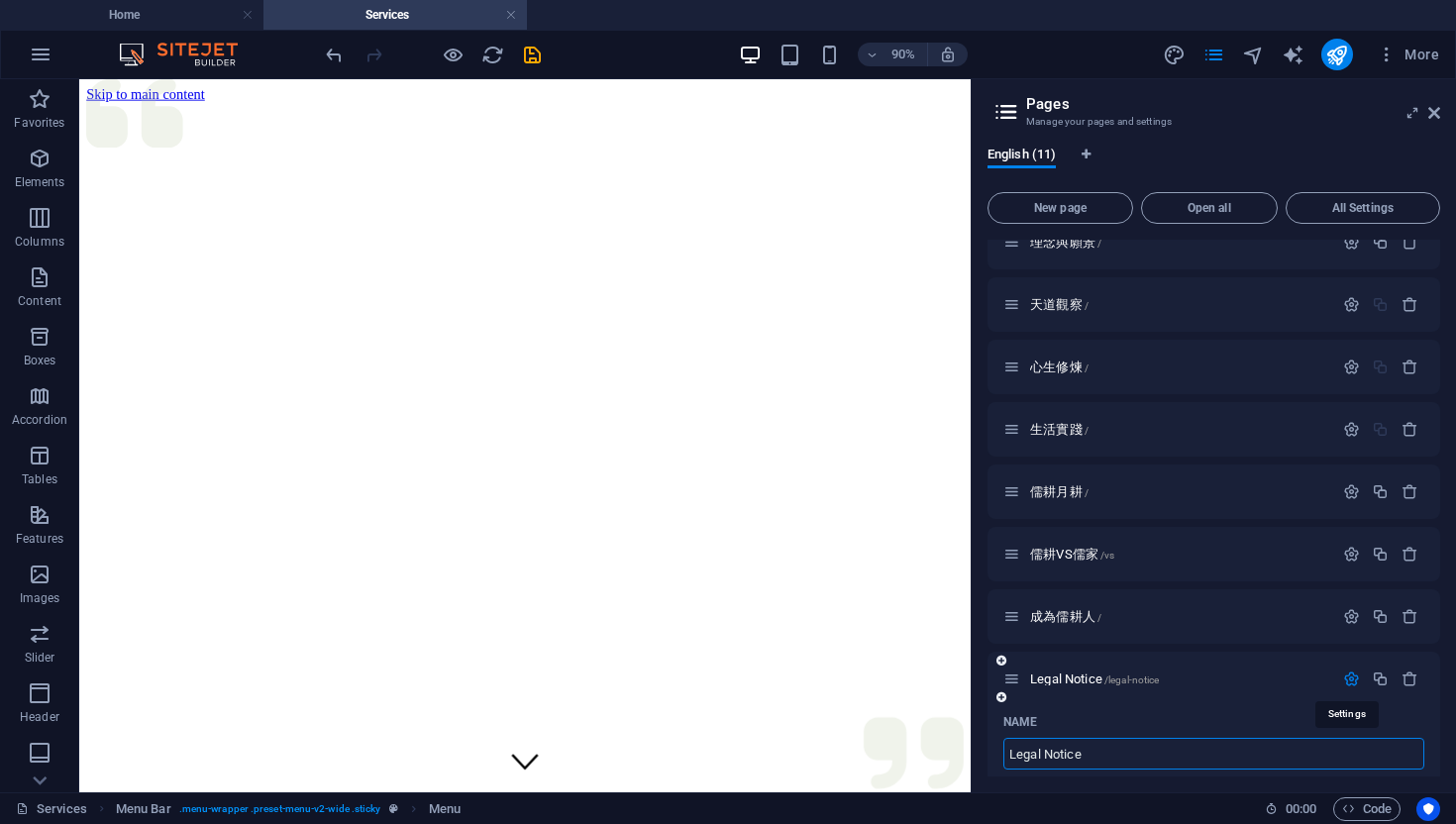 click at bounding box center (1351, 678) 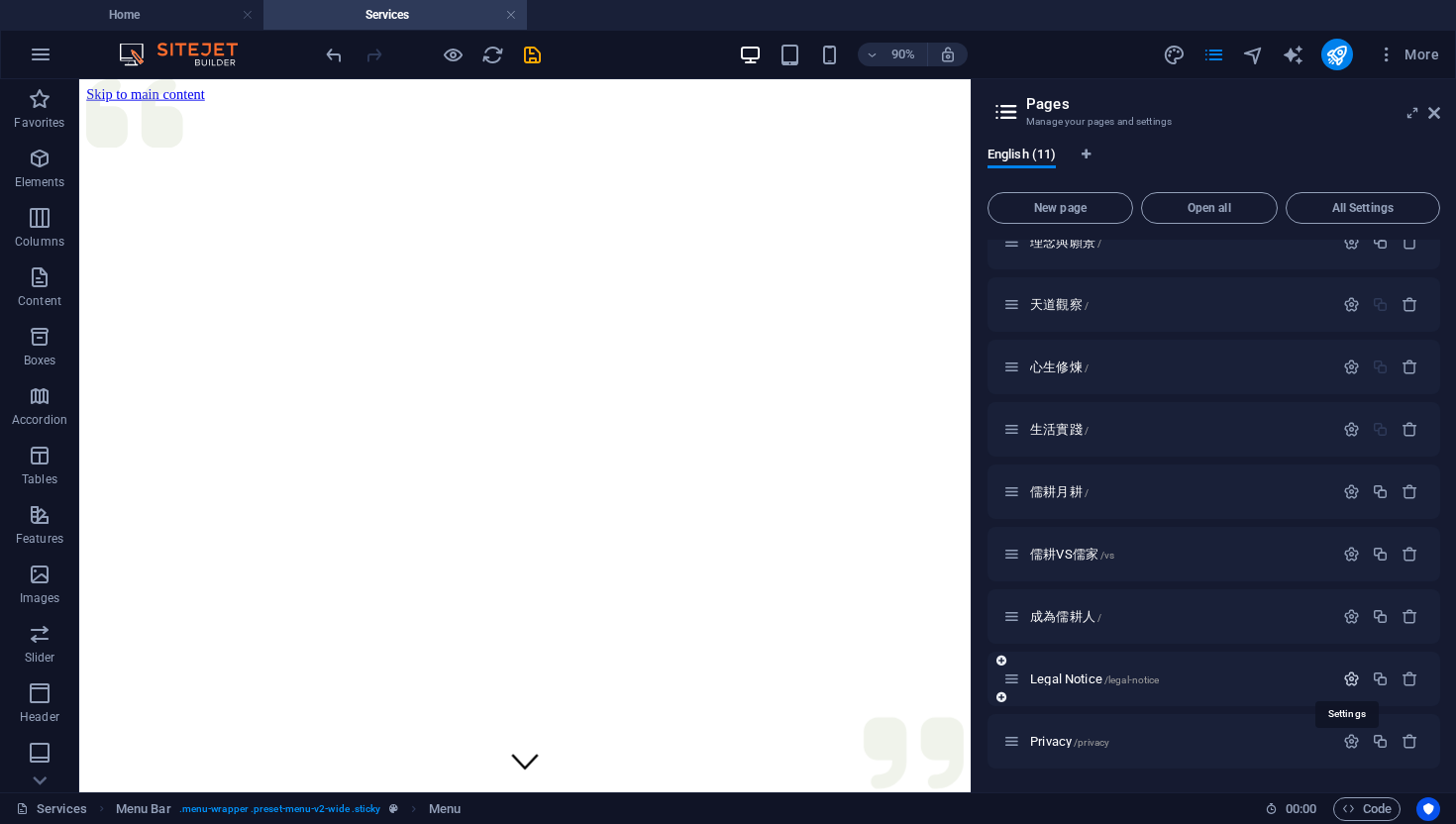 click at bounding box center (1351, 678) 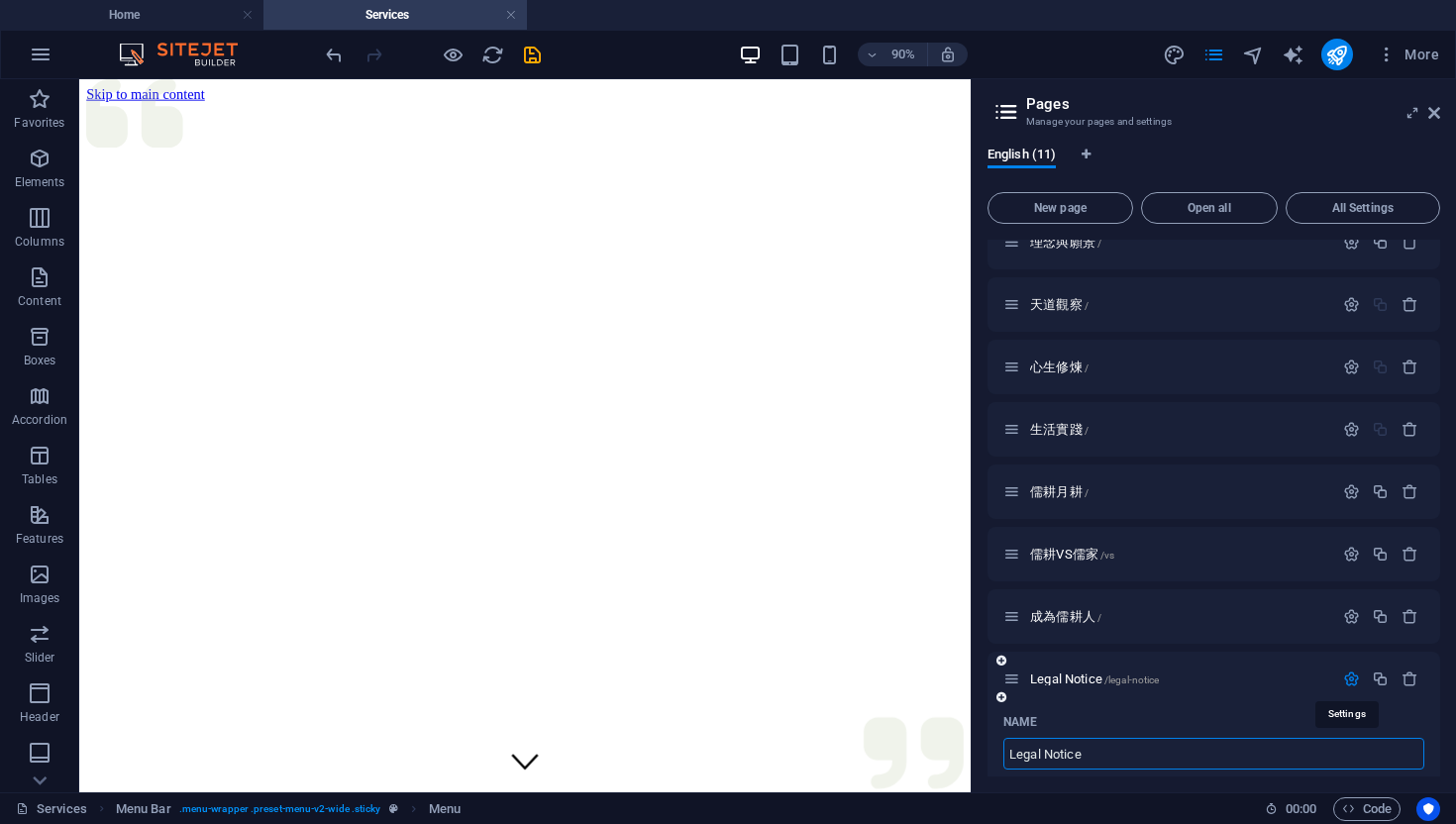 click at bounding box center (1351, 678) 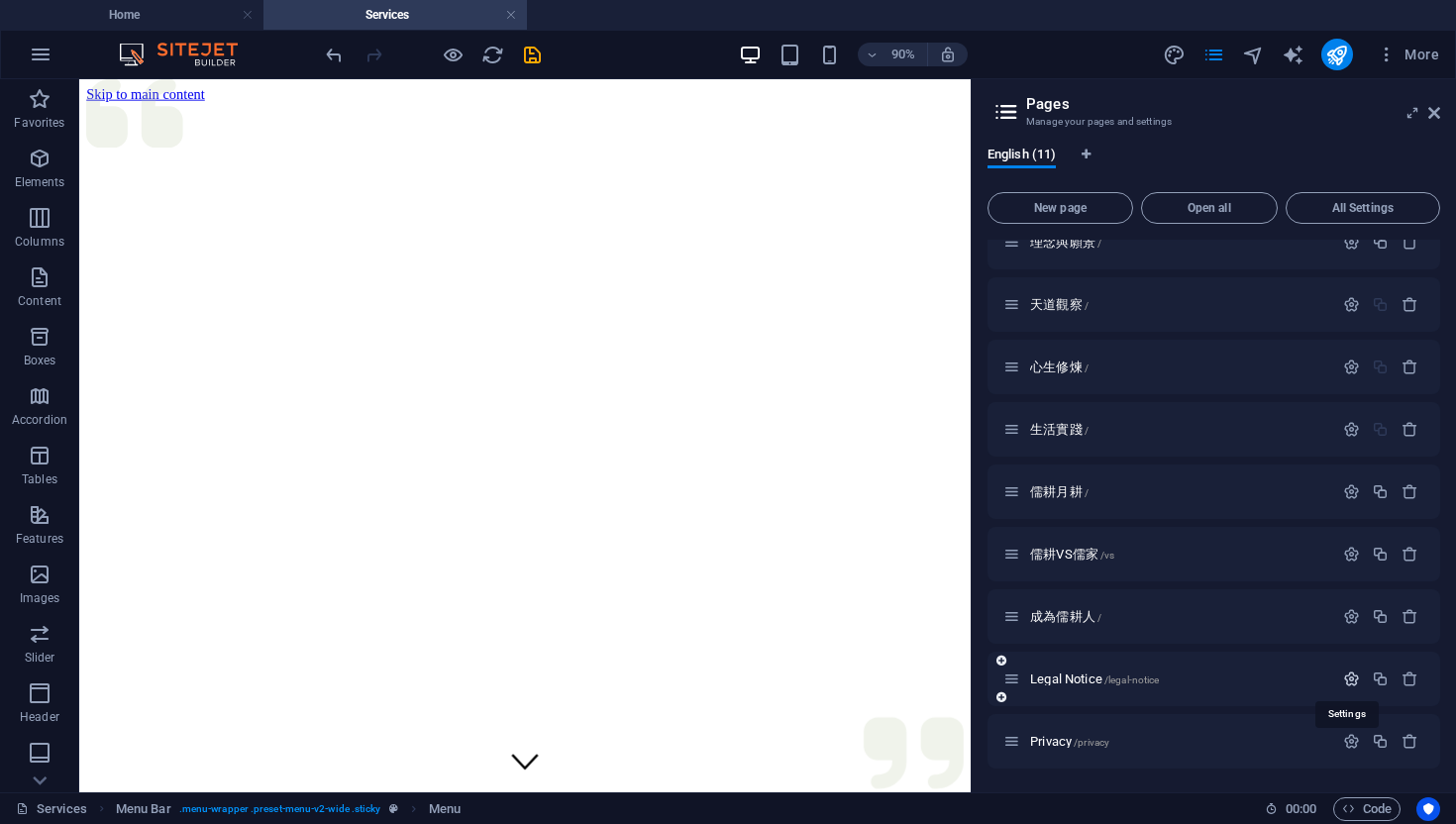 click at bounding box center [1351, 678] 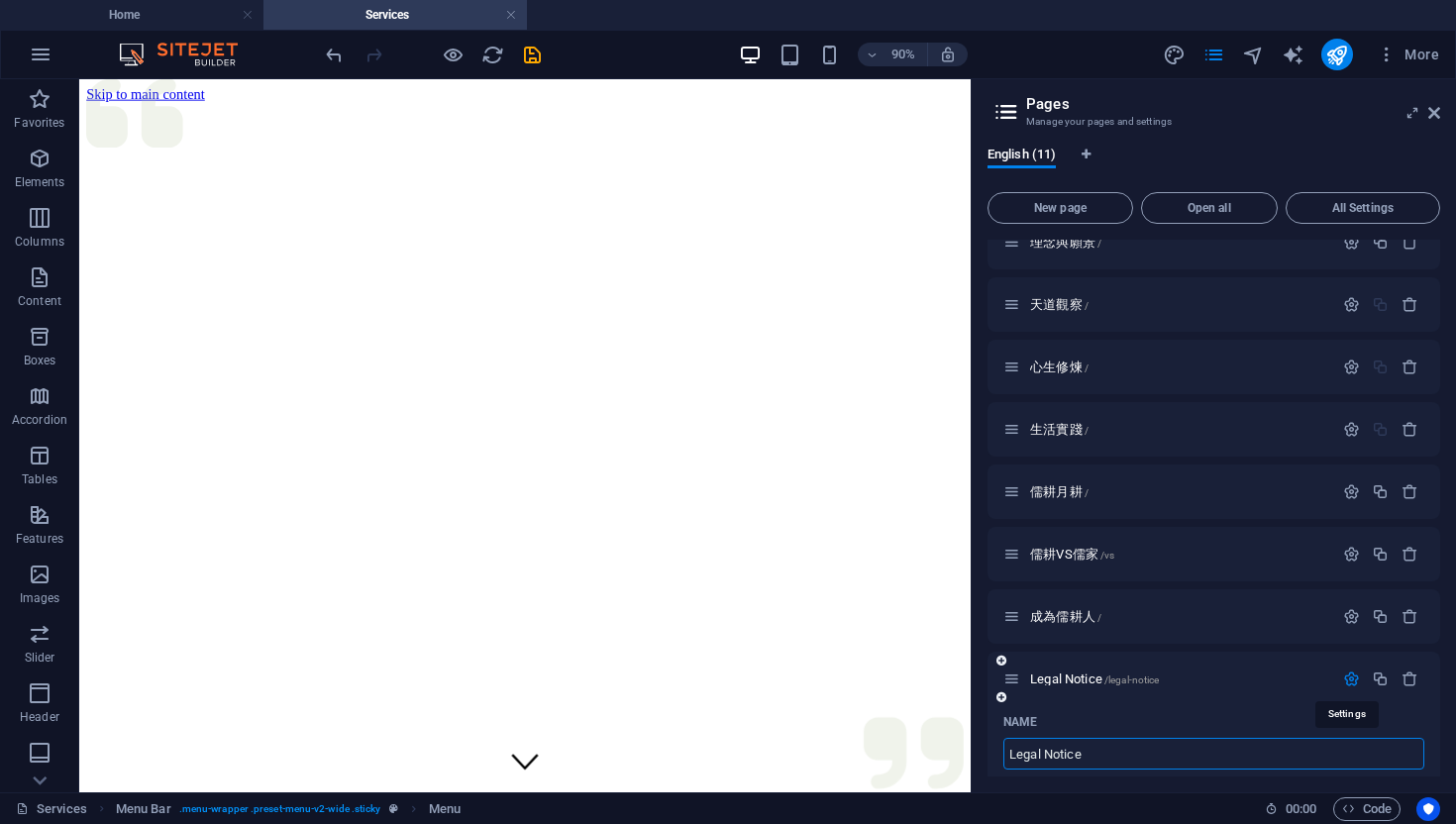 click at bounding box center (1351, 678) 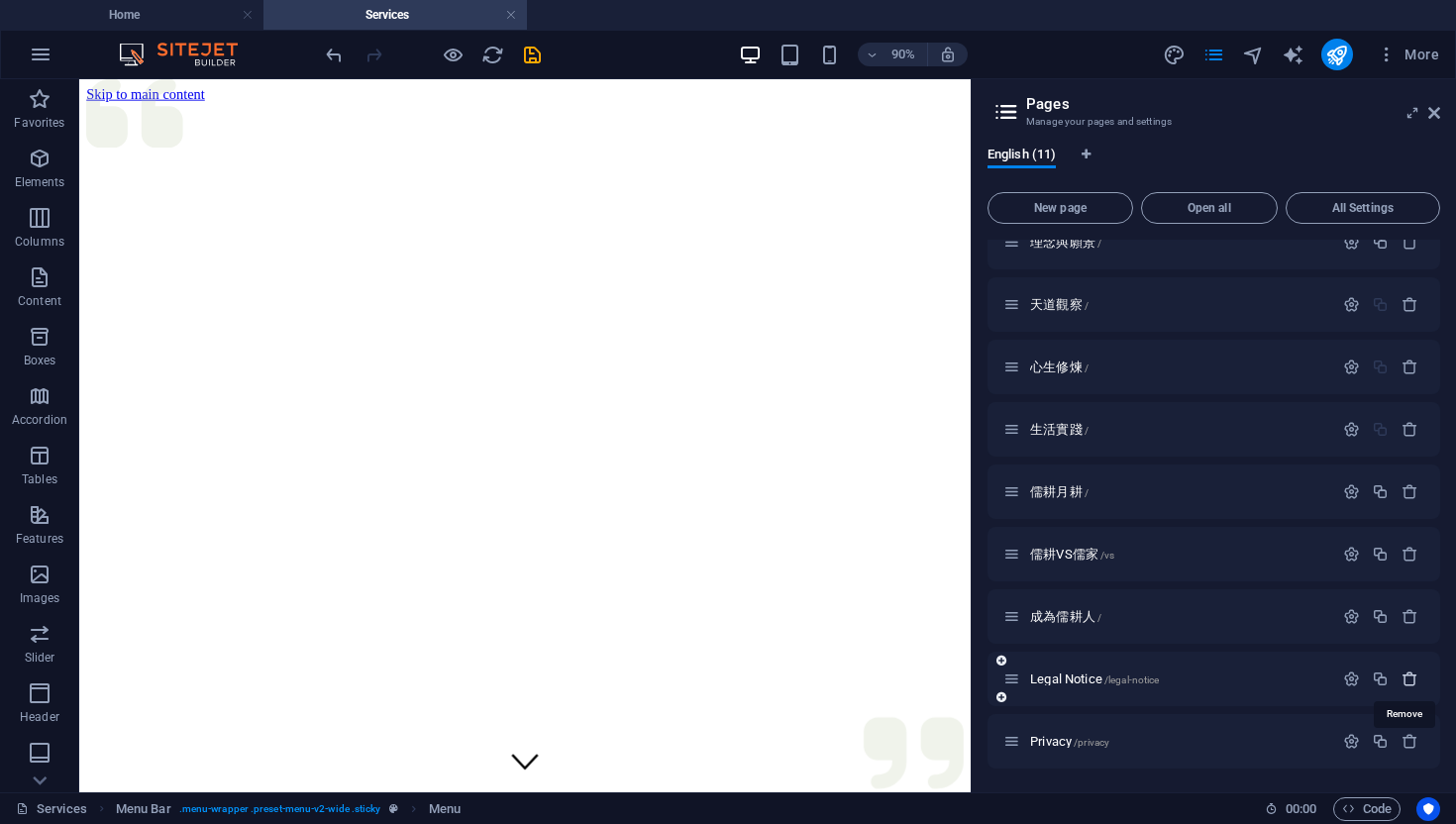 click at bounding box center [1409, 678] 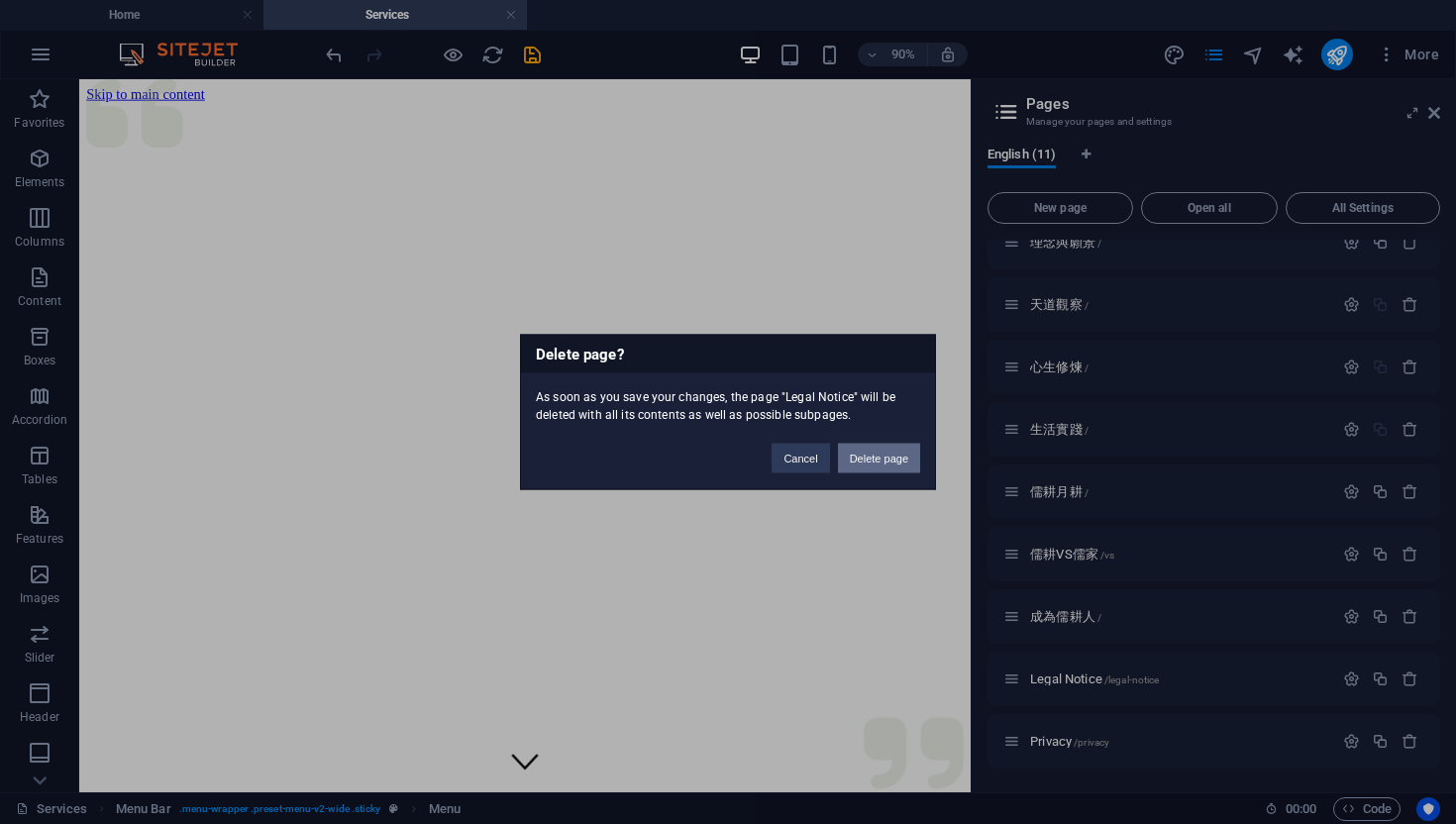 drag, startPoint x: 888, startPoint y: 460, endPoint x: 900, endPoint y: 427, distance: 35.1141 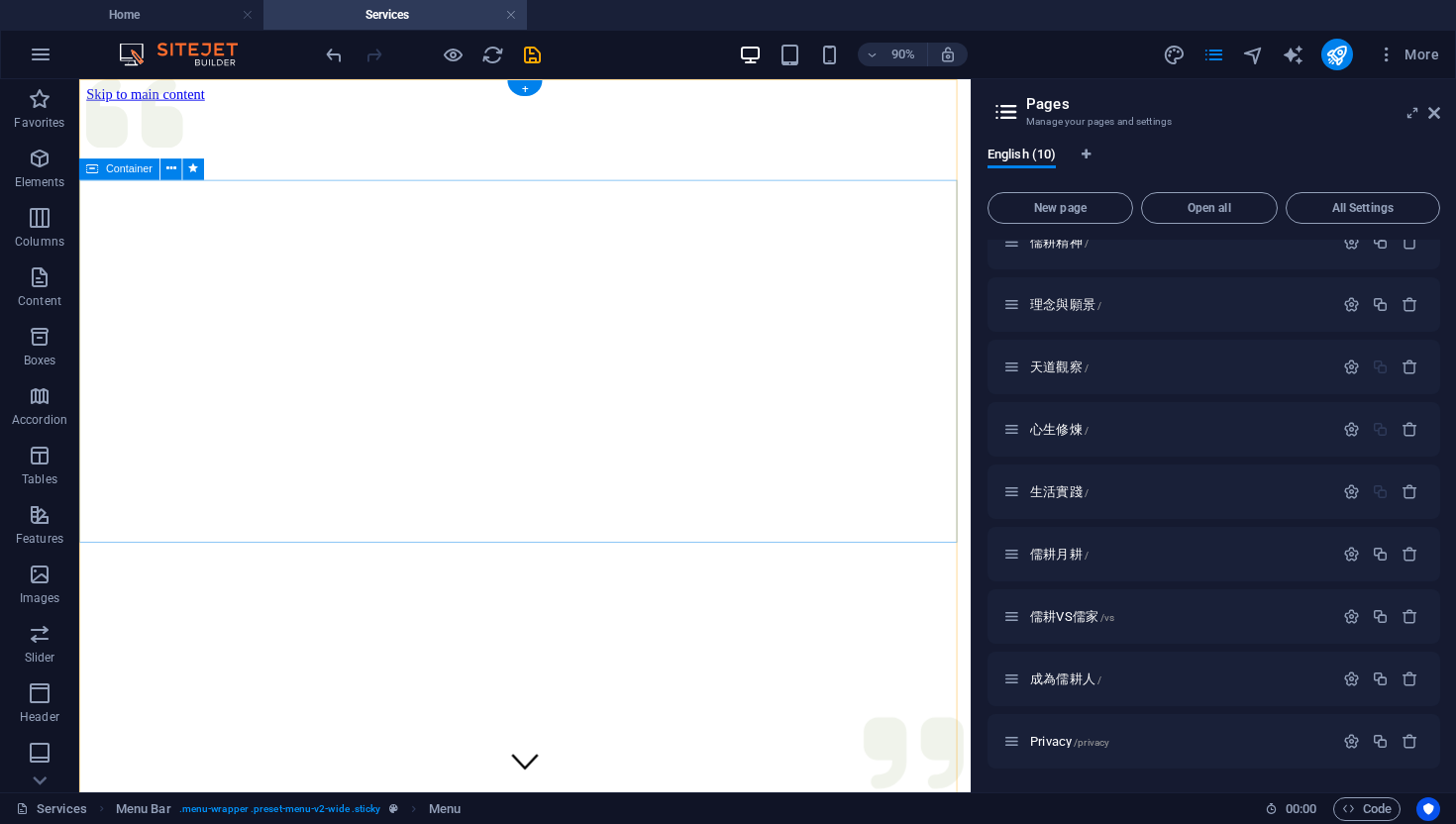 scroll, scrollTop: 87, scrollLeft: 0, axis: vertical 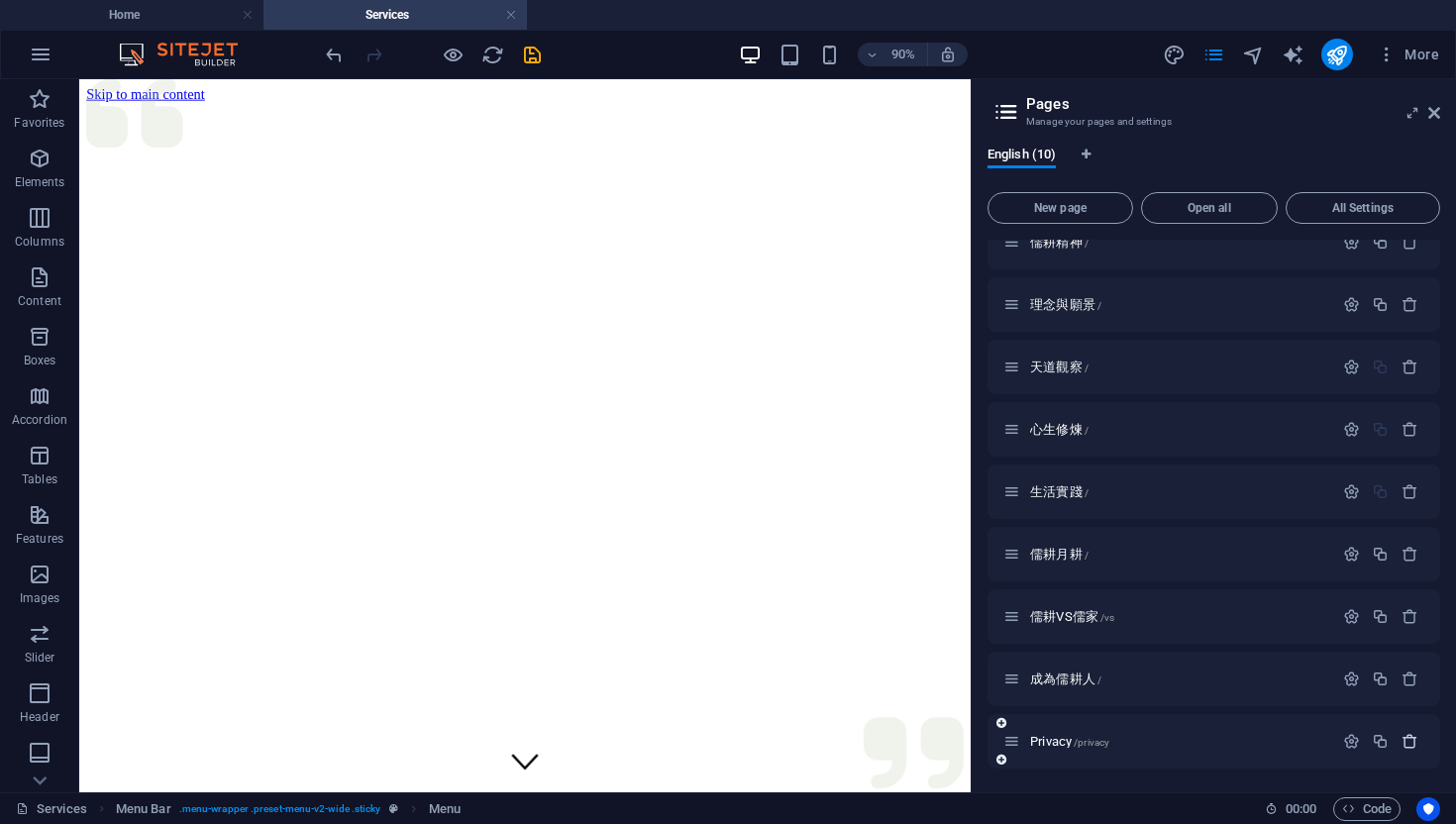 click at bounding box center (1409, 741) 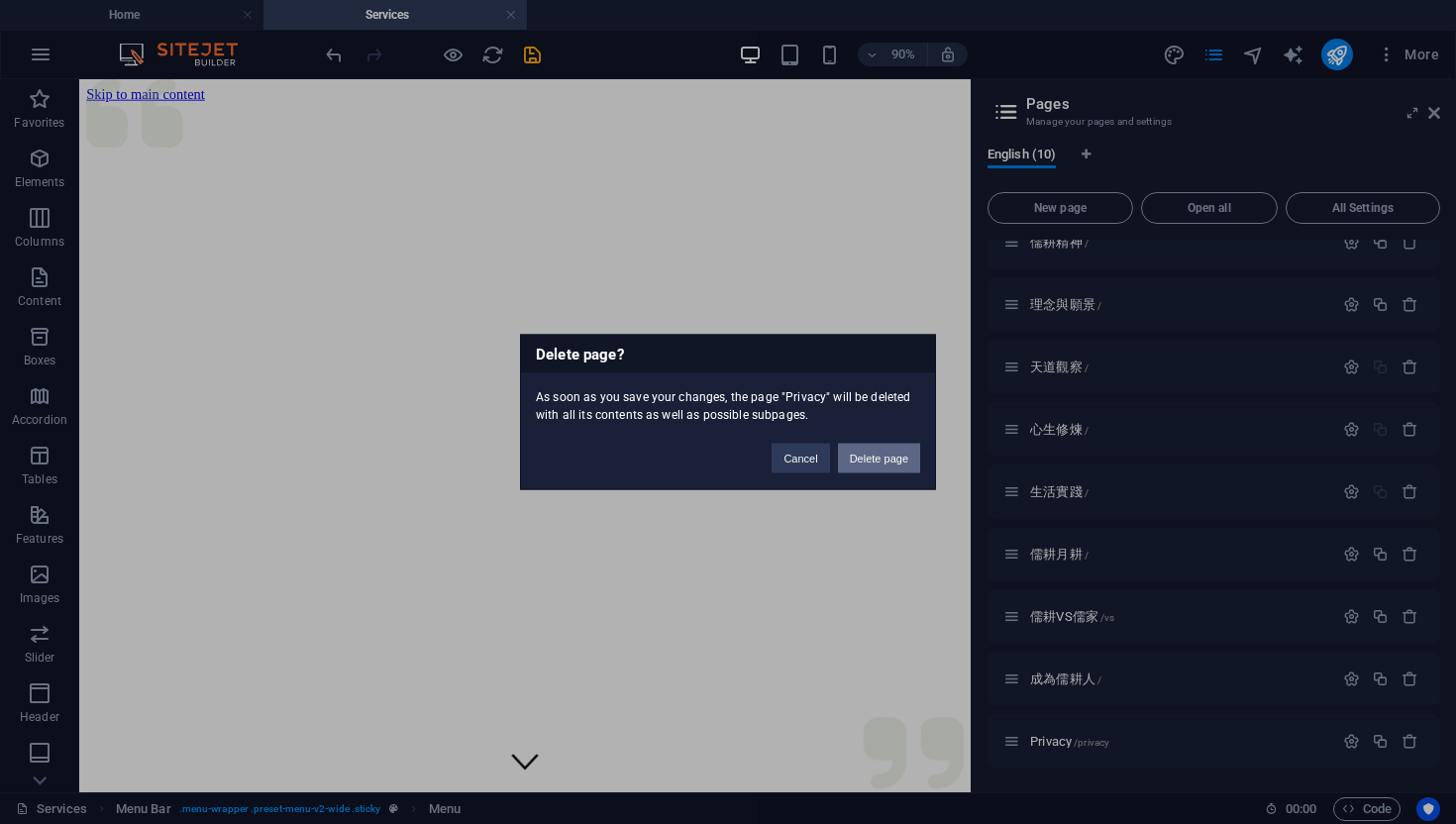 click on "Delete page" at bounding box center (879, 459) 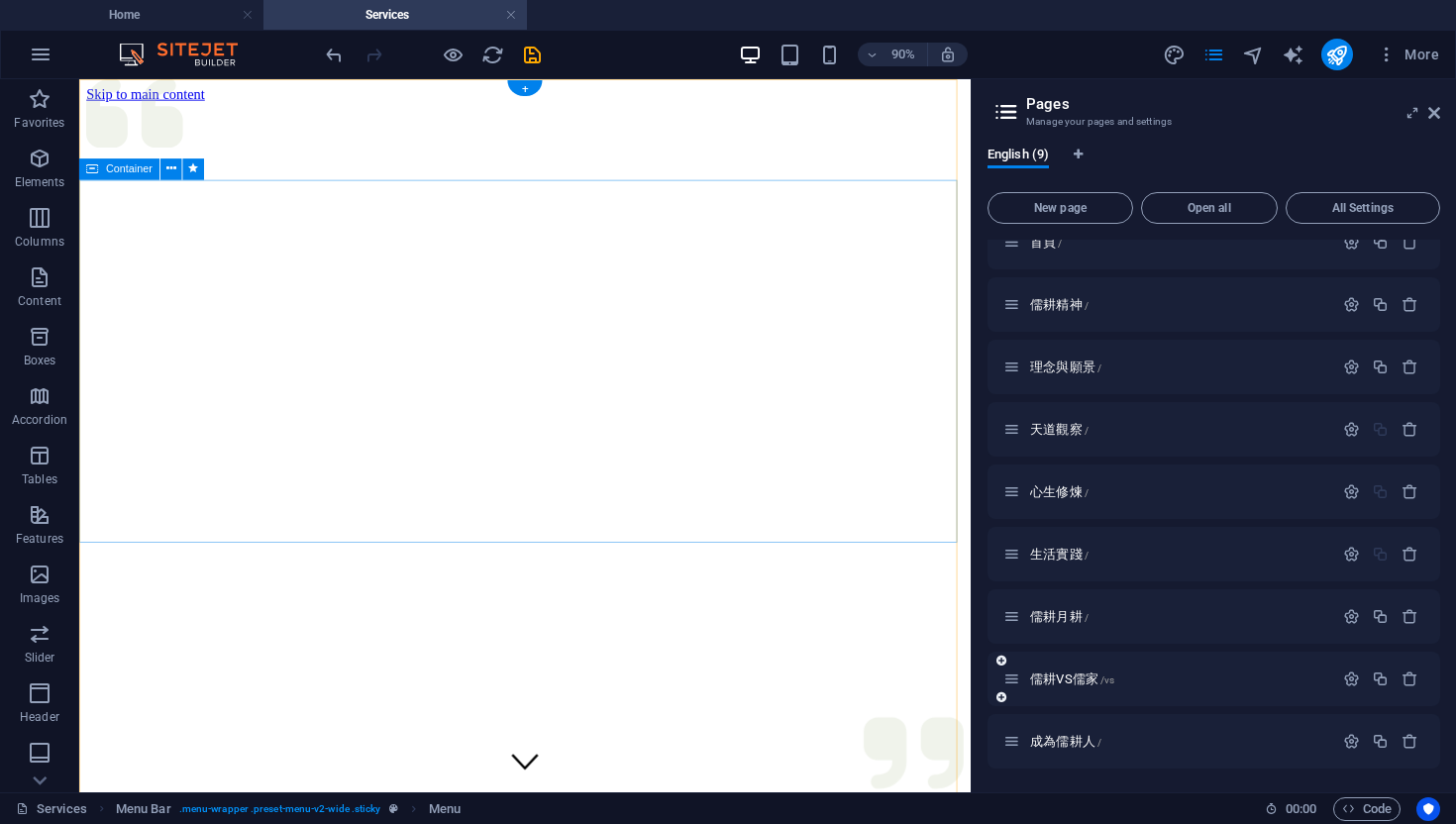 scroll, scrollTop: 25, scrollLeft: 0, axis: vertical 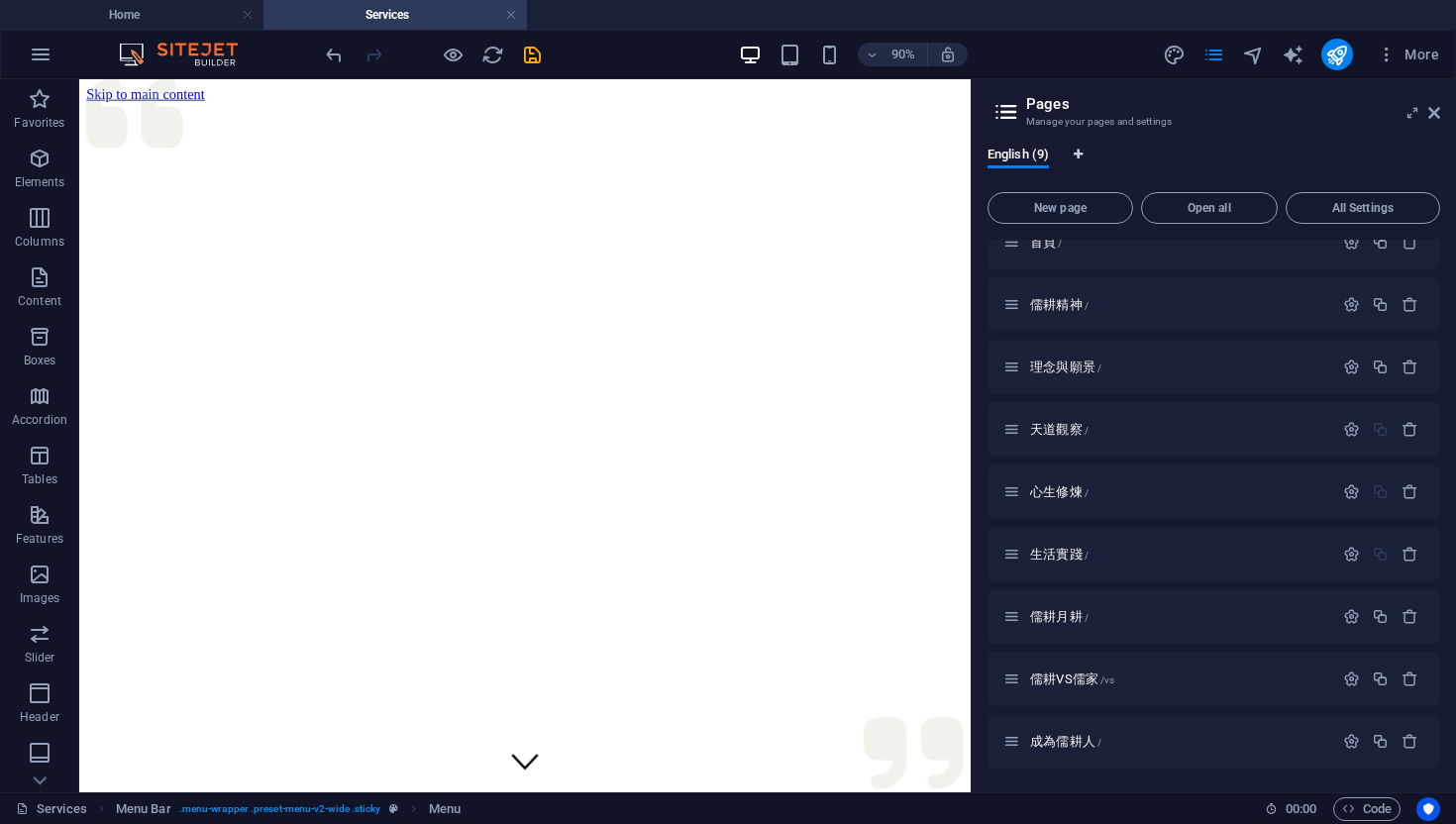 click at bounding box center [1078, 154] 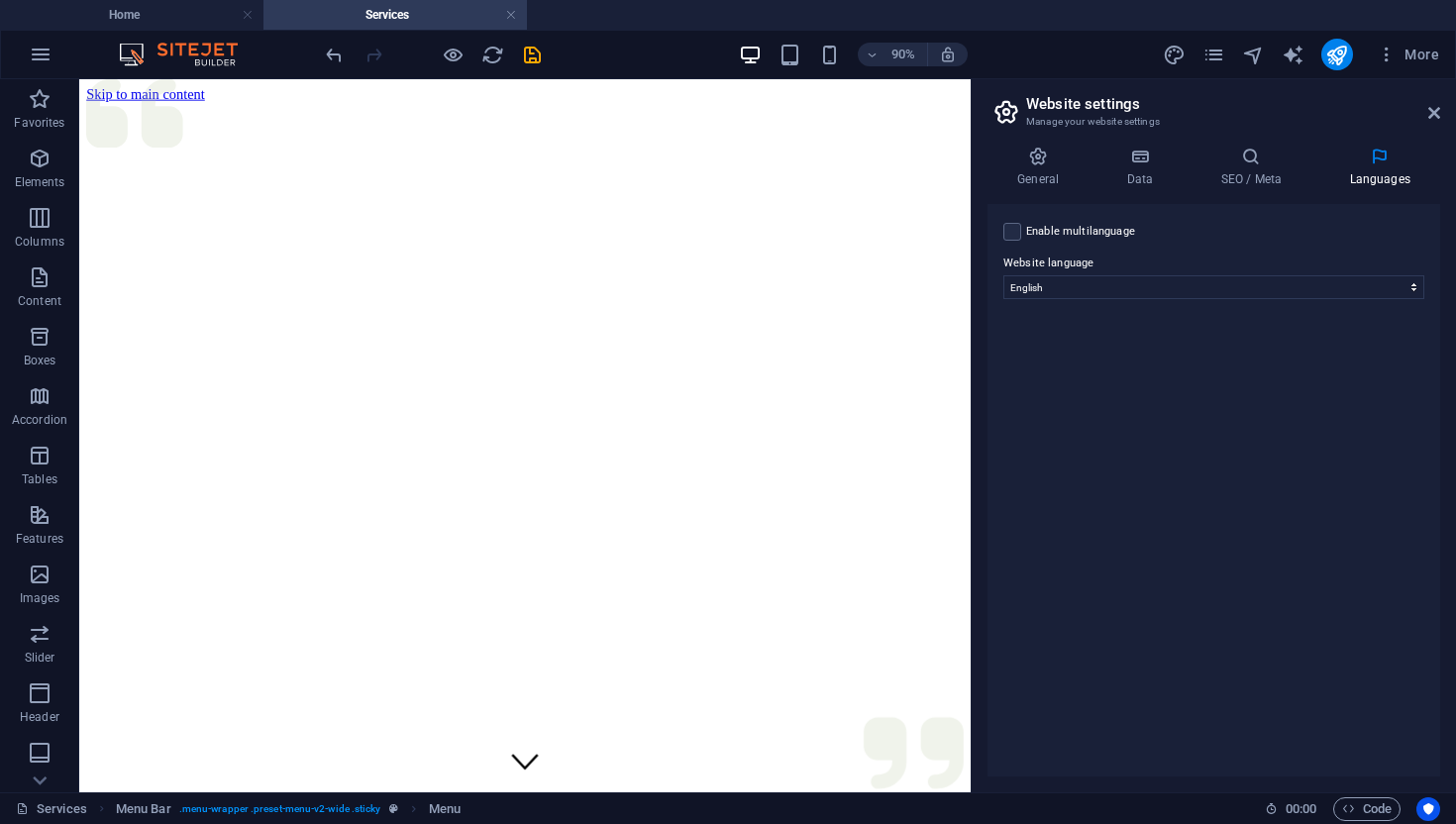 click on "Languages" at bounding box center (1380, 167) 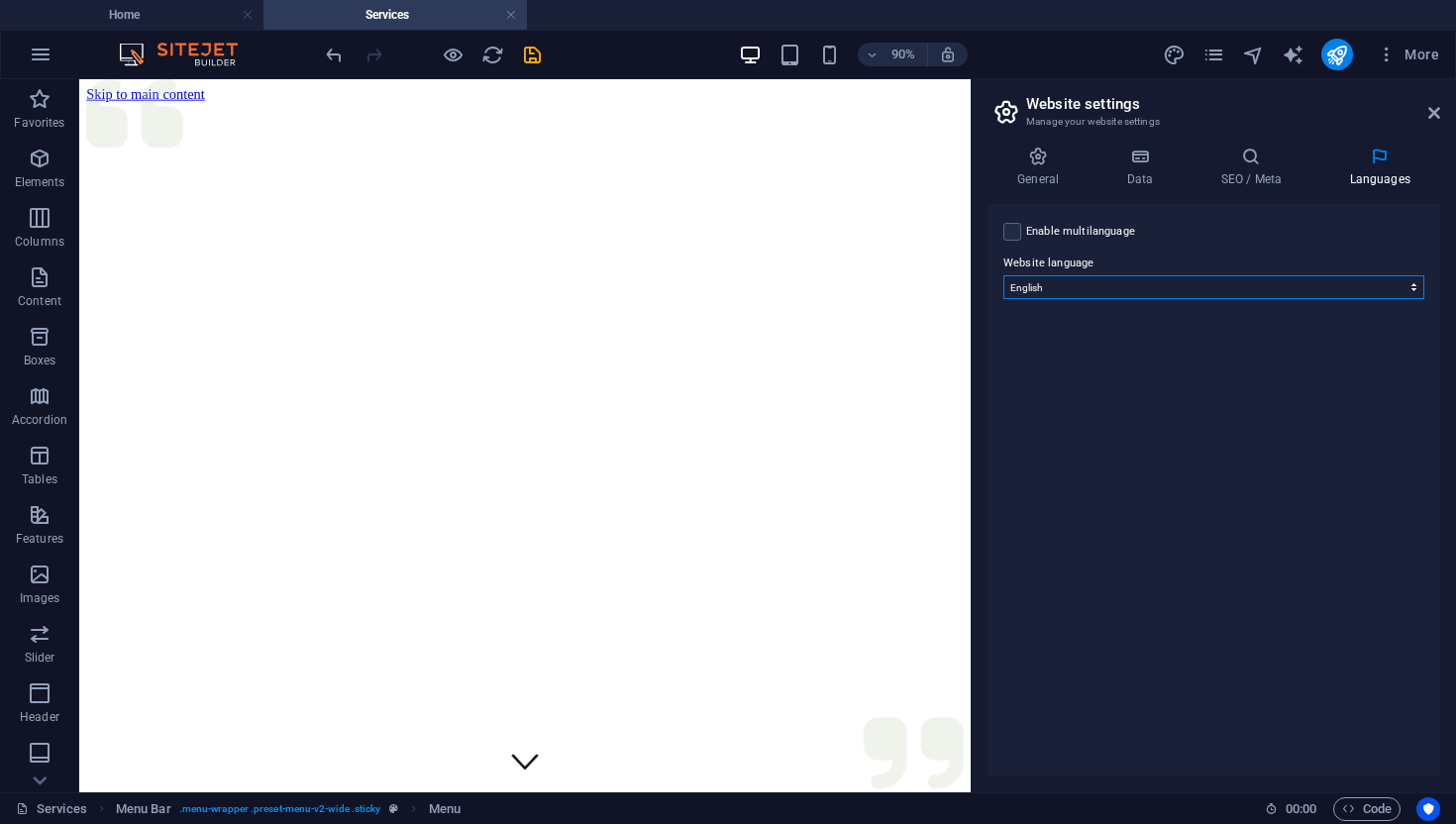 click on "Abkhazian Afar Afrikaans Akan Albanian Amharic Arabic Aragonese Armenian Assamese Avaric Avestan Aymara Azerbaijani Bambara Bashkir Basque Belarusian Bengali Bihari languages Bislama Bokmål Bosnian Breton Bulgarian Burmese Catalan Central Khmer Chamorro Chechen Chinese Church Slavic Chuvash Cornish Corsican Cree Croatian Czech Danish Dutch Dzongkha English Esperanto Estonian Ewe Faroese Farsi (Persian) Fijian Finnish French Fulah Gaelic Galician Ganda Georgian German Greek Greenlandic Guaraní Gujarati Haitian Creole Hausa Hebrew Herero Hindi Hiri Motu Hungarian Icelandic Ido Igbo Indonesian Interlingua Interlingue Inuktitut Inupiaq Irish Italian Japanese Javanese Kannada Kanuri Kashmiri Kazakh Kikuyu Kinyarwanda Komi Kongo Korean Kurdish Kwanyama Kyrgyz Lao Latin Latvian Limburgish Lingala Lithuanian Luba-Katanga Luxembourgish Macedonian Malagasy Malay Malayalam Maldivian Maltese Manx Maori Marathi Marshallese Mongolian Nauru Navajo Ndonga Nepali North Ndebele Northern Sami Norwegian Norwegian Nynorsk Nuosu" at bounding box center (1213, 287) 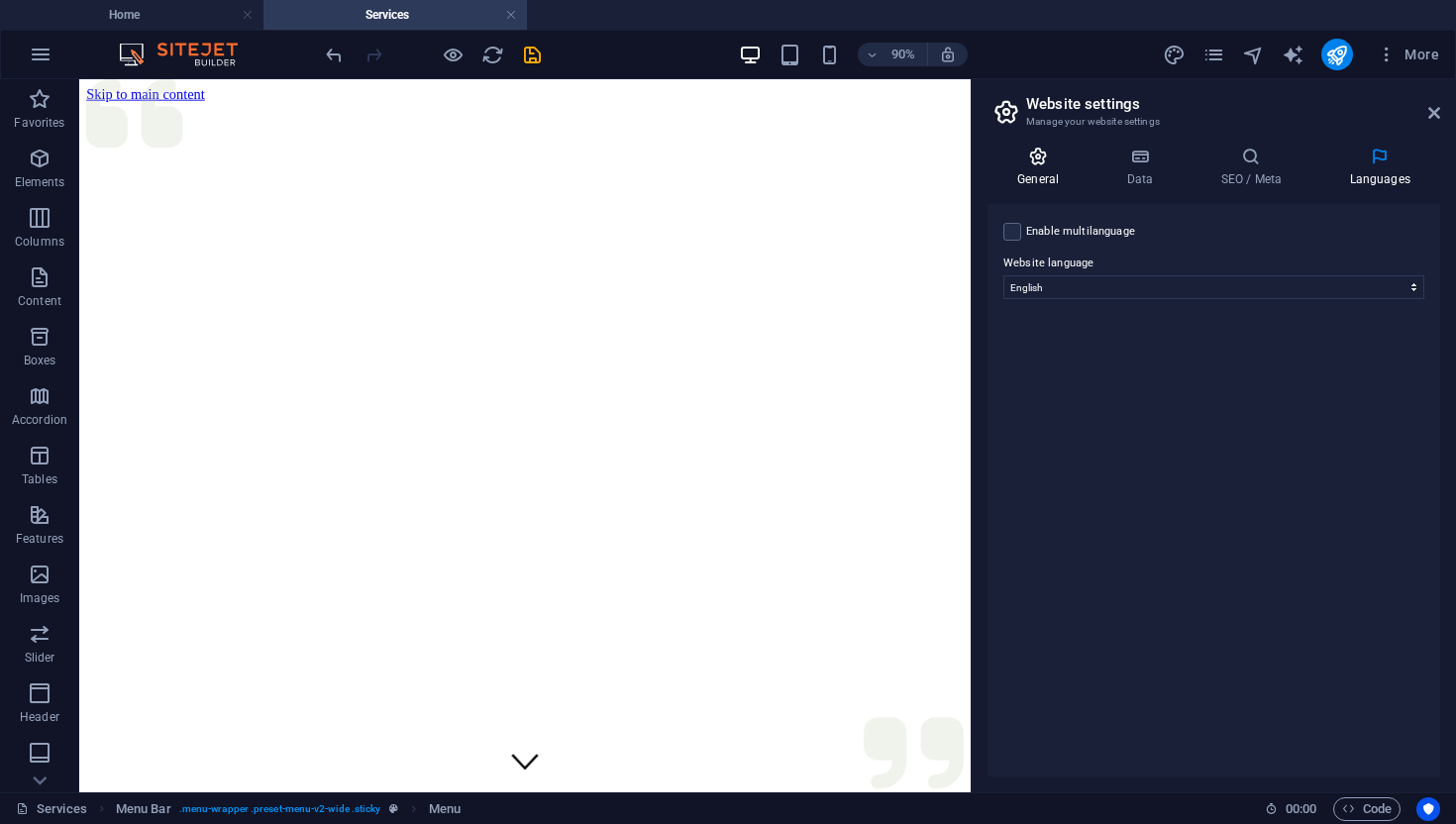click on "General" at bounding box center (1042, 167) 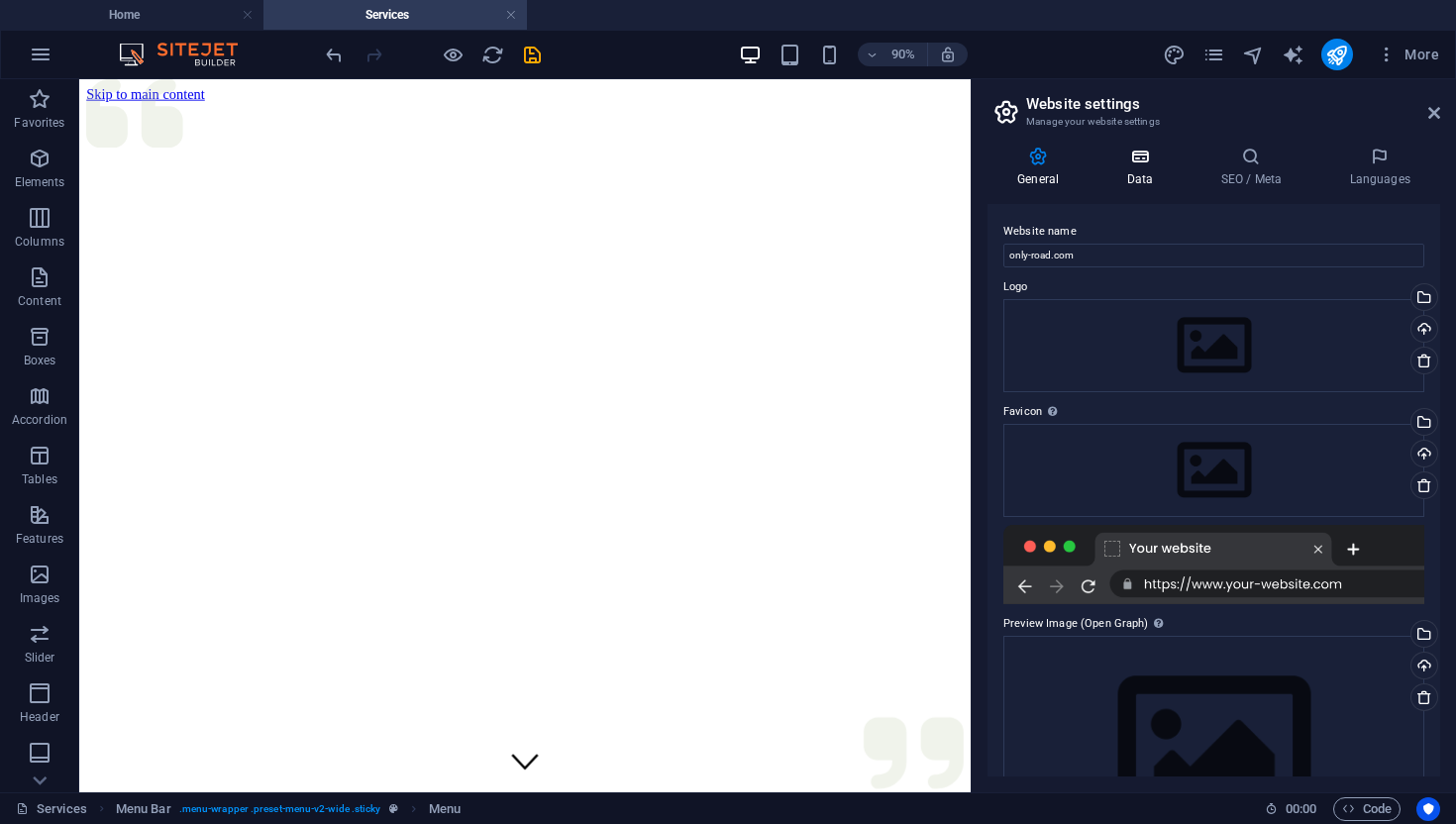 click at bounding box center (1139, 156) 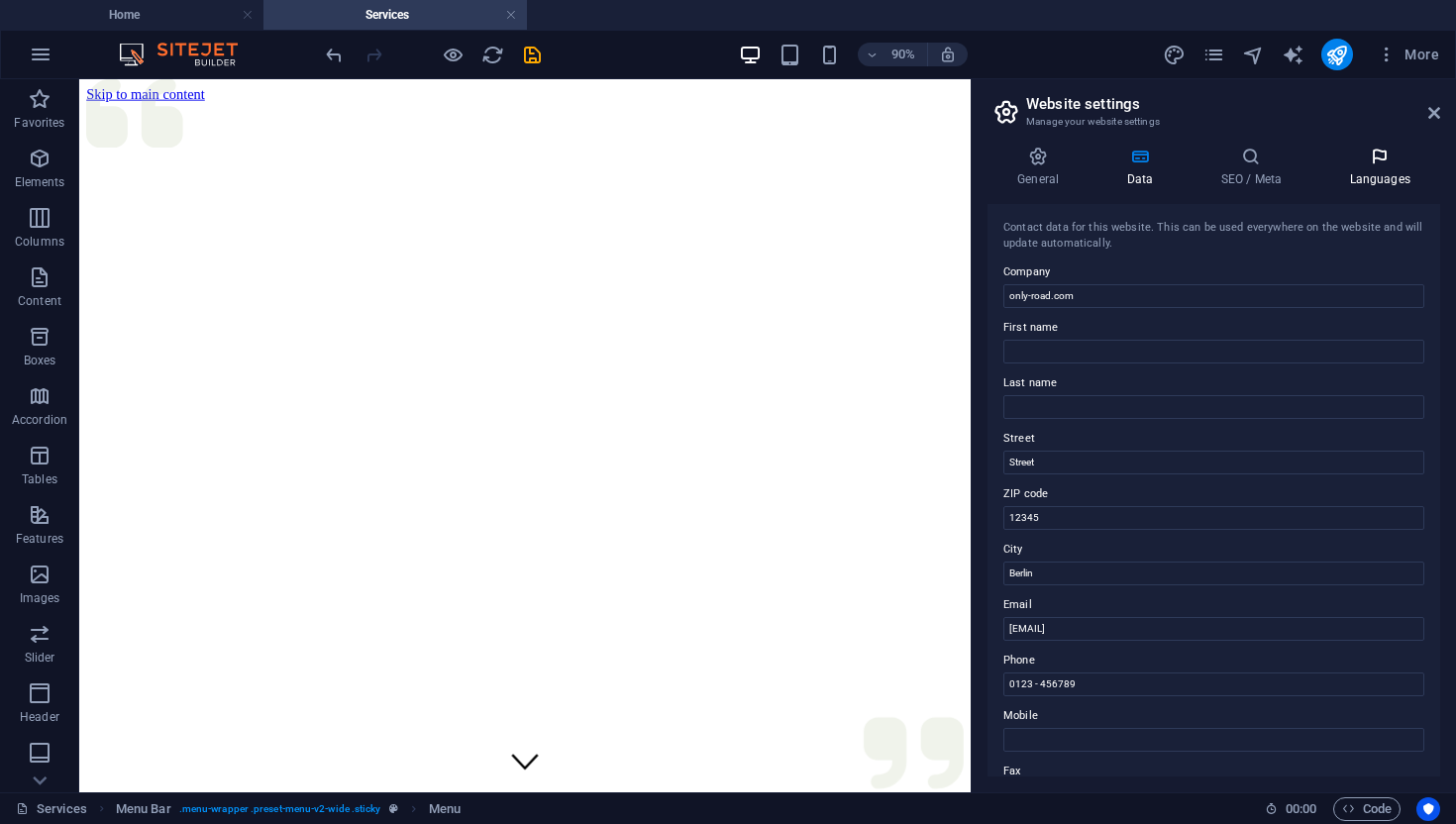 click on "Languages" at bounding box center [1380, 167] 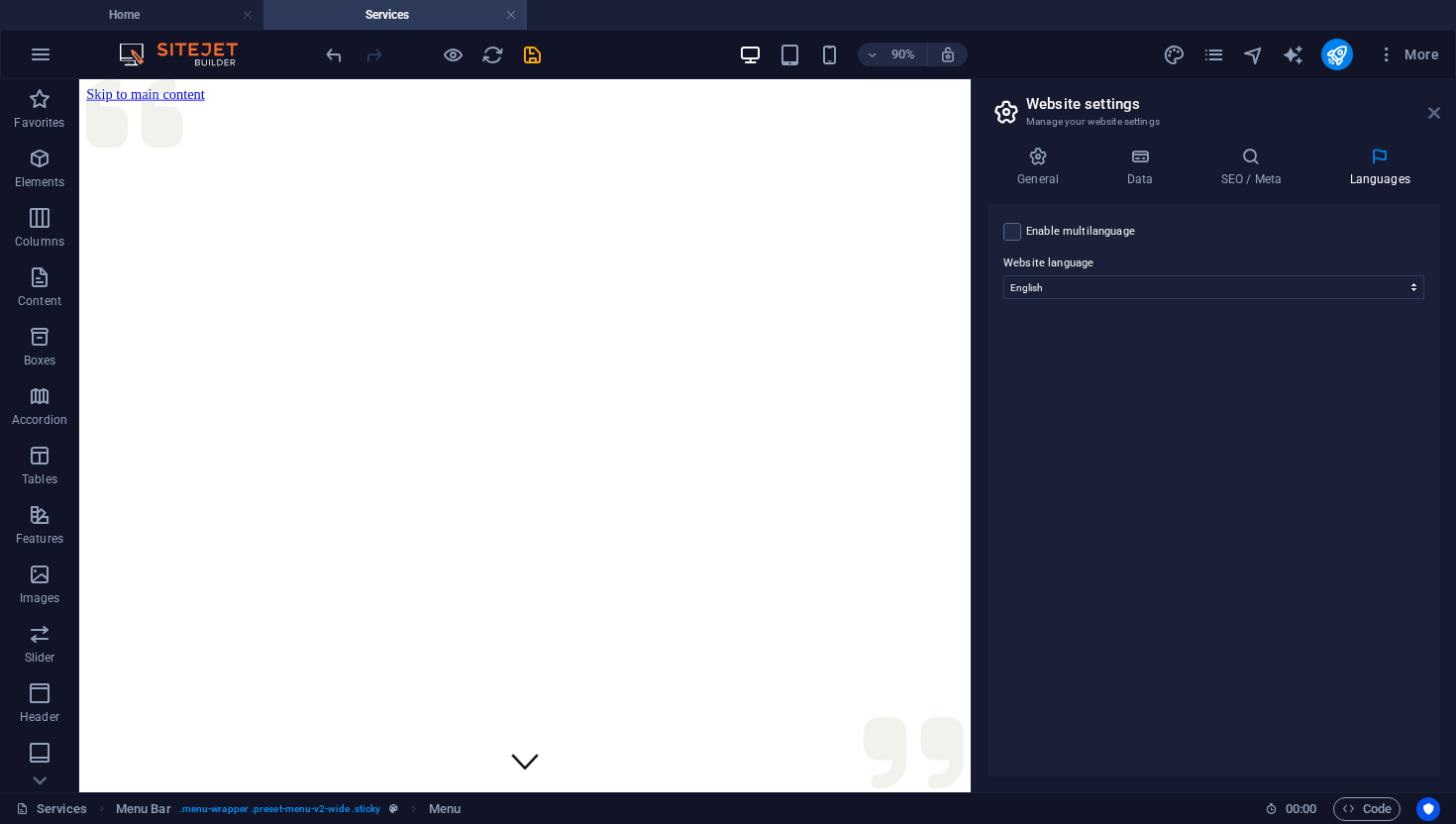 click at bounding box center (1434, 113) 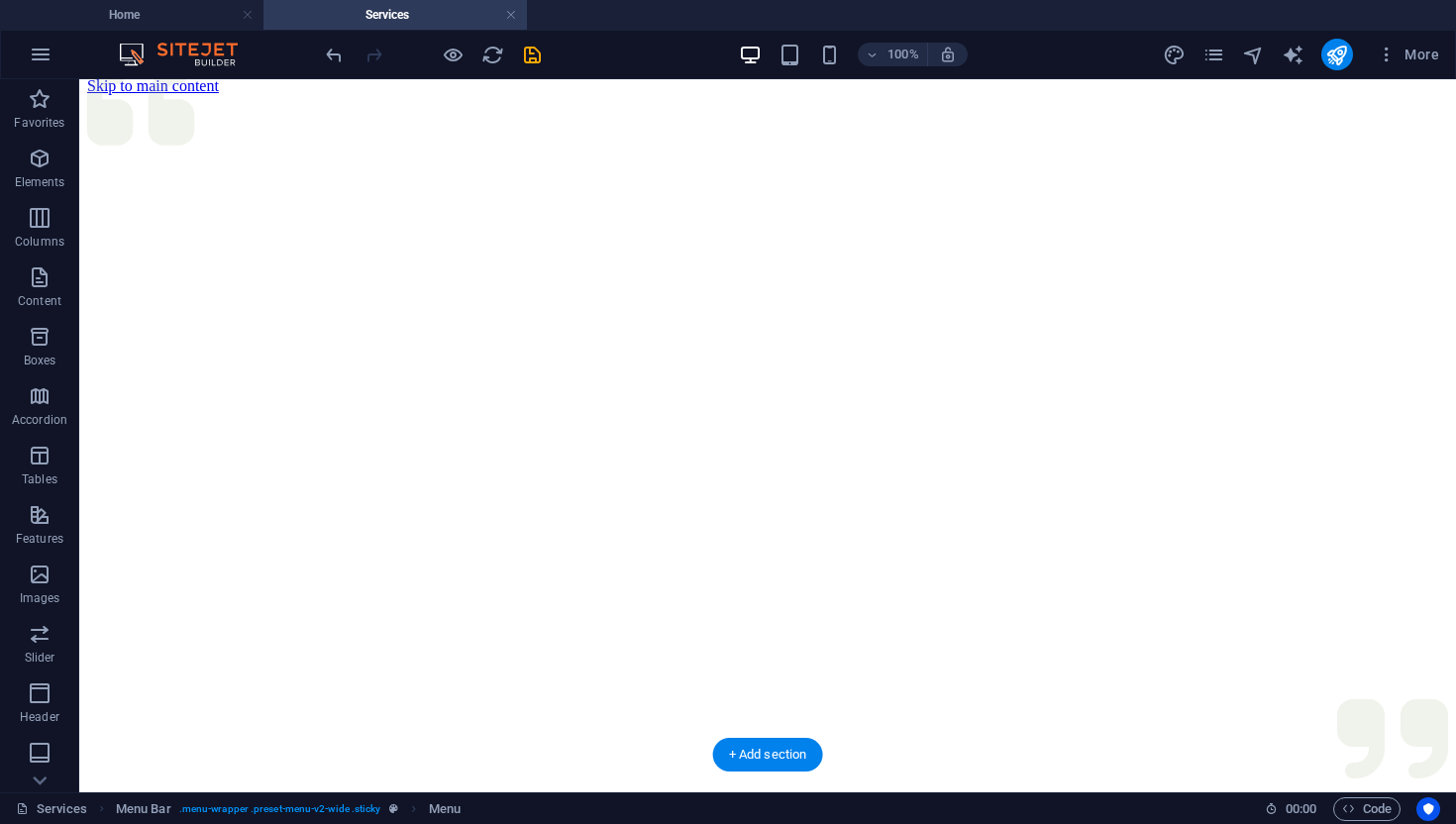 scroll, scrollTop: 0, scrollLeft: 0, axis: both 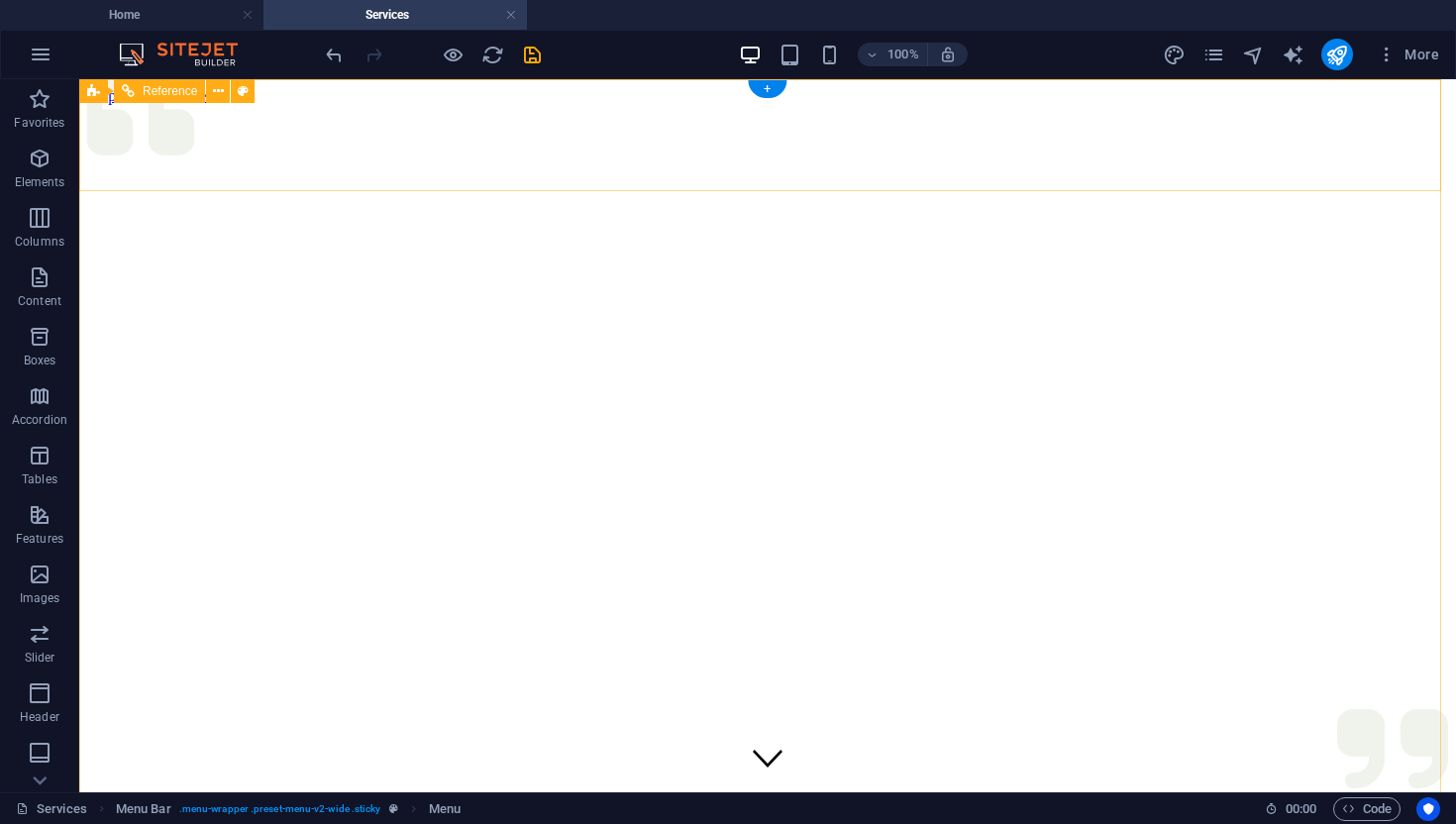 click on "儒耕精神 Services Team Gallery Contact" at bounding box center (768, 1163) 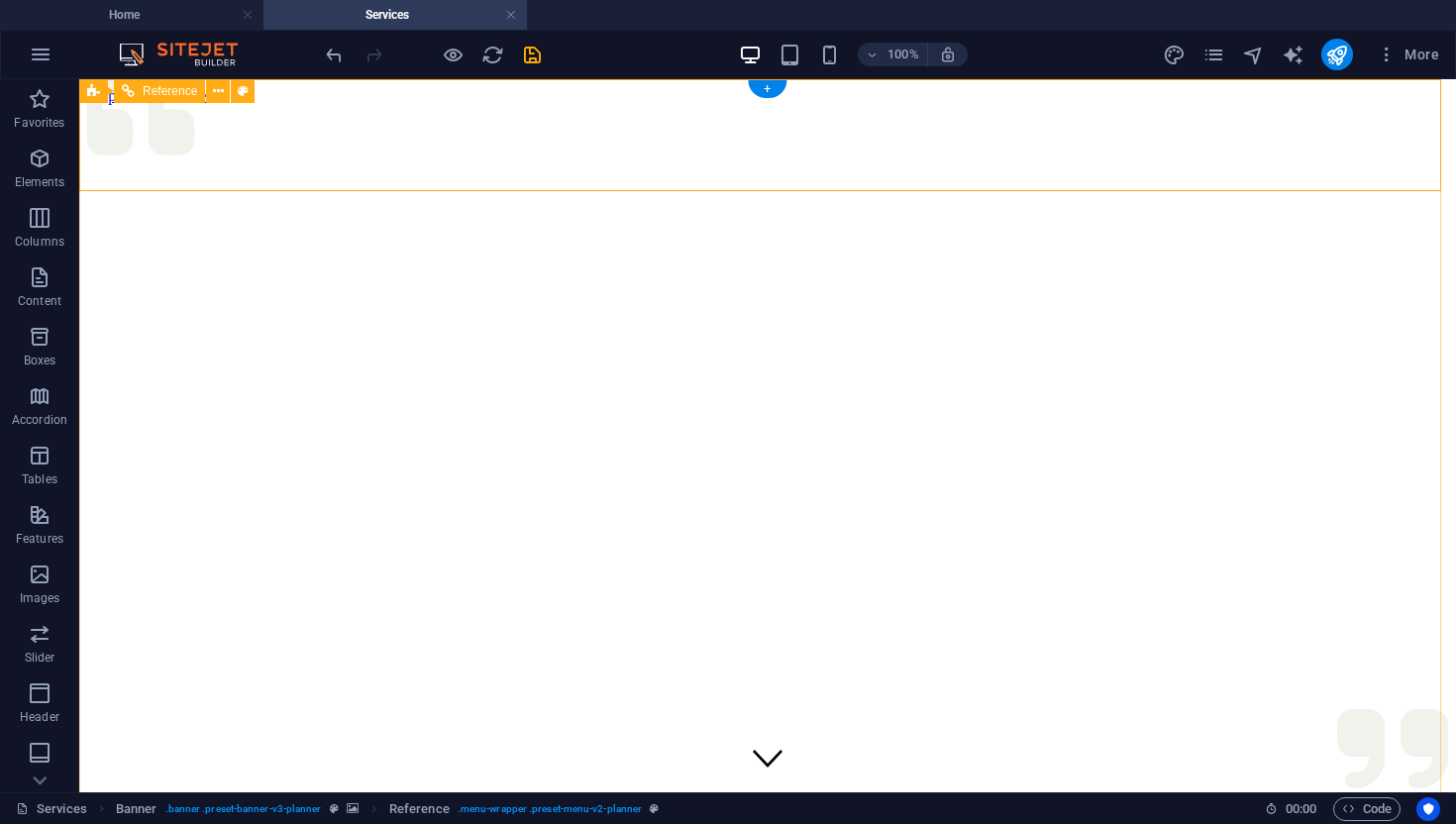 click on "Get in touch" at bounding box center [768, 1234] 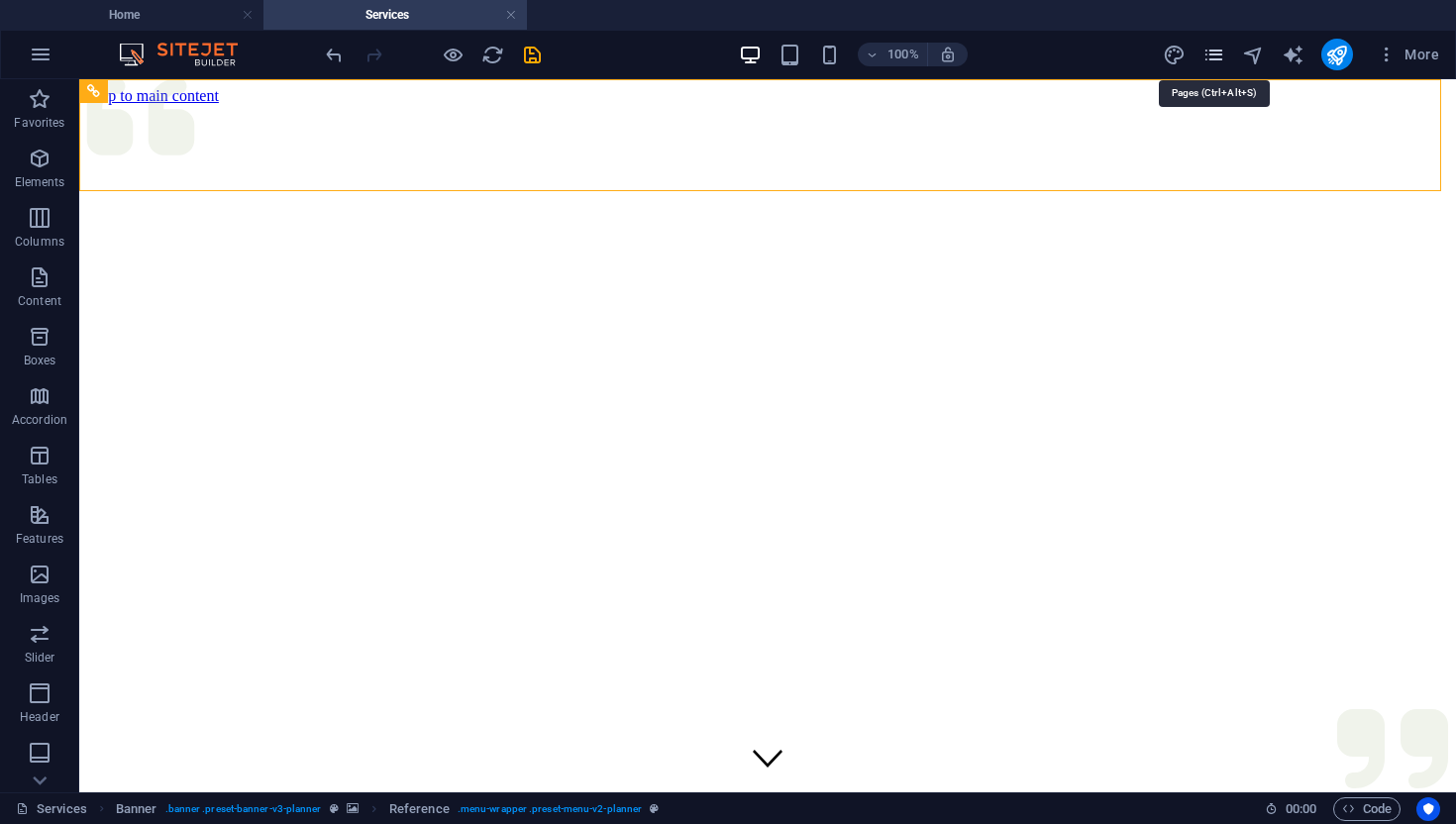 click at bounding box center [1213, 54] 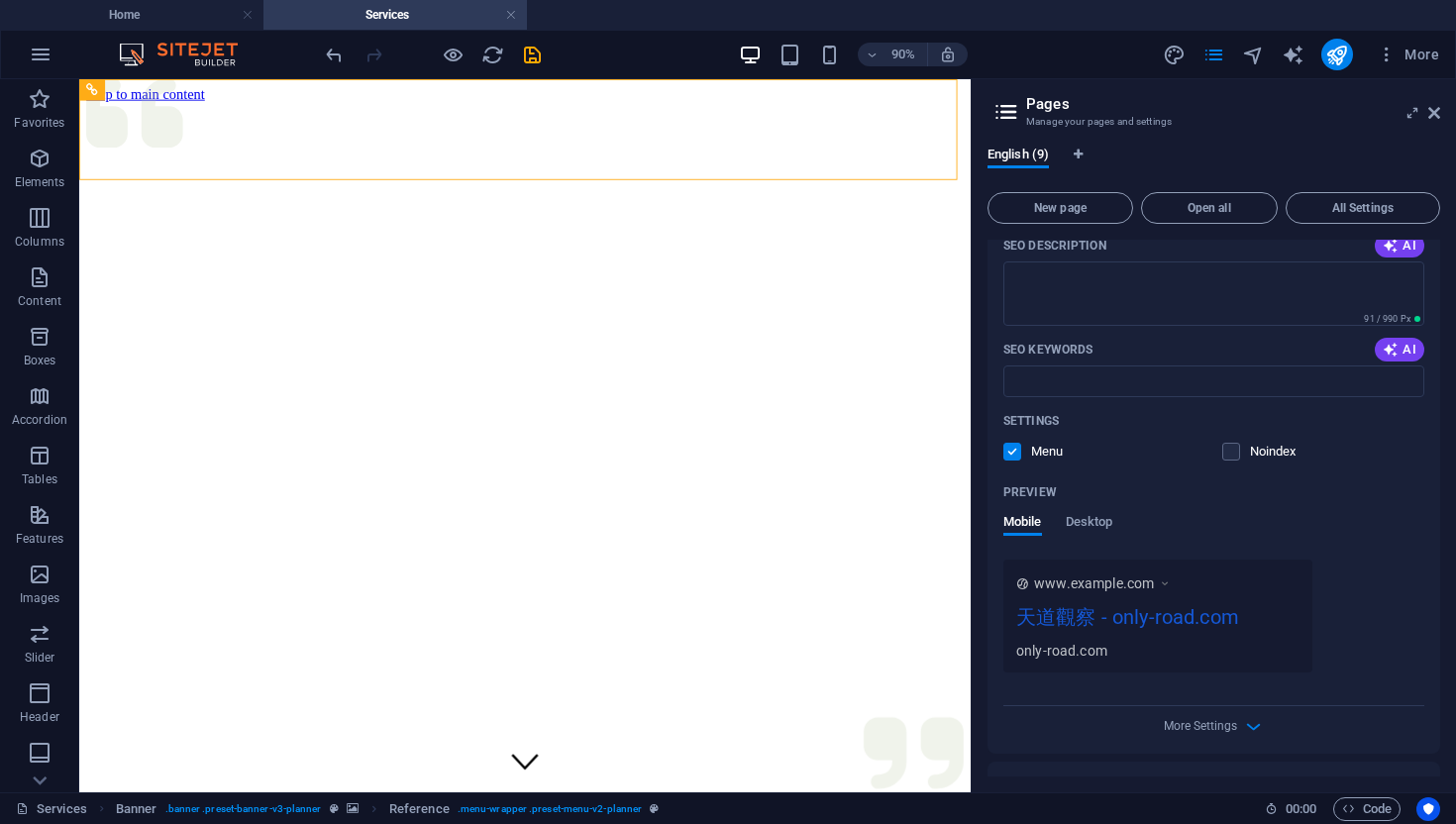 scroll, scrollTop: 0, scrollLeft: 0, axis: both 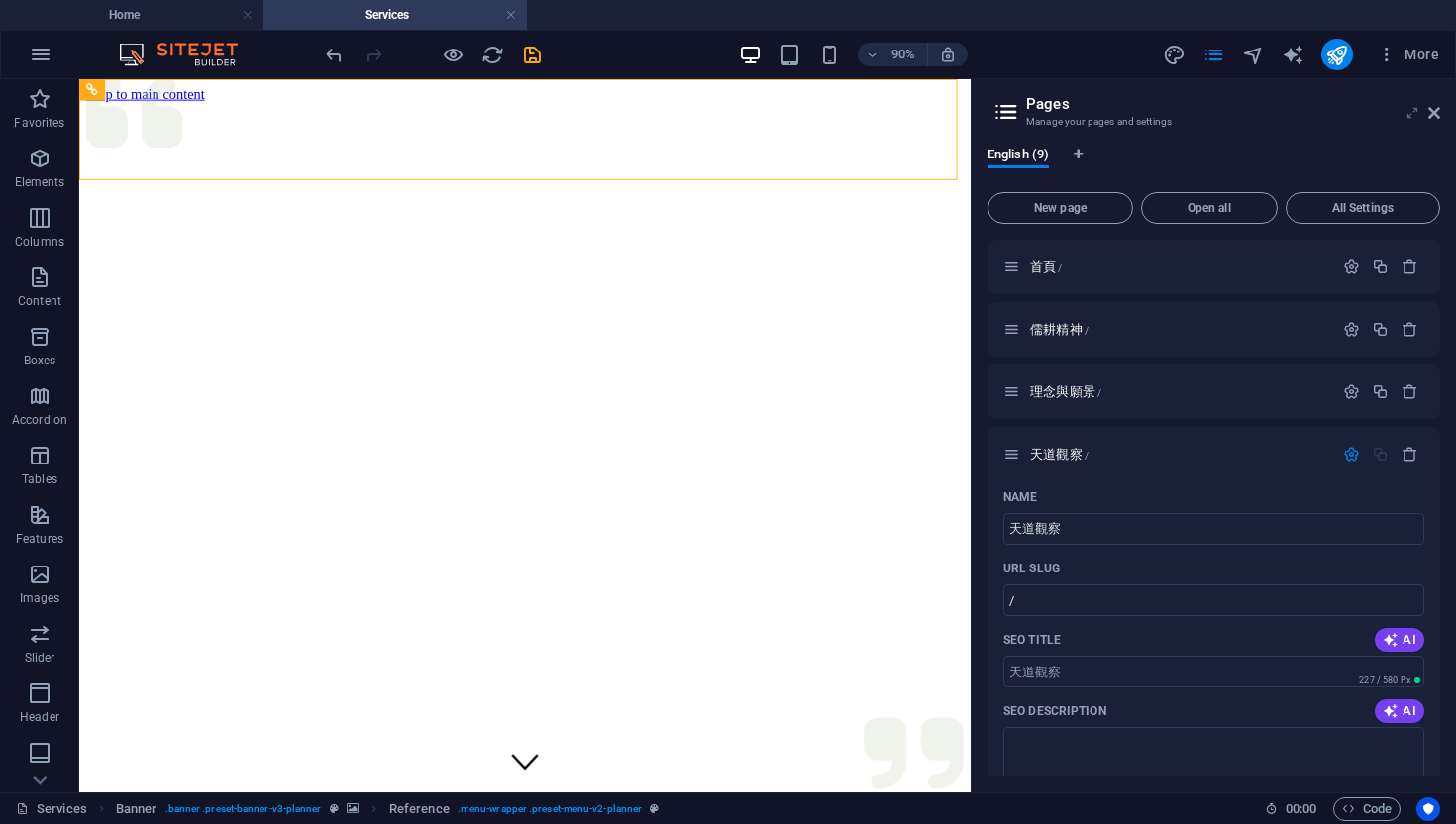 click at bounding box center [1412, 113] 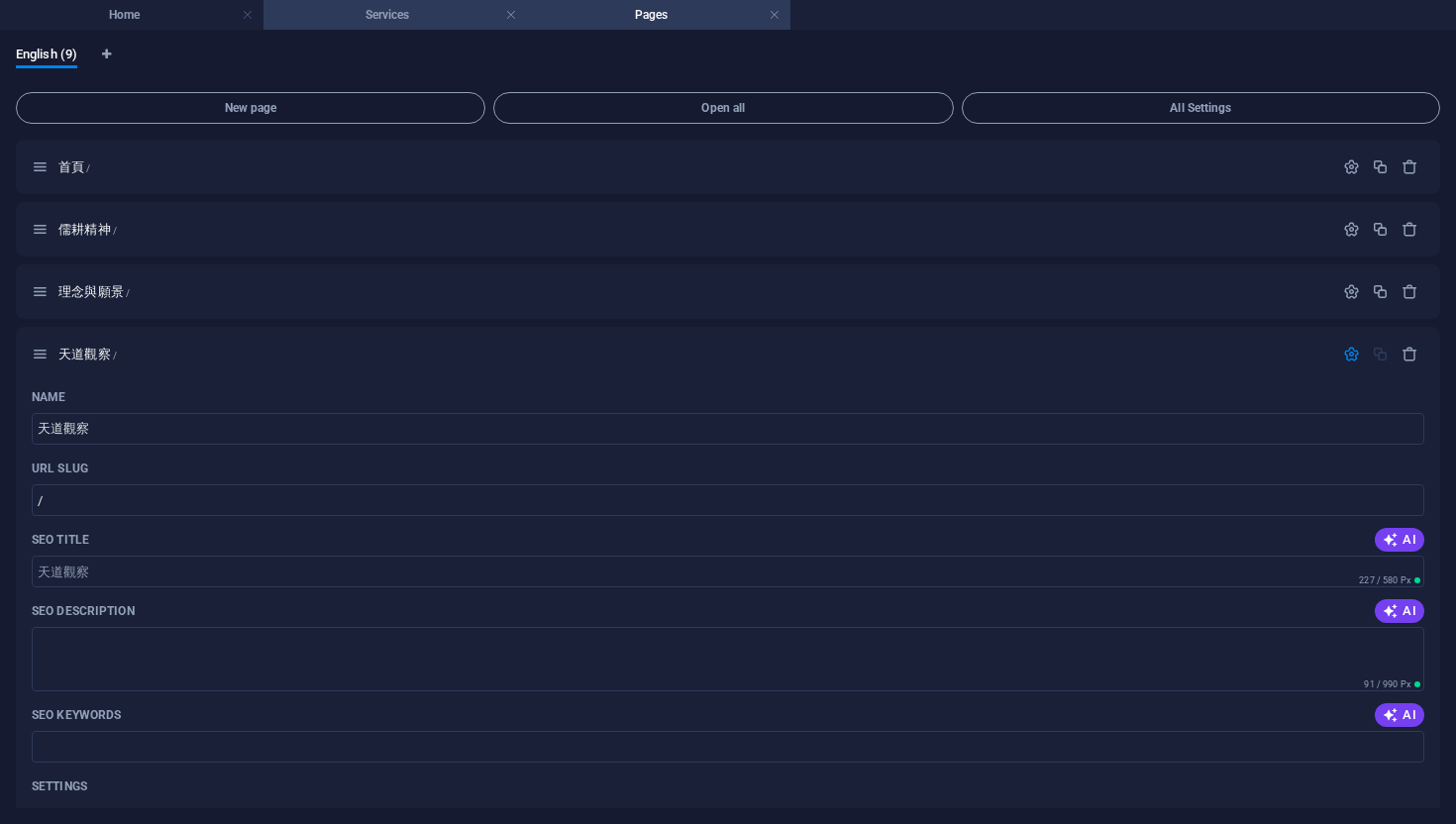 click on "Services" at bounding box center [395, 15] 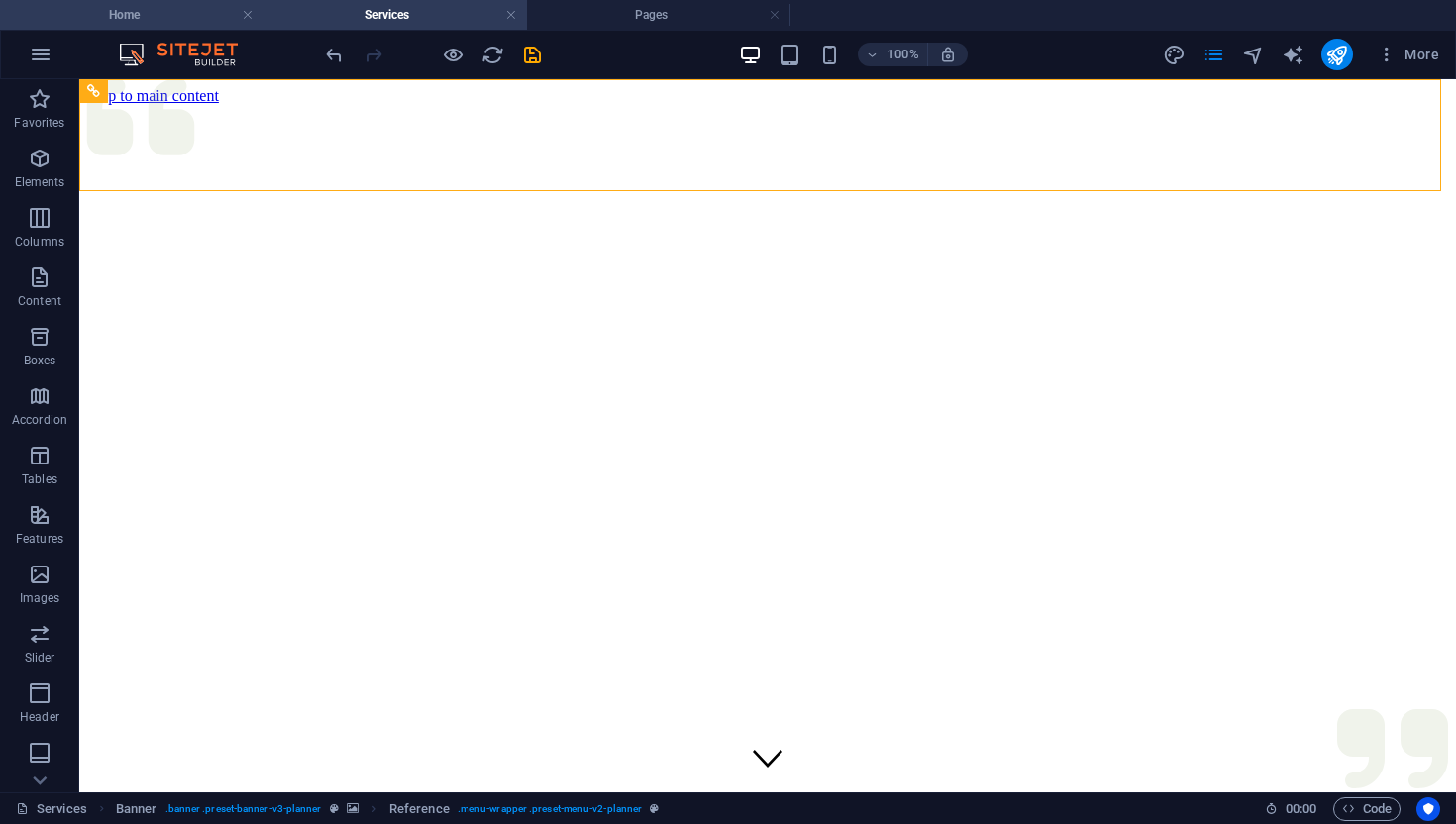 click on "Home" at bounding box center (132, 15) 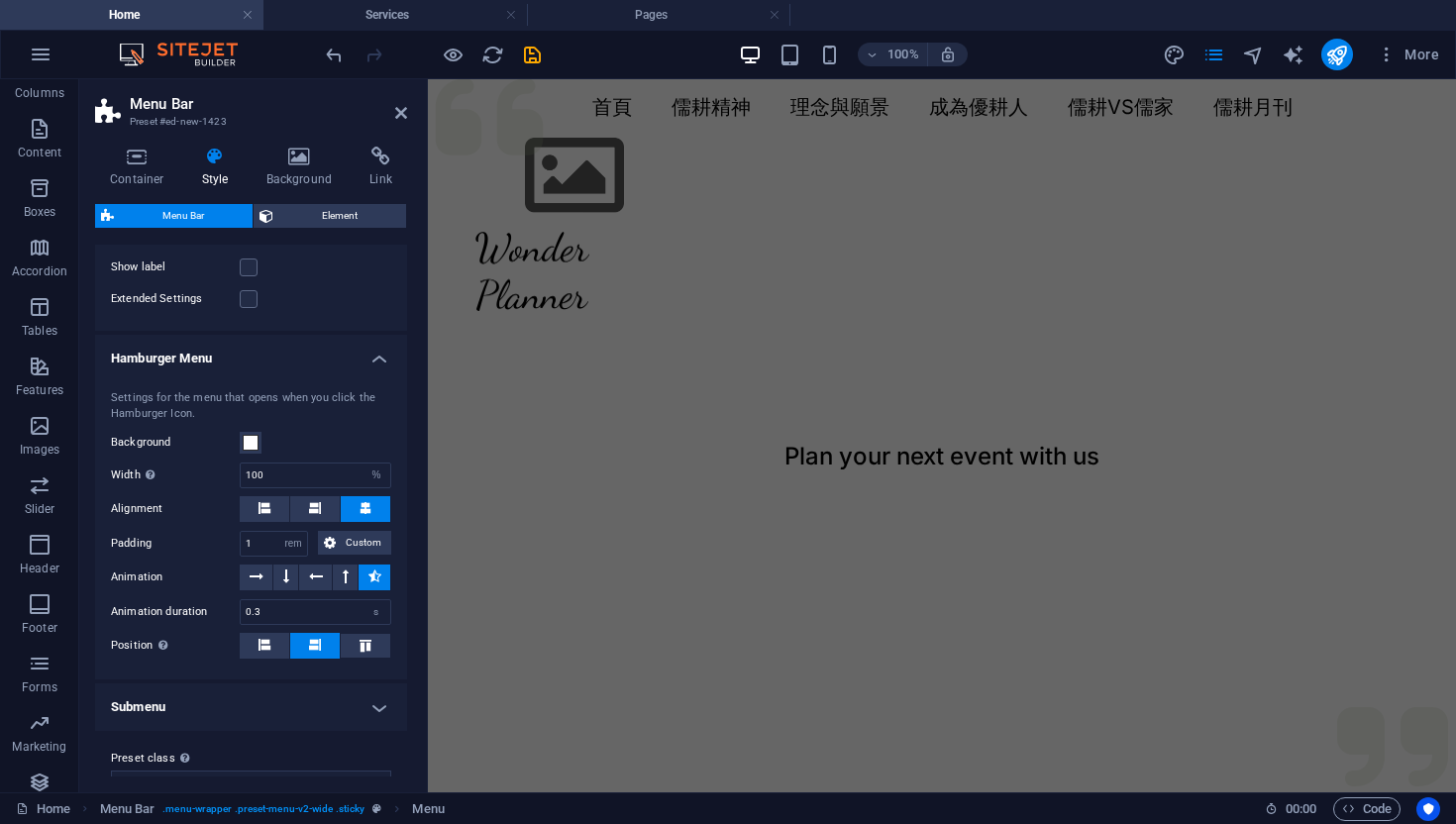 scroll, scrollTop: 746, scrollLeft: 0, axis: vertical 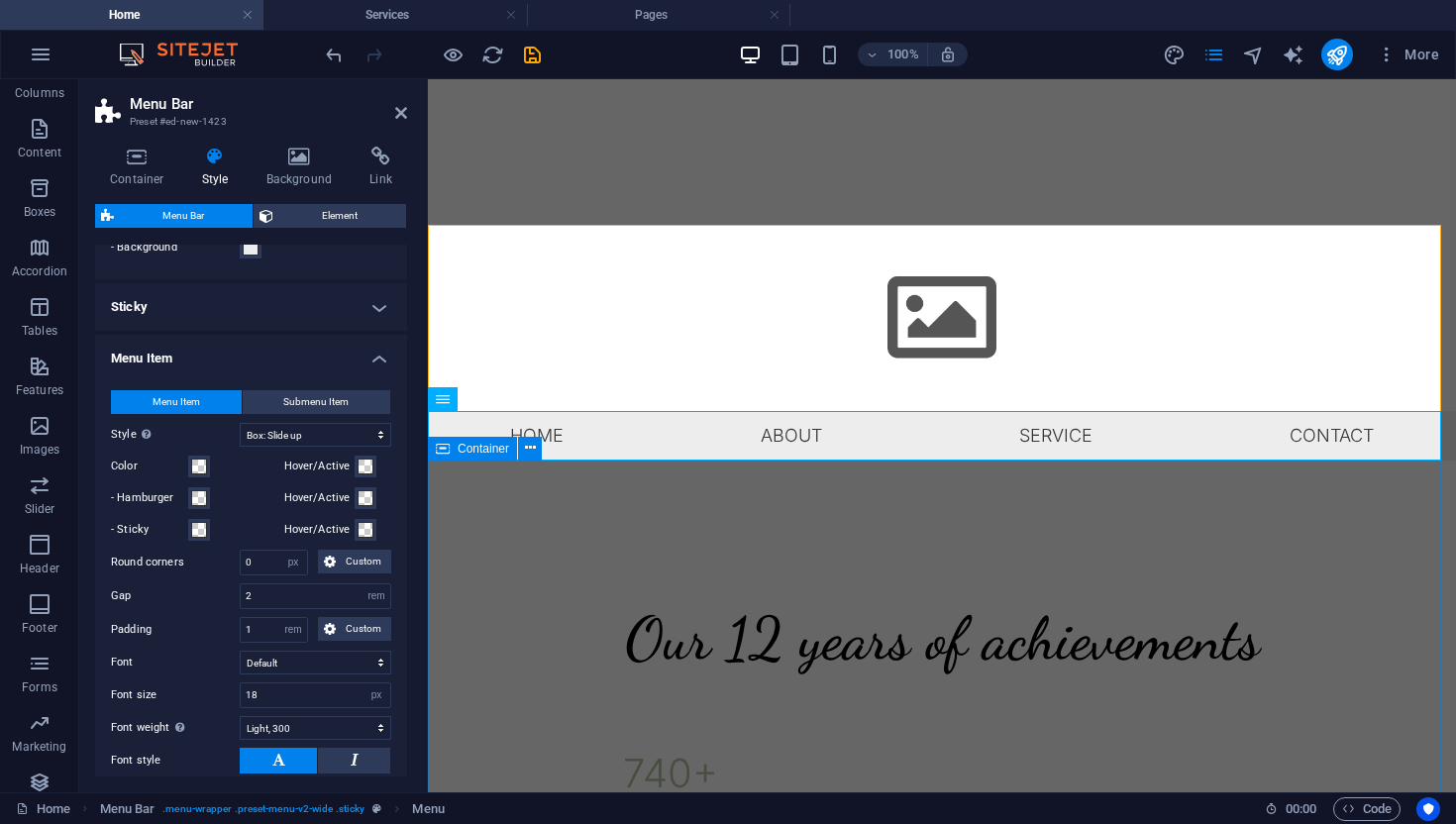 click on "Container" at bounding box center [491, 449] 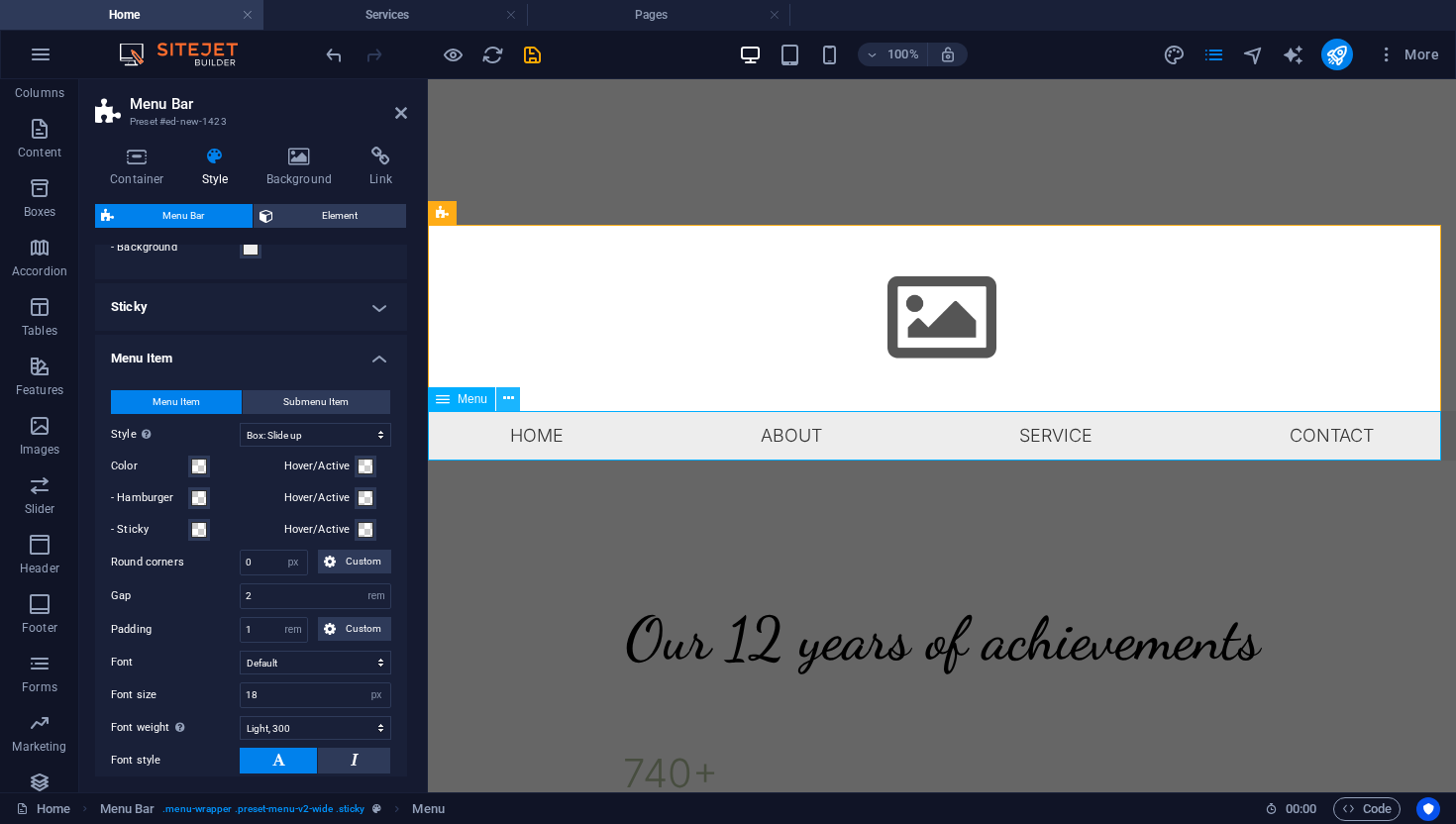 click at bounding box center [508, 398] 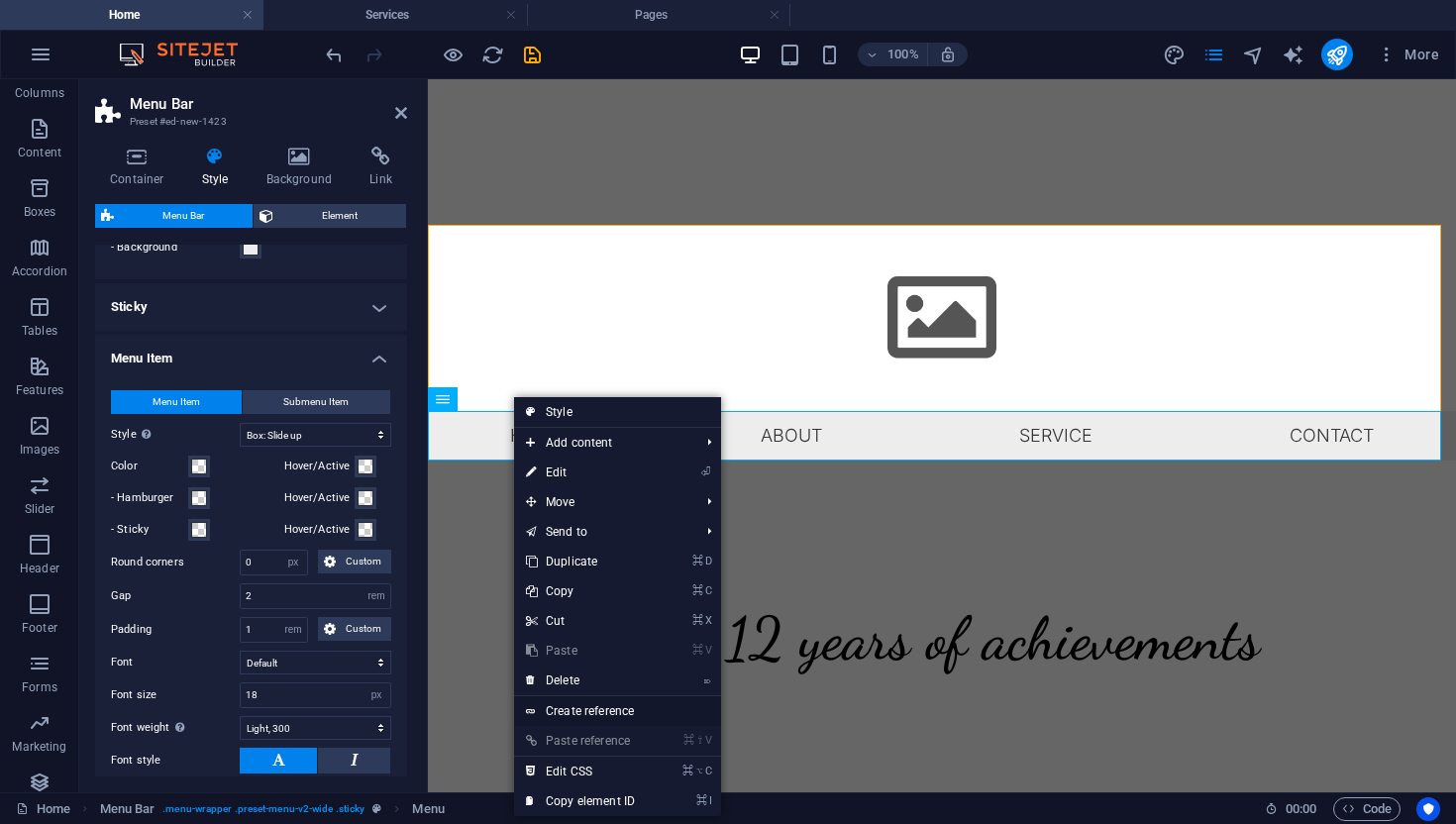 click on "Create reference" at bounding box center [617, 711] 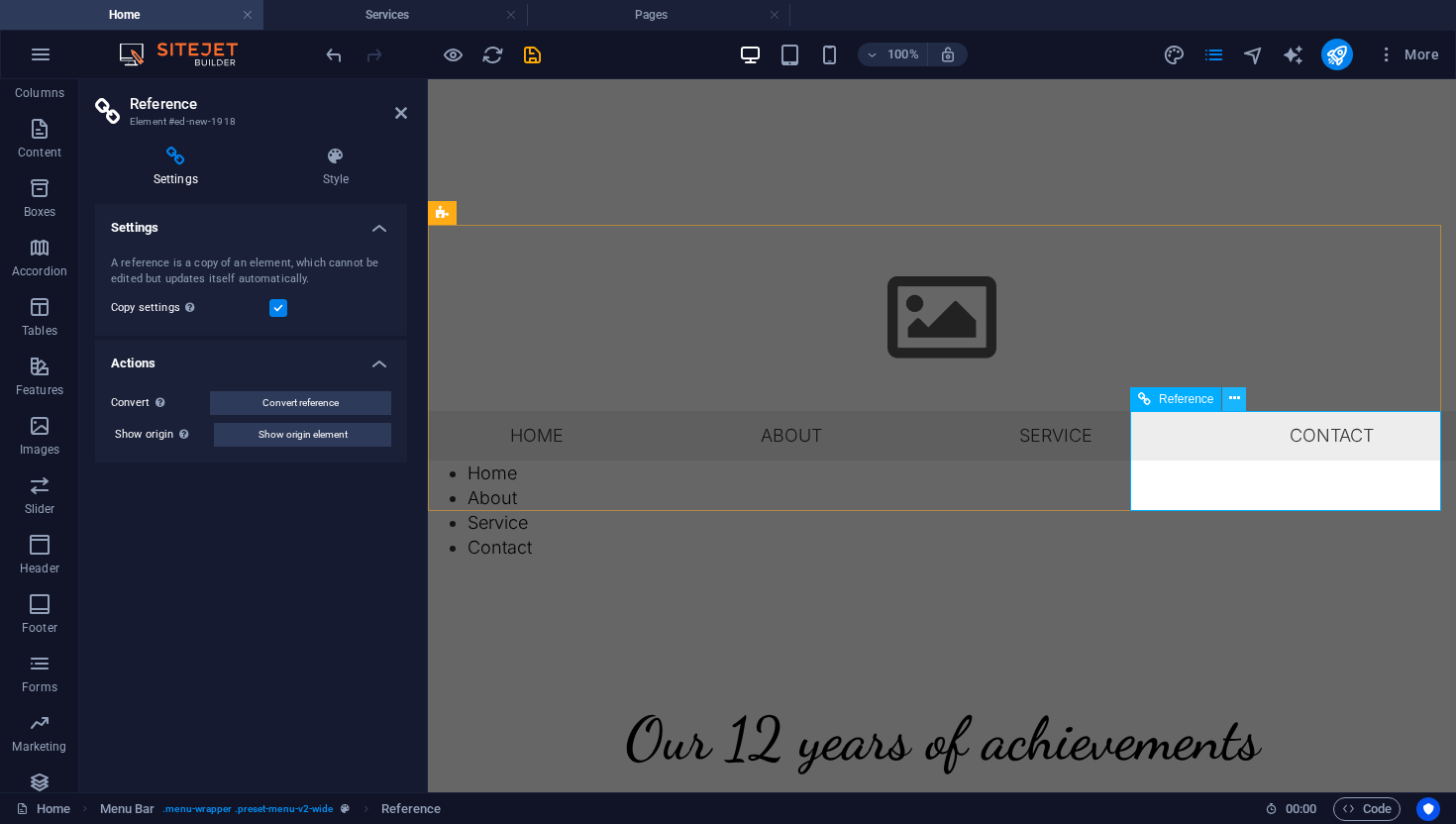 click at bounding box center [1234, 398] 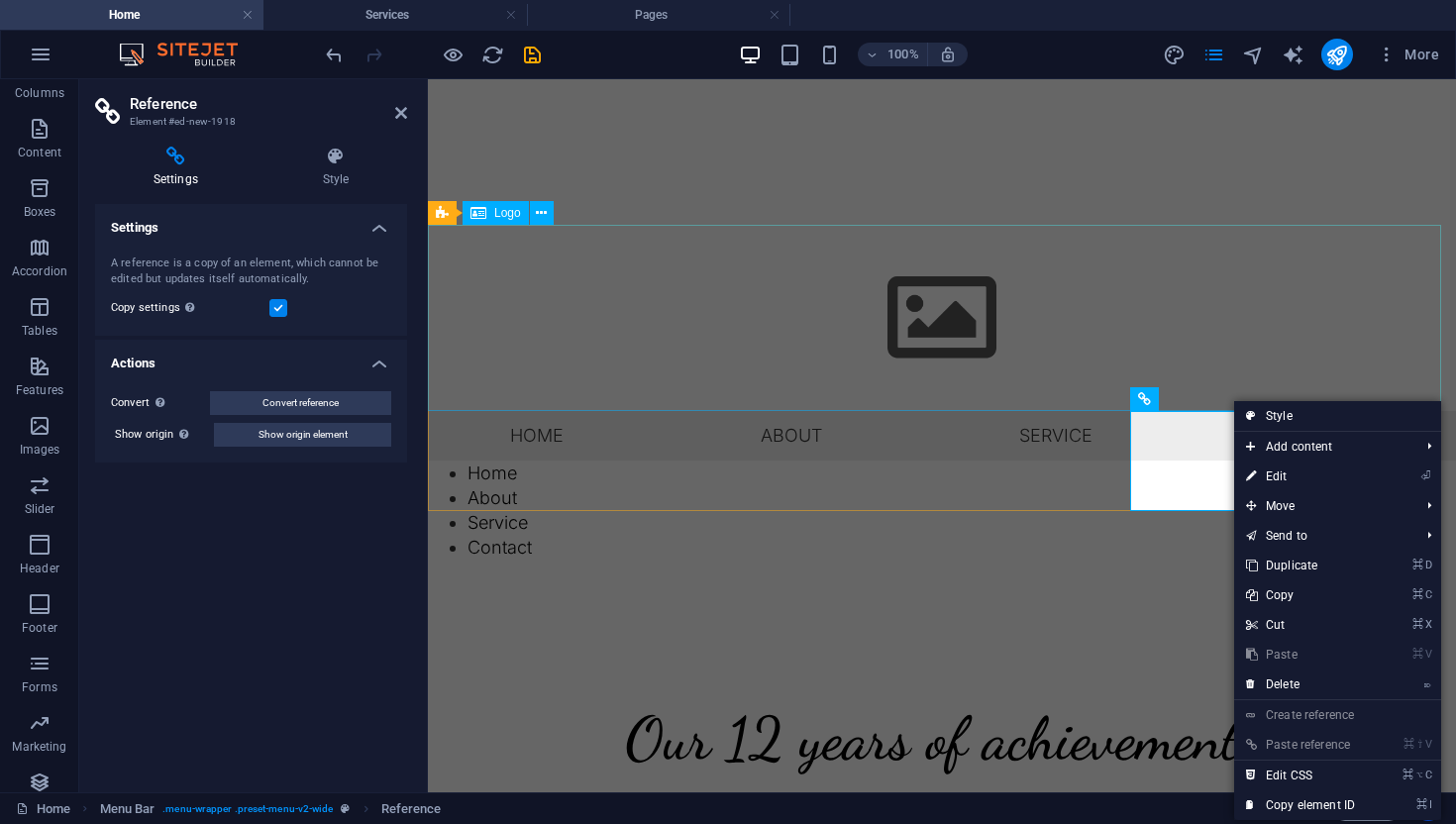 click at bounding box center (942, 318) 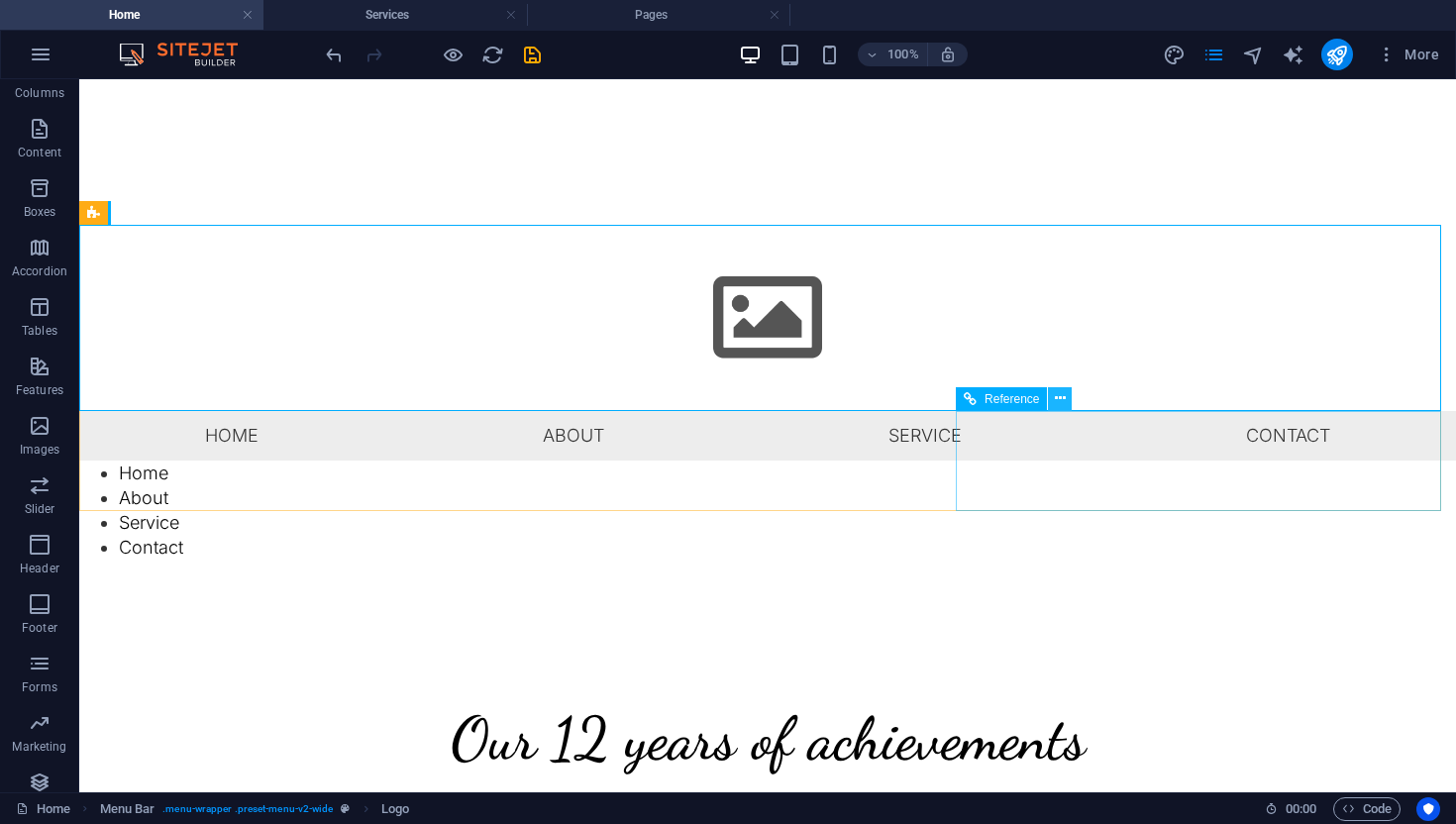 click at bounding box center [1060, 398] 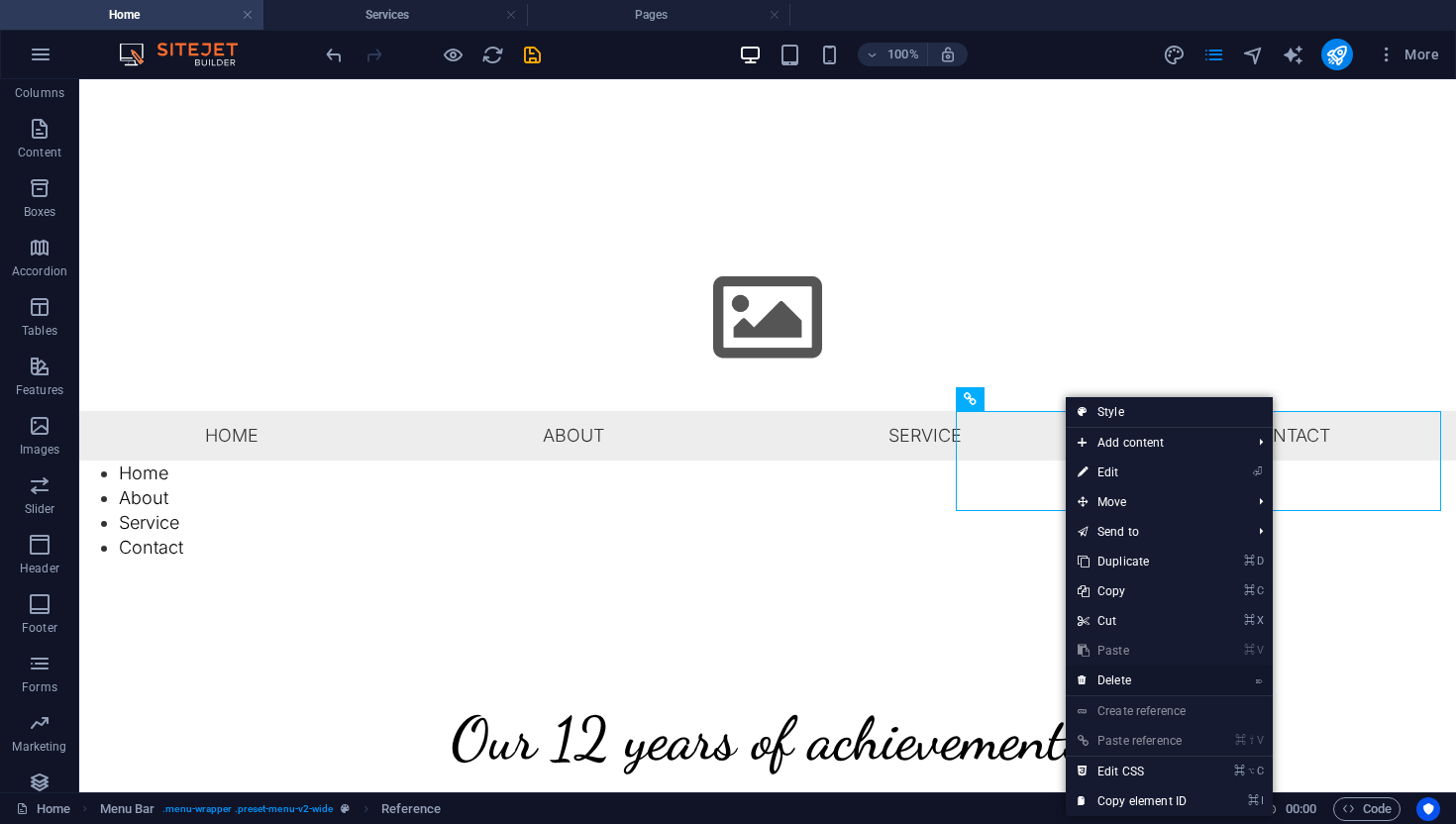 click on "⌦  Delete" at bounding box center [1132, 680] 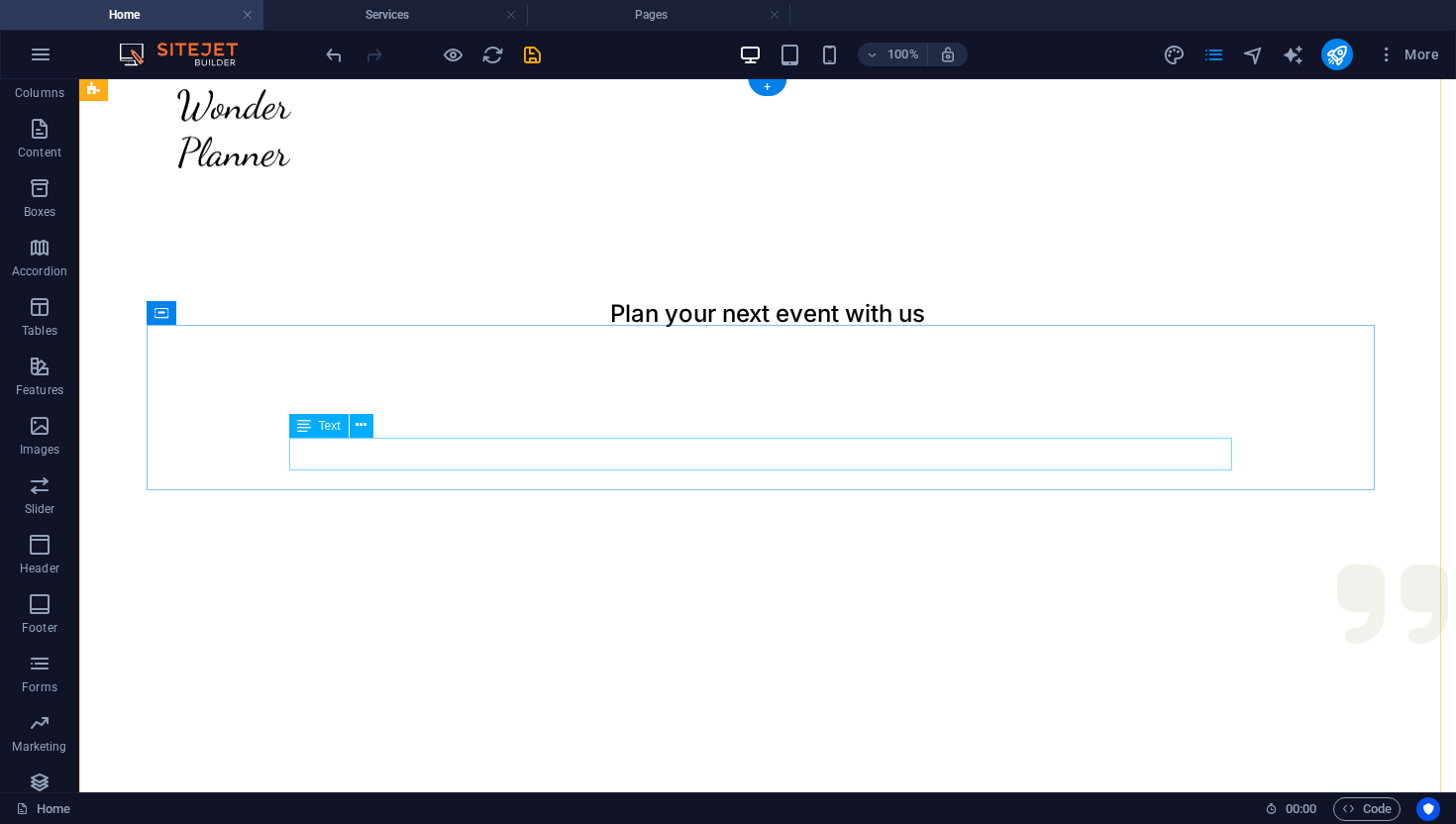 scroll, scrollTop: 601, scrollLeft: 0, axis: vertical 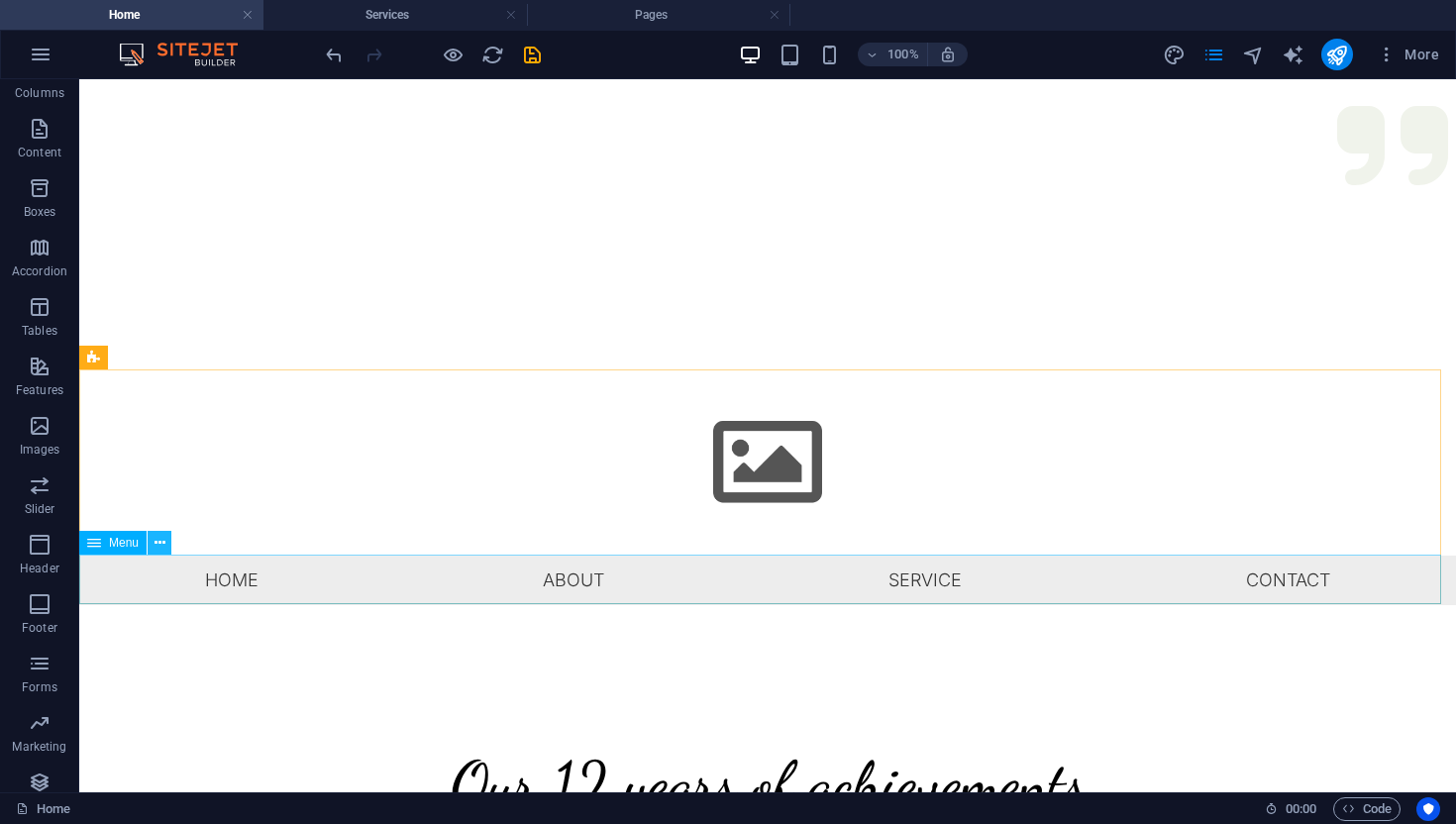 click at bounding box center (159, 543) 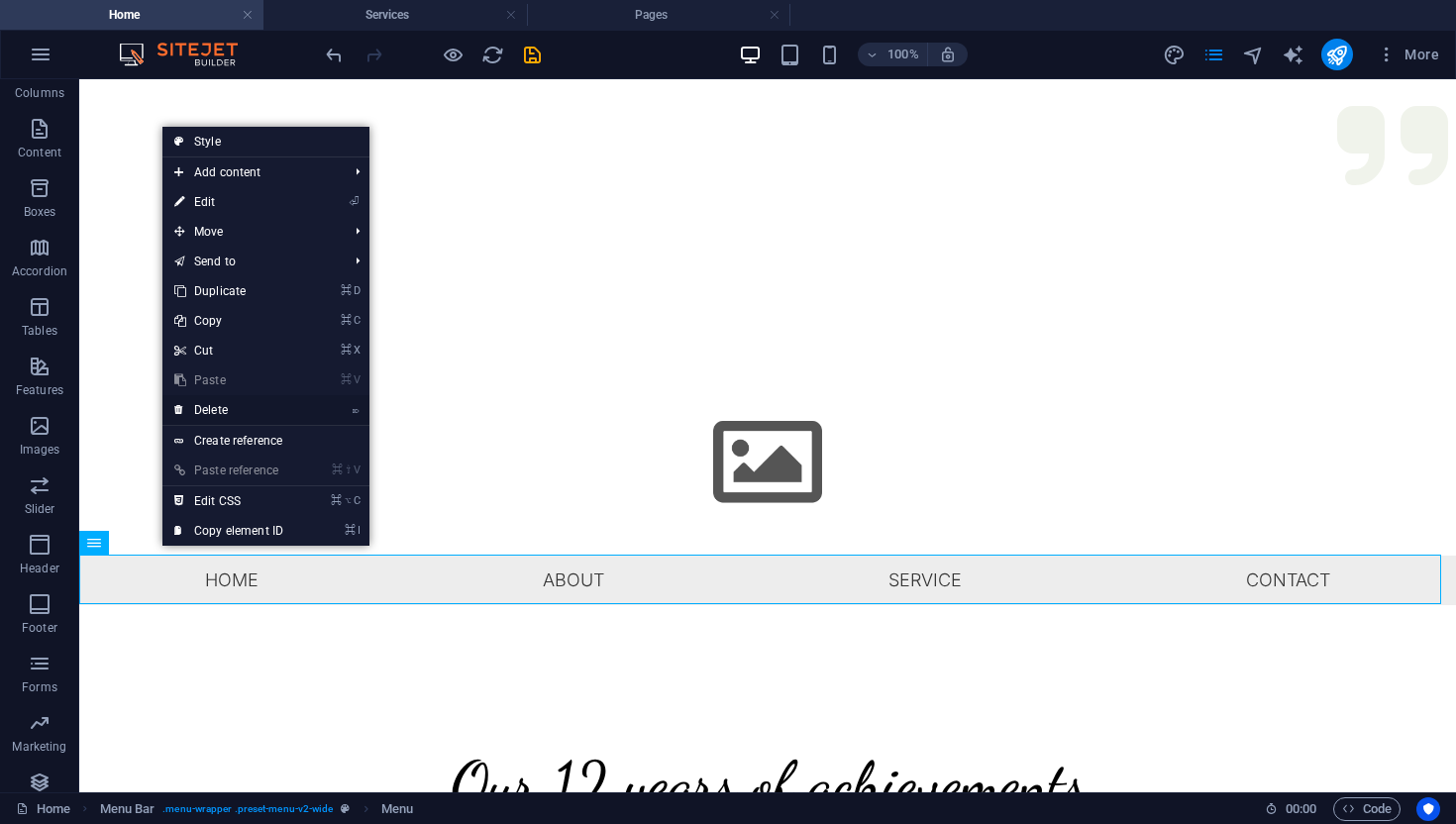 click on "⌦  Delete" at bounding box center [229, 410] 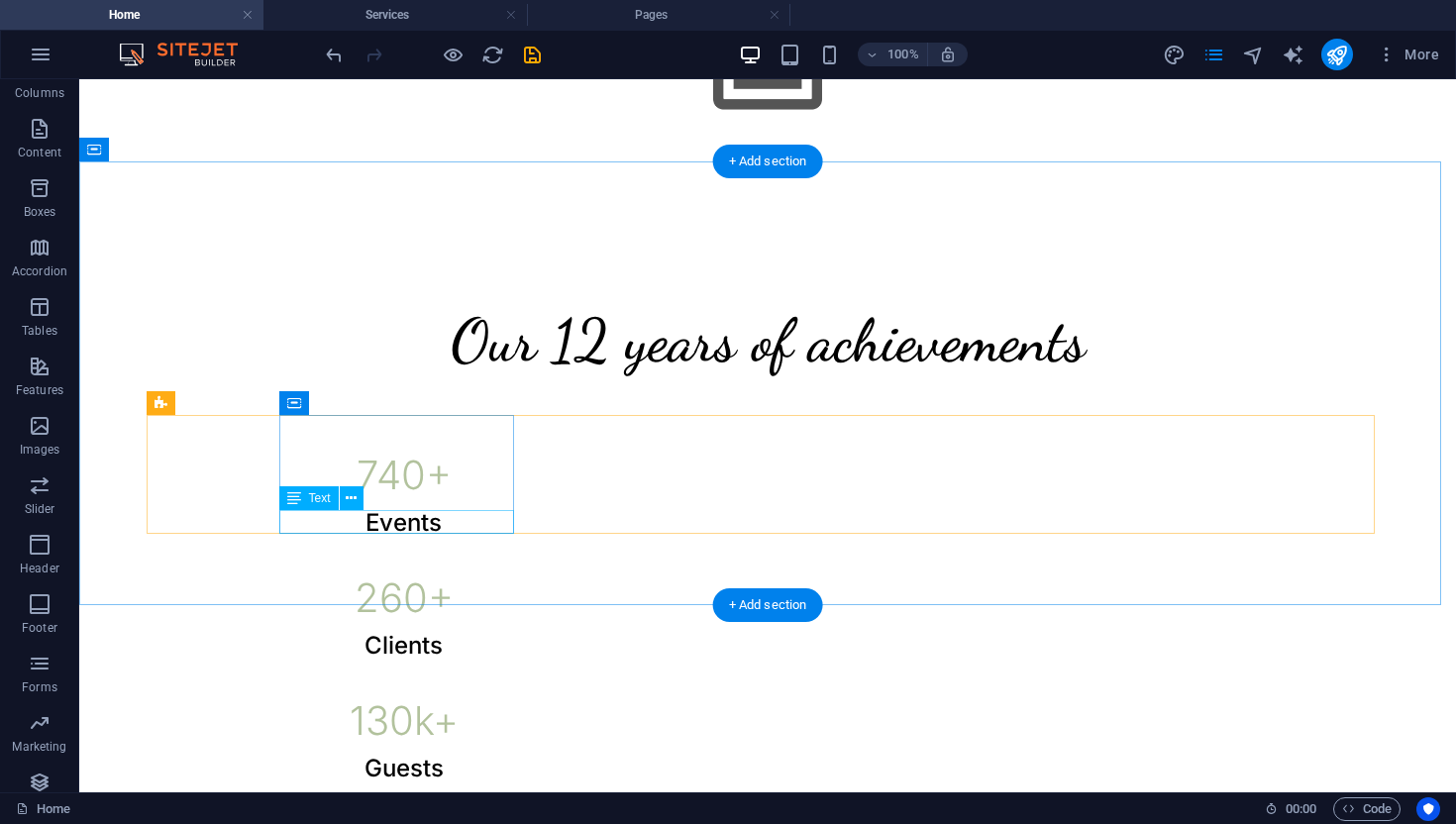 scroll, scrollTop: 0, scrollLeft: 0, axis: both 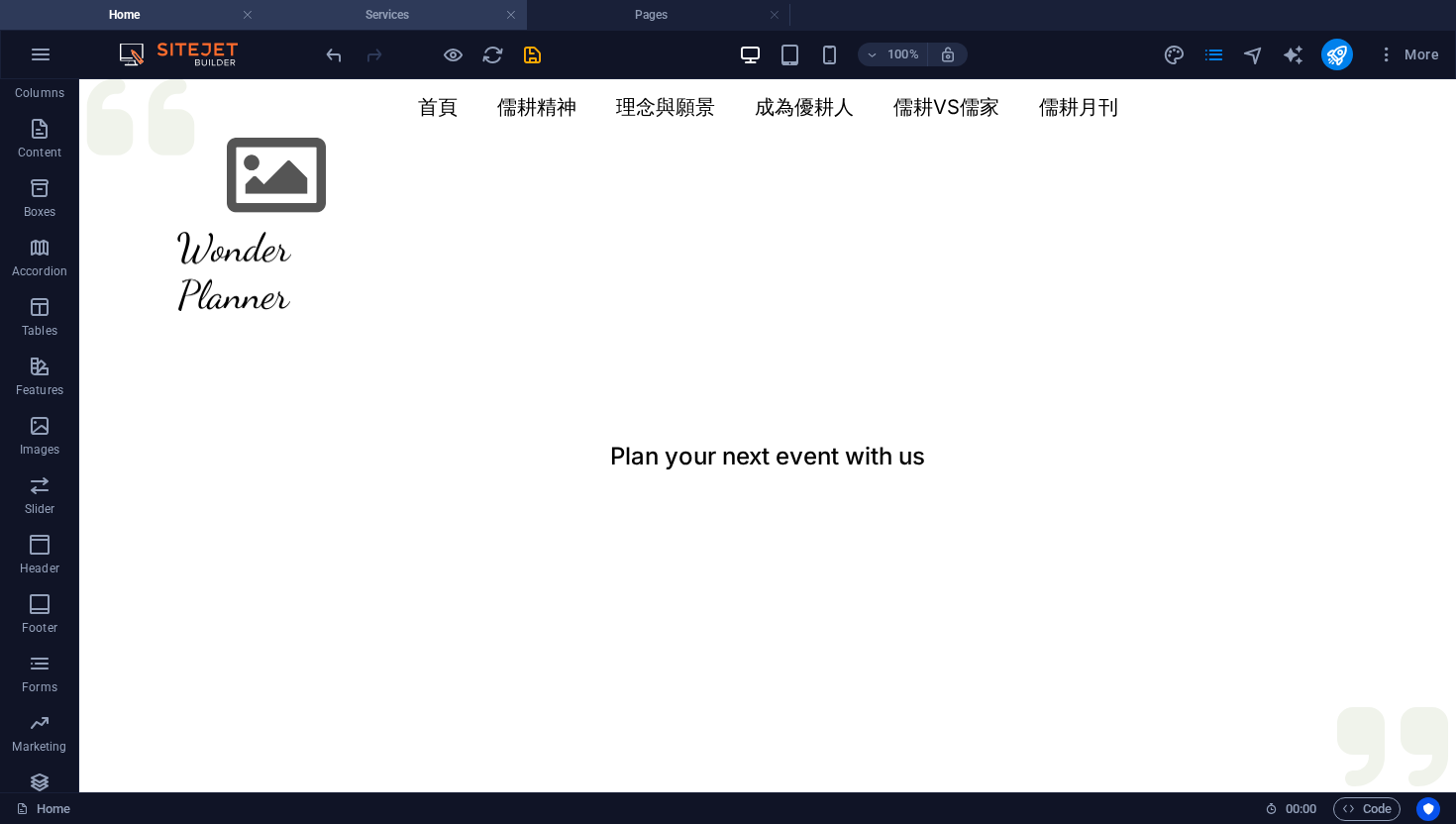 click on "Services" at bounding box center [395, 15] 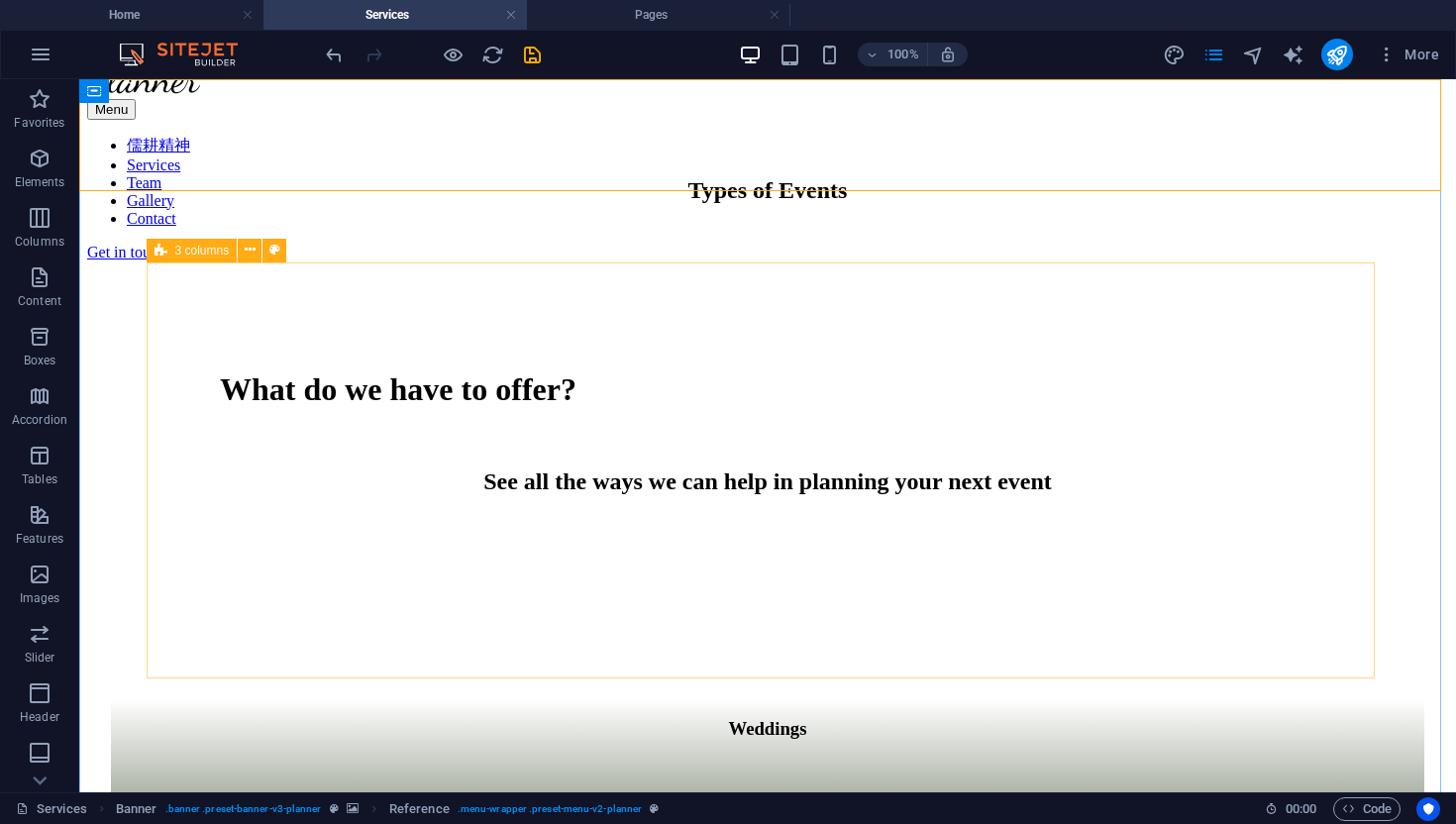 scroll, scrollTop: 0, scrollLeft: 0, axis: both 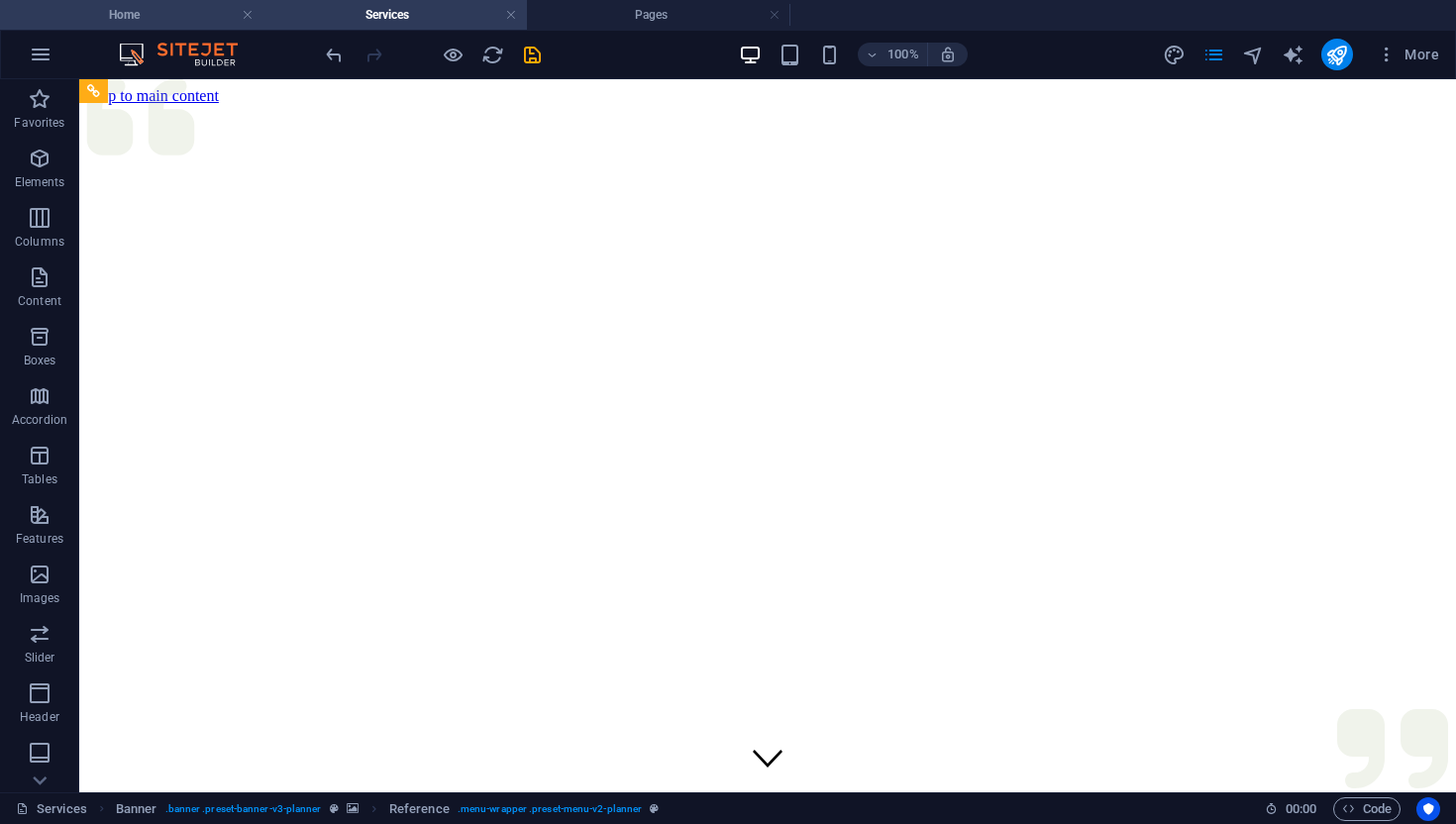 click on "Home" at bounding box center (132, 15) 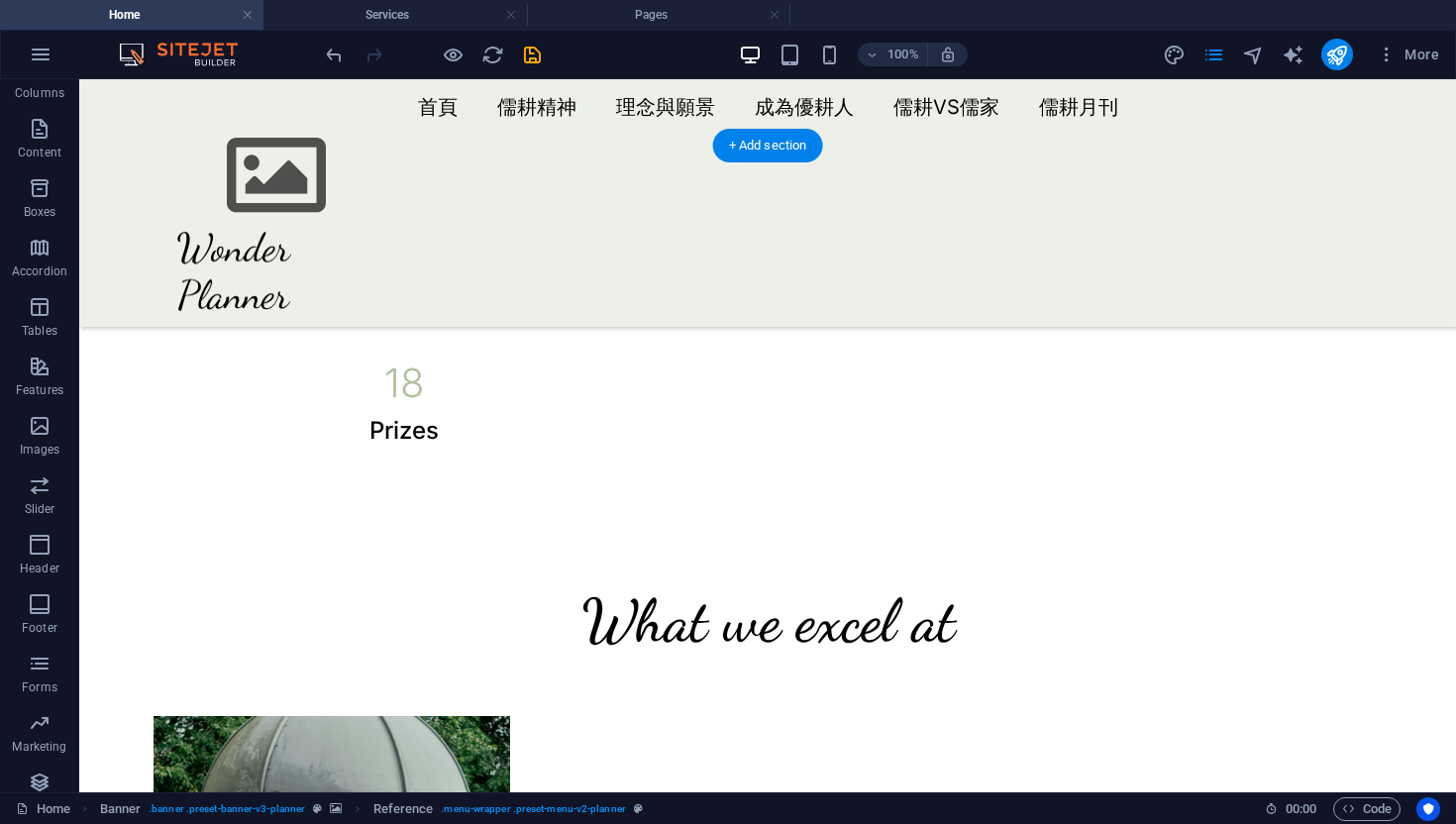 scroll, scrollTop: 0, scrollLeft: 0, axis: both 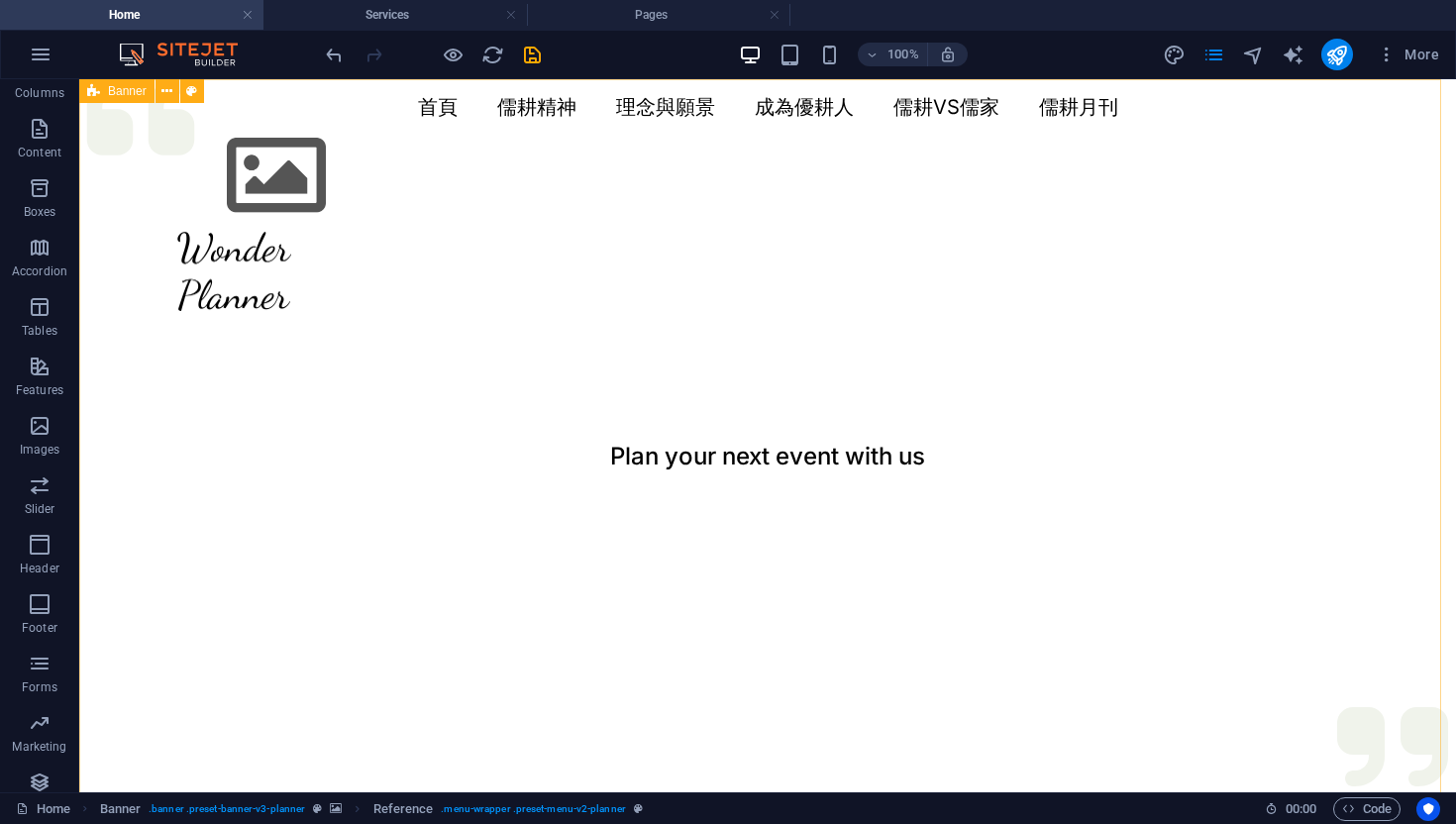 click on "Banner" at bounding box center (127, 91) 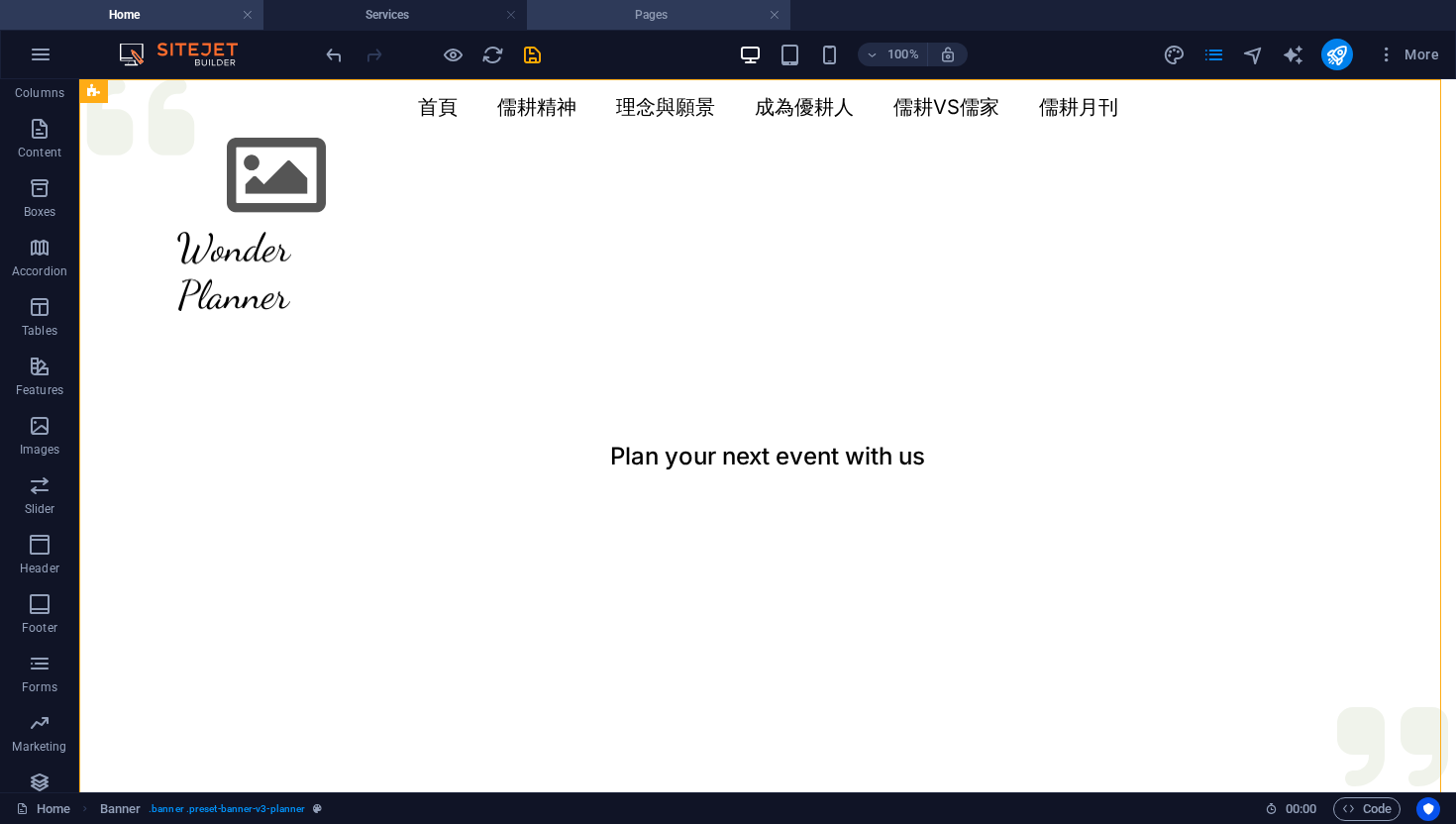 click on "Pages" at bounding box center (659, 15) 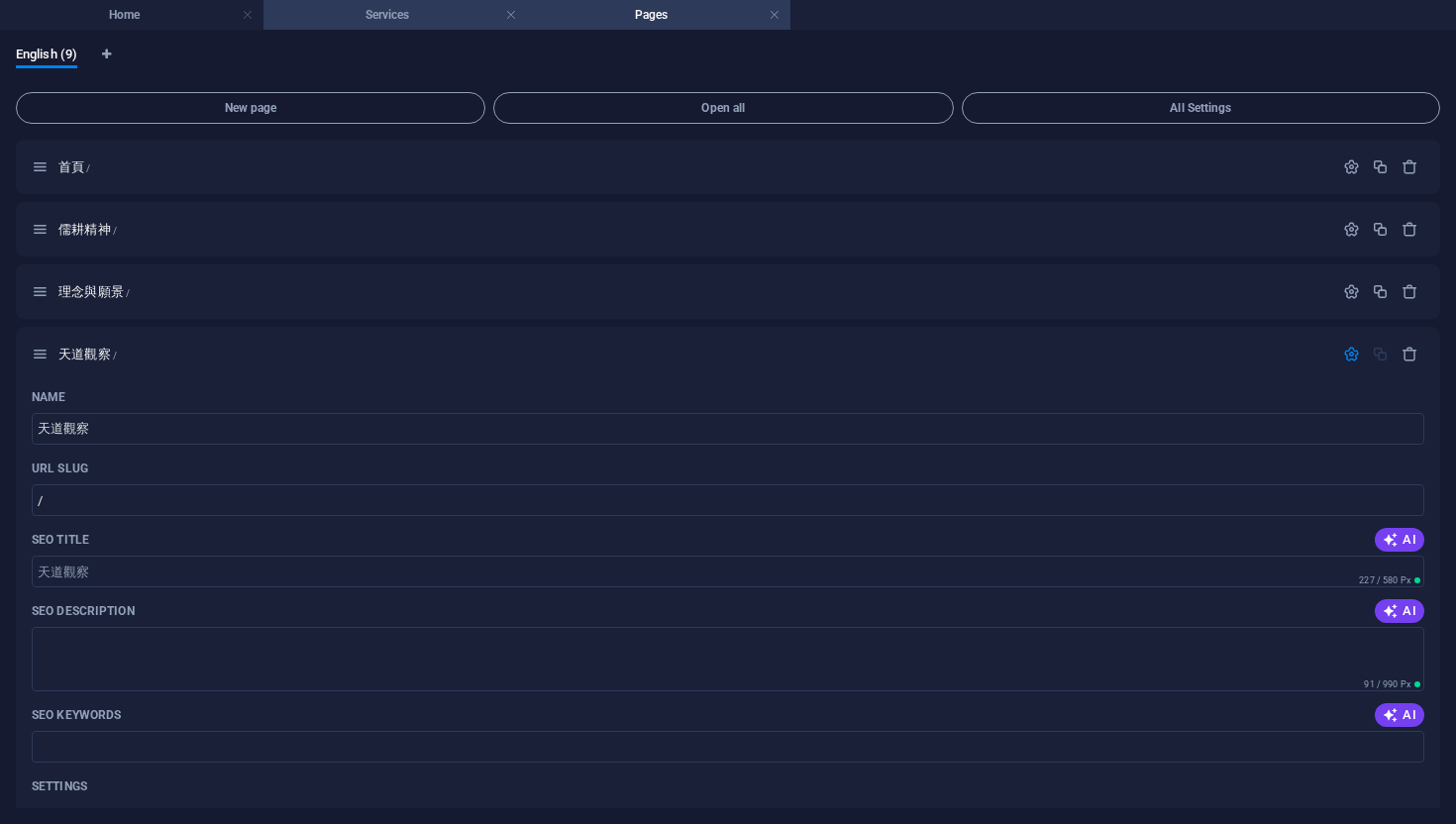 click on "Services" at bounding box center [395, 15] 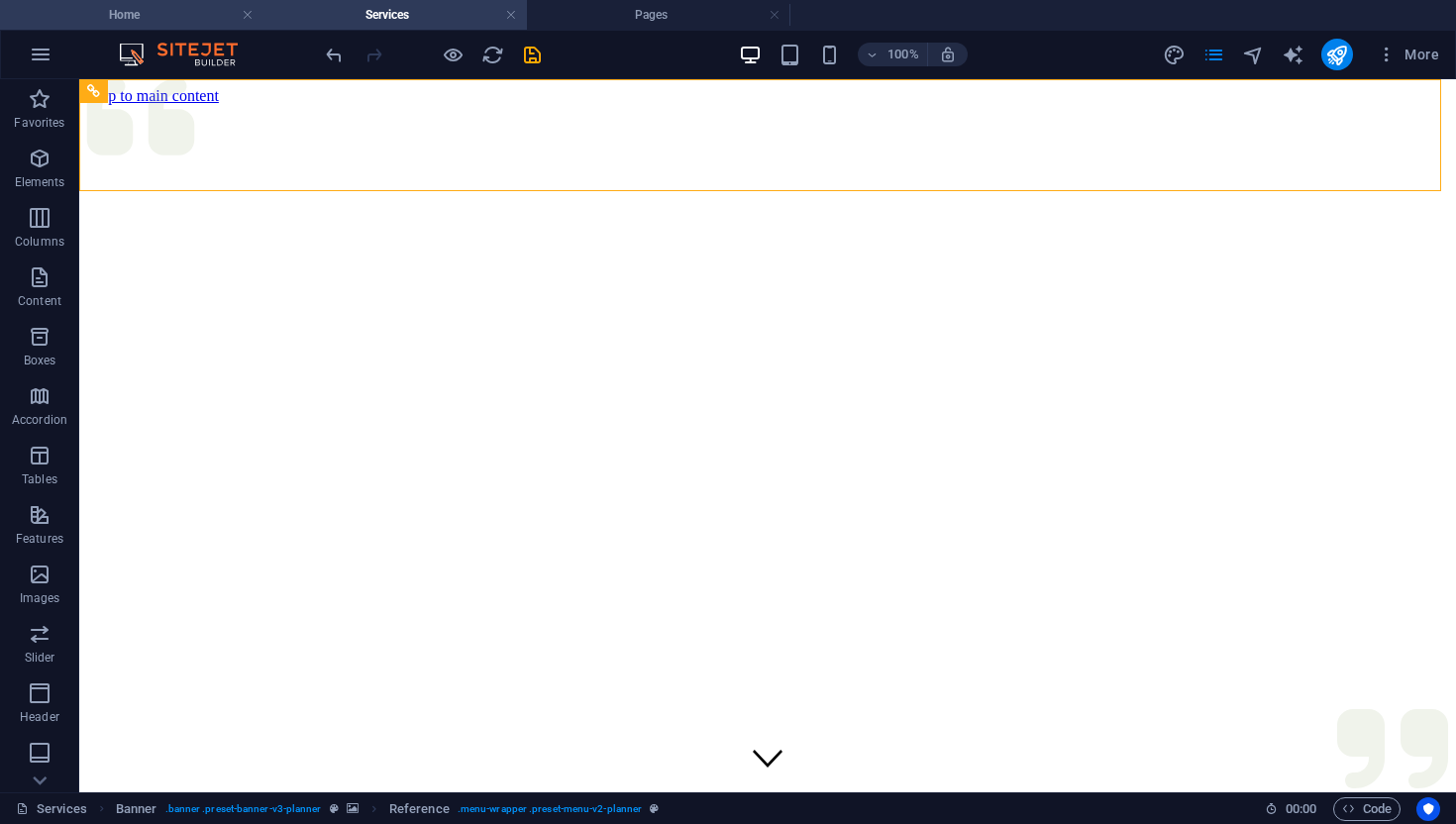click on "Home" at bounding box center [132, 15] 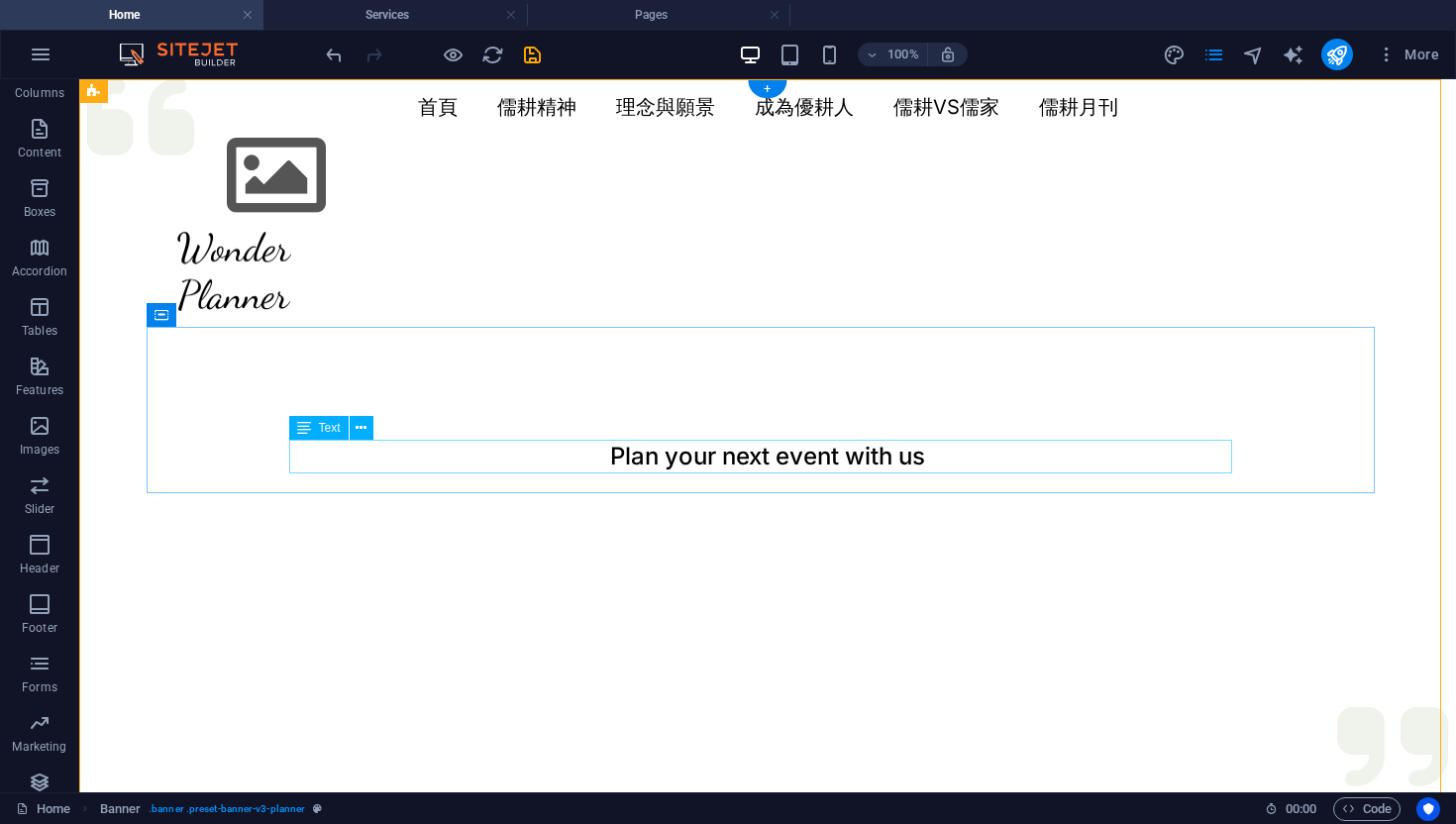 click on "Plan your next event with us" at bounding box center (768, 457) 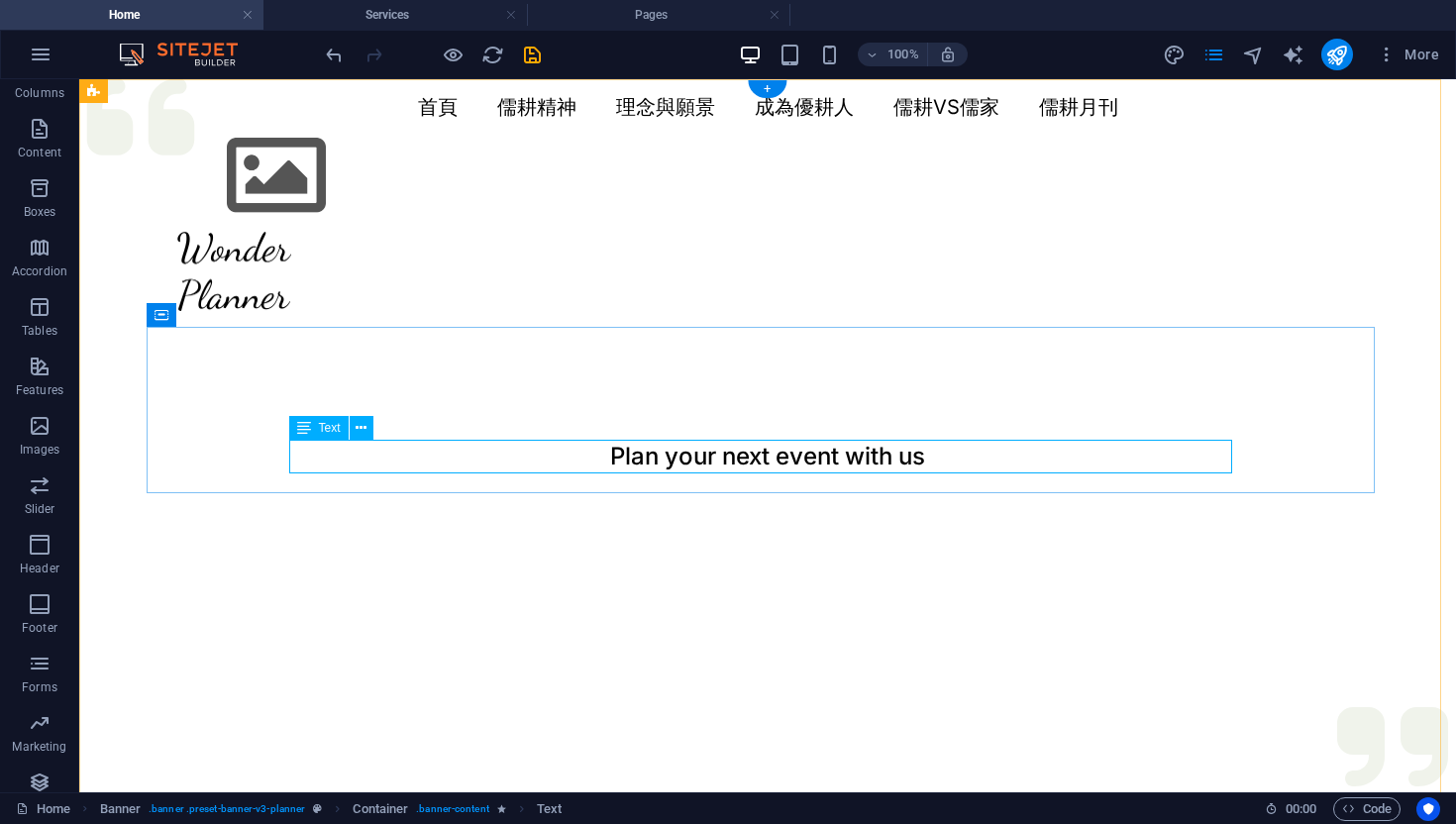 click on "Plan your next event with us" at bounding box center [768, 457] 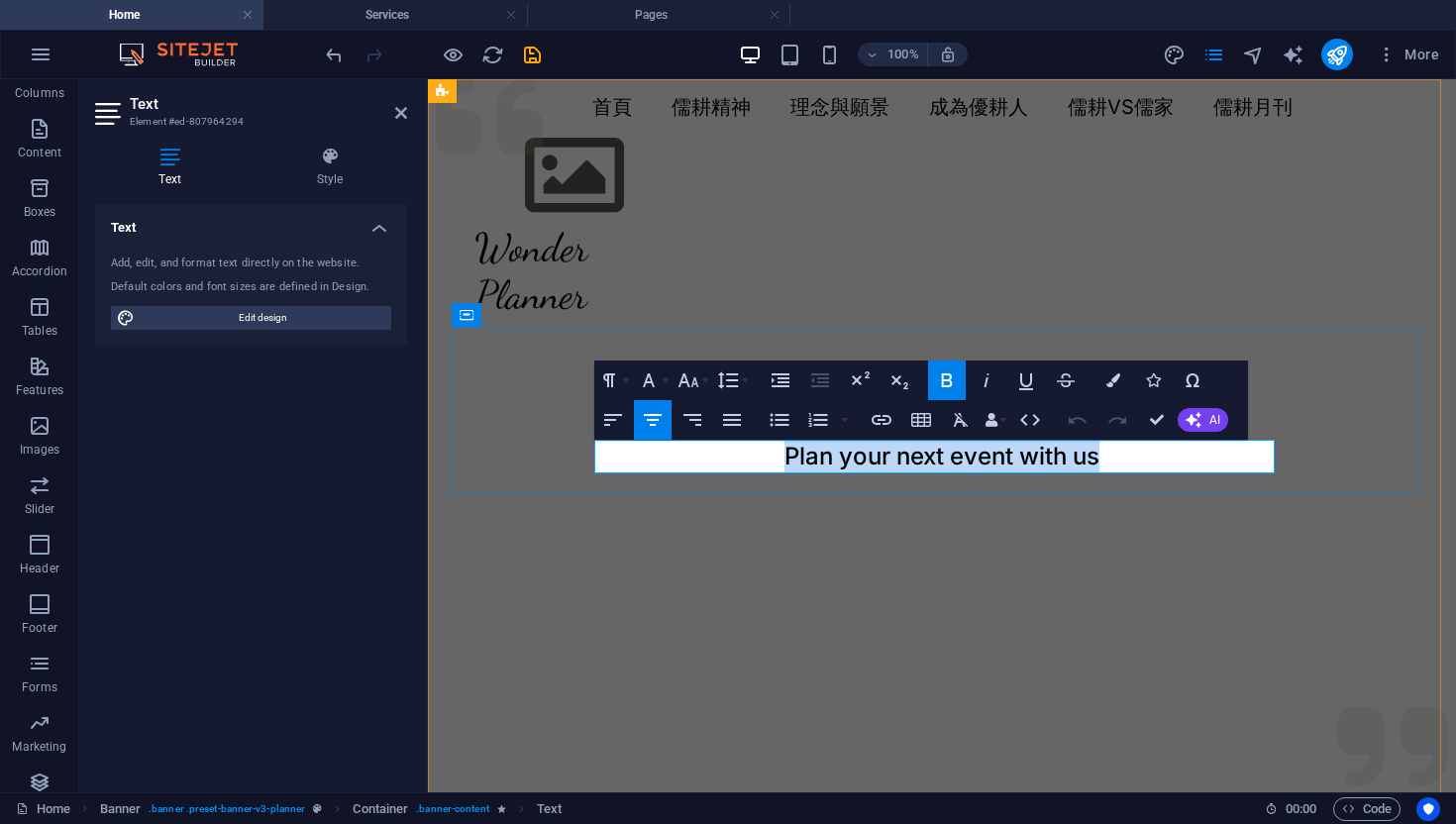 drag, startPoint x: 767, startPoint y: 459, endPoint x: 1154, endPoint y: 465, distance: 387.04651 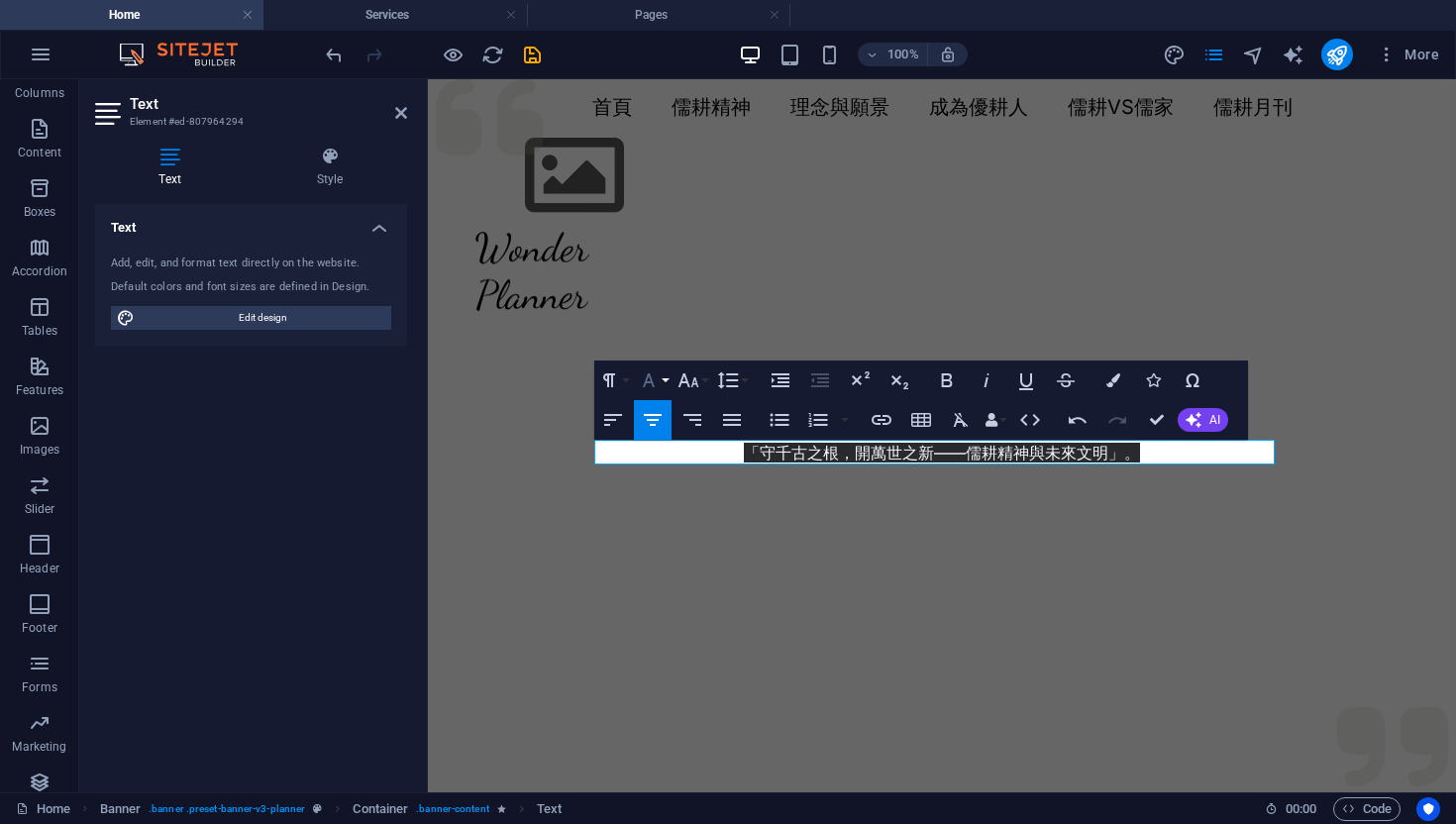 click 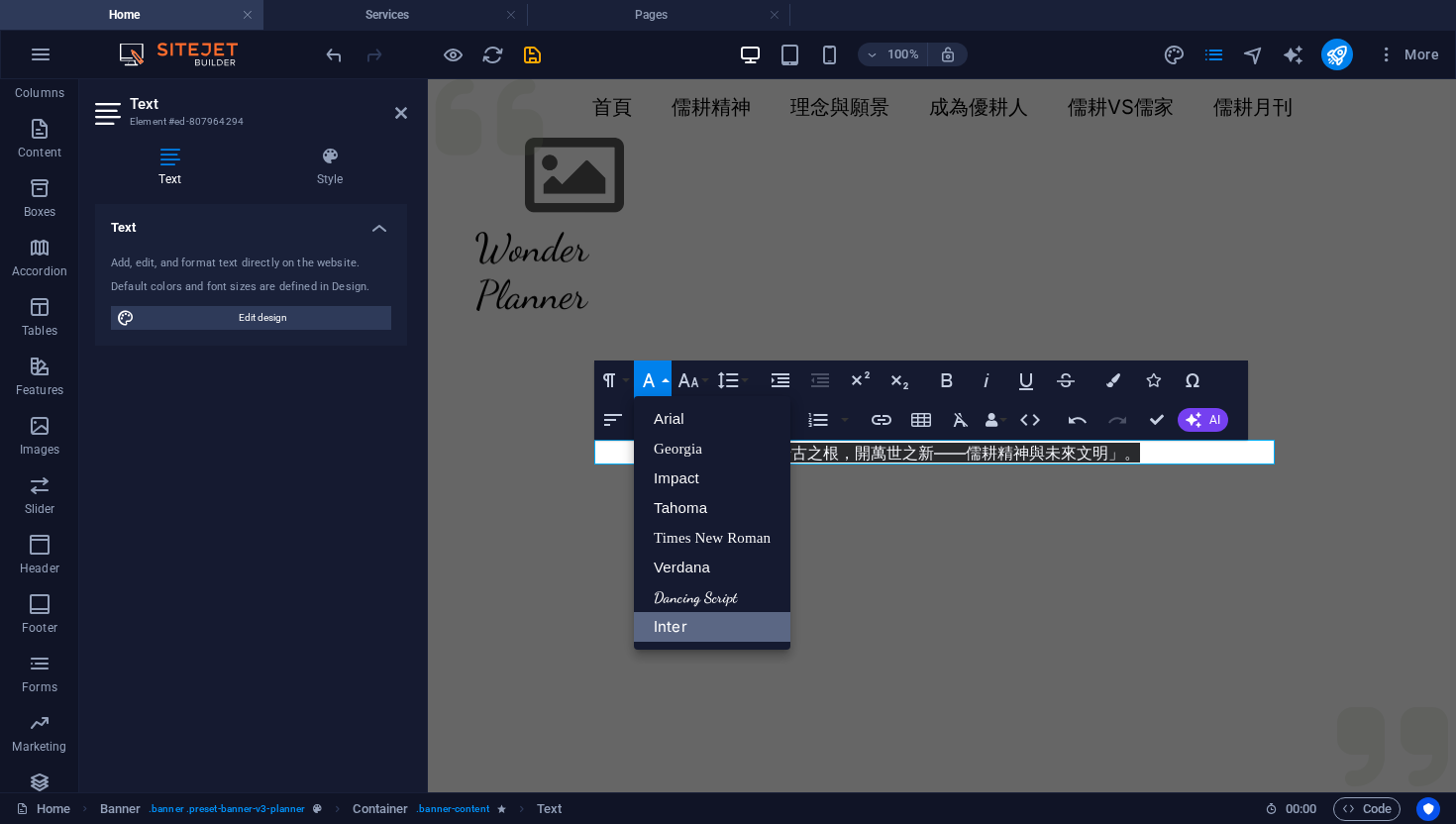 scroll, scrollTop: 0, scrollLeft: 0, axis: both 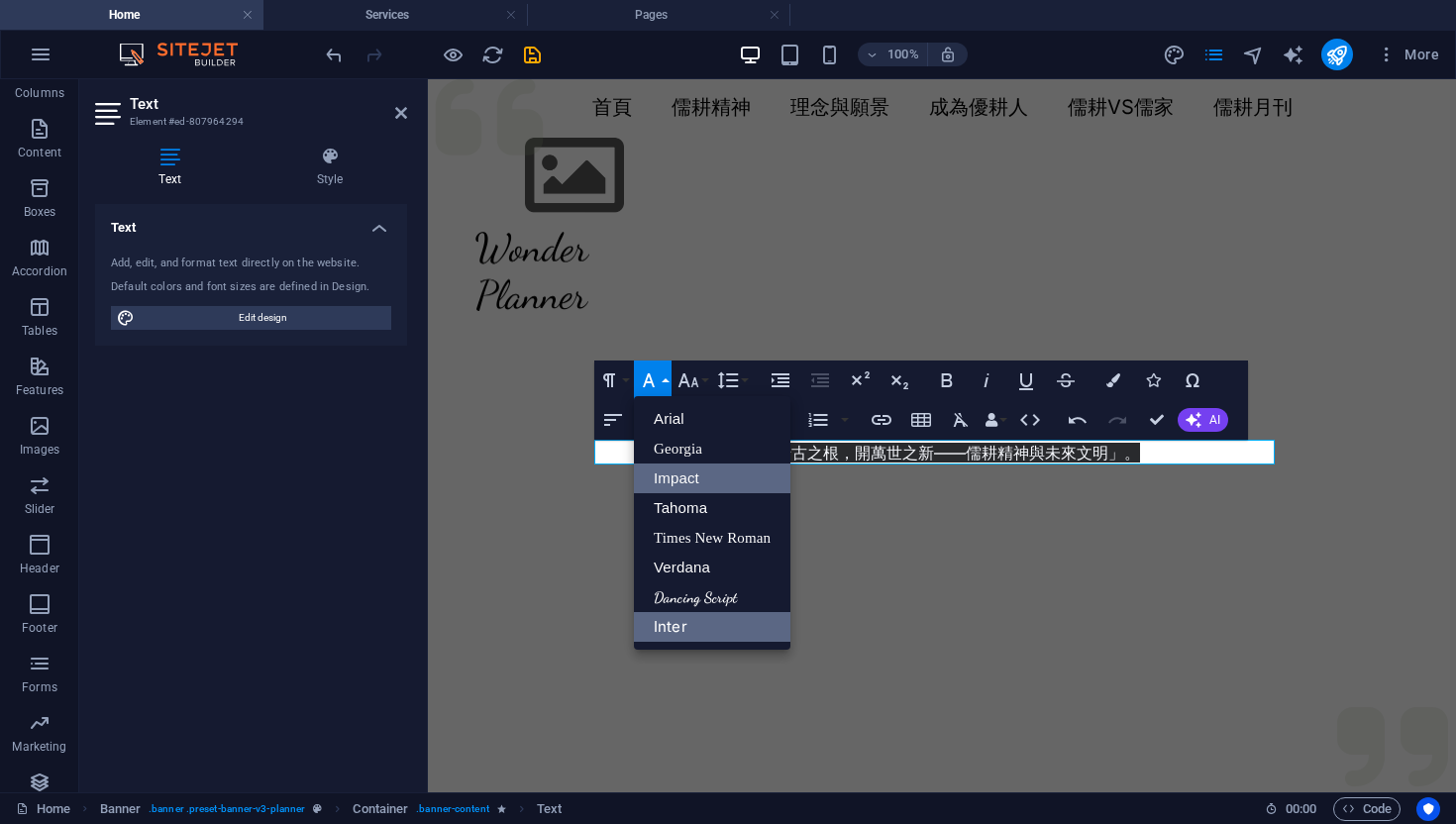 click on "Impact" at bounding box center (712, 478) 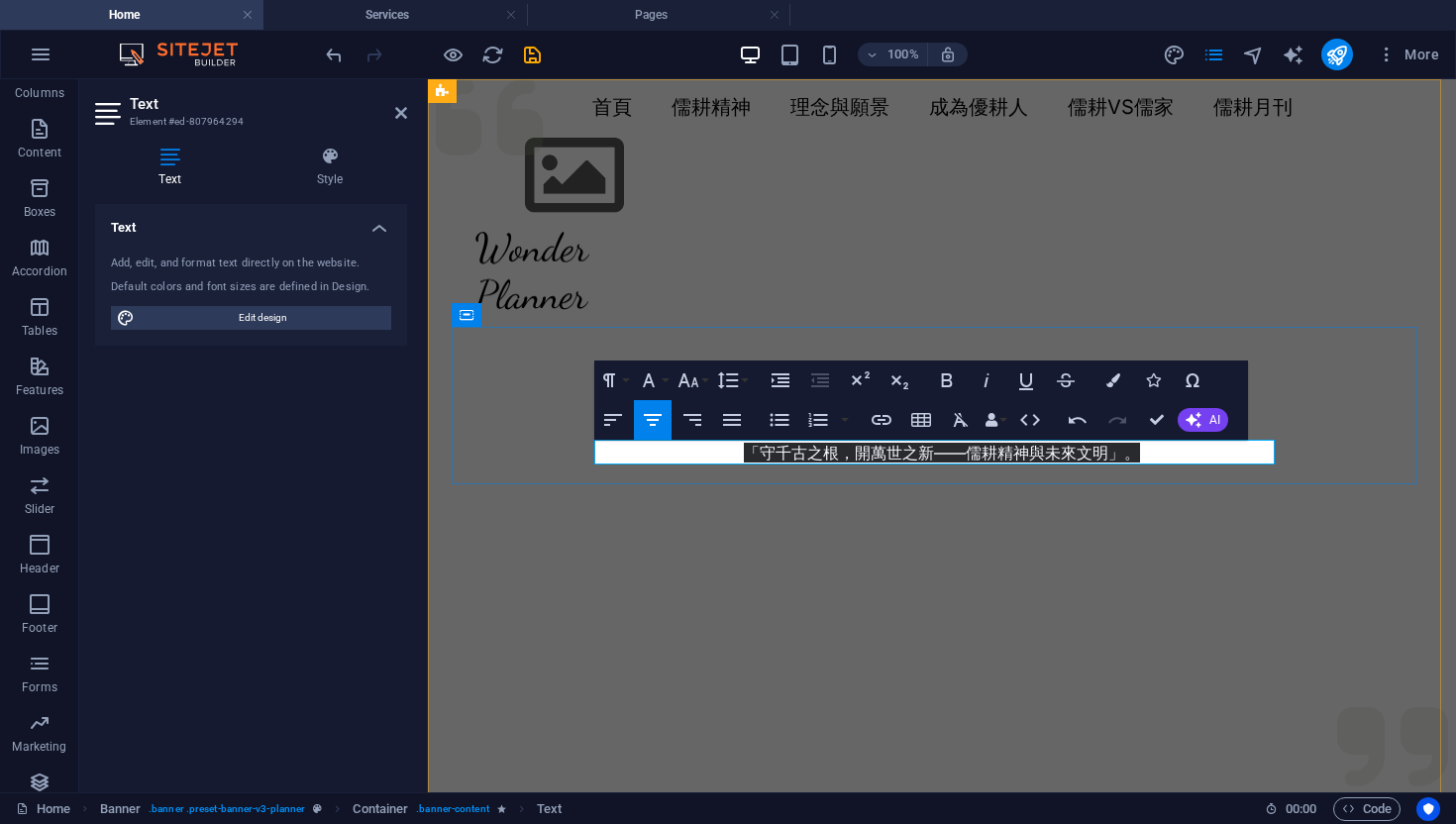 click on "「守千古之根，開萬世之新——儒耕精神與未來文明」。 ​" at bounding box center (942, 452) 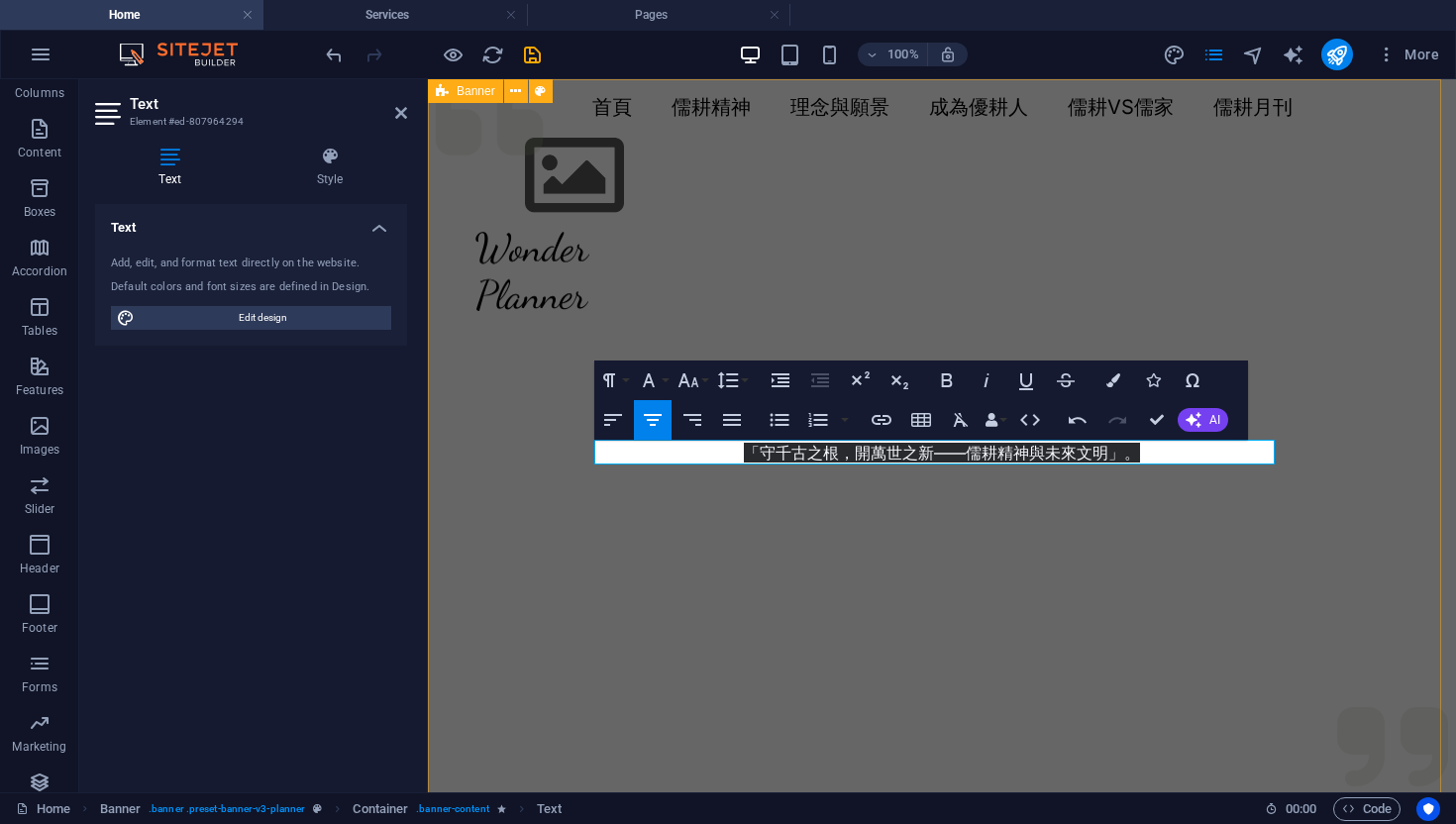 click on "首頁 儒耕精神 理念與願景 成為優耕人 儒耕VS儒家 儒耕月刊 Menu 「守千古之根，開萬世之新——儒耕精神與未來文明」。 ​" at bounding box center (942, 525) 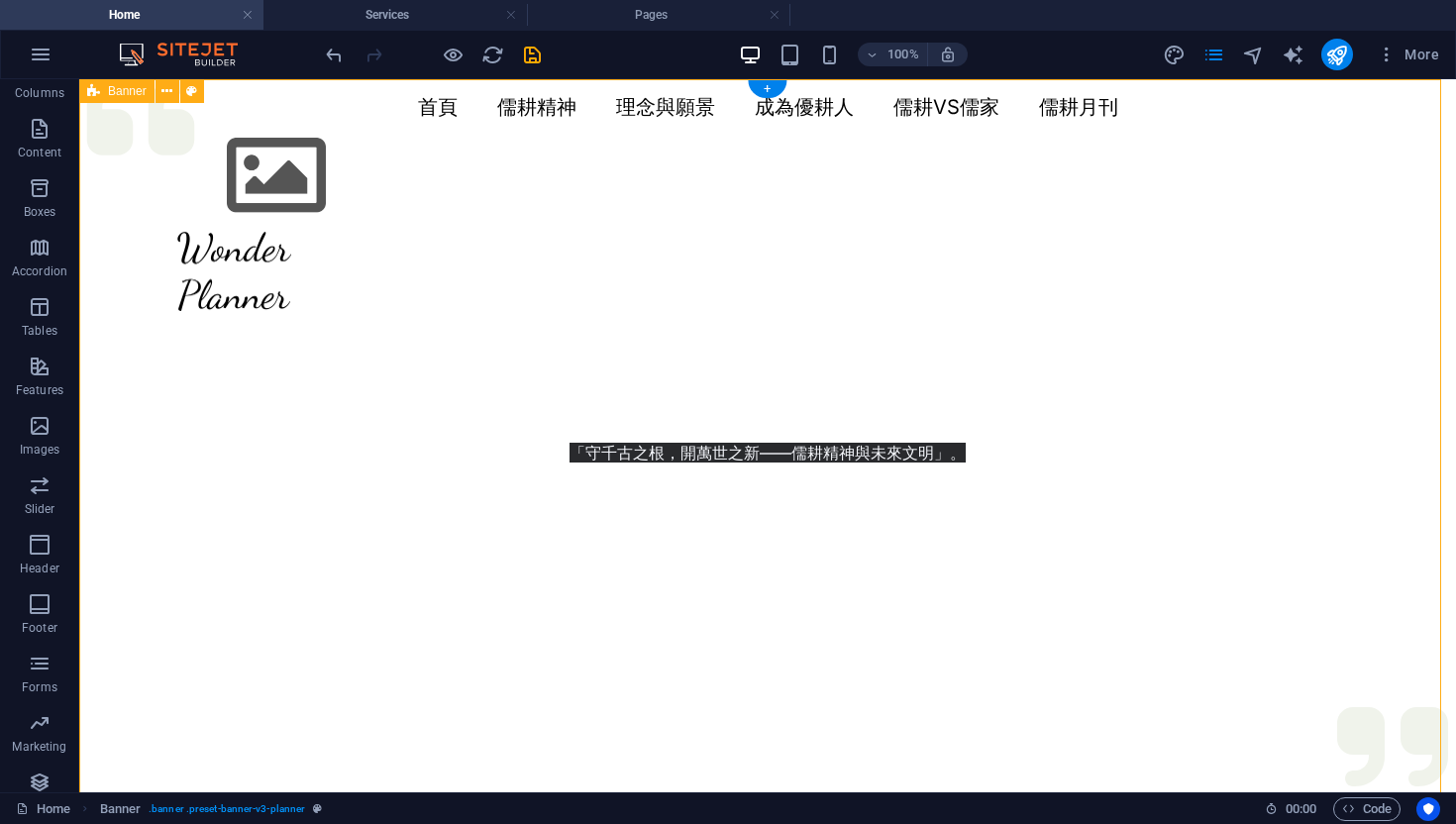 click on "首頁 儒耕精神 理念與願景 成為優耕人 儒耕VS儒家 儒耕月刊 Menu 「守千古之根，開萬世之新——儒耕精神與未來文明」。" at bounding box center (768, 525) 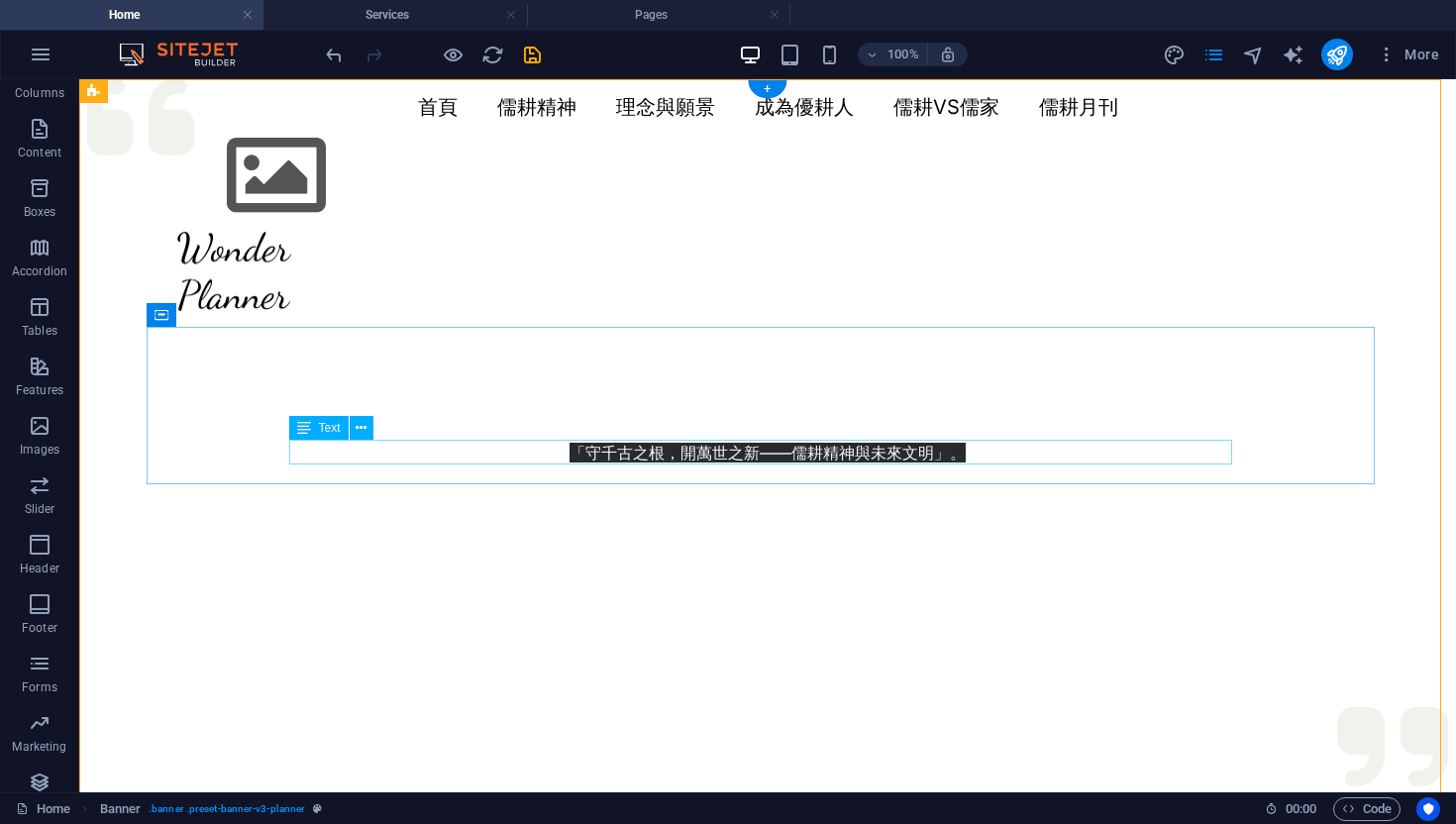 click on "「守千古之根，開萬世之新——儒耕精神與未來文明」。" at bounding box center [768, 452] 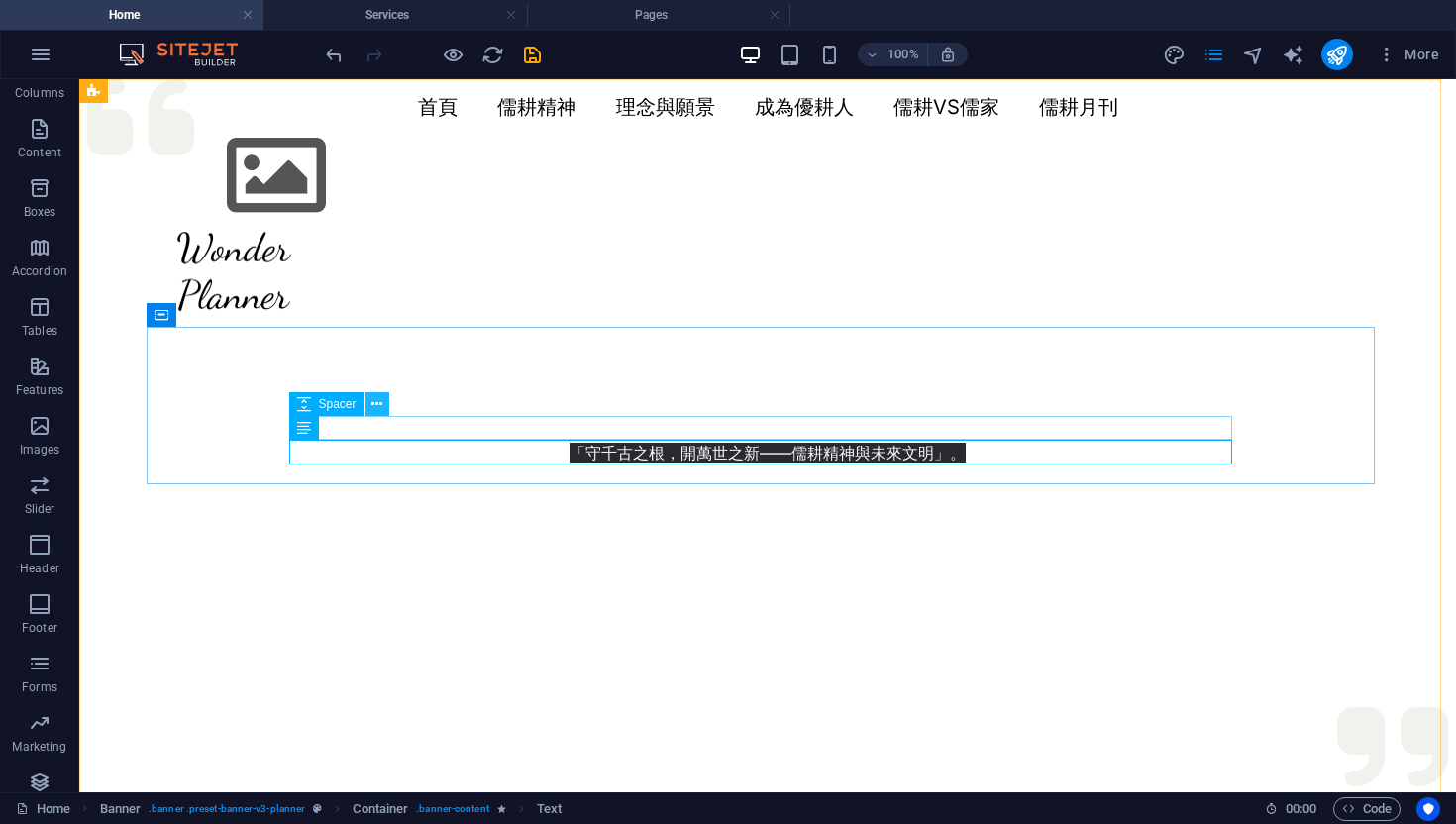 click at bounding box center [376, 404] 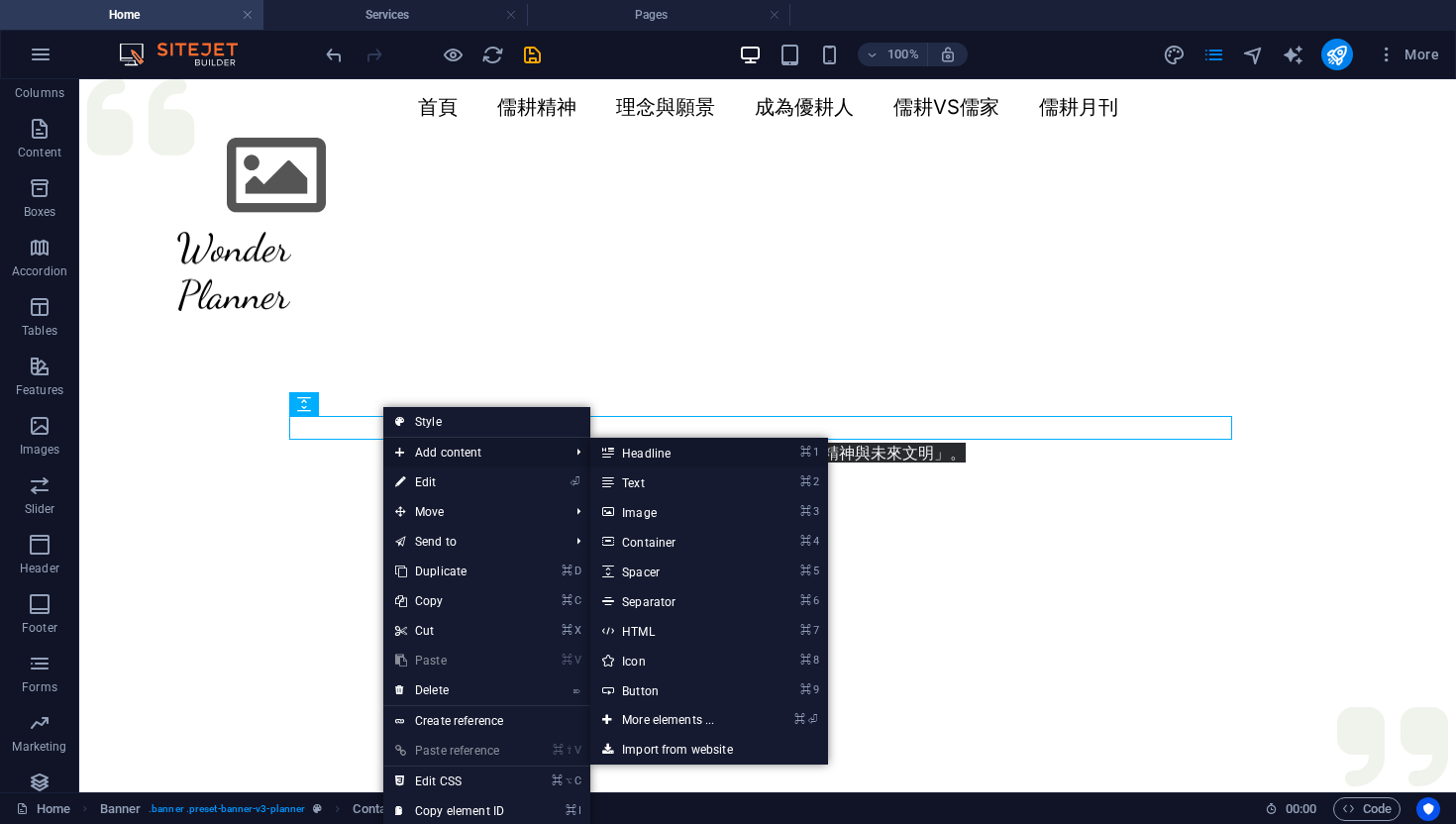 click on "⌘ 1  Headline" at bounding box center [672, 453] 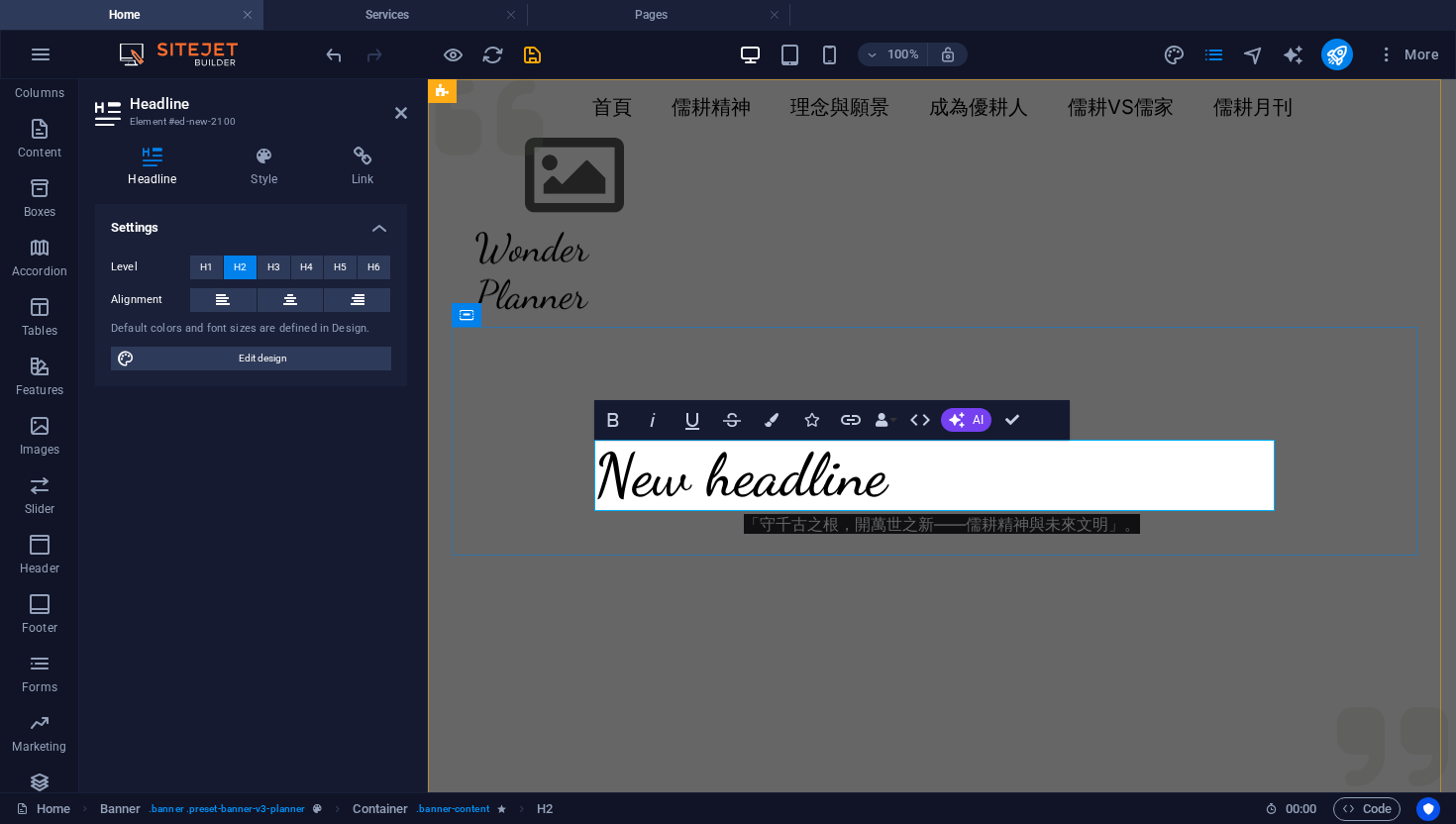 click on "New headline" at bounding box center (942, 475) 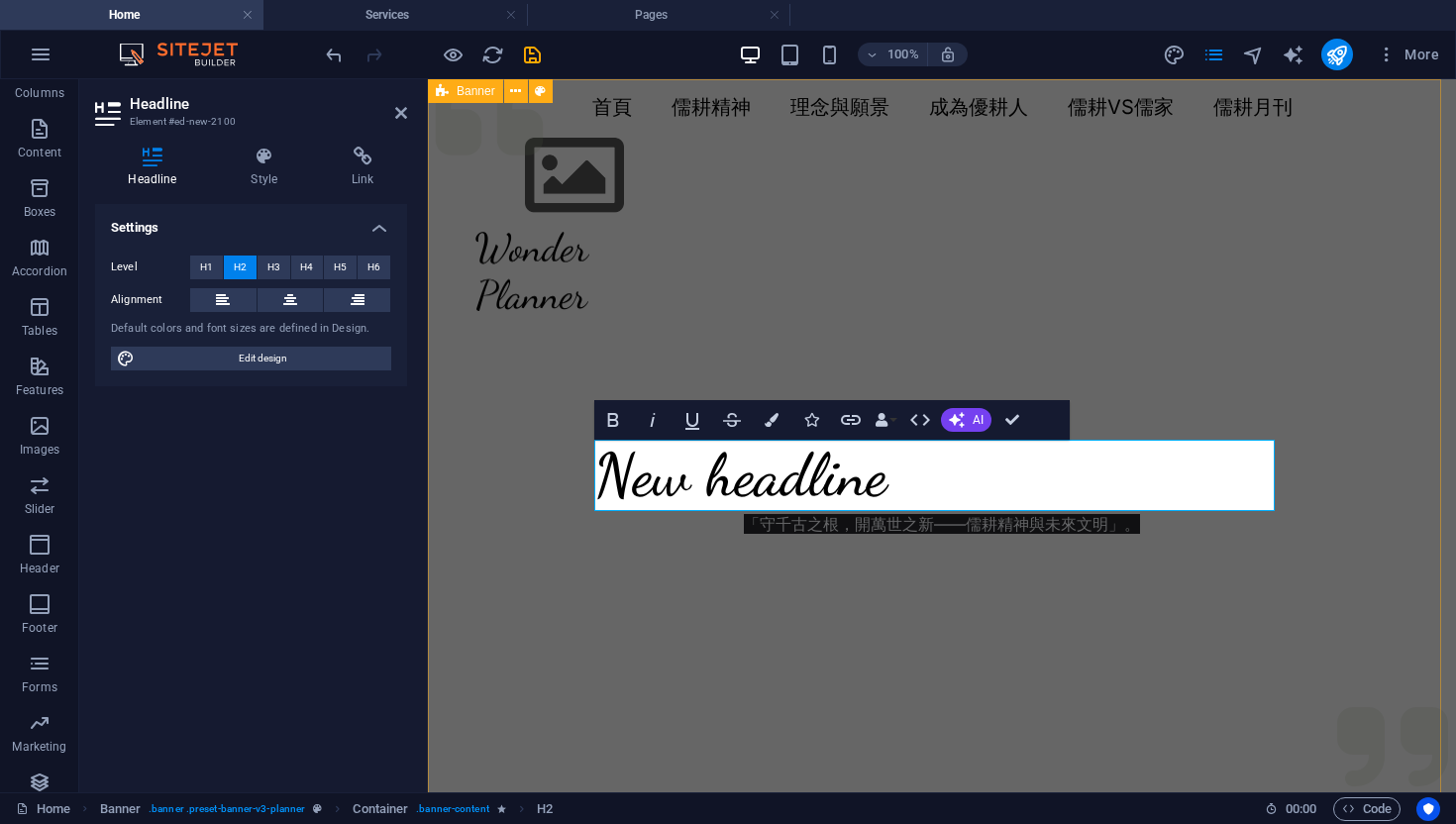 drag, startPoint x: 1204, startPoint y: 606, endPoint x: 1208, endPoint y: 592, distance: 14.56022 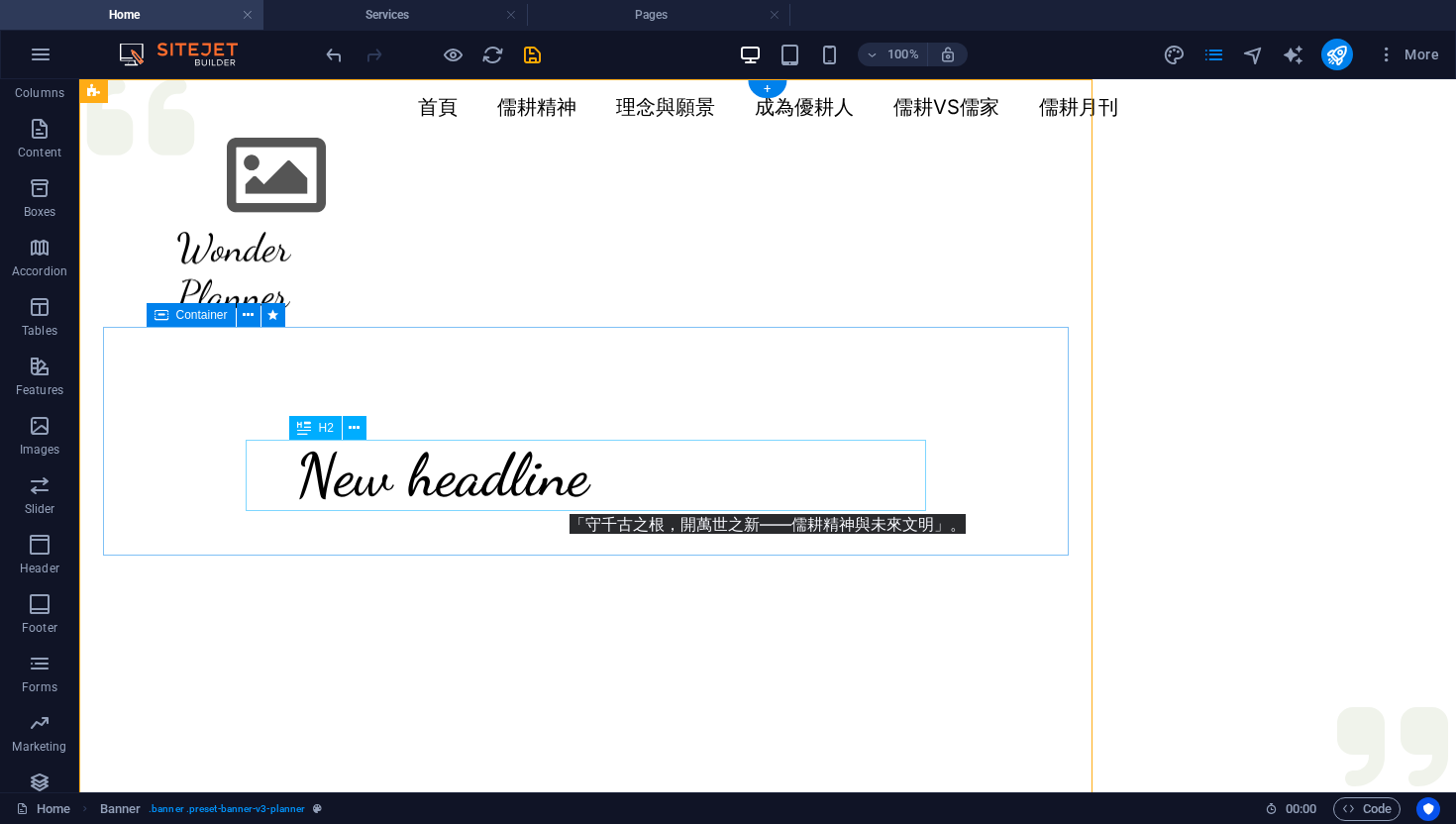 click on "New headline 「守千古之根，開萬世之新——儒耕精神與未來文明」。" at bounding box center (768, 441) 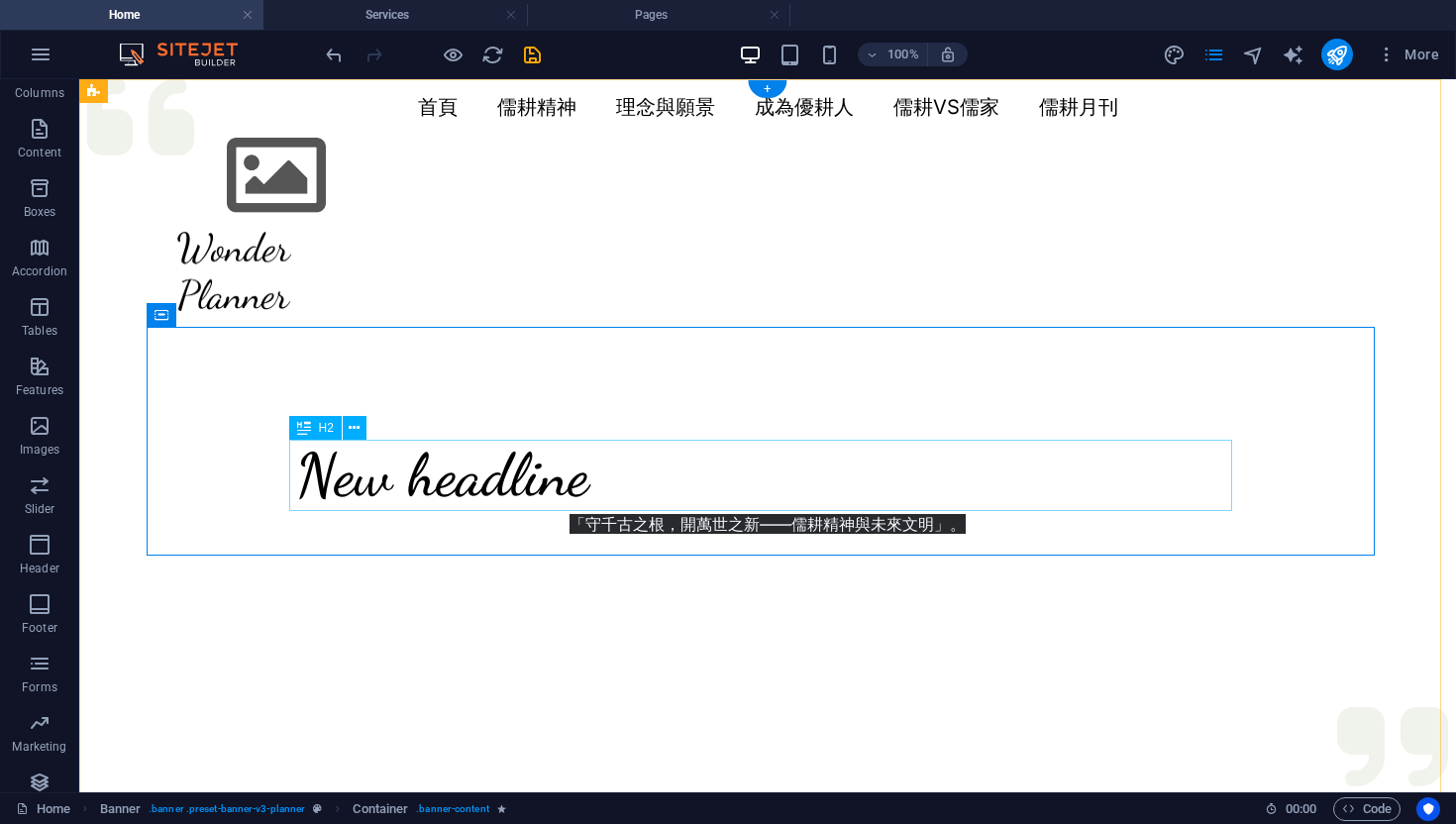 click on "New headline" at bounding box center [768, 475] 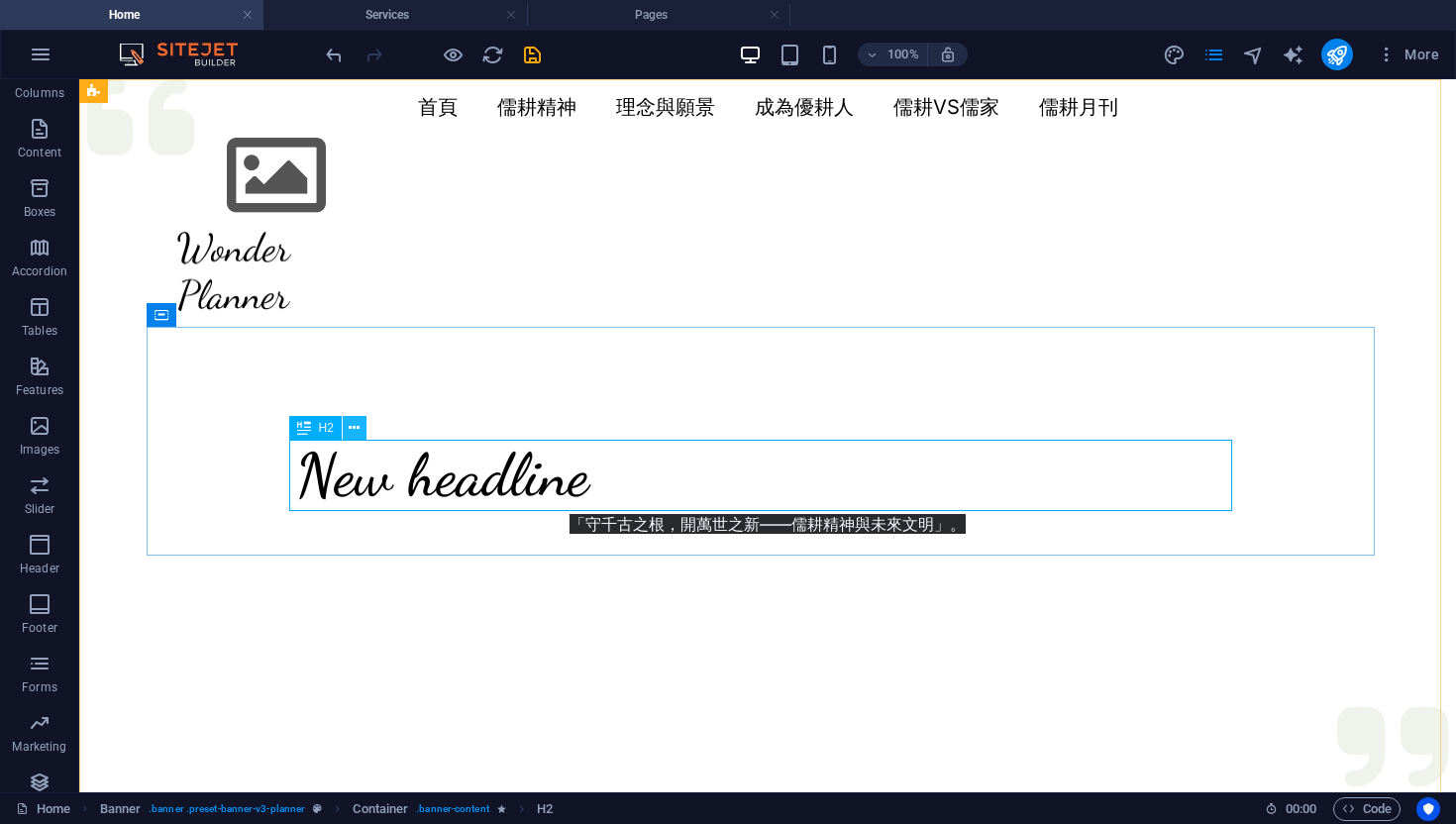 click at bounding box center (354, 428) 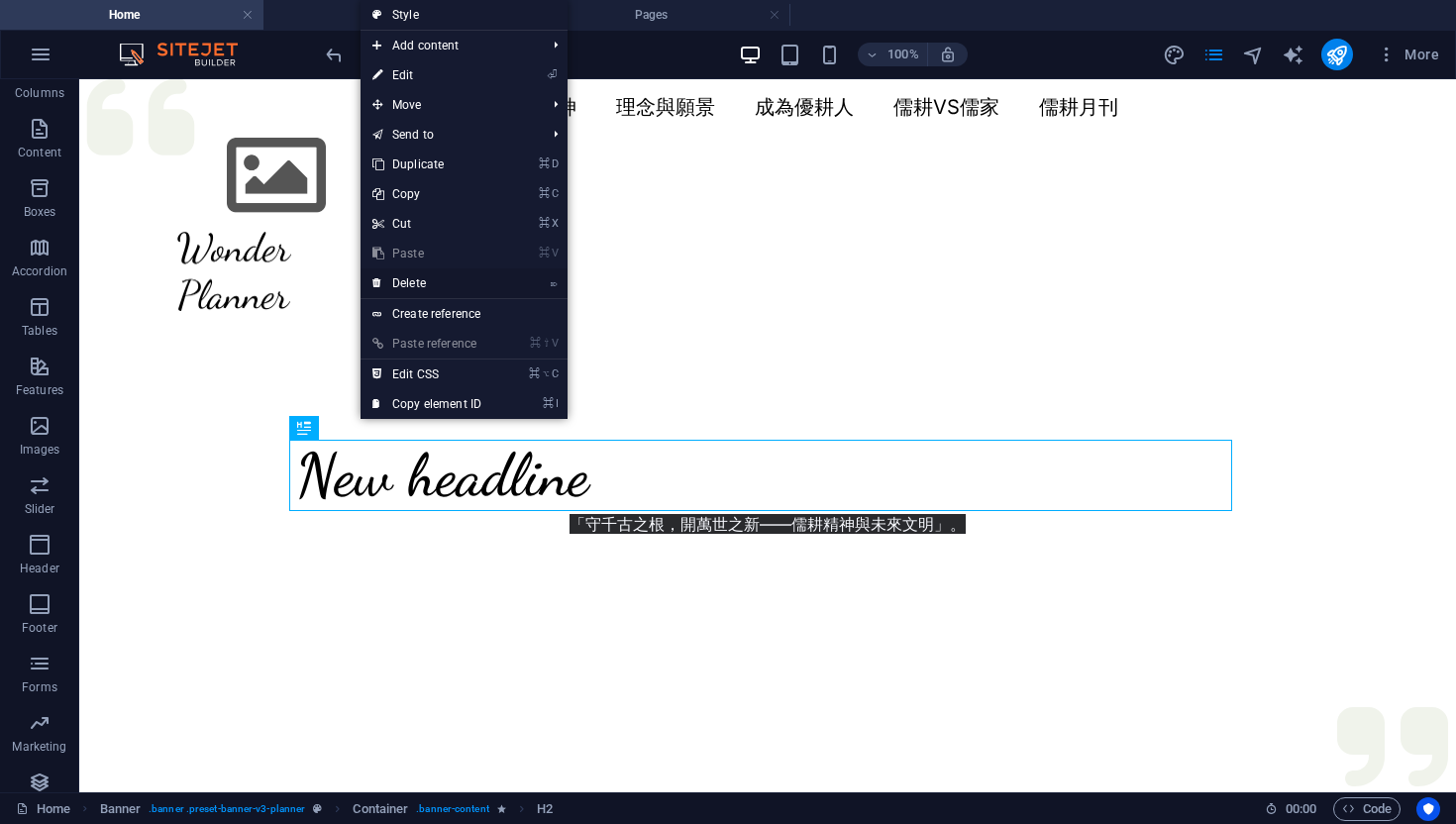 click on "⌦  Delete" at bounding box center [427, 283] 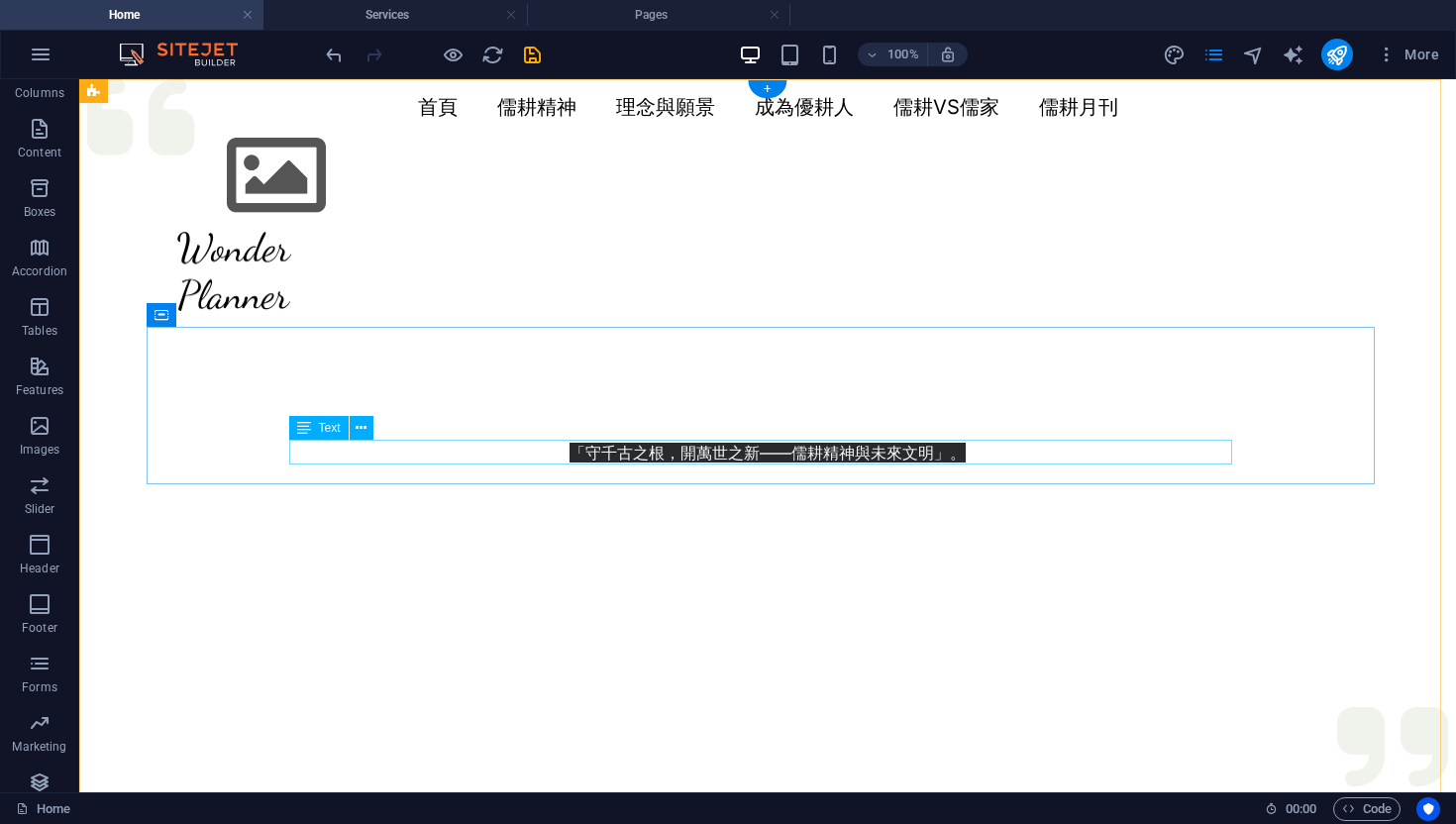 click on "「守千古之根，開萬世之新——儒耕精神與未來文明」。" at bounding box center [768, 452] 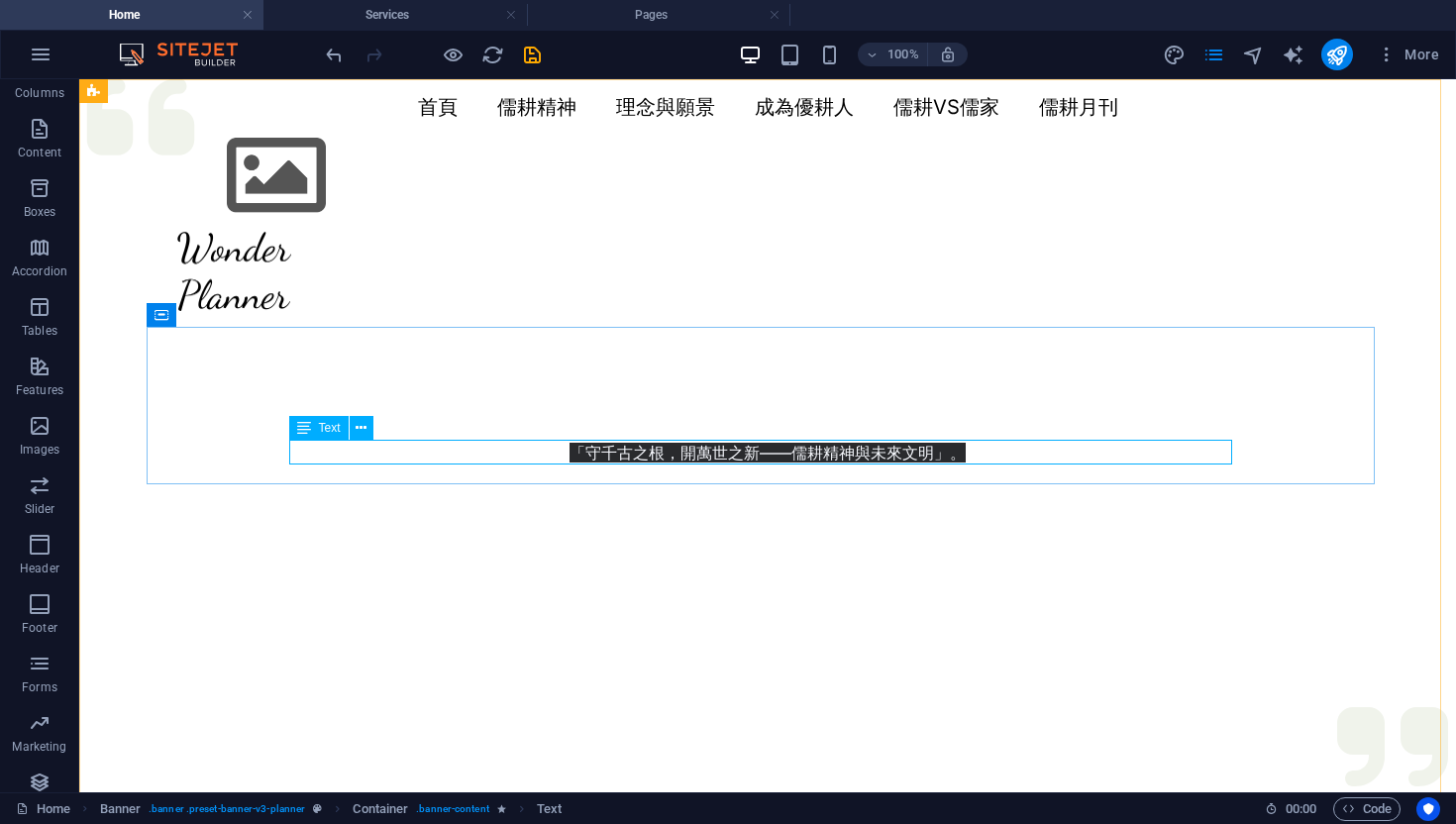 click at bounding box center [304, 428] 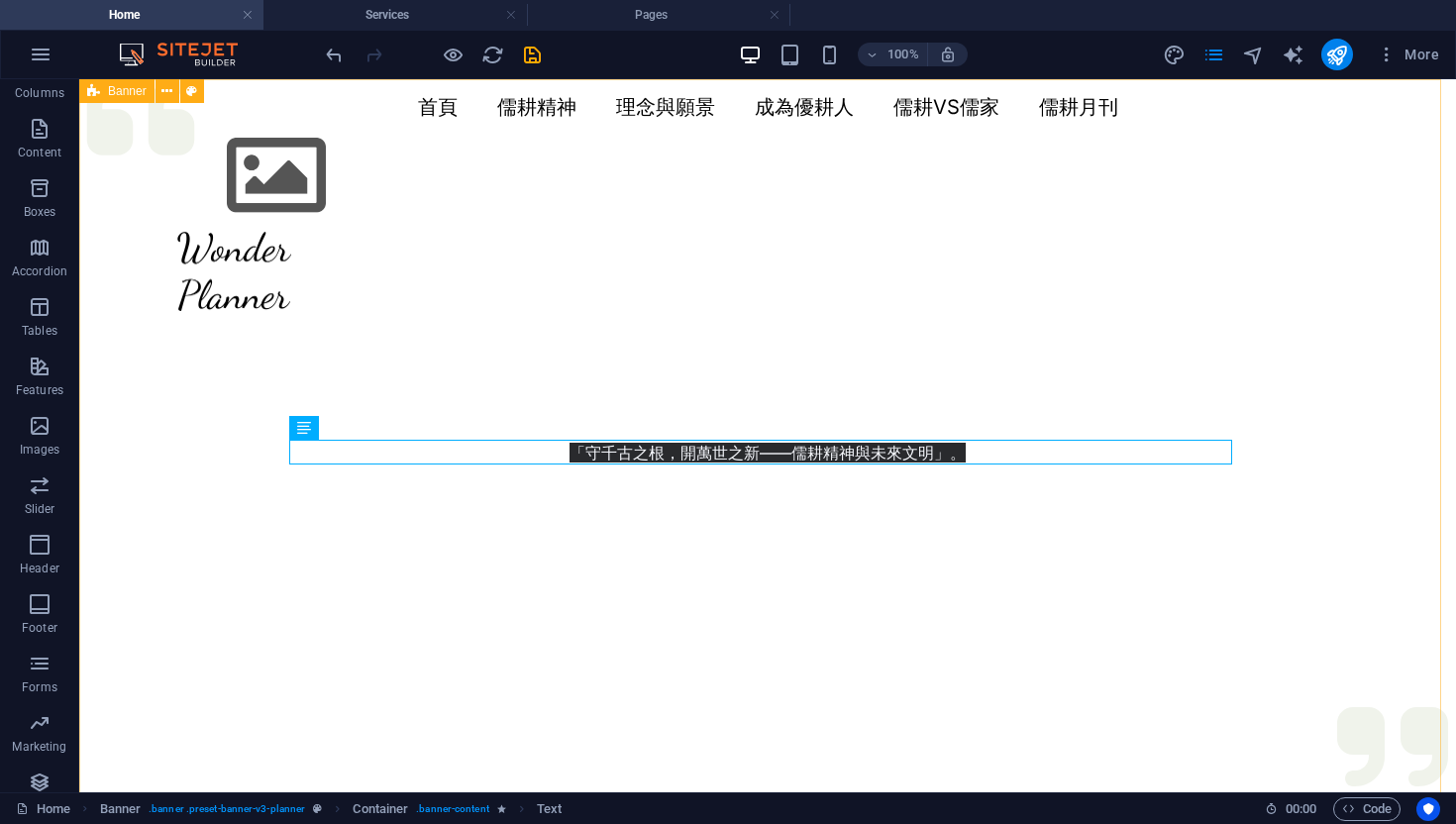 click on "Banner" at bounding box center (117, 91) 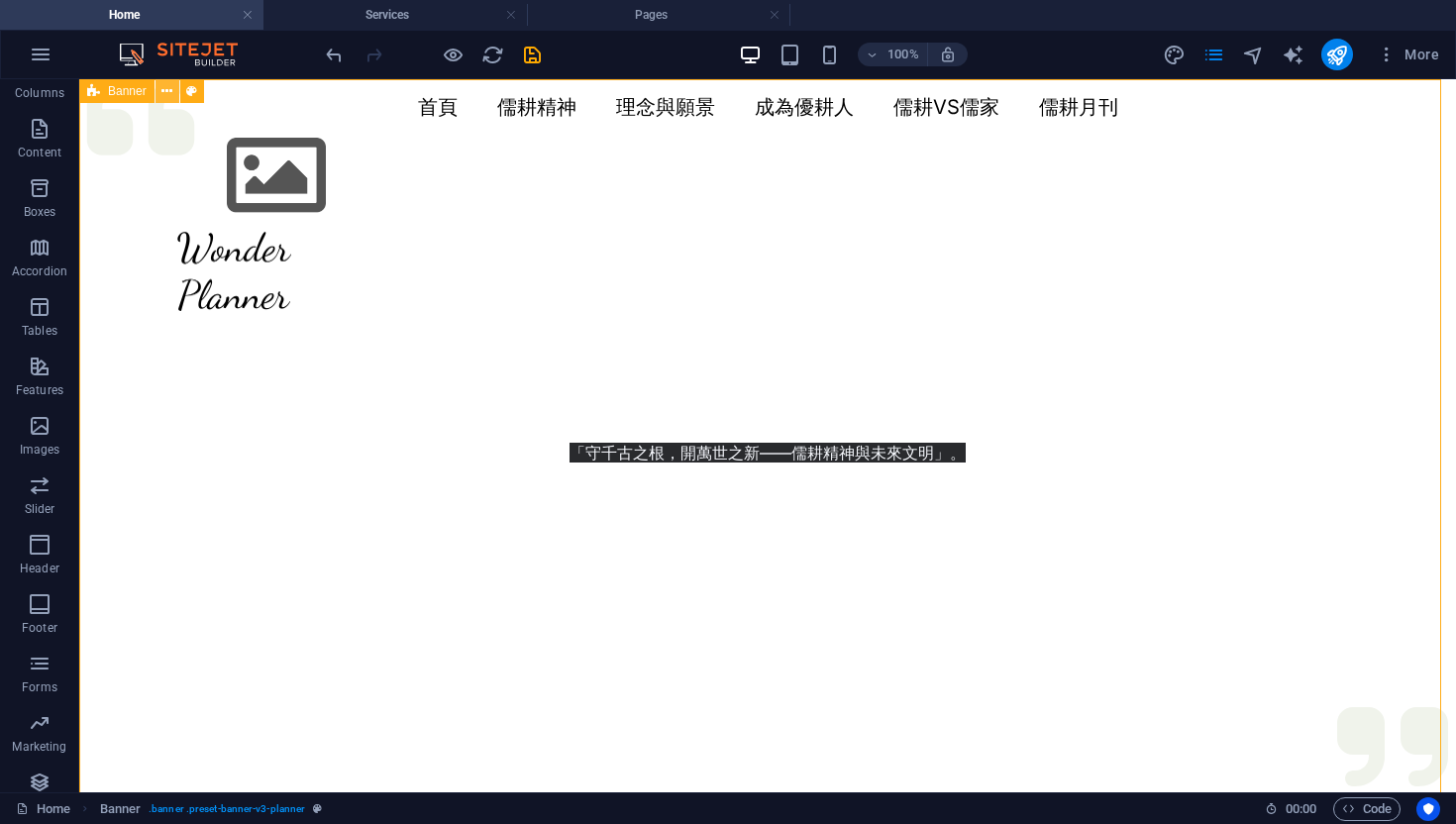 click at bounding box center (166, 91) 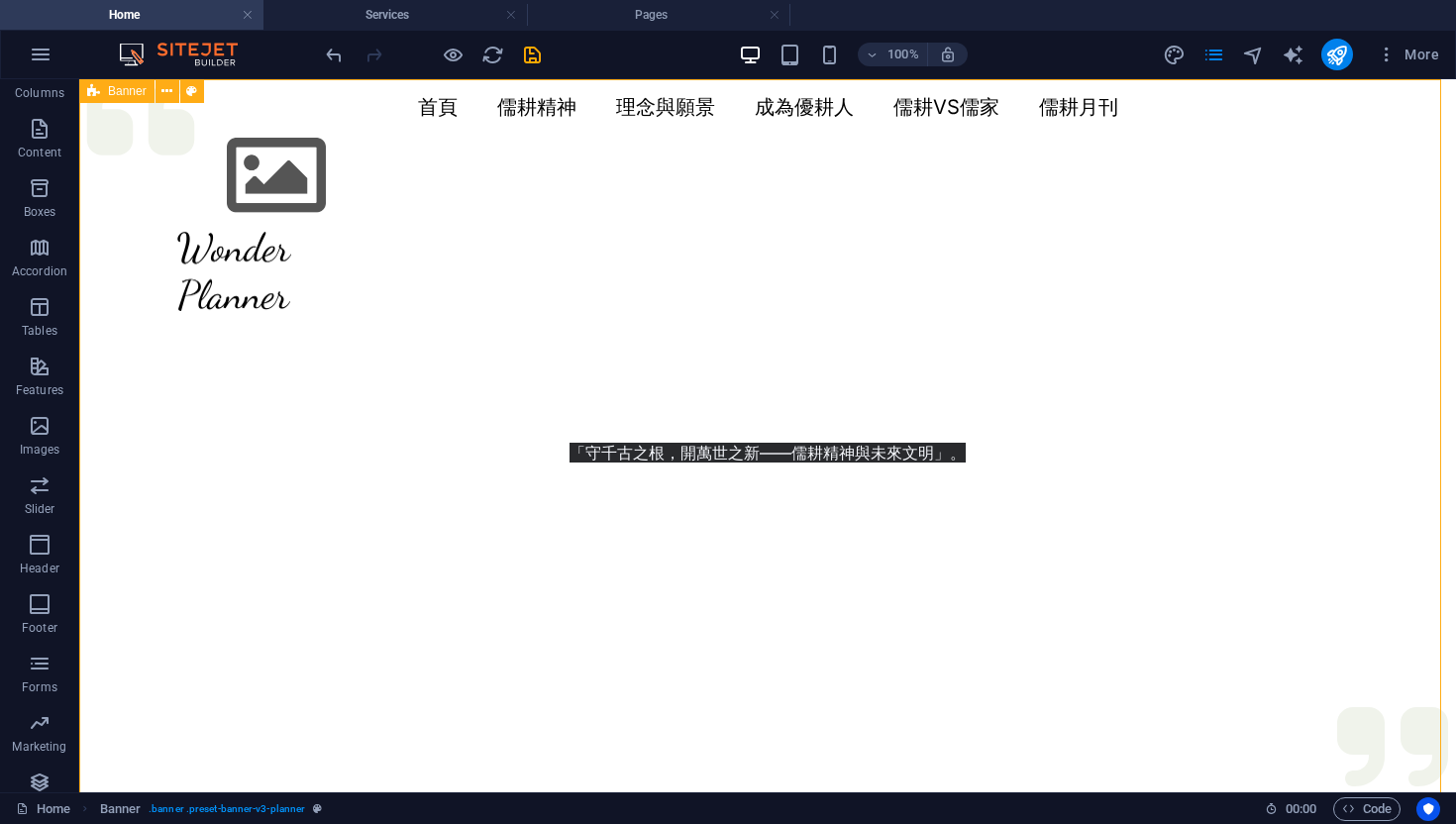 click on "Banner" at bounding box center [127, 91] 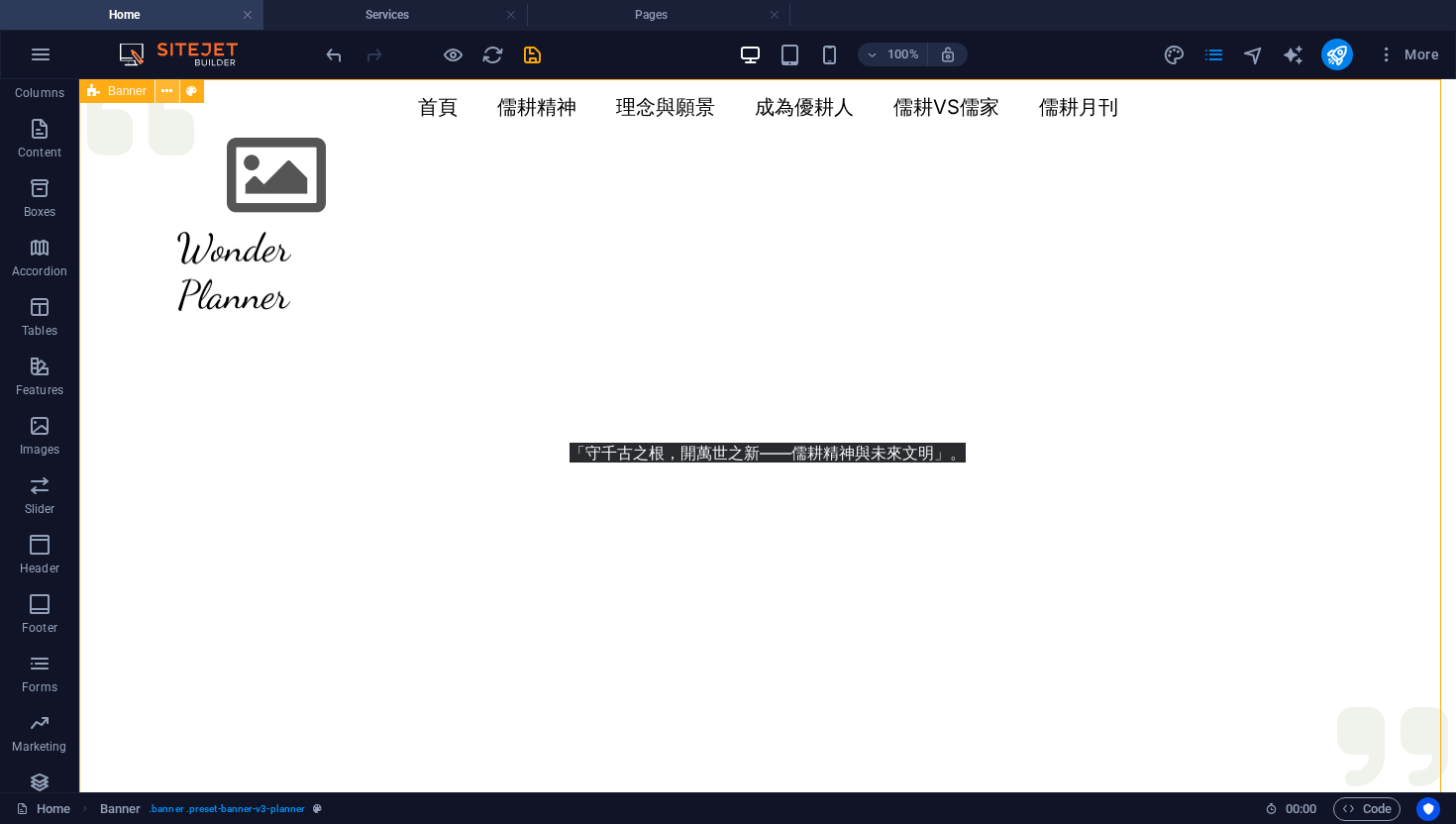 click at bounding box center (166, 91) 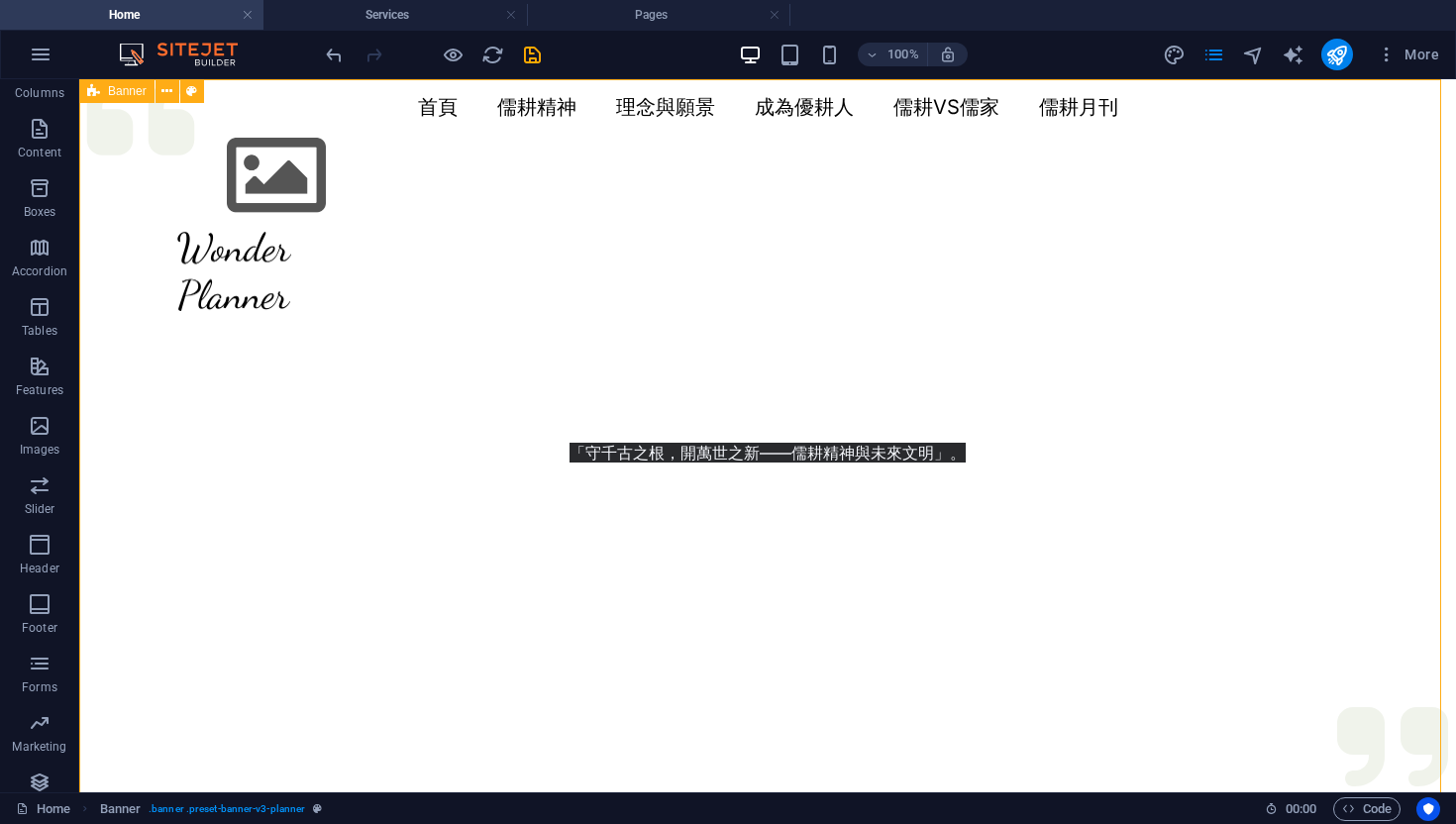 click on "Banner" at bounding box center (117, 91) 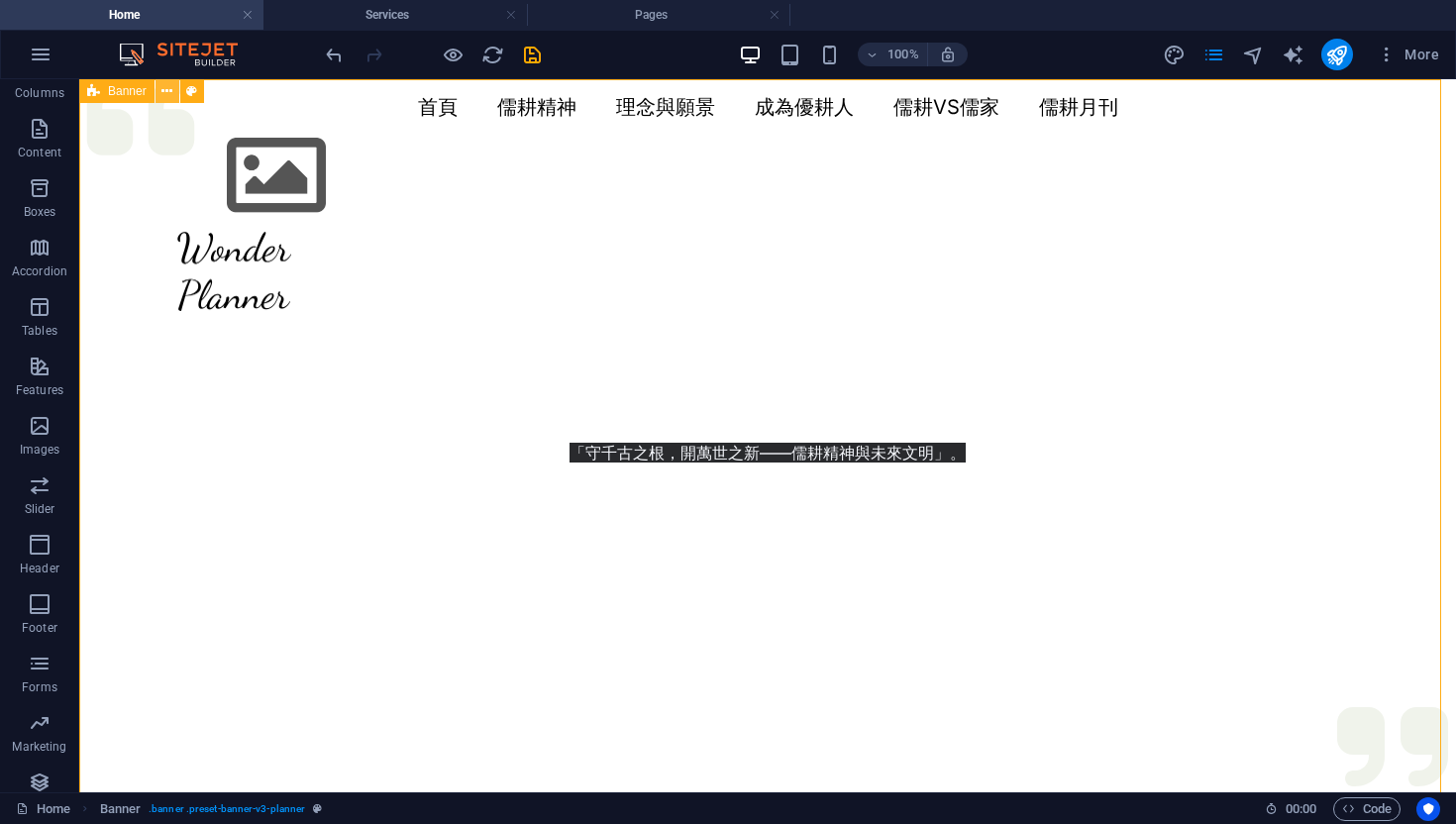 click at bounding box center (166, 91) 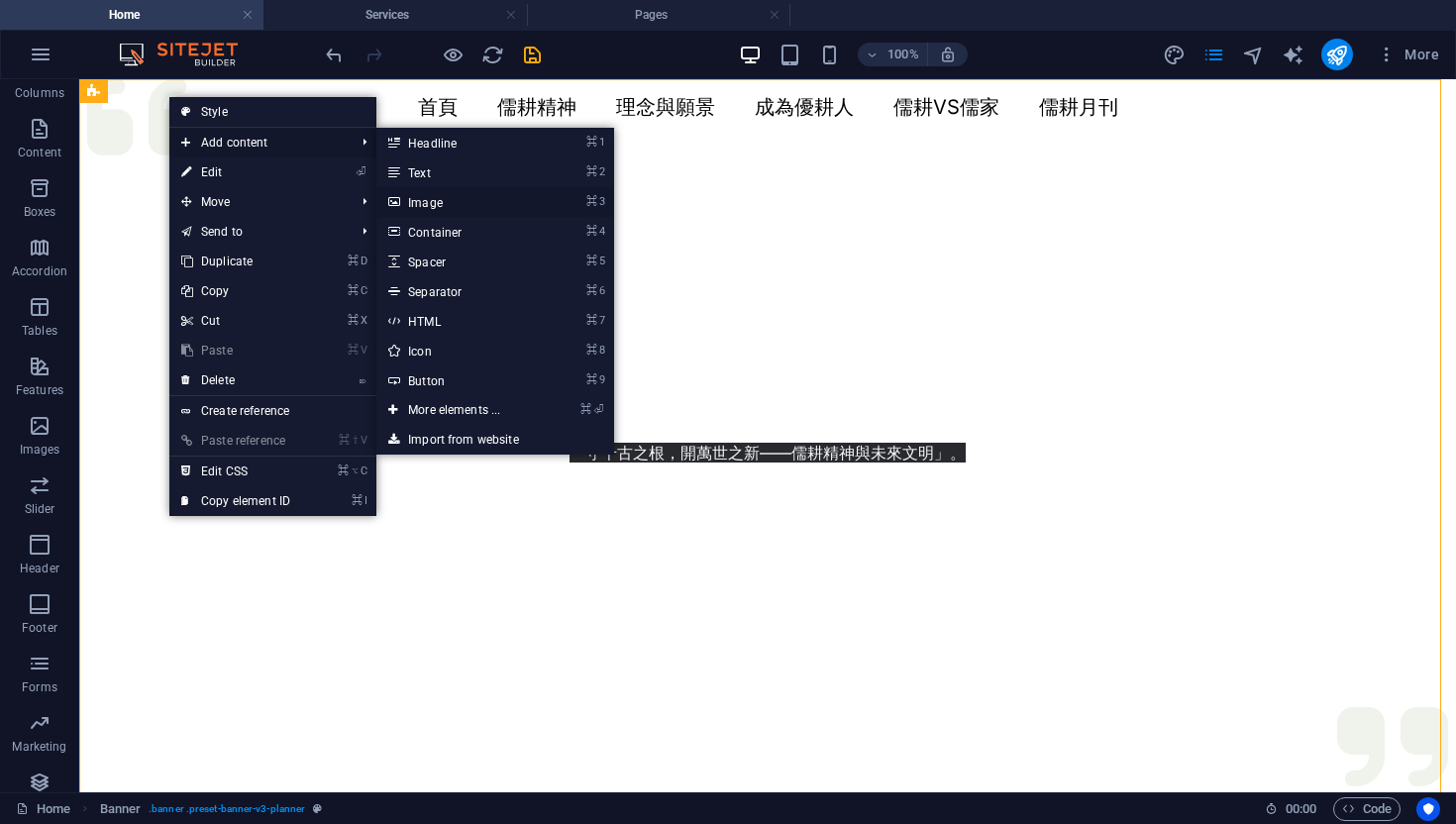 click on "⌘ 3  Image" at bounding box center [458, 202] 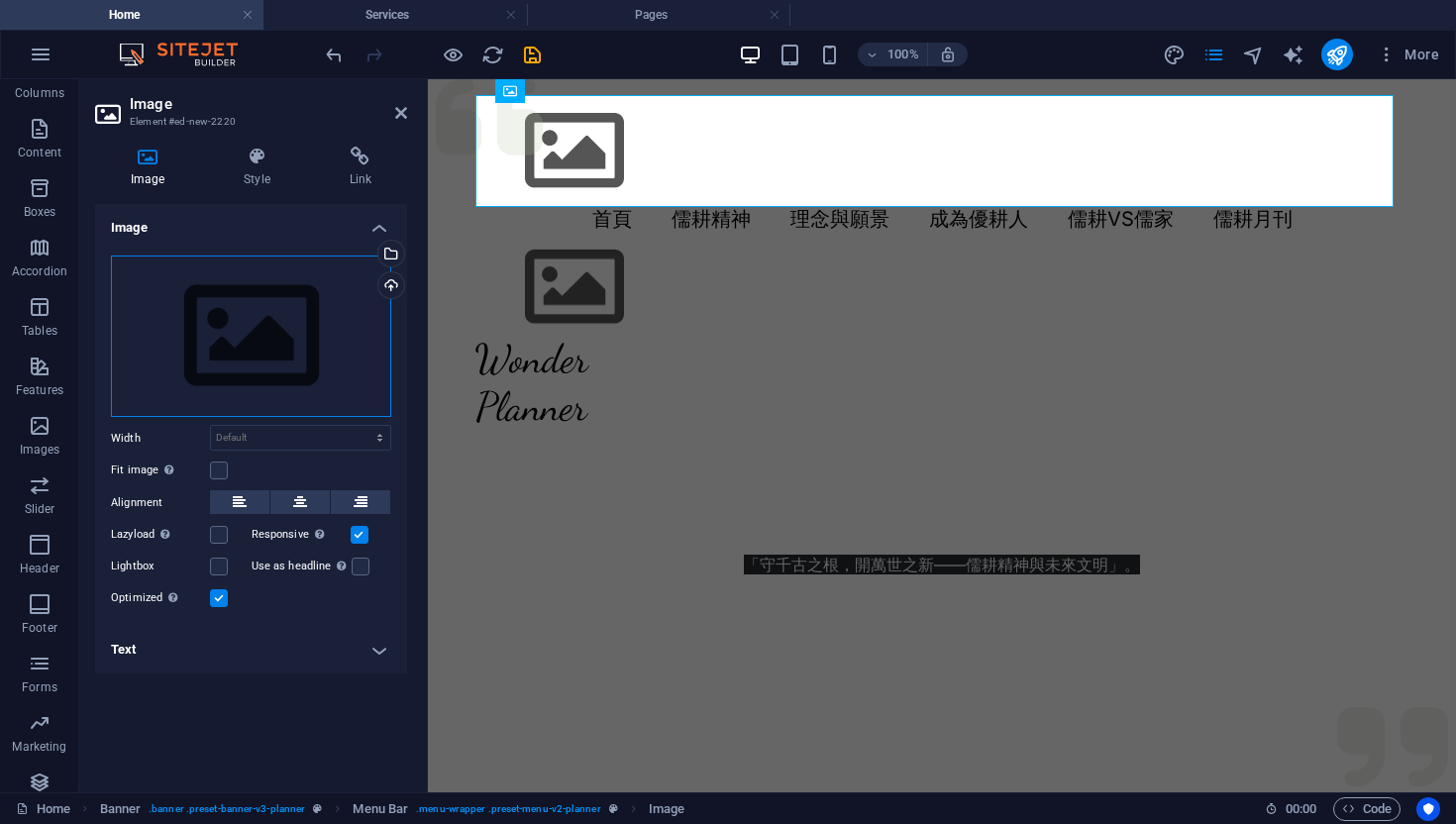 click on "Drag files here, click to choose files or select files from Files or our free stock photos & videos" at bounding box center (251, 337) 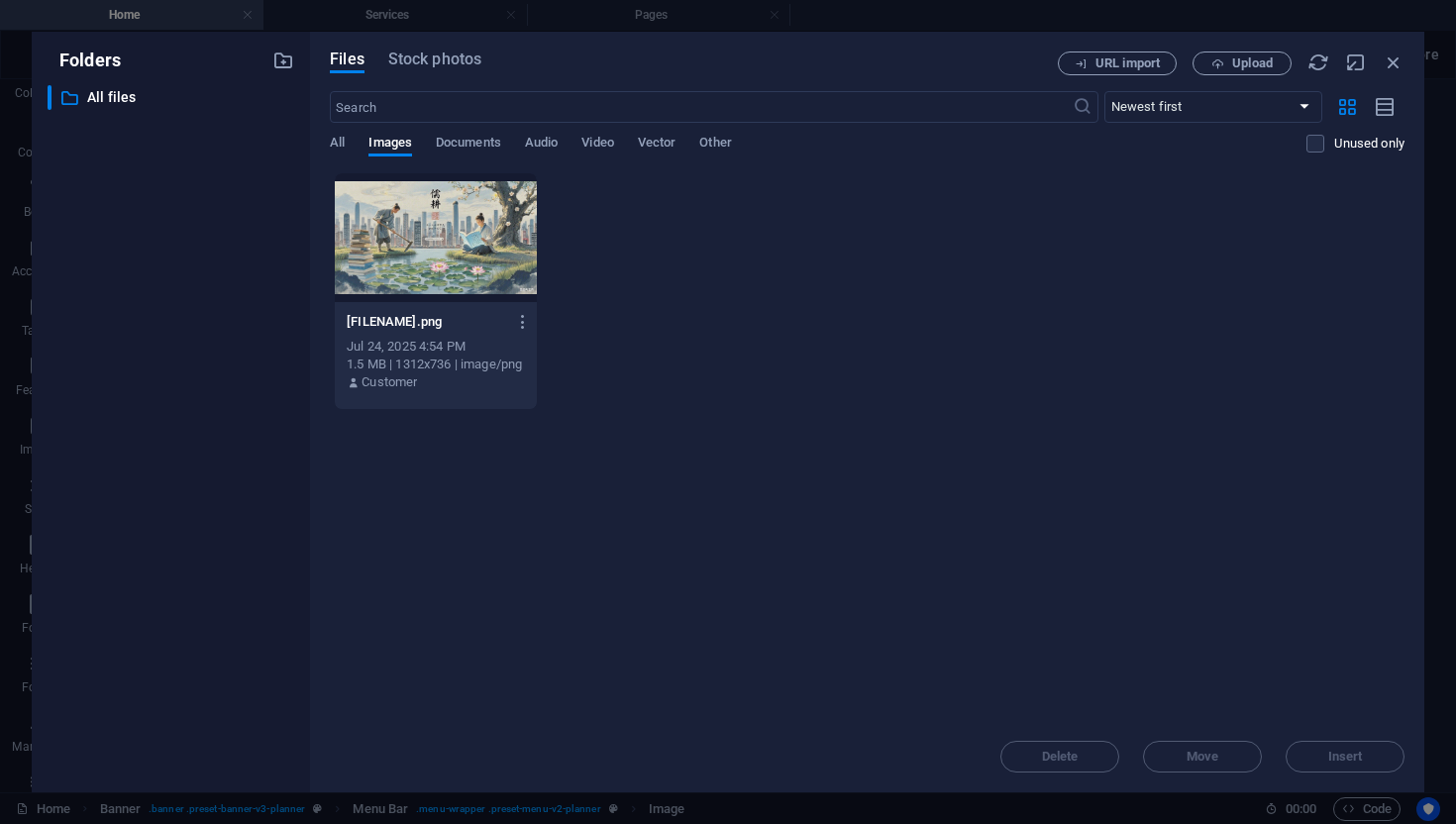 click at bounding box center (436, 238) 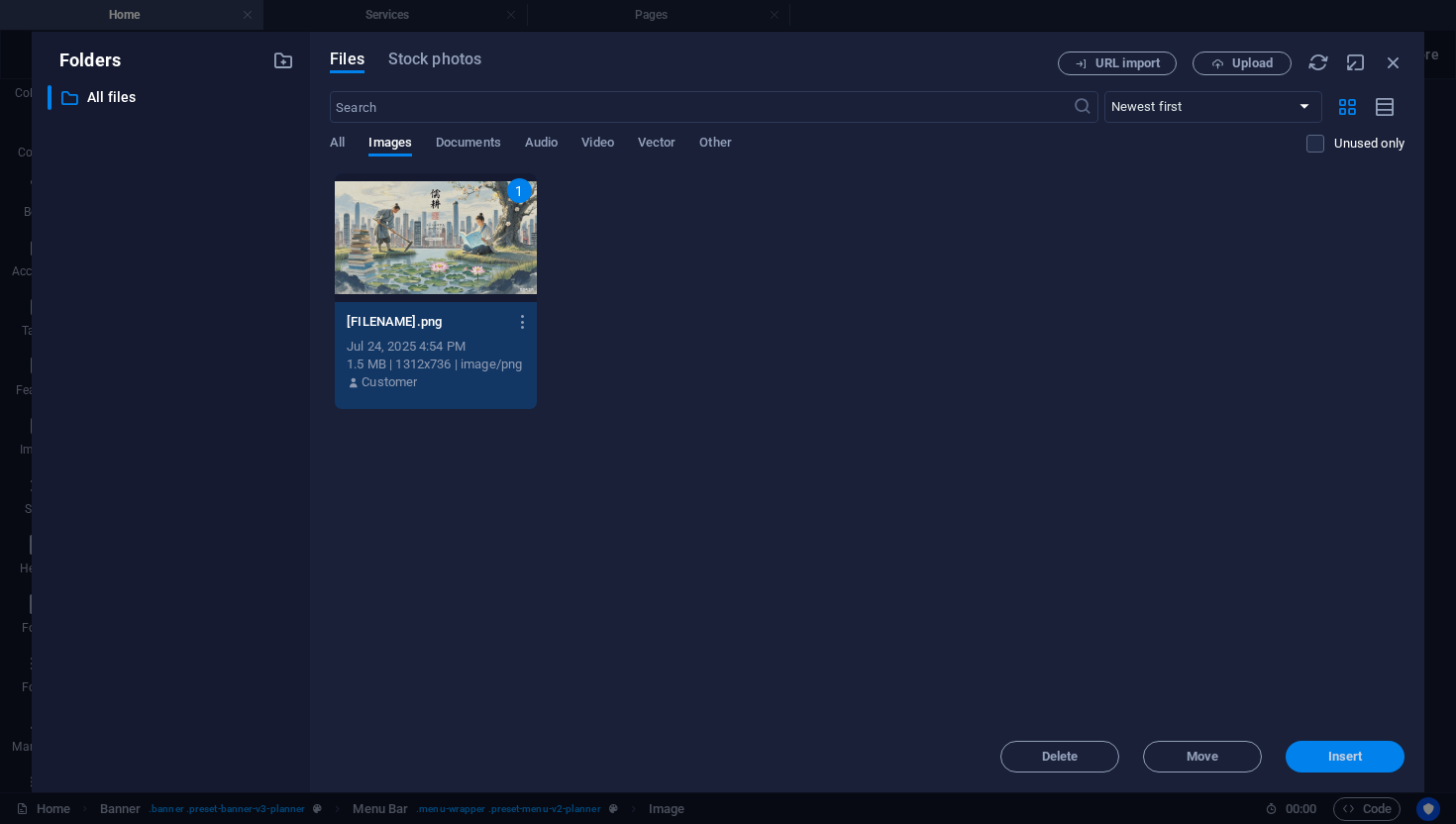 click on "Insert" at bounding box center [1345, 757] 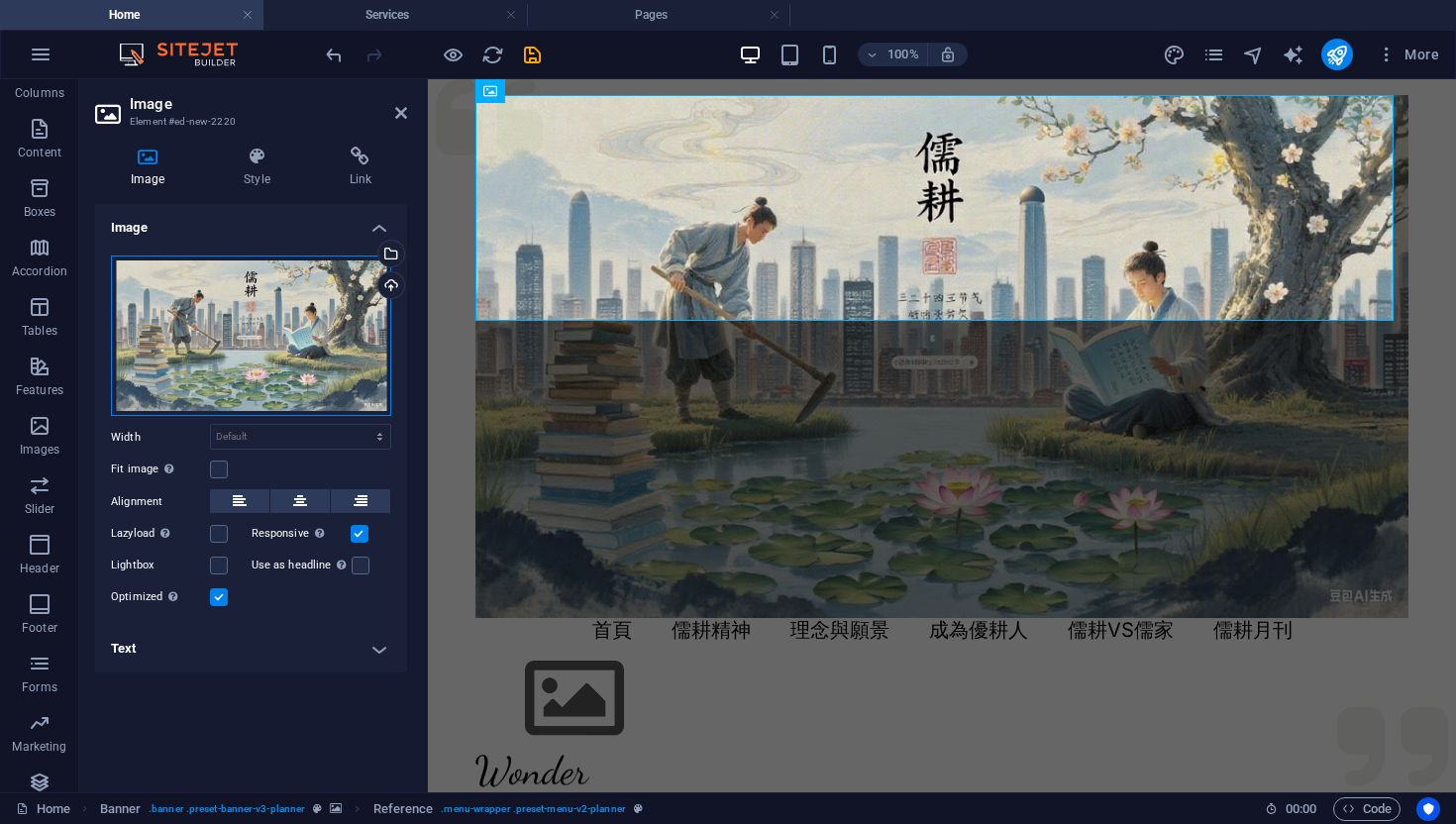 click on "Drag files here, click to choose files or select files from Files or our free stock photos & videos" at bounding box center [251, 336] 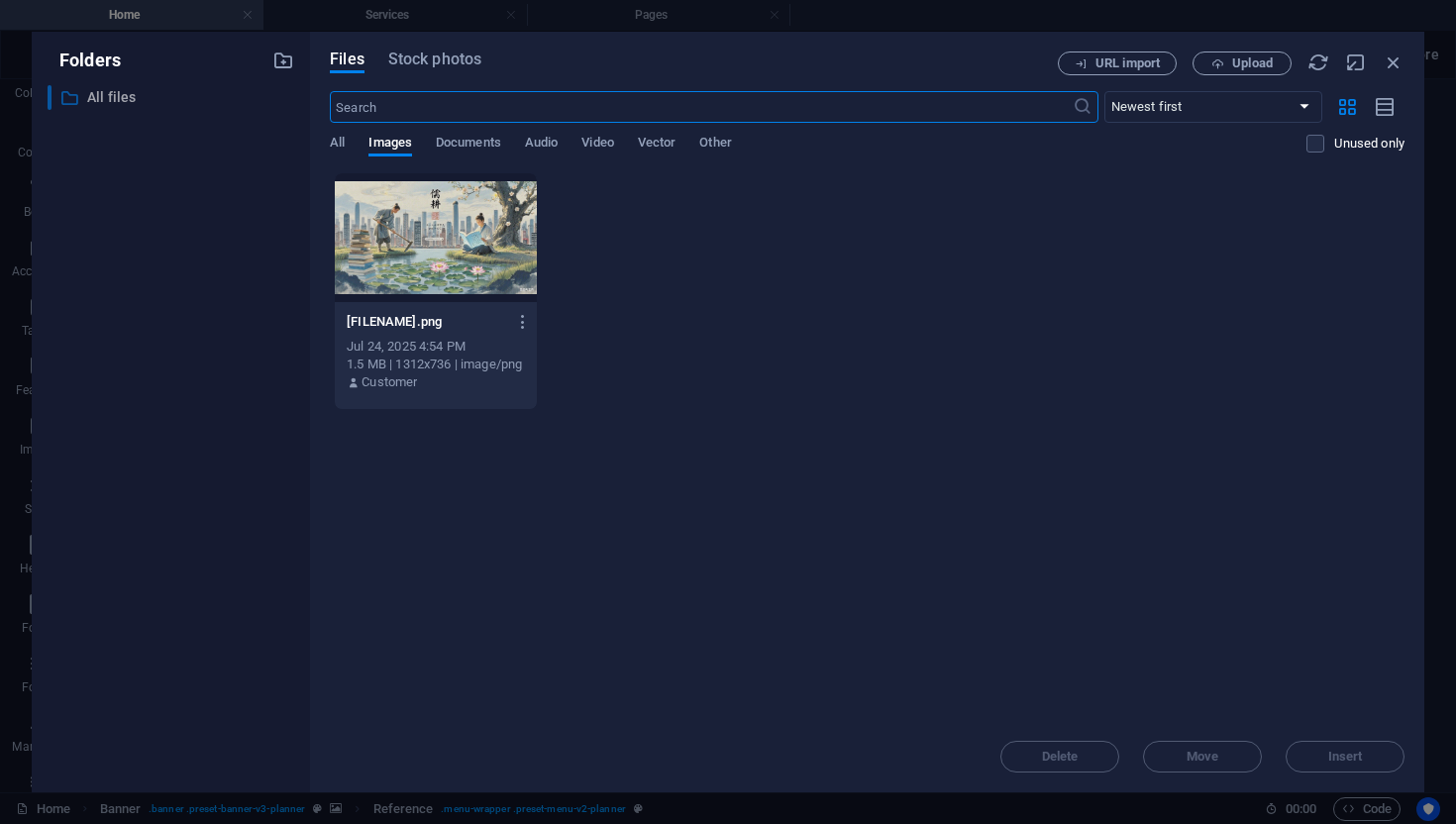 click on "​ All files All files" at bounding box center [153, 97] 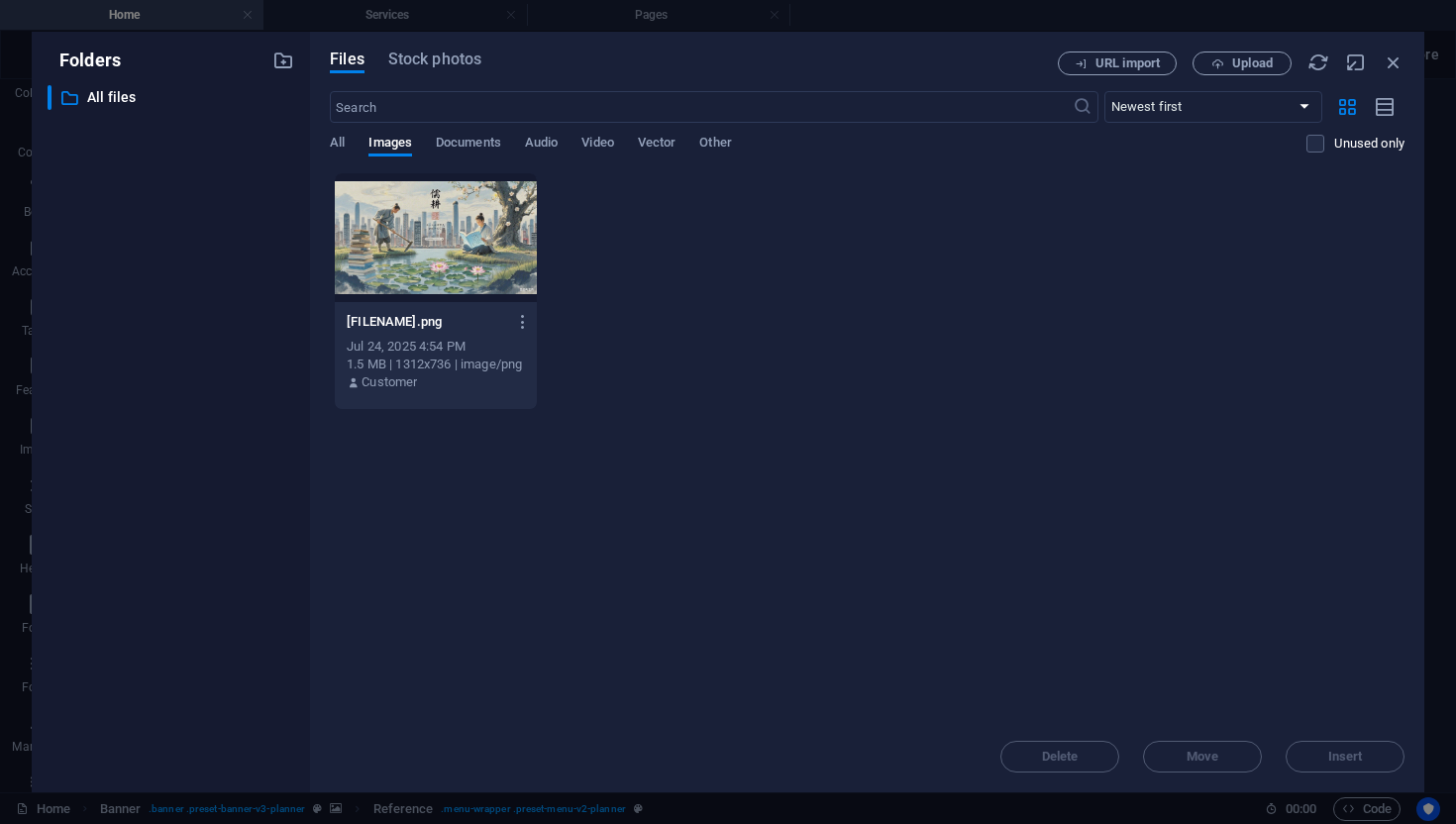 click on "Folders ​ All files All files" at bounding box center [170, 412] 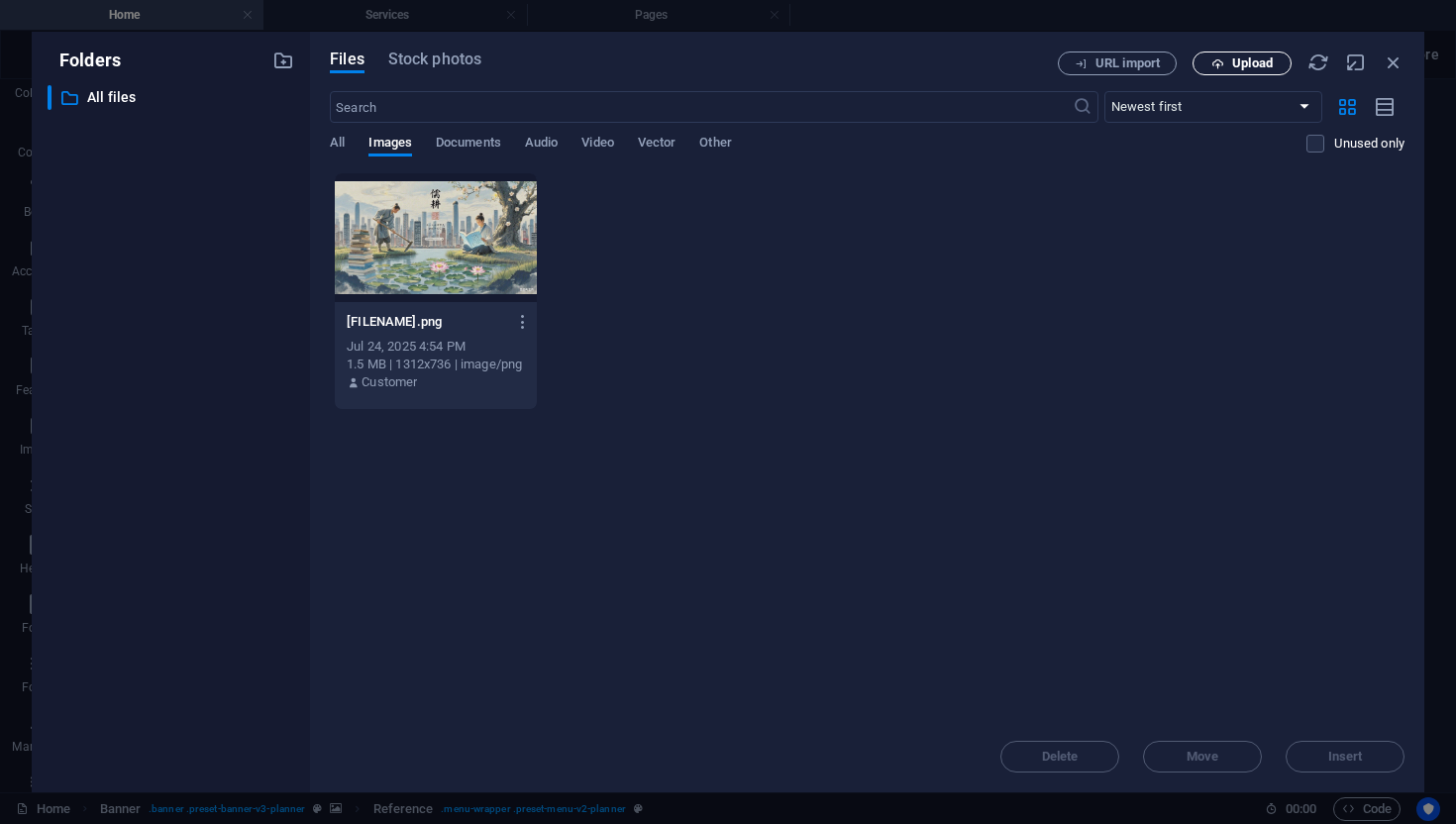 click on "Upload" at bounding box center [1242, 63] 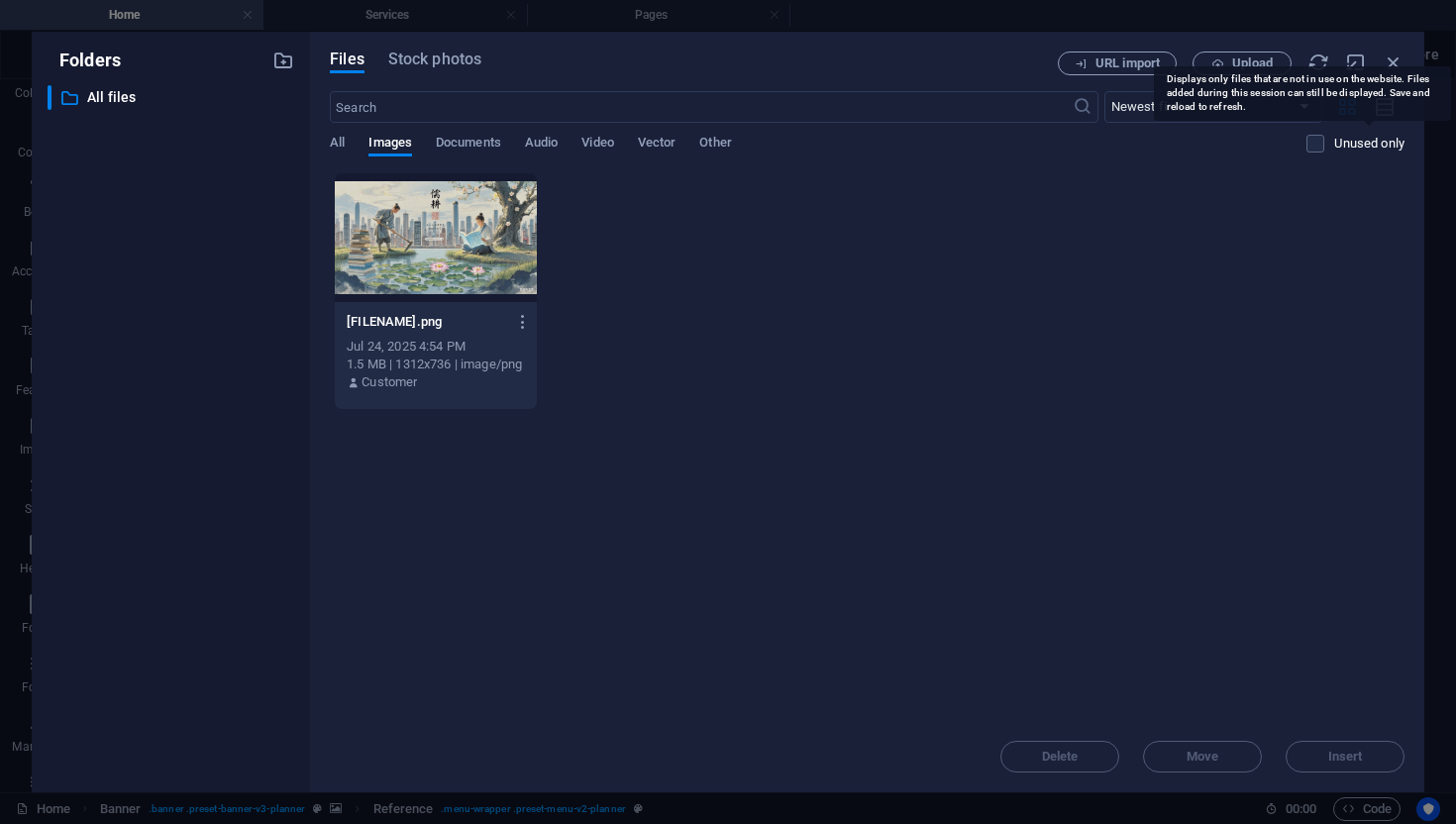 click on "Unused only" at bounding box center [1369, 144] 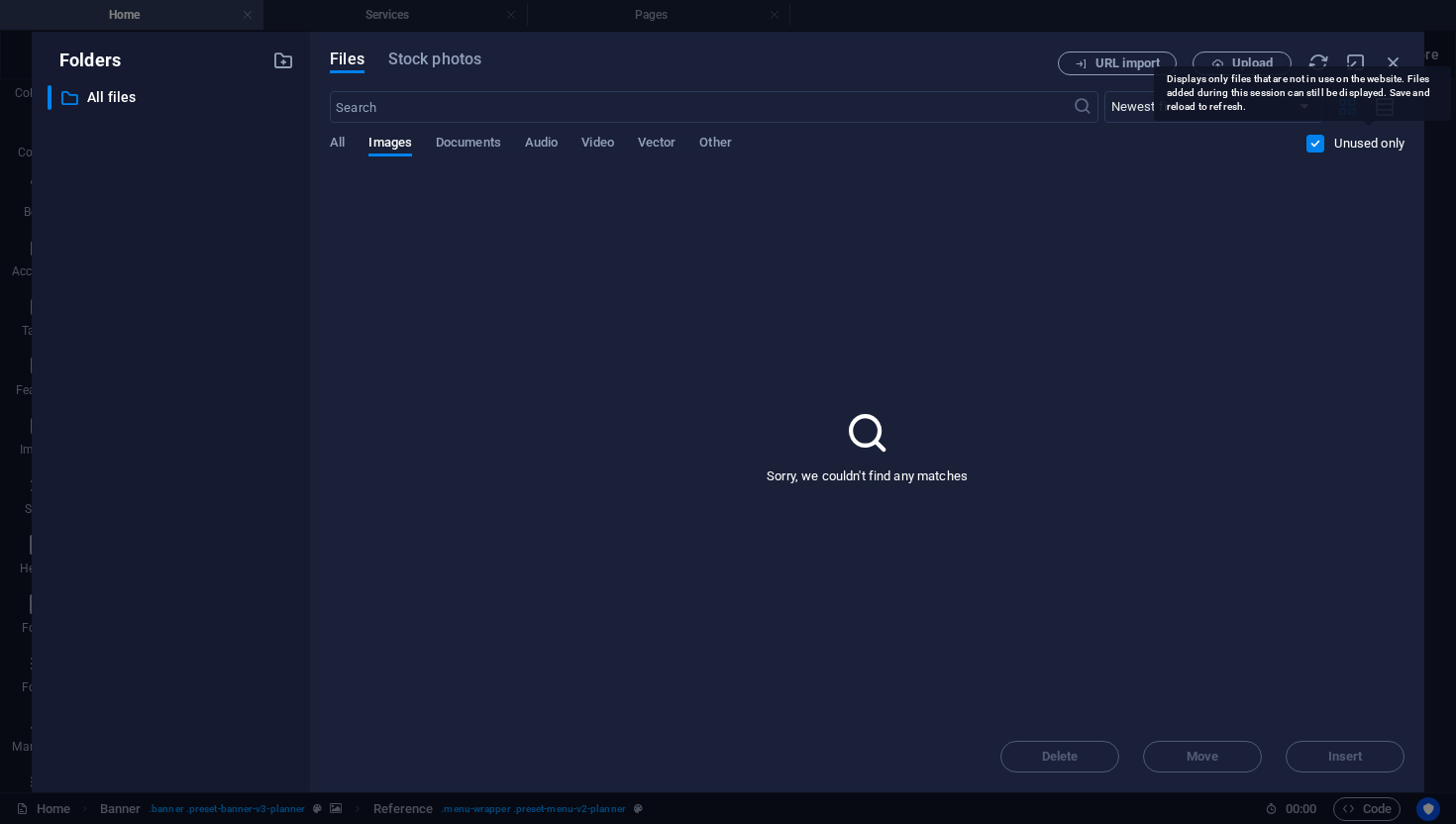 click on "Unused only" at bounding box center (1369, 144) 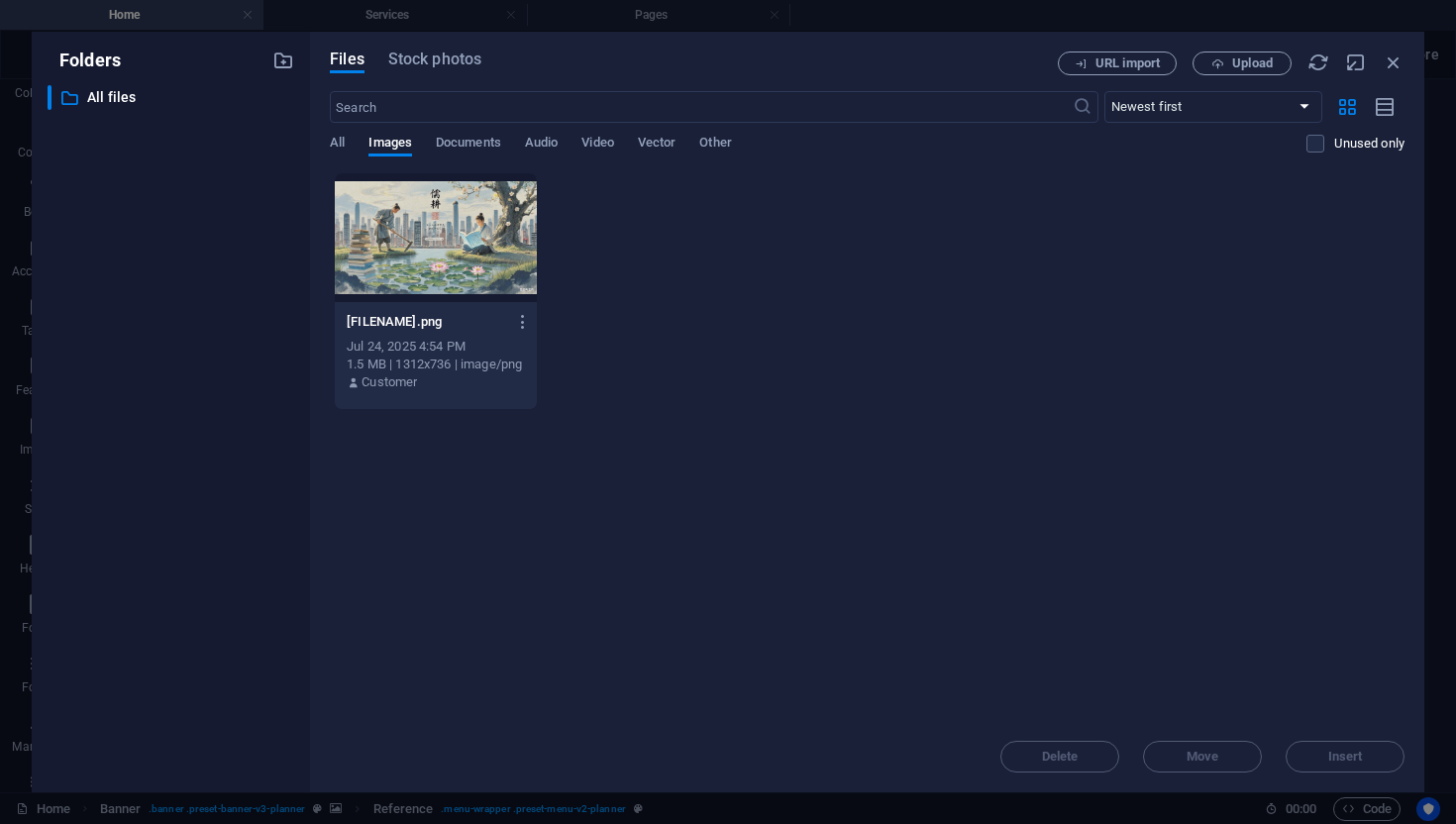 click at bounding box center [436, 238] 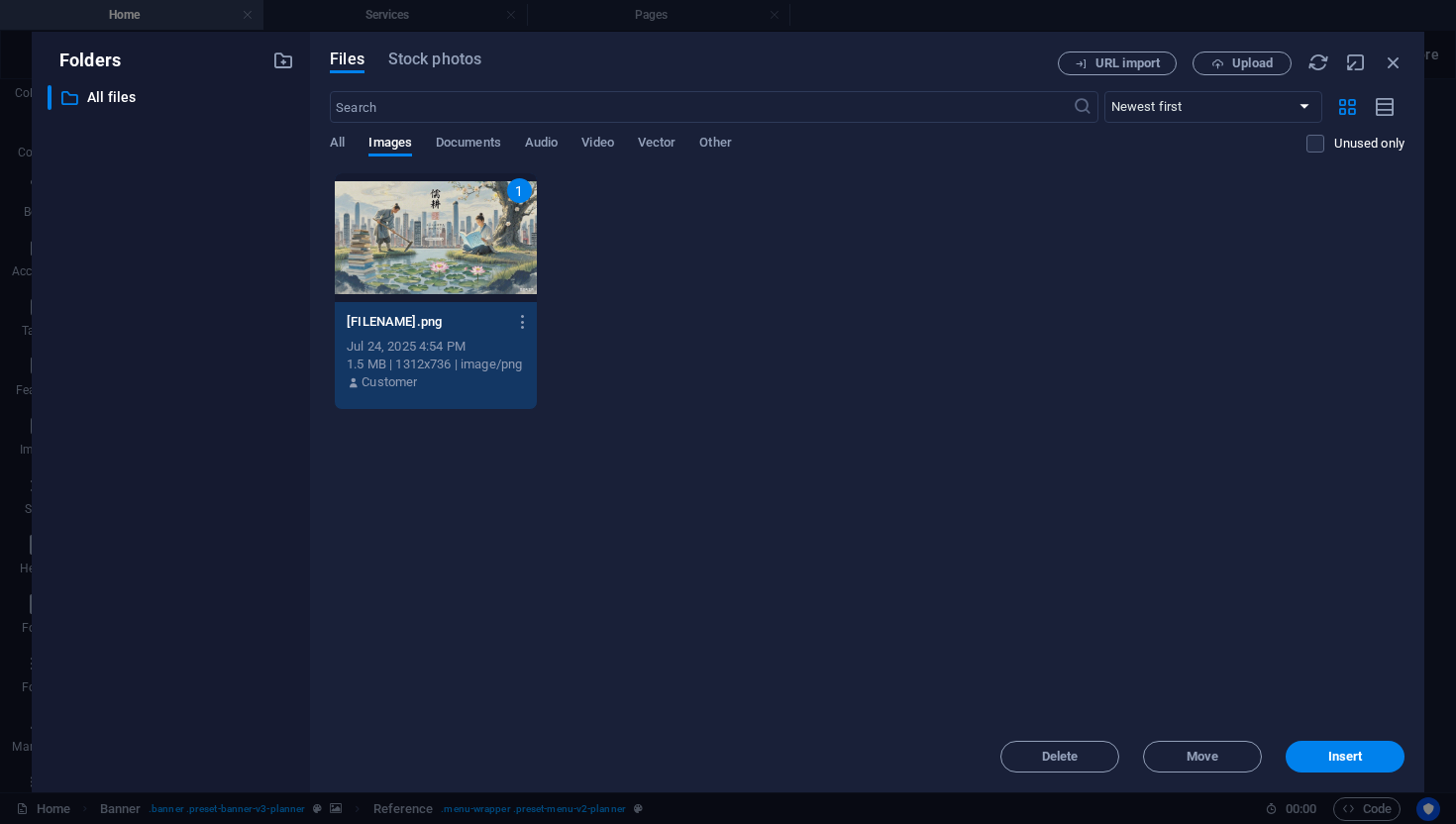 click on "1" at bounding box center (436, 238) 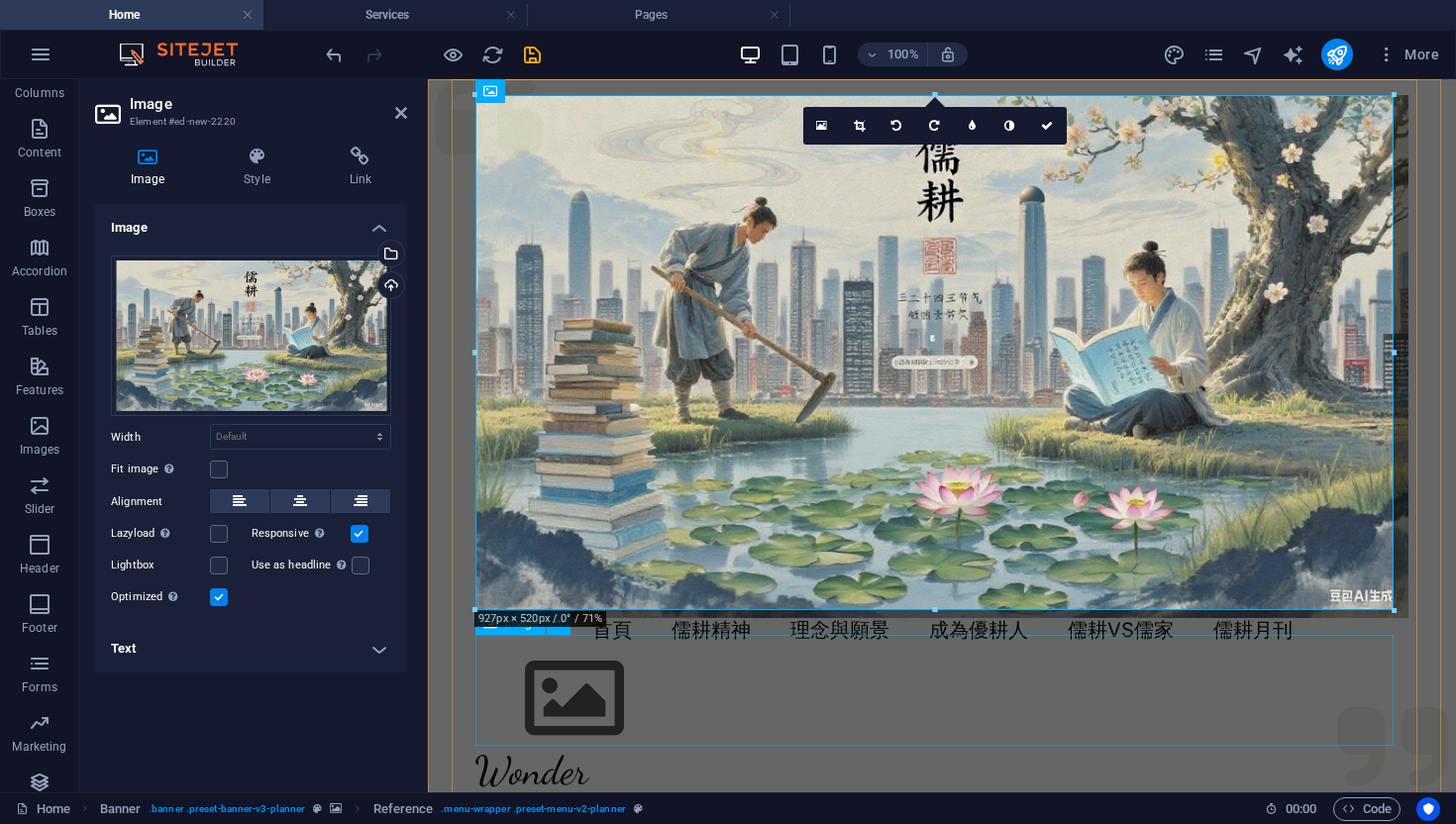 click at bounding box center (942, 698) 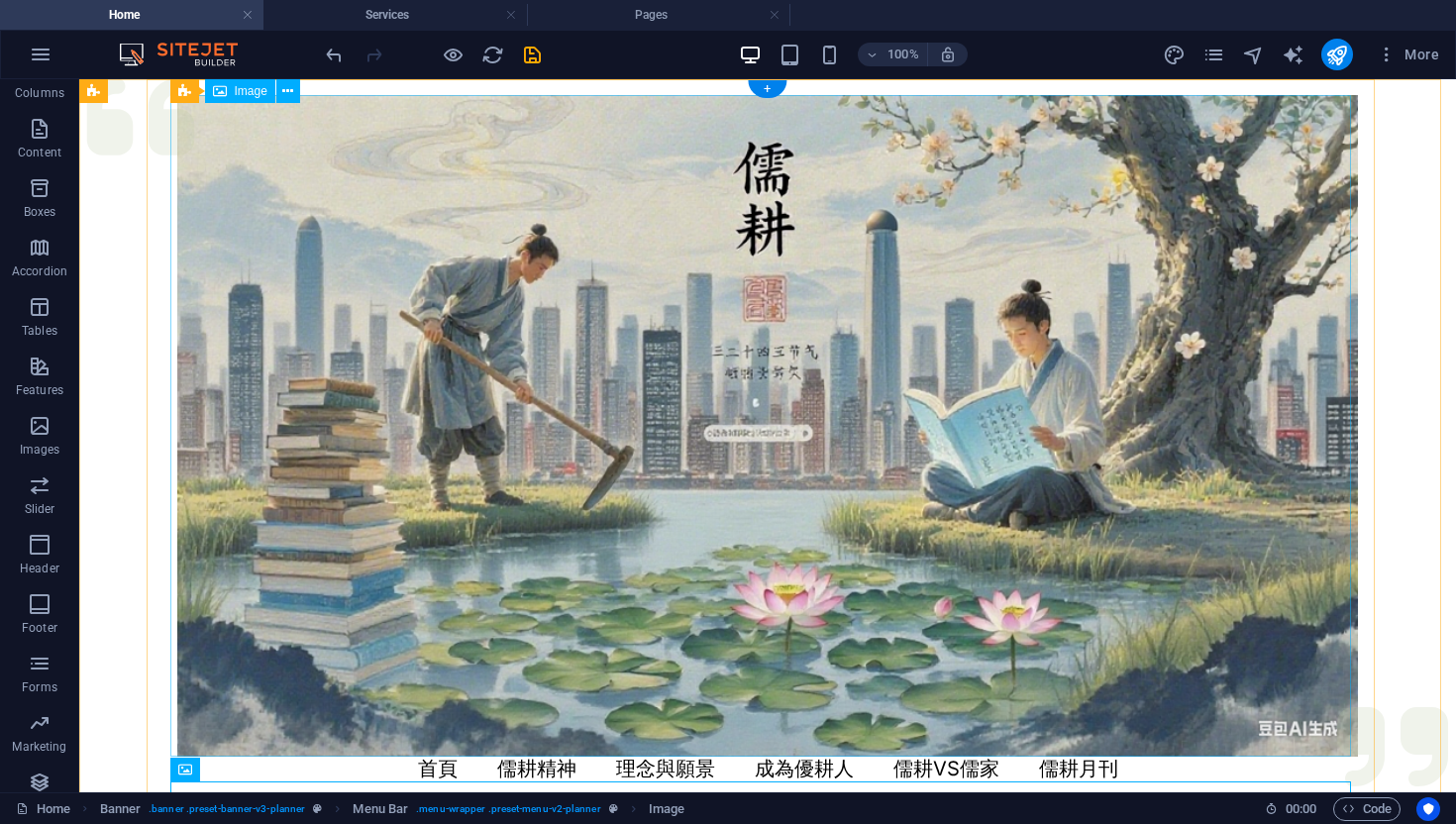 click at bounding box center (768, 426) 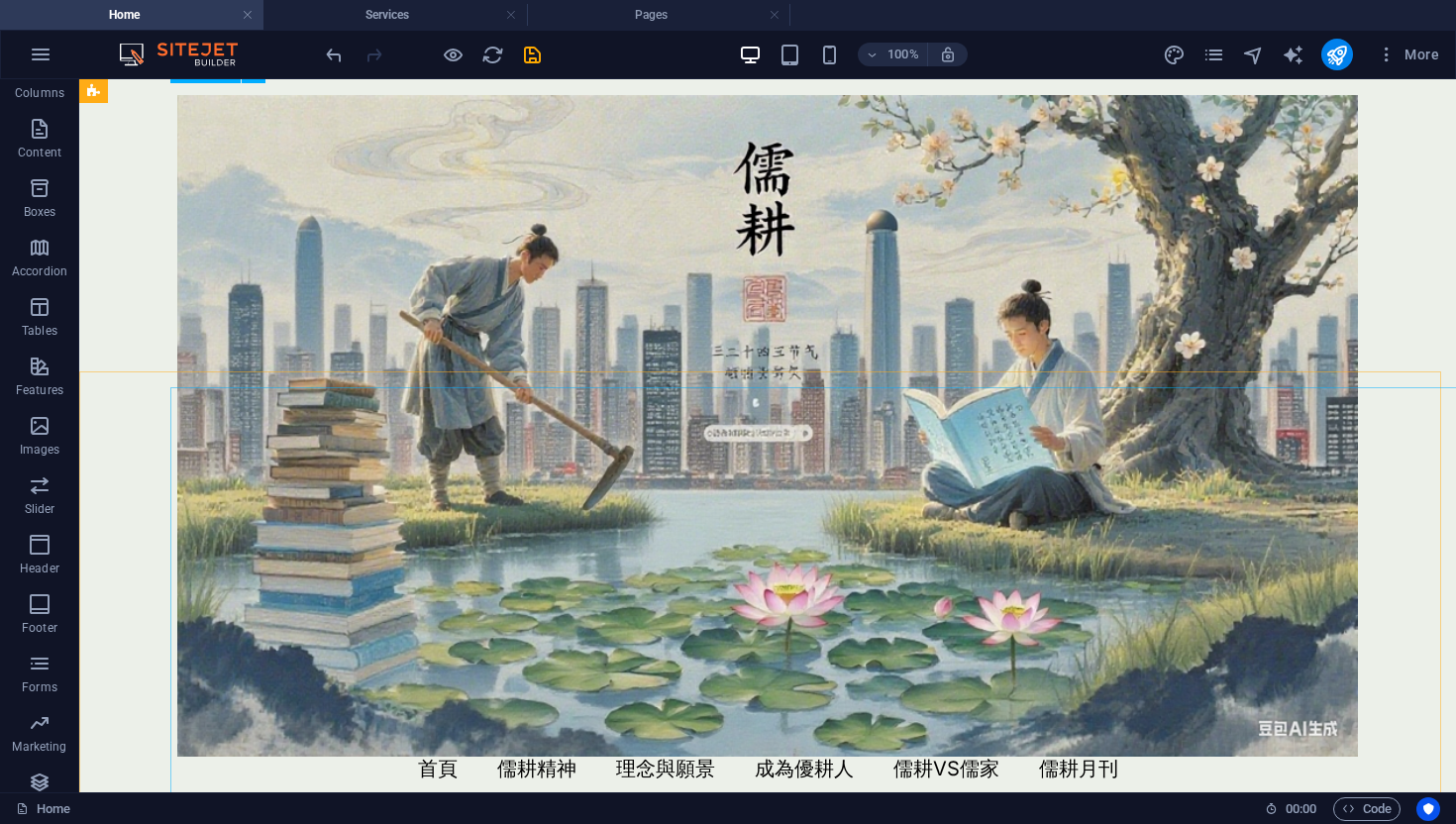 scroll, scrollTop: 1344, scrollLeft: 0, axis: vertical 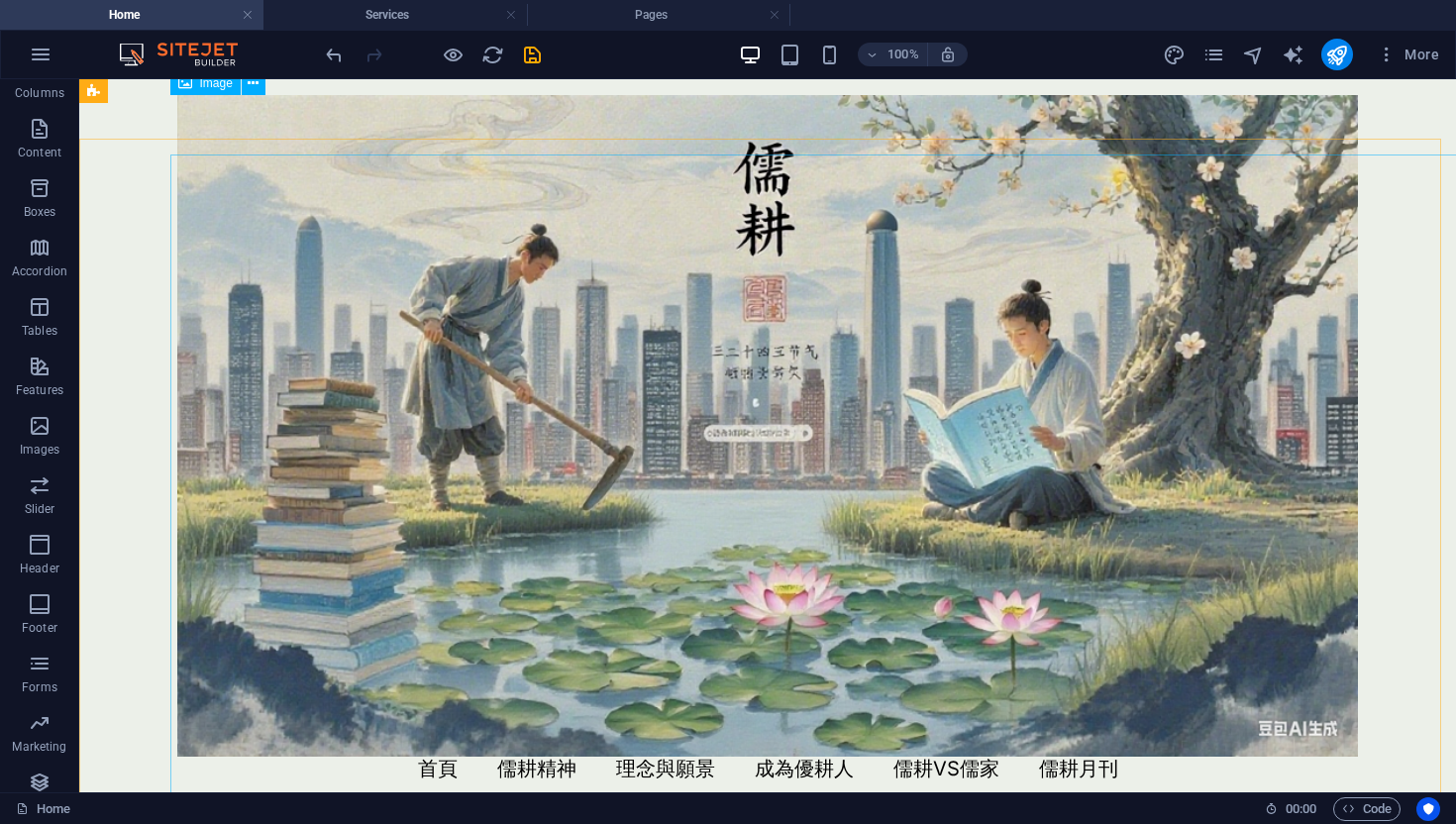 click at bounding box center (768, 426) 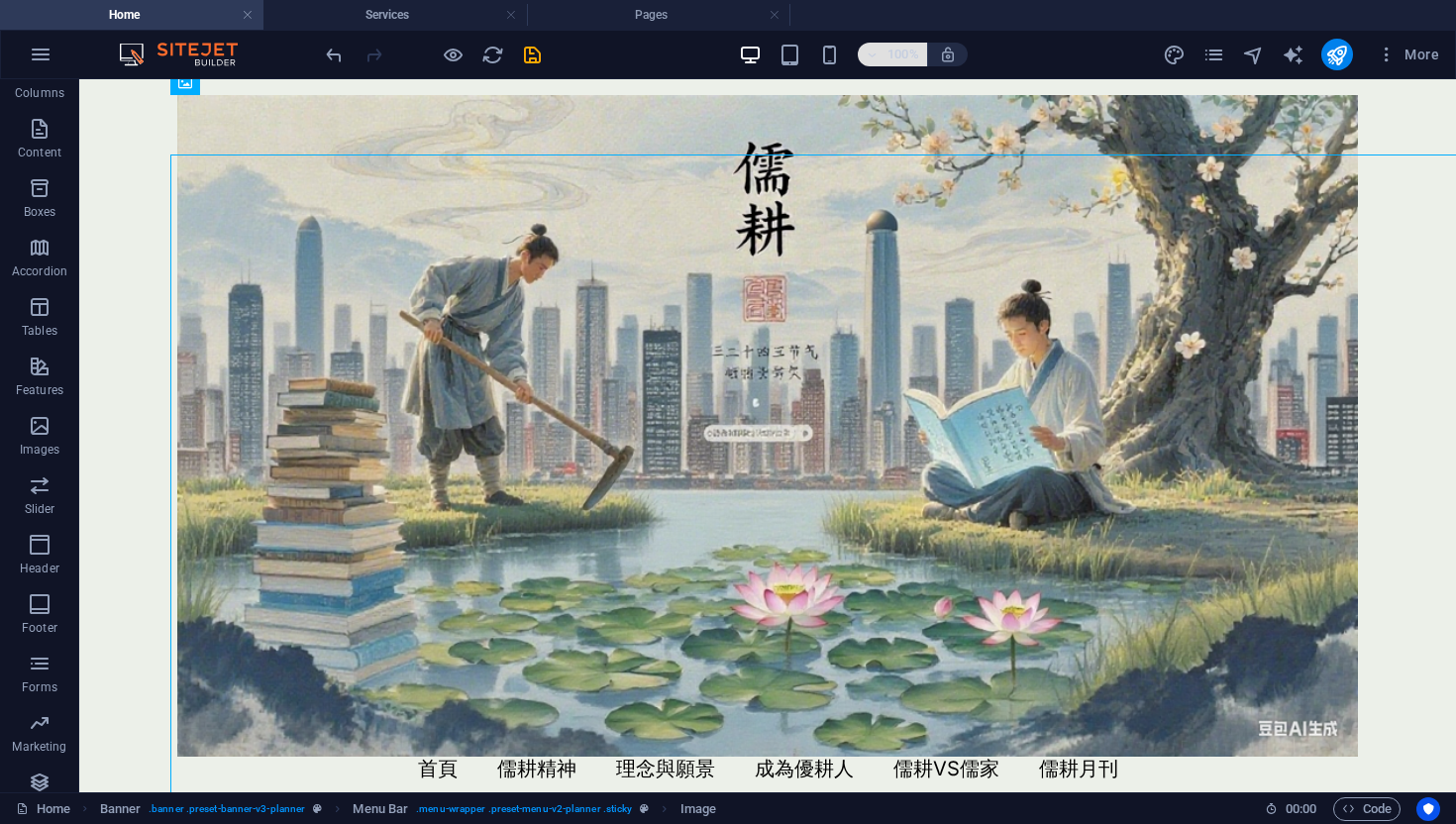 click at bounding box center [873, 54] 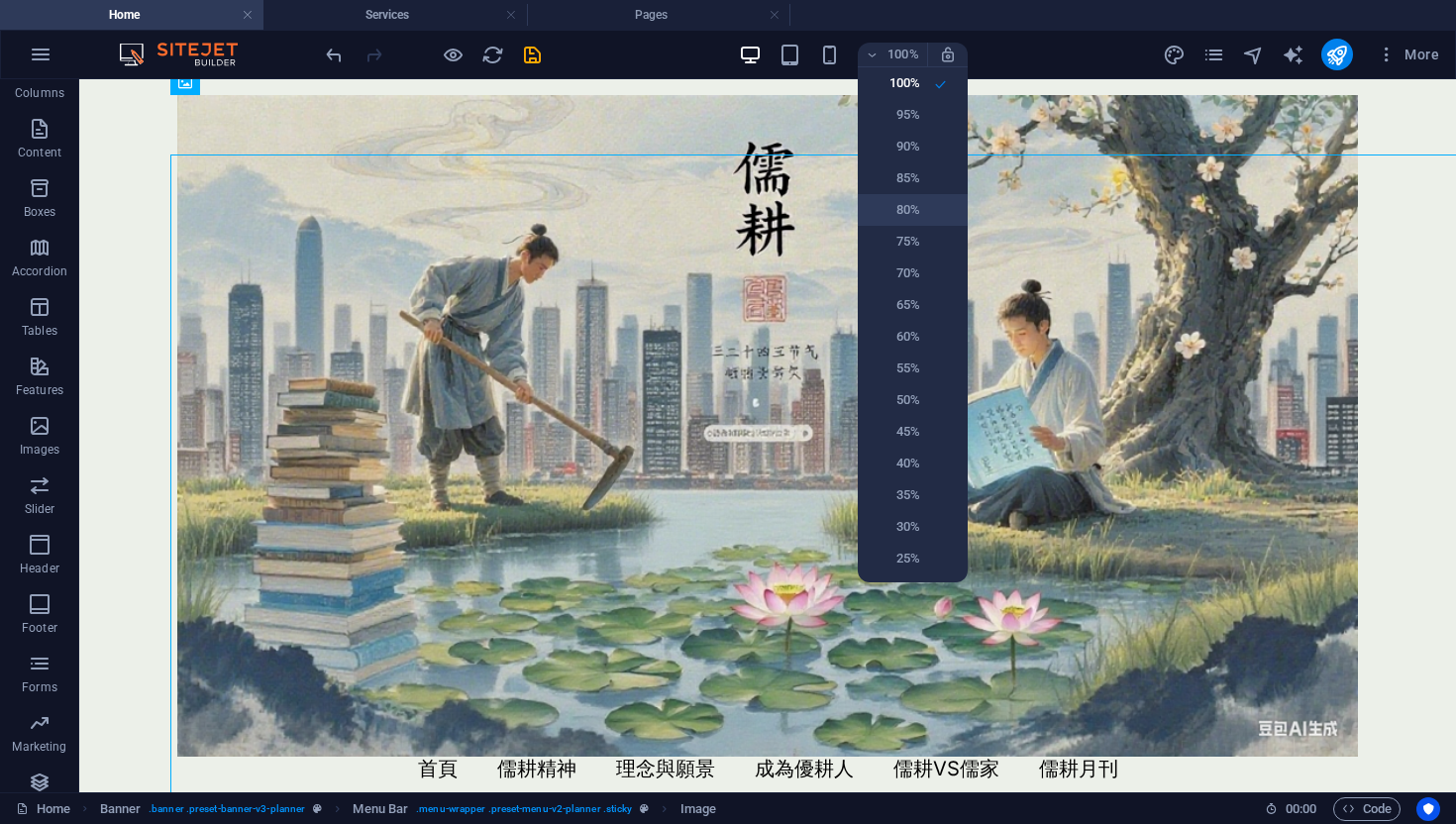 click on "80%" at bounding box center (894, 210) 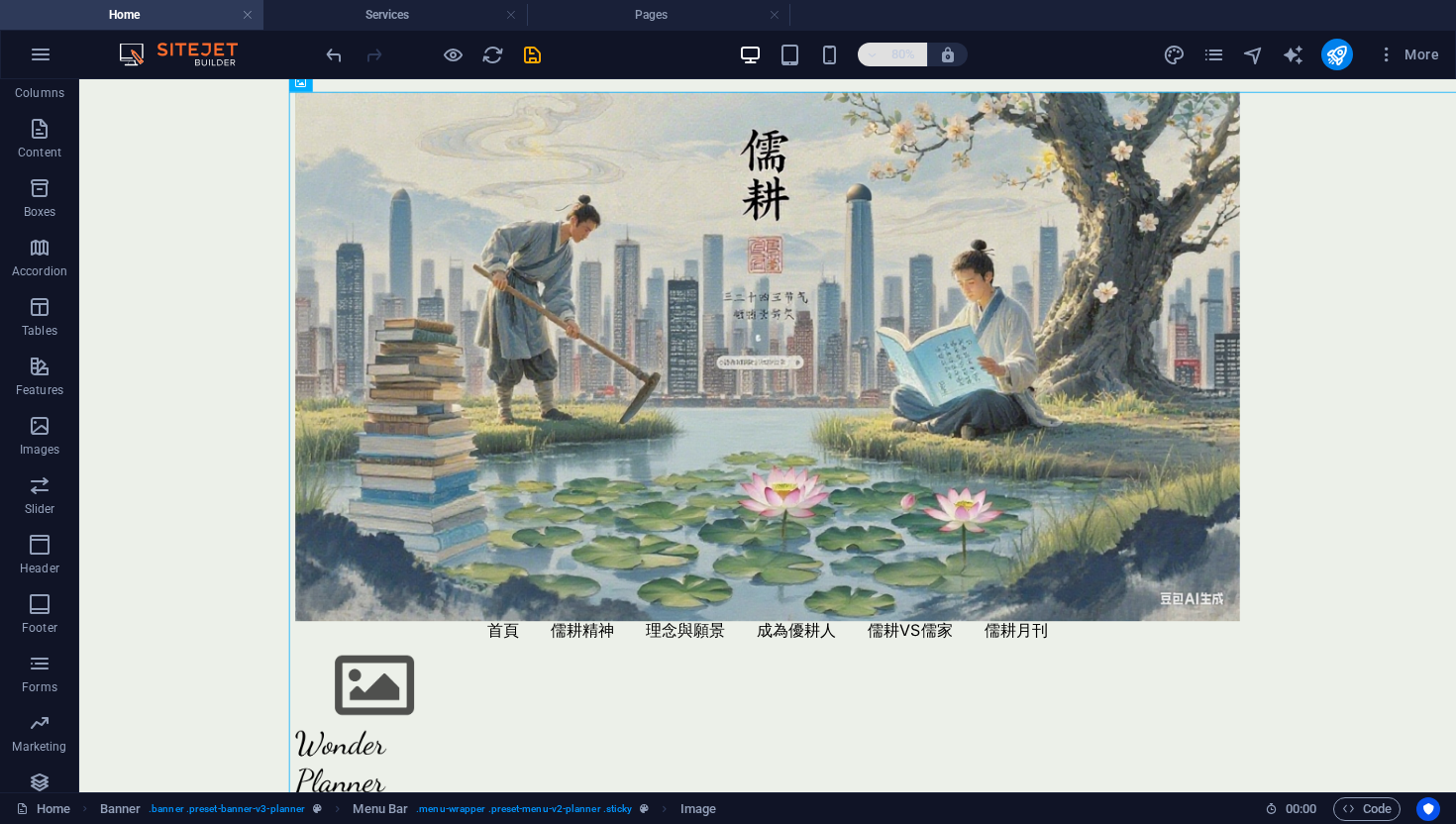 click on "80%" at bounding box center (903, 54) 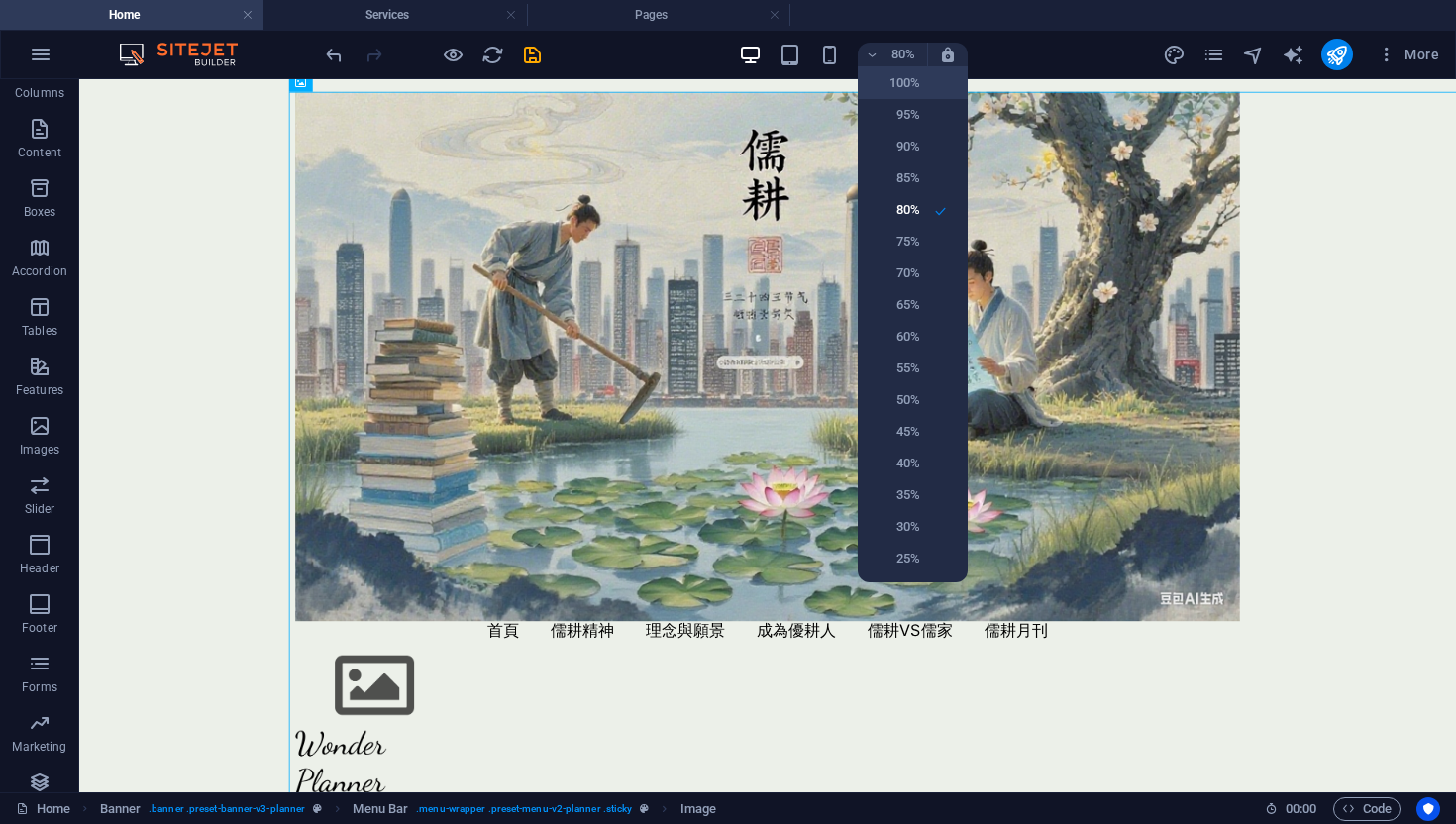 click on "100%" at bounding box center (894, 83) 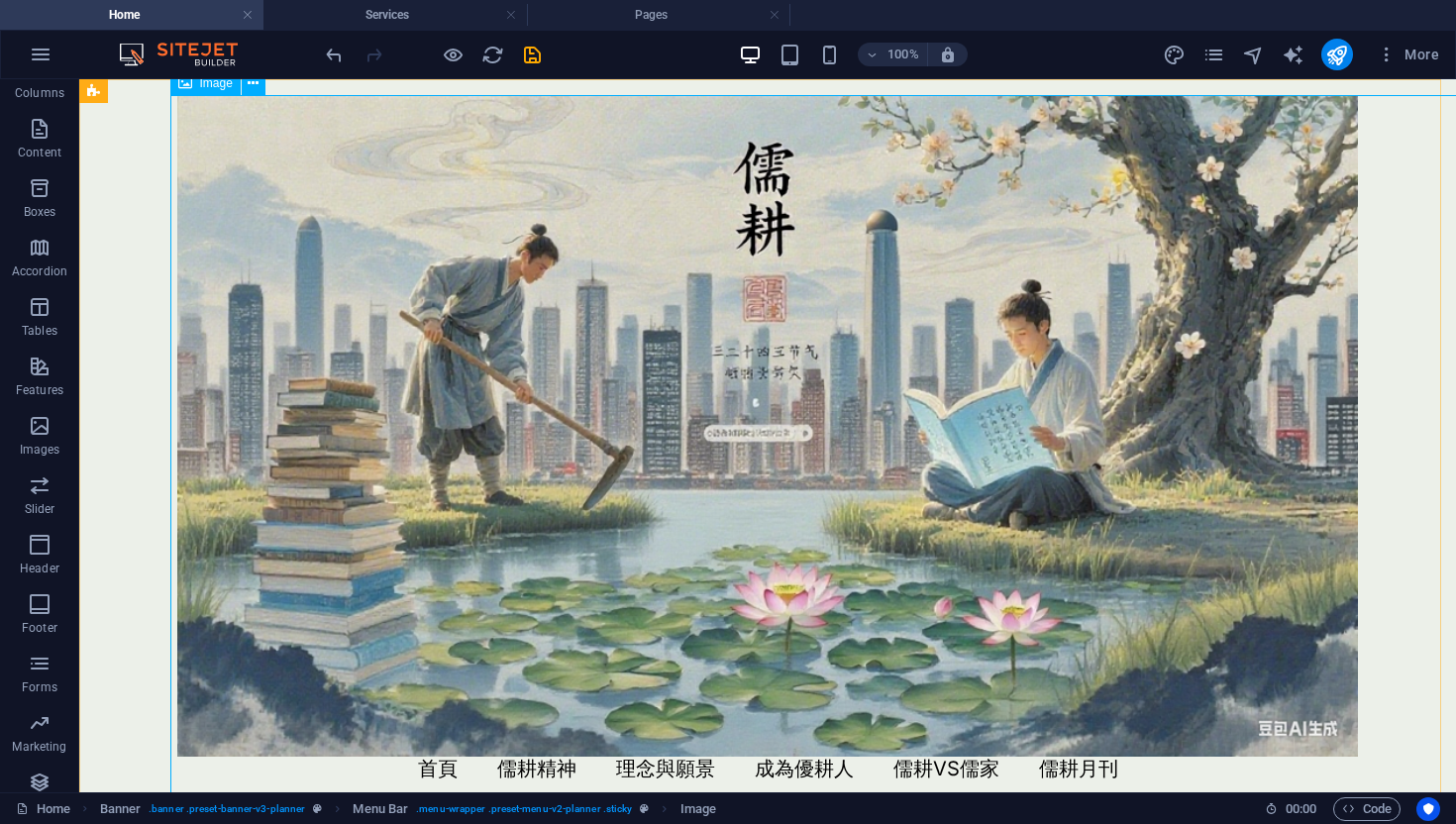 click at bounding box center (768, 426) 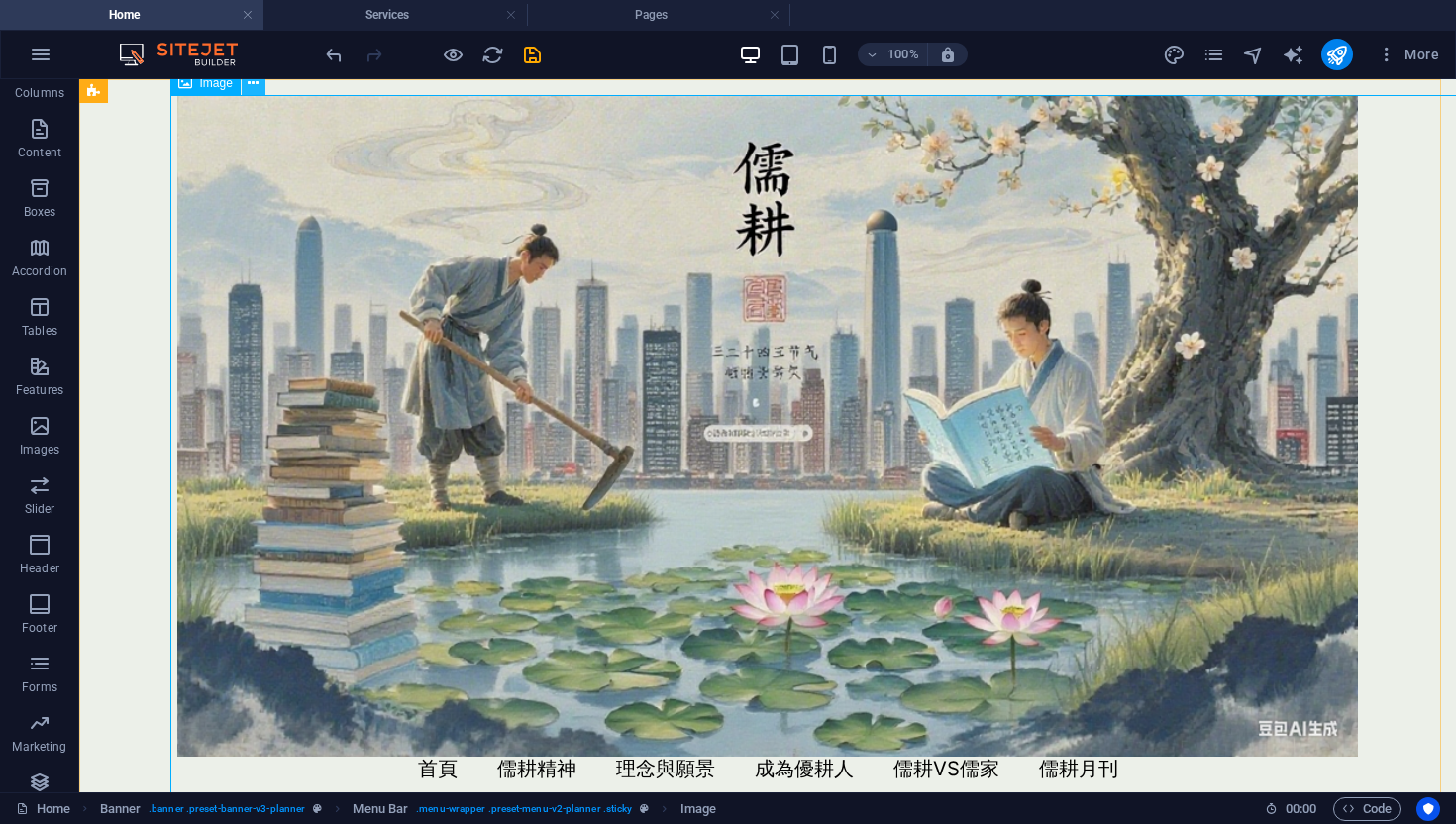 click at bounding box center [254, 83] 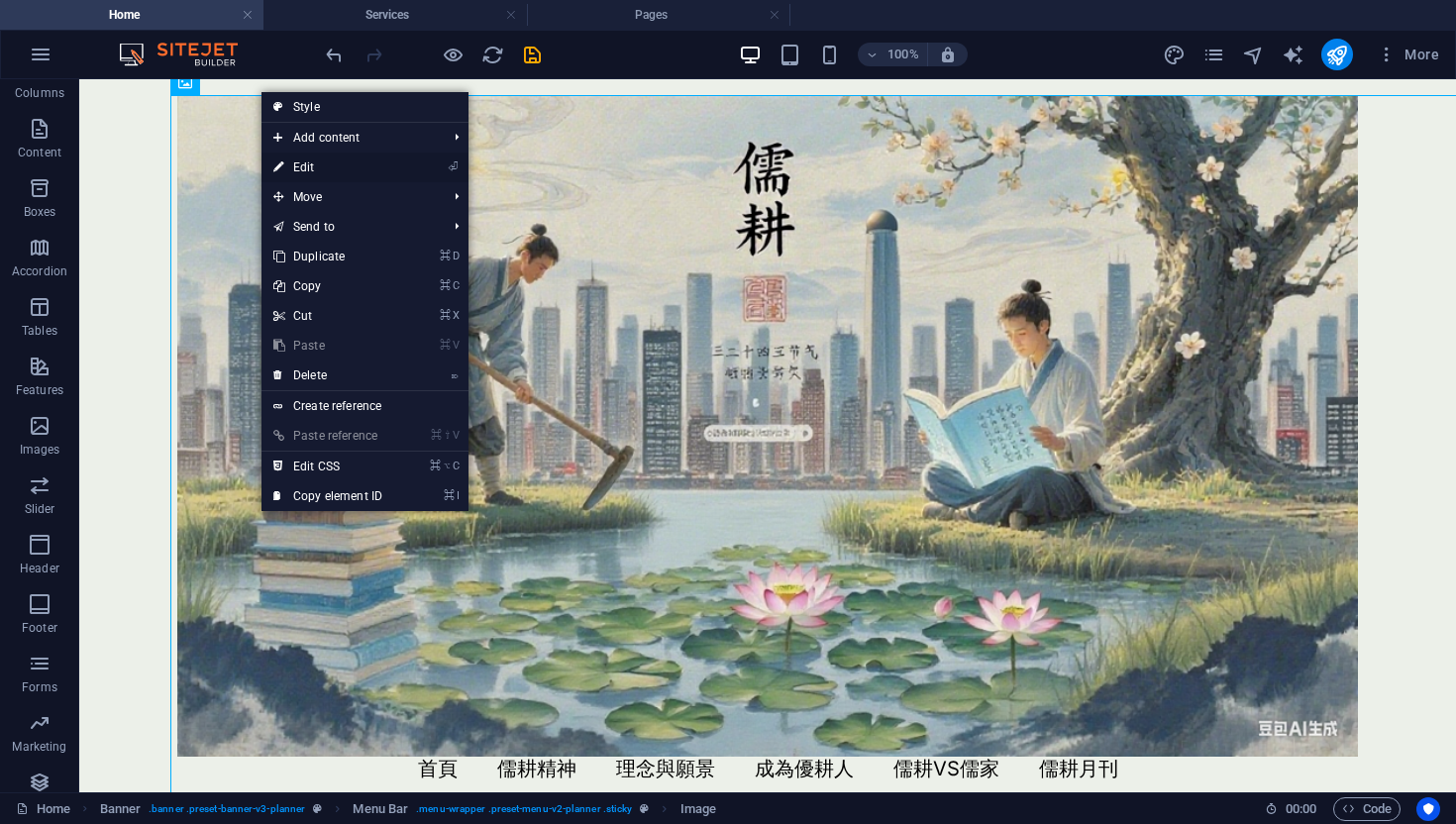 click on "⏎  Edit" at bounding box center [328, 167] 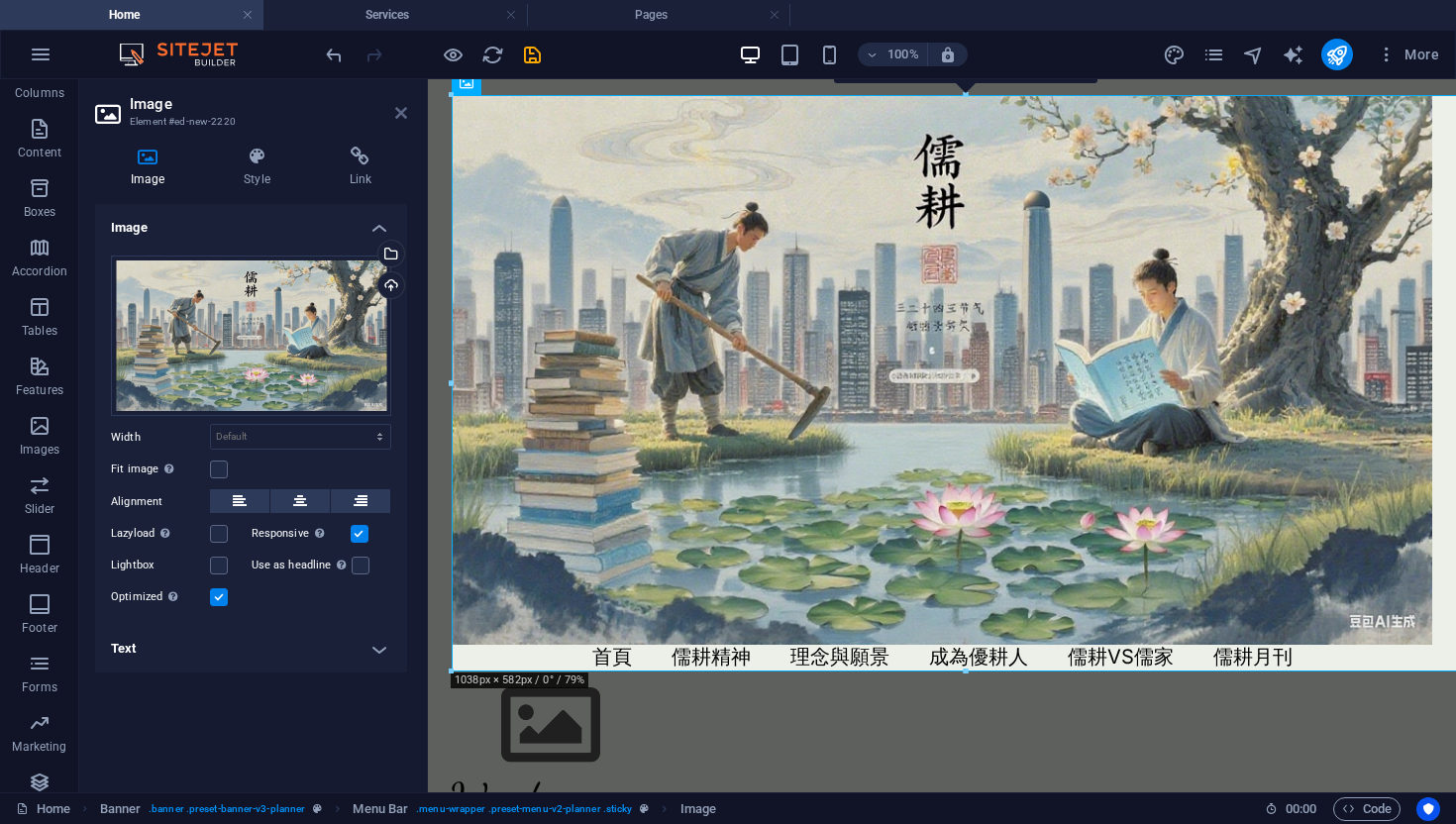 click at bounding box center (401, 113) 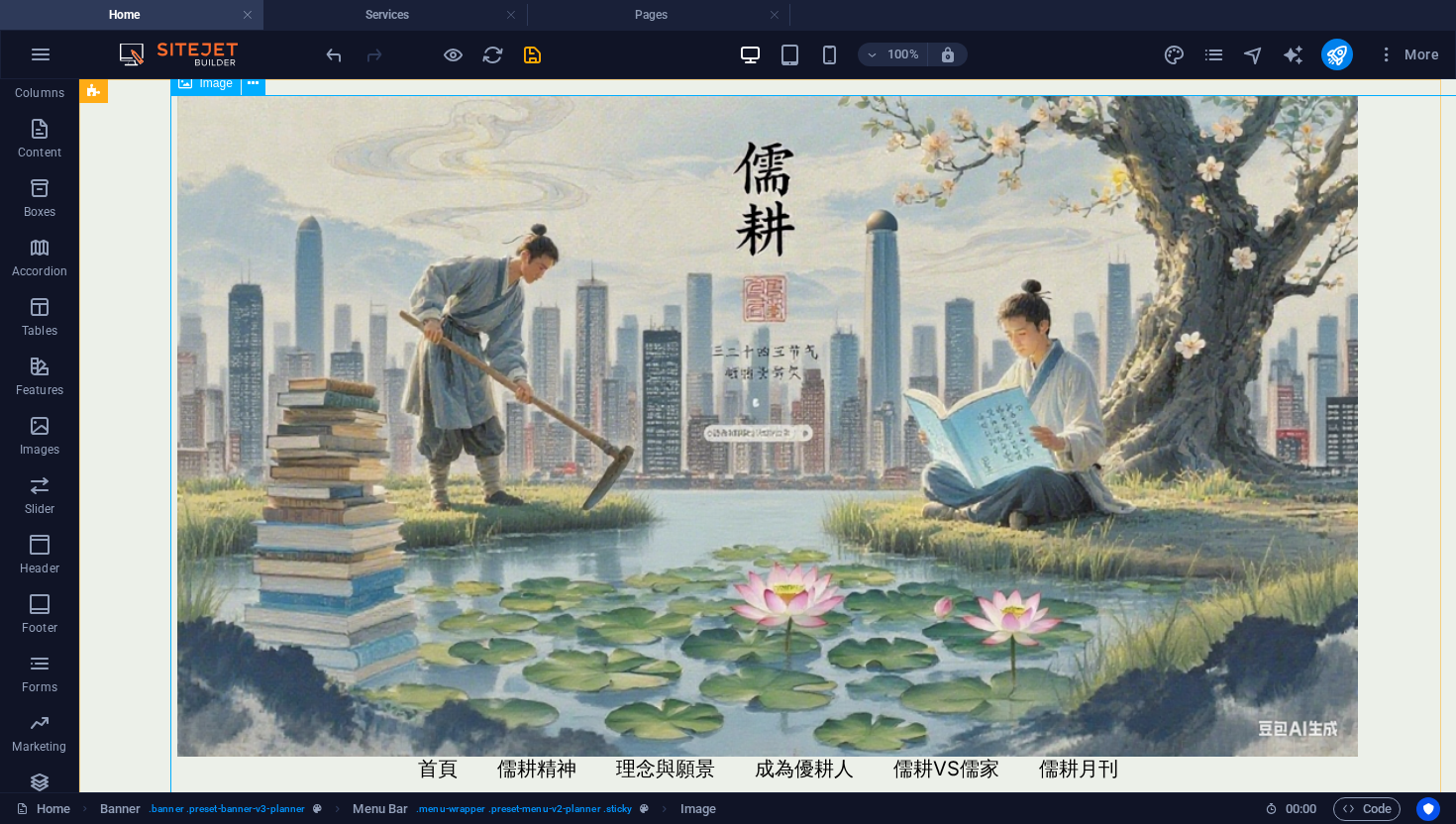 click at bounding box center [768, 426] 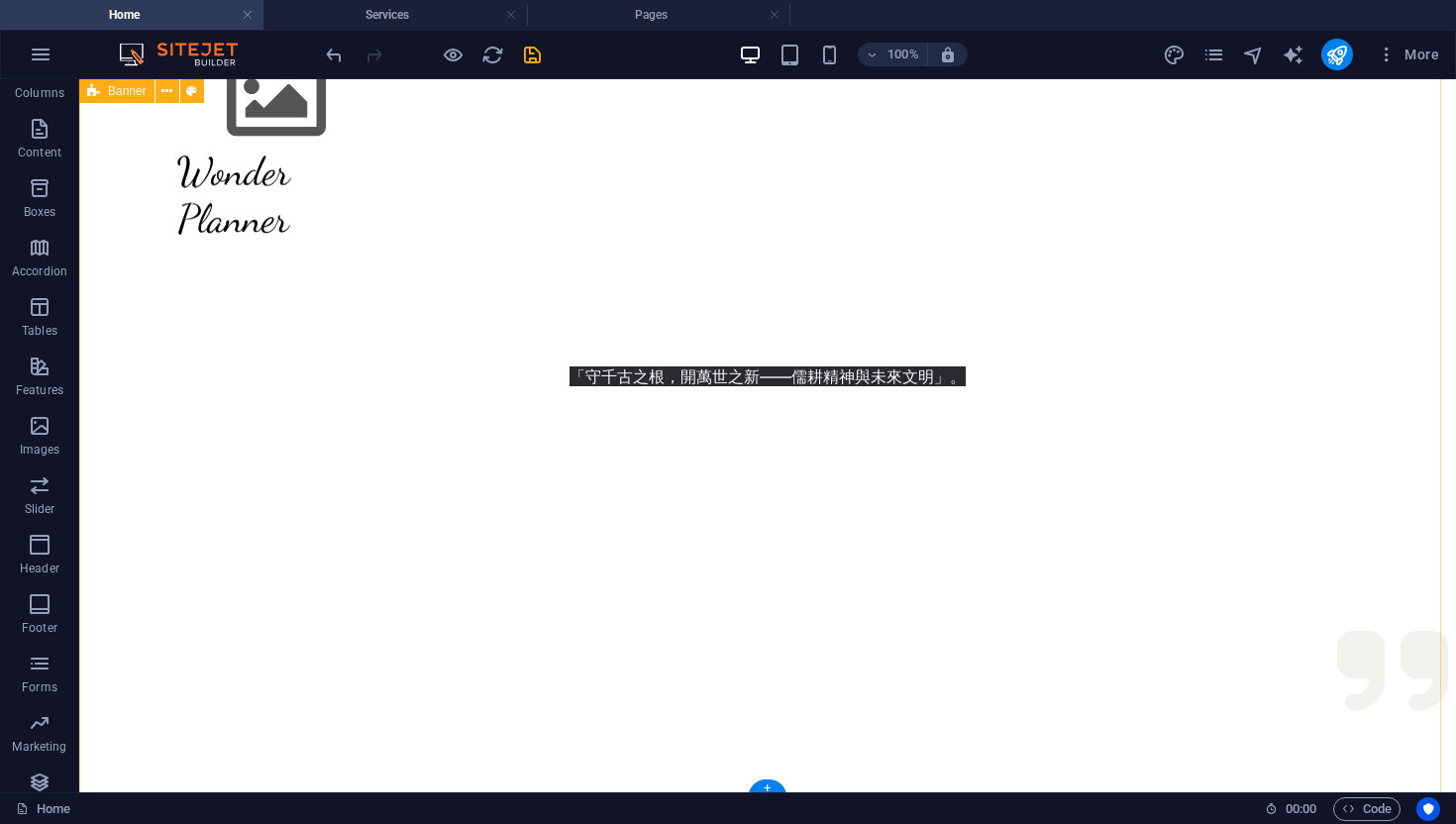 scroll, scrollTop: 0, scrollLeft: 0, axis: both 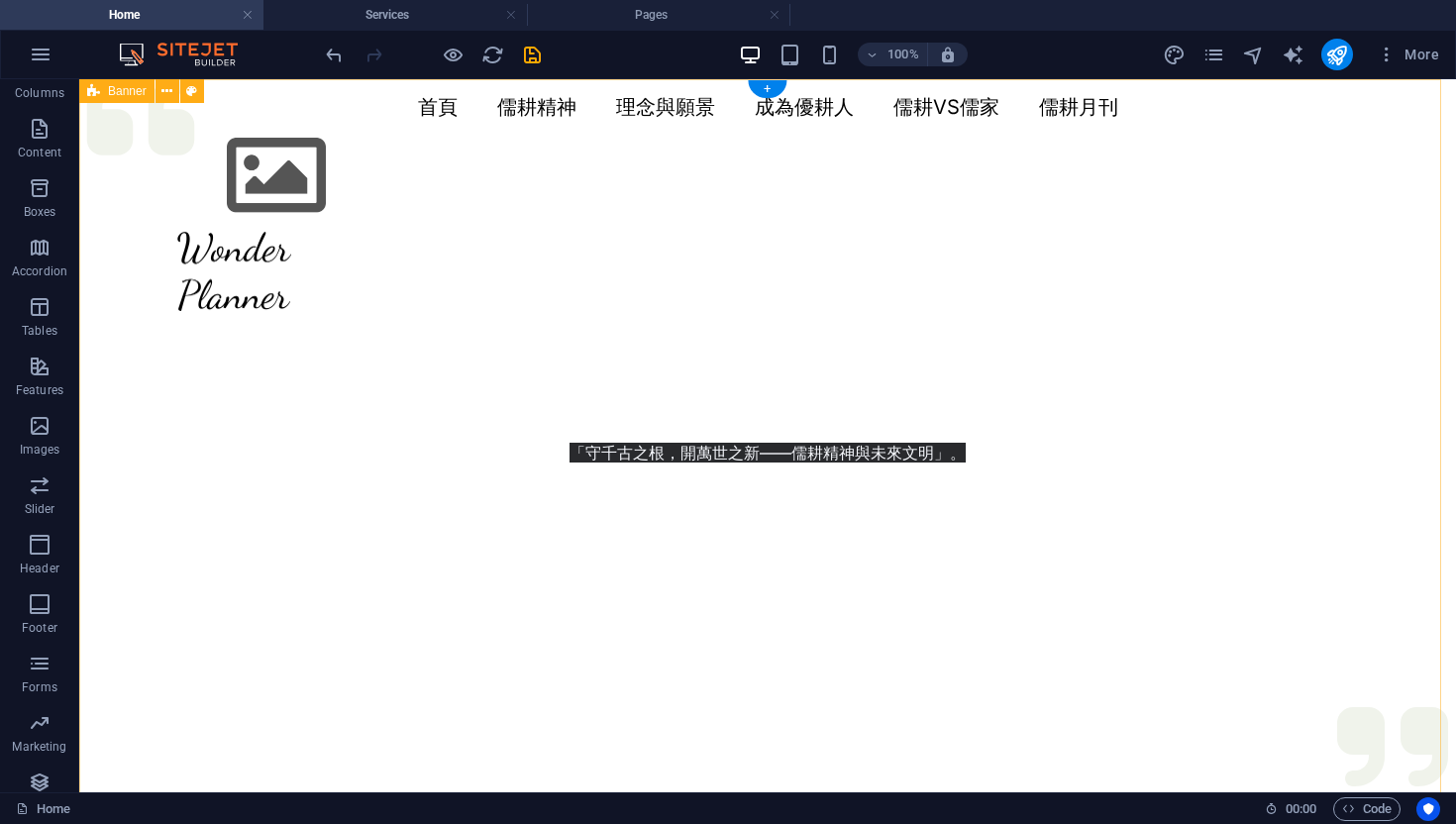 click on "首頁 儒耕精神 理念與願景 成為優耕人 儒耕VS儒家 儒耕月刊 Menu 「守千古之根，開萬世之新——儒耕精神與未來文明」。" at bounding box center (768, 525) 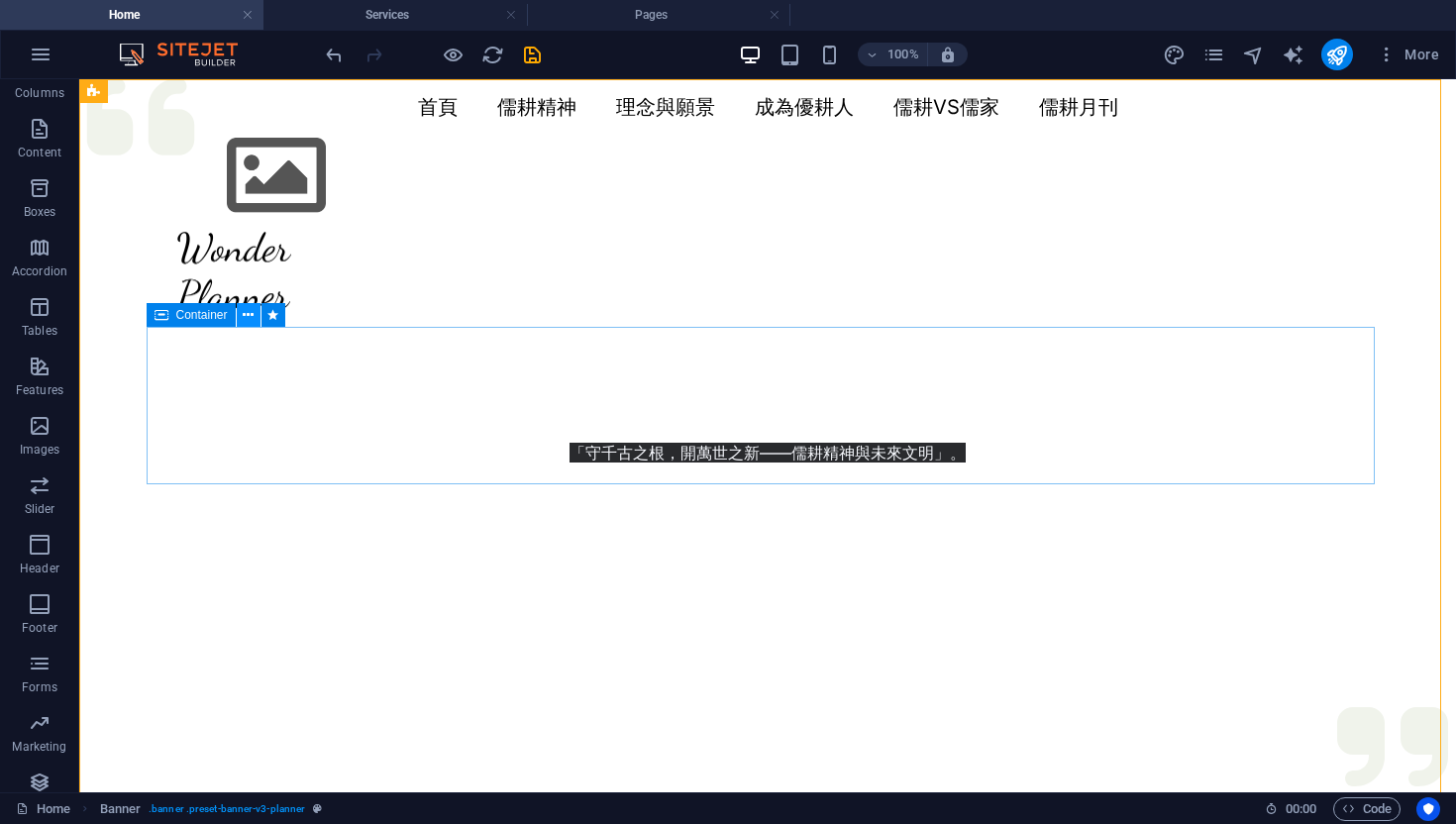 click at bounding box center (249, 315) 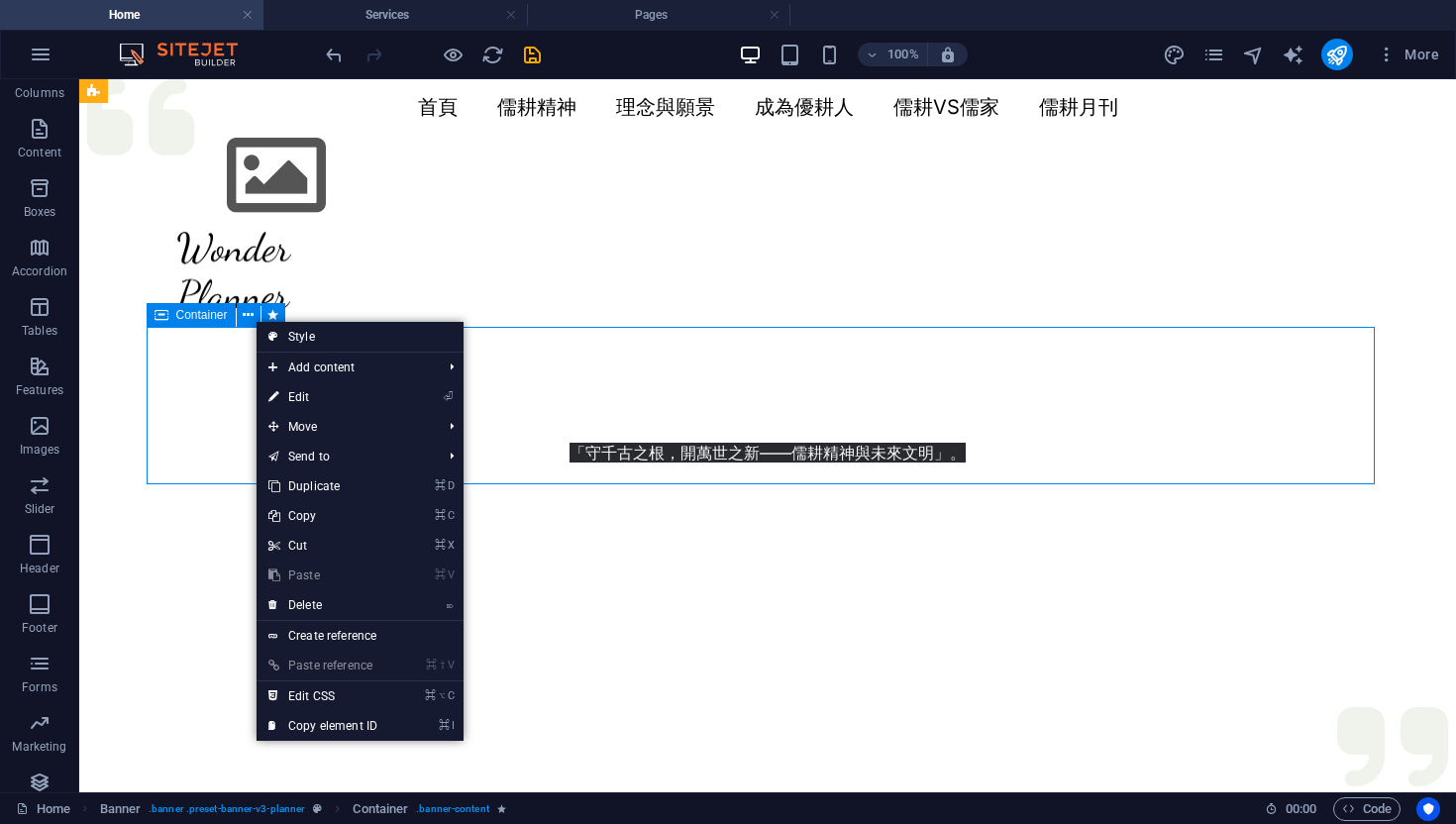 click on "Container" at bounding box center [202, 315] 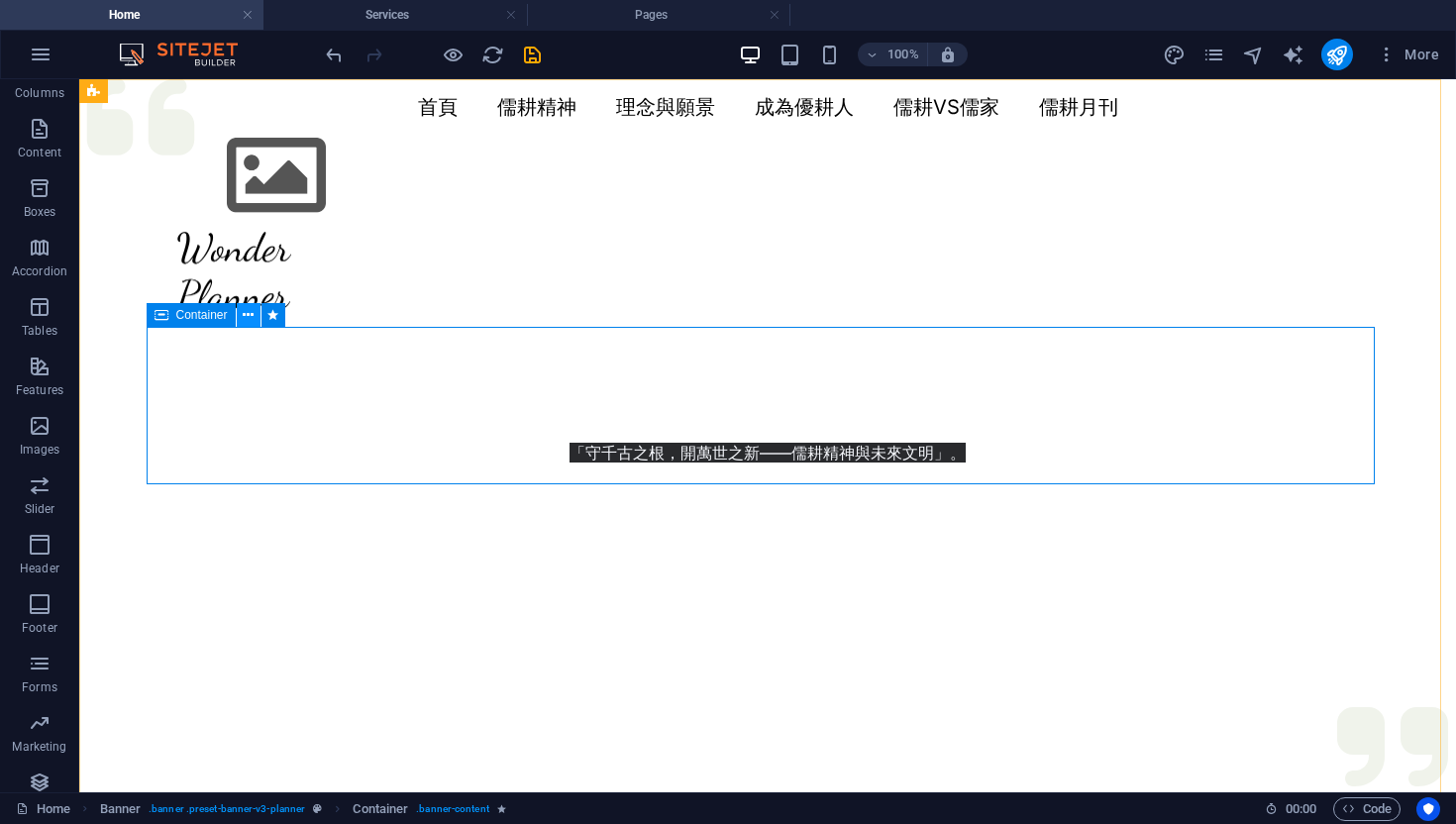 click at bounding box center (249, 315) 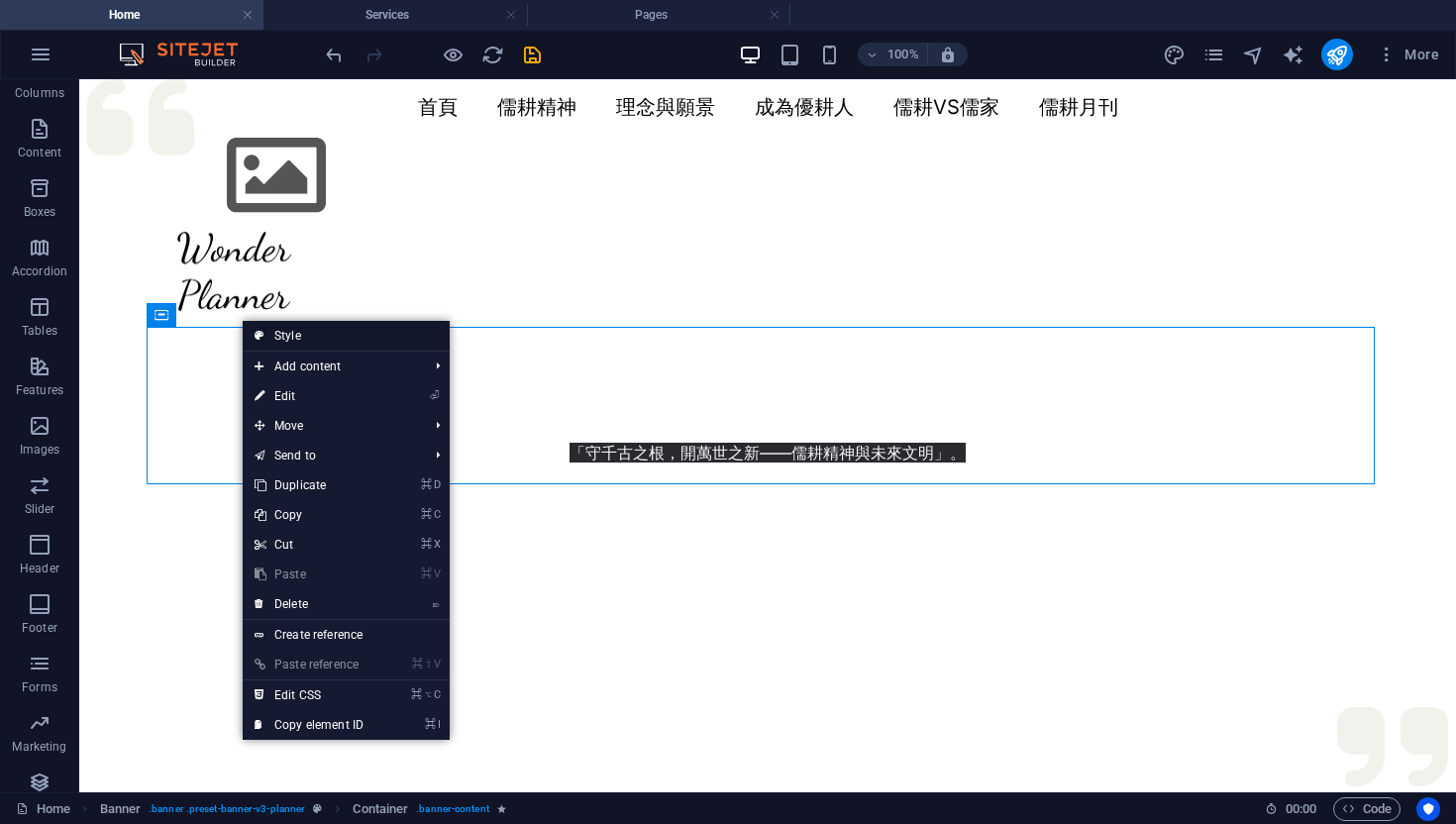 click on "Style" at bounding box center [346, 336] 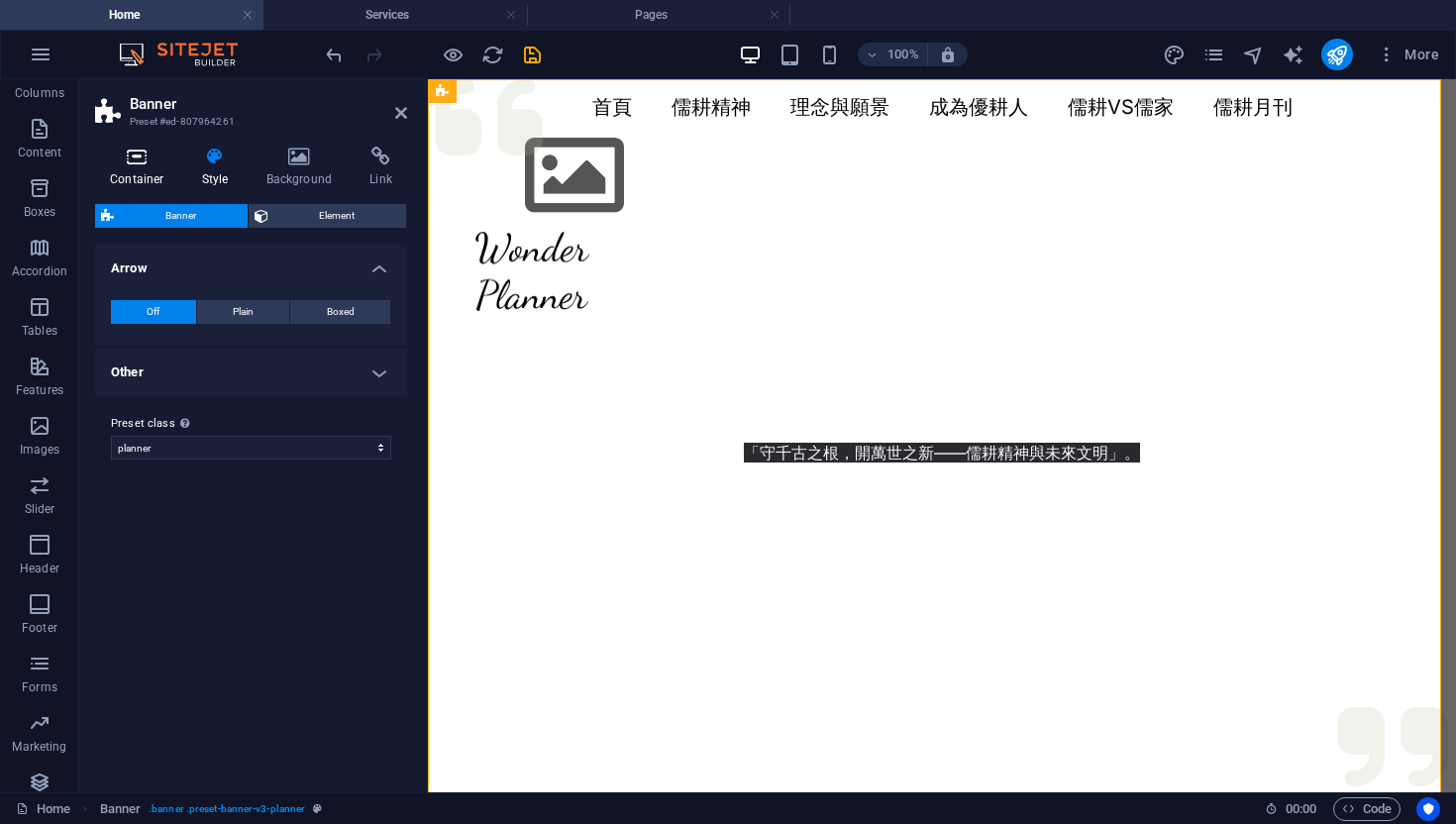 click on "Container" at bounding box center [141, 167] 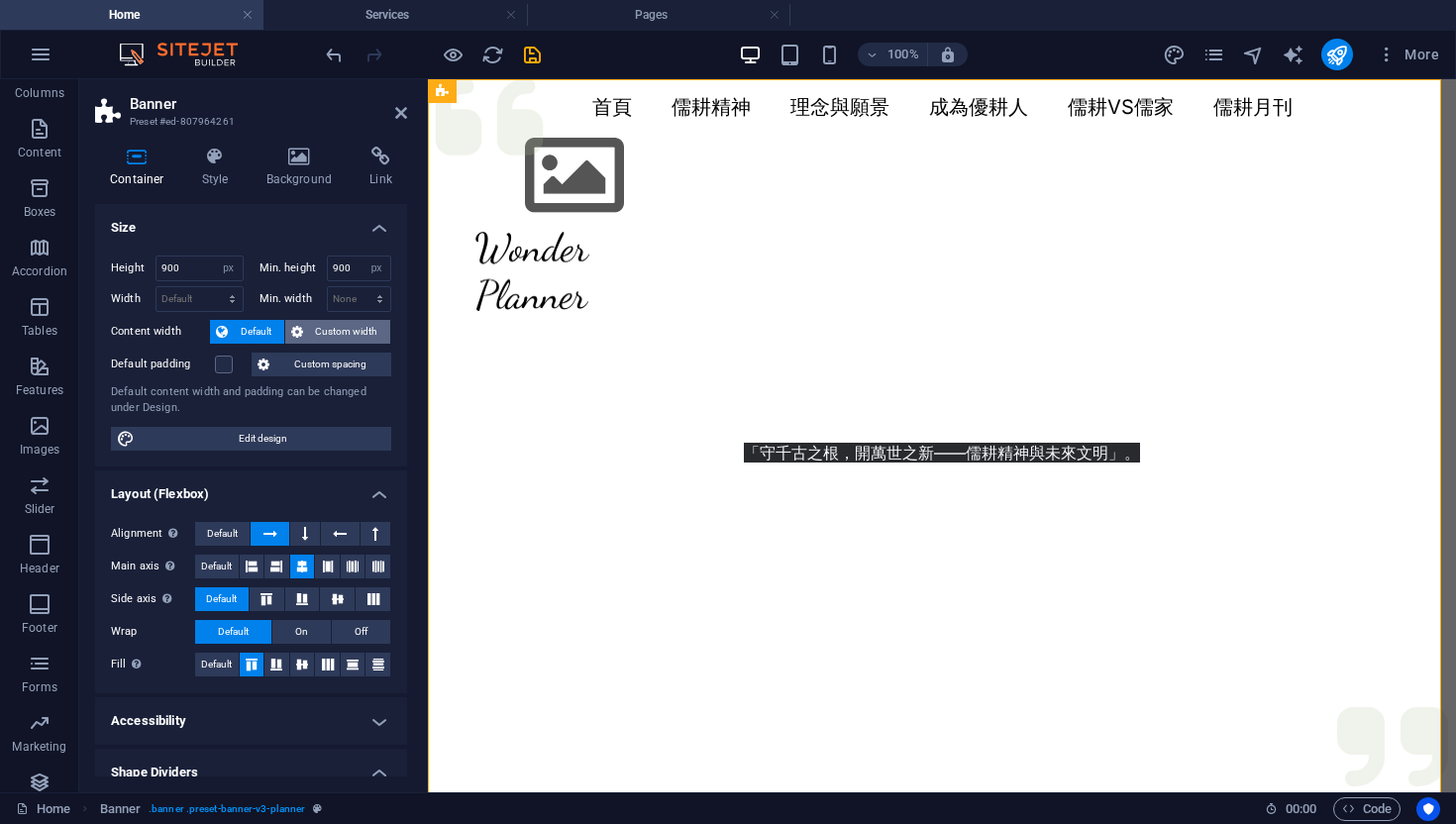 click on "Custom width" at bounding box center (347, 332) 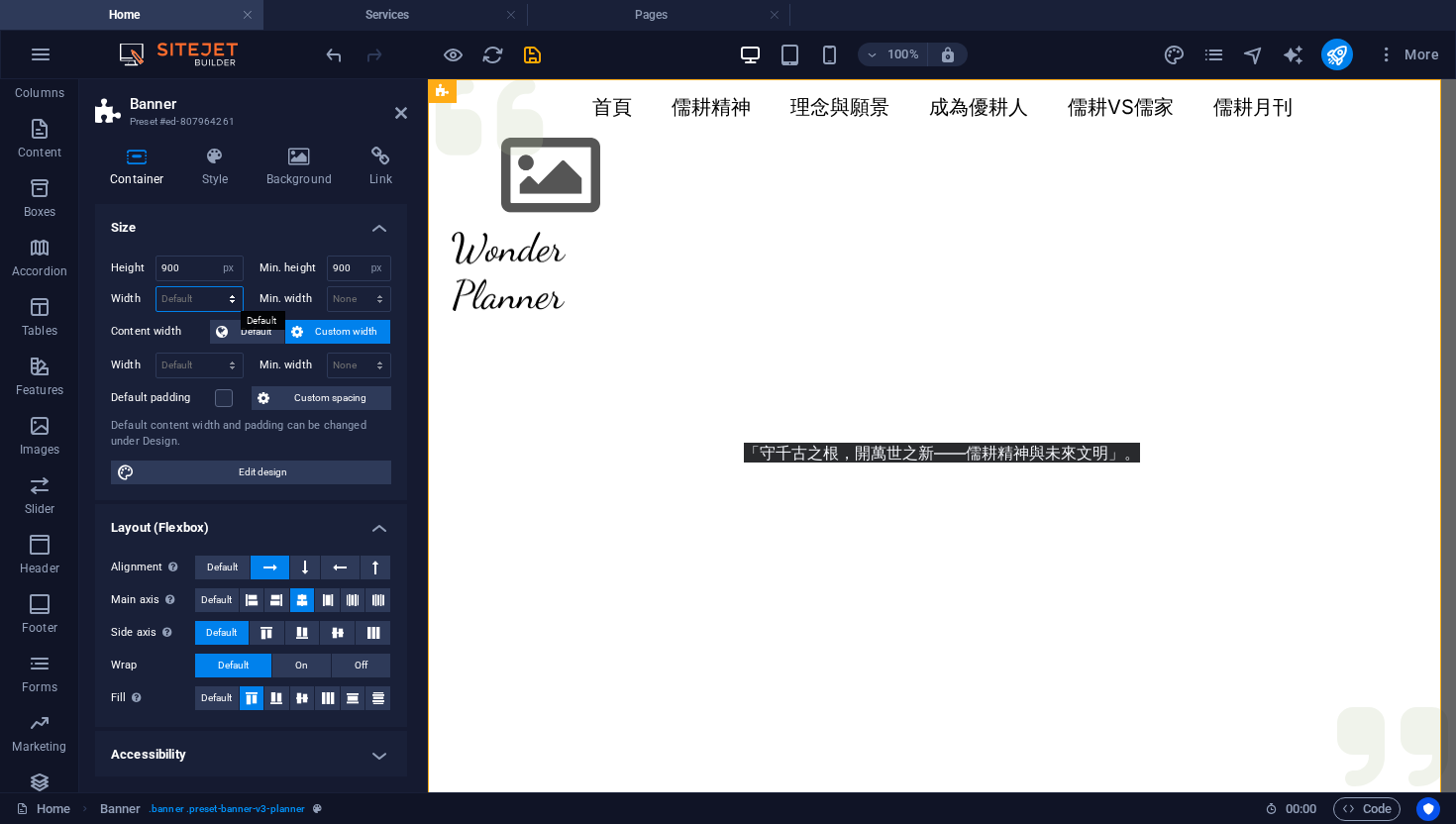 click on "Default px rem % em vh vw" at bounding box center (199, 299) 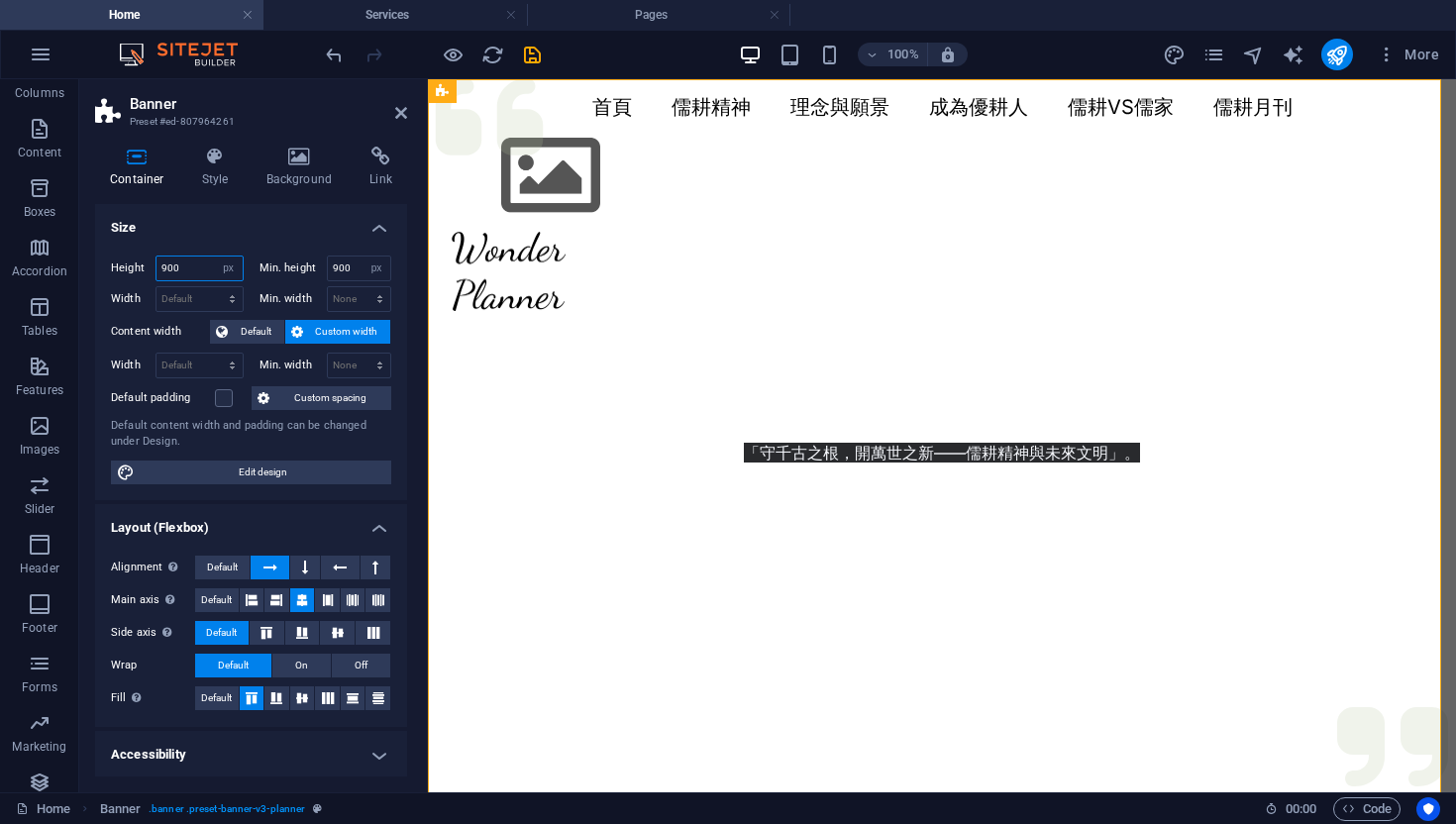 drag, startPoint x: 186, startPoint y: 268, endPoint x: 106, endPoint y: 262, distance: 80.22468 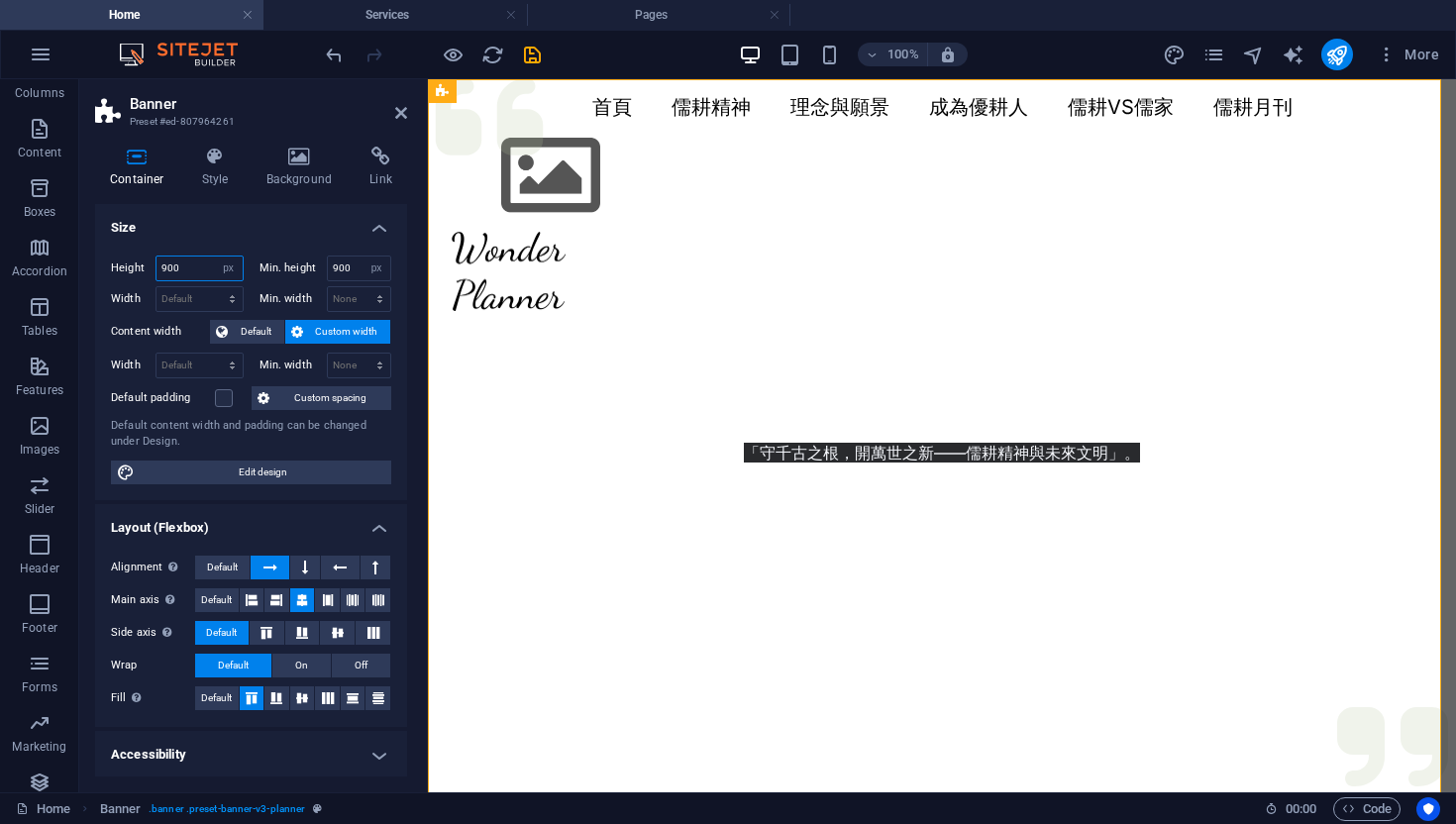 click on "Height 900 Default px rem % vh vw Min. height 900 None px rem % vh vw Width Default px rem % em vh vw Min. width None px rem % vh vw Content width Default Custom width Width Default px rem % em vh vw Min. width None px rem % vh vw Default padding Custom spacing Default content width and padding can be changed under Design. Edit design" at bounding box center [251, 369] 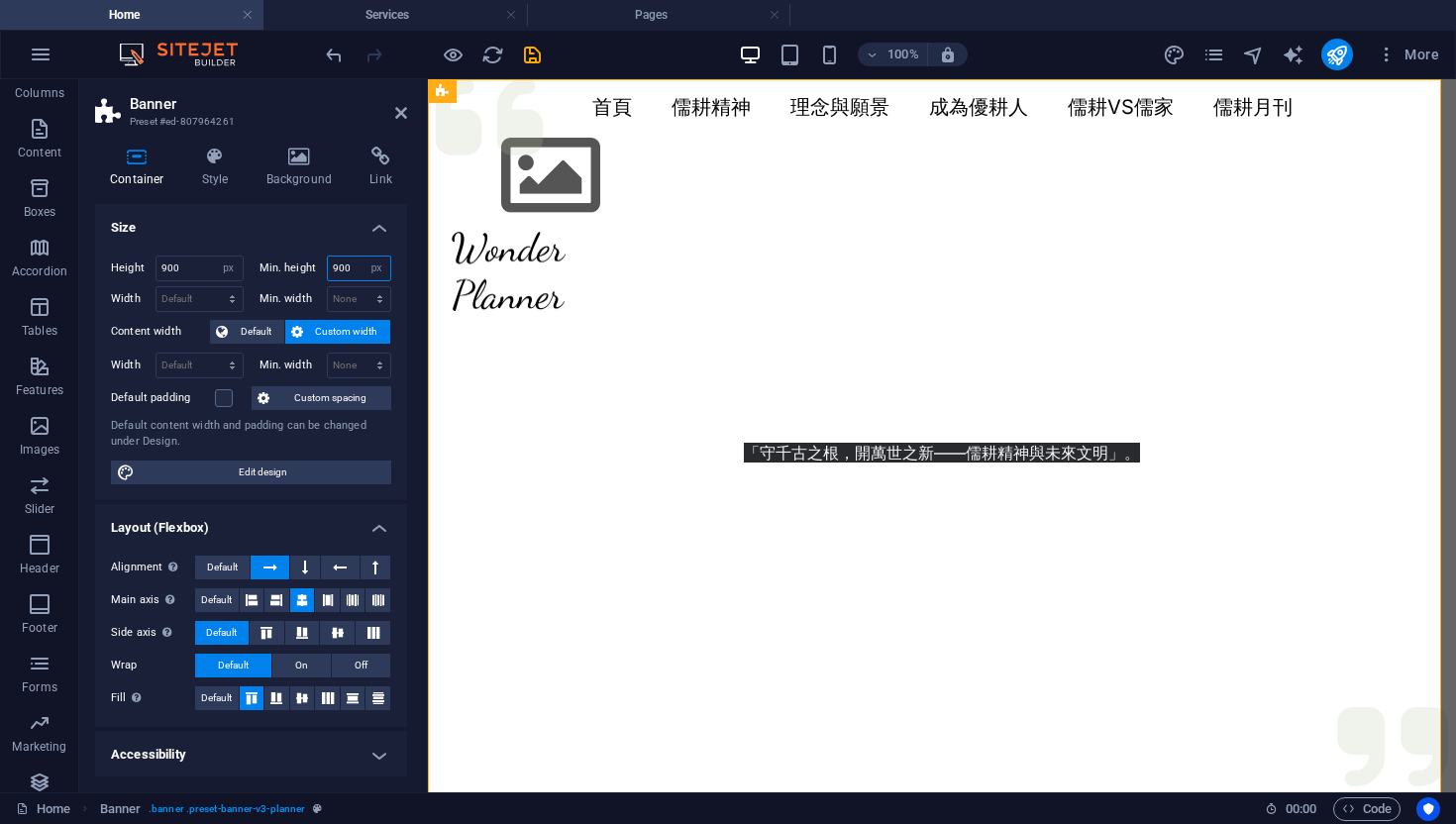 drag, startPoint x: 352, startPoint y: 273, endPoint x: 268, endPoint y: 262, distance: 84.71718 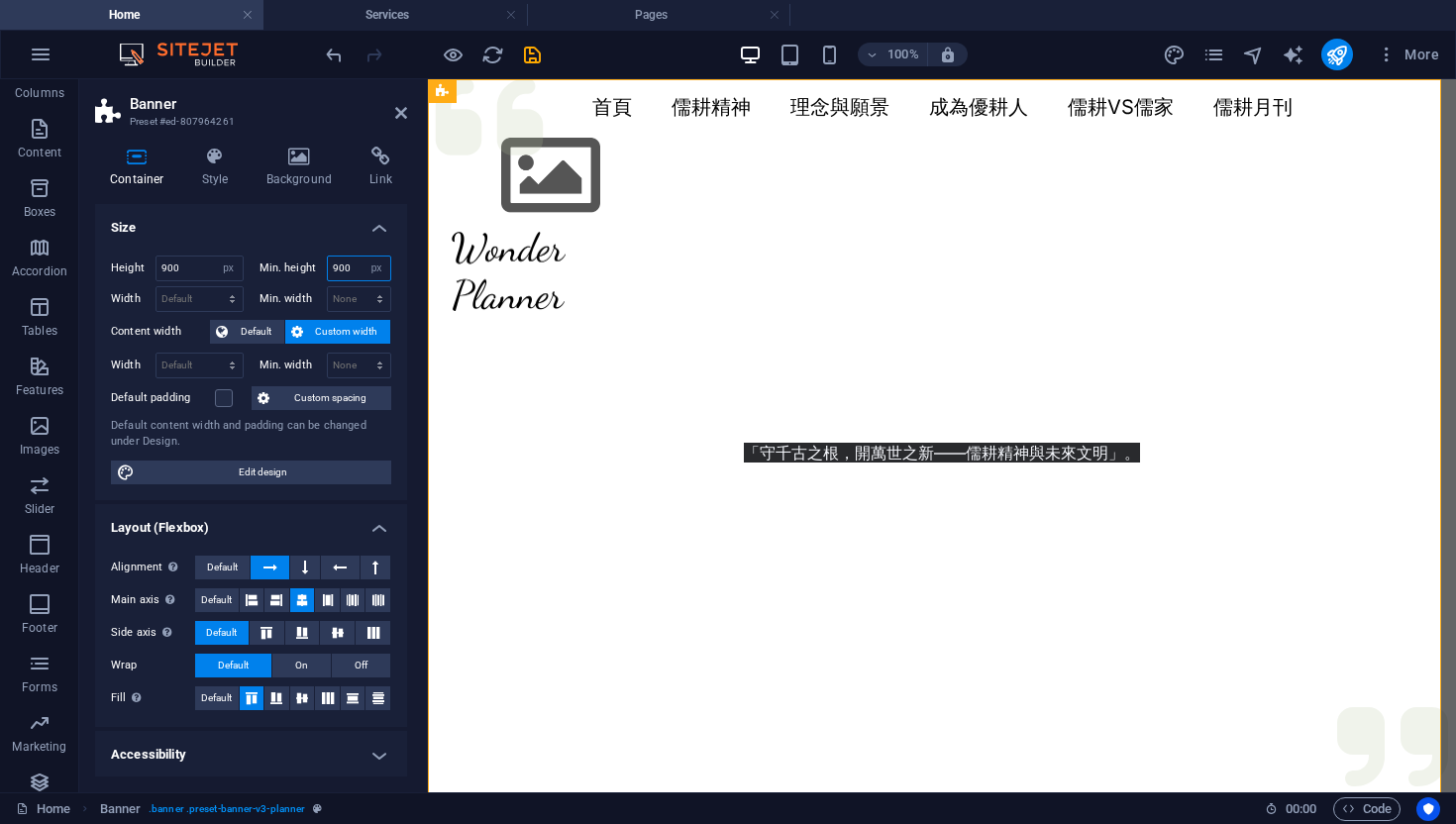 click on "Min. height 900 None px rem % vh vw" at bounding box center [326, 268] 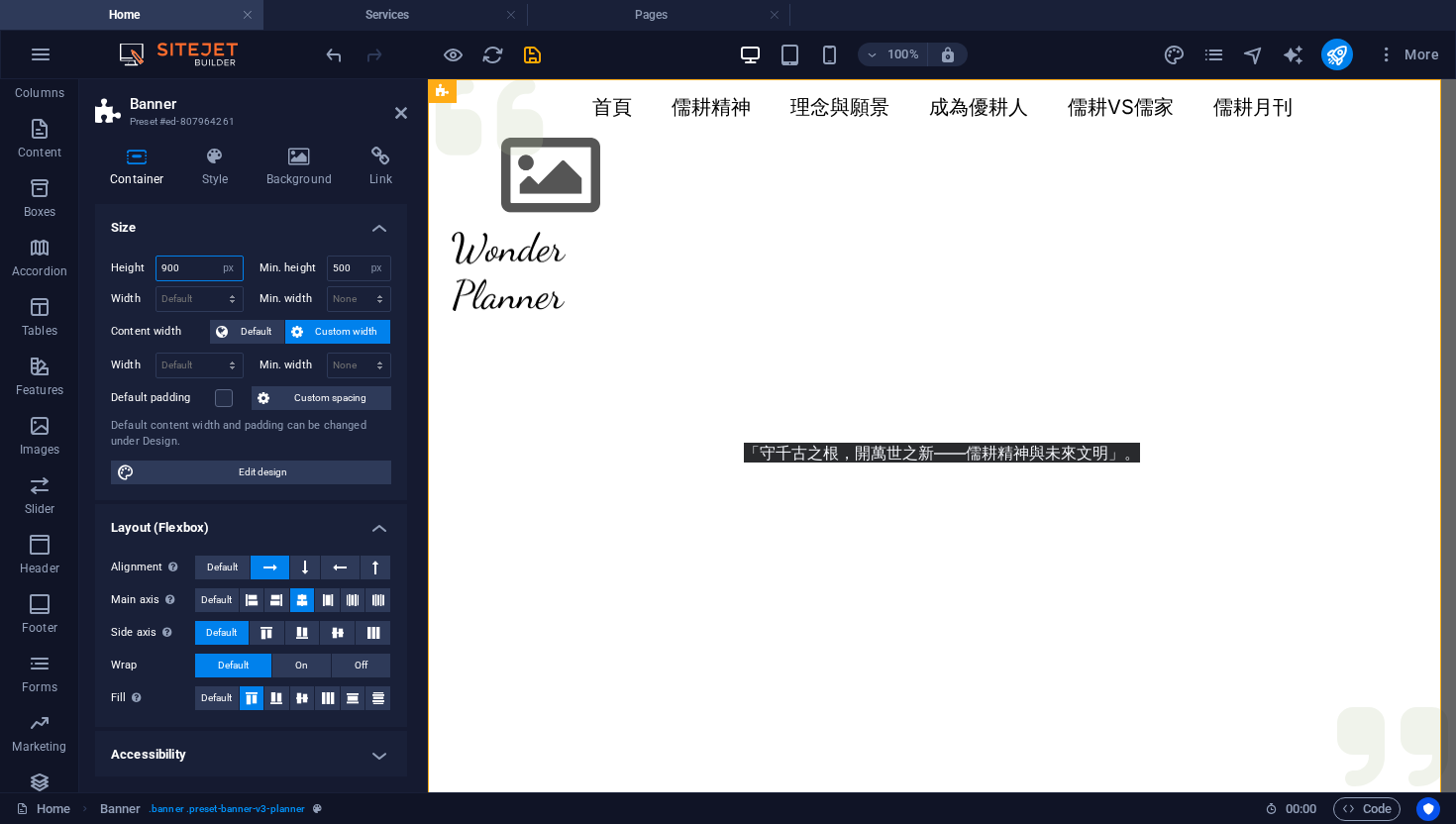 drag, startPoint x: 191, startPoint y: 279, endPoint x: 128, endPoint y: 274, distance: 63.198101 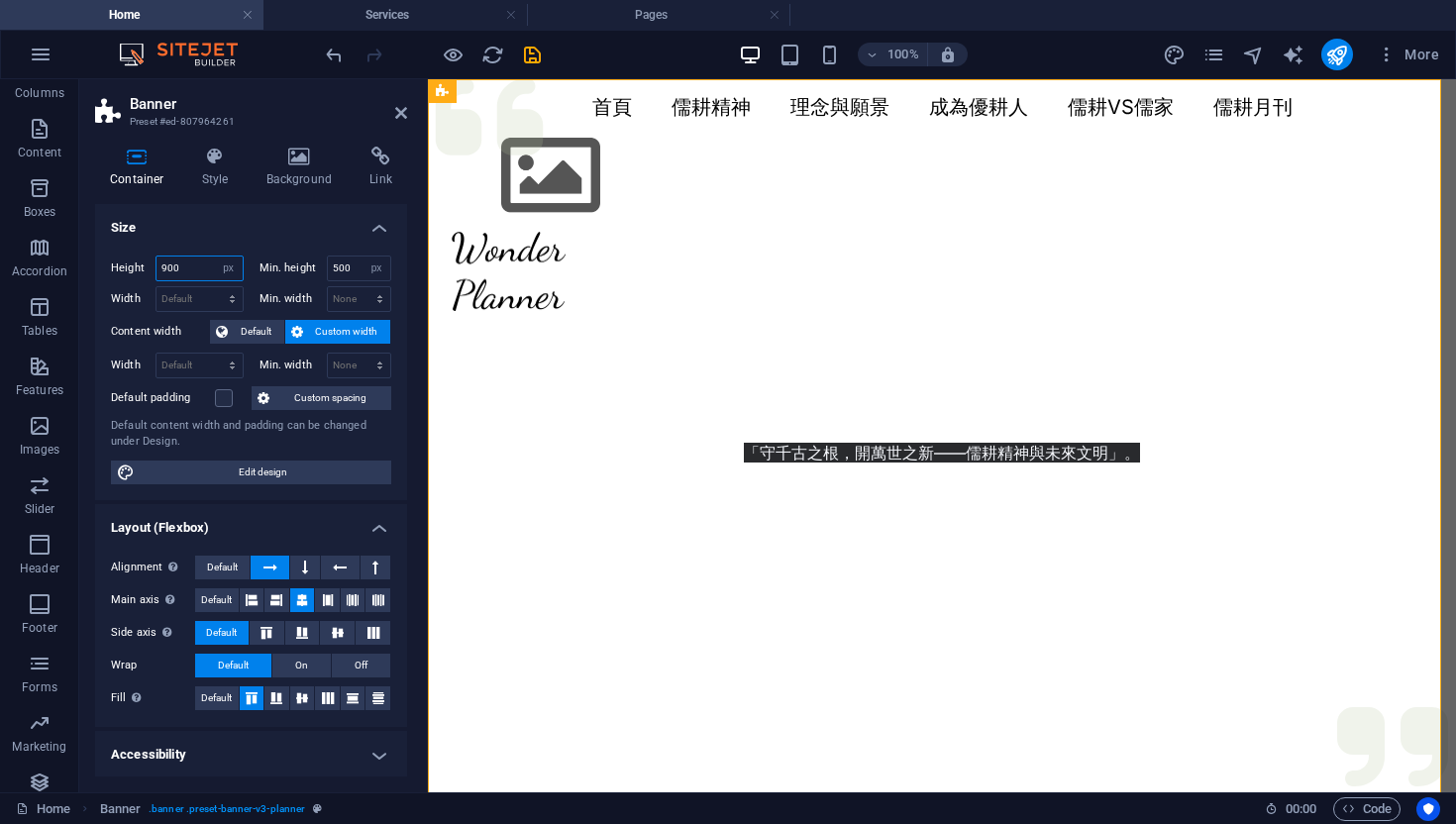 click on "Height 900 Default px rem % vh vw" at bounding box center [177, 268] 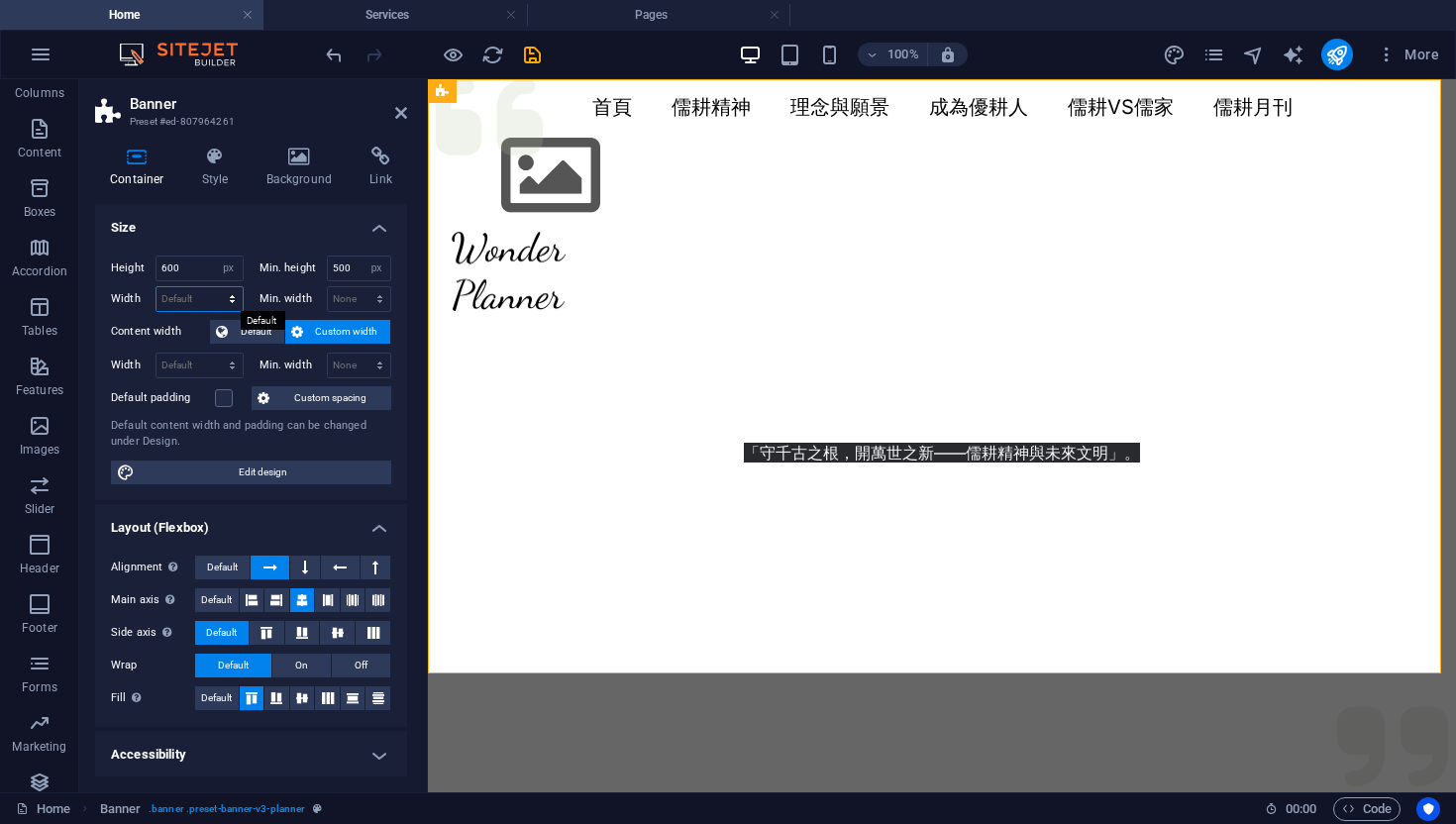 click on "Default px rem % em vh vw" at bounding box center (199, 299) 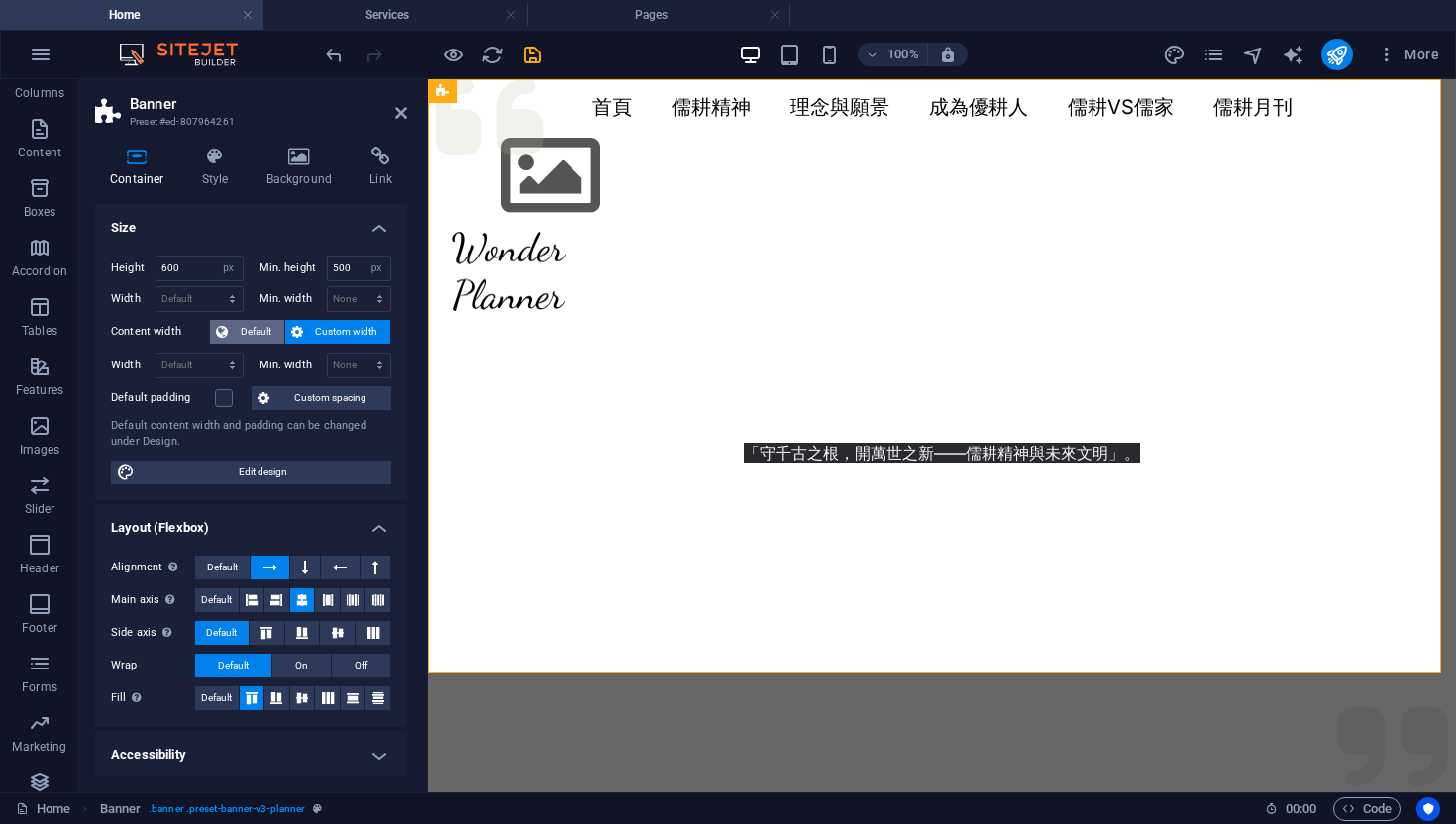 click on "Default" at bounding box center (256, 332) 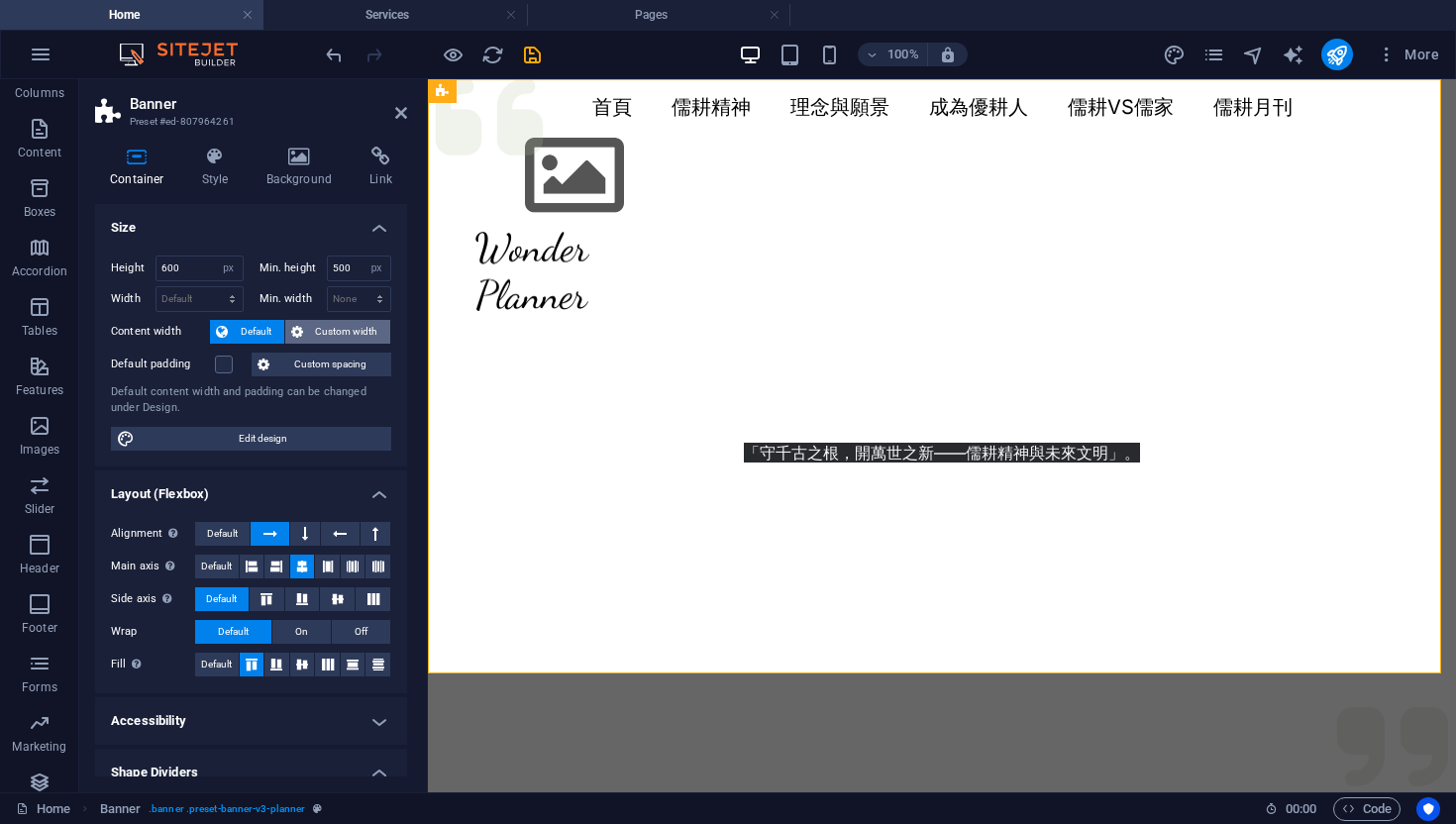 click on "Custom width" at bounding box center [347, 332] 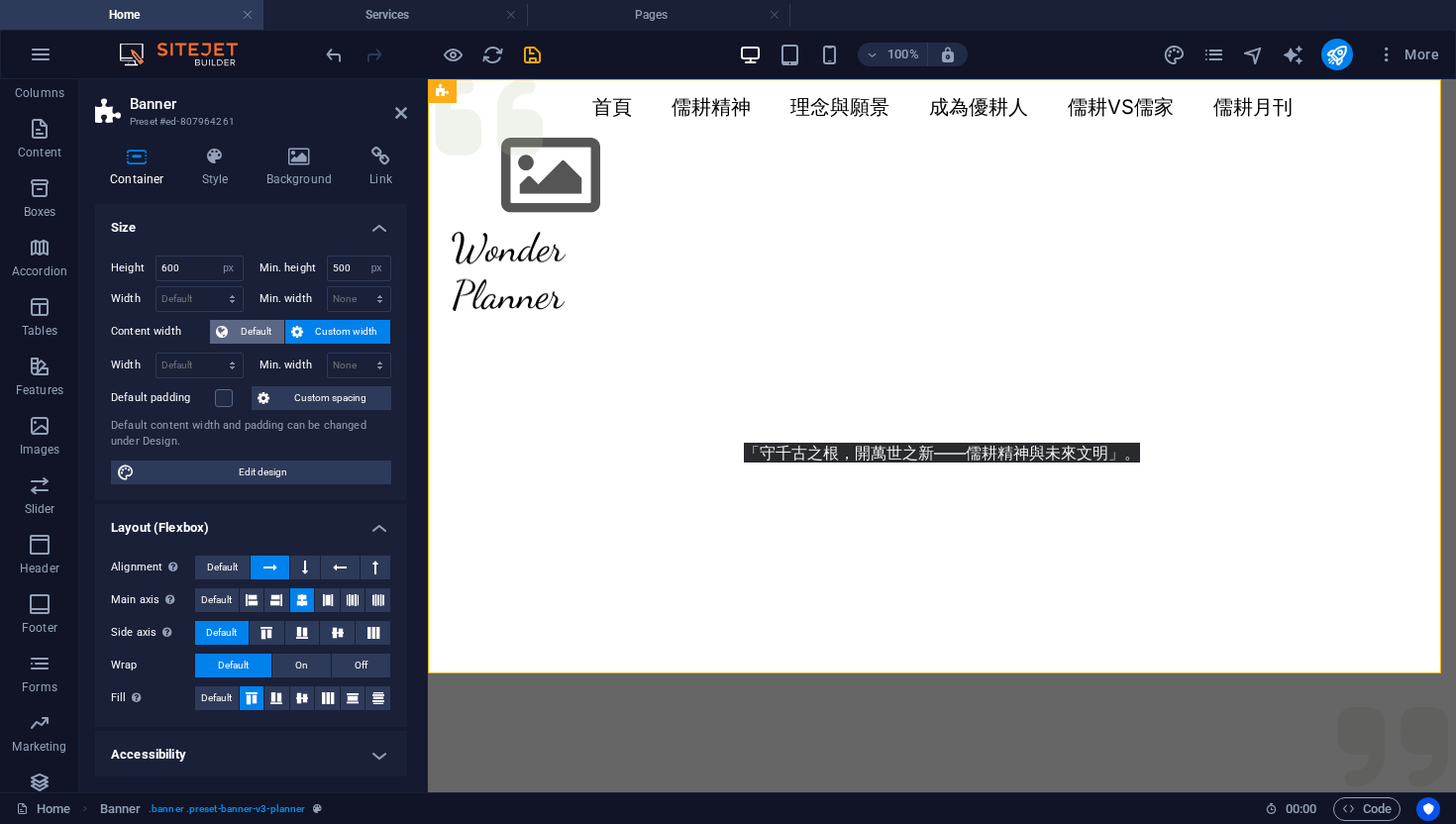 click on "Default" at bounding box center [247, 332] 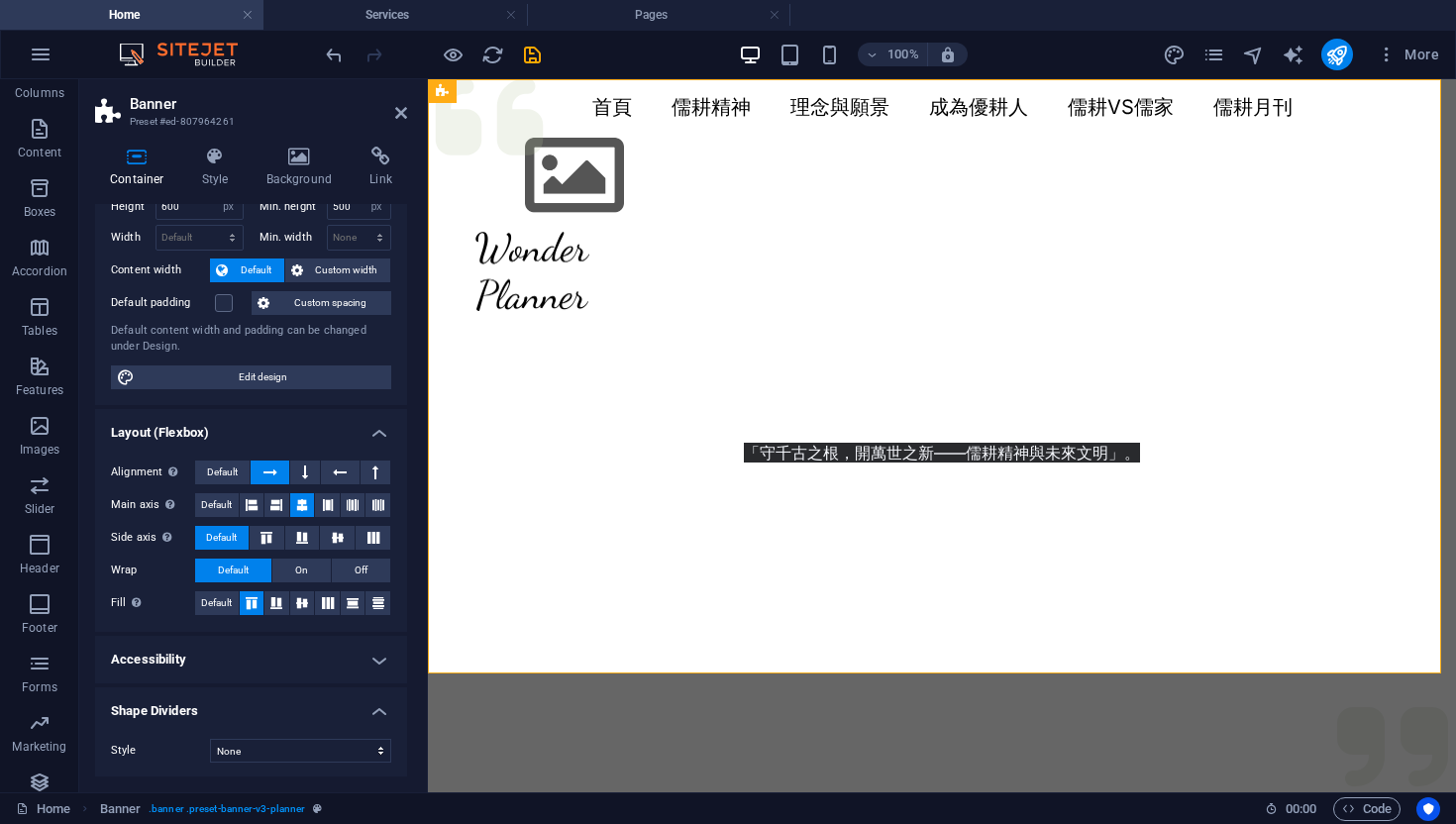 scroll, scrollTop: 62, scrollLeft: 0, axis: vertical 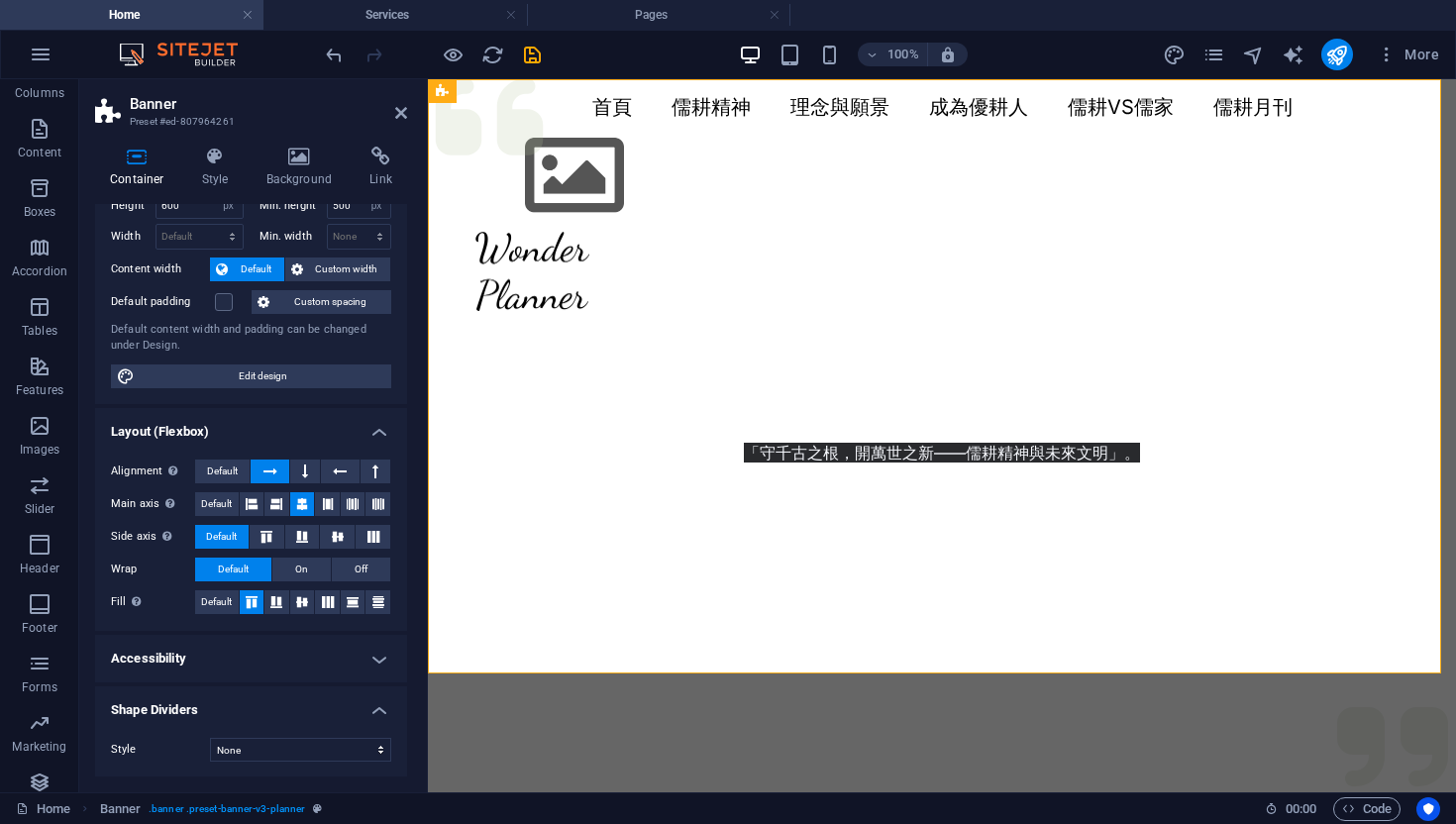 click on "Accessibility" at bounding box center (251, 659) 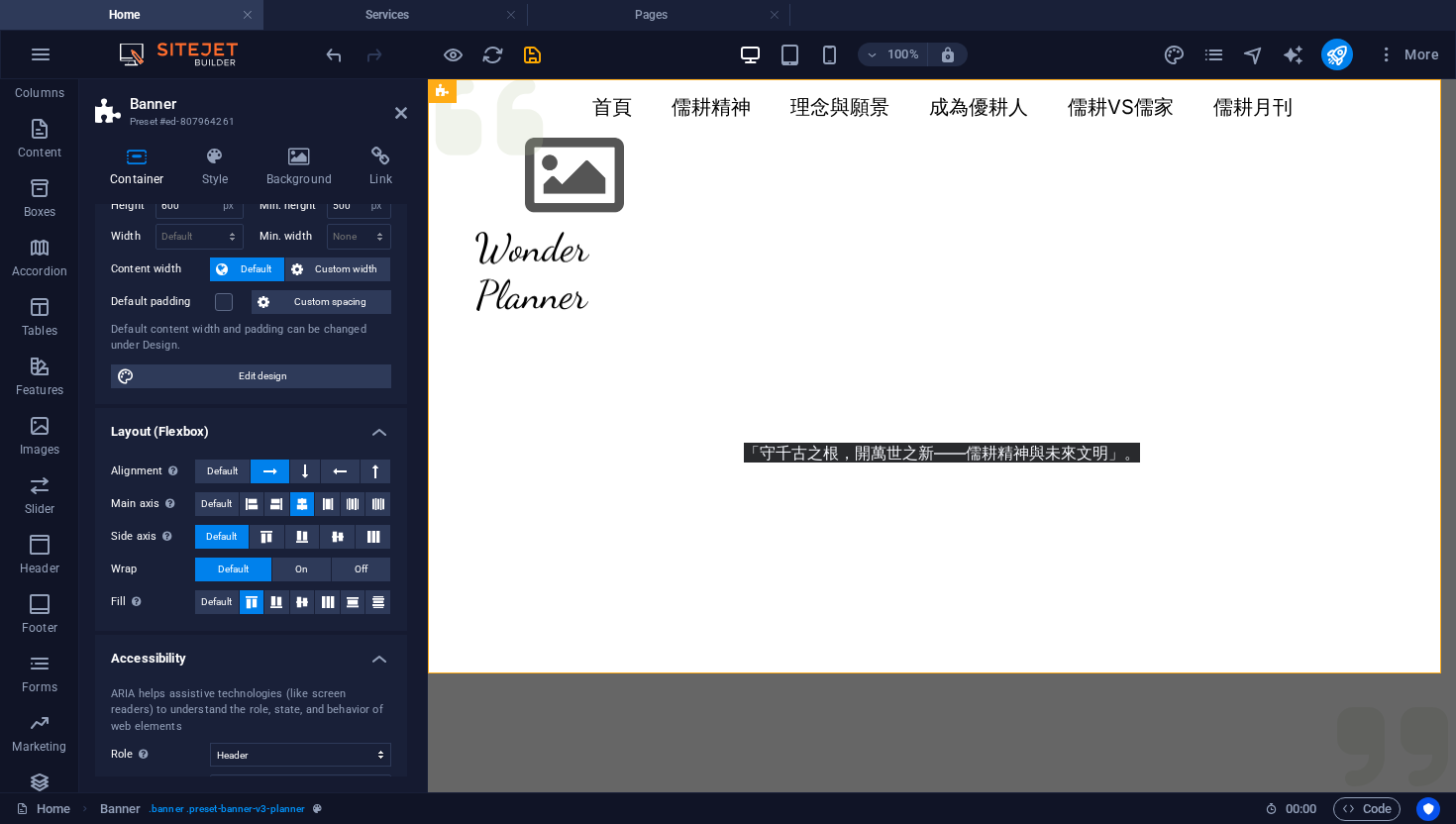 scroll, scrollTop: 195, scrollLeft: 0, axis: vertical 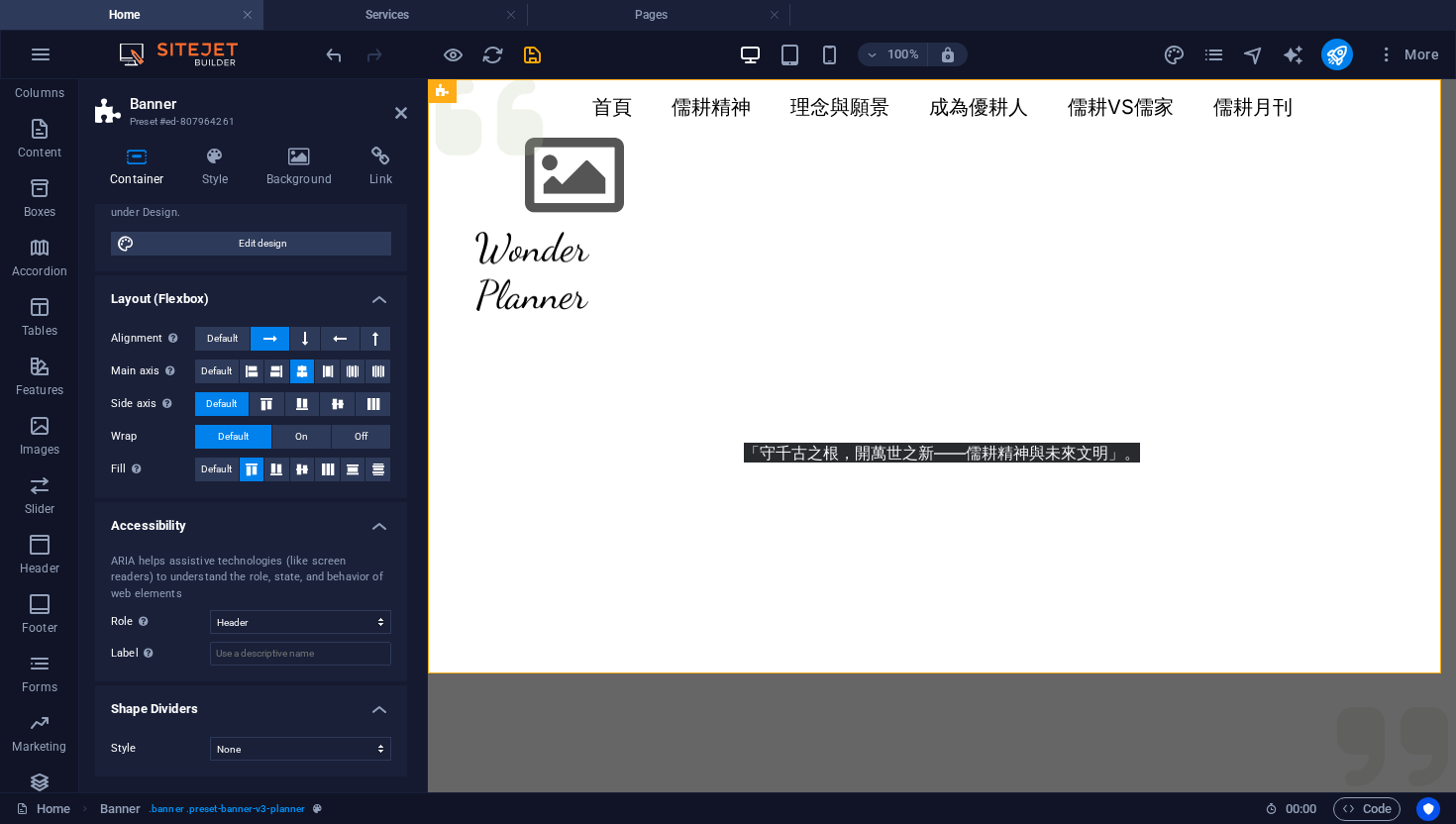 click on "Accessibility" at bounding box center [251, 520] 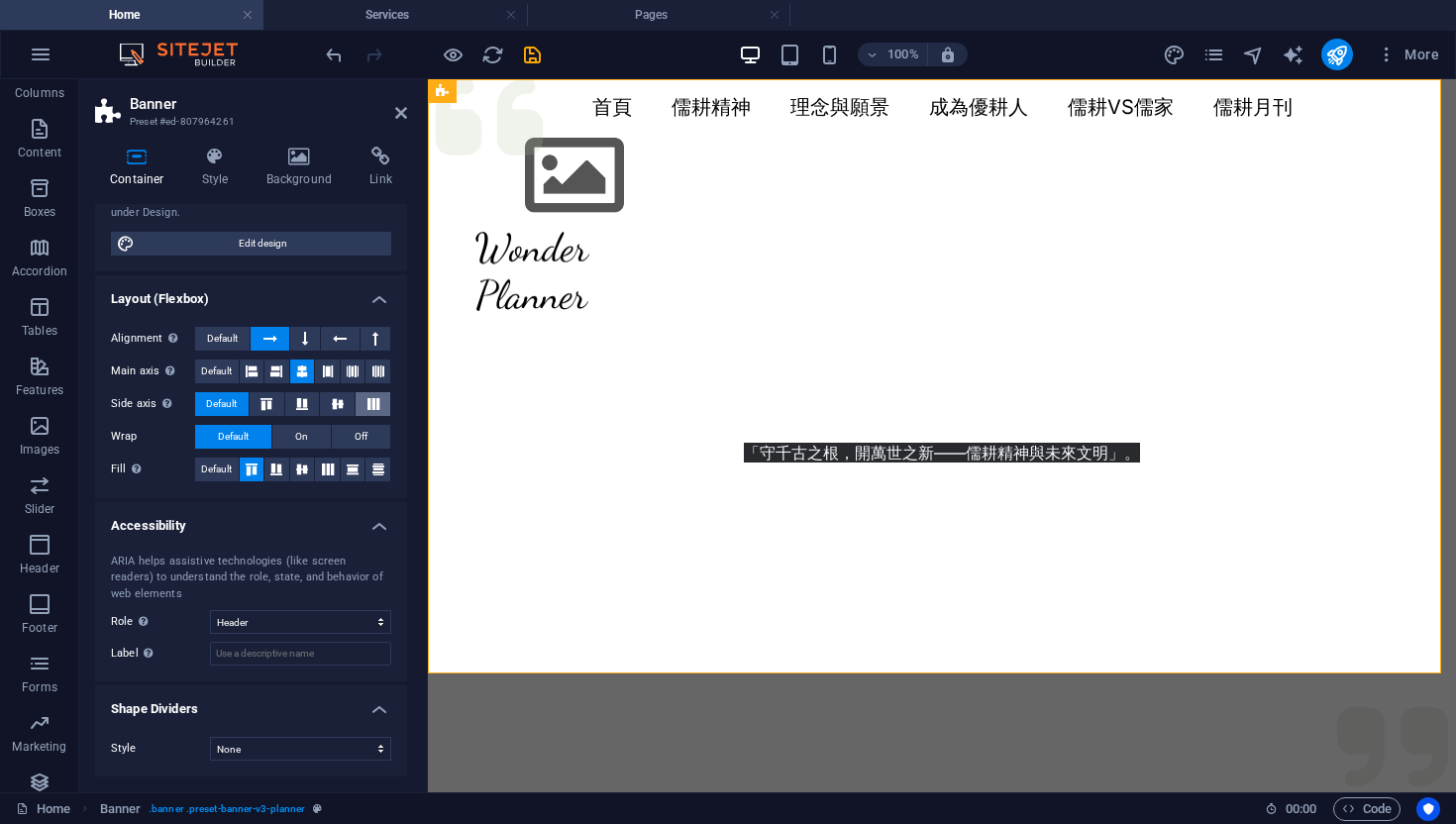 scroll, scrollTop: 62, scrollLeft: 0, axis: vertical 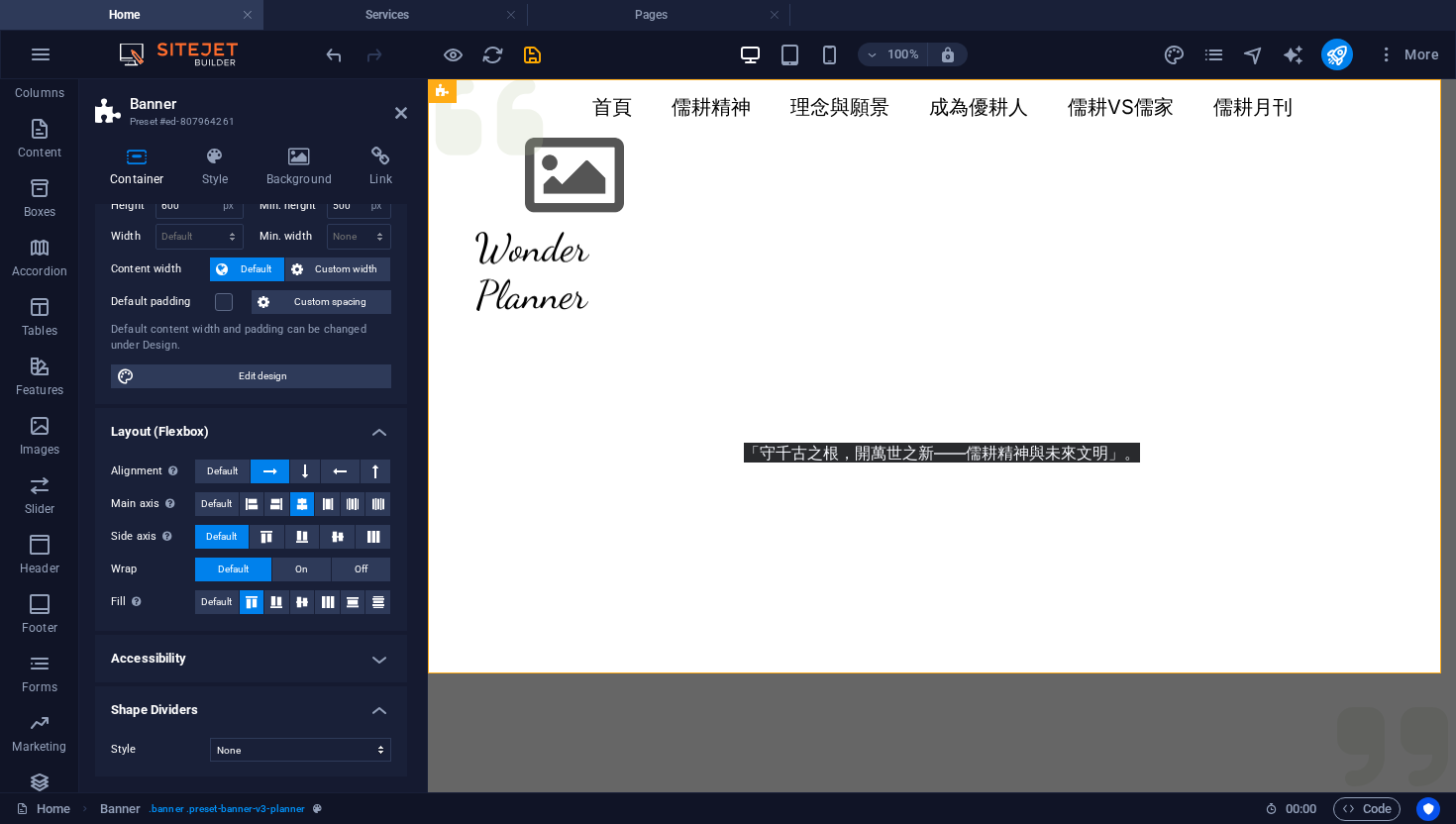 click on "Shape Dividers" at bounding box center [251, 704] 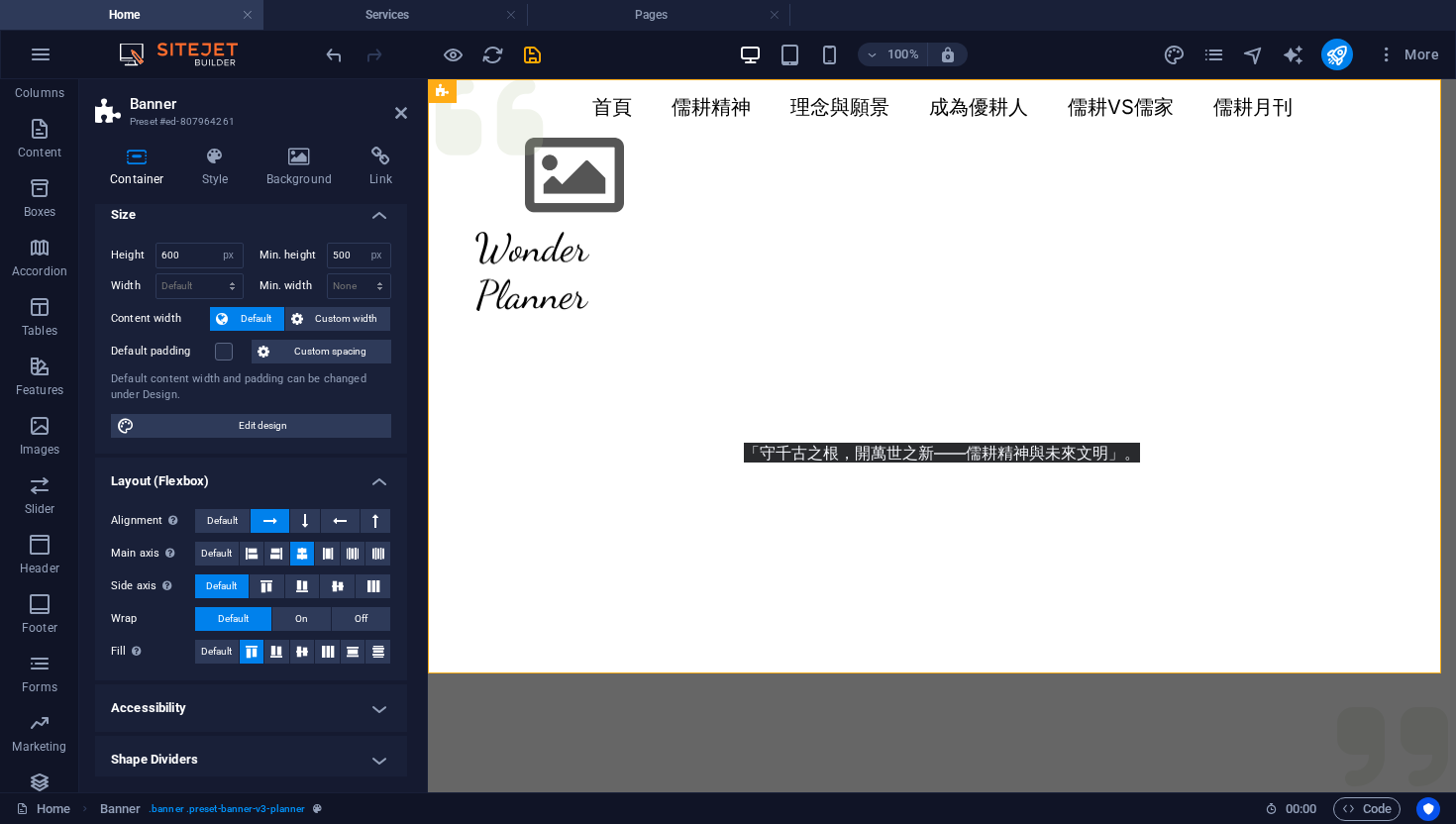 scroll, scrollTop: 19, scrollLeft: 0, axis: vertical 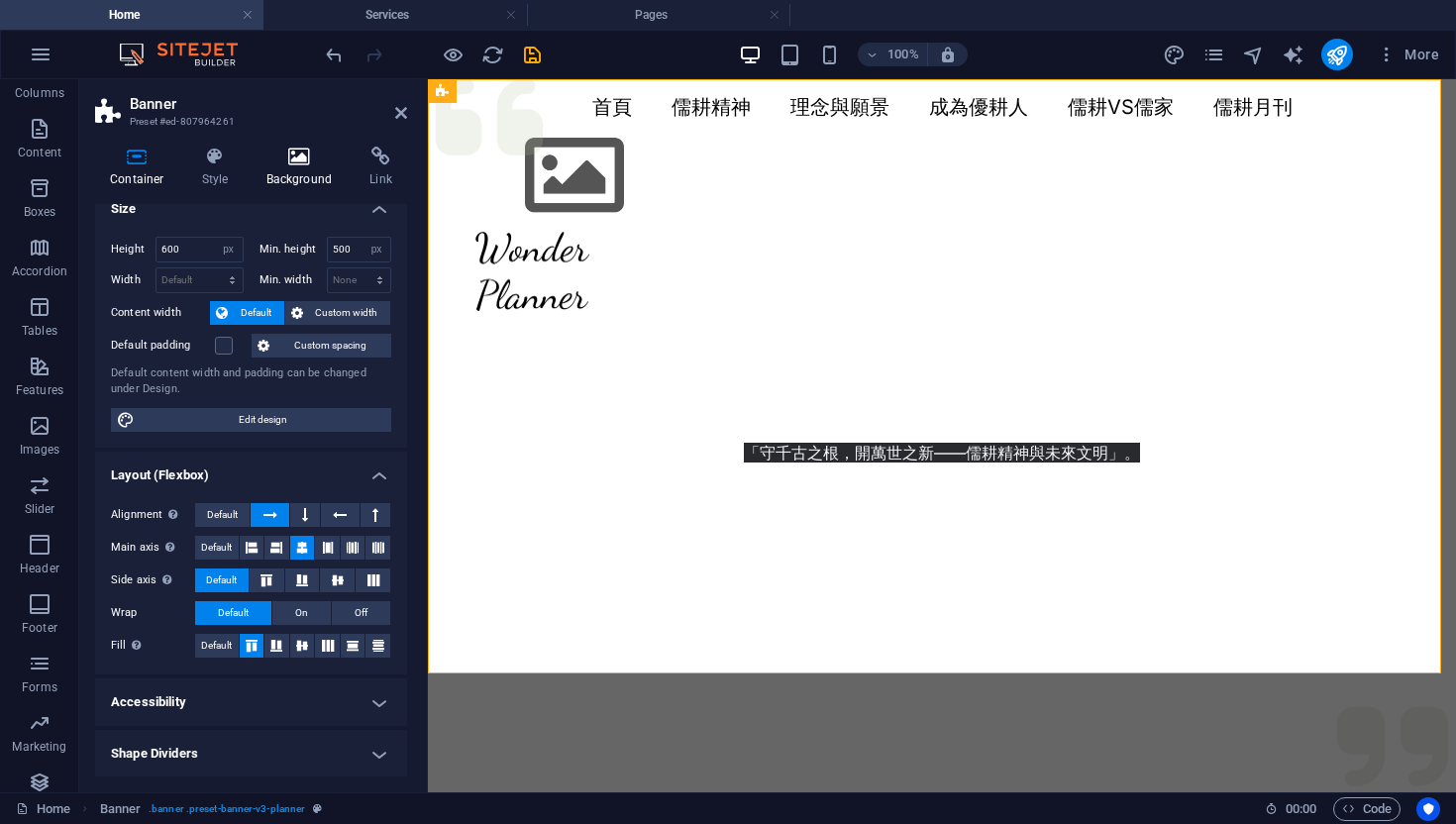 click at bounding box center (299, 156) 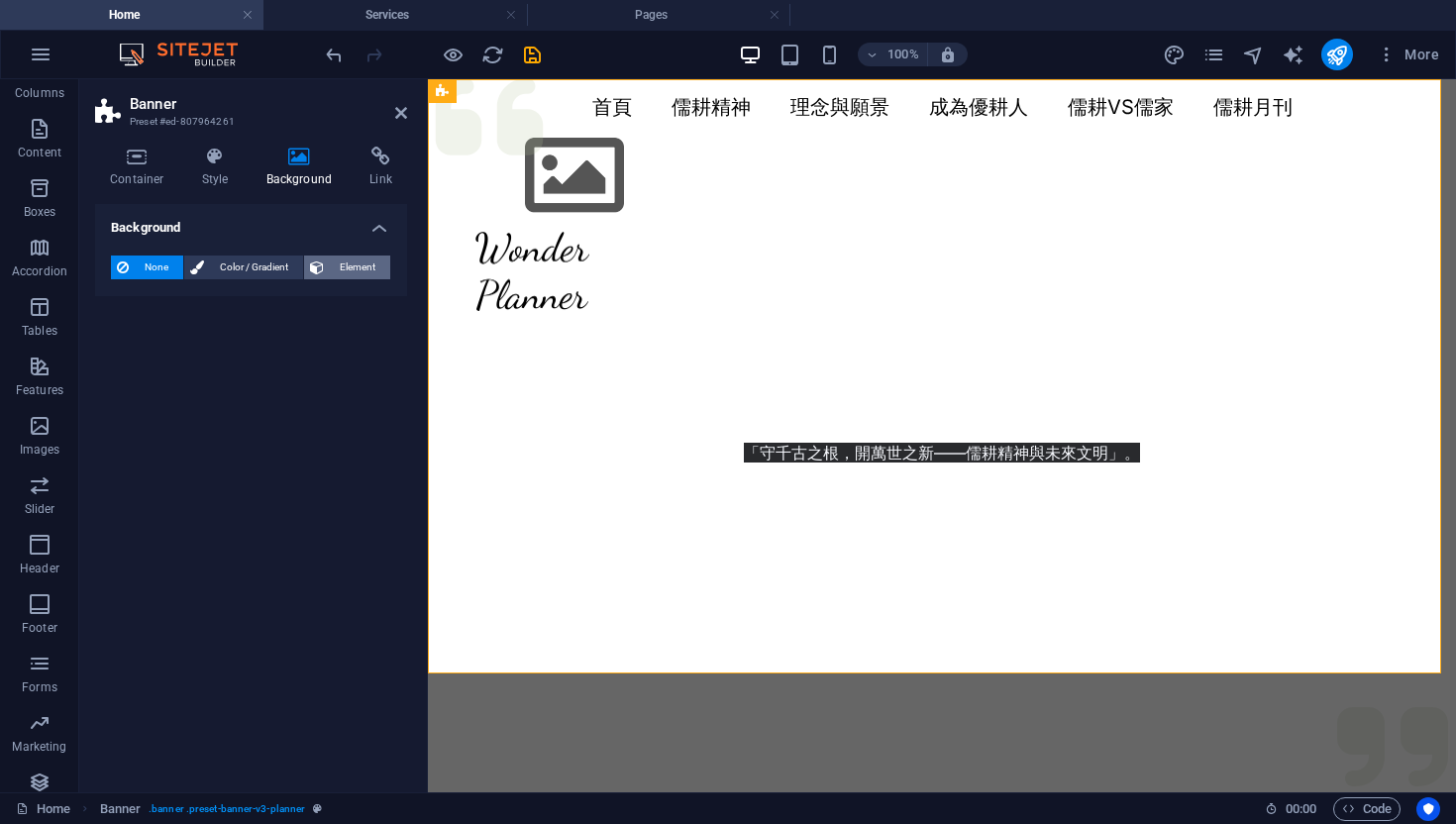 click on "Element" at bounding box center (357, 267) 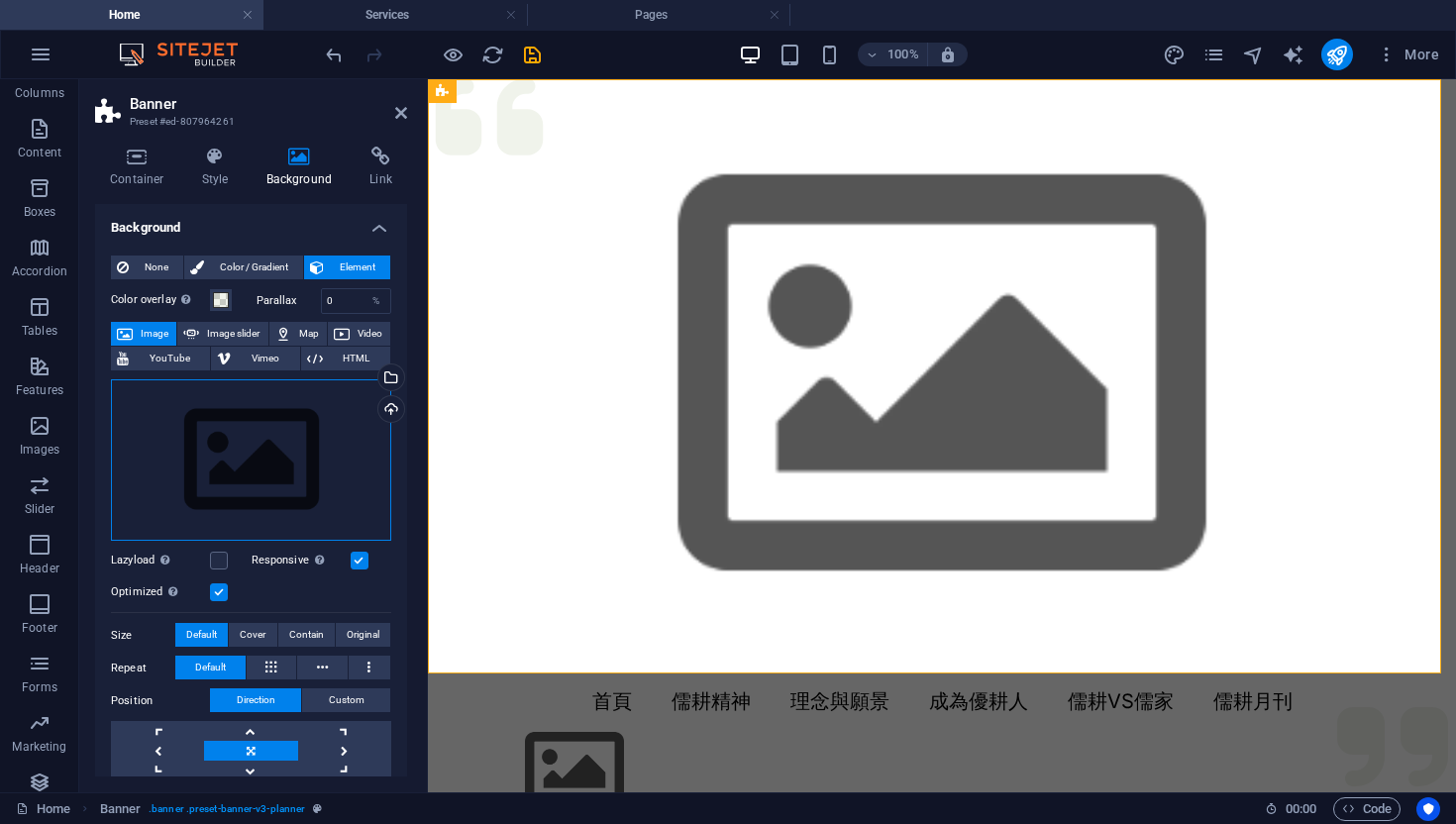 click on "Drag files here, click to choose files or select files from Files or our free stock photos & videos" at bounding box center [251, 461] 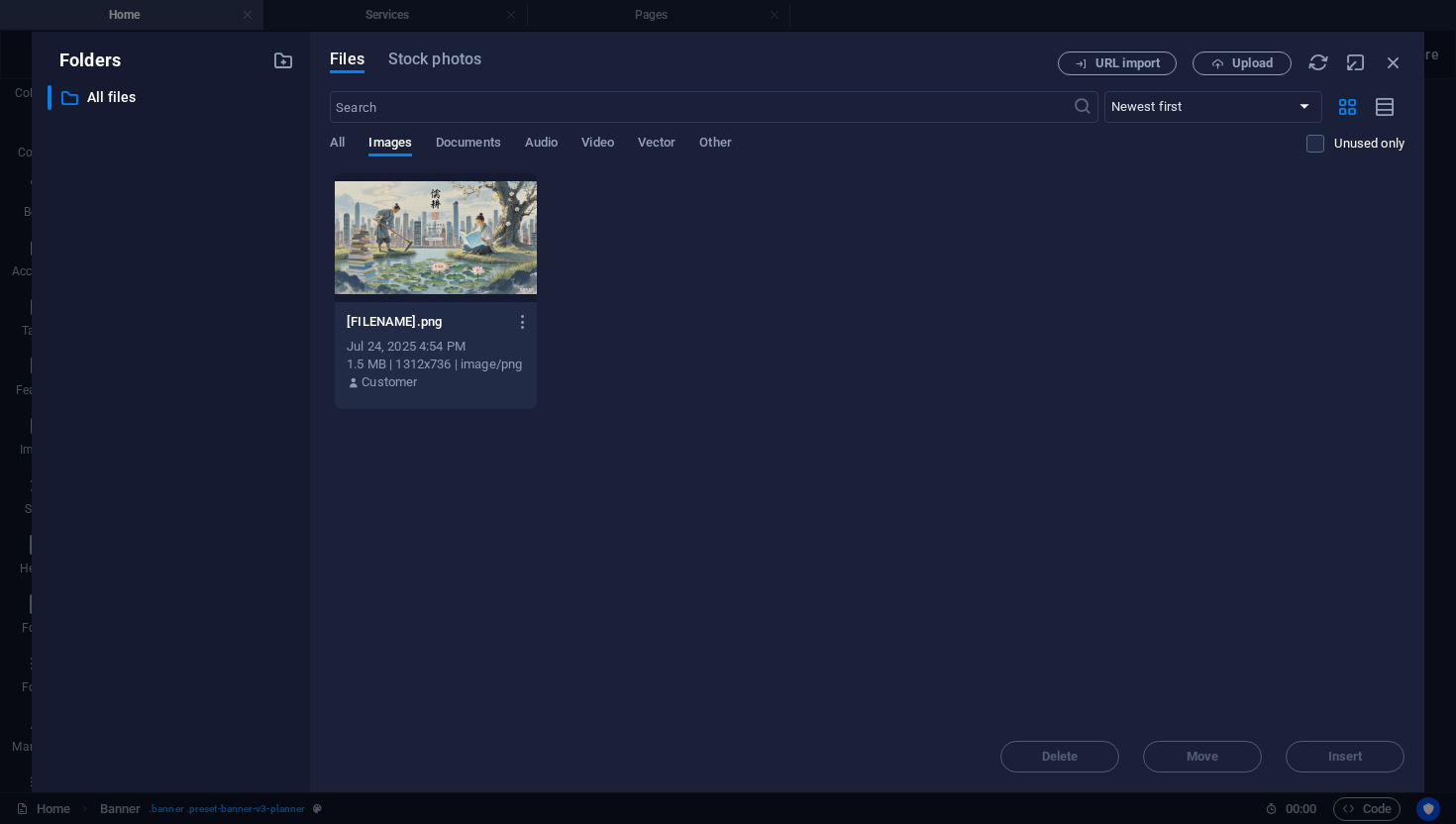 click on "7-EQnF7zI9RnC7Dc1VbifFXg.png 7-EQnF7zI9RnC7Dc1VbifFXg.png" at bounding box center [436, 322] 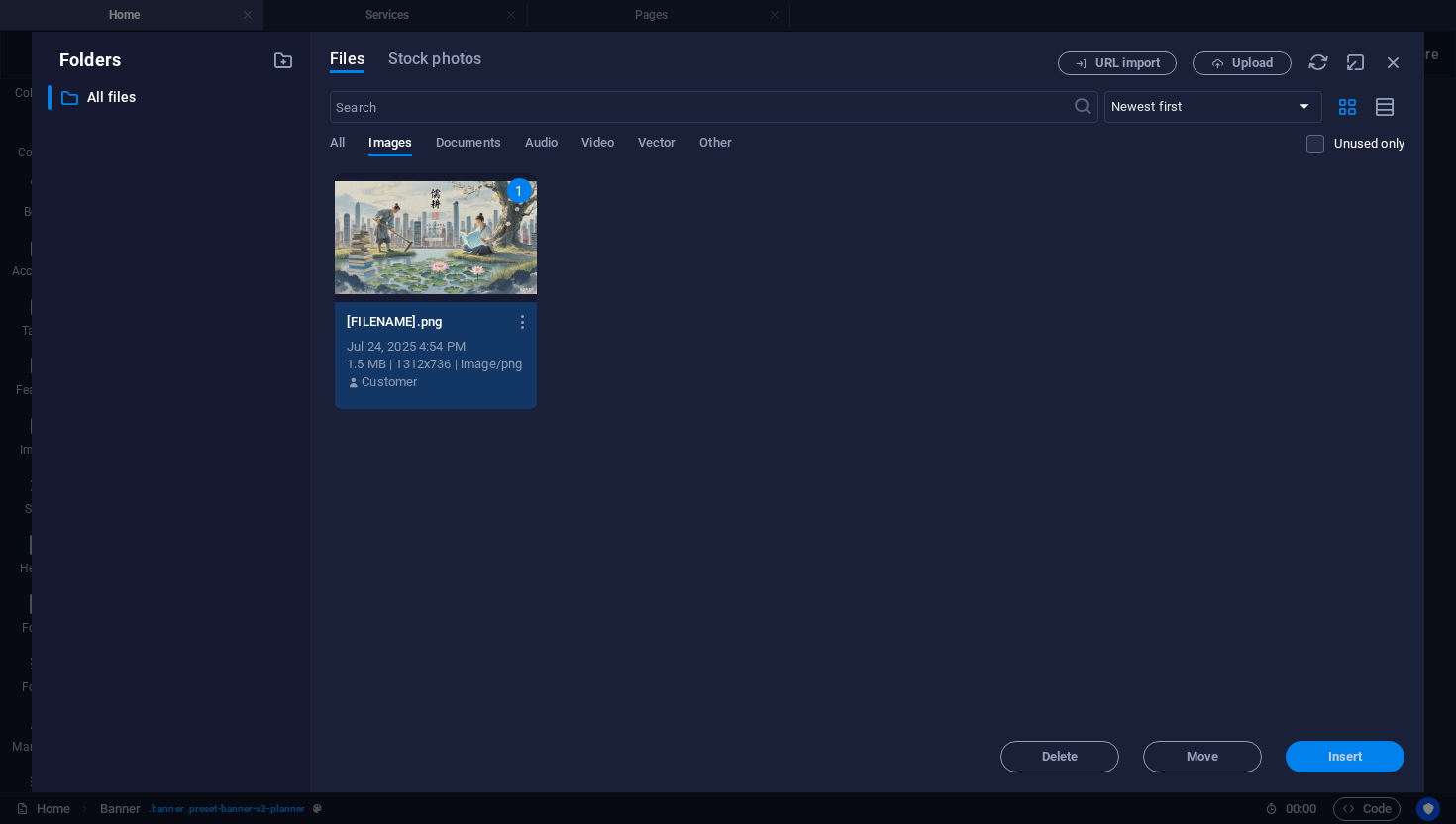 click on "Insert" at bounding box center [1345, 757] 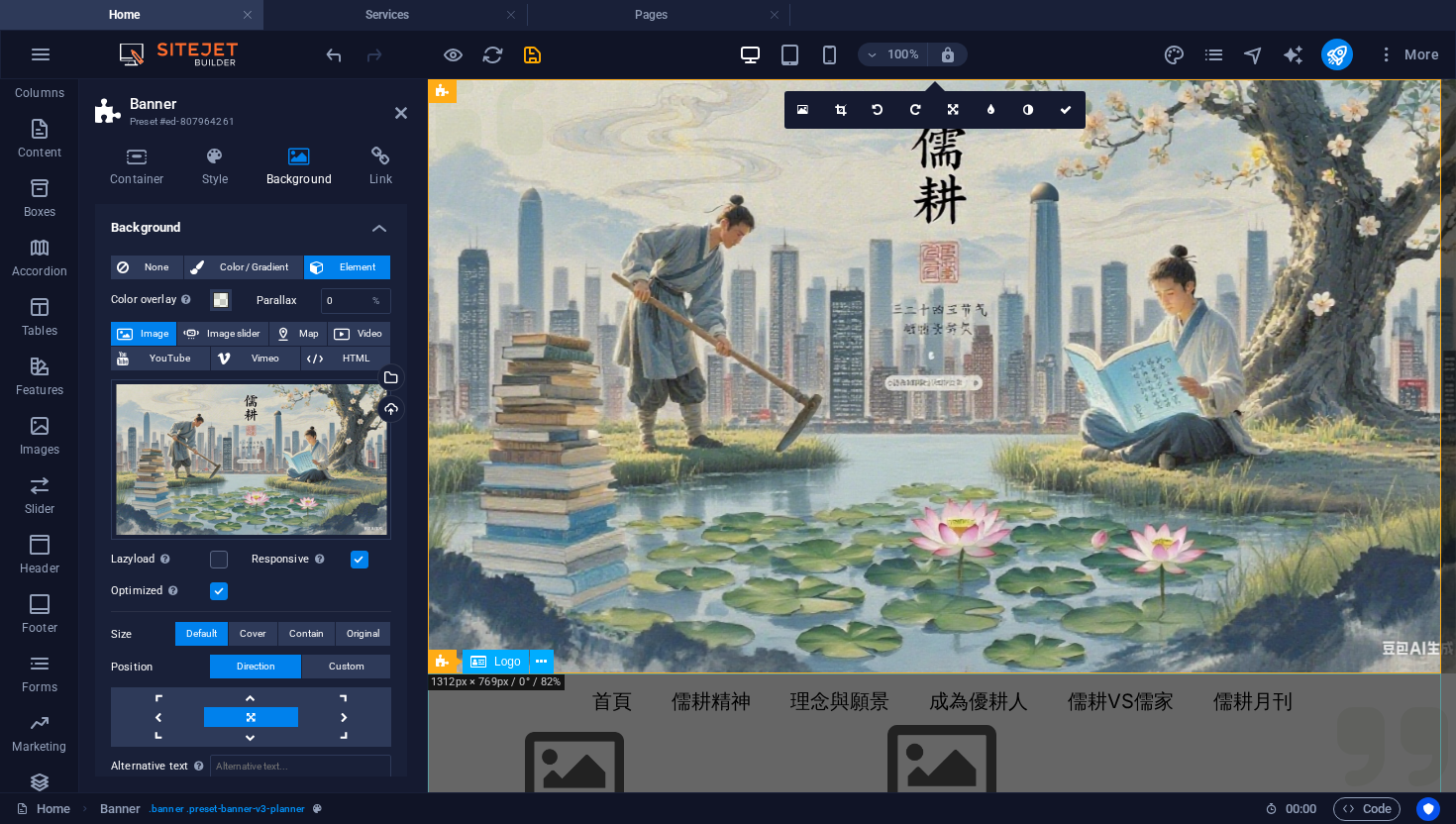 click at bounding box center [942, 767] 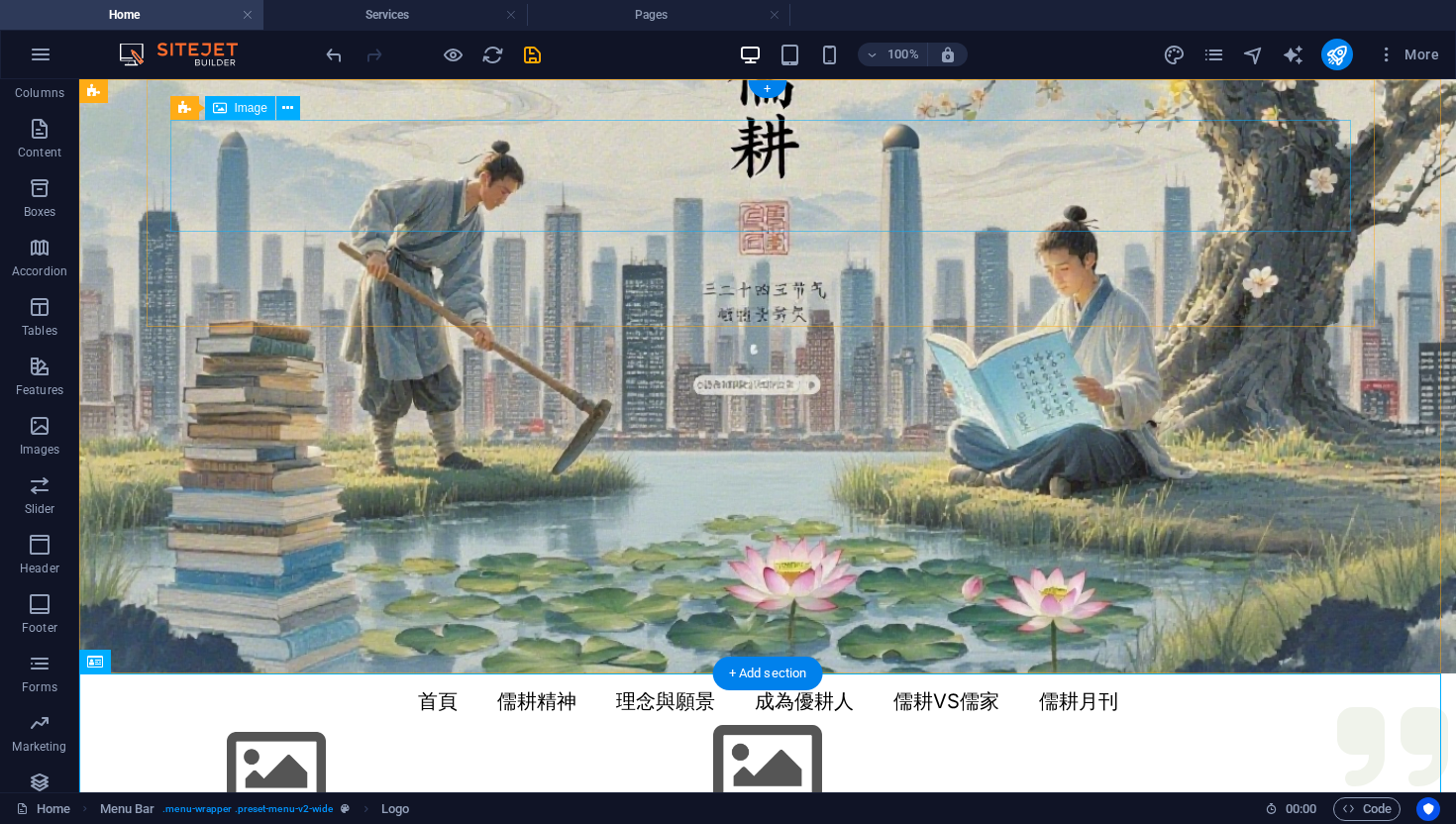 click at bounding box center (768, 770) 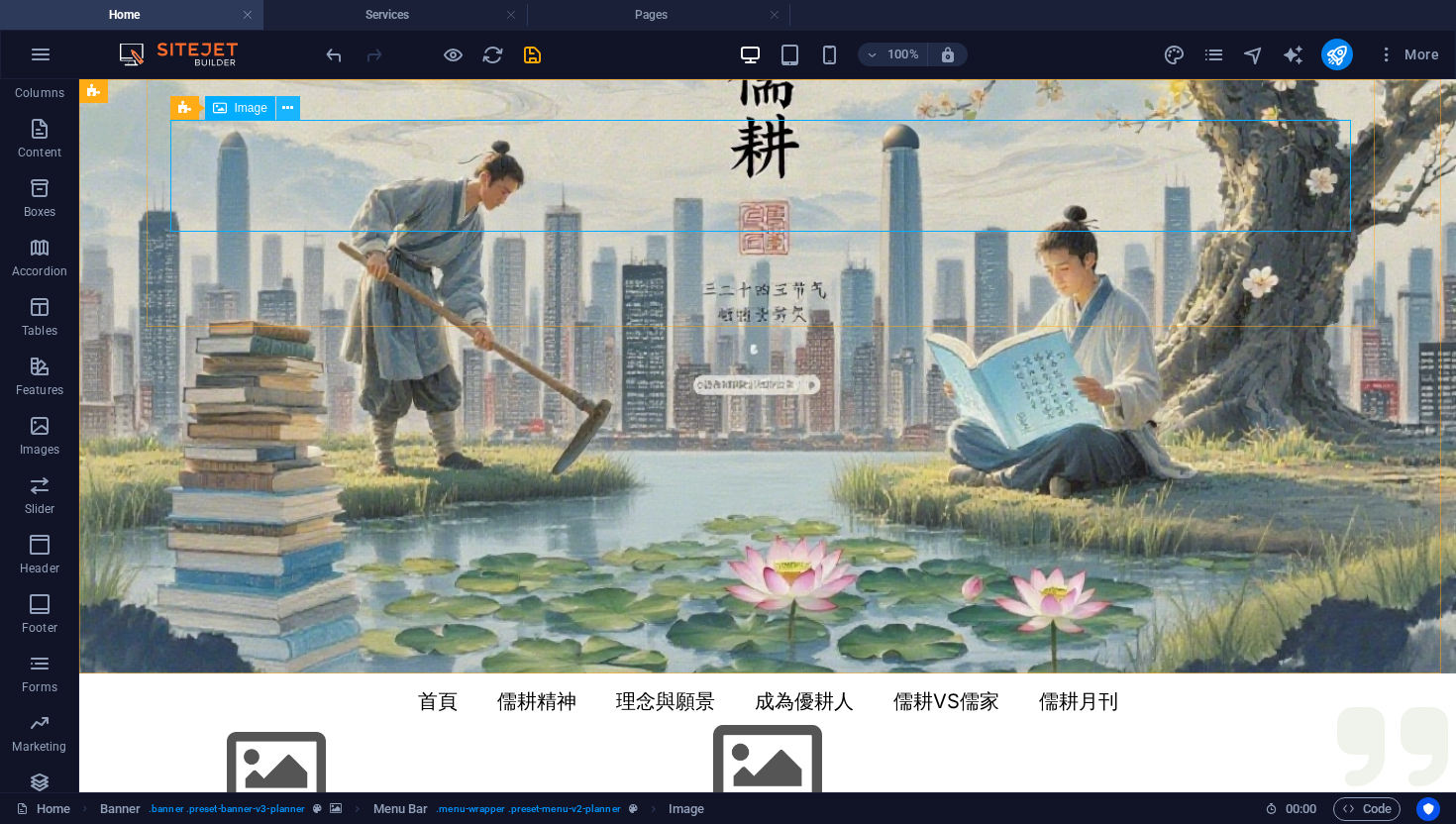 click at bounding box center (287, 108) 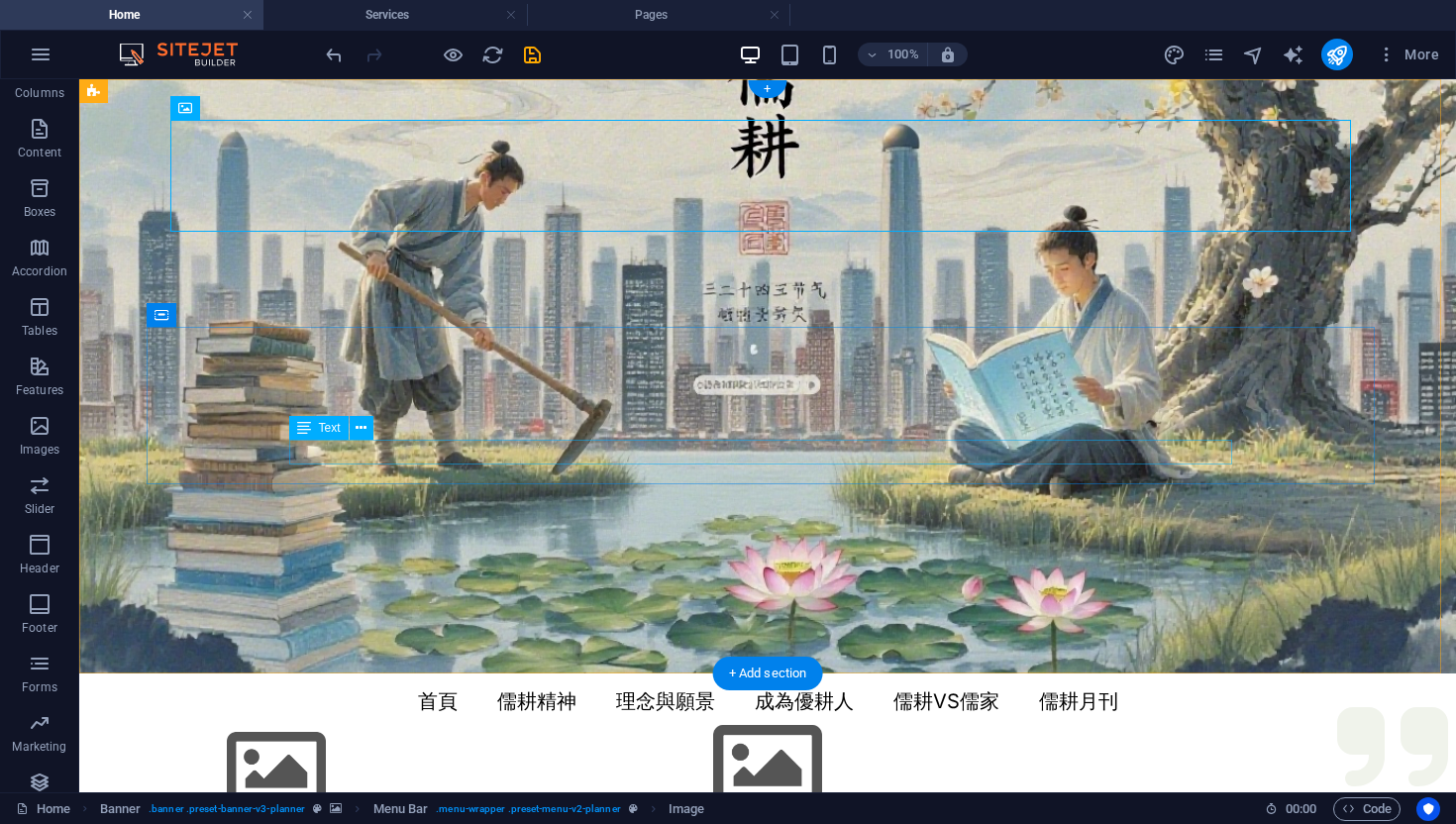 click on "「守千古之根，開萬世之新——儒耕精神與未來文明」。" at bounding box center [768, 1046] 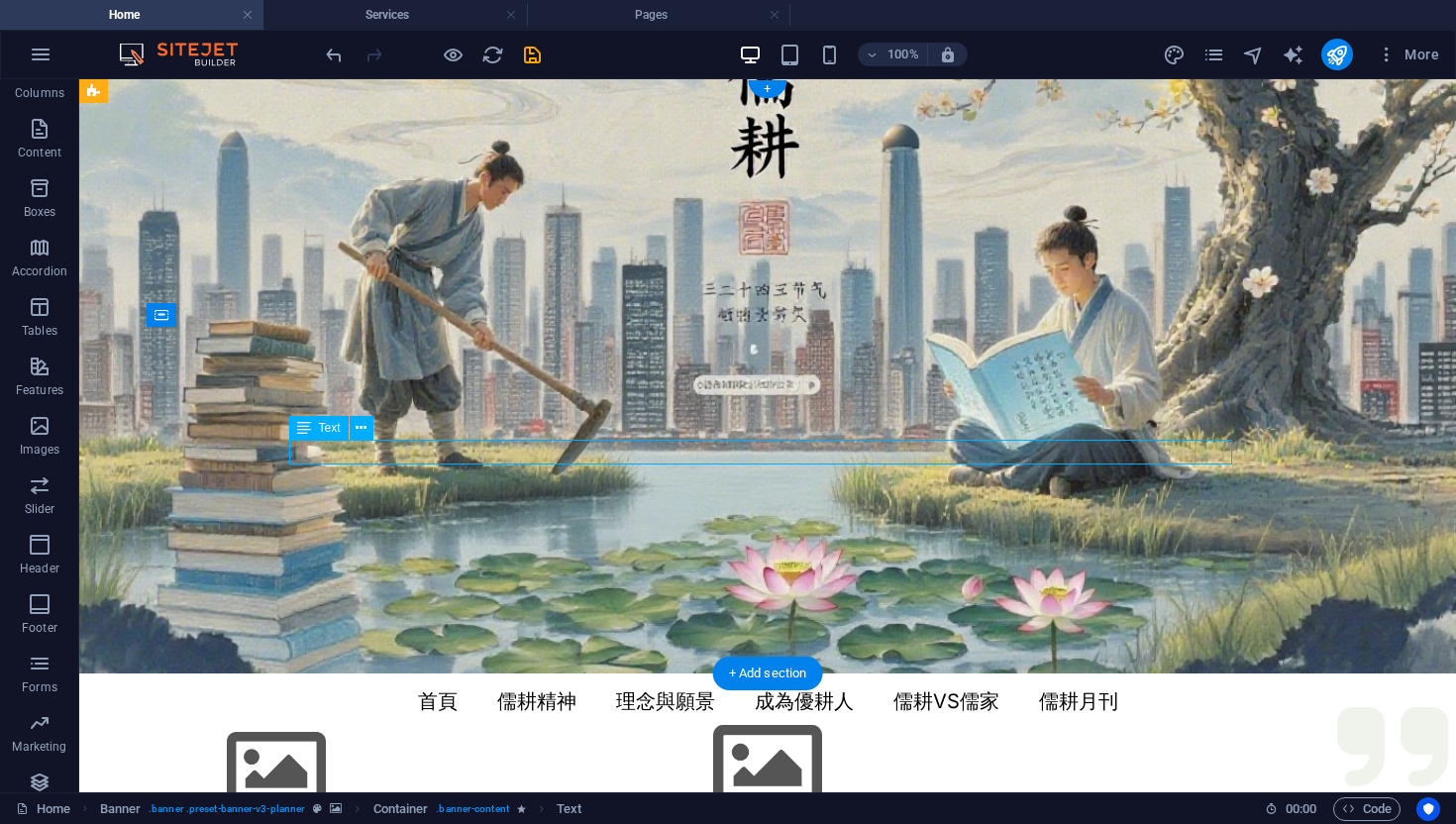 click on "「守千古之根，開萬世之新——儒耕精神與未來文明」。" at bounding box center [768, 1046] 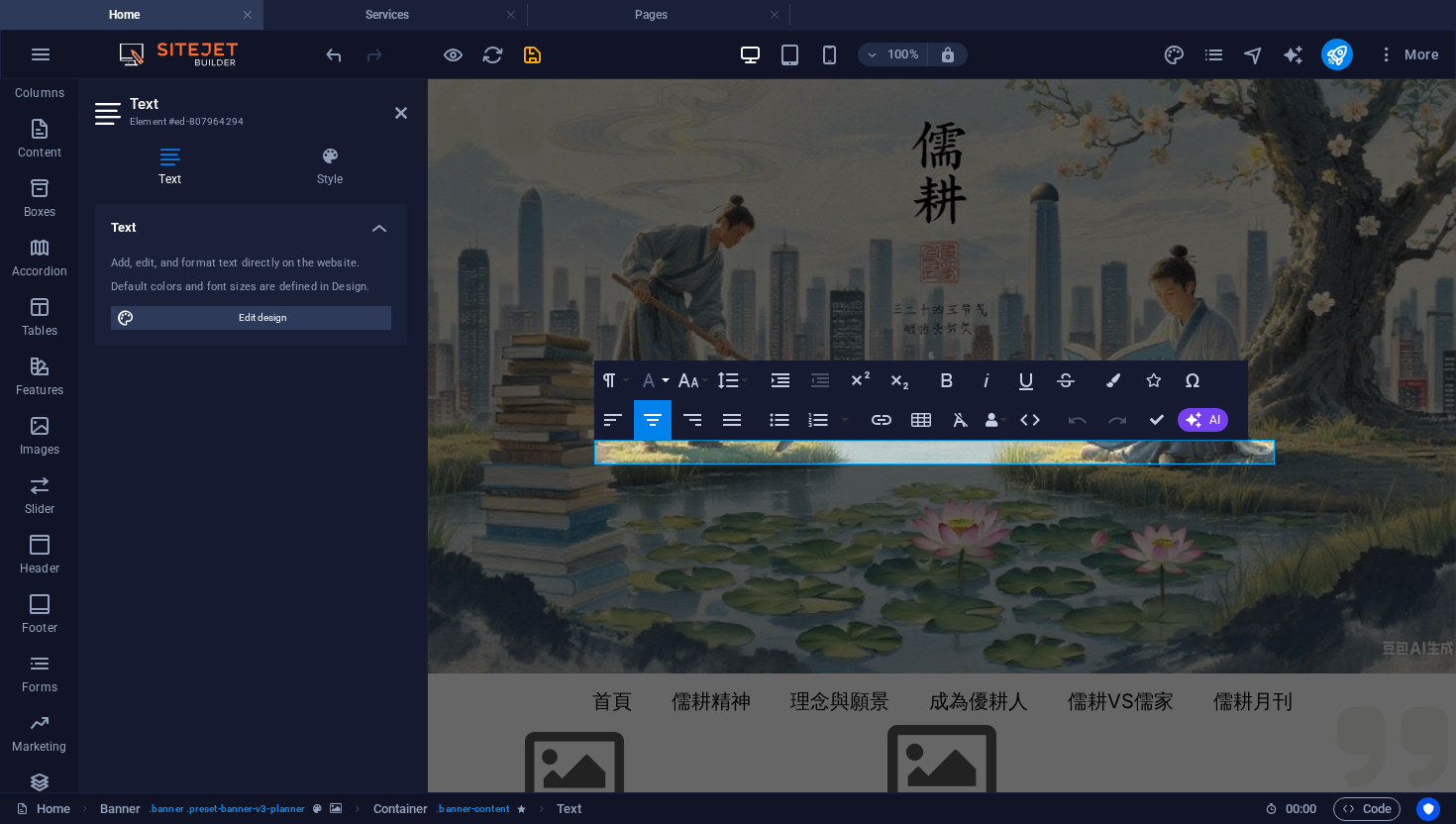 click on "Font Family" at bounding box center [653, 380] 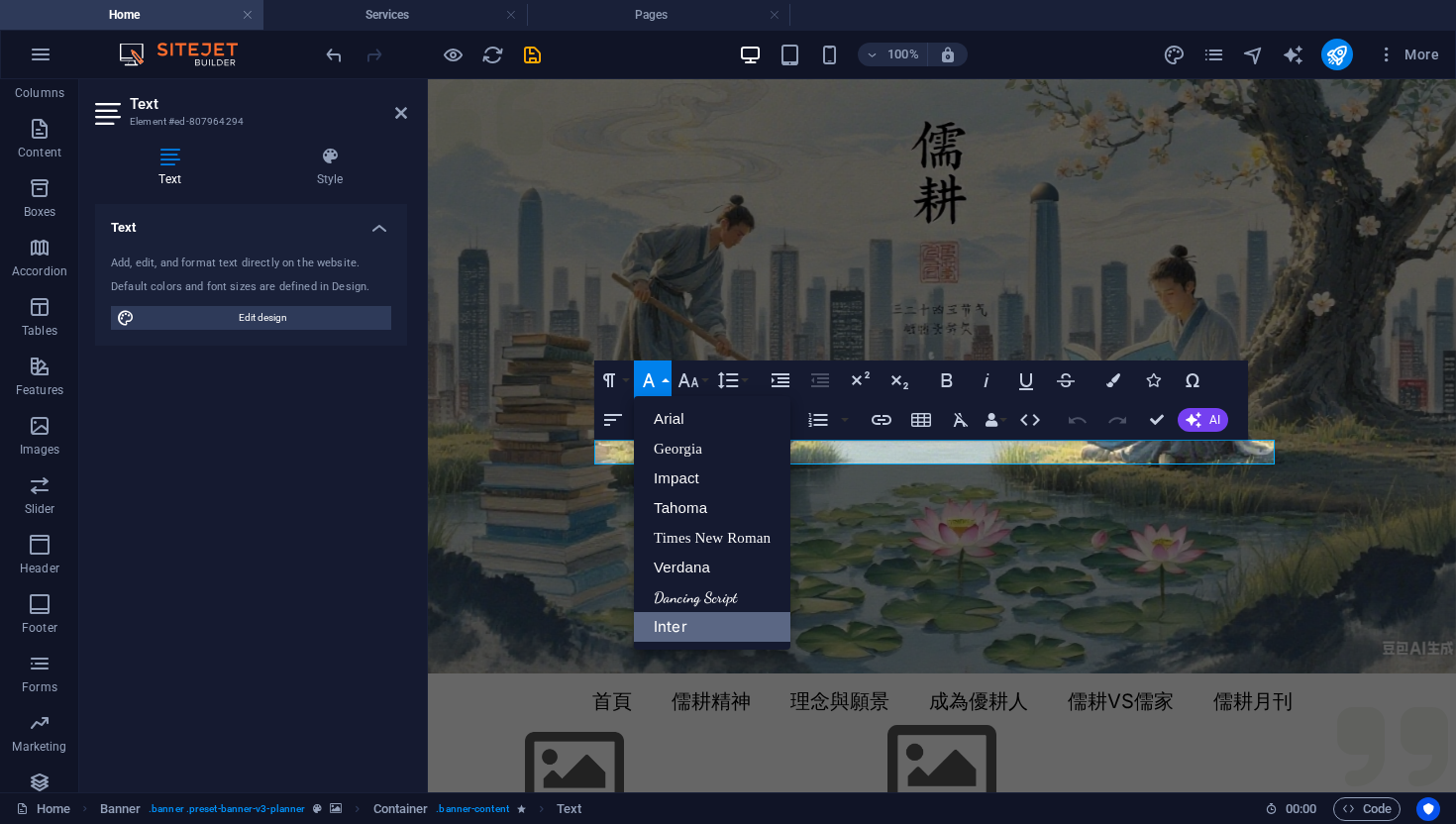 scroll, scrollTop: 0, scrollLeft: 0, axis: both 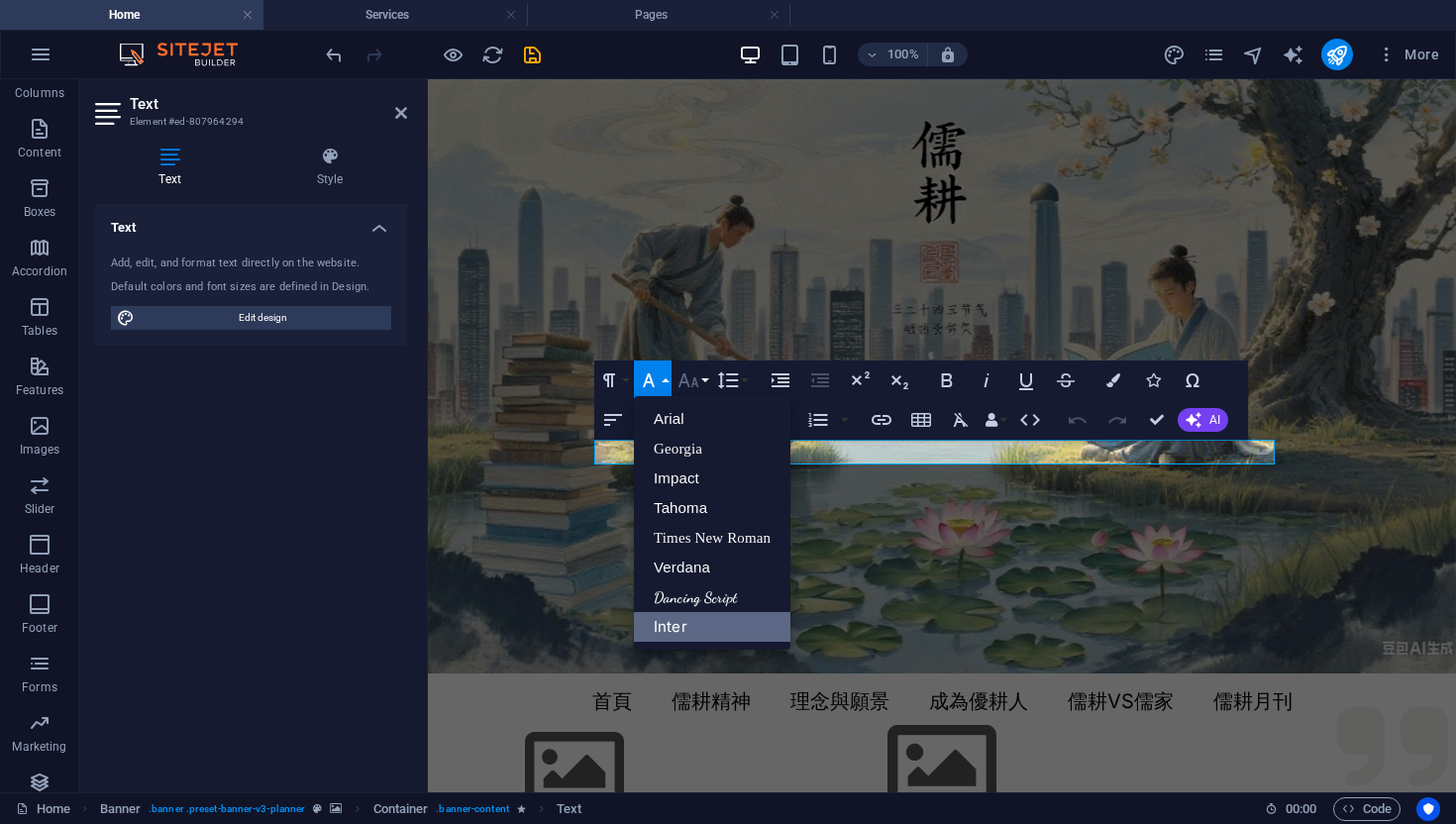 click 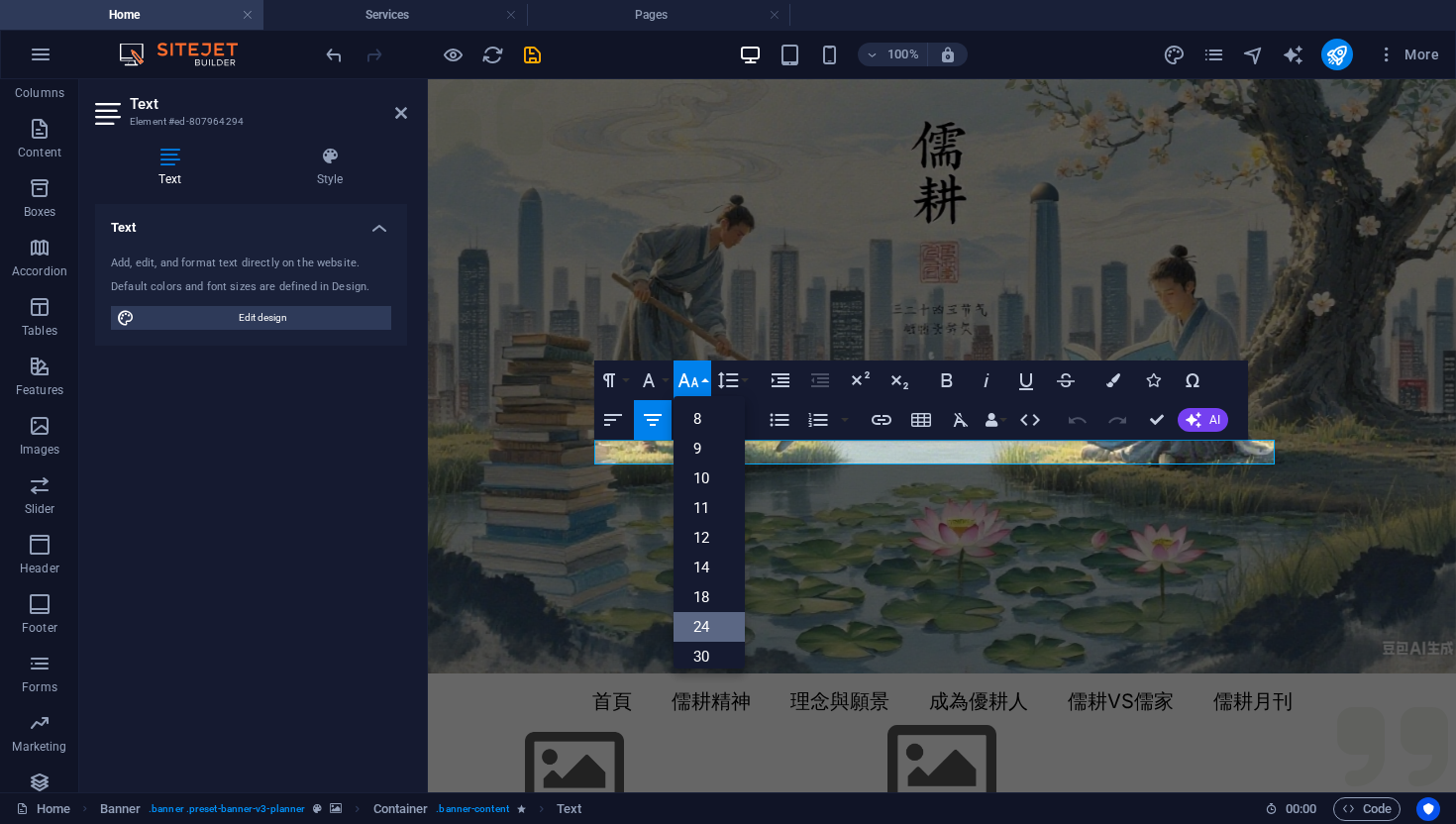click on "24" at bounding box center [709, 627] 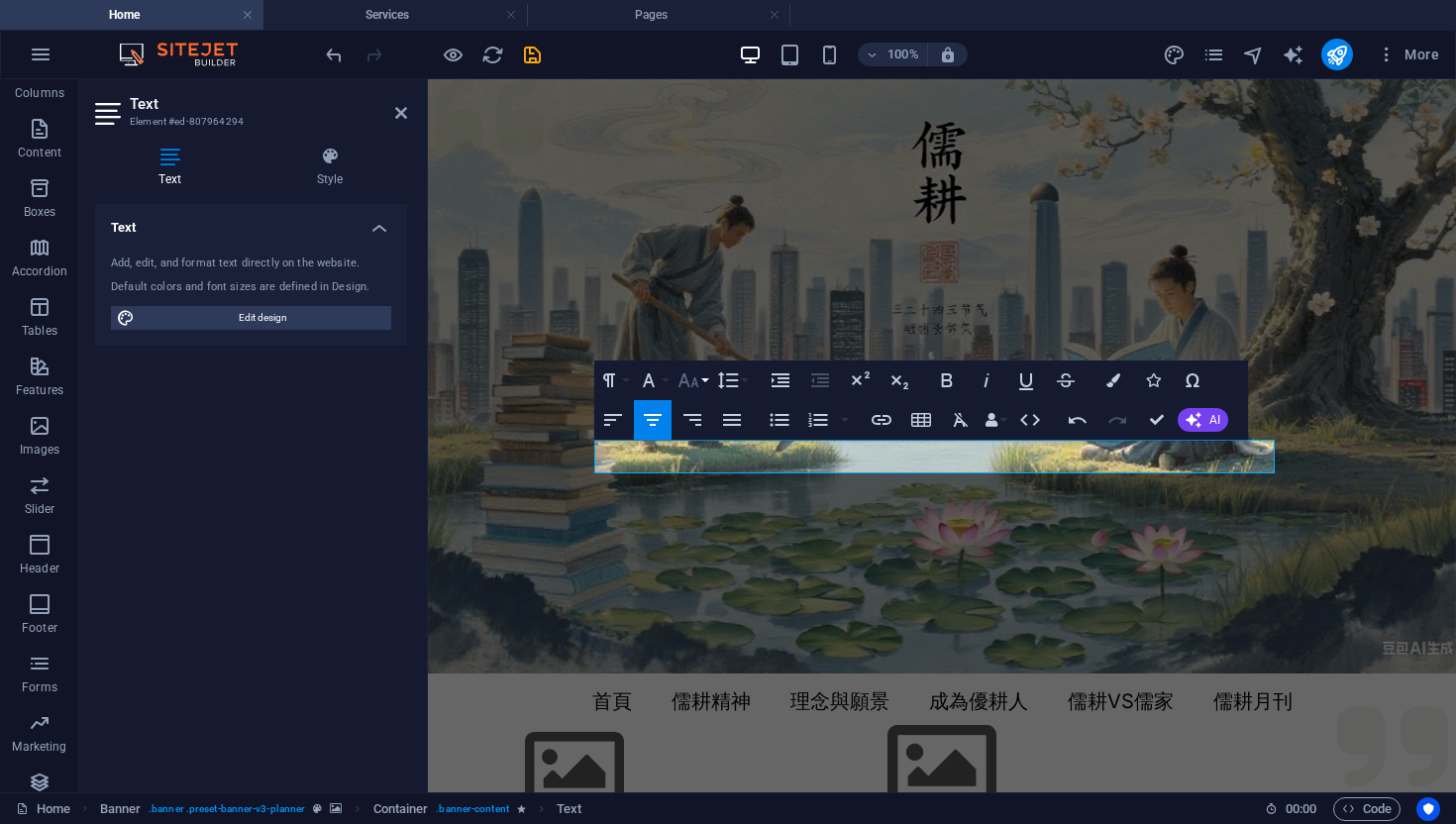 click on "Font Size" at bounding box center [692, 380] 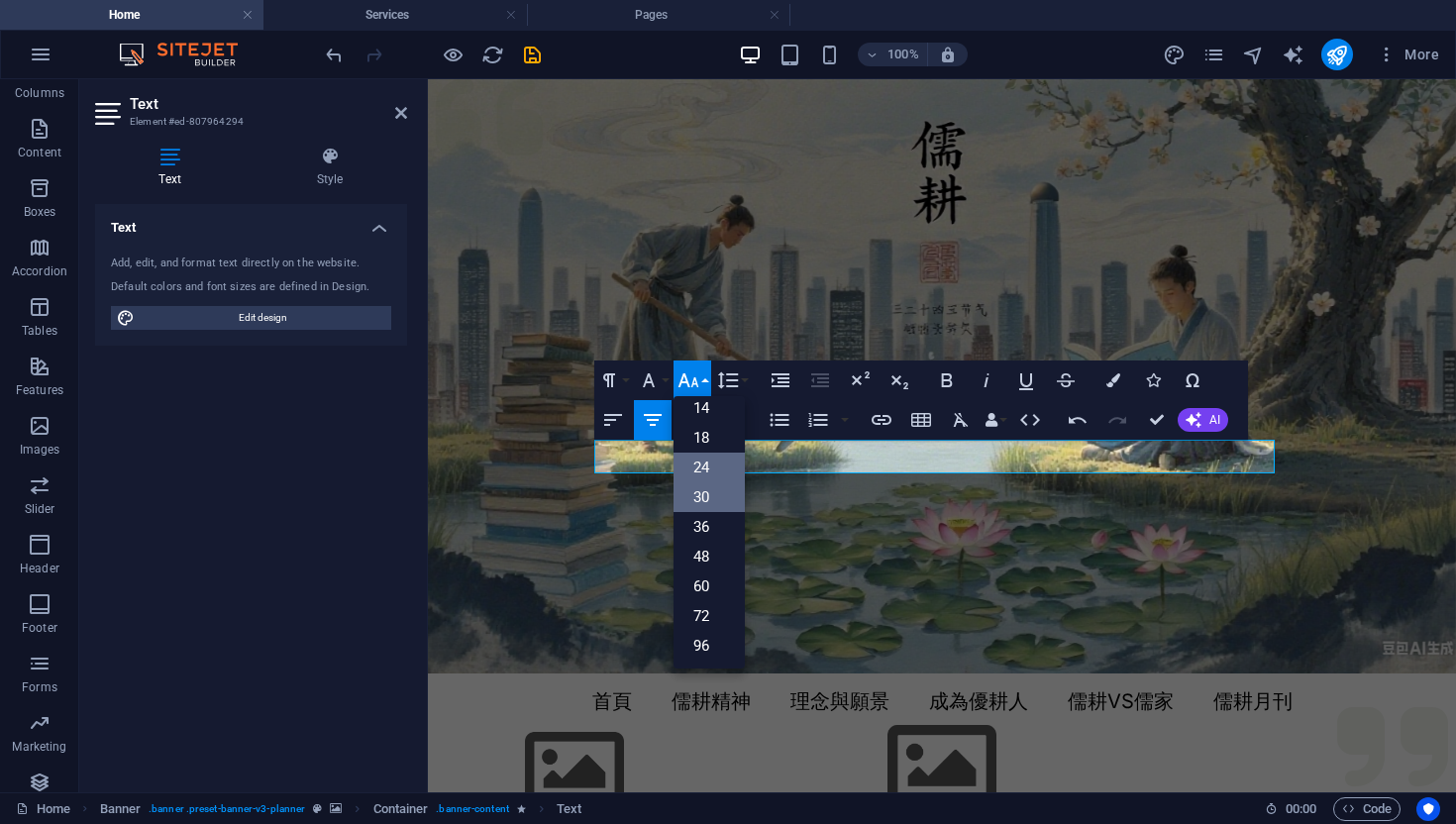 scroll, scrollTop: 159, scrollLeft: 0, axis: vertical 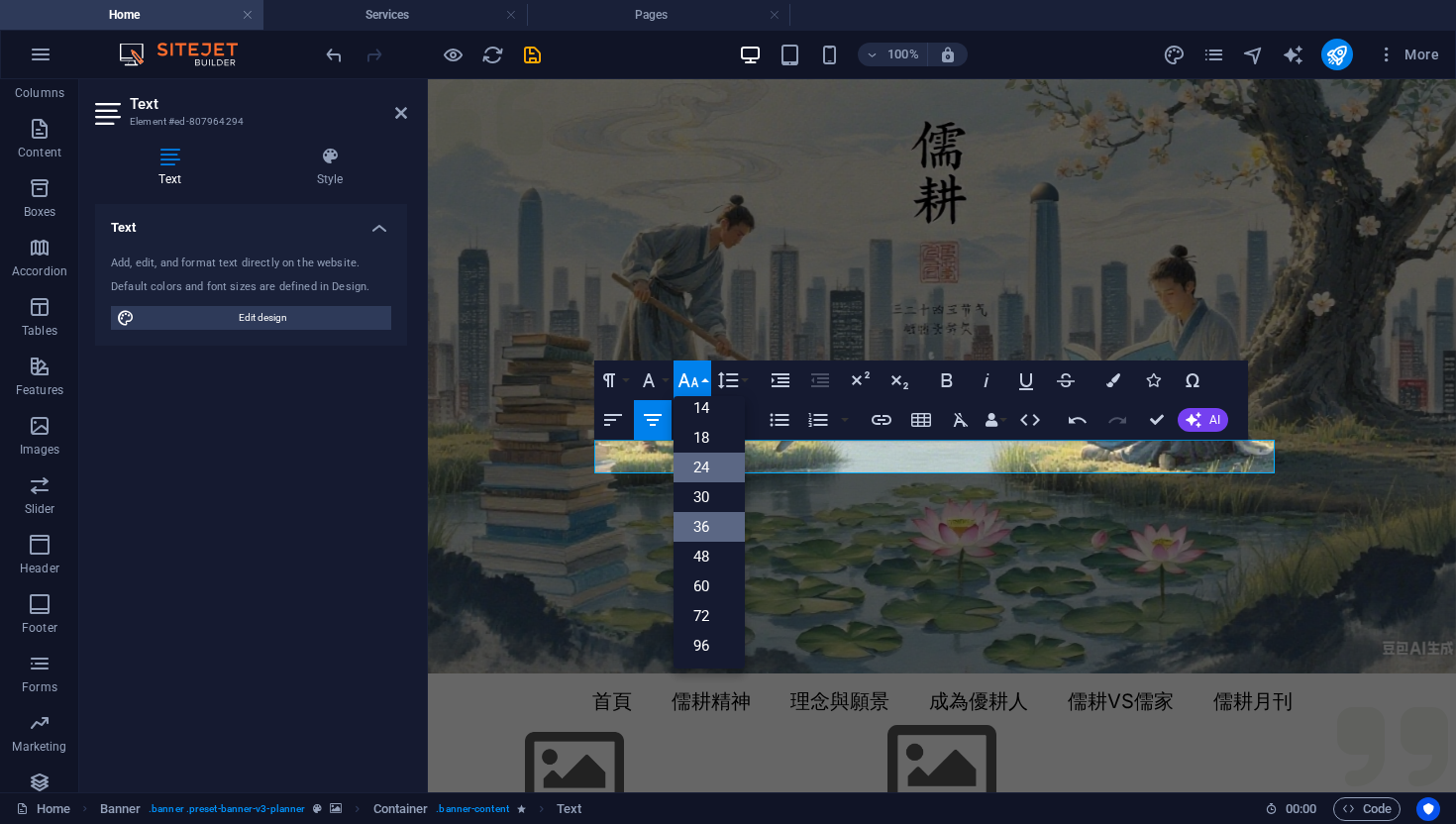 click on "36" at bounding box center [709, 527] 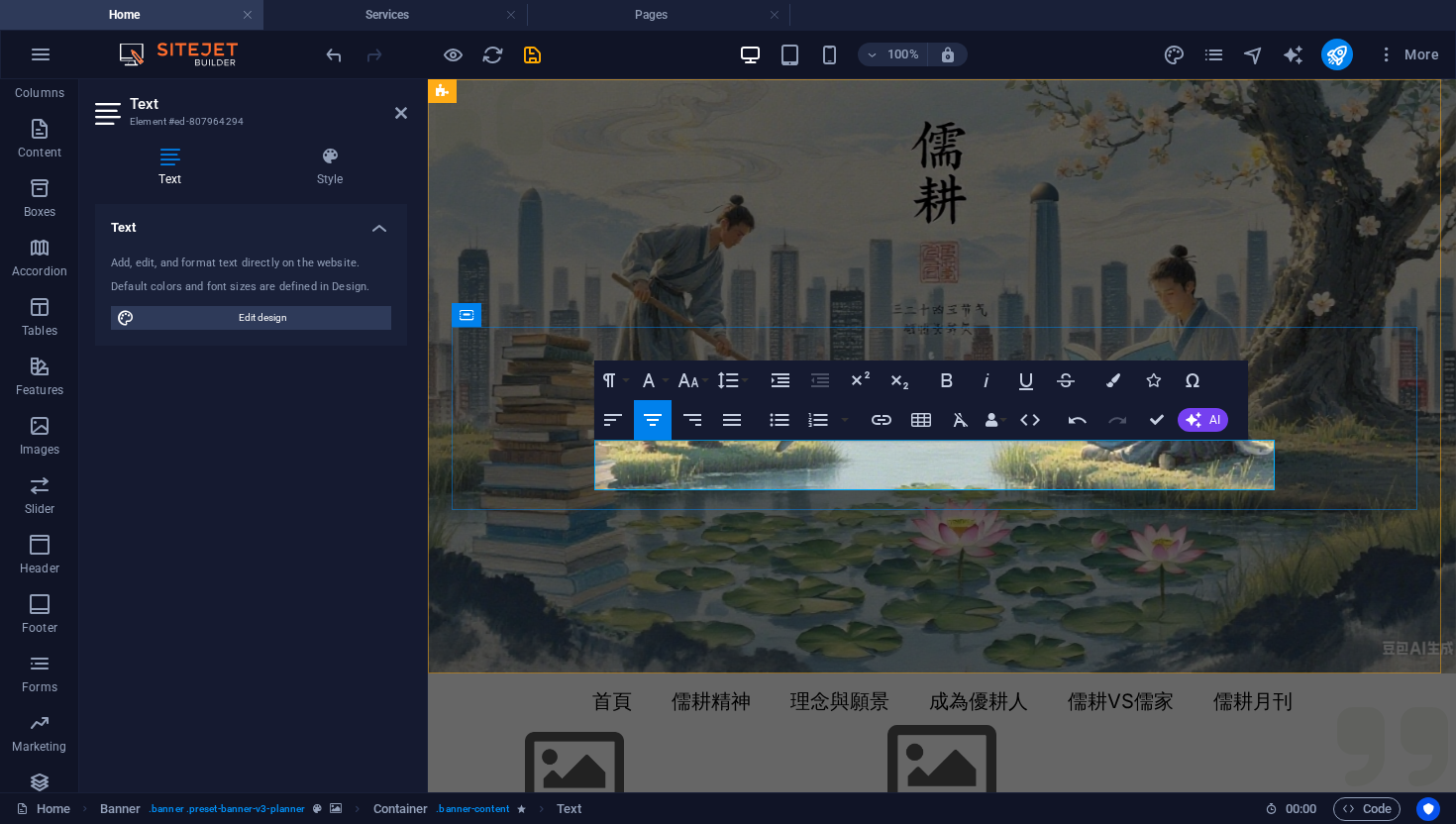 drag, startPoint x: 744, startPoint y: 474, endPoint x: 1135, endPoint y: 463, distance: 391.1547 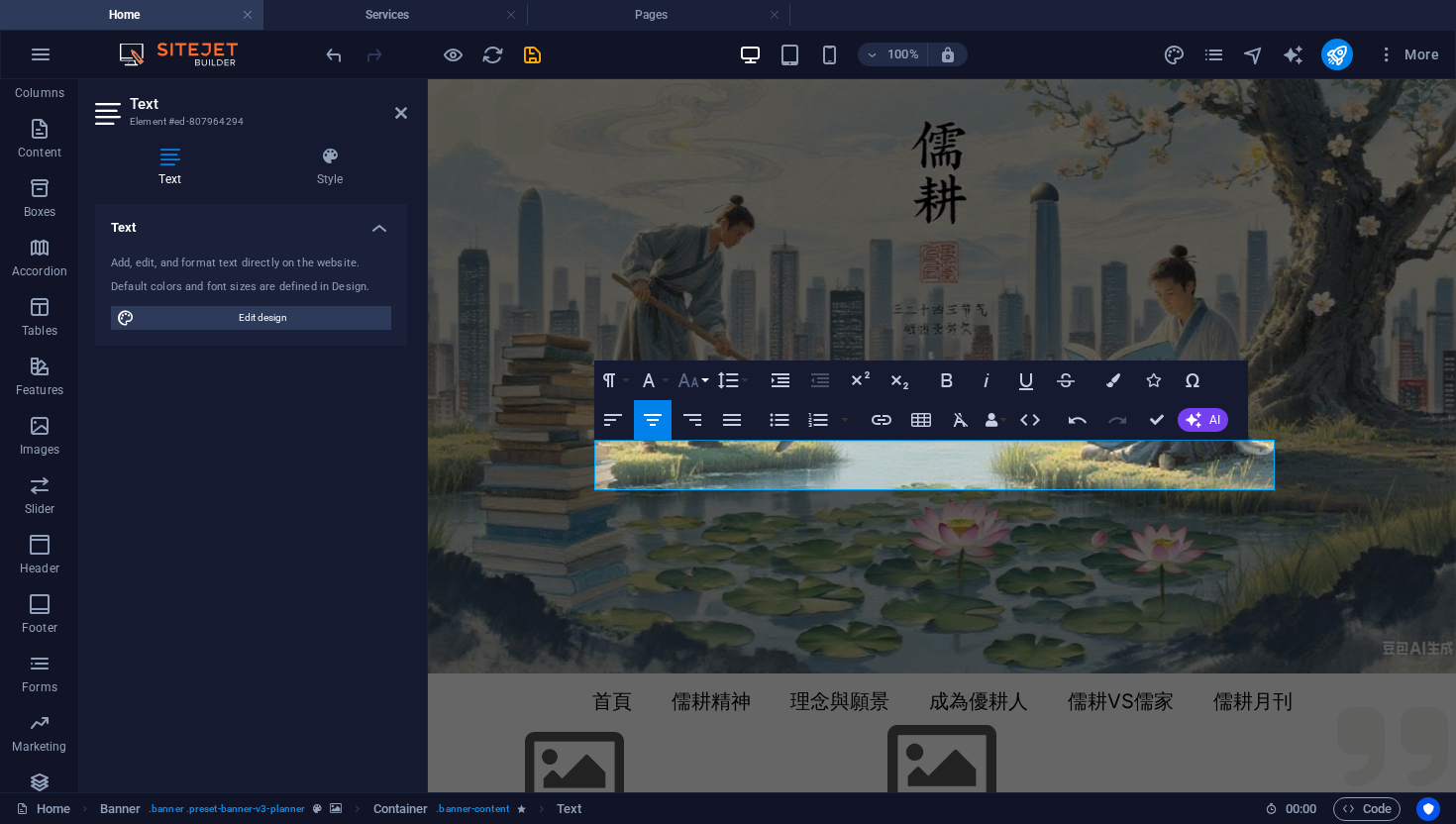 click on "Font Size" at bounding box center [692, 380] 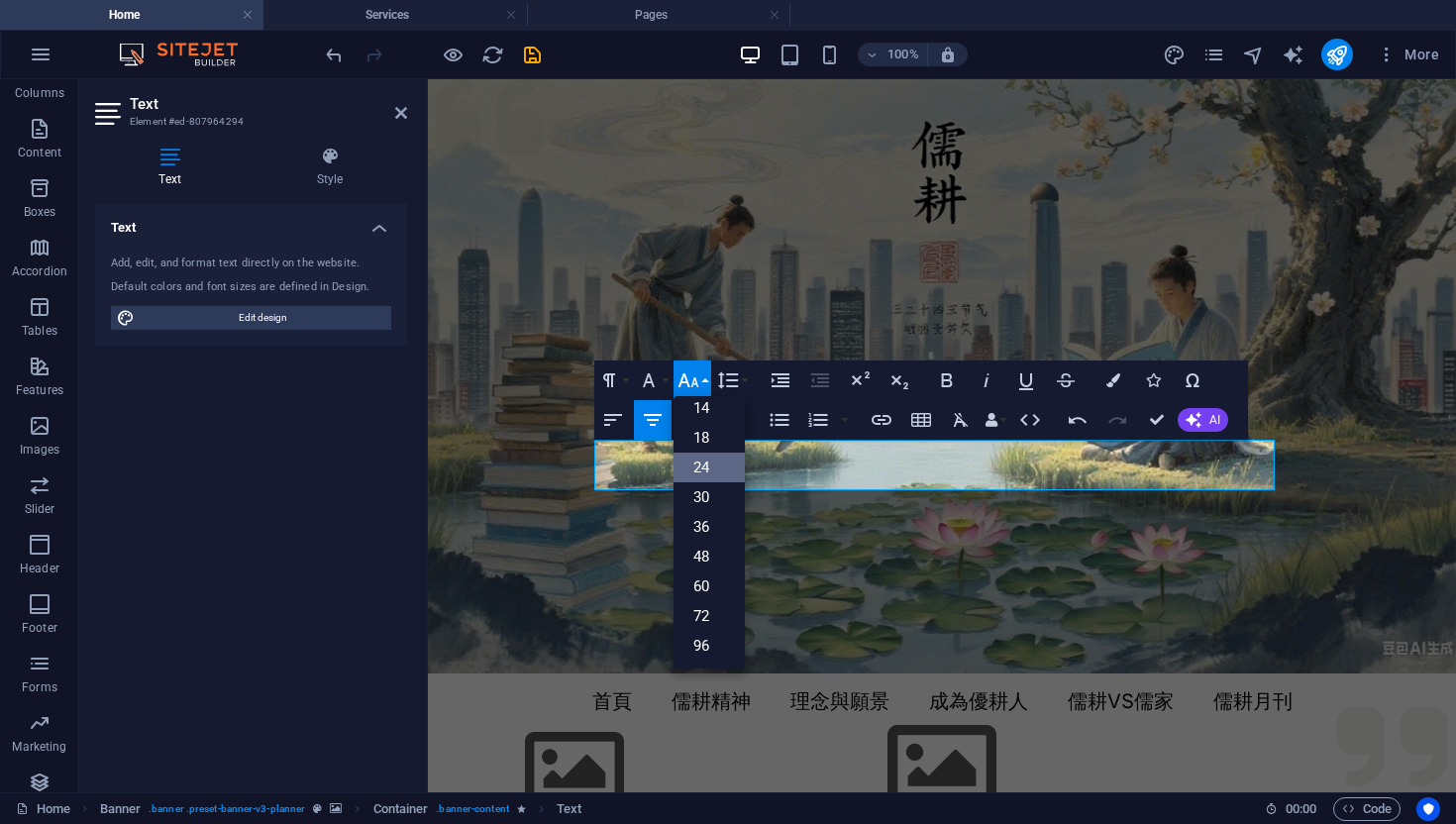 click on "24" at bounding box center [709, 467] 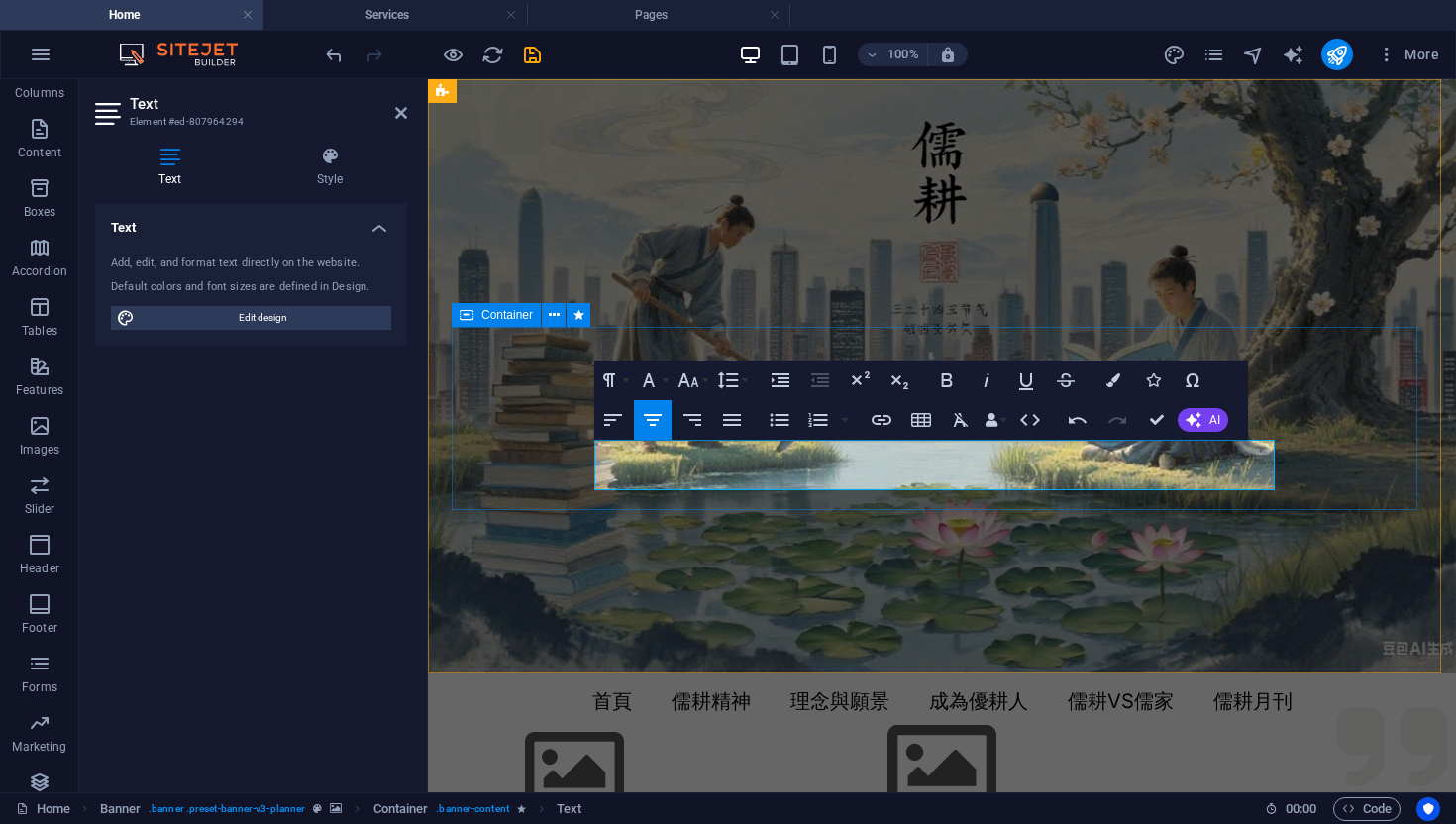 click on "​ 「守千古之根，開萬世之新——儒耕精神與未來文明」。" at bounding box center [942, 1012] 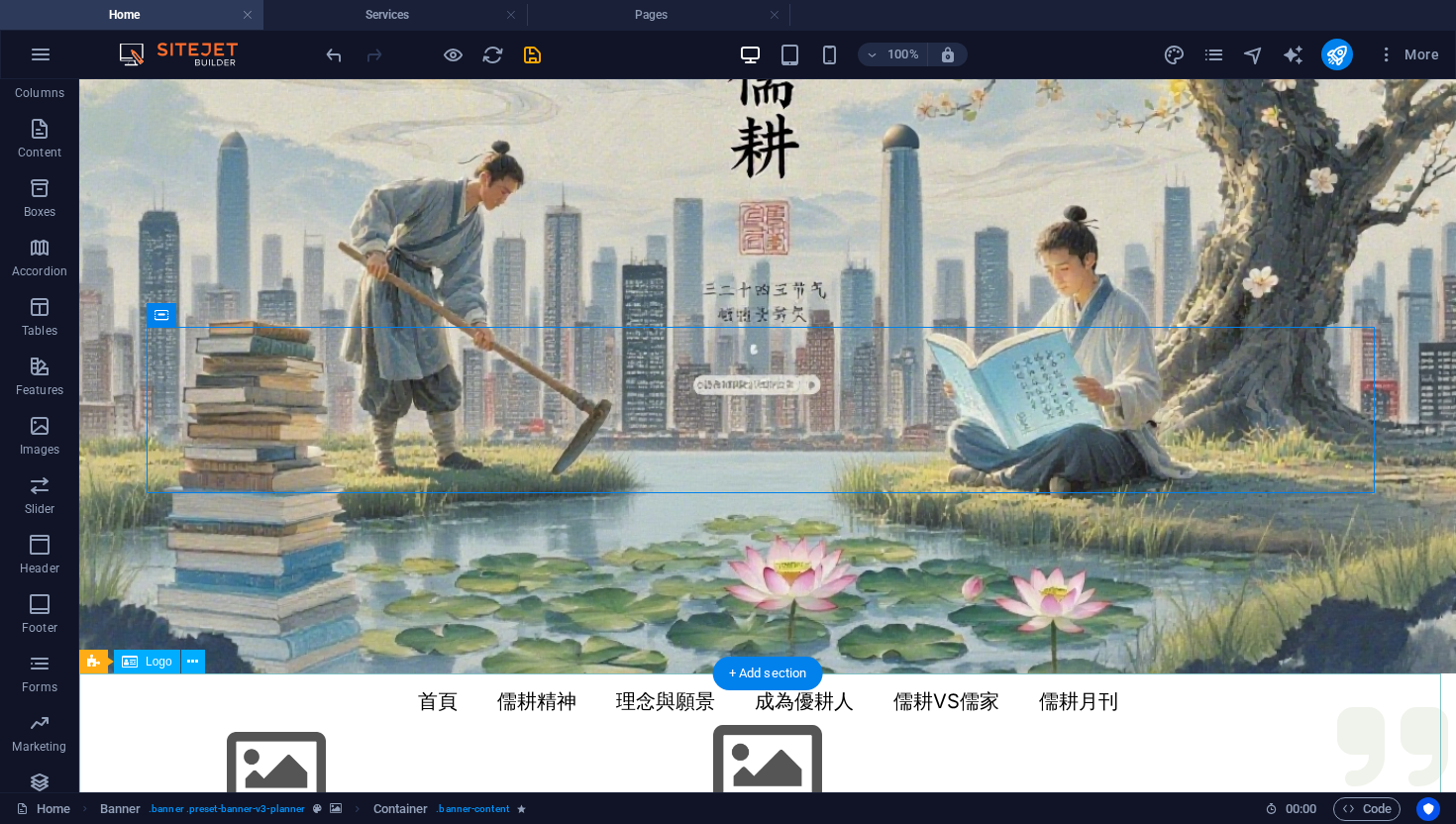 click at bounding box center [768, 767] 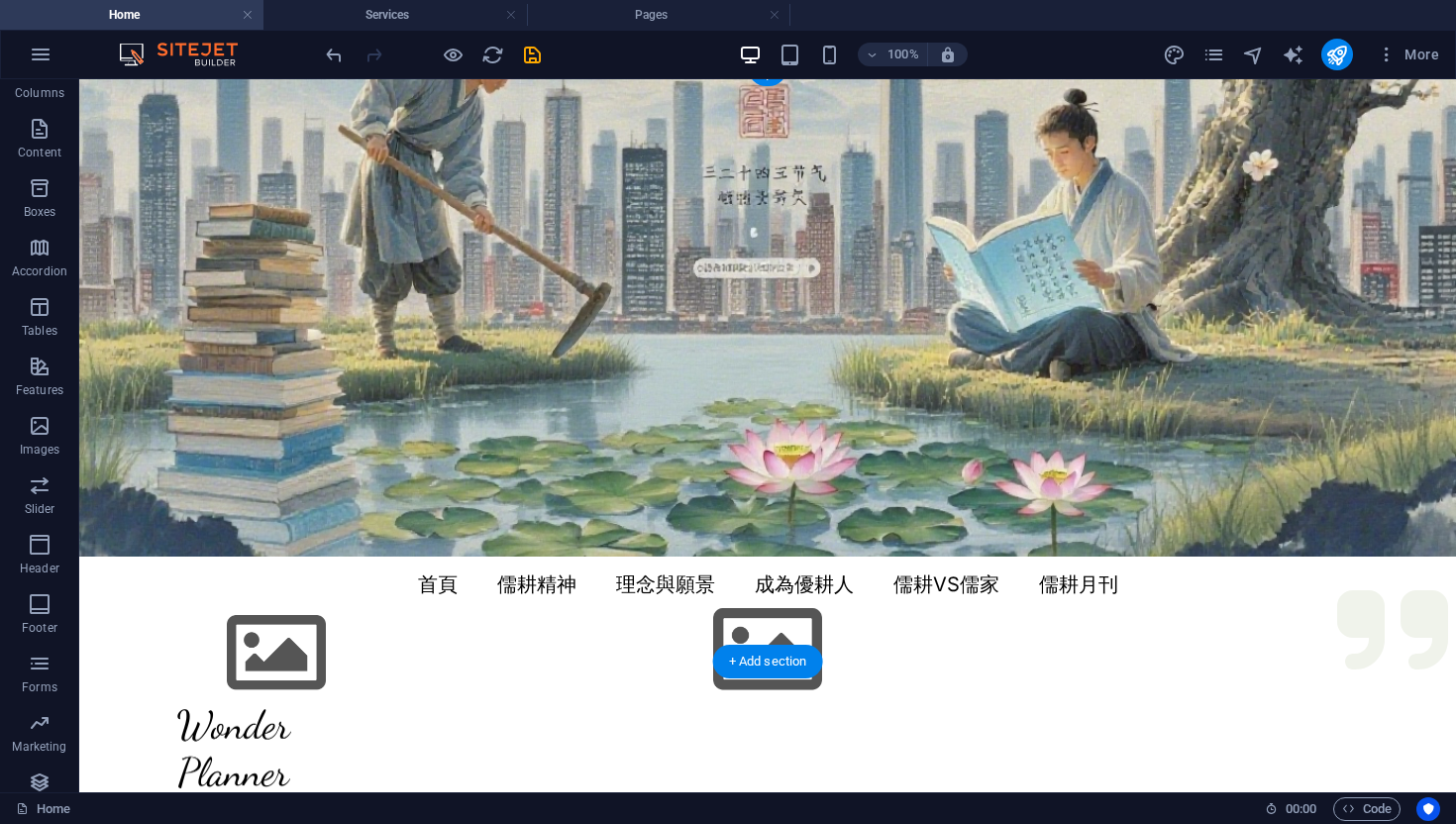 scroll, scrollTop: 0, scrollLeft: 0, axis: both 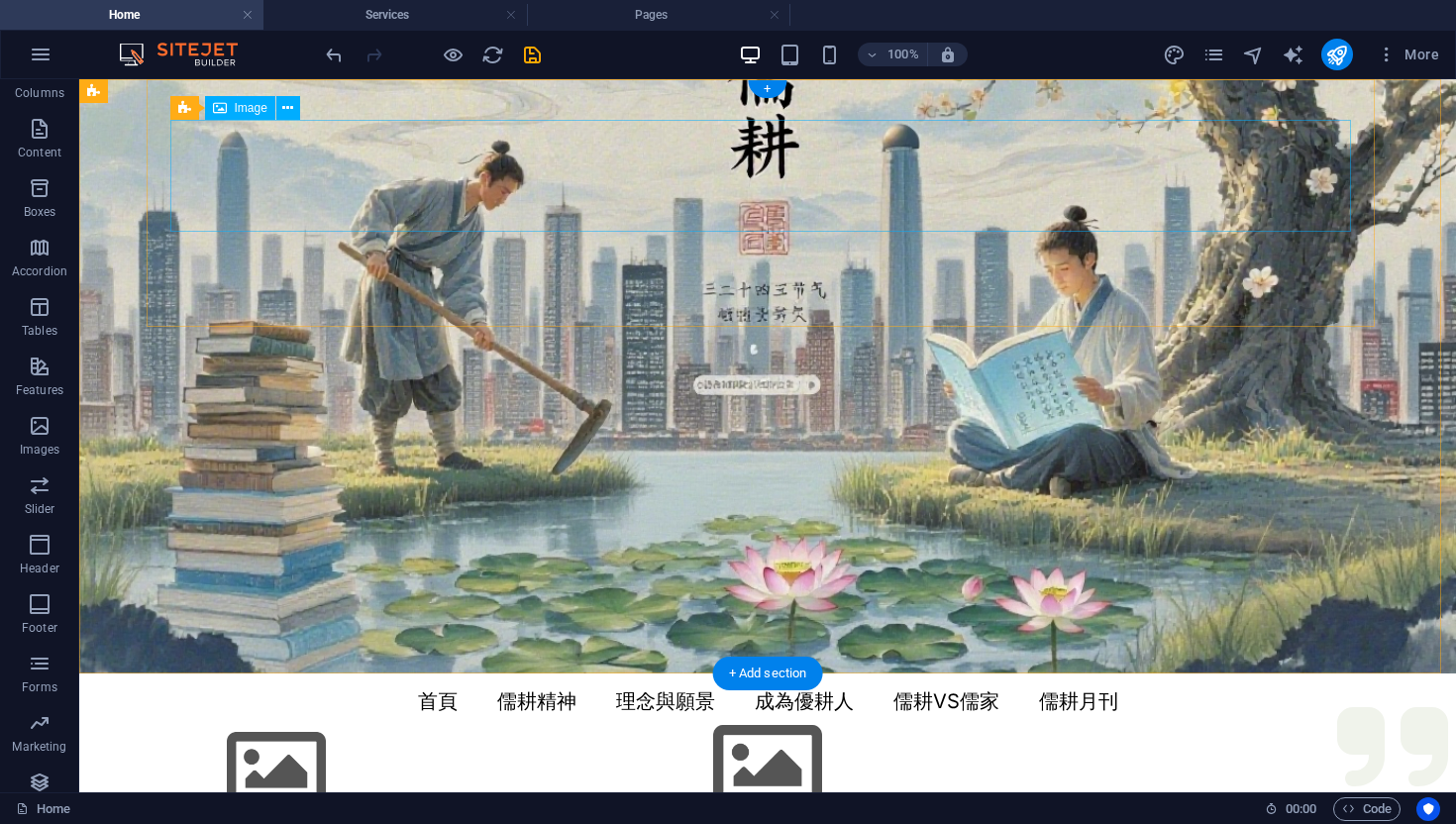 click at bounding box center [768, 770] 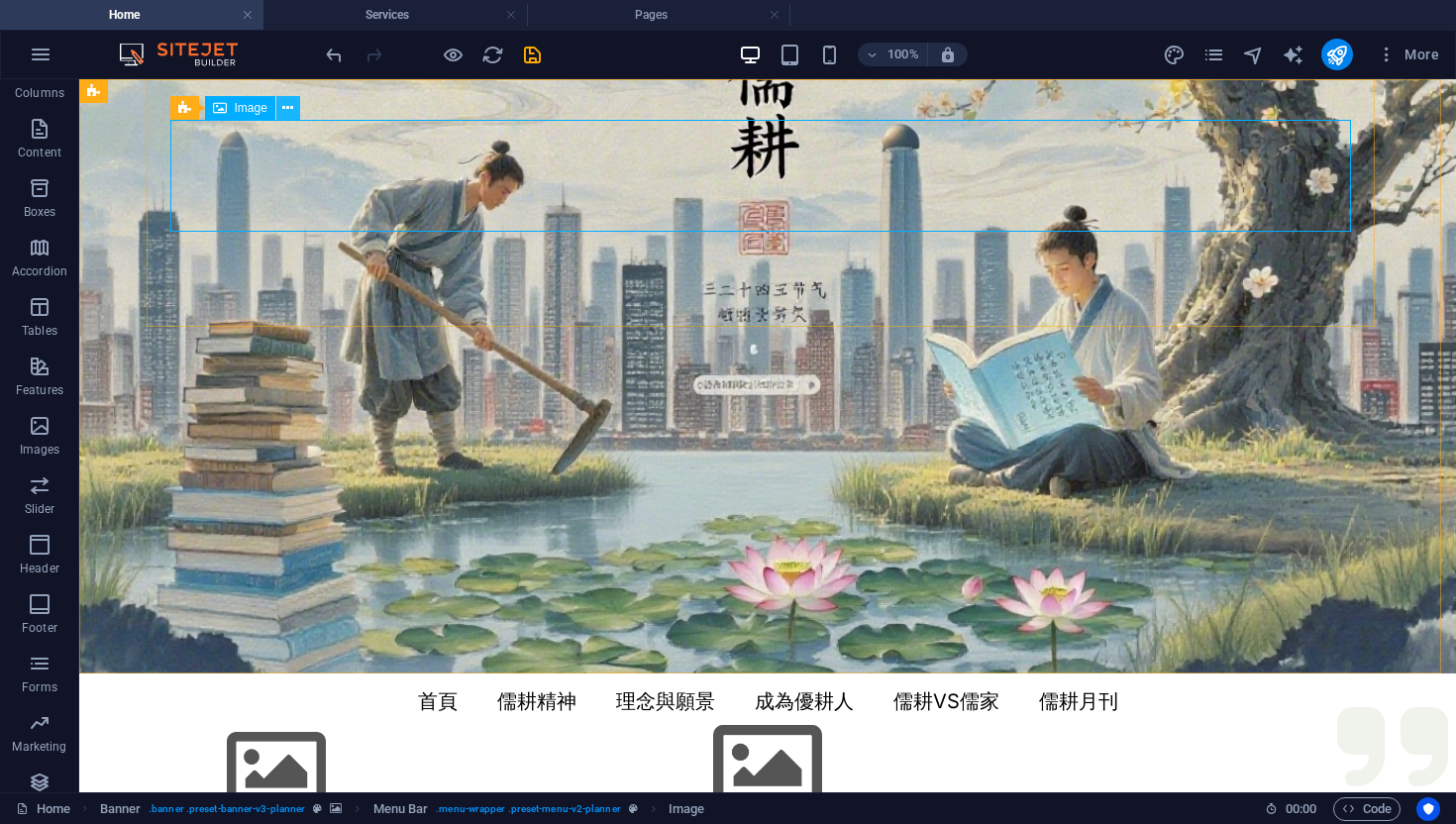click at bounding box center [287, 108] 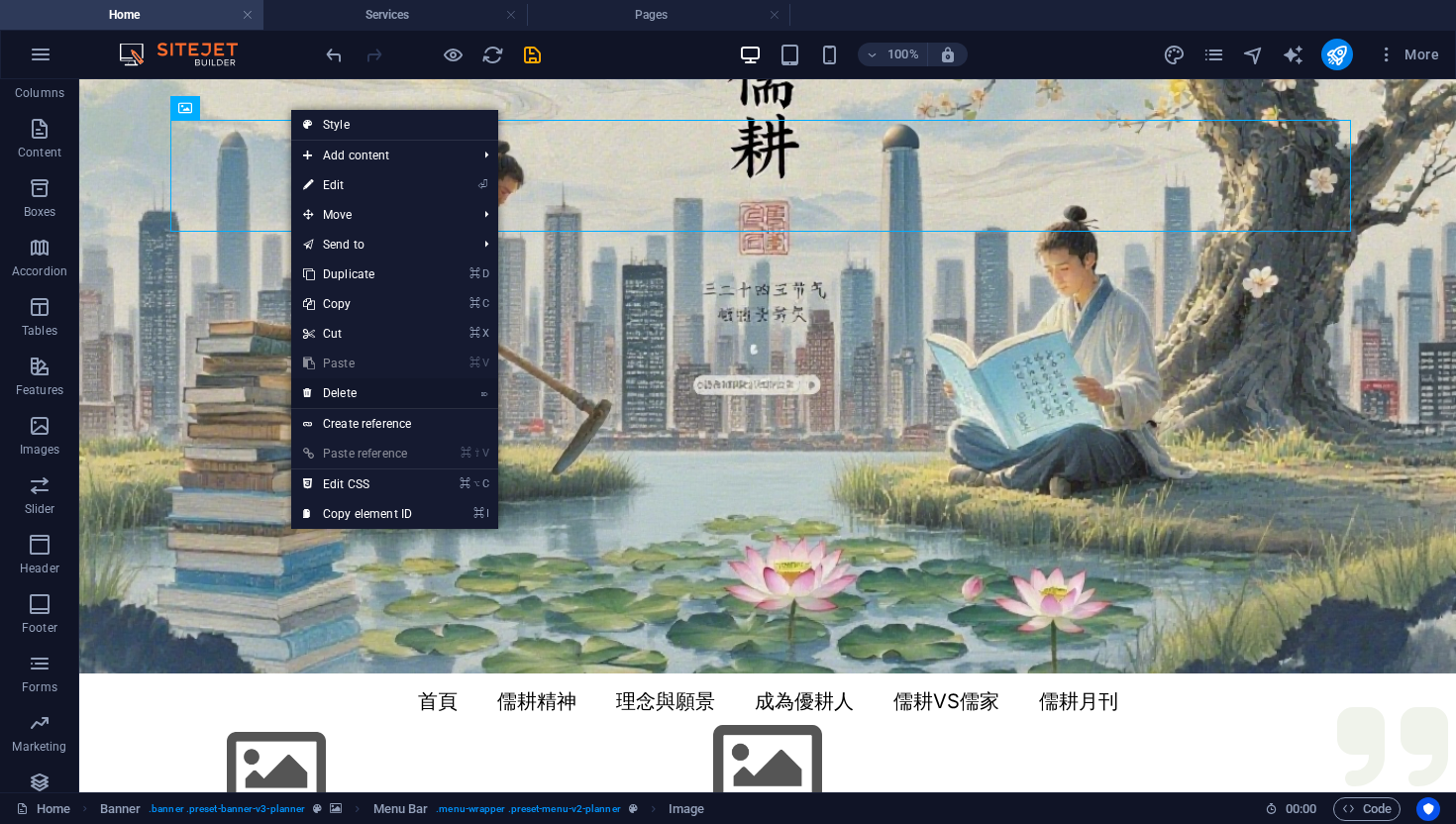 drag, startPoint x: 343, startPoint y: 402, endPoint x: 262, endPoint y: 323, distance: 113.14592 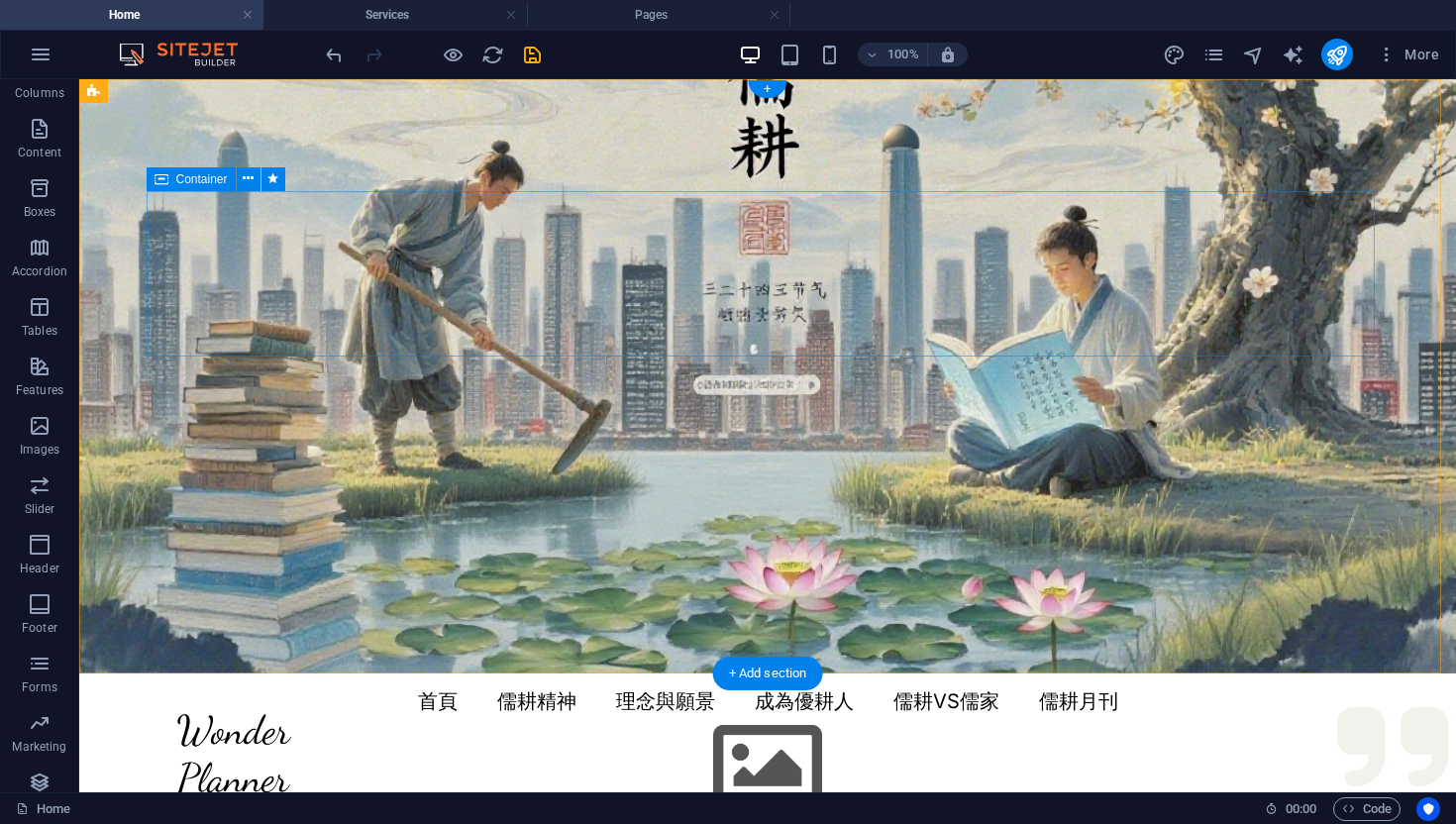 click on "「守千古之根，開萬世之新——儒耕精神與未來文明」。" at bounding box center [768, 893] 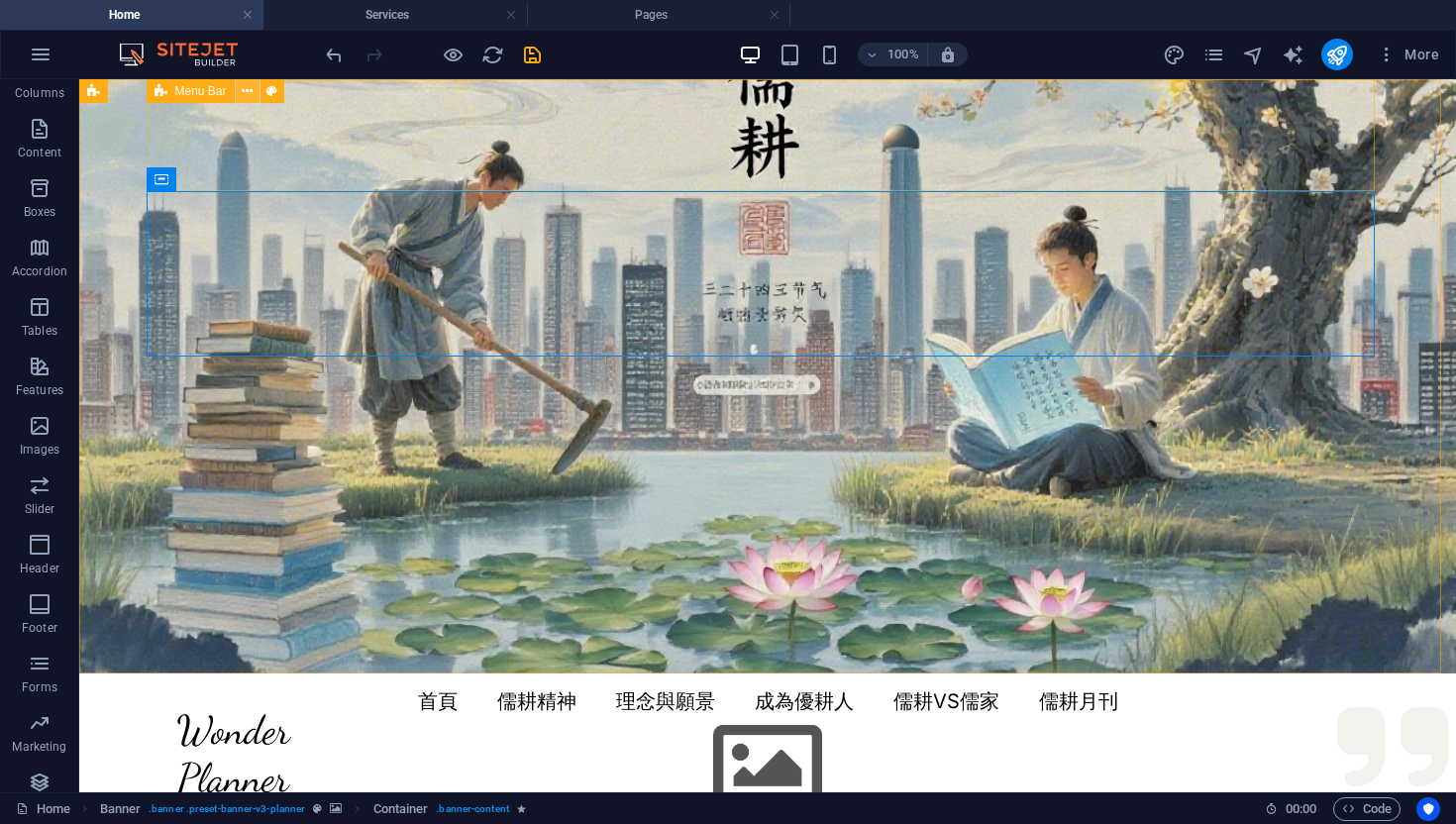click at bounding box center (247, 91) 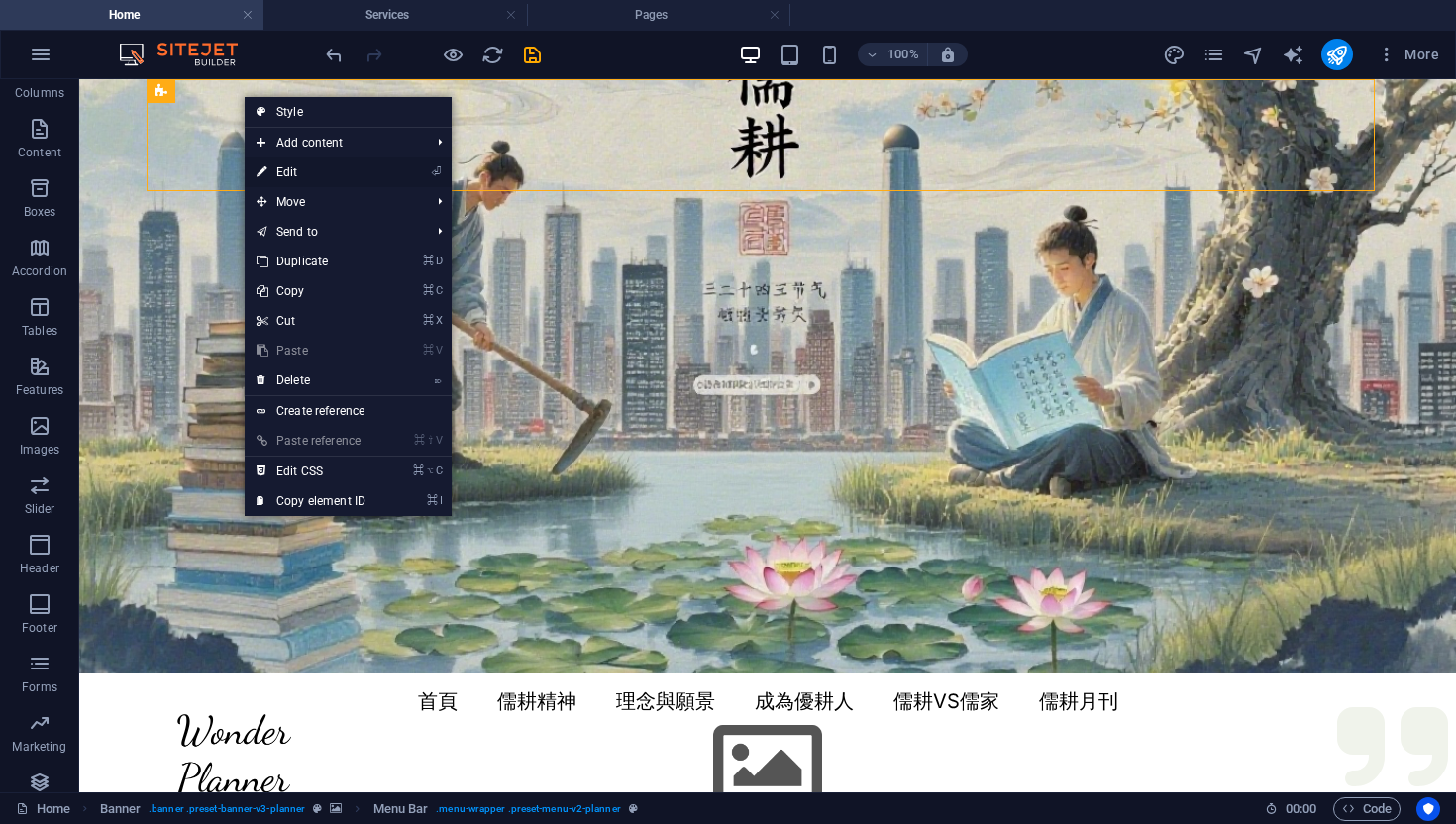 click on "⏎  Edit" at bounding box center (311, 172) 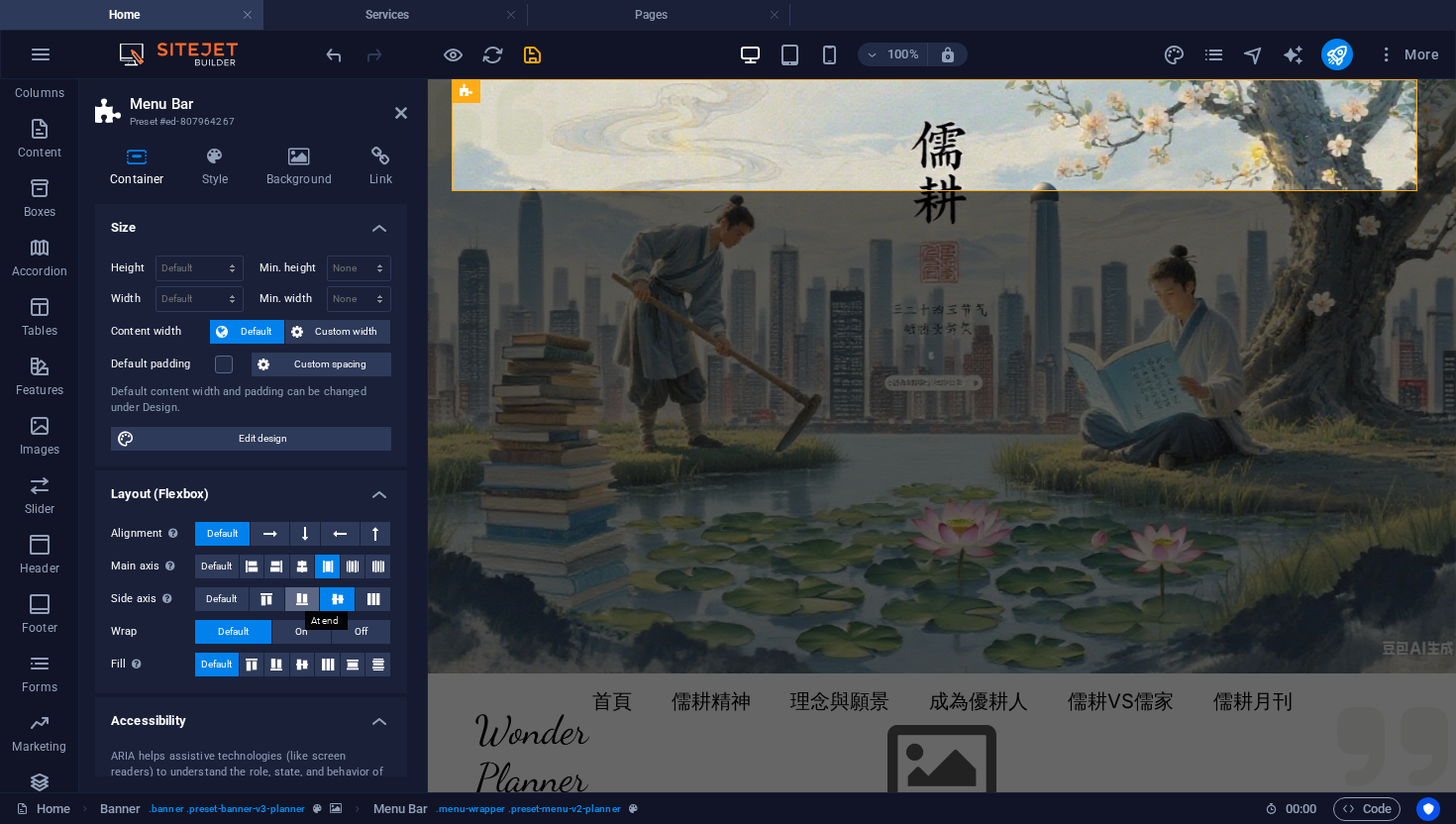 click at bounding box center (302, 599) 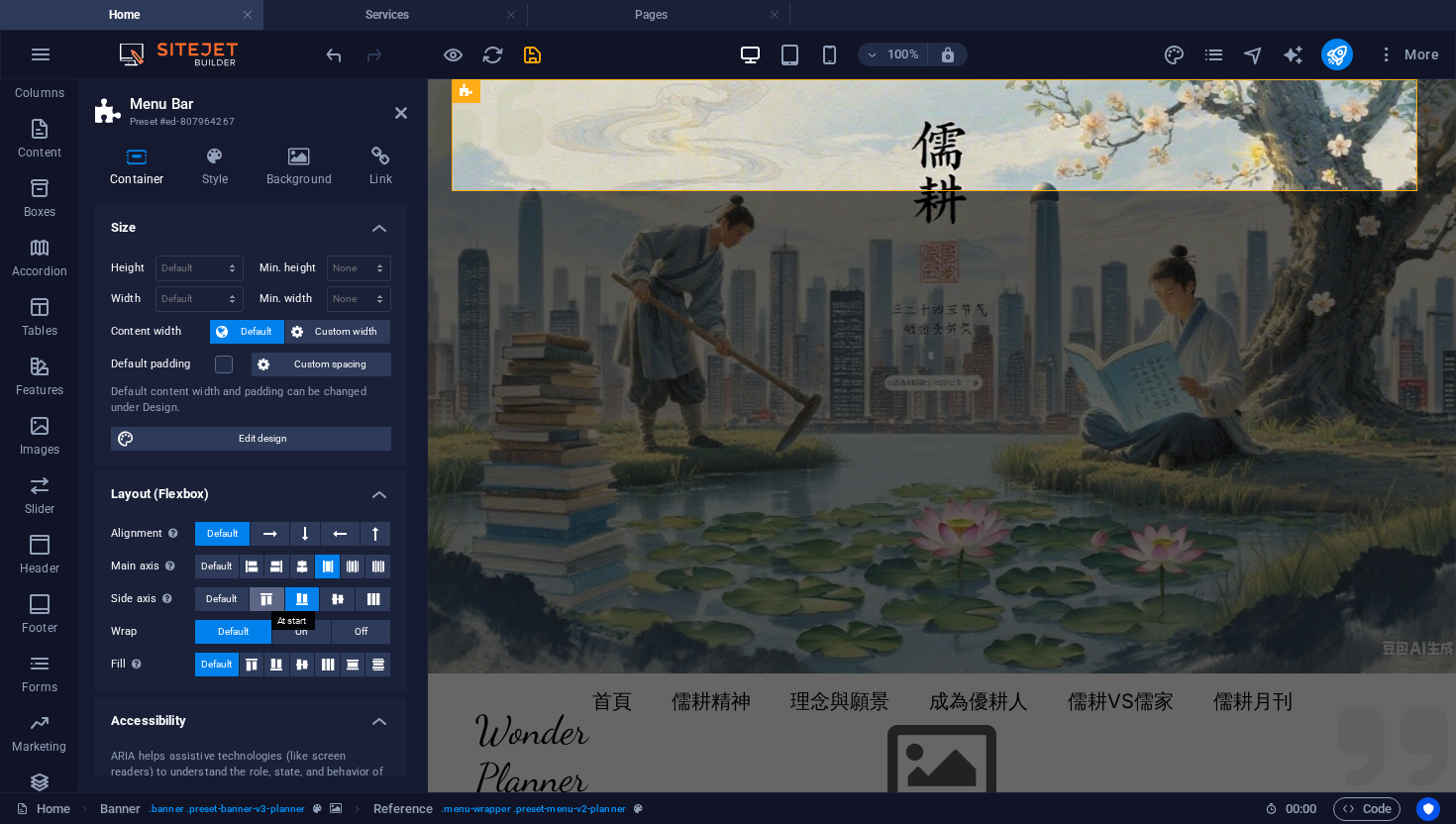 click at bounding box center (266, 599) 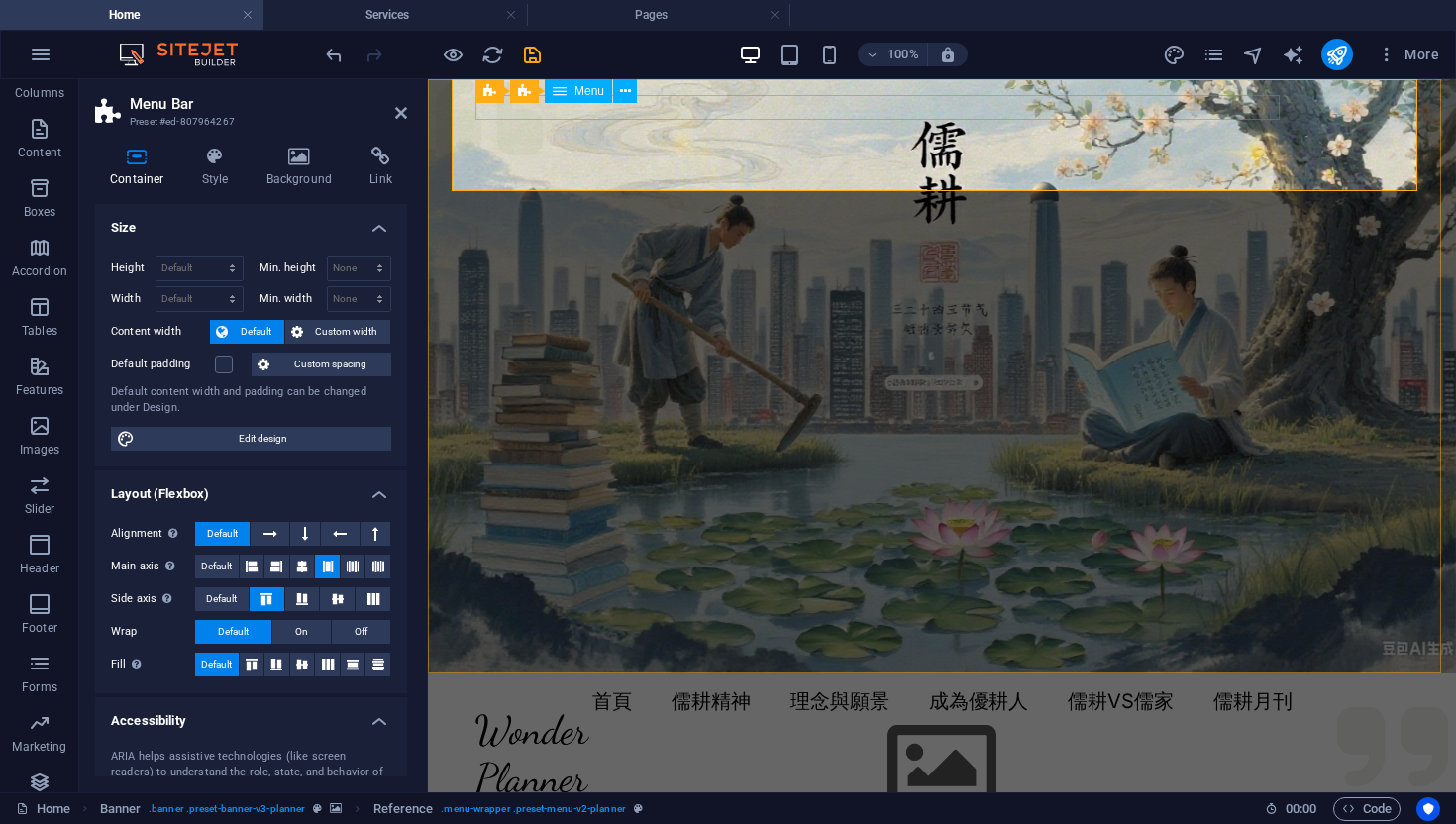 drag, startPoint x: 1019, startPoint y: 173, endPoint x: 941, endPoint y: 95, distance: 110.30866 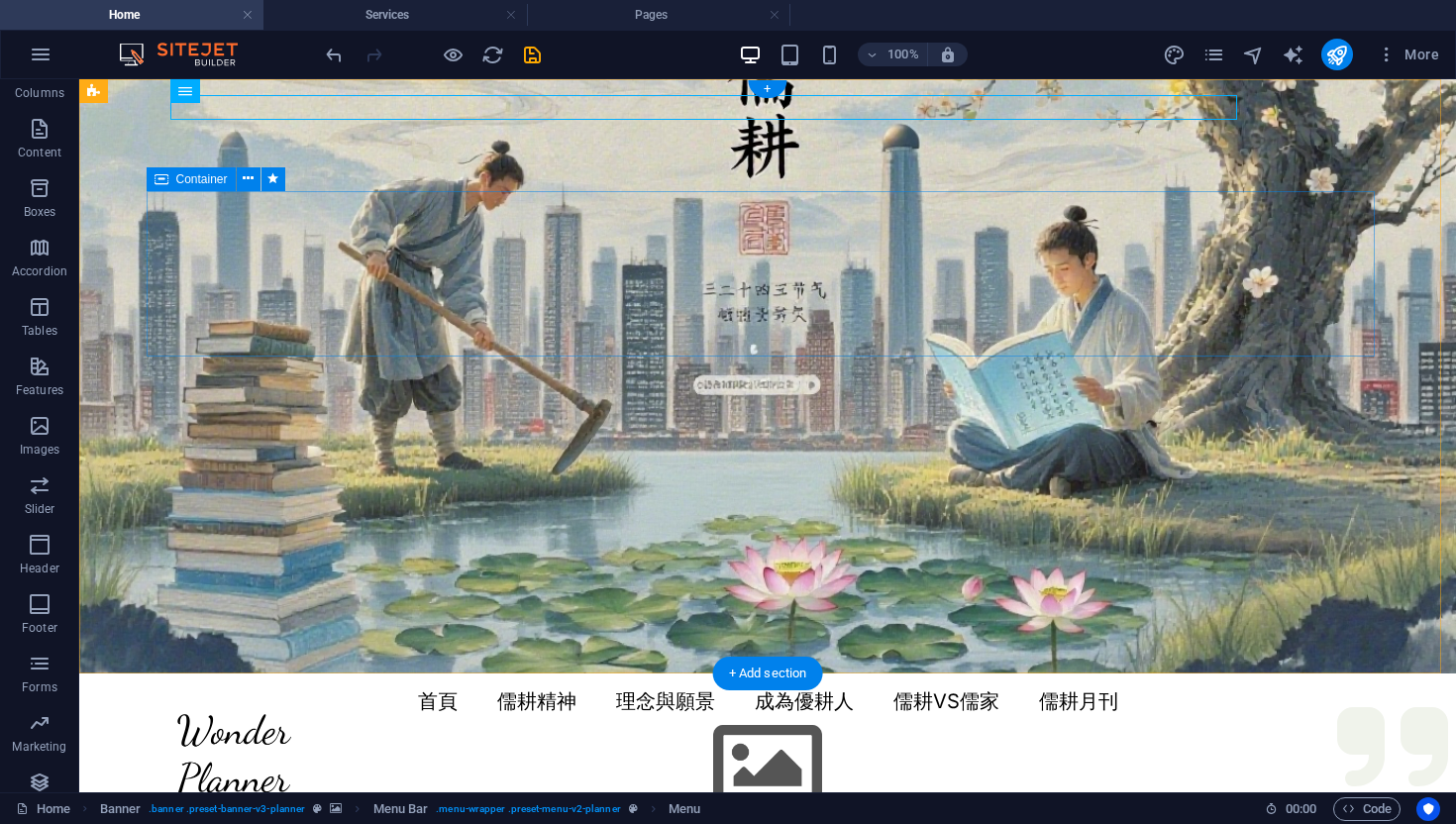 click on "「守千古之根，開萬世之新——儒耕精神與未來文明」。" at bounding box center [768, 893] 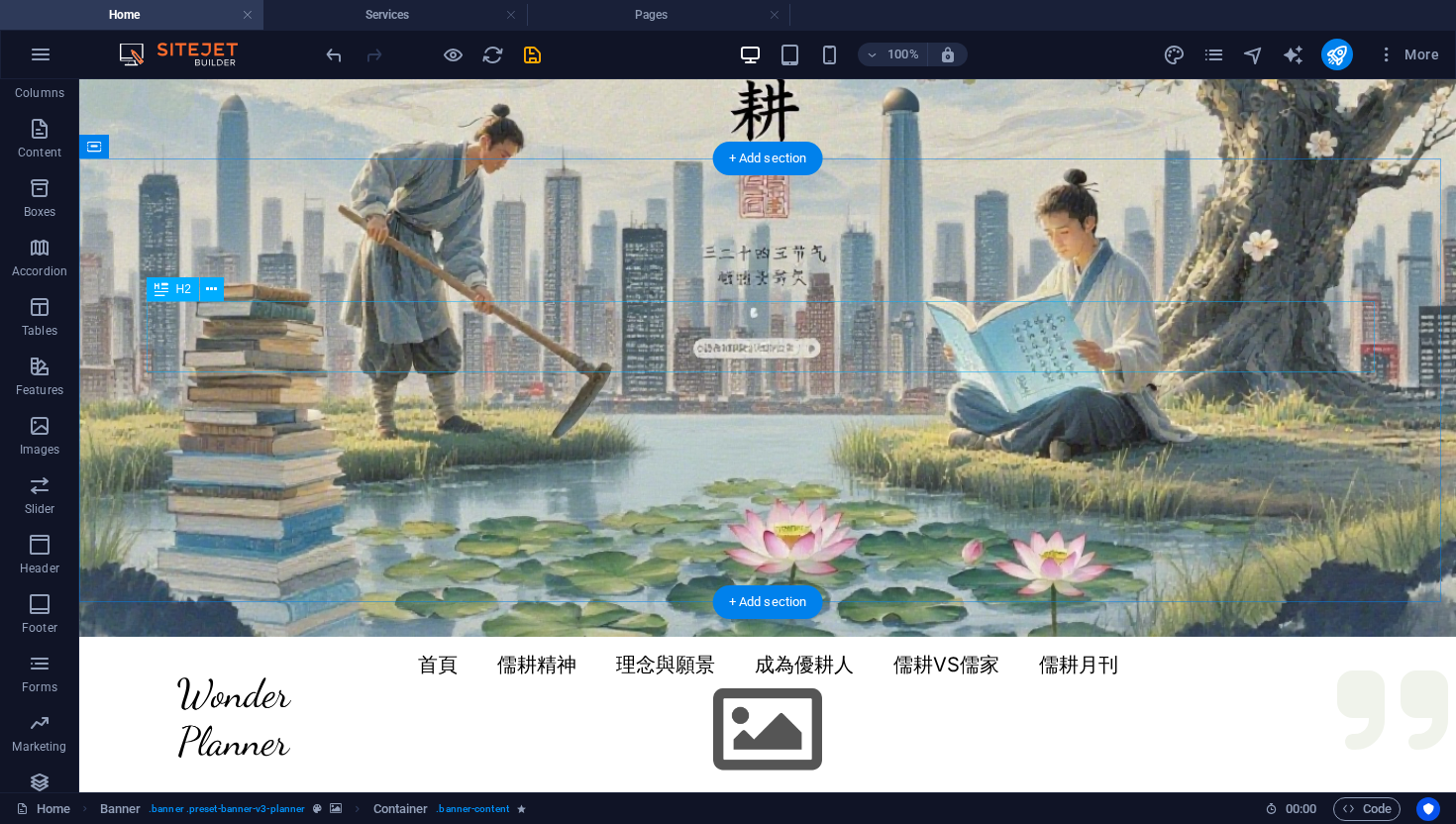 scroll, scrollTop: 0, scrollLeft: 0, axis: both 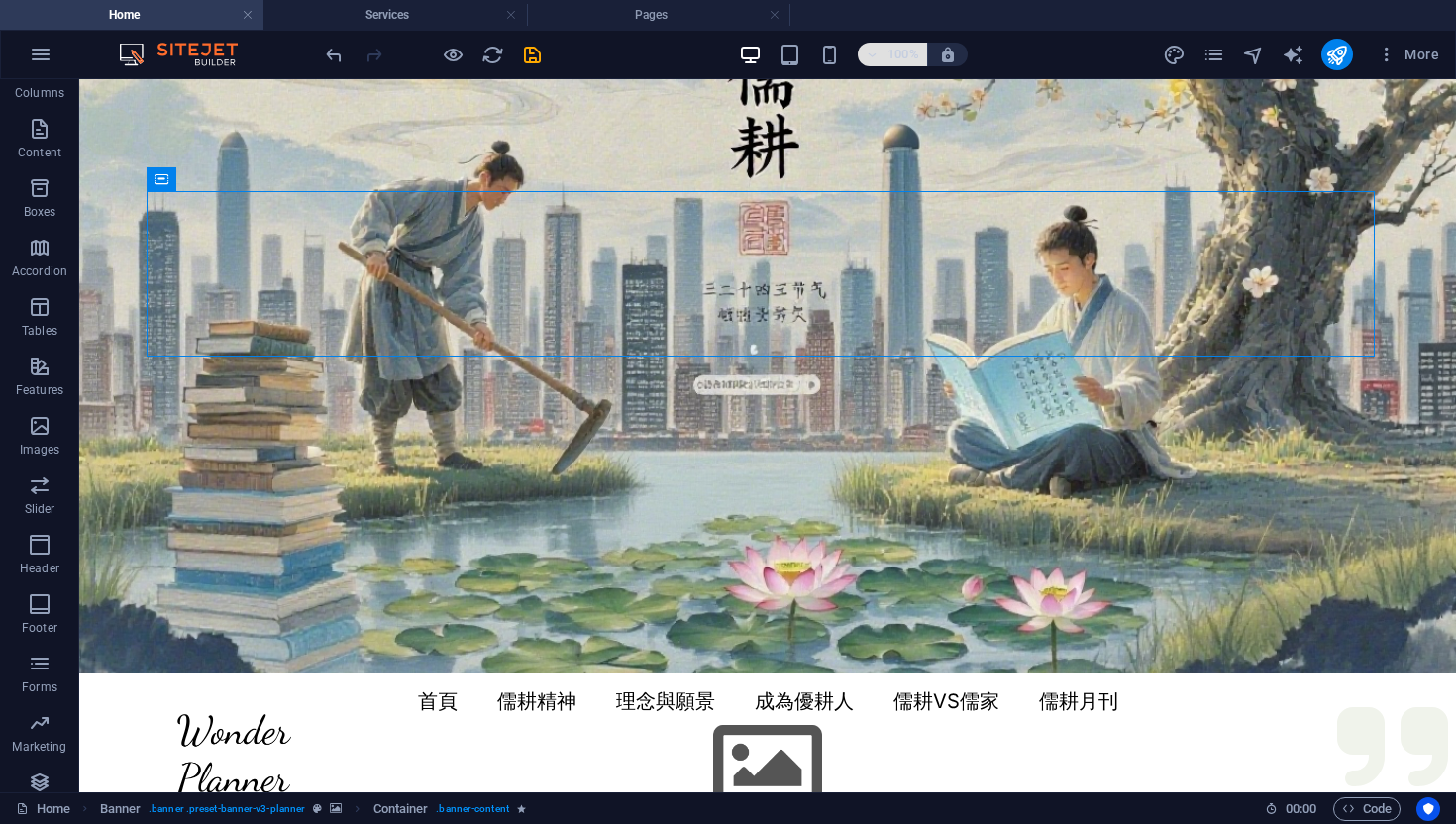 click on "100%" at bounding box center (903, 54) 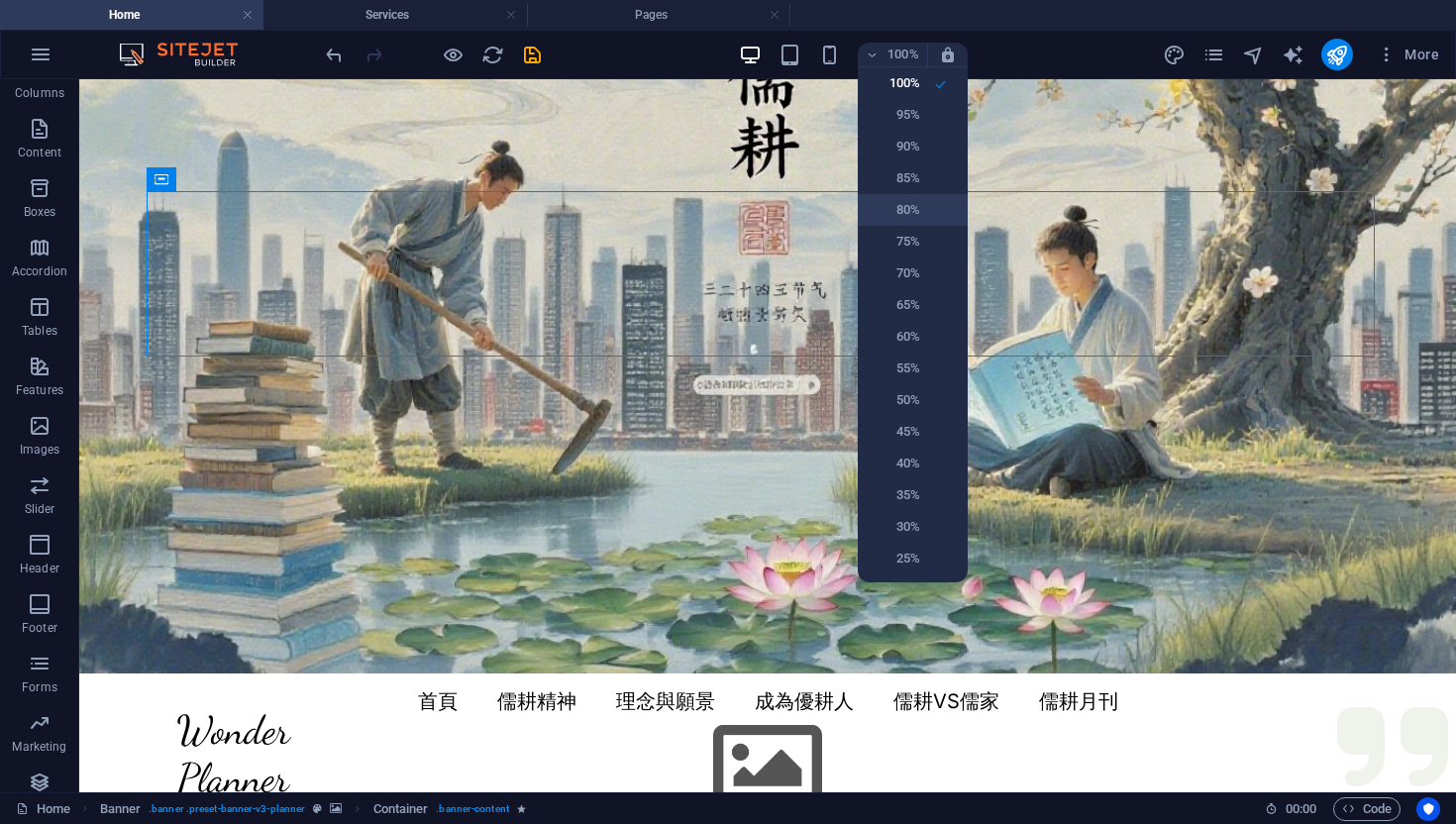 click on "80%" at bounding box center [894, 210] 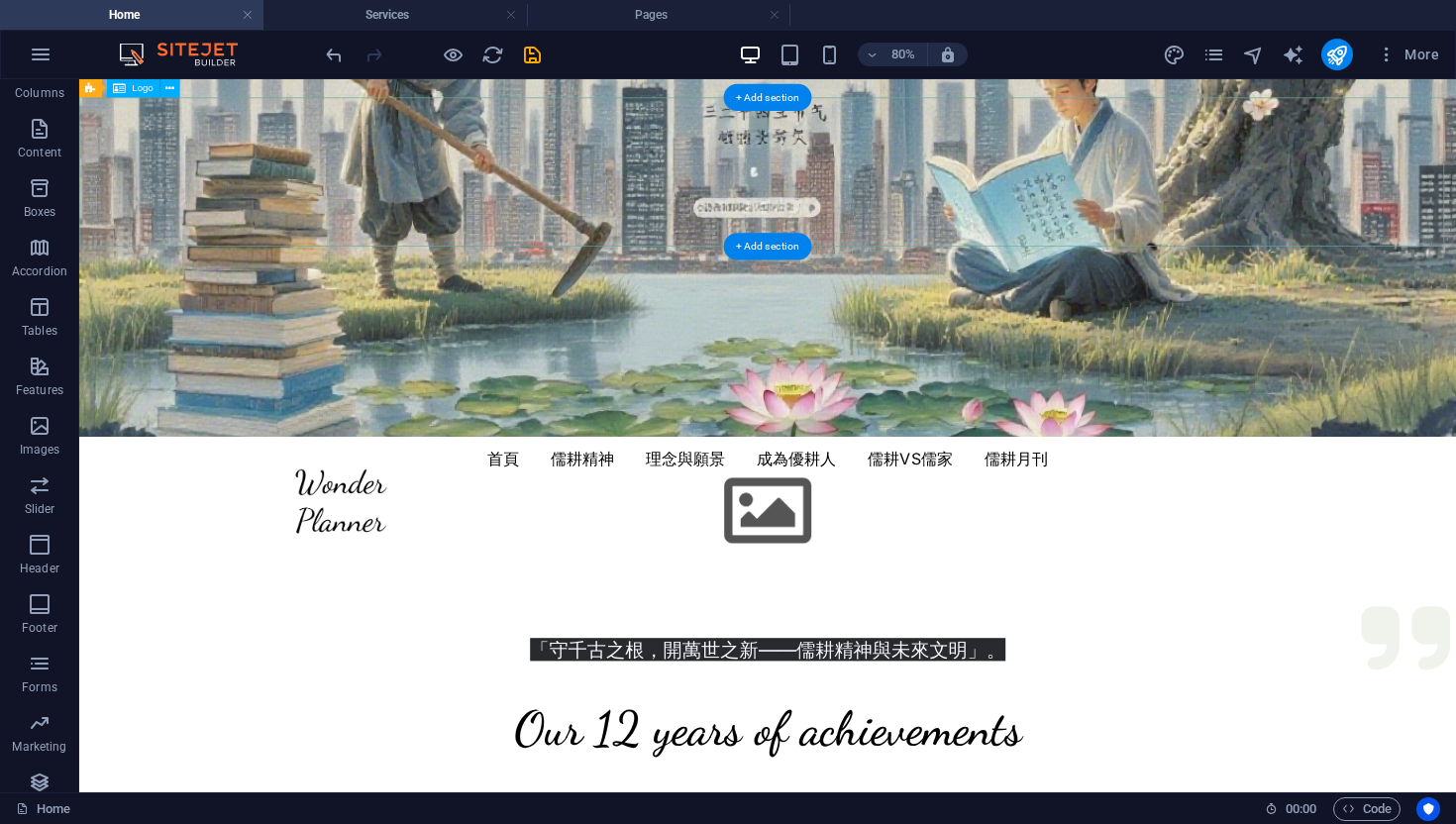 scroll, scrollTop: 0, scrollLeft: 0, axis: both 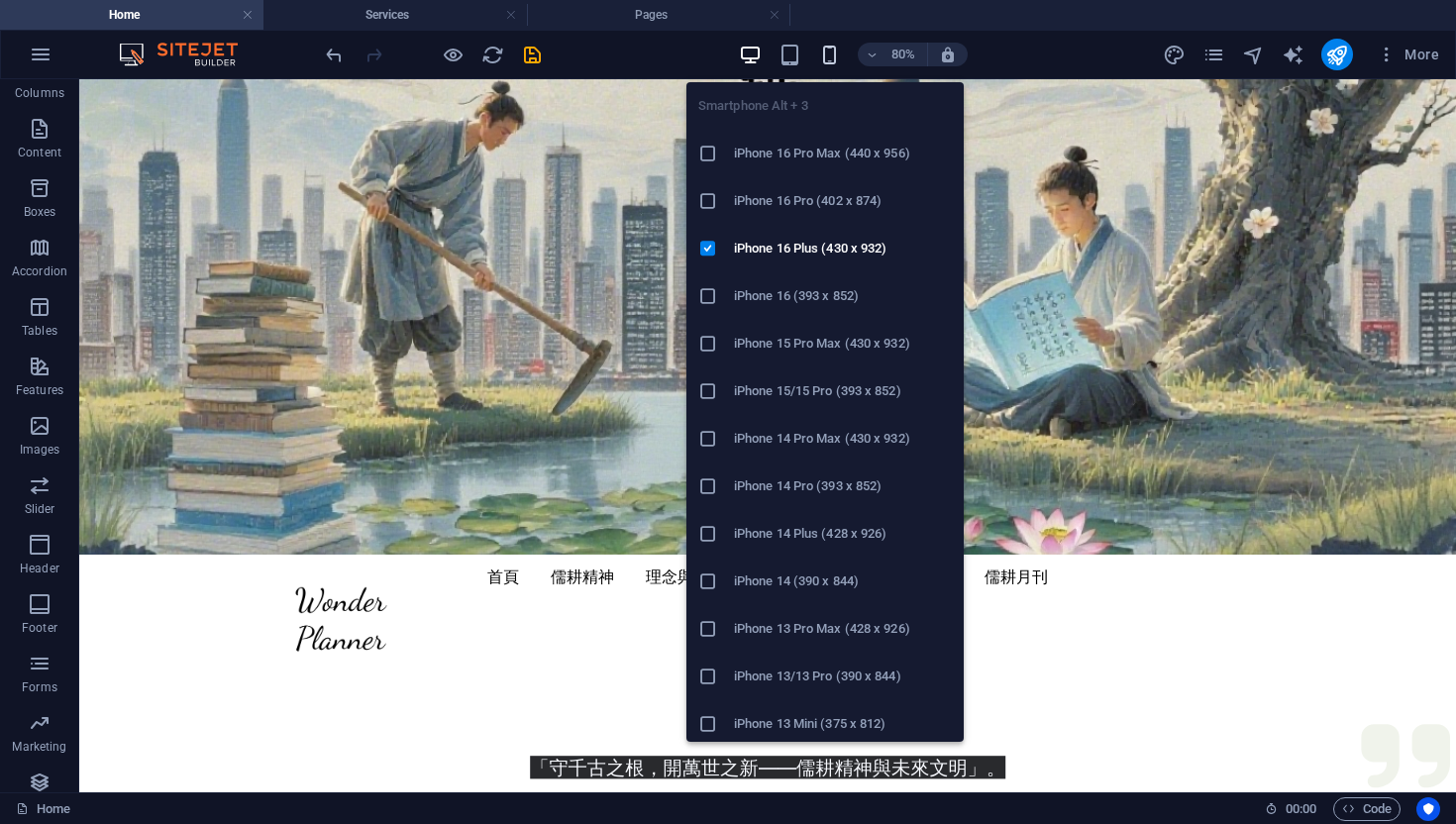 click at bounding box center [829, 54] 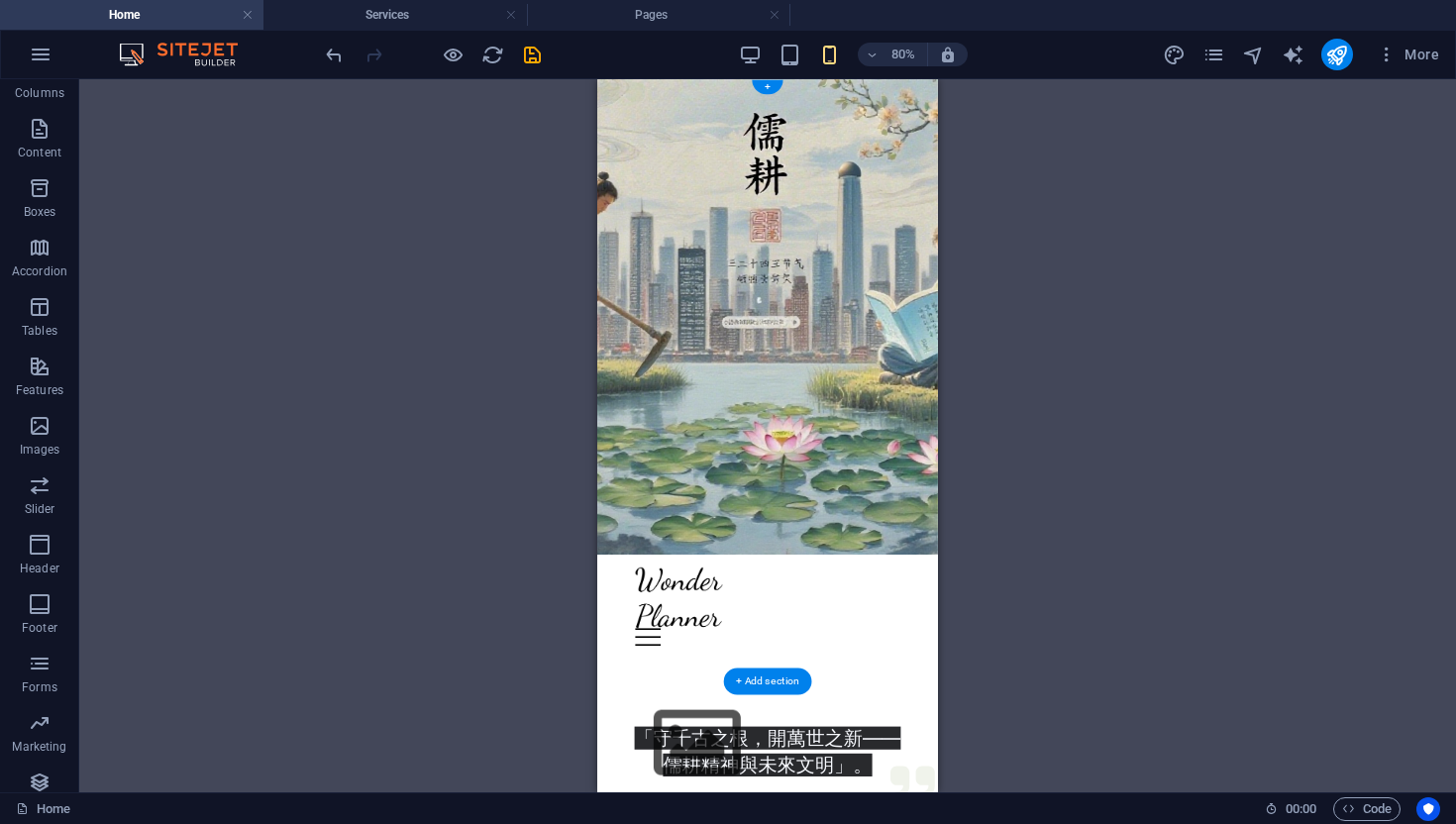click at bounding box center (810, 376) 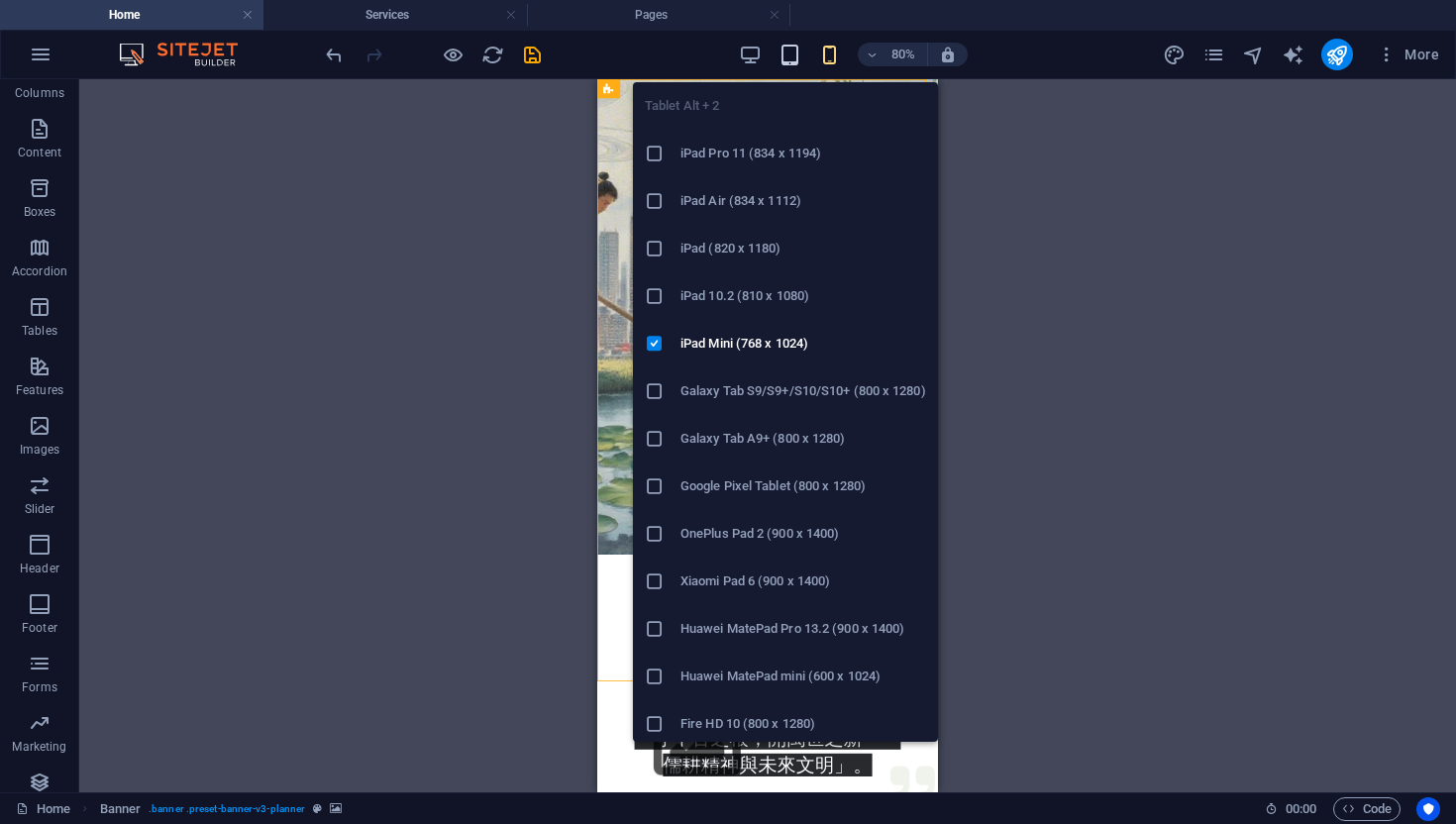 click at bounding box center [789, 54] 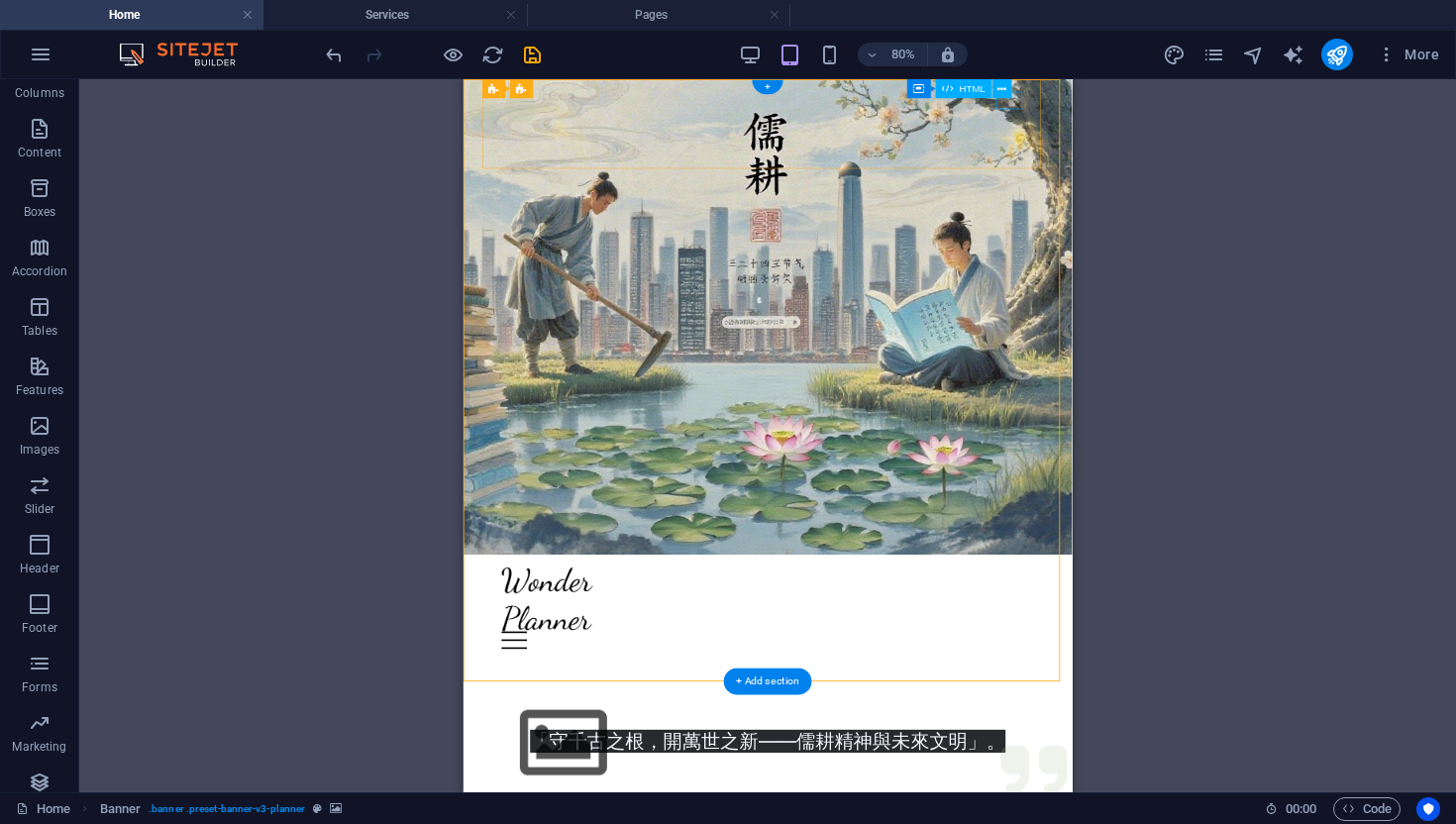 click on "Menu" at bounding box center (843, 780) 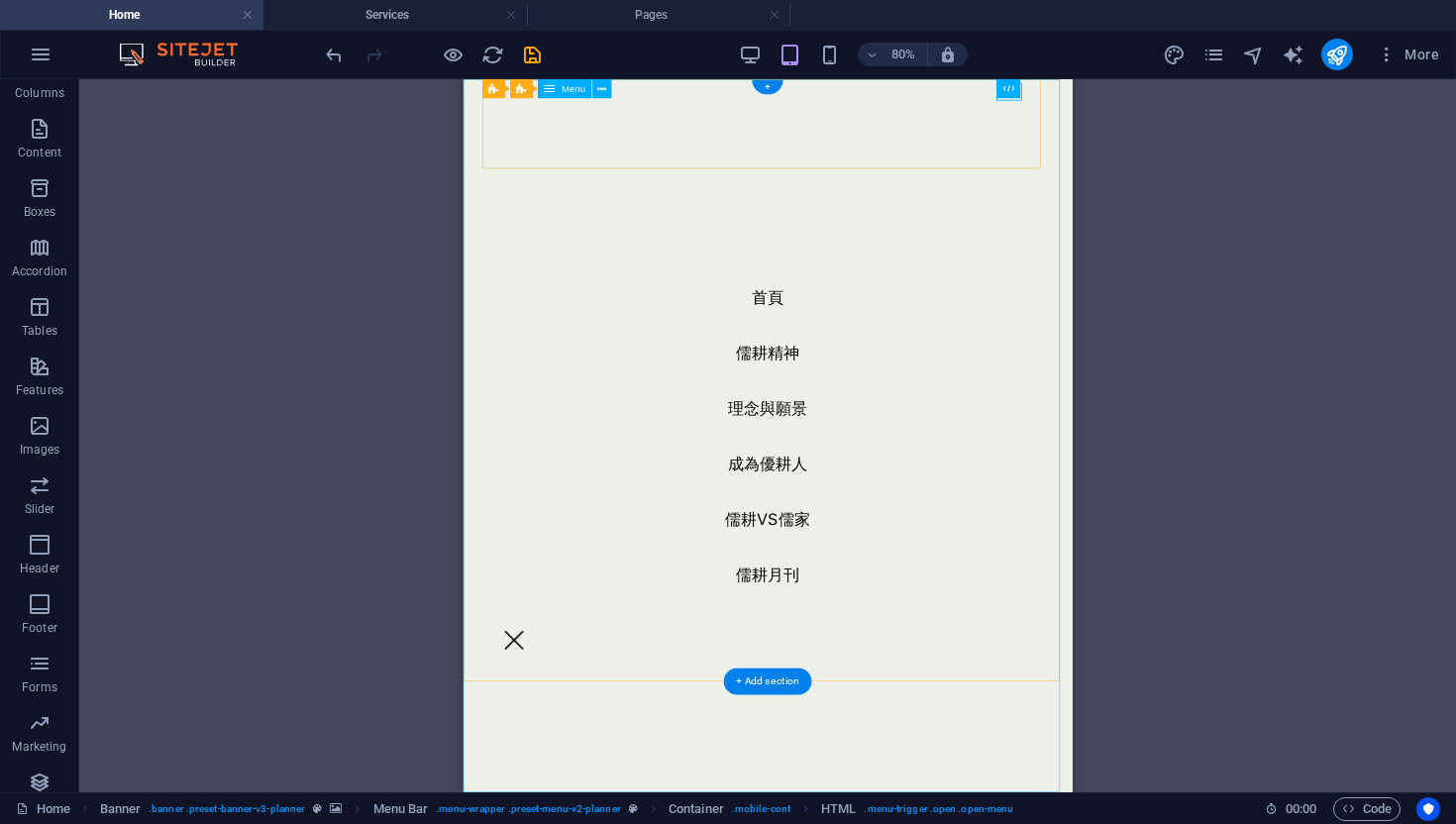 click on "首頁 儒耕精神 理念與願景 成為優耕人 儒耕VS儒家 儒耕月刊" at bounding box center (843, 525) 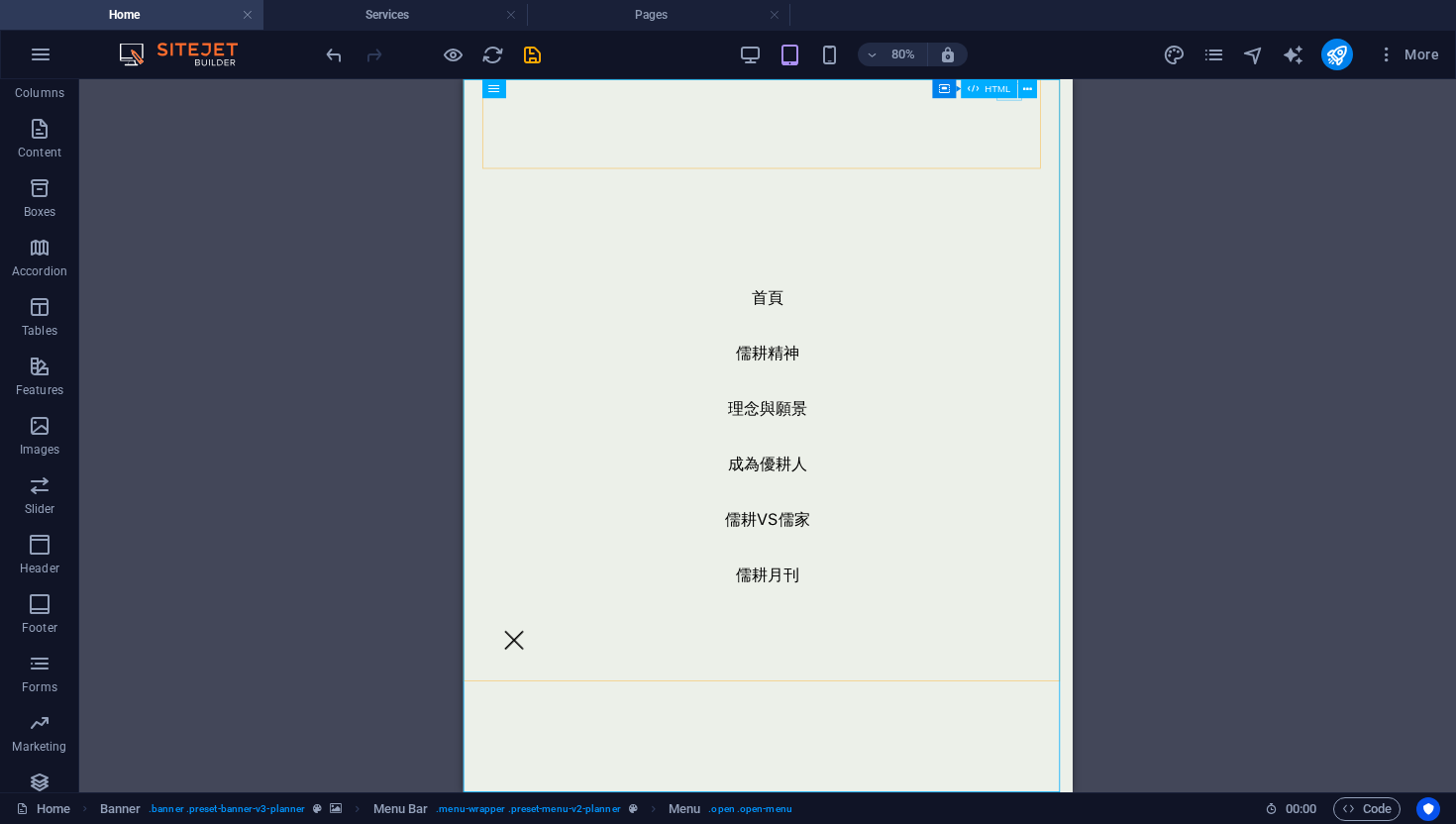 click on "HTML" at bounding box center [988, 88] 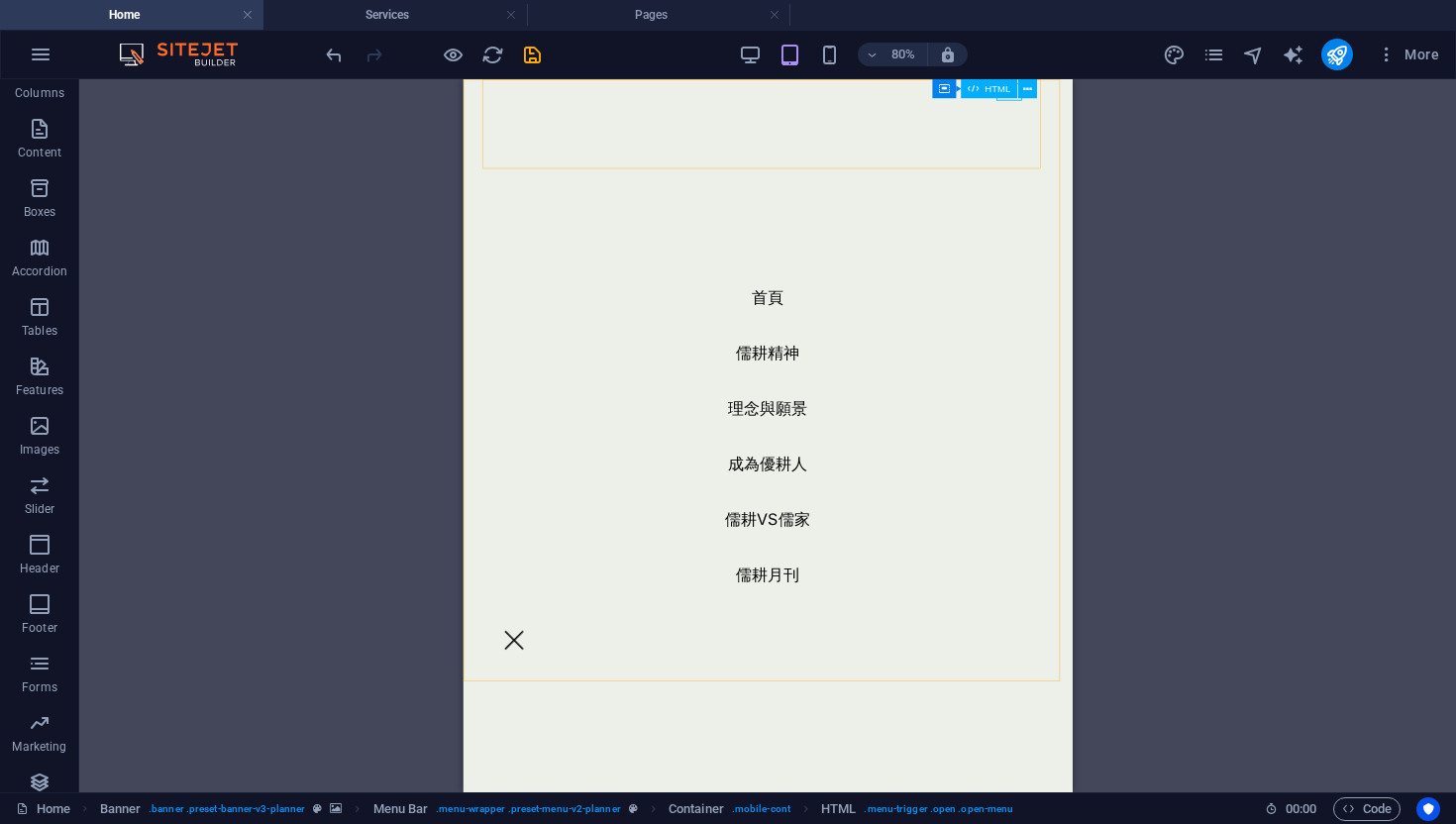 click on "HTML" at bounding box center (988, 88) 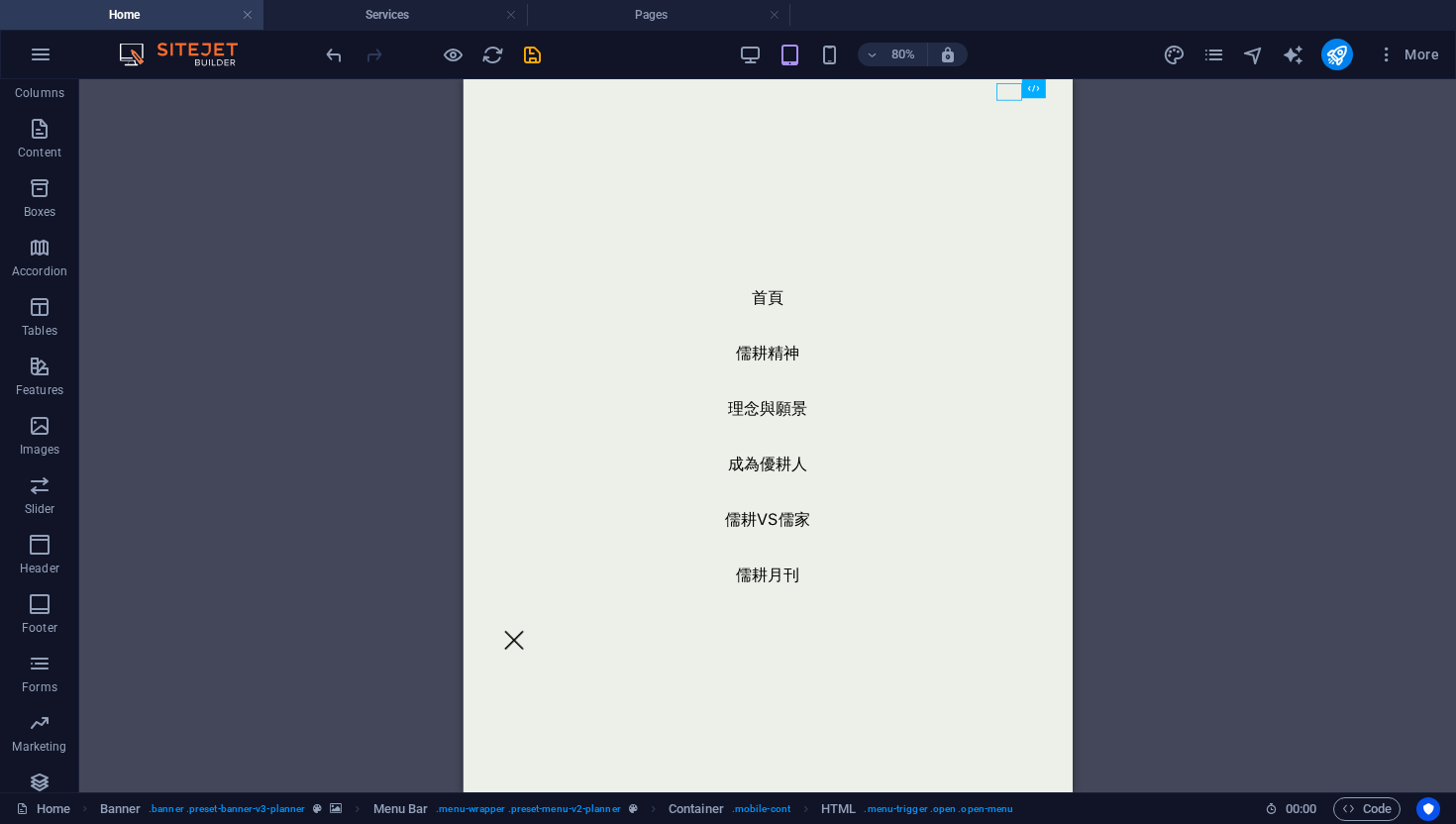 click on "Drag here to replace the existing content. Press “Ctrl” if you want to create a new element.
H2   Container   Container   Banner   Container   Counter   Text   Container   H2   Spacer   Container   3 columns   Container   H3   Container   Spacer   Placeholder   Slider   Slider   Preset   Container   H2   Spacer   Text   Spacer   Banner   Menu Bar   Menu Bar   Banner   Menu   Logo   Container   Container   Container   HTML   Text   Image   Container   Text   Button   Menu Bar   Menu Bar   Logo   Menu   HTML   Reference   Container   Text   Container   Container   H3   HTML   HTML   H2   Image   Container   HTML   Container" at bounding box center (768, 436) 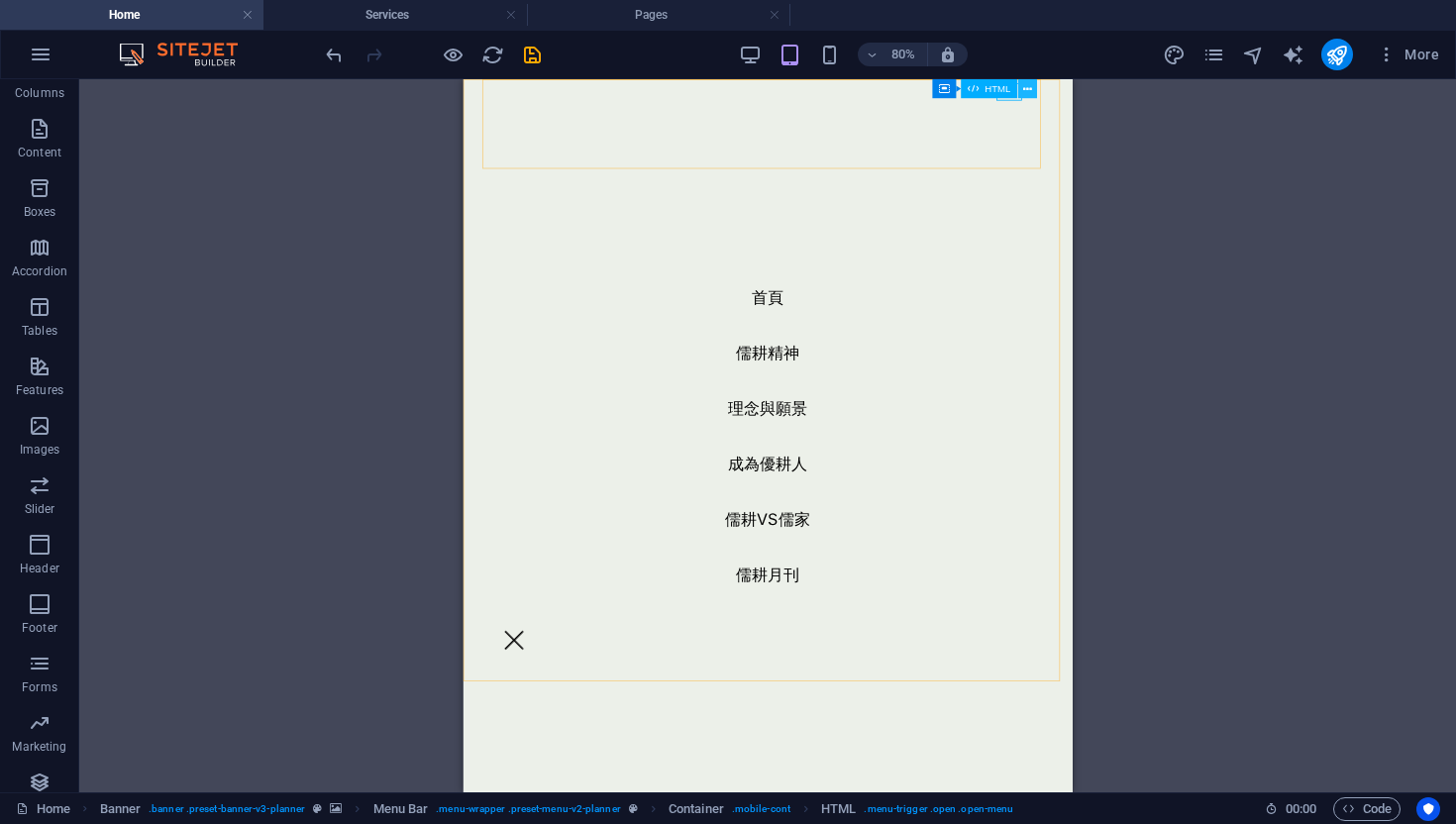 click at bounding box center [1027, 88] 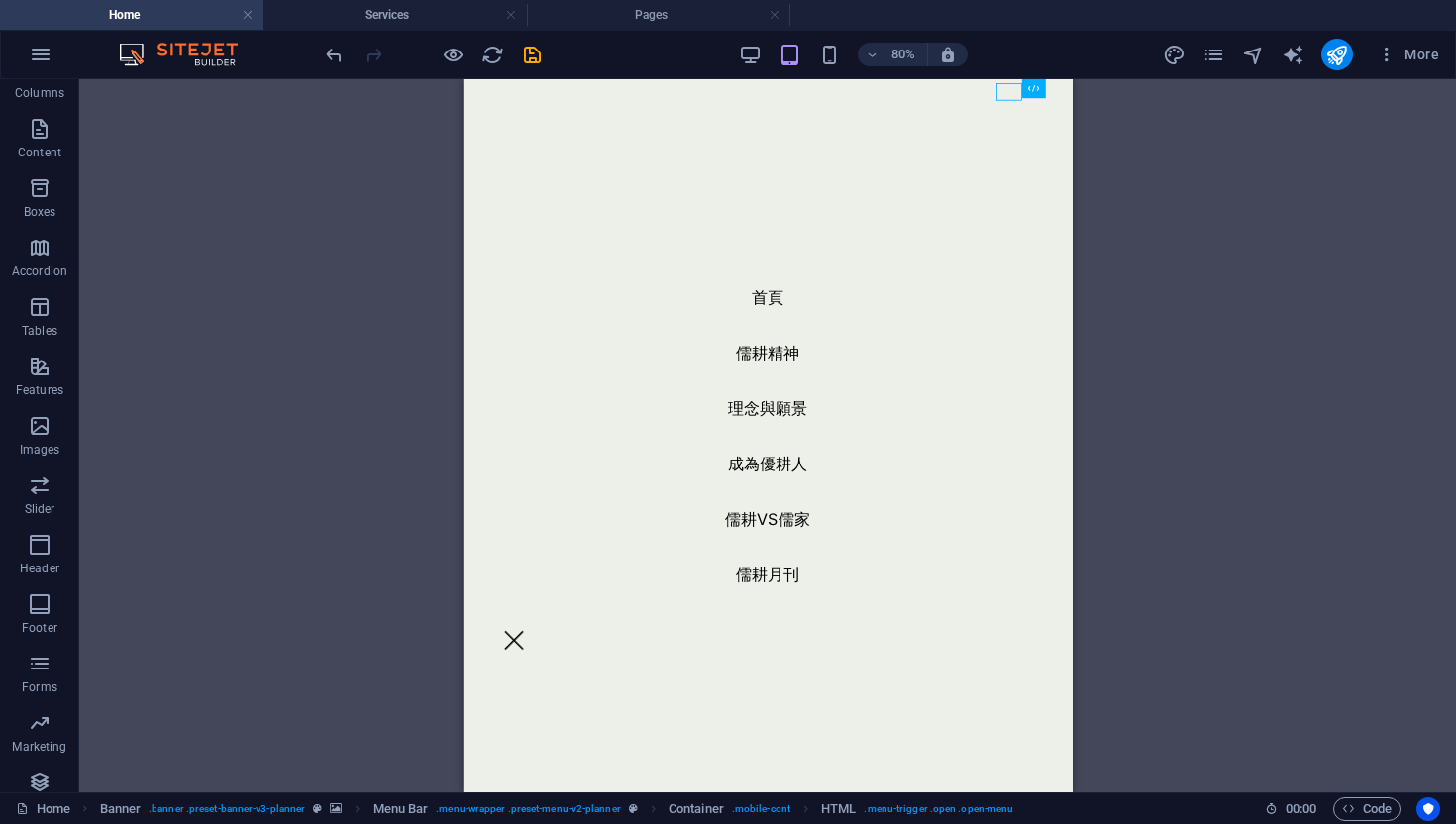 click on "Drag here to replace the existing content. Press “Ctrl” if you want to create a new element.
H2   Container   Container   Banner   Container   Counter   Text   Container   H2   Spacer   Container   3 columns   Container   H3   Container   Spacer   Placeholder   Slider   Slider   Preset   Container   H2   Spacer   Text   Spacer   Banner   Menu Bar   Menu Bar   Banner   Menu   Logo   Container   Container   Container   HTML   Text   Image   Container   Text   Button   Menu Bar   Menu Bar   Logo   Menu   HTML   Reference   Container   Text   Container   Container   H3   HTML   HTML   H2   Image   Container   HTML   Container" at bounding box center [768, 436] 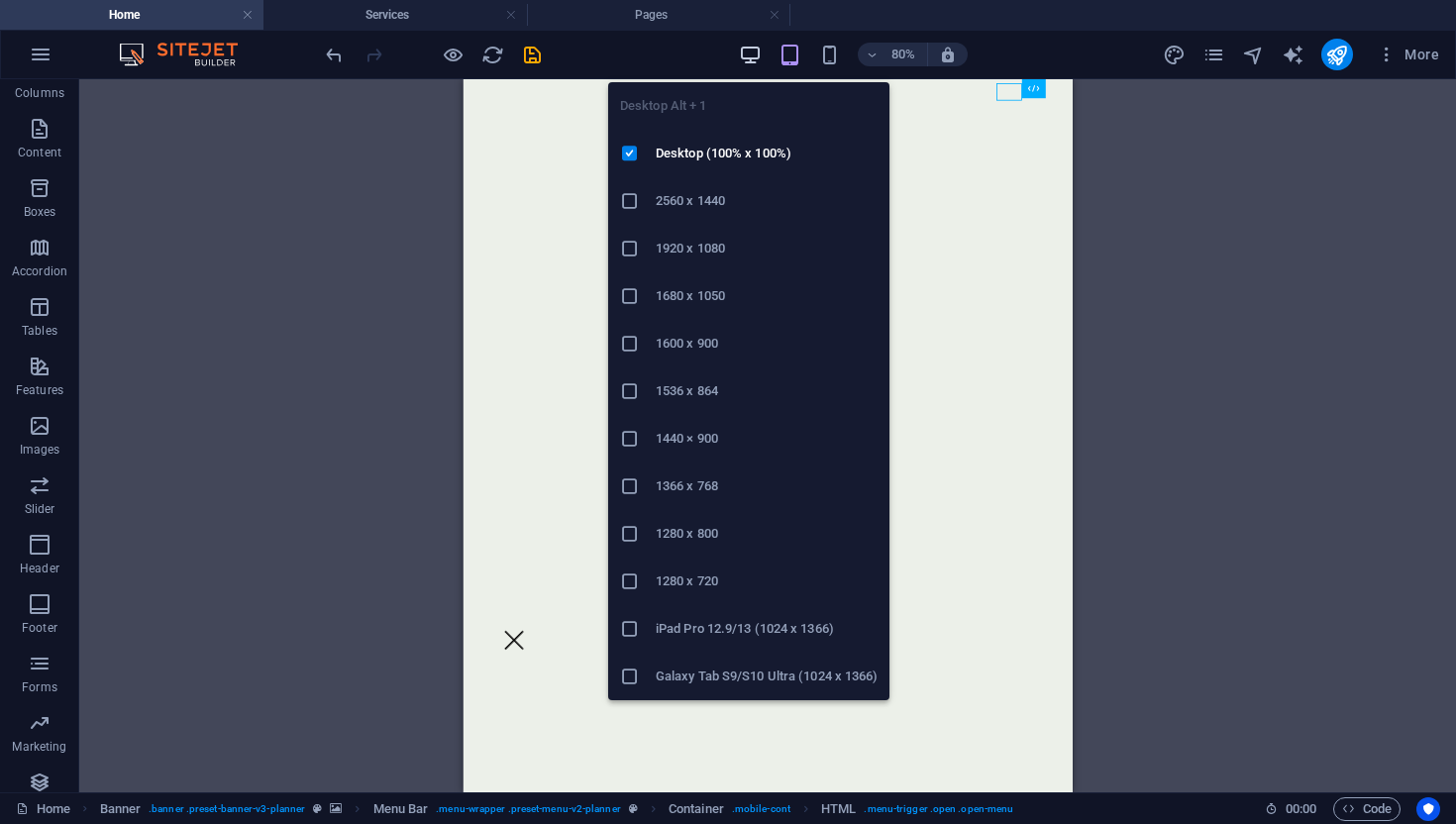 click at bounding box center [750, 54] 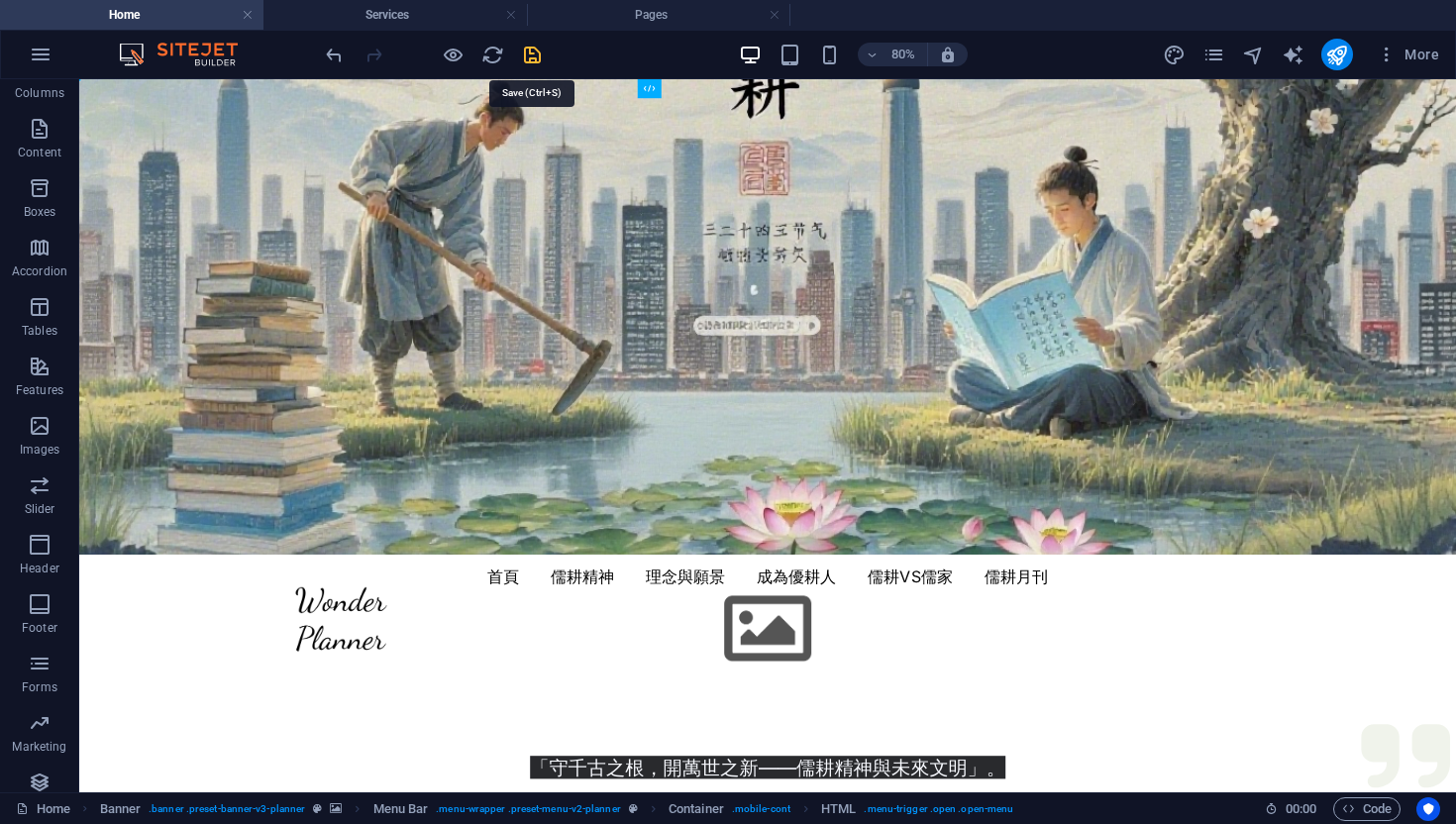 click at bounding box center [532, 54] 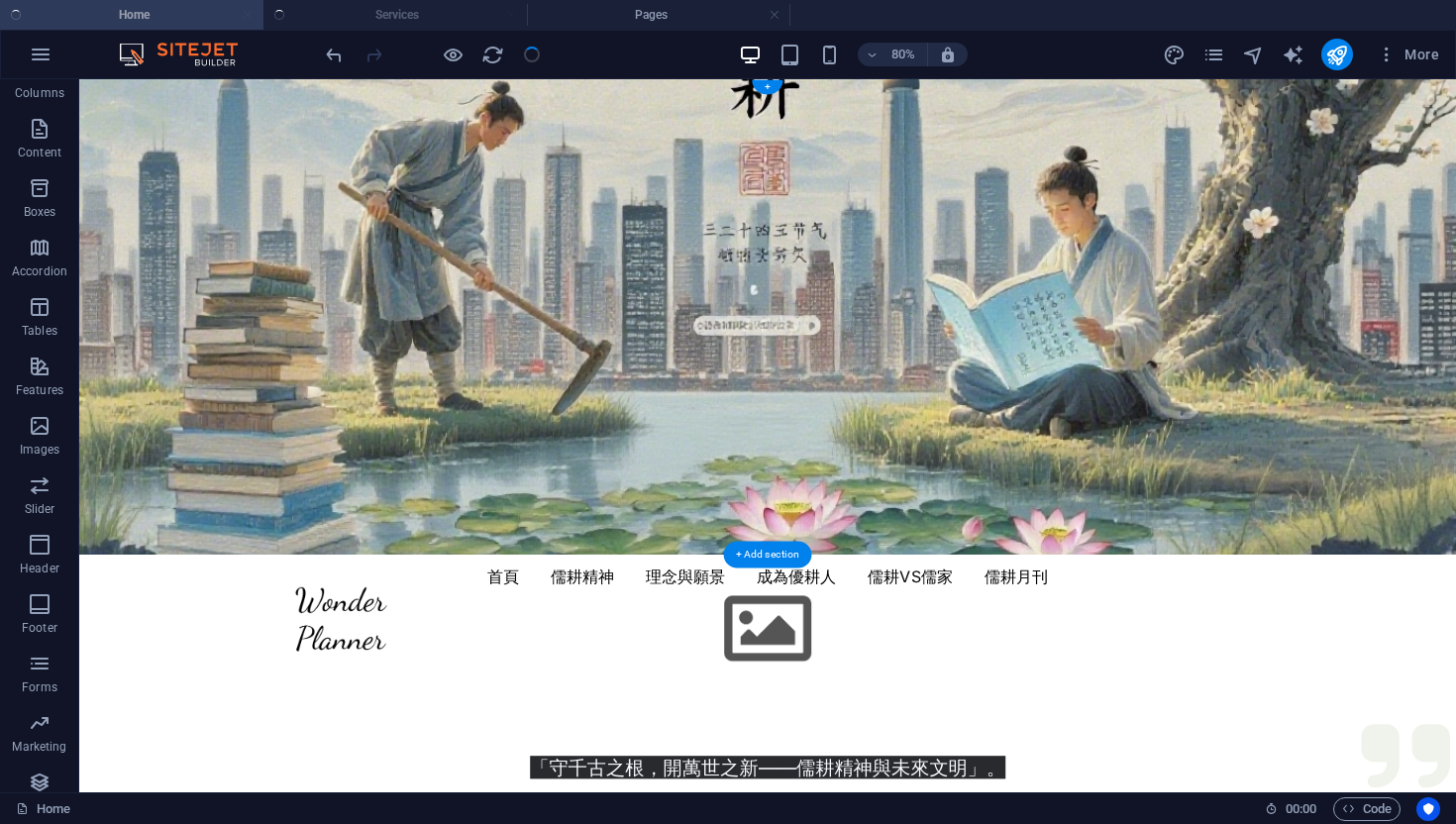 click at bounding box center [940, 376] 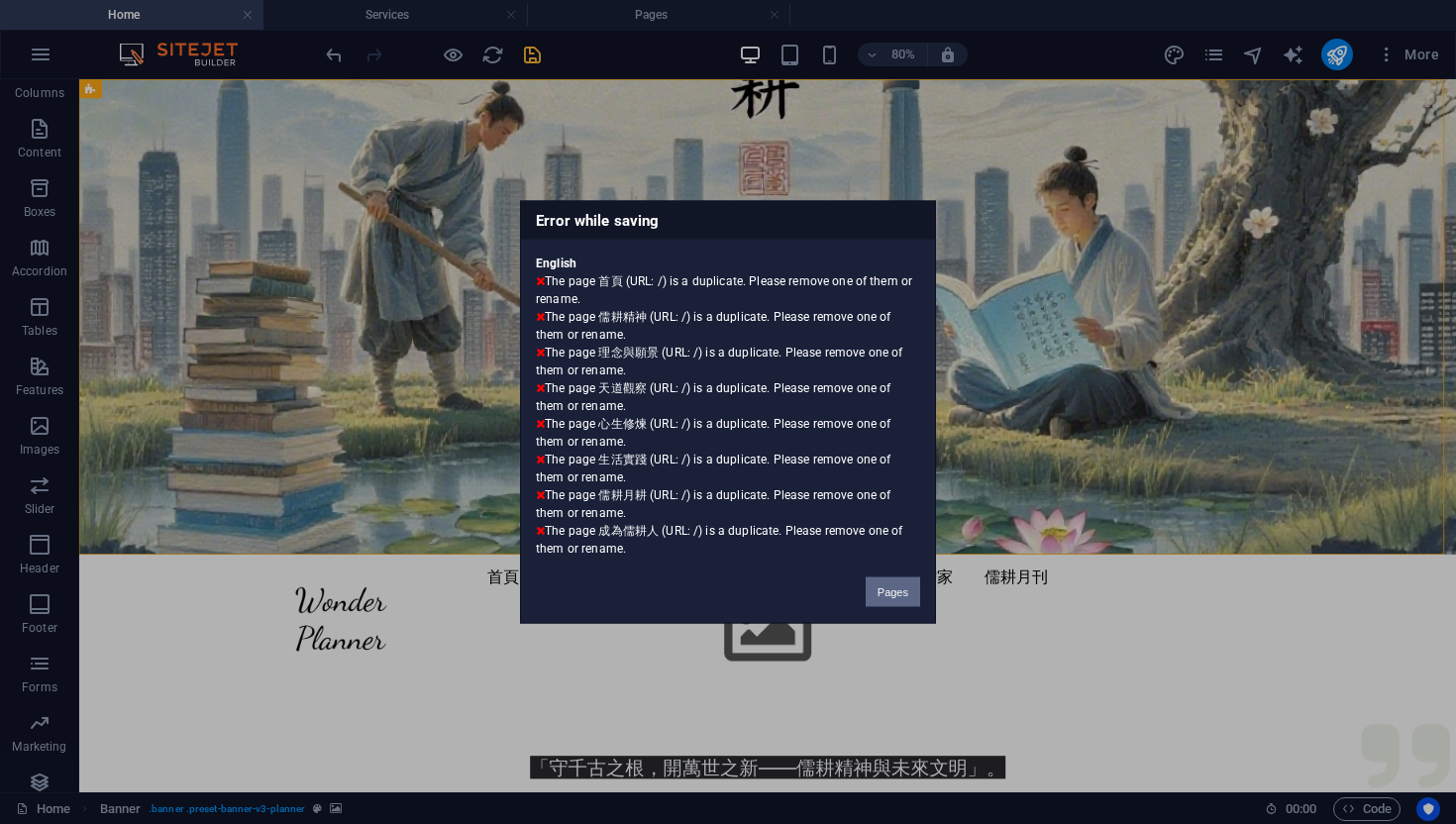 click on "Pages" at bounding box center (892, 592) 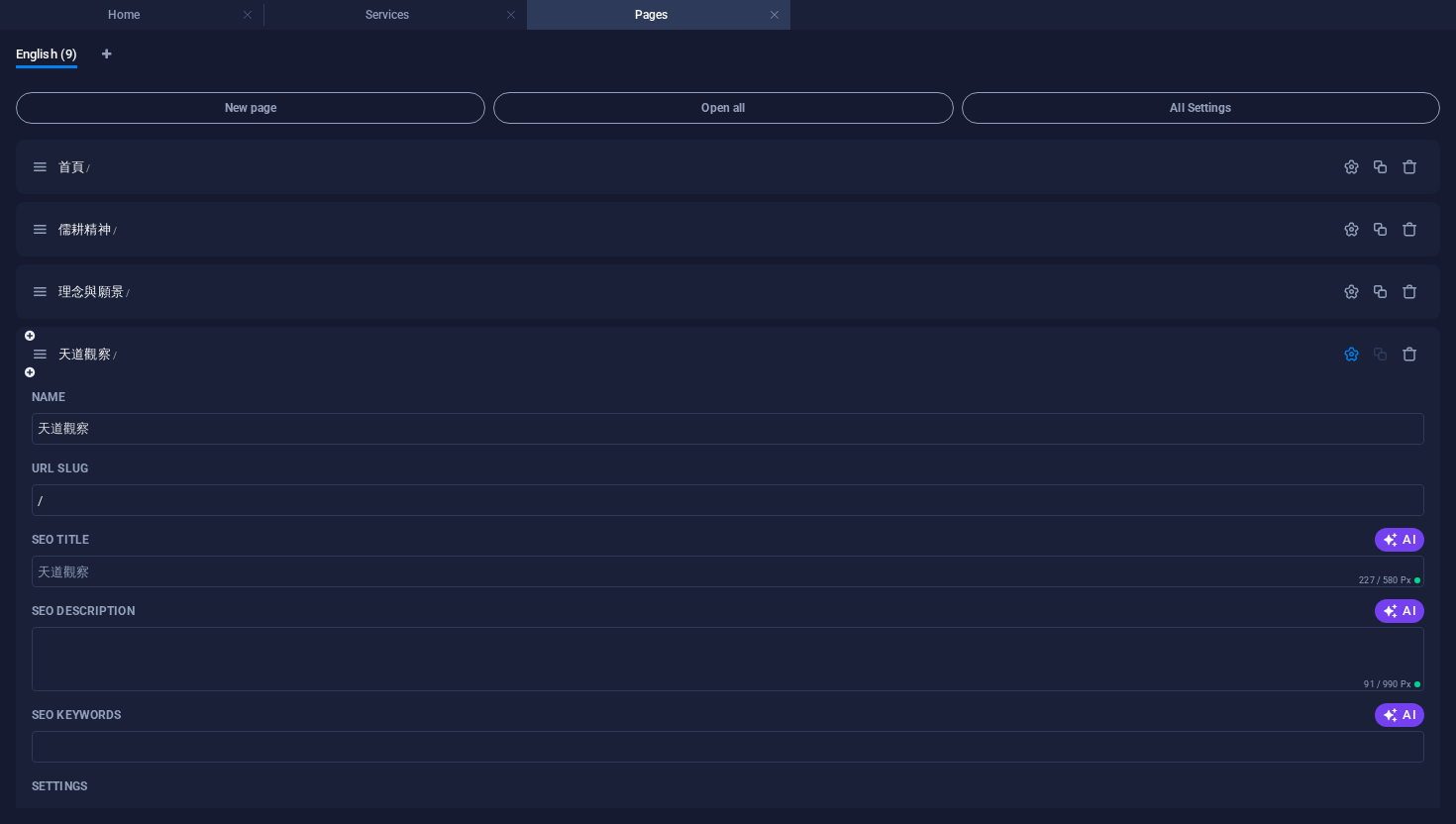 click at bounding box center [1351, 354] 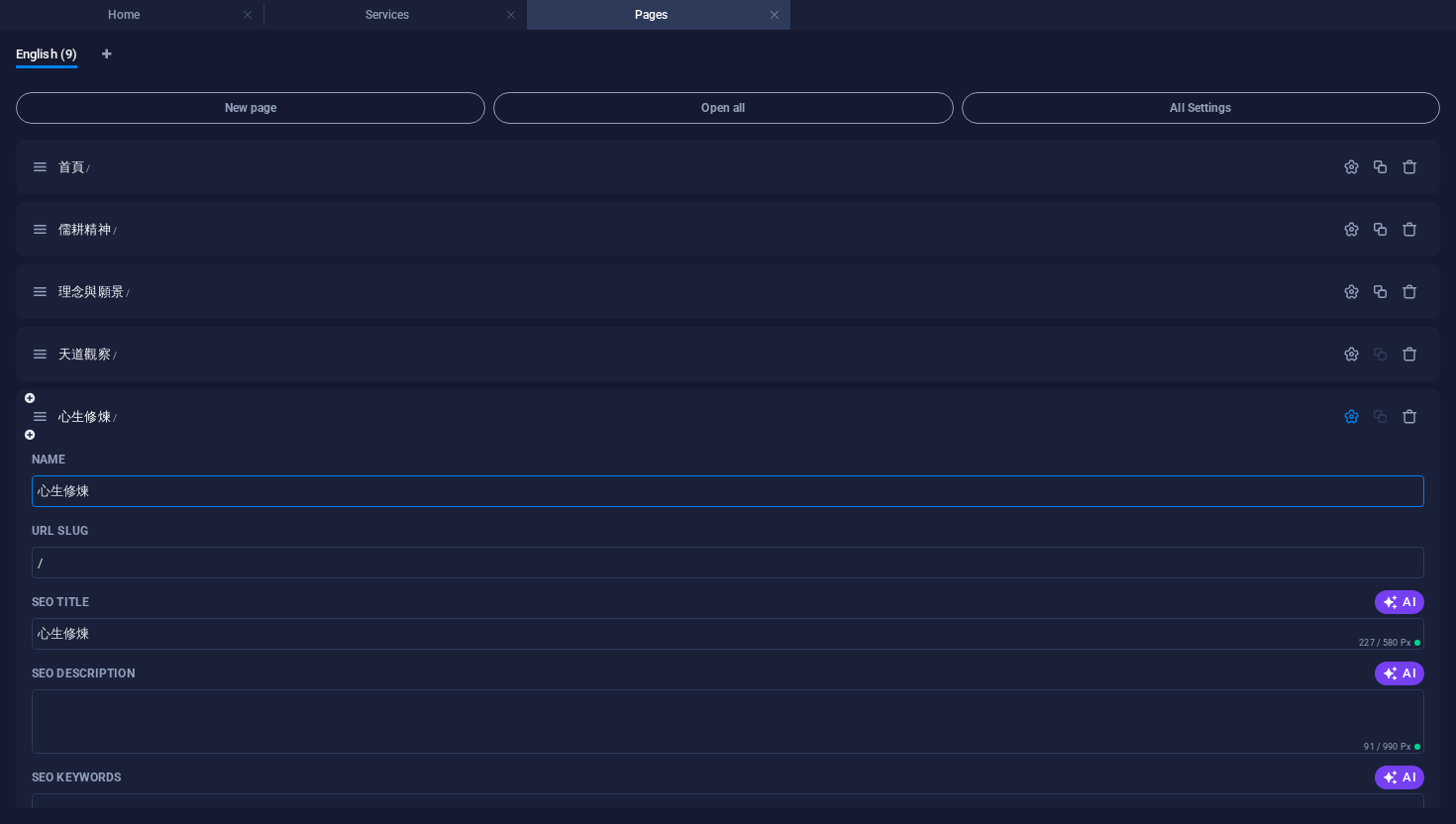 click on "心生修煉" at bounding box center [728, 491] 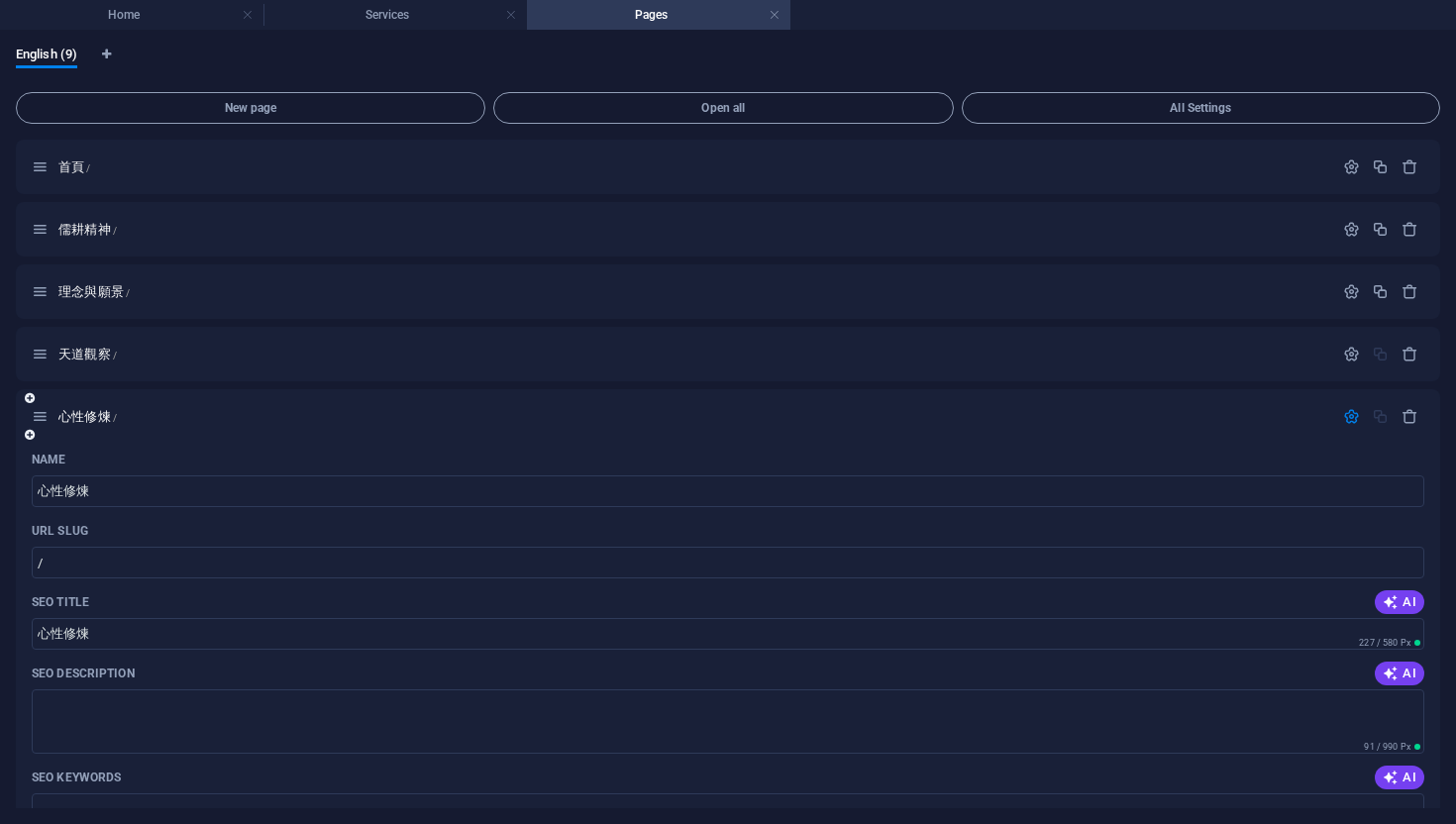 click at bounding box center (1351, 416) 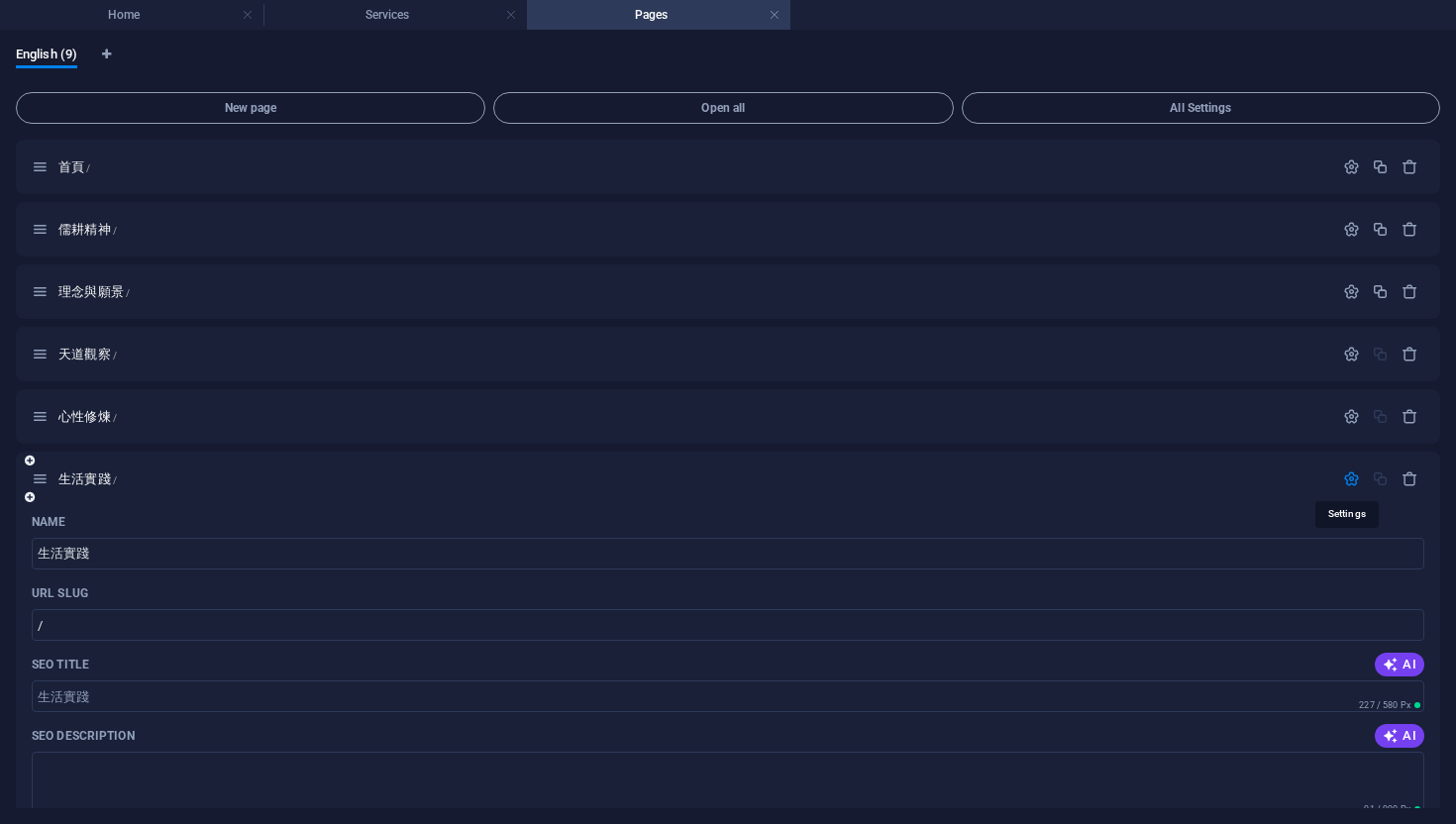 click at bounding box center [1351, 478] 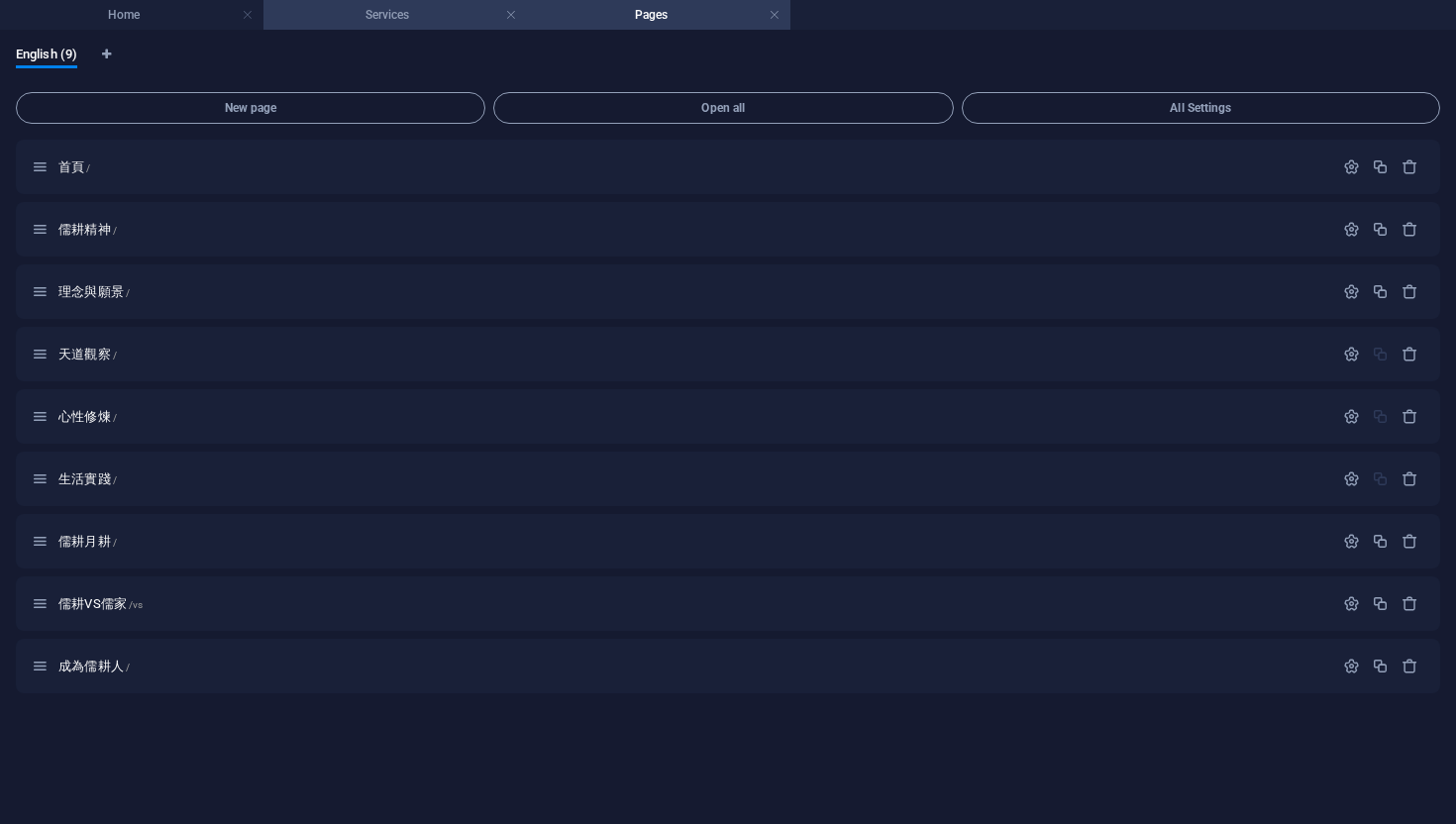 click on "Services" at bounding box center (395, 15) 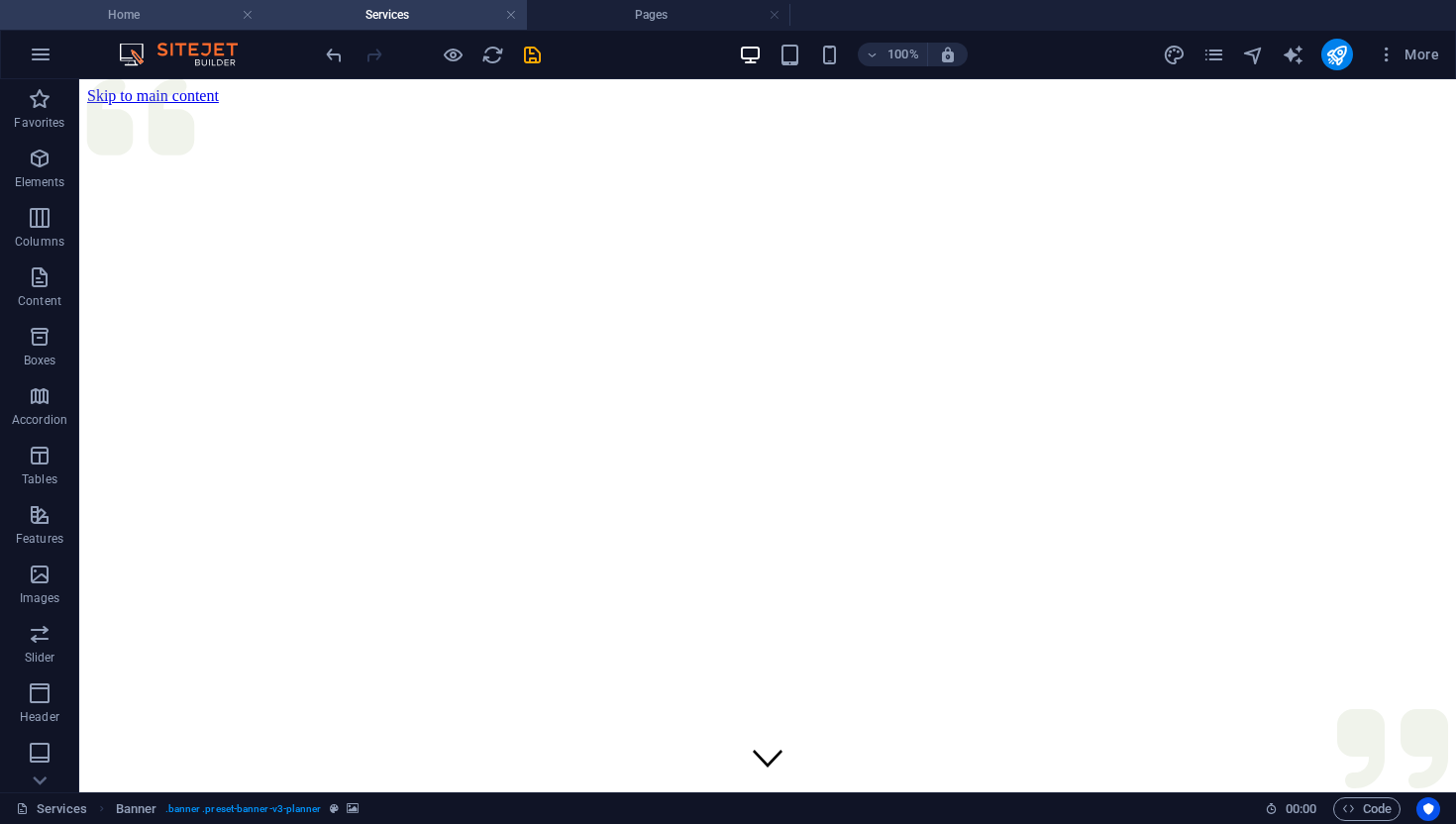 click on "Home" at bounding box center [132, 15] 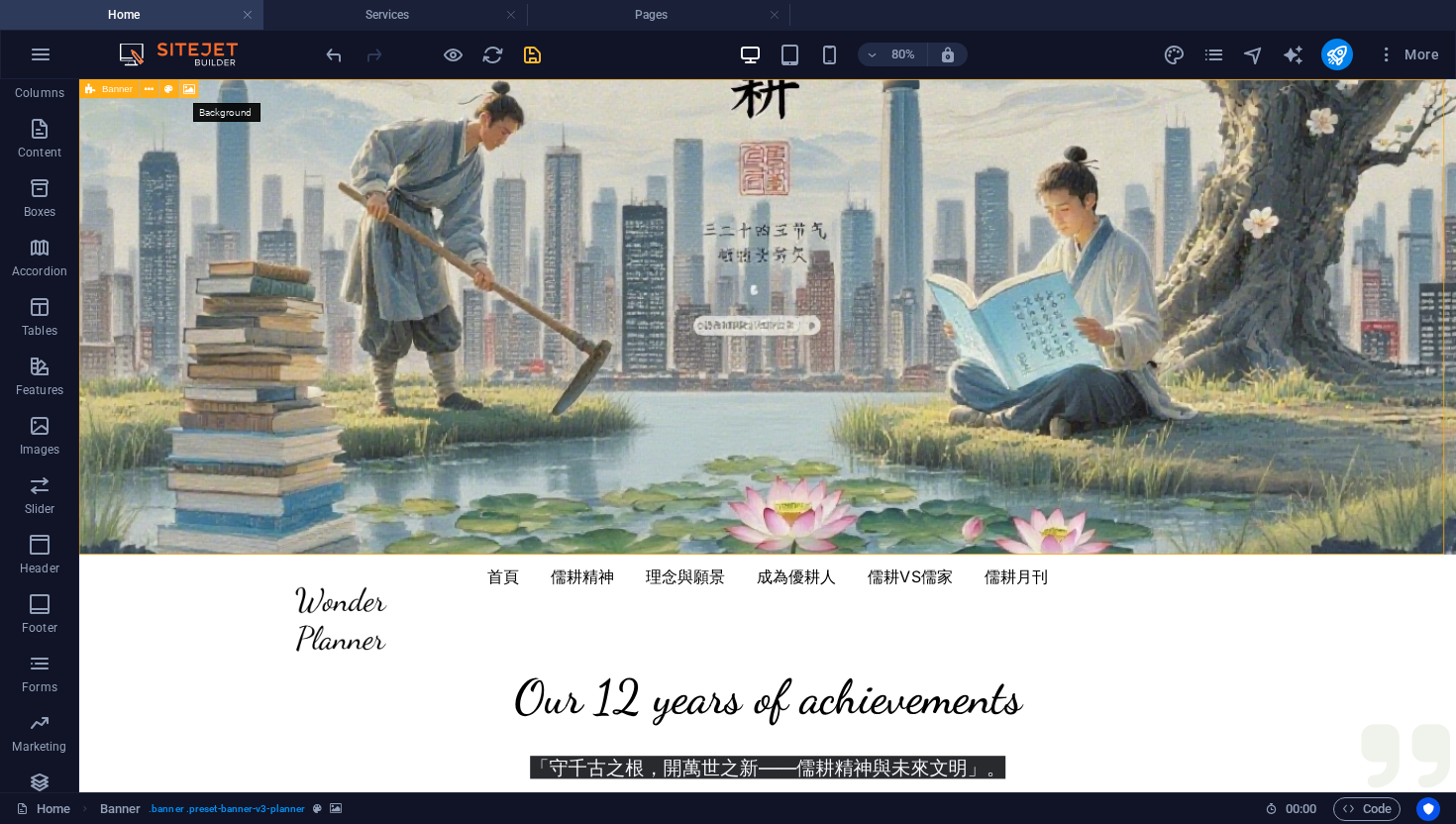 click at bounding box center [189, 88] 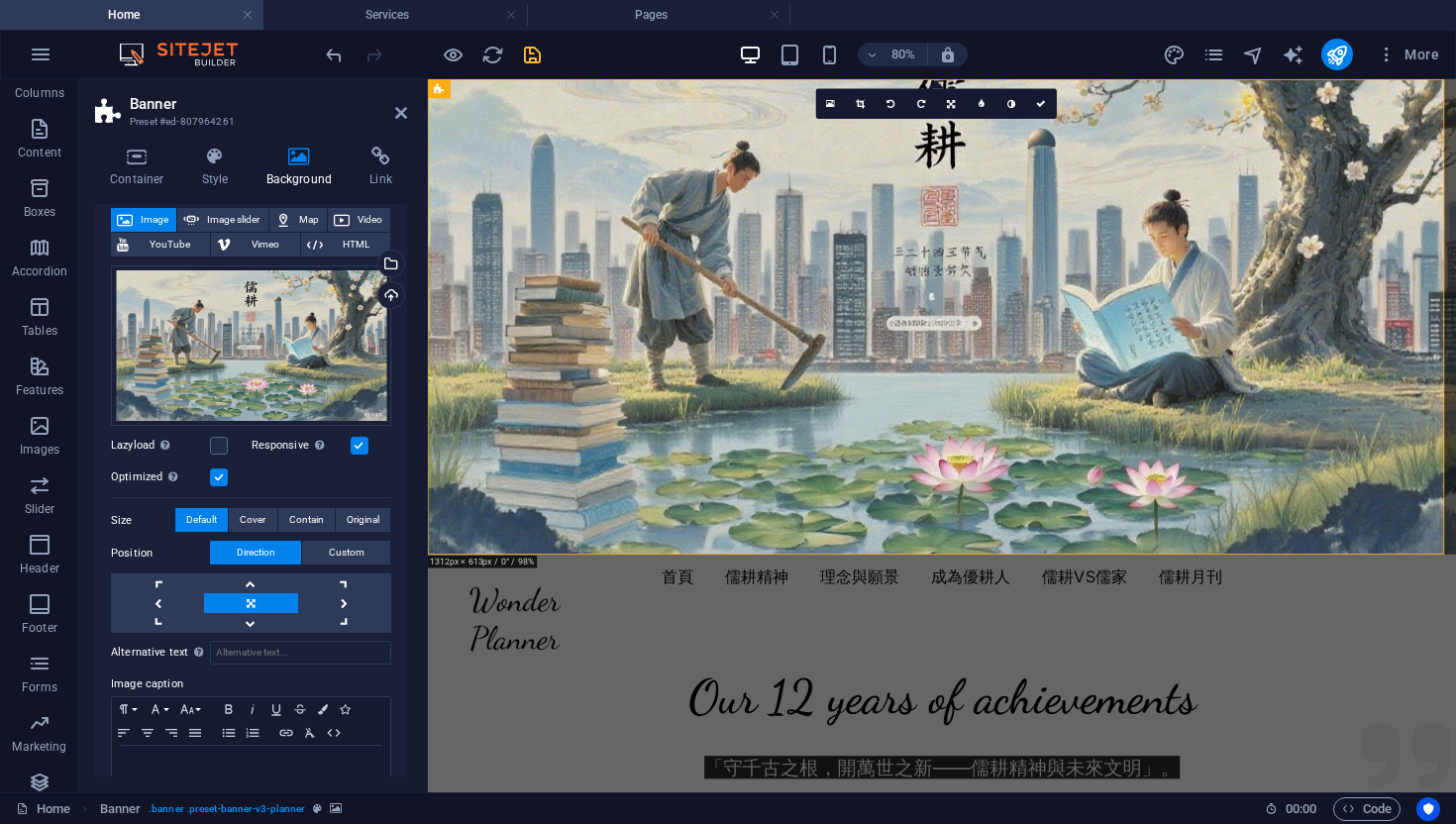 scroll, scrollTop: 158, scrollLeft: 0, axis: vertical 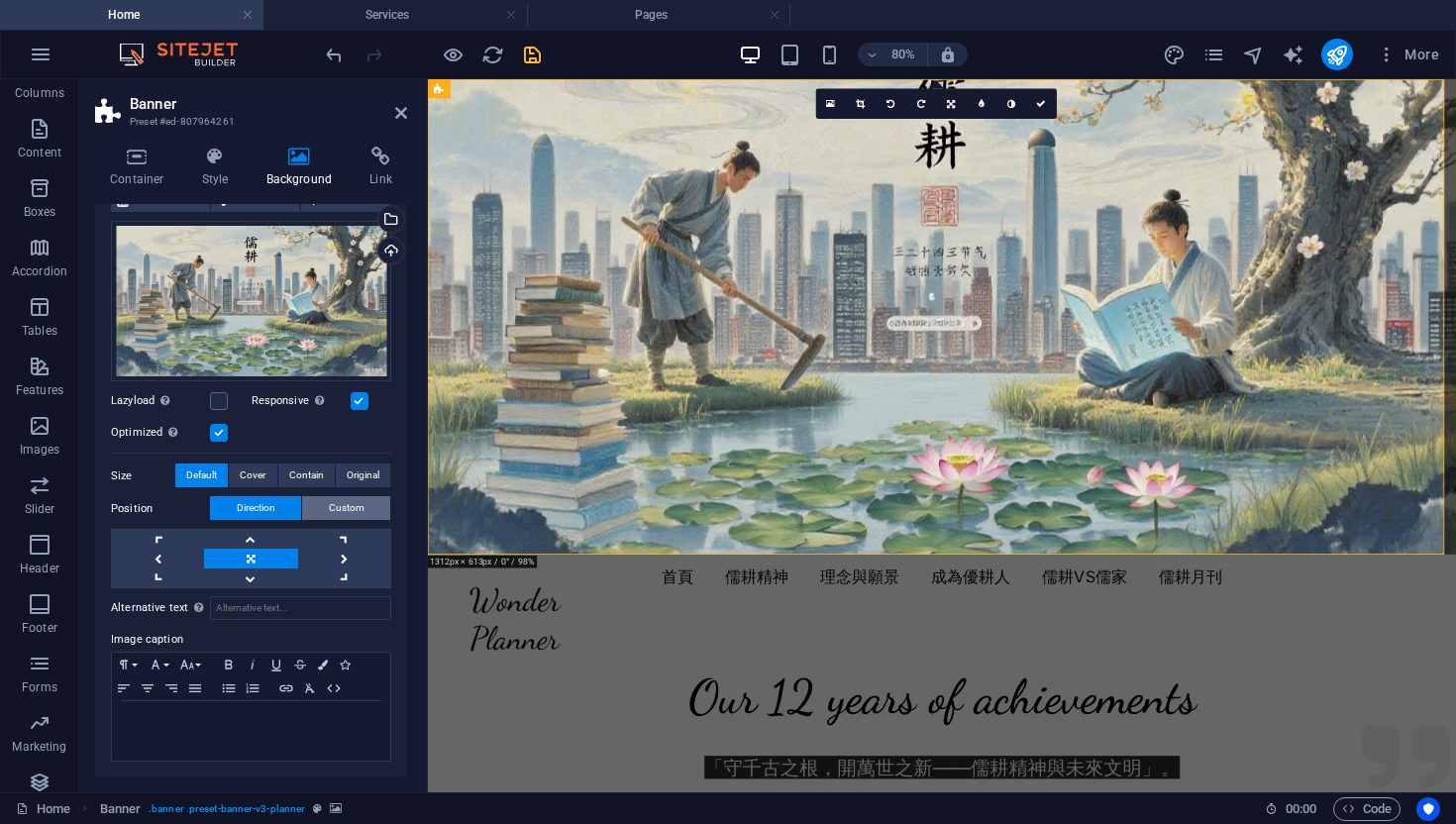 click on "Custom" at bounding box center [347, 508] 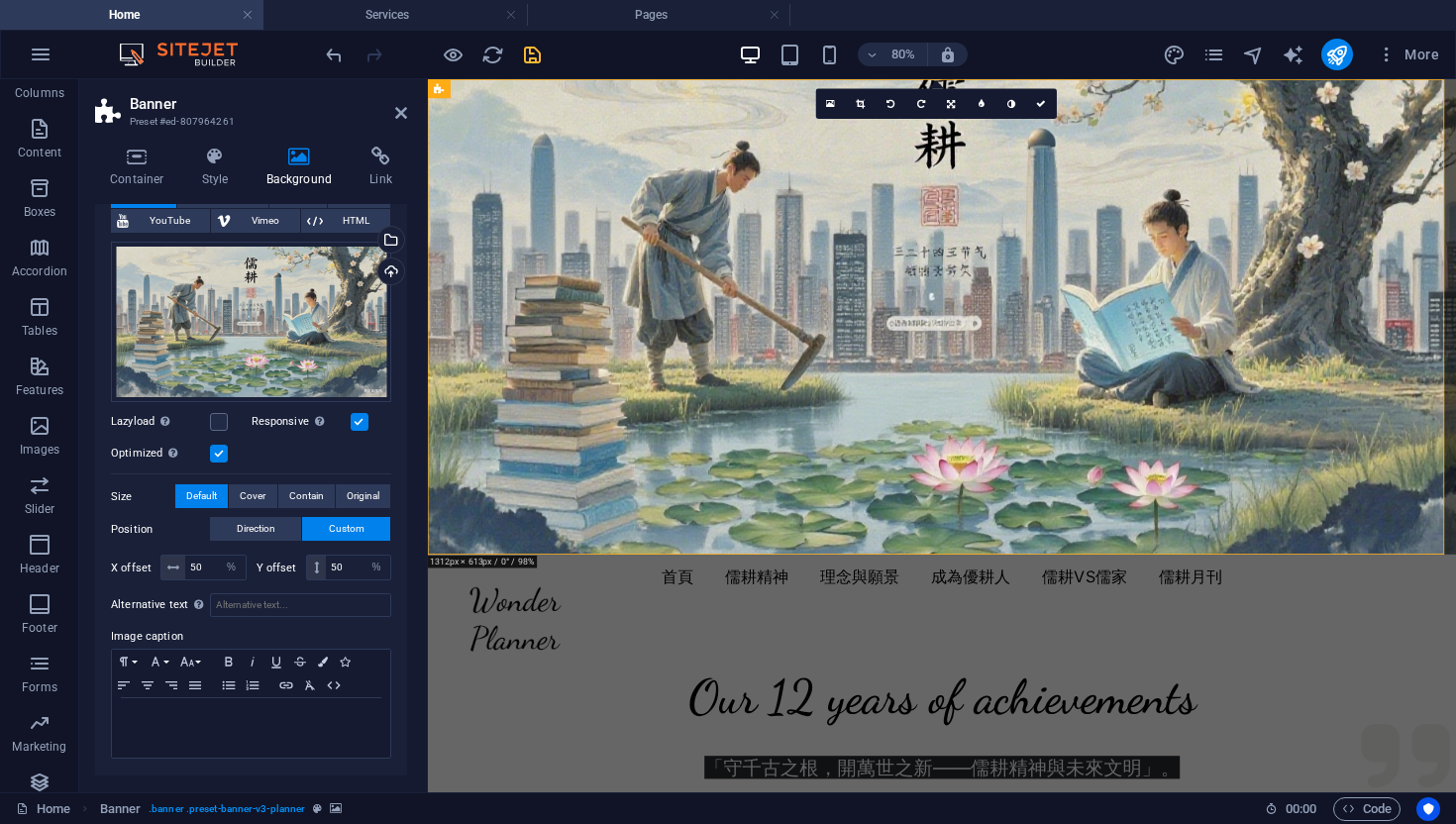 scroll, scrollTop: 135, scrollLeft: 0, axis: vertical 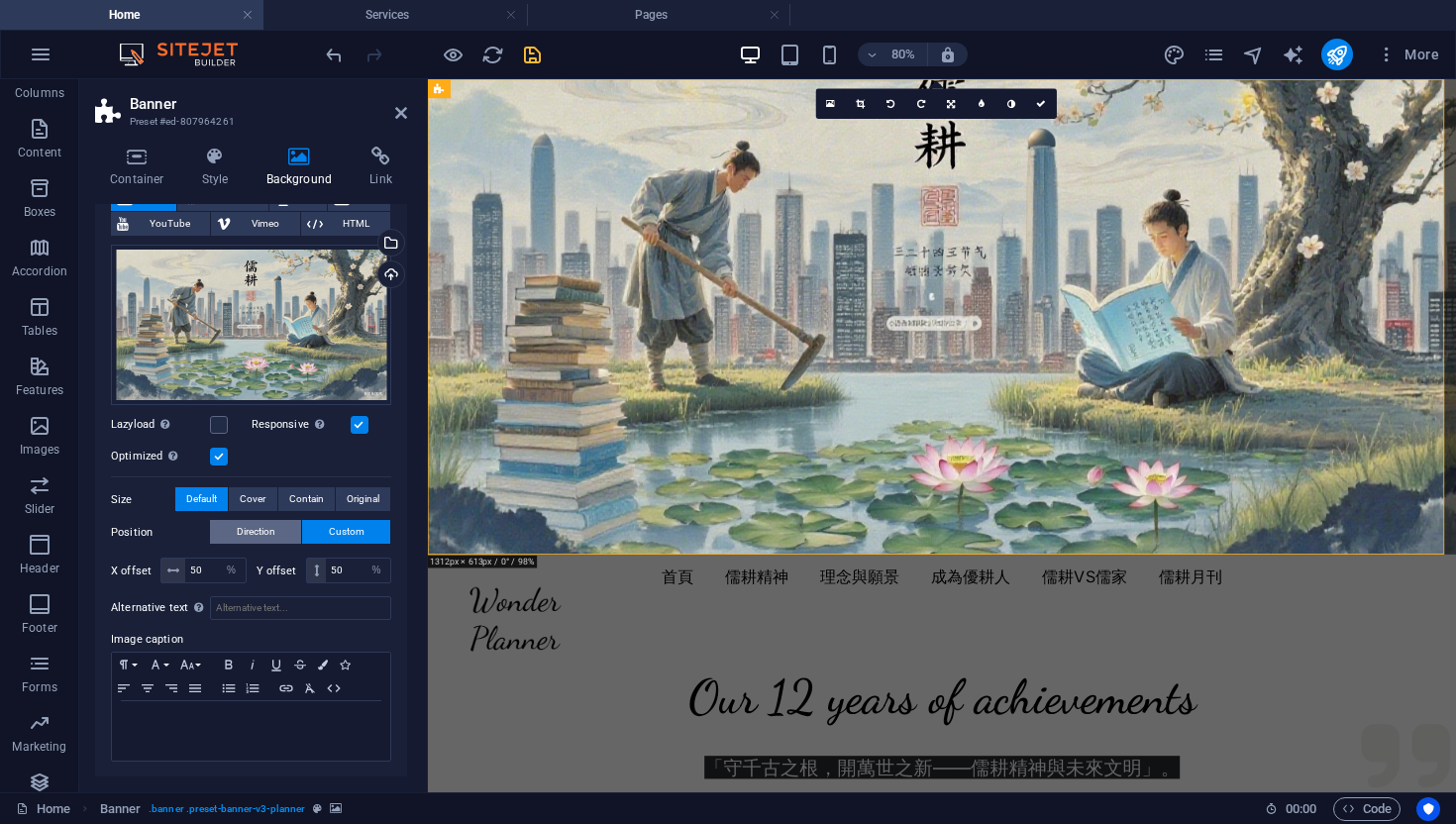 click on "Direction" at bounding box center [256, 532] 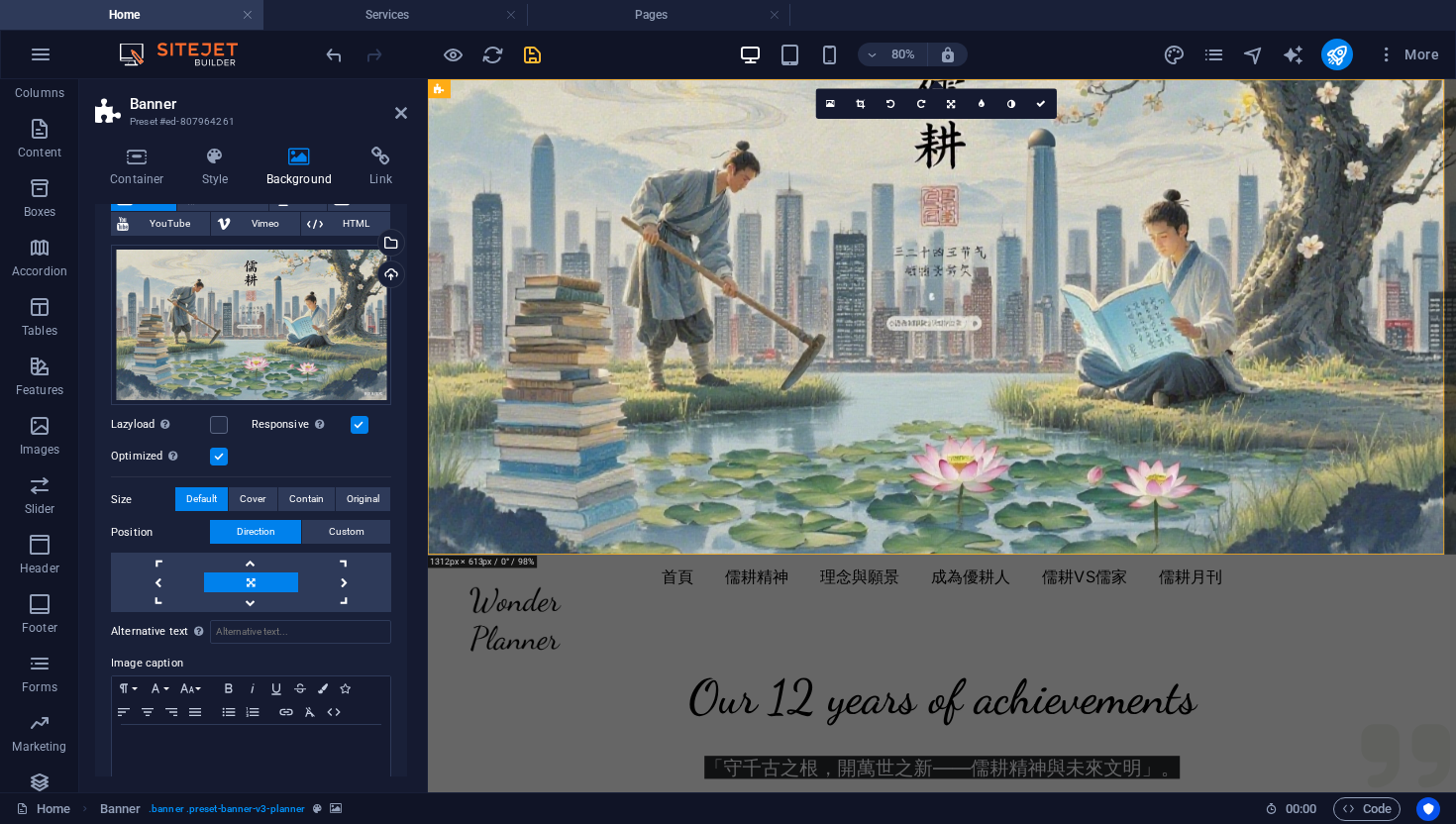 click at bounding box center (251, 582) 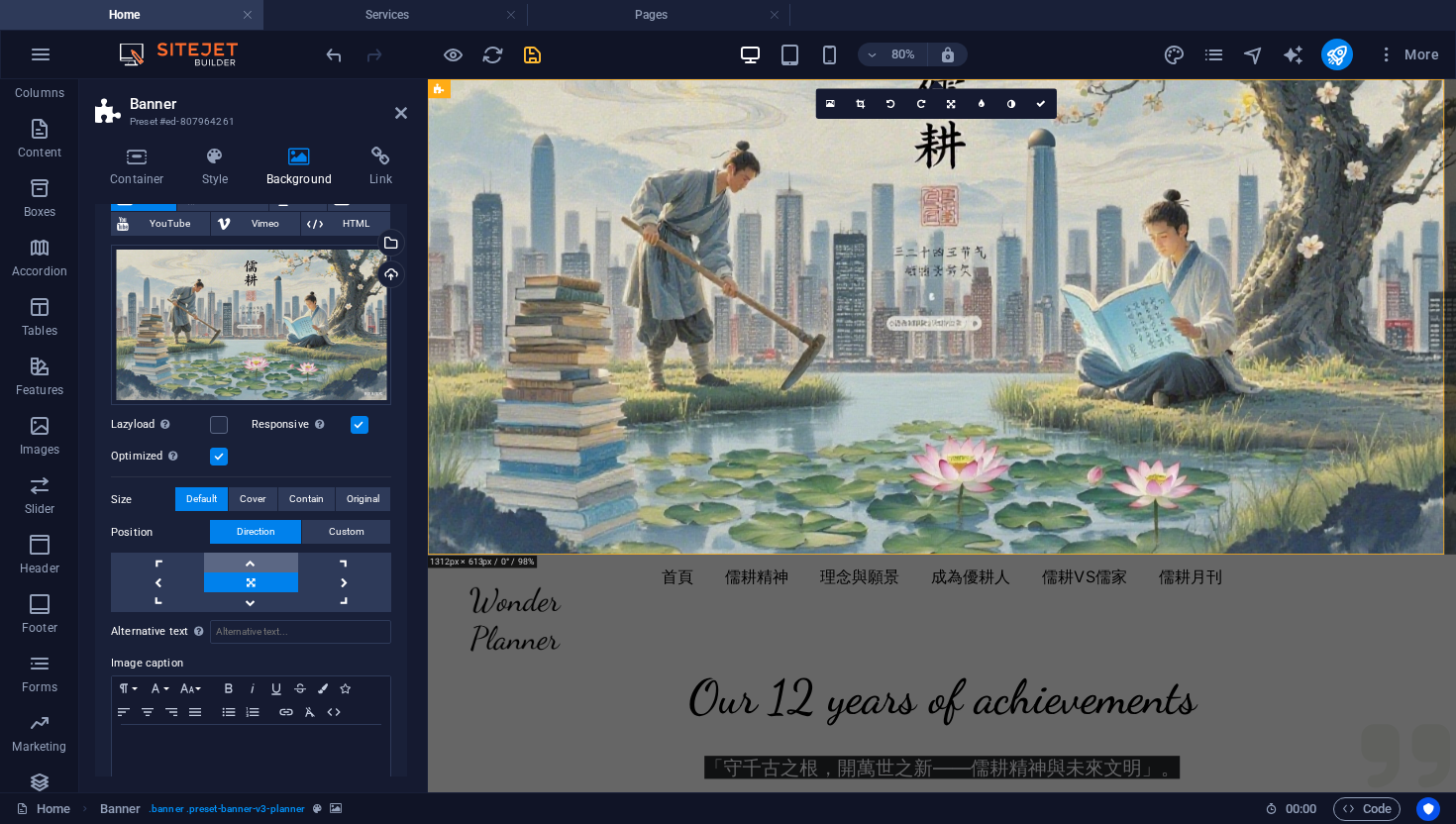 click at bounding box center [251, 563] 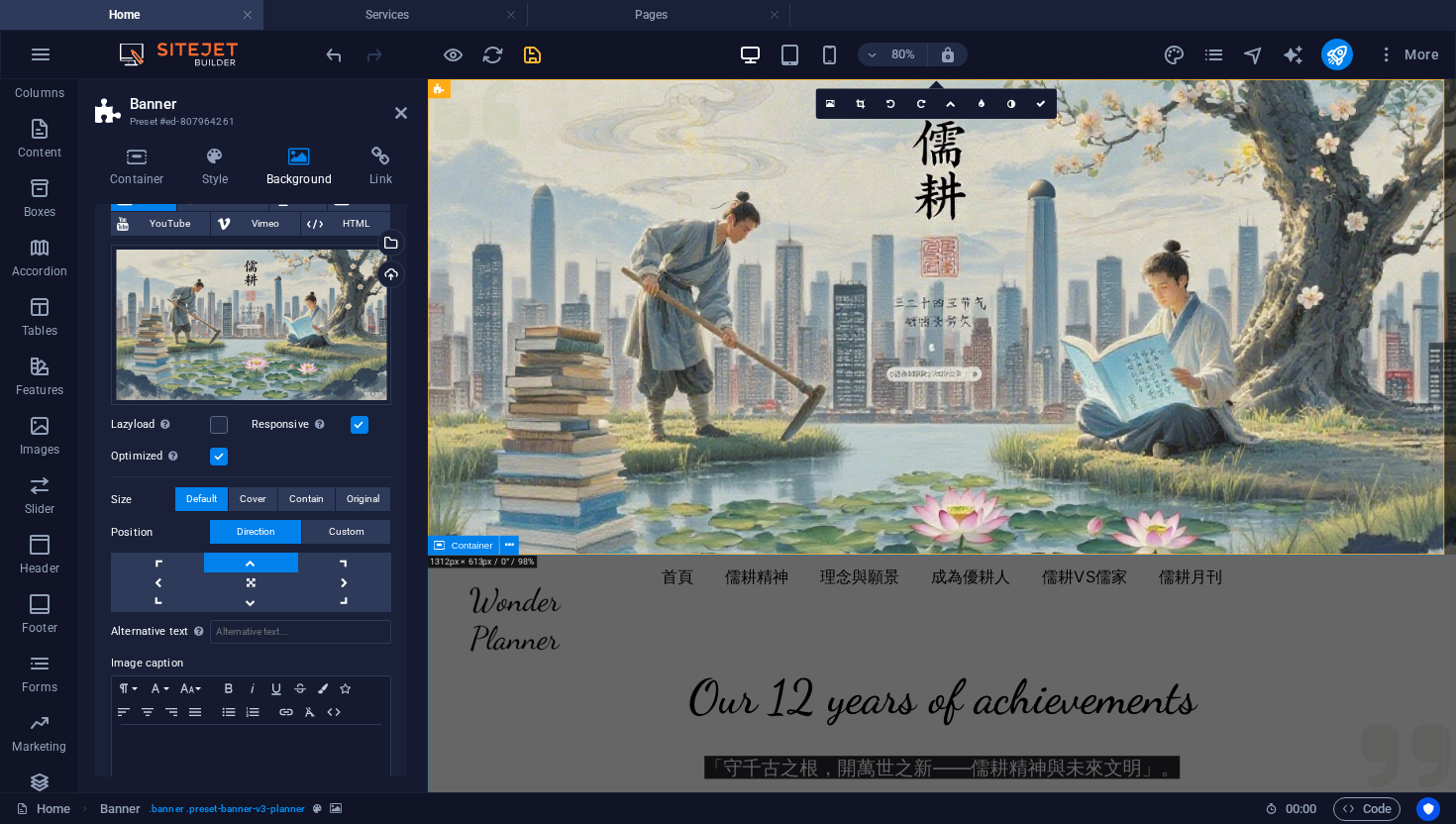 click on "Our 12 years of achievements 740 + Events 260 + Clients 130 k+ Guests 18 Prizes" at bounding box center [1071, 1080] 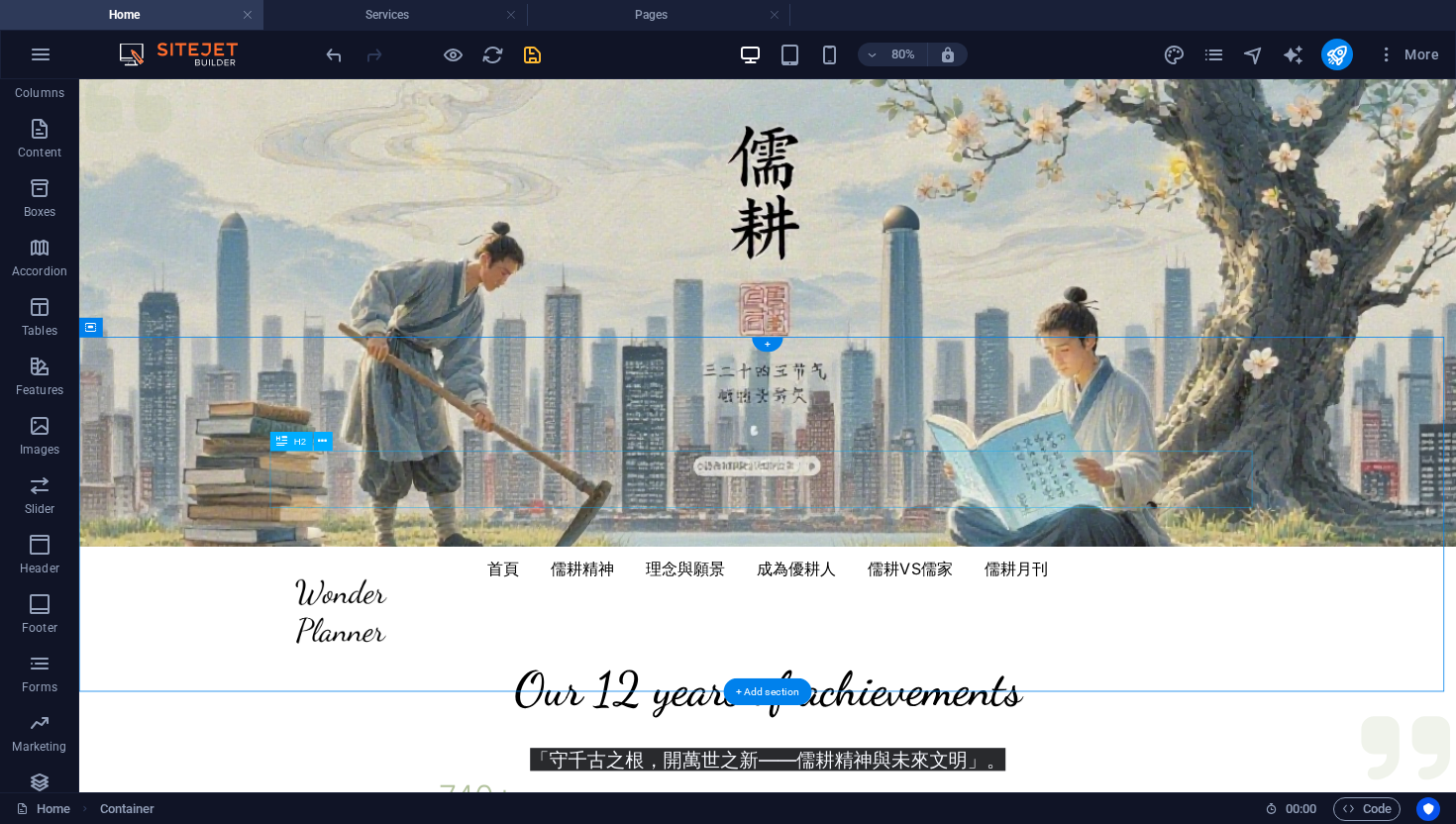 scroll, scrollTop: 0, scrollLeft: 0, axis: both 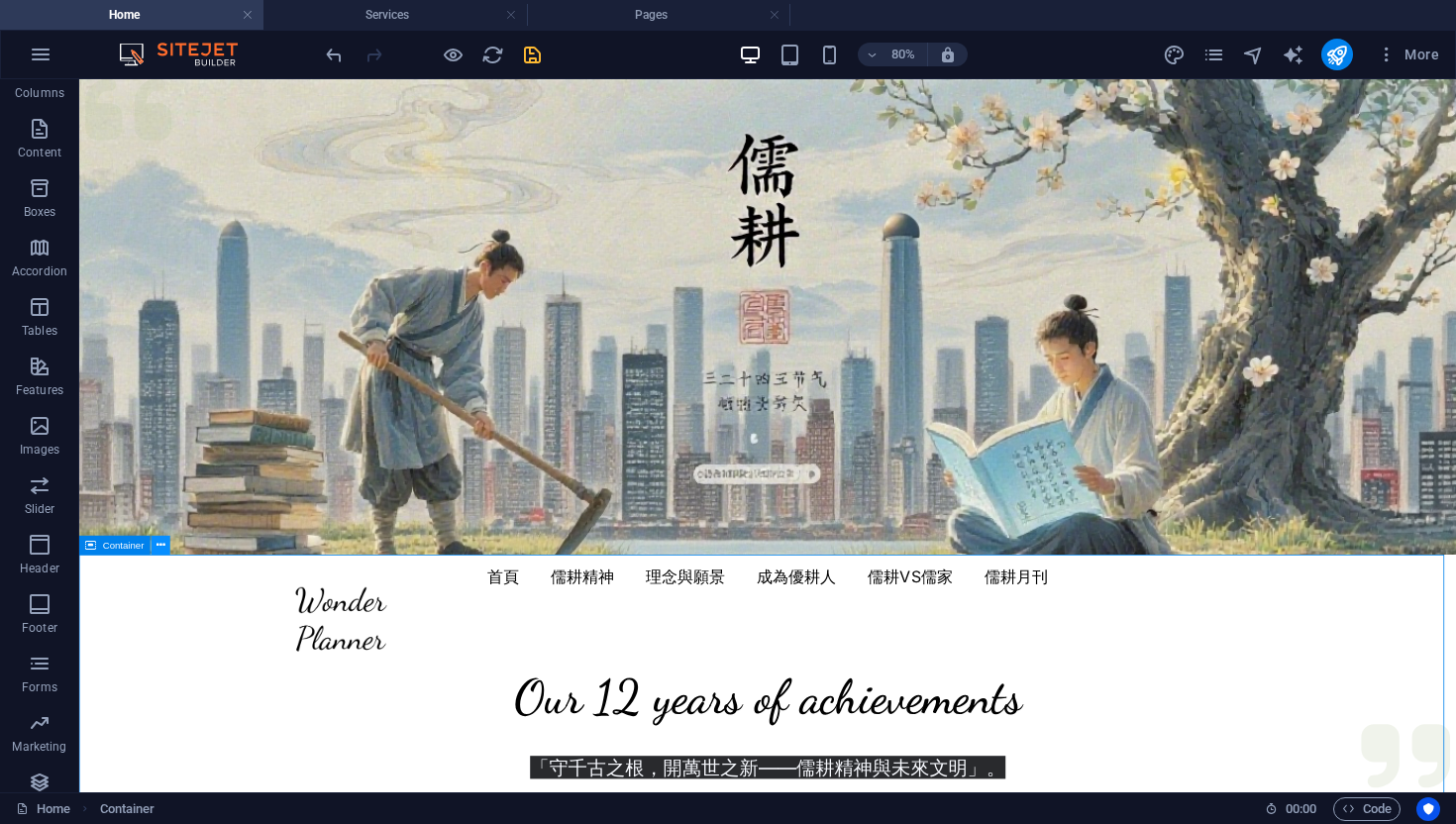 click at bounding box center (160, 545) 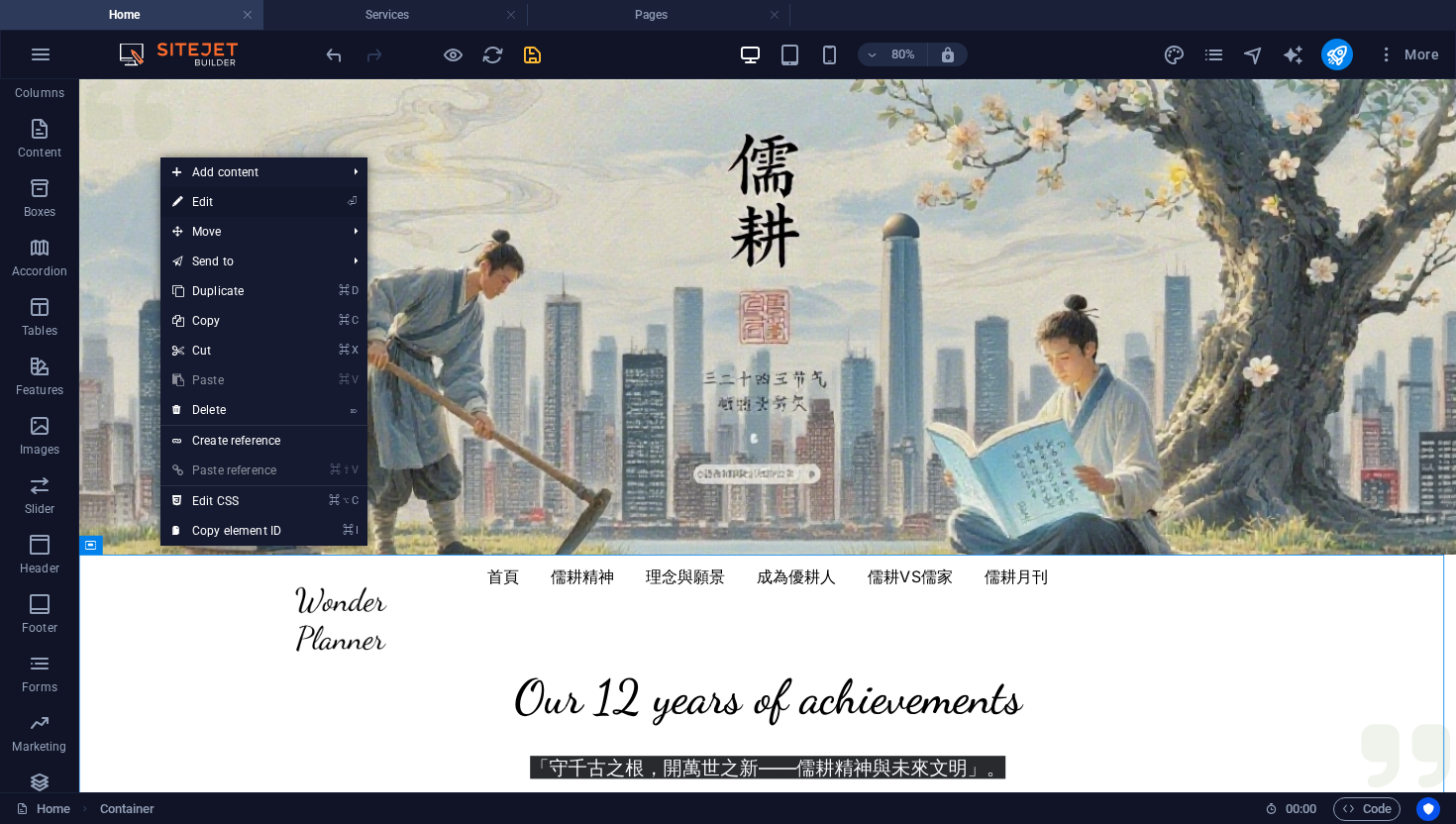 click on "⏎  Edit" at bounding box center (227, 202) 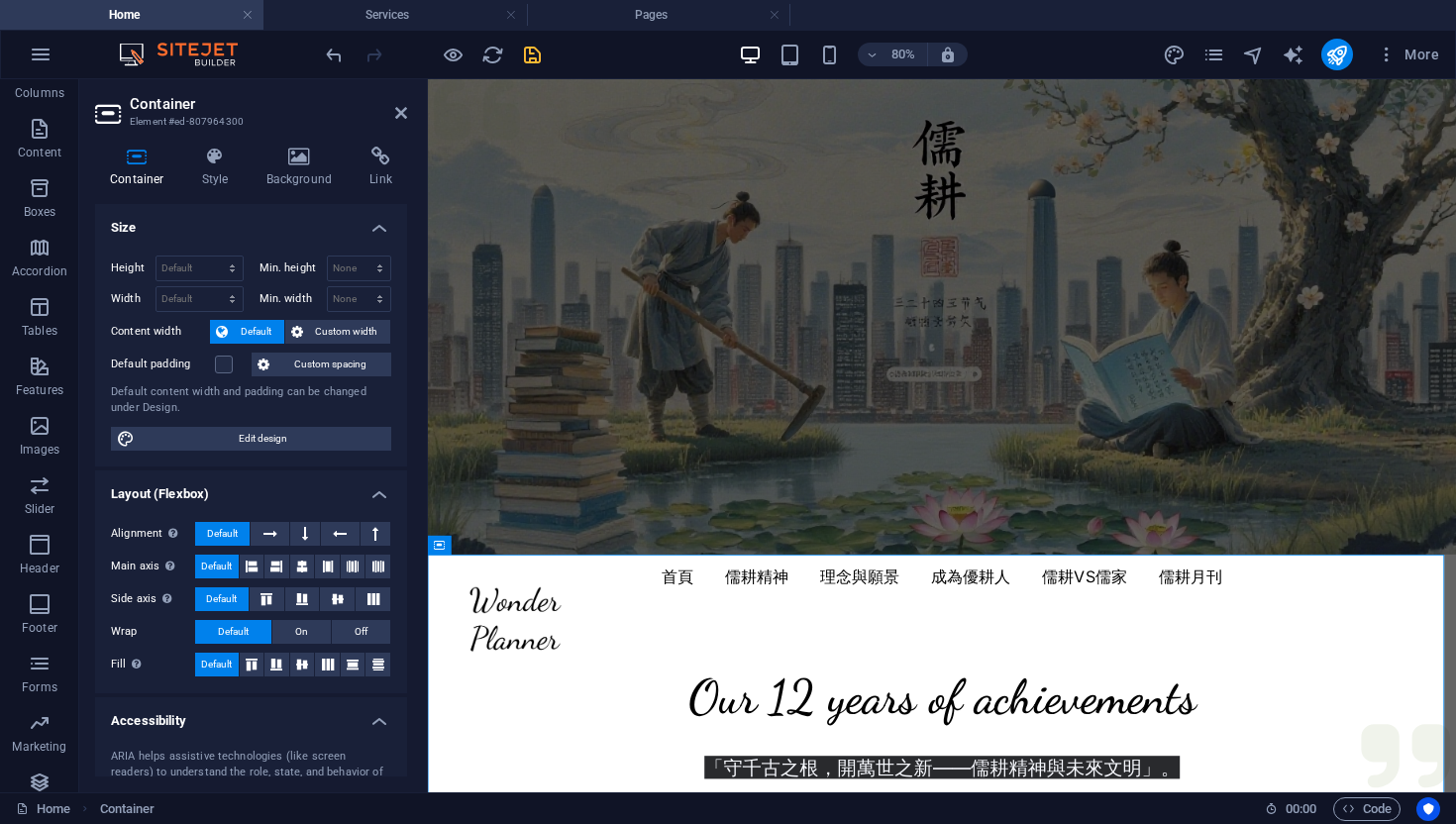 click on "Alignment Determines the flex direction. Default Main axis Determine how elements should behave along the main axis inside this container (justify content). Default Side axis Control the vertical direction of the element inside of the container (align items). Default Wrap Default On Off Fill Controls the distances and direction of elements on the y-axis across several lines (align content). Default" at bounding box center (251, 599) 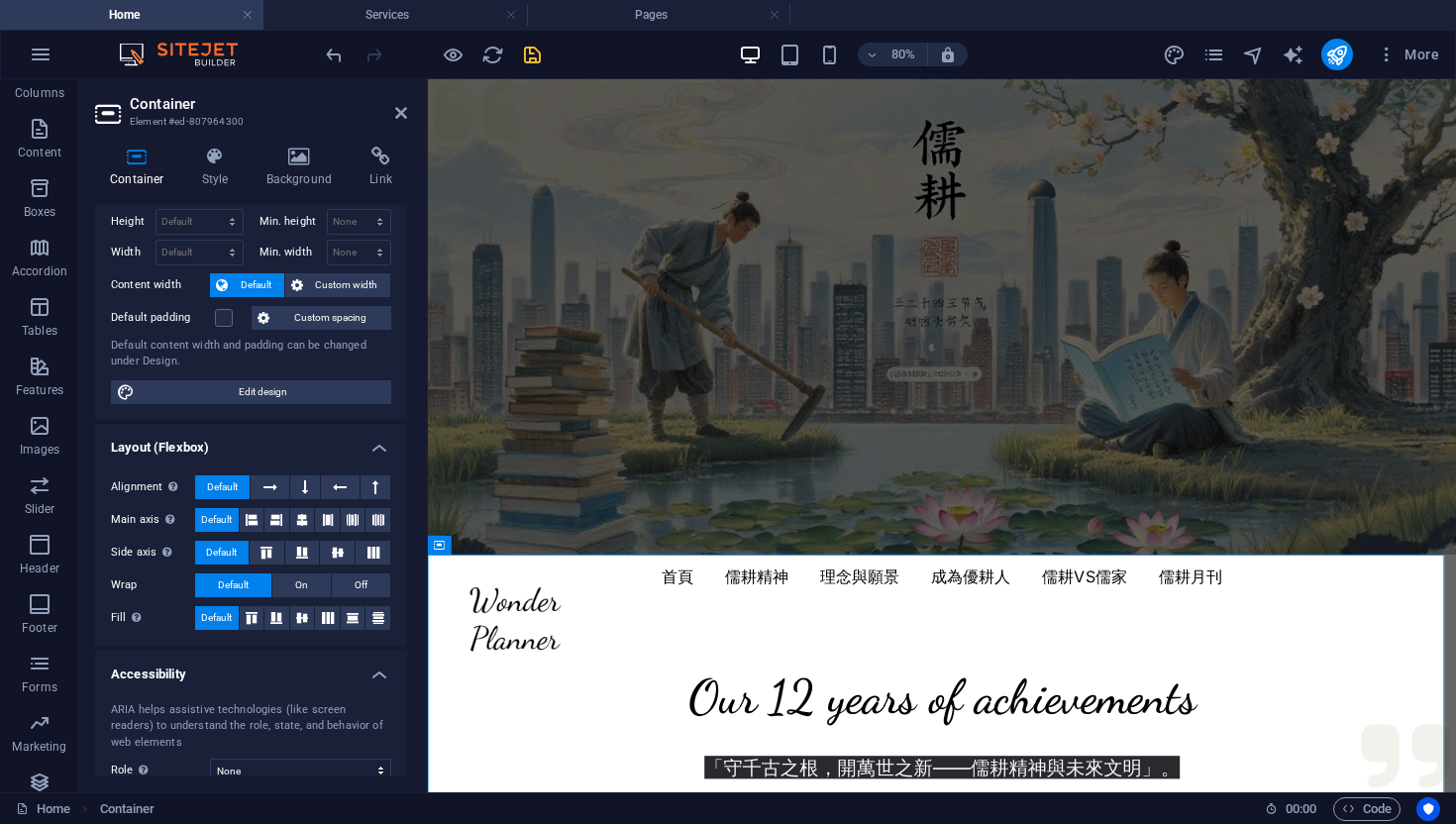 scroll, scrollTop: 0, scrollLeft: 0, axis: both 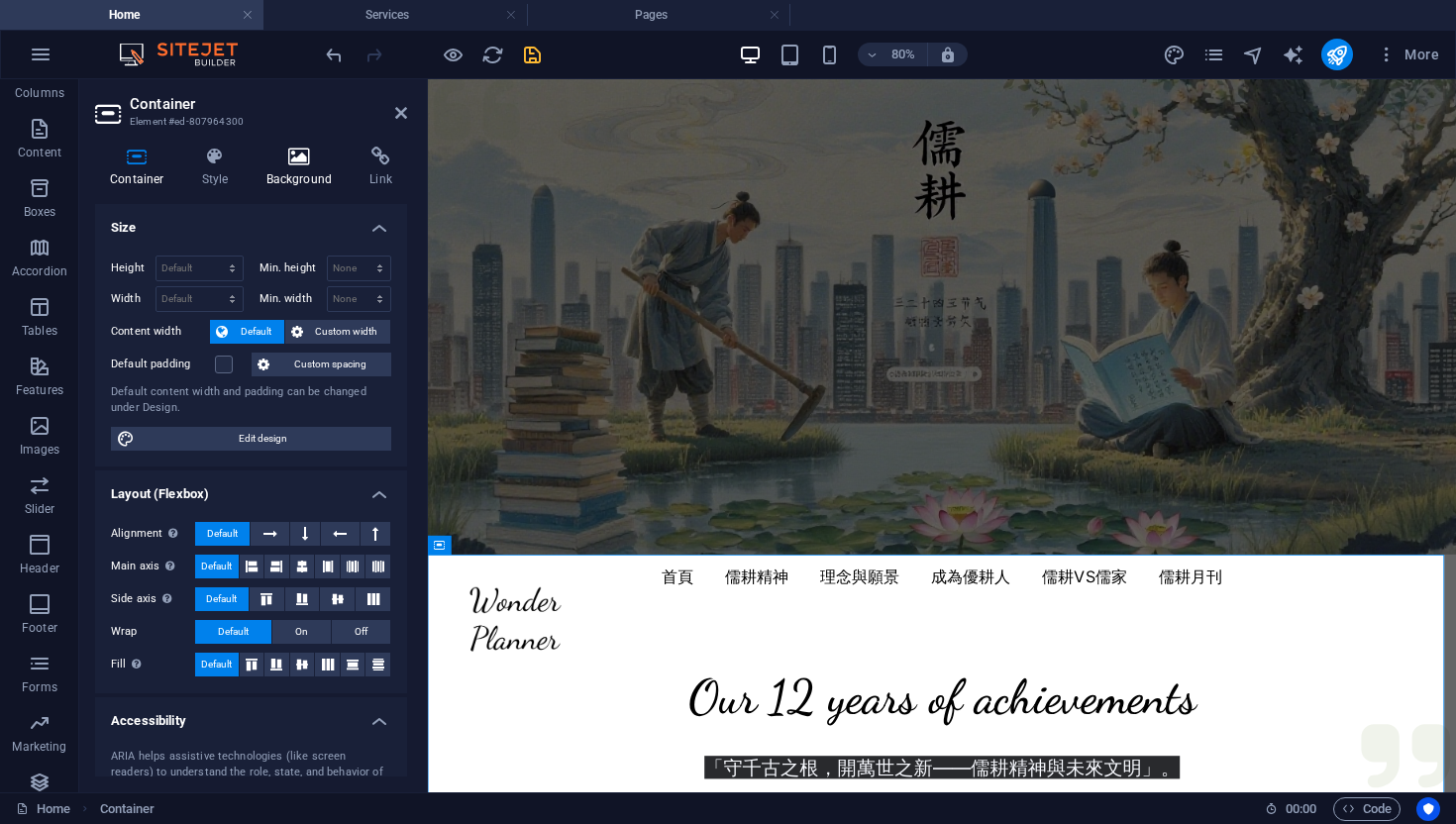 click on "Background" at bounding box center [303, 167] 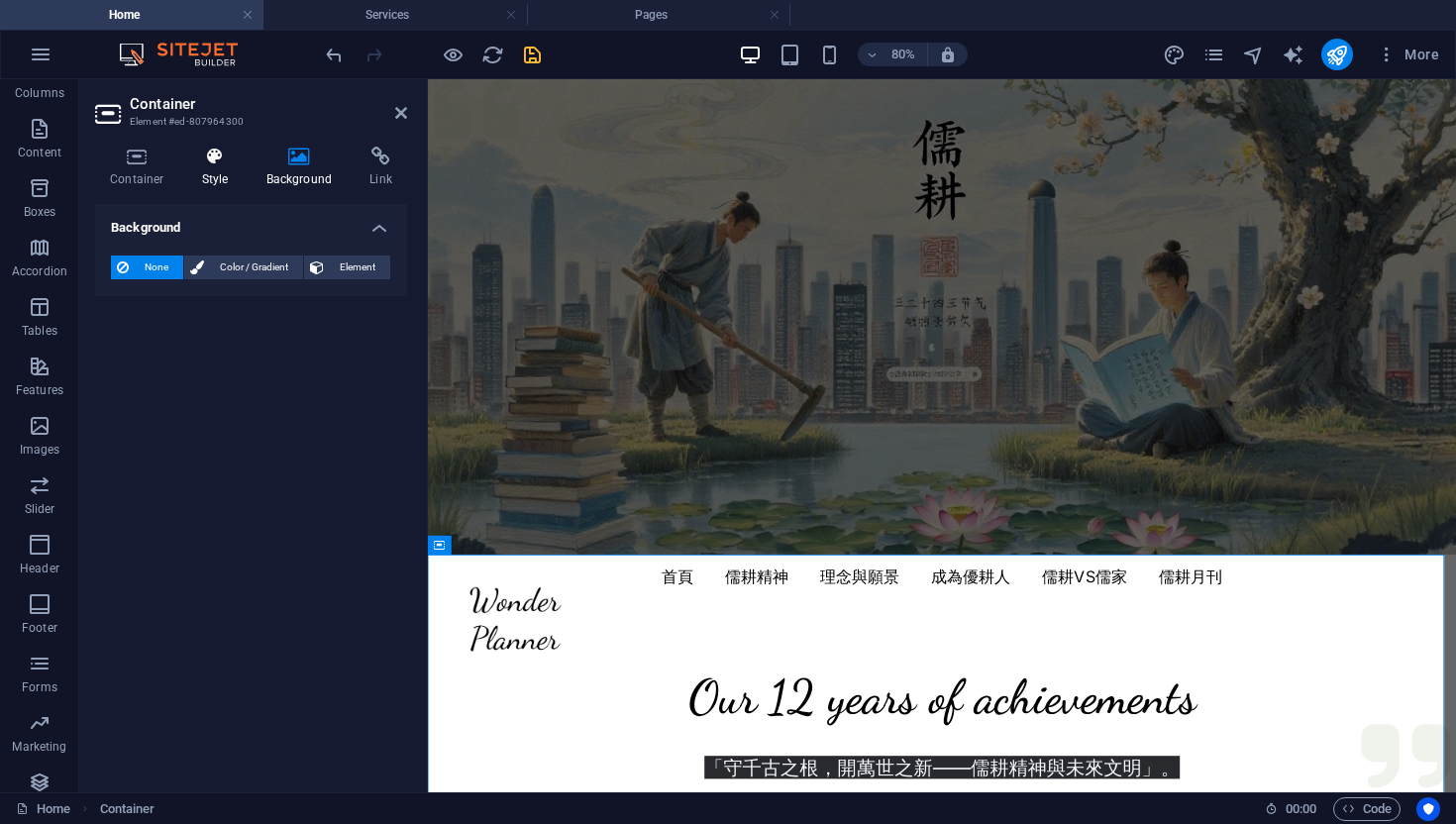 click on "Style" at bounding box center (219, 167) 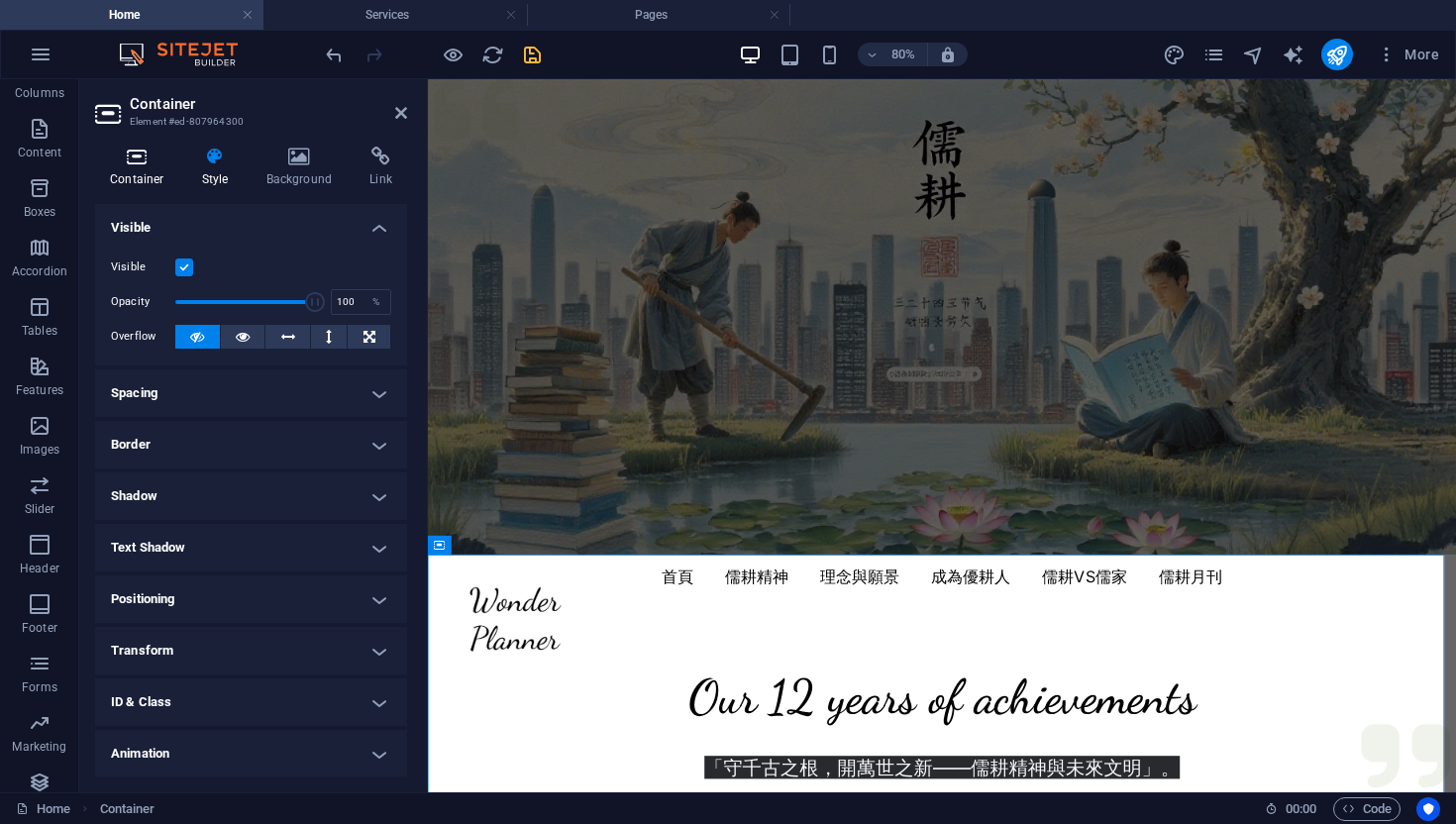 click at bounding box center (137, 156) 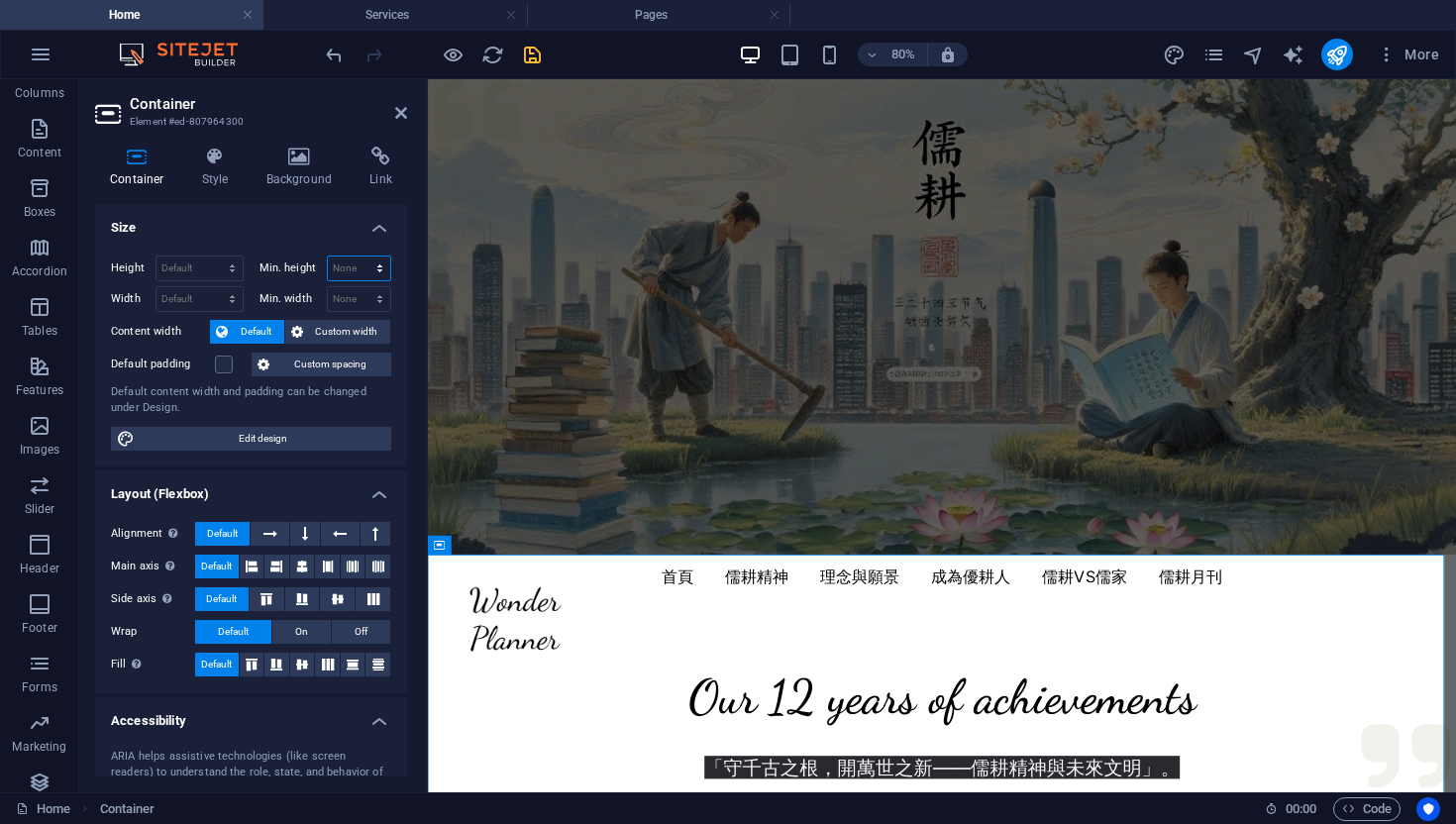 click on "None px rem % vh vw" at bounding box center [360, 268] 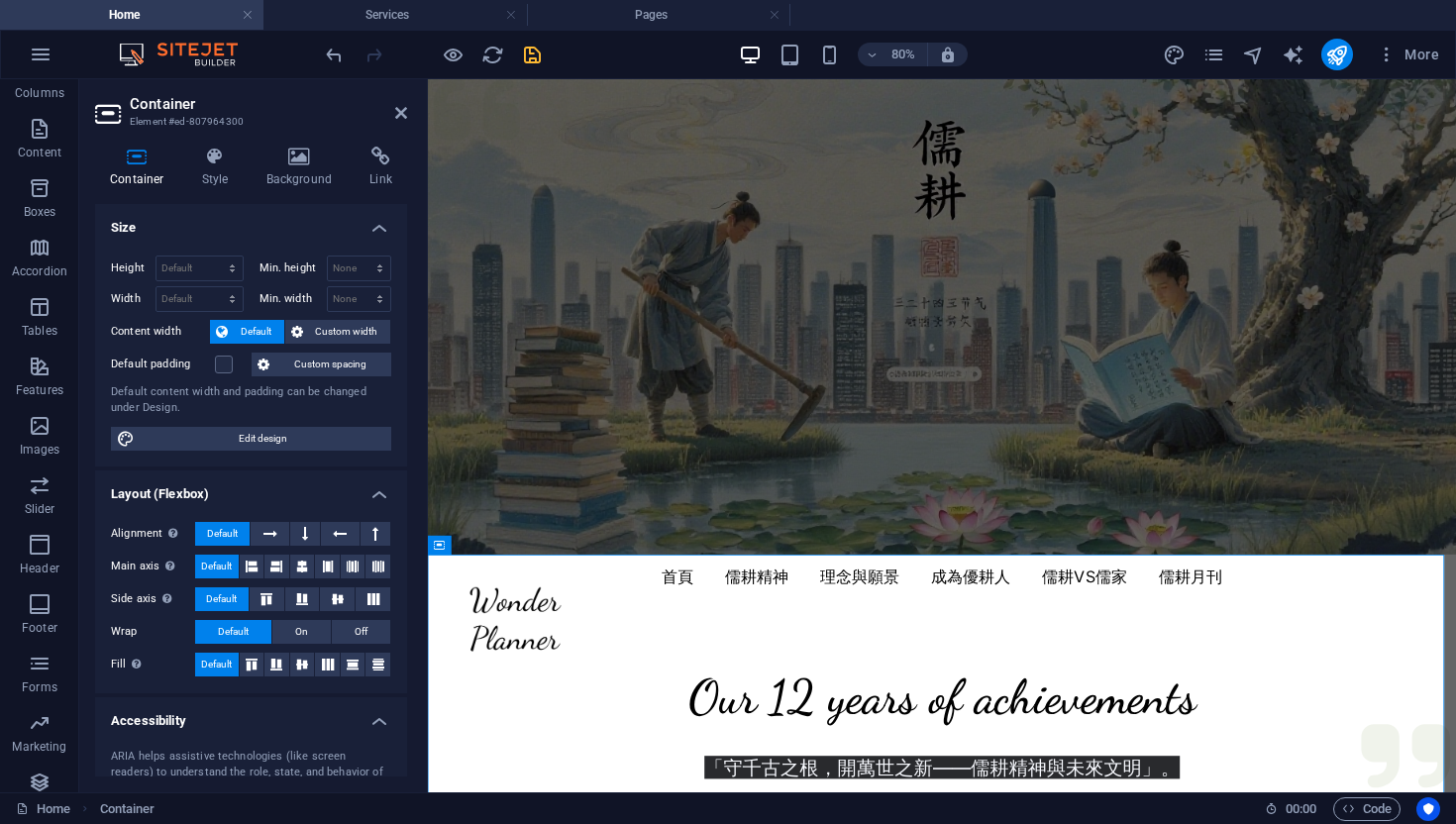 click on "Size" at bounding box center [251, 222] 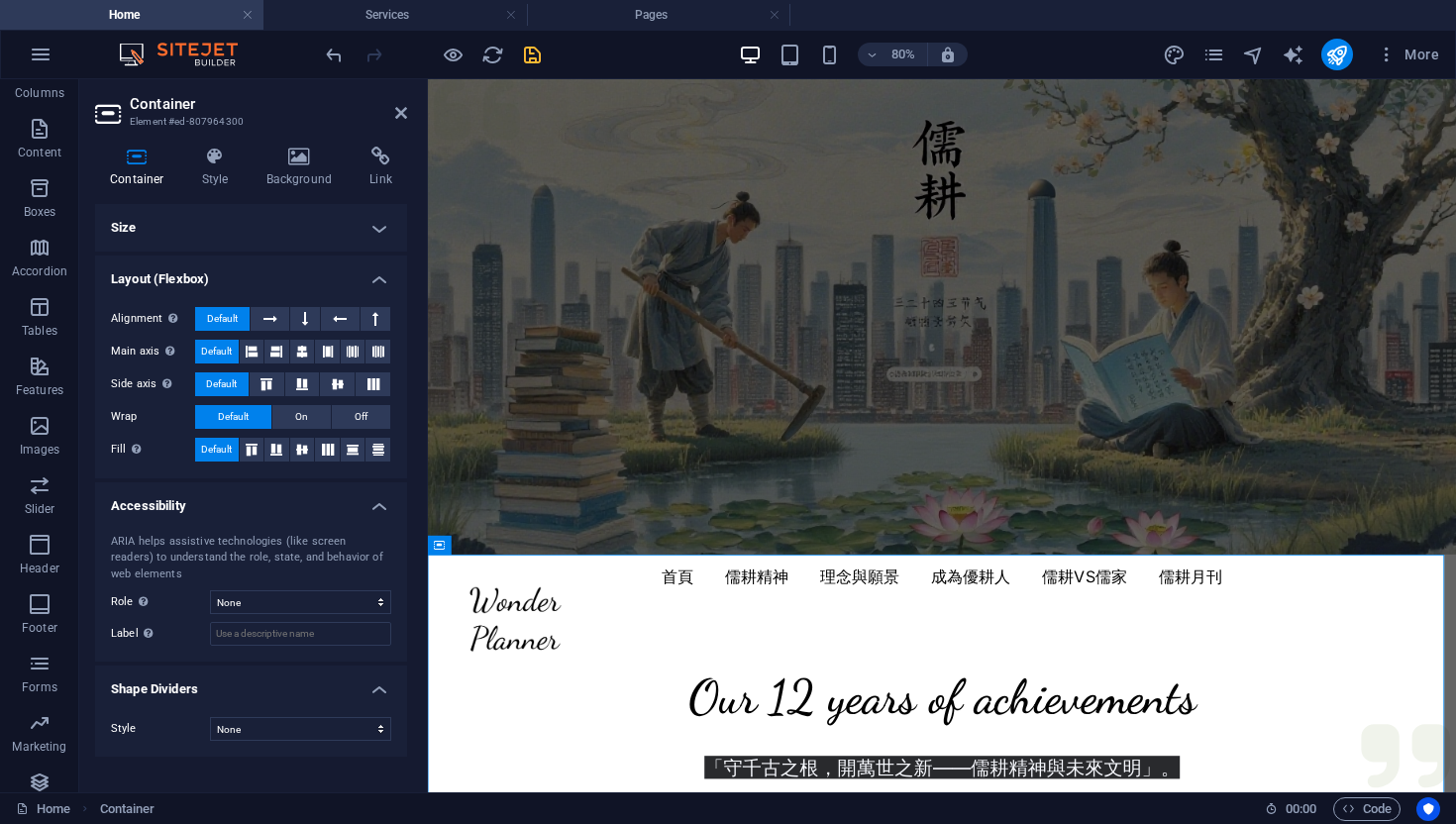 click on "Size" at bounding box center [251, 228] 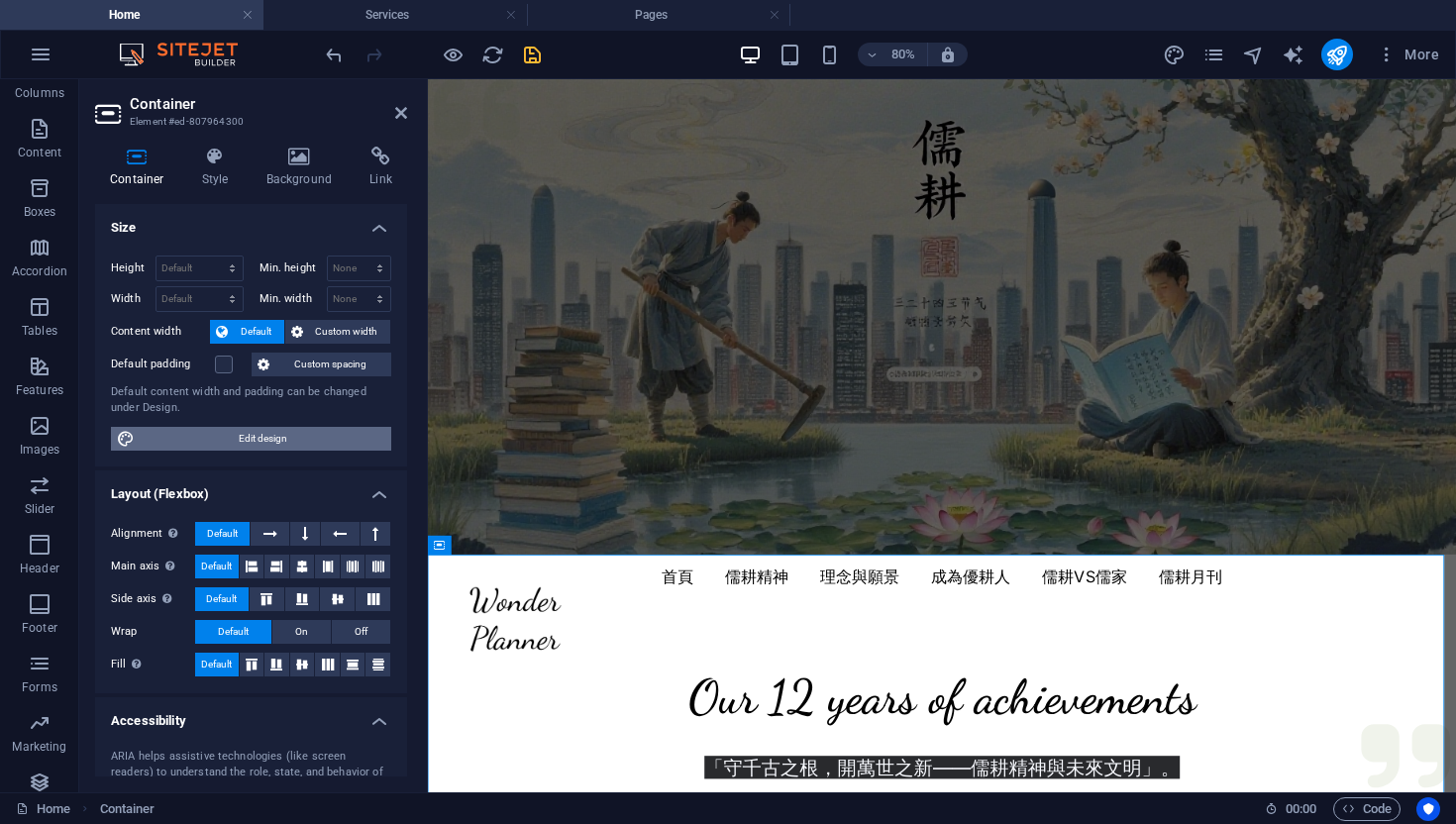 click on "Edit design" at bounding box center [262, 439] 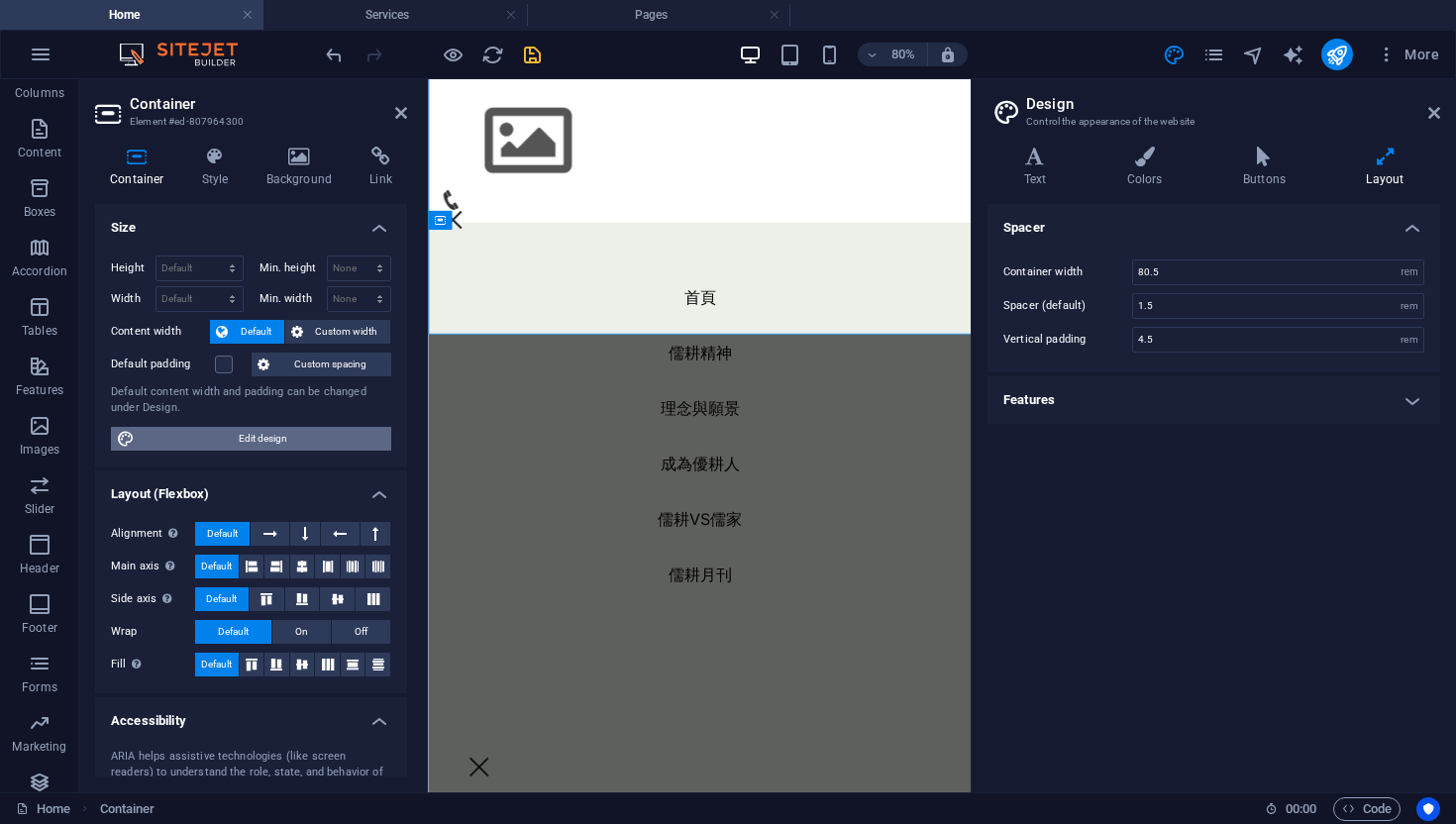 scroll, scrollTop: 719, scrollLeft: 0, axis: vertical 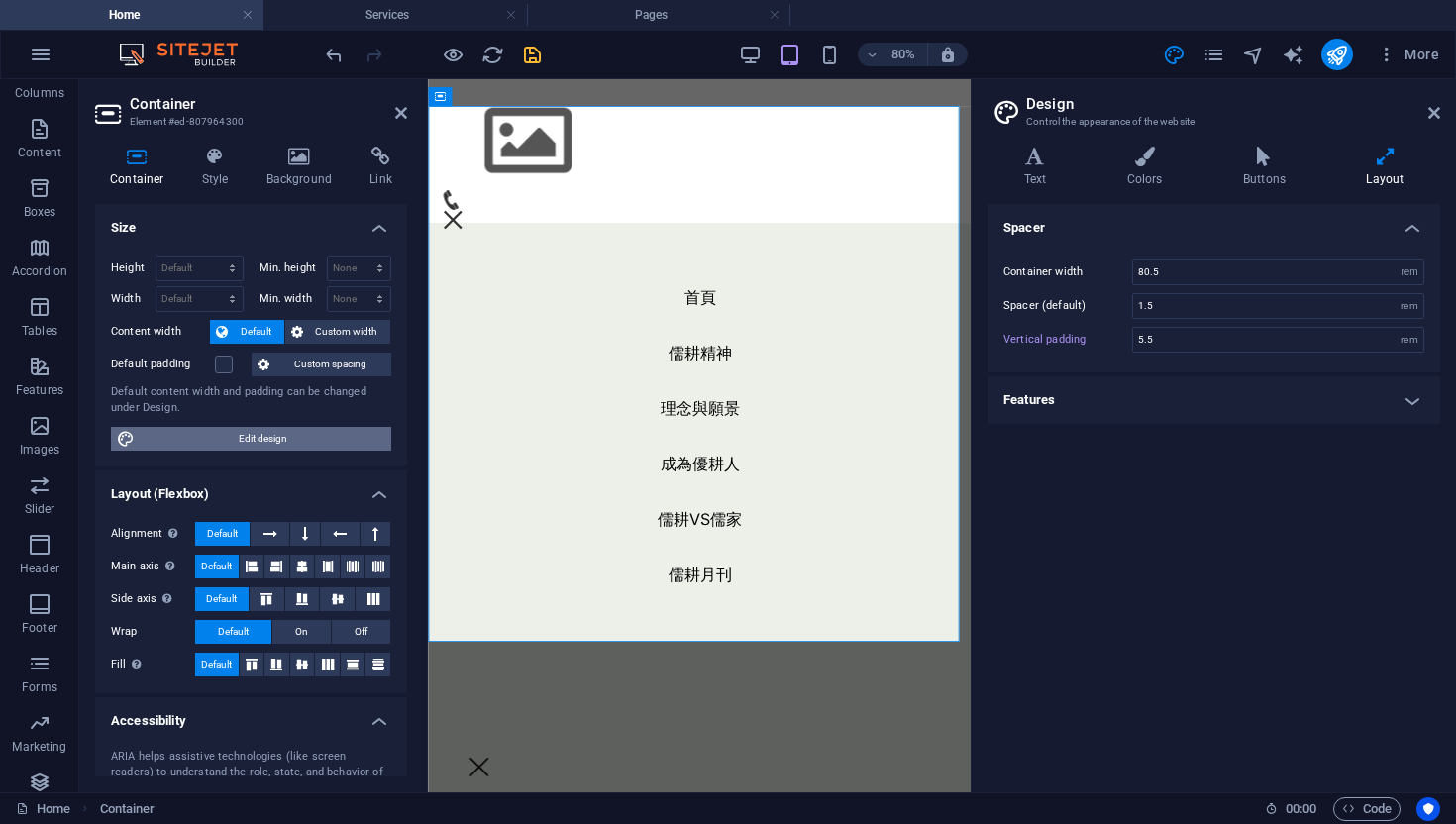 click on "Edit design" at bounding box center (262, 439) 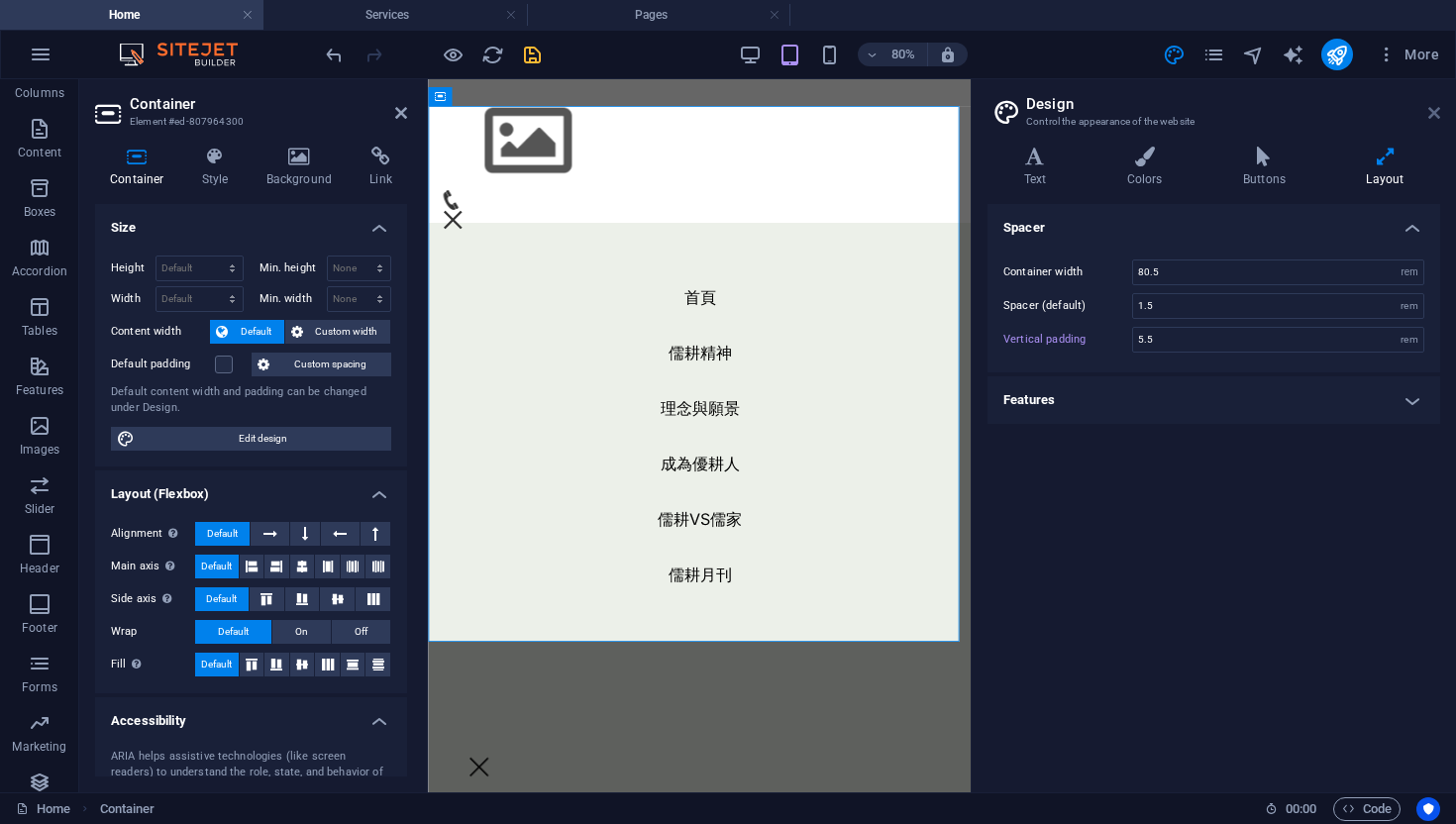 click at bounding box center [1434, 113] 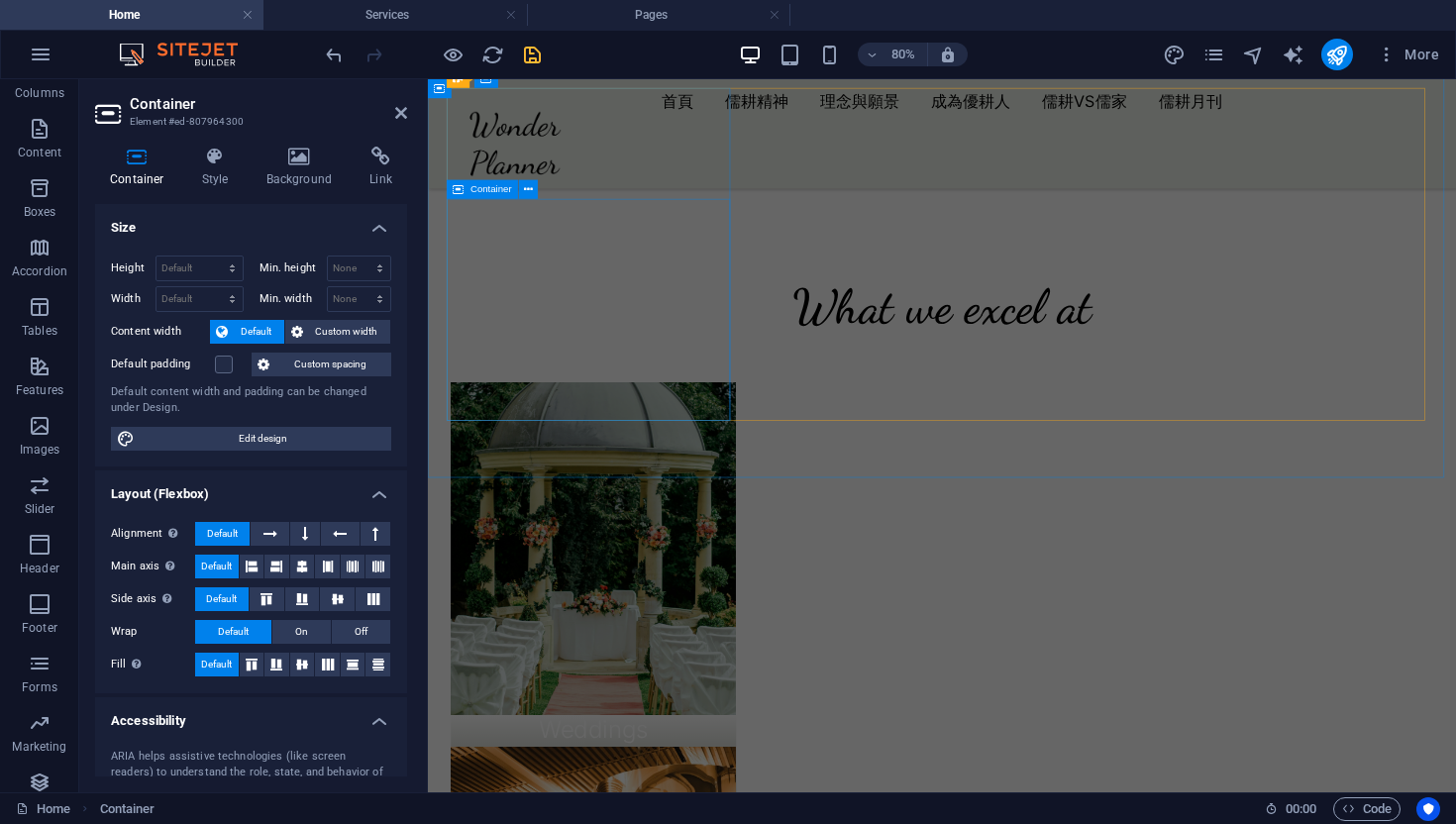 scroll, scrollTop: 0, scrollLeft: 0, axis: both 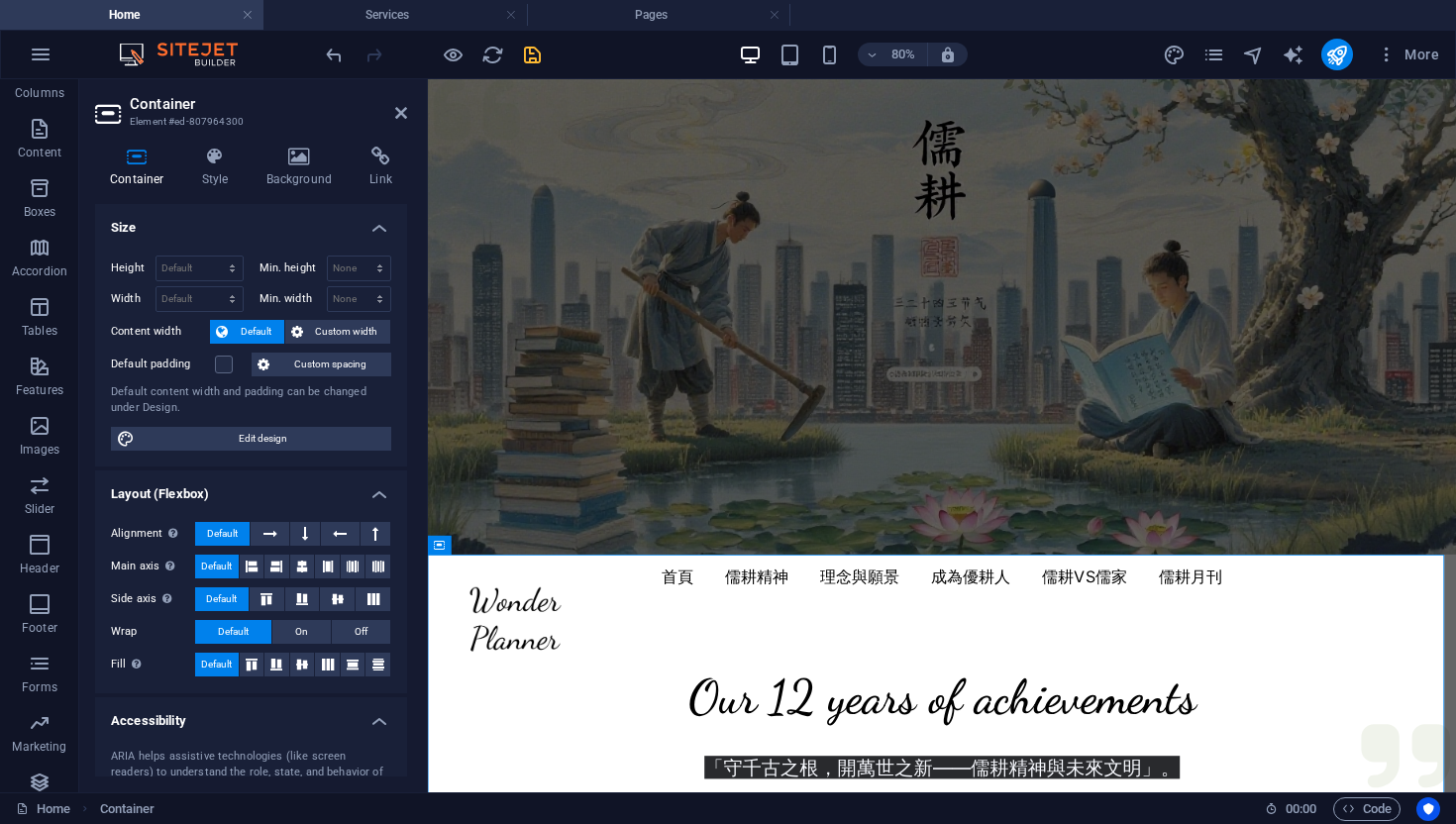 click at bounding box center [1071, 376] 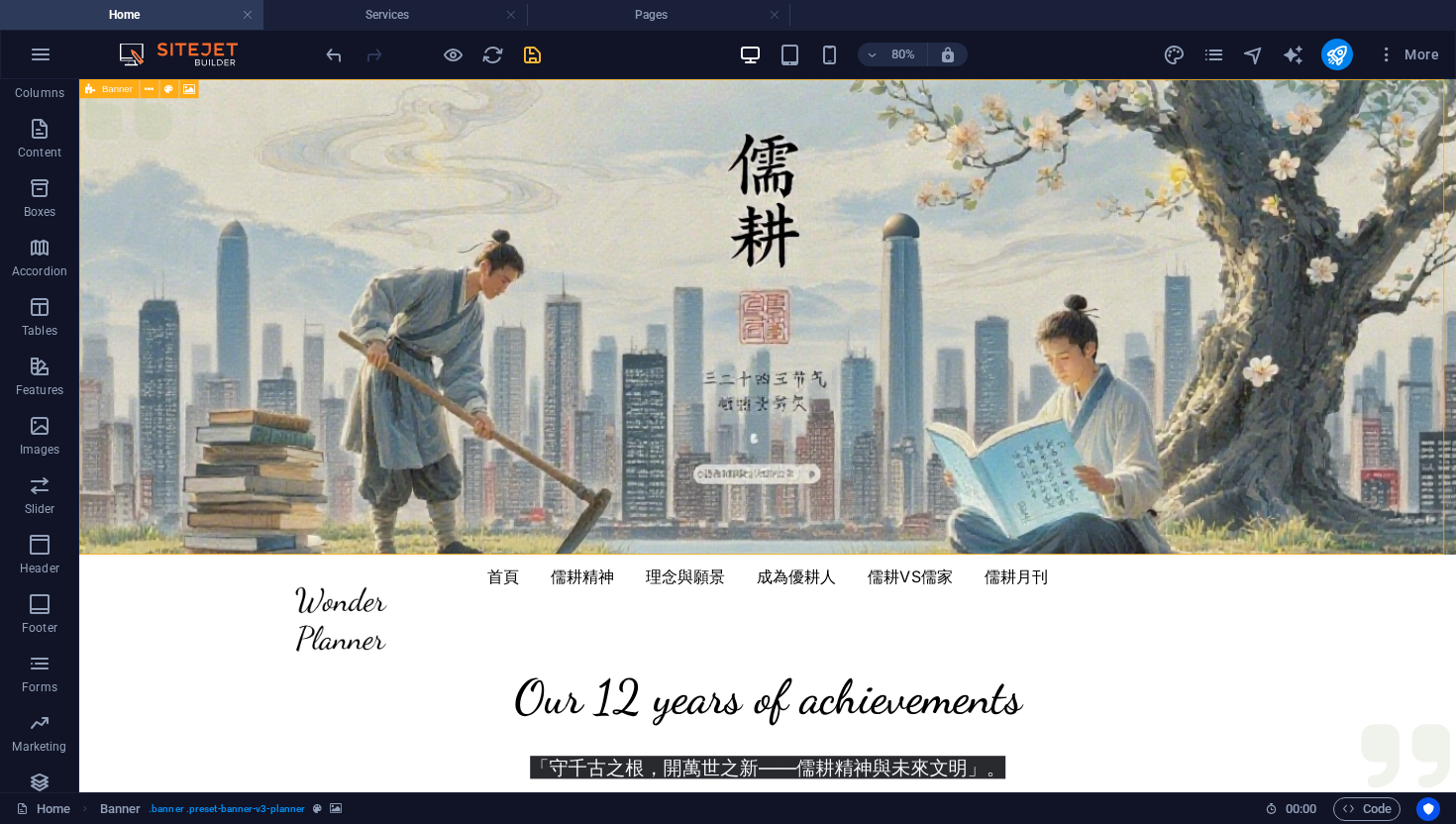 click at bounding box center (90, 88) 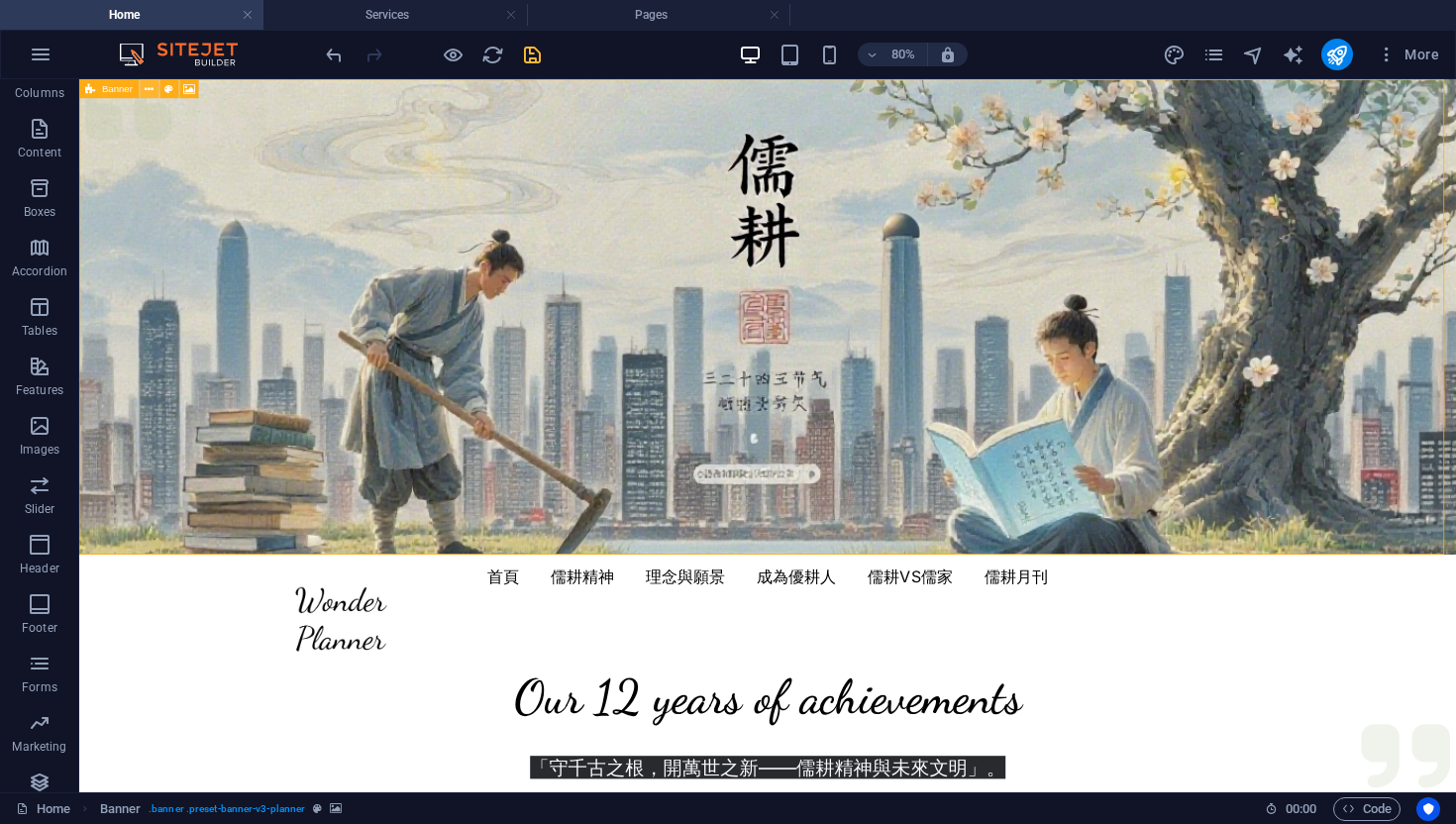 click at bounding box center [150, 88] 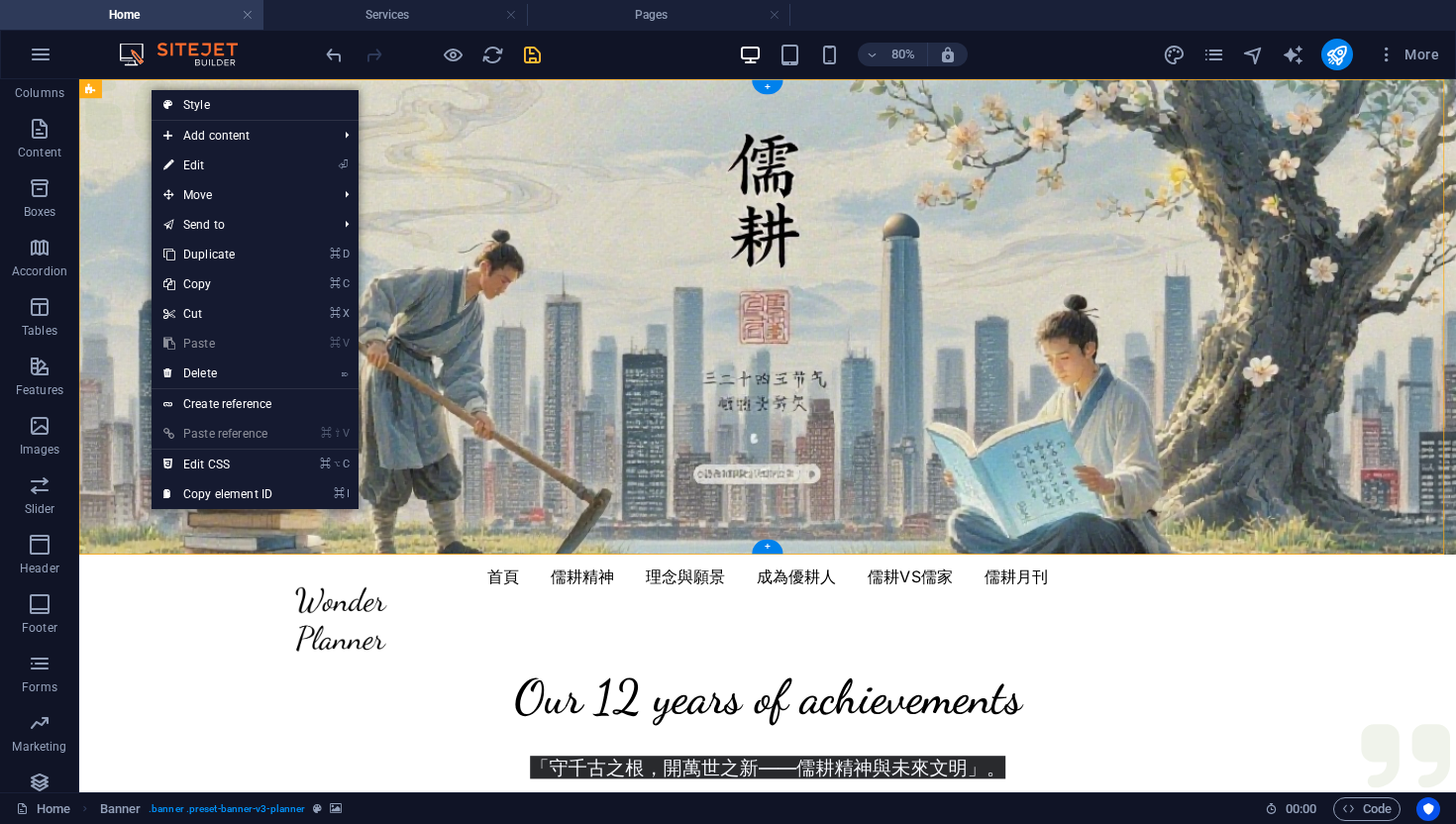 click at bounding box center (940, 376) 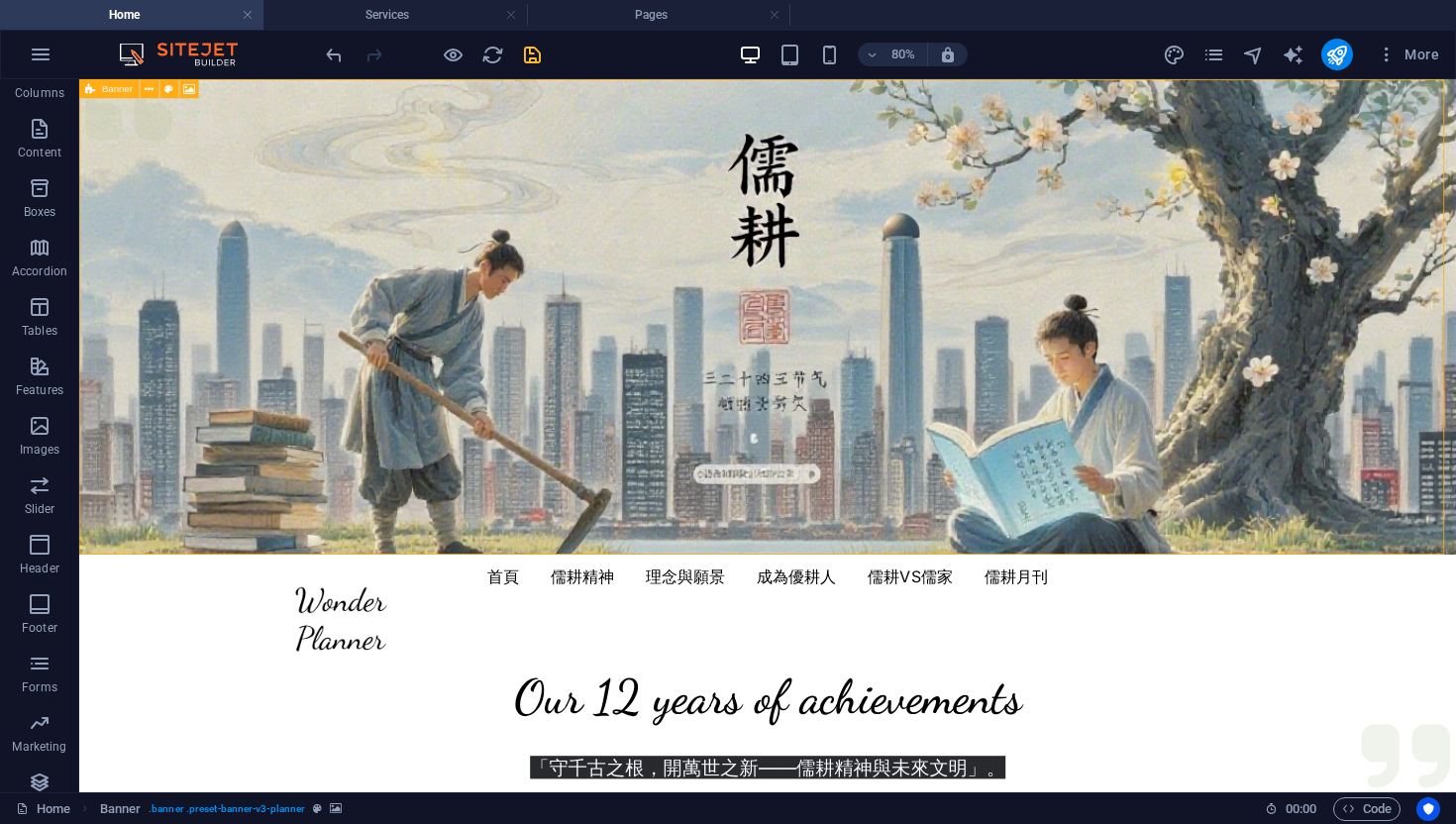 click at bounding box center [90, 88] 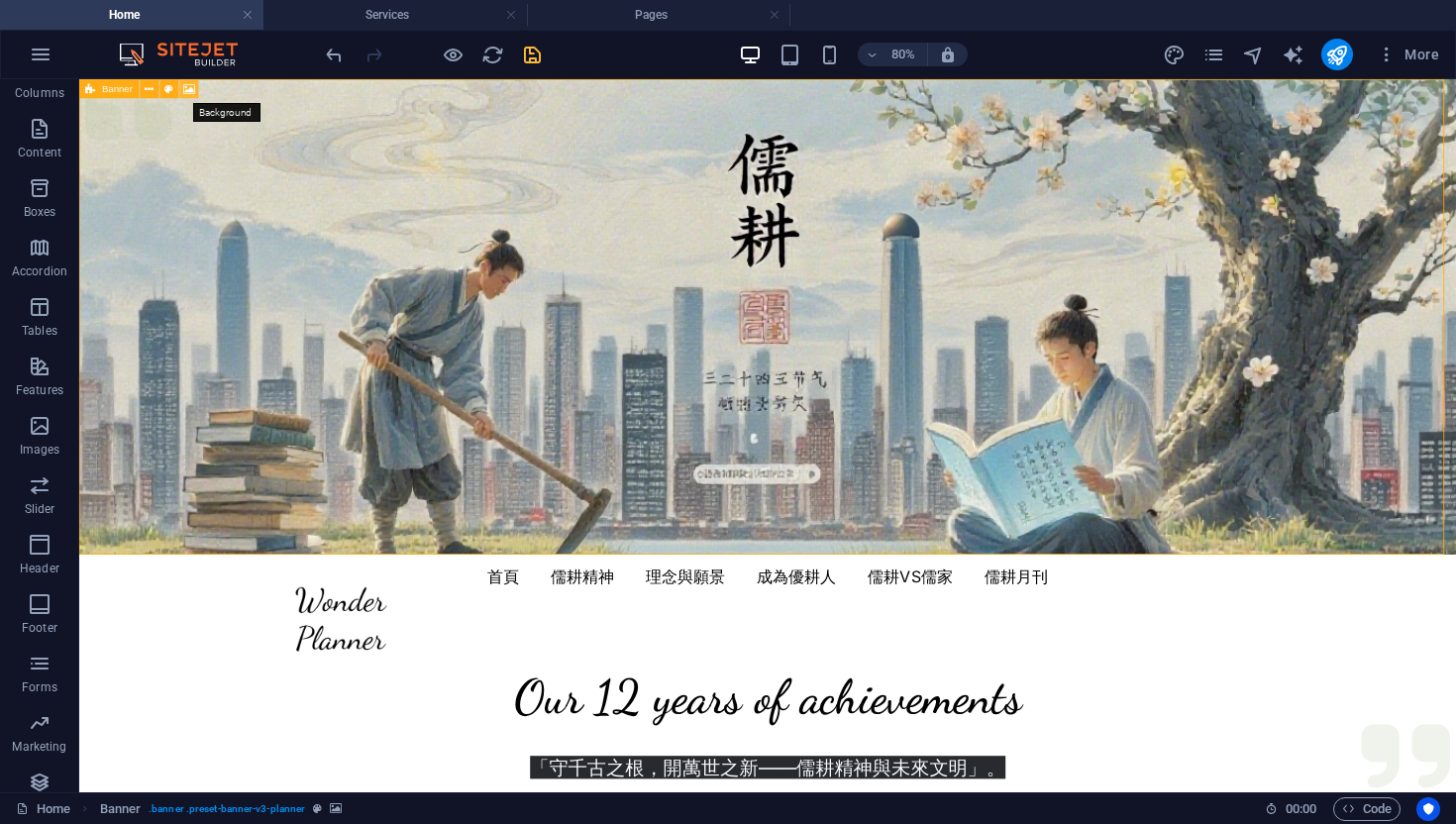 click at bounding box center [189, 88] 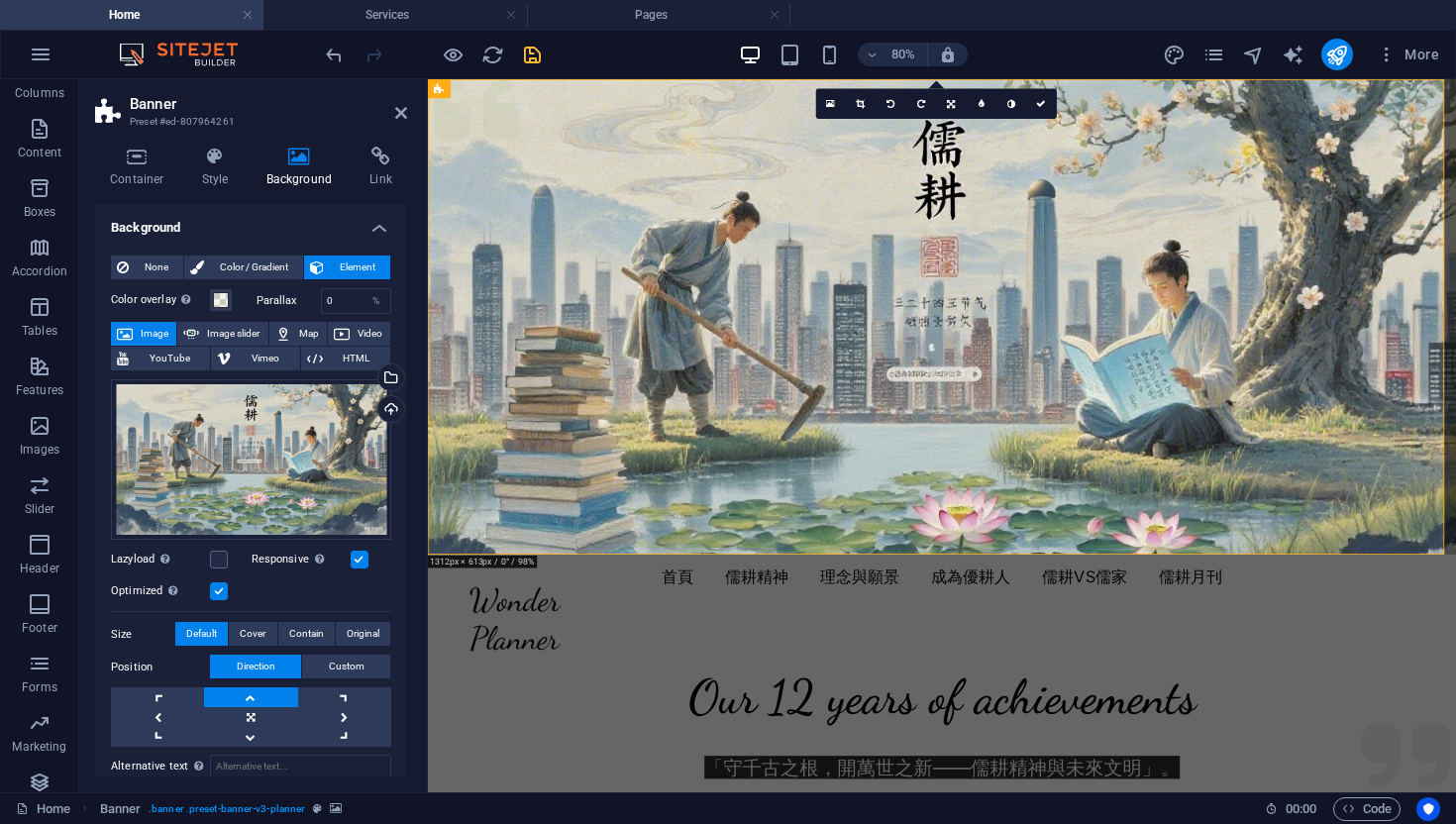 click at bounding box center (360, 560) 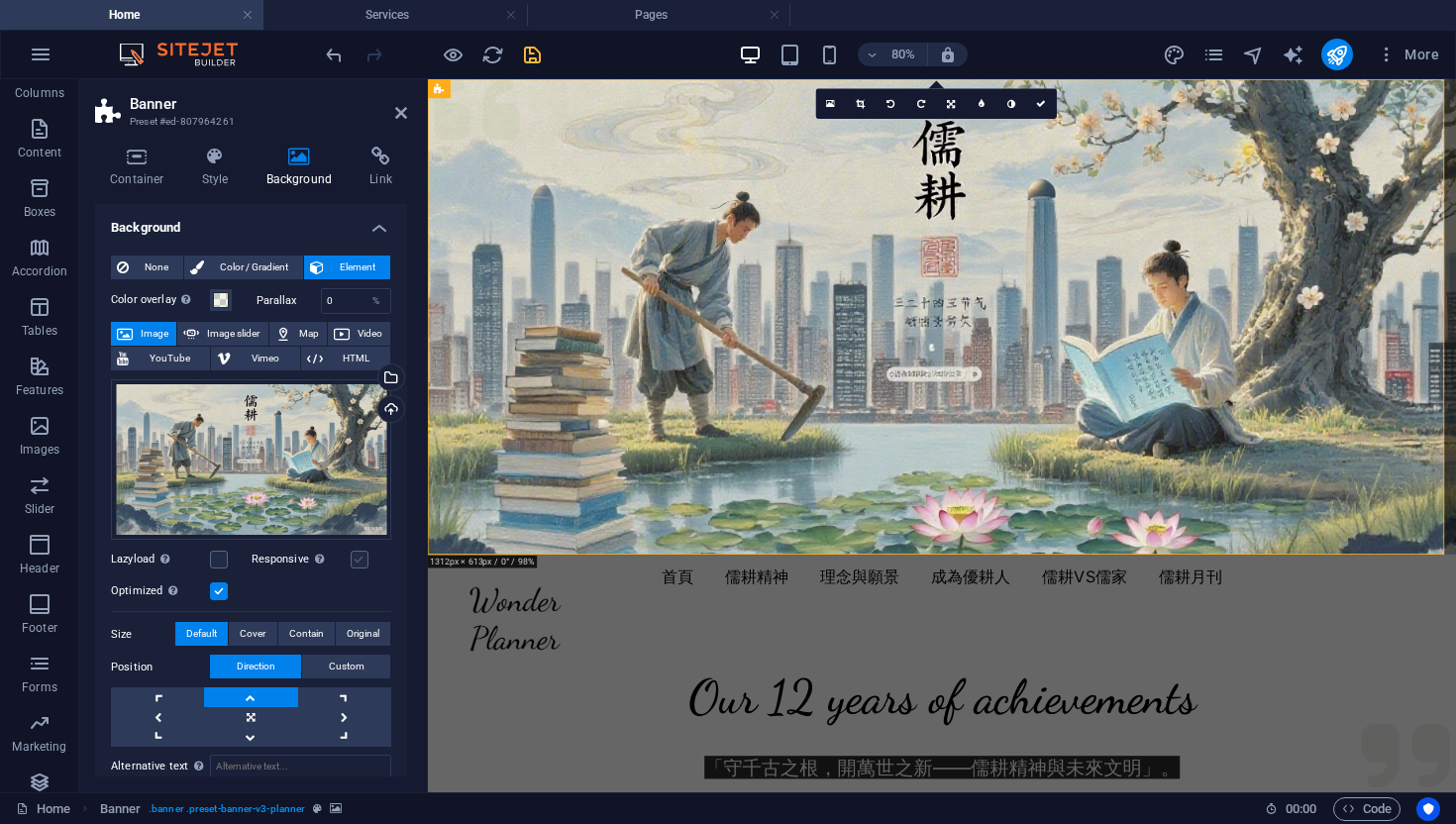 click at bounding box center [360, 560] 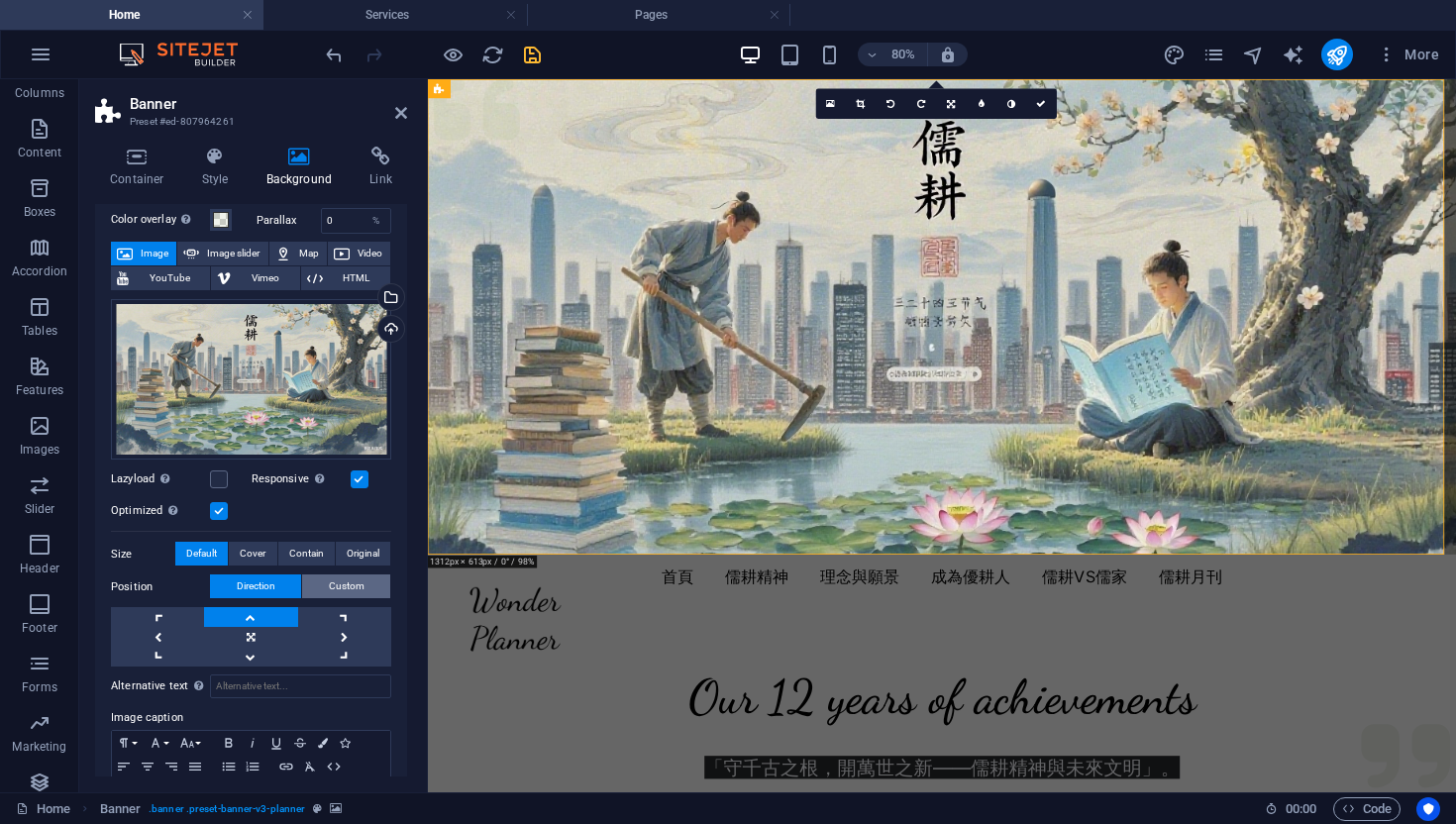 scroll, scrollTop: 158, scrollLeft: 0, axis: vertical 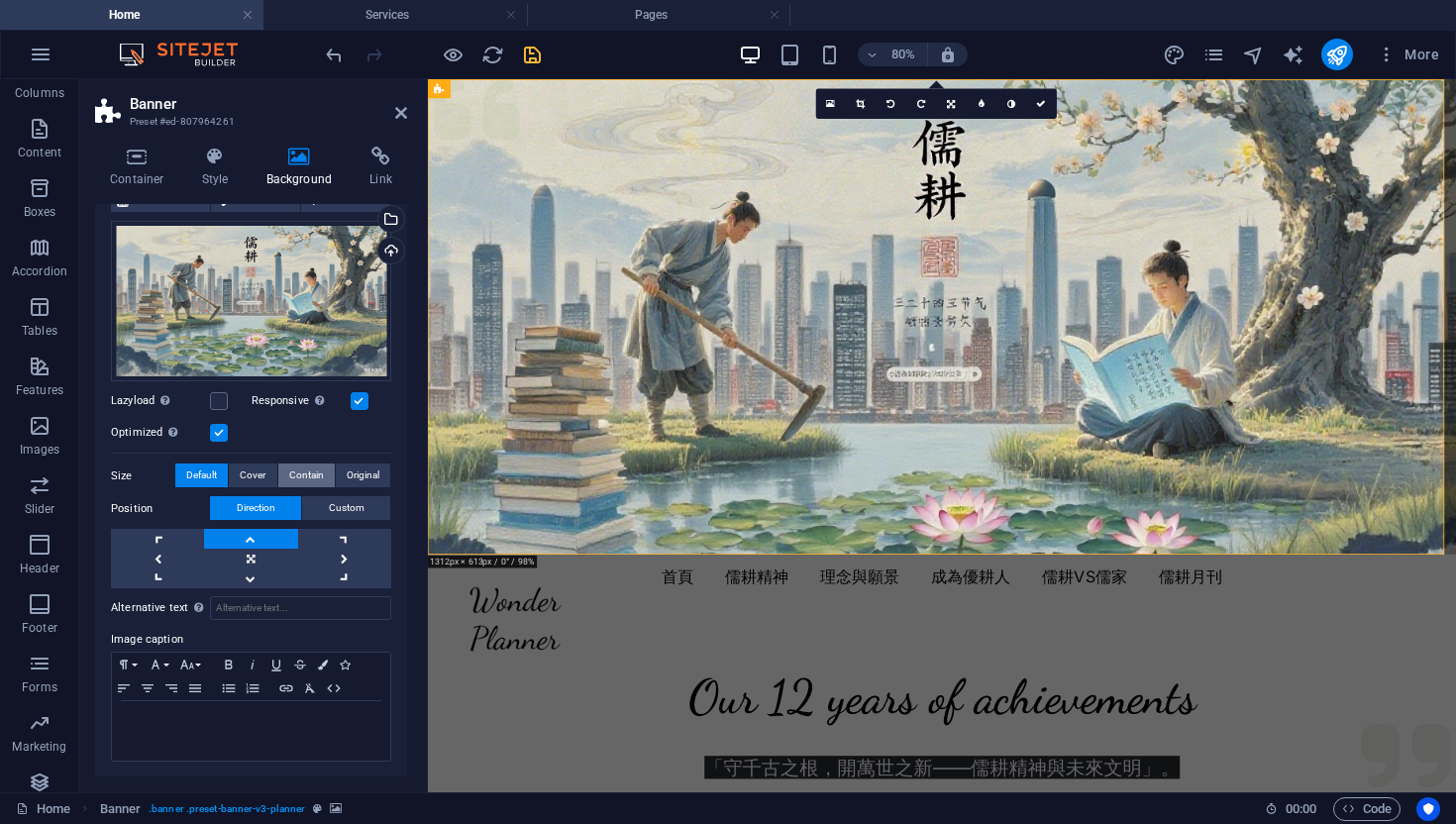 click on "Contain" at bounding box center (306, 475) 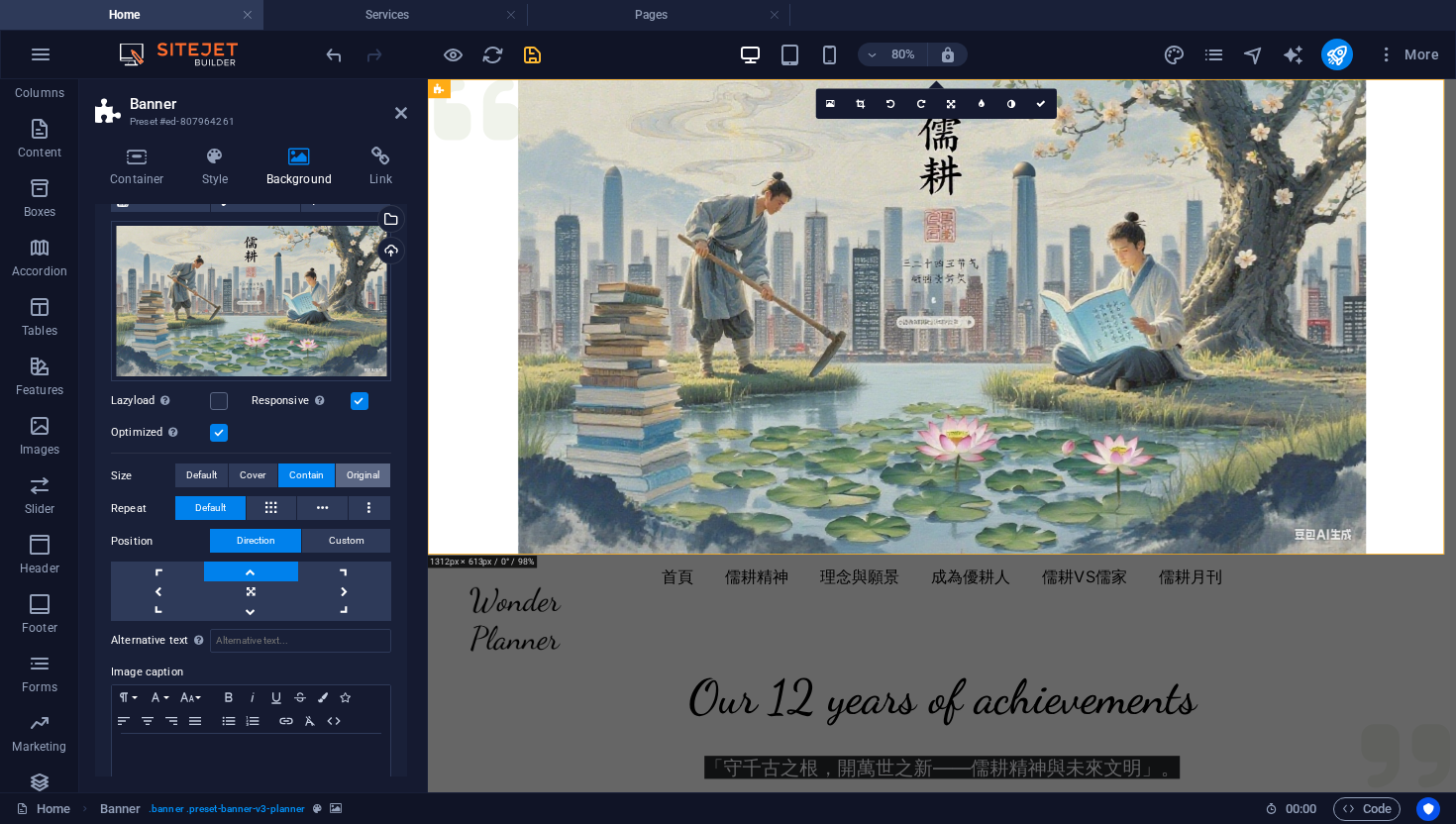 click on "Original" at bounding box center [363, 475] 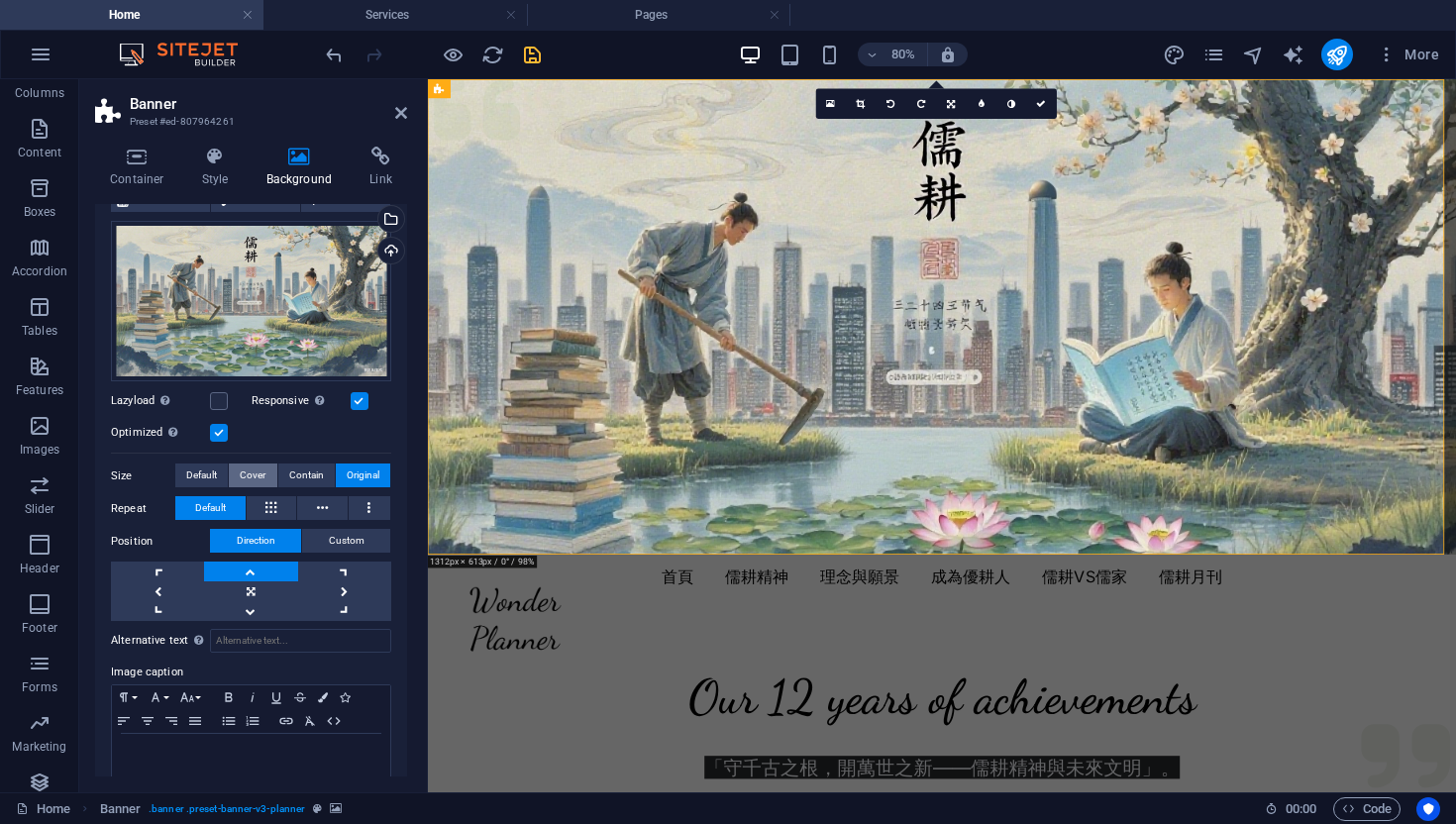 click on "Cover" at bounding box center (253, 475) 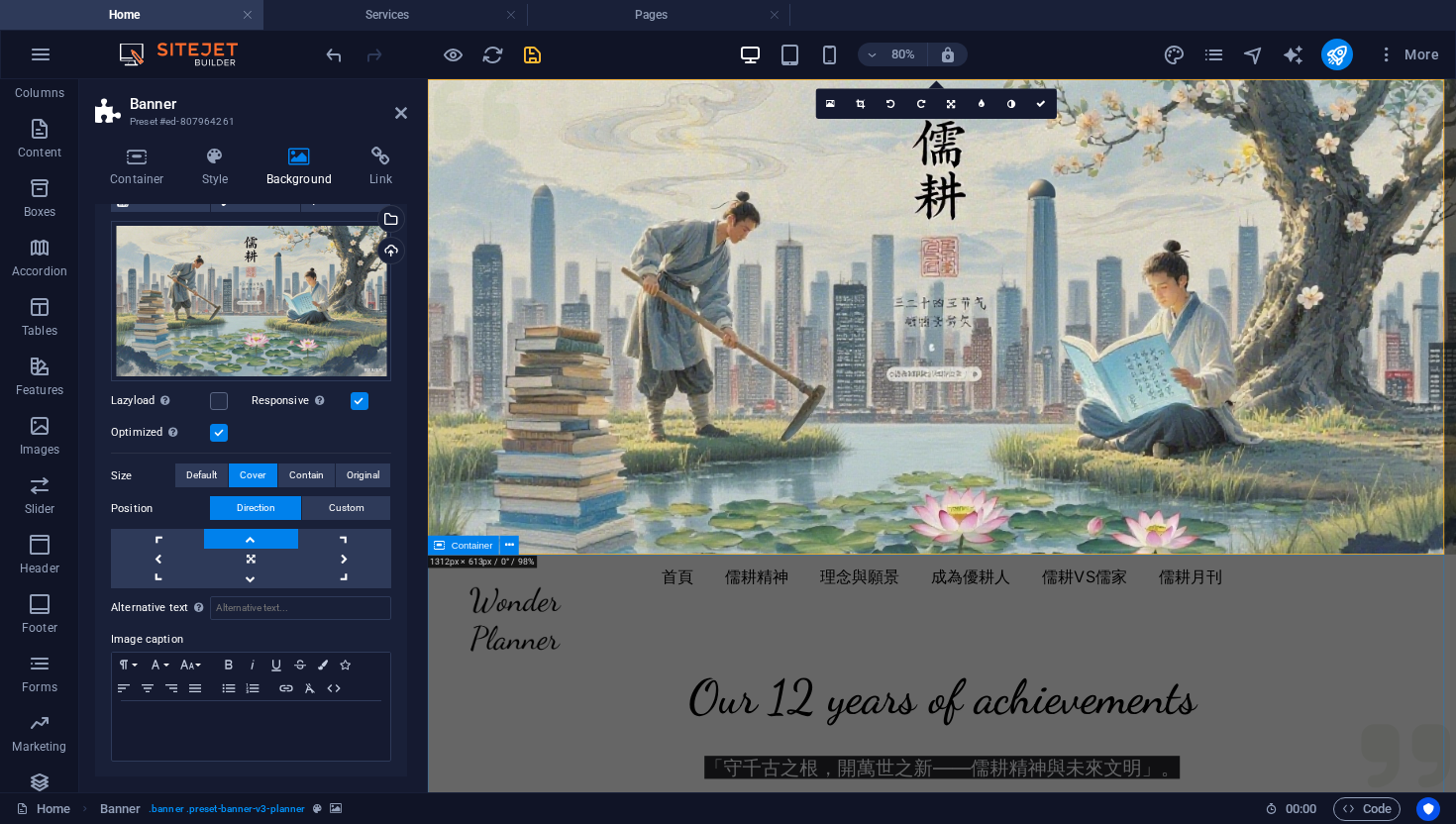 click on "Our 12 years of achievements 740 + Events 260 + Clients 130 k+ Guests 18 Prizes" at bounding box center (1071, 1080) 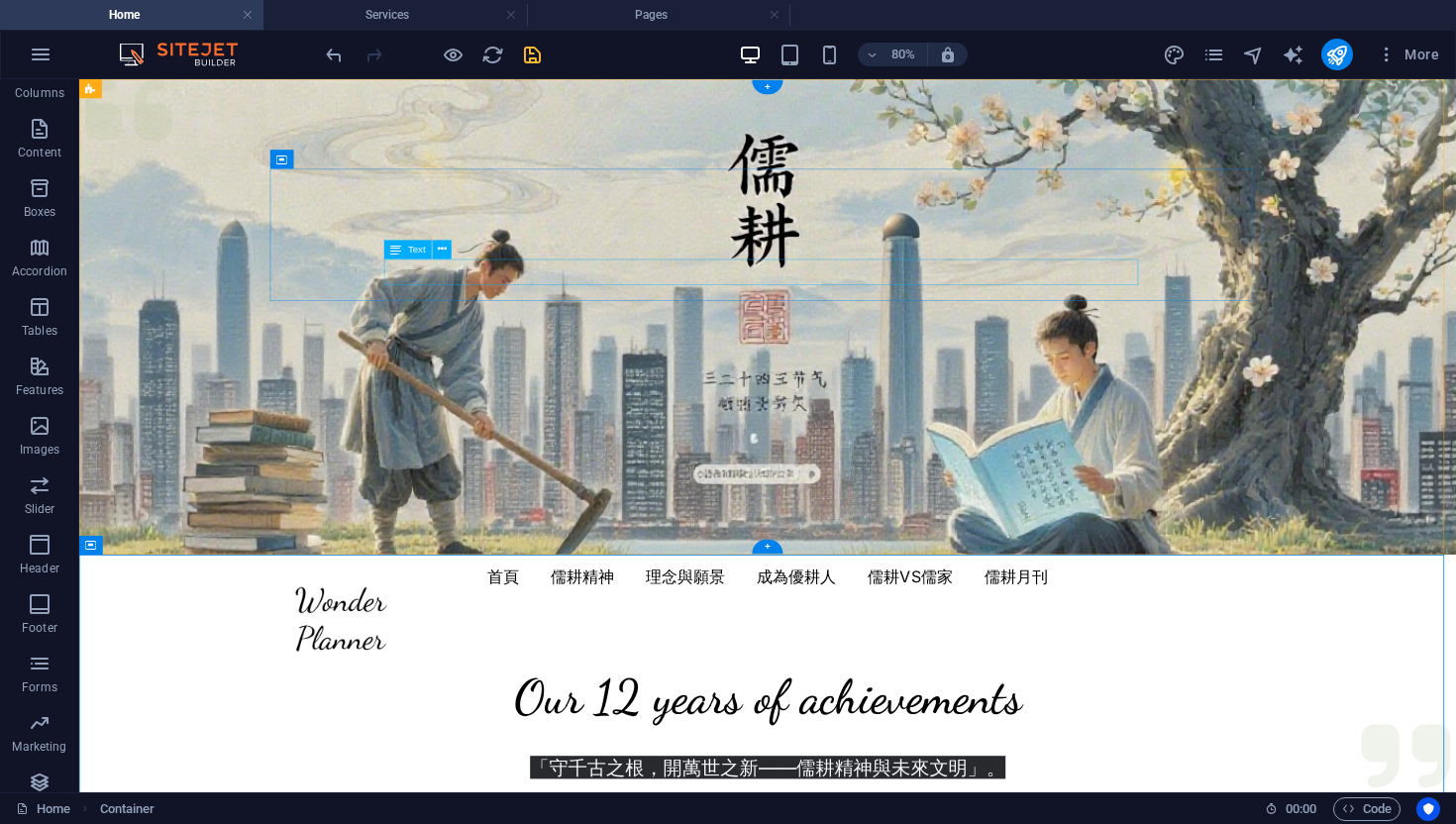 click on "「守千古之根，開萬世之新——儒耕精神與未來文明」。" at bounding box center [940, 940] 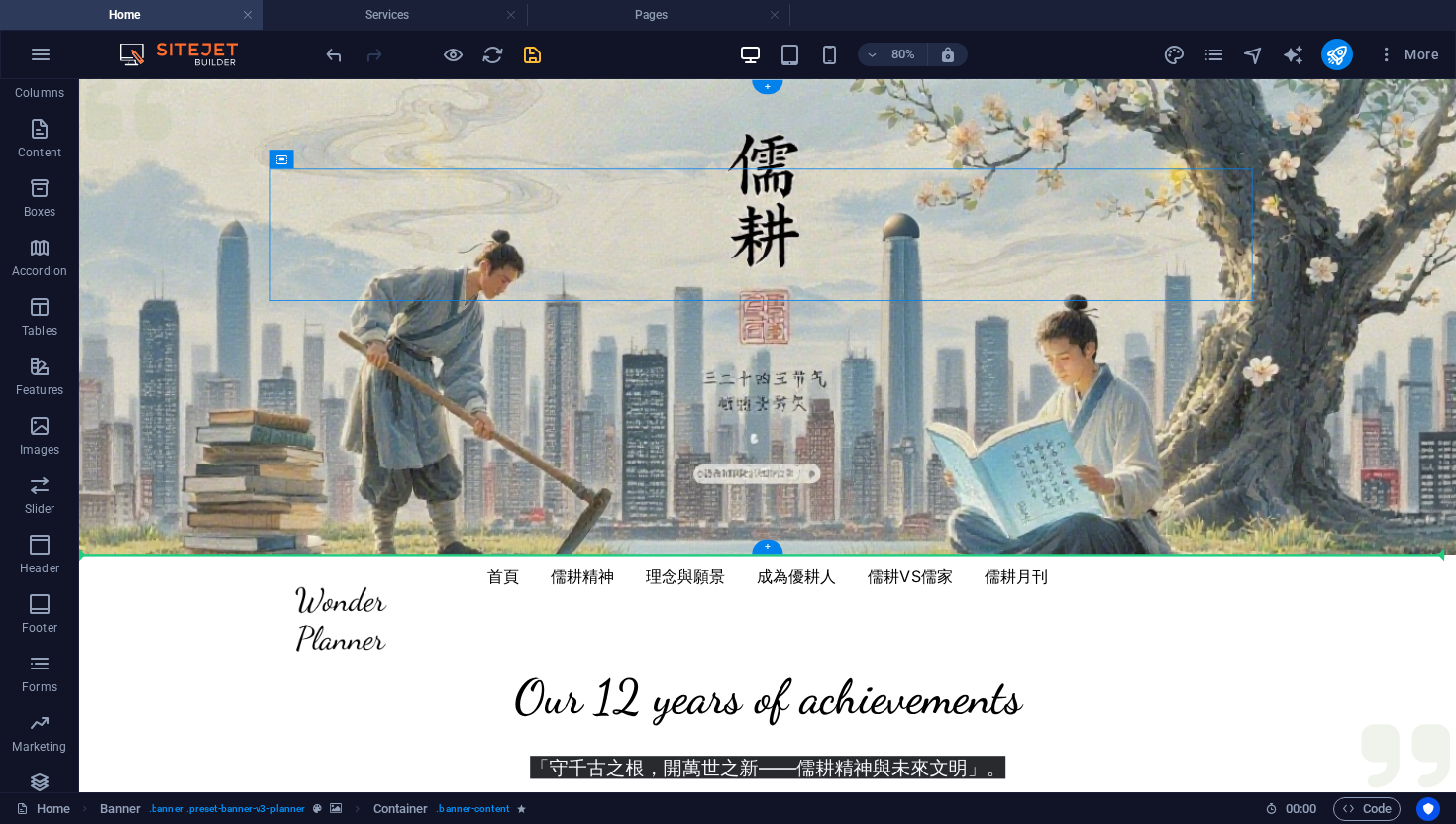 drag, startPoint x: 364, startPoint y: 240, endPoint x: 314, endPoint y: 383, distance: 151.48927 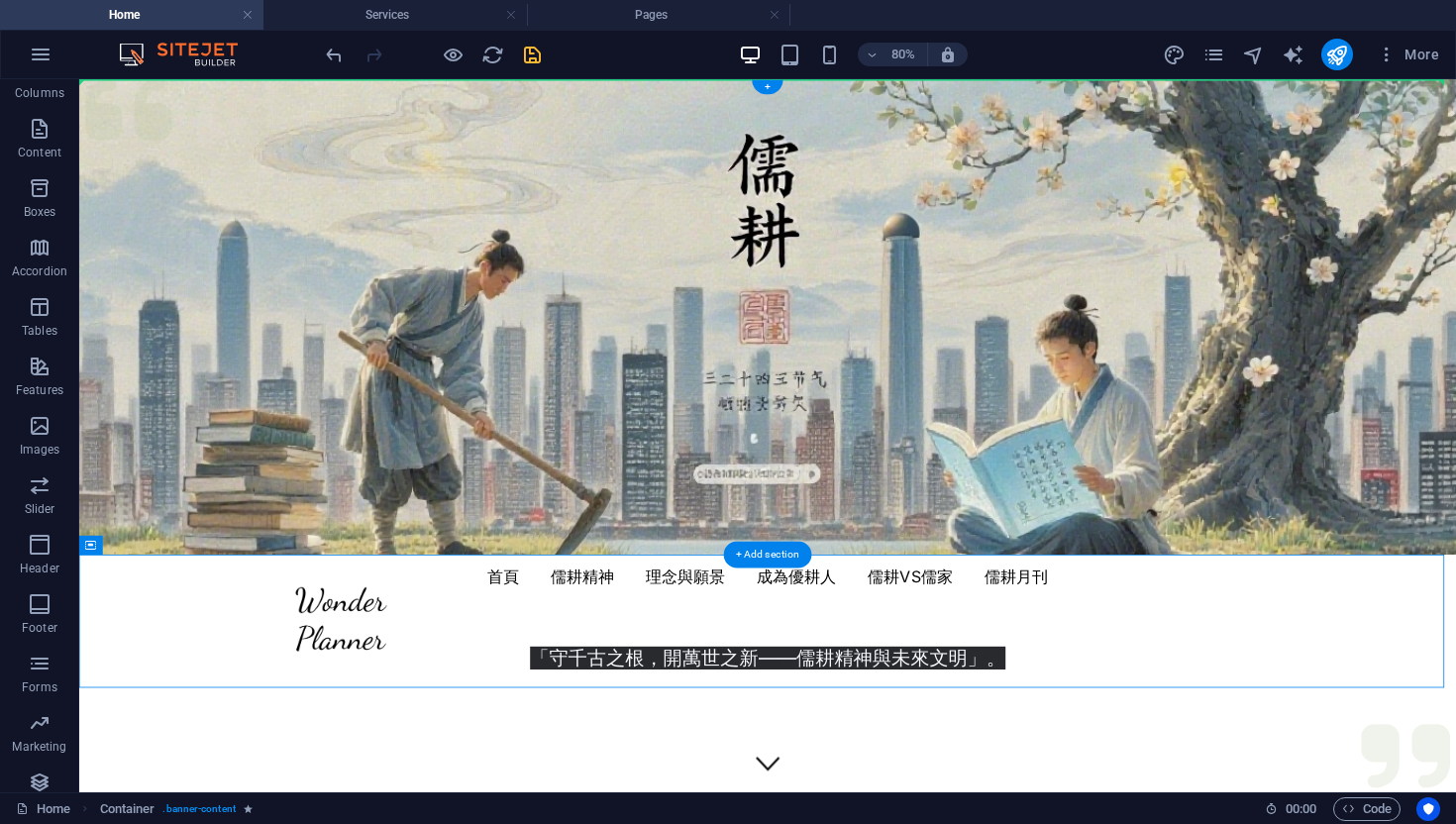 drag, startPoint x: 165, startPoint y: 621, endPoint x: 114, endPoint y: 365, distance: 261.03065 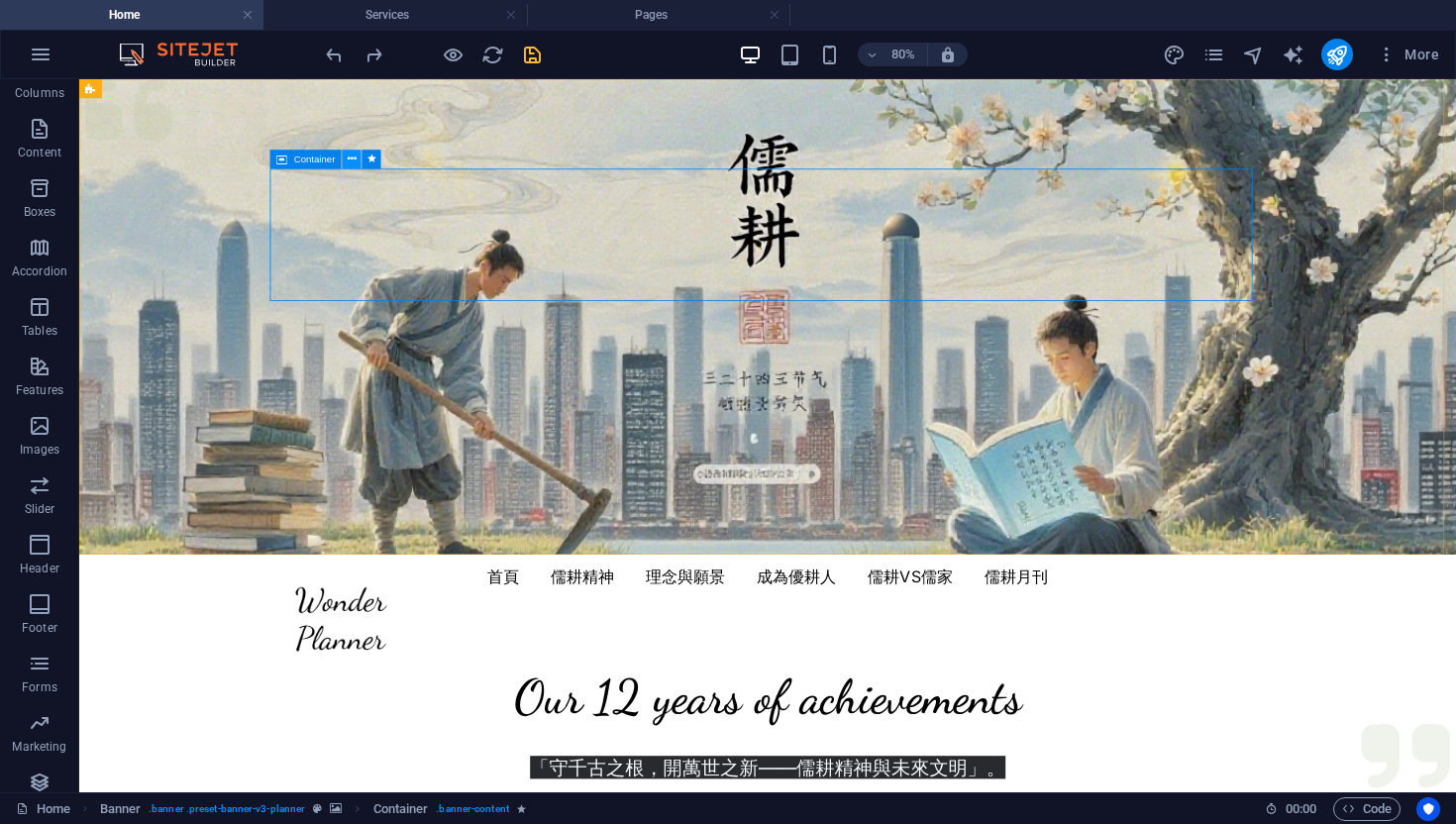 click at bounding box center (352, 158) 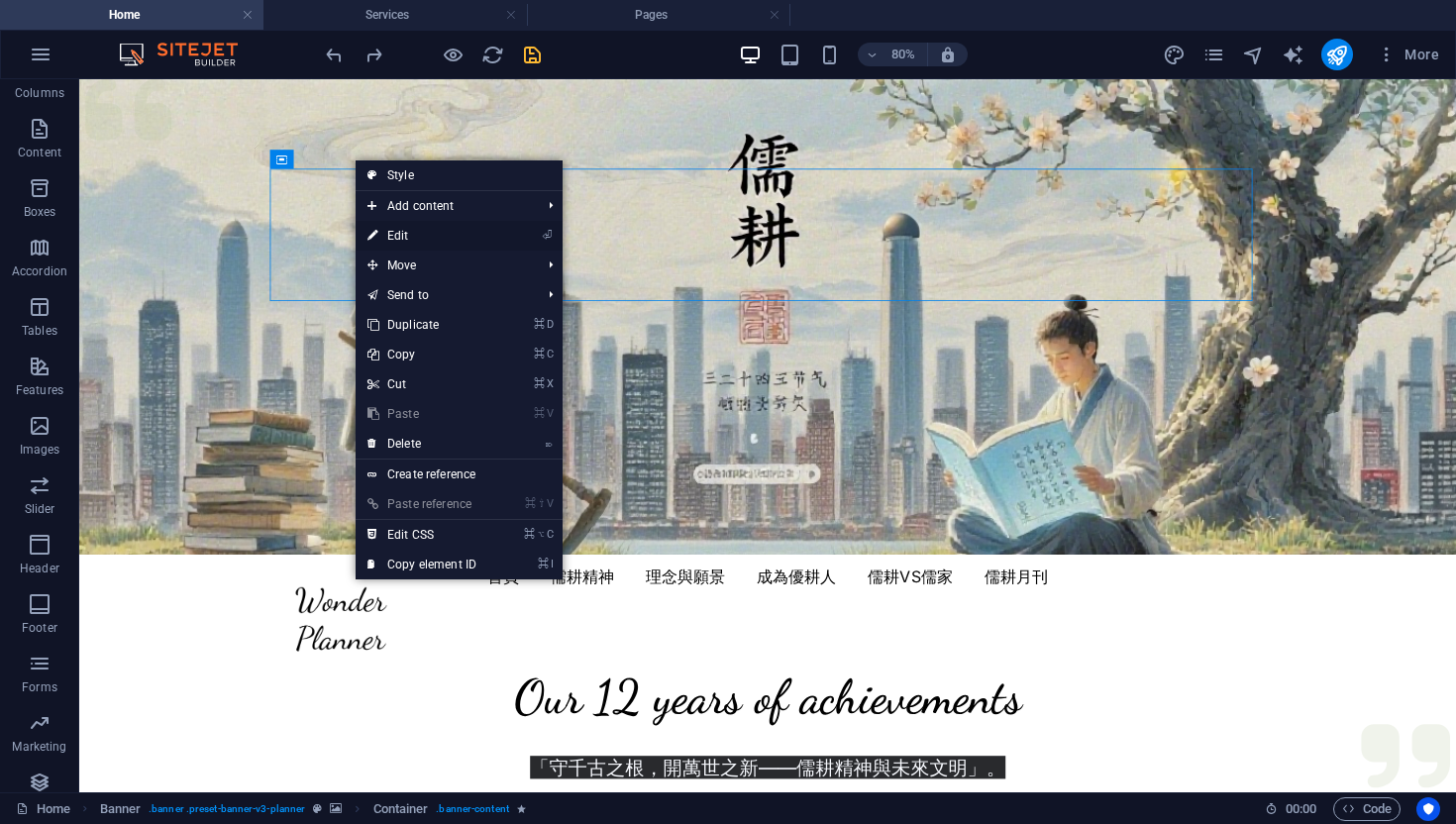 click on "⏎  Edit" at bounding box center (422, 236) 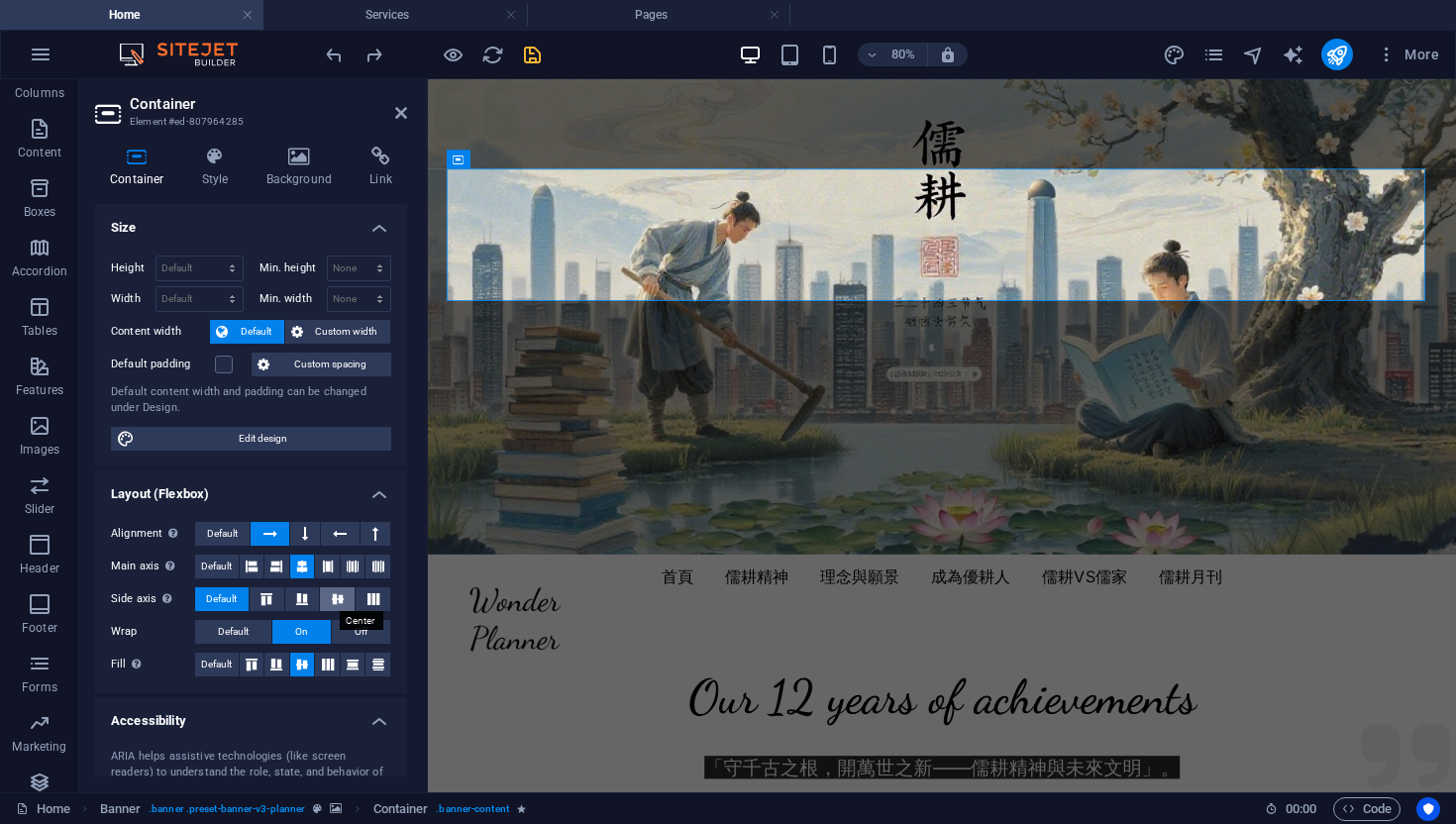 click at bounding box center (337, 599) 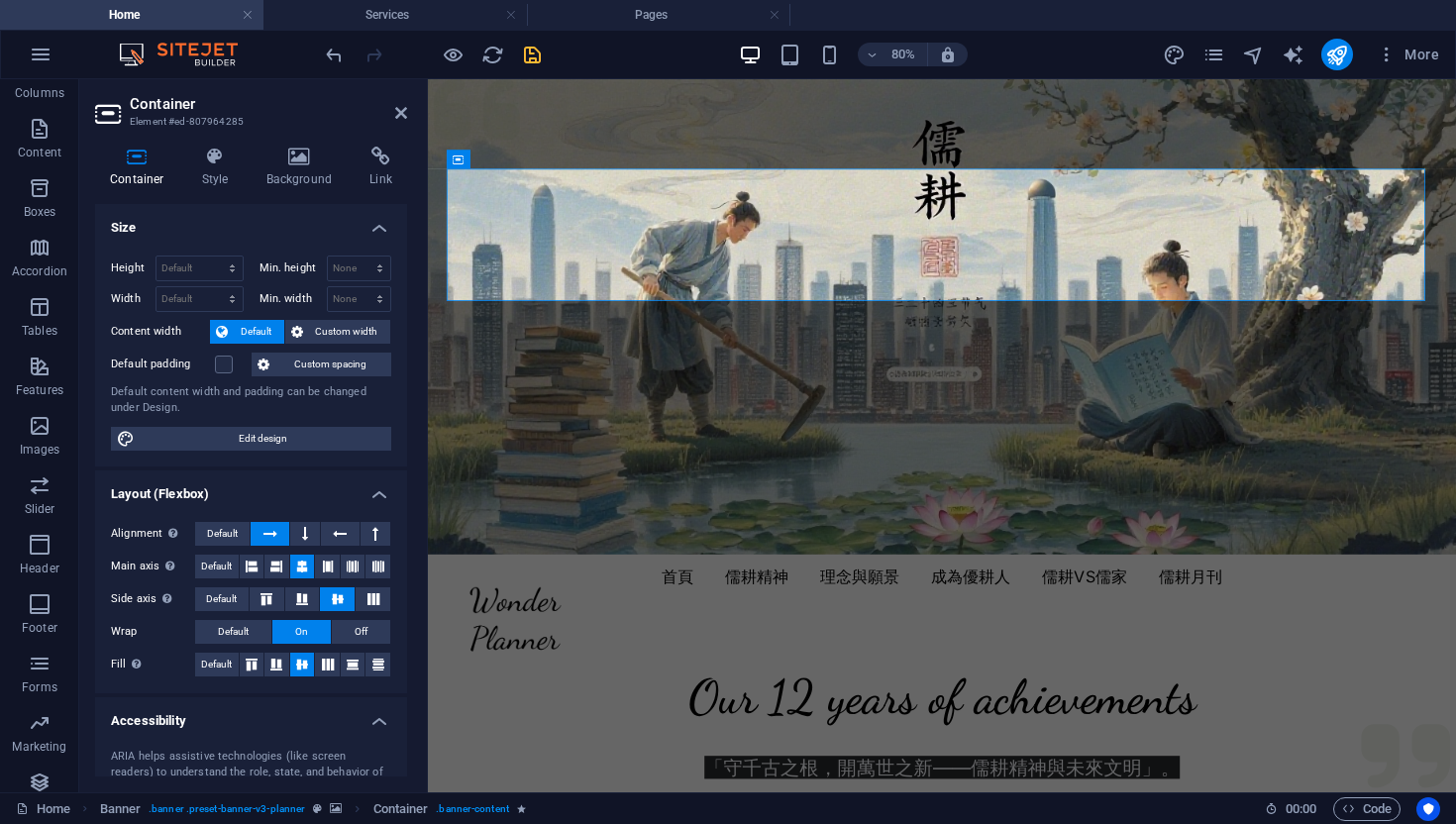 click at bounding box center [337, 599] 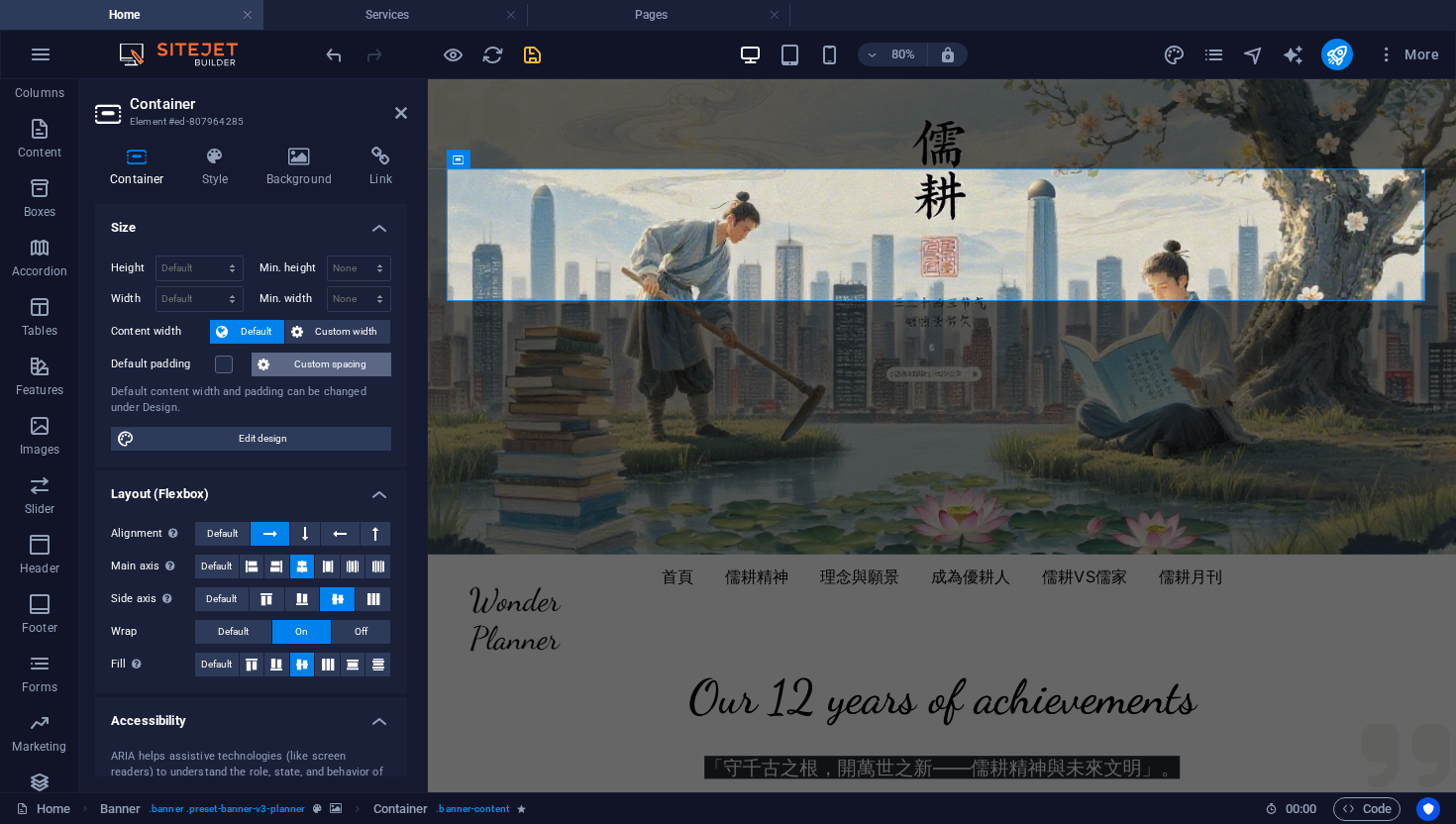 click on "Custom spacing" at bounding box center [330, 364] 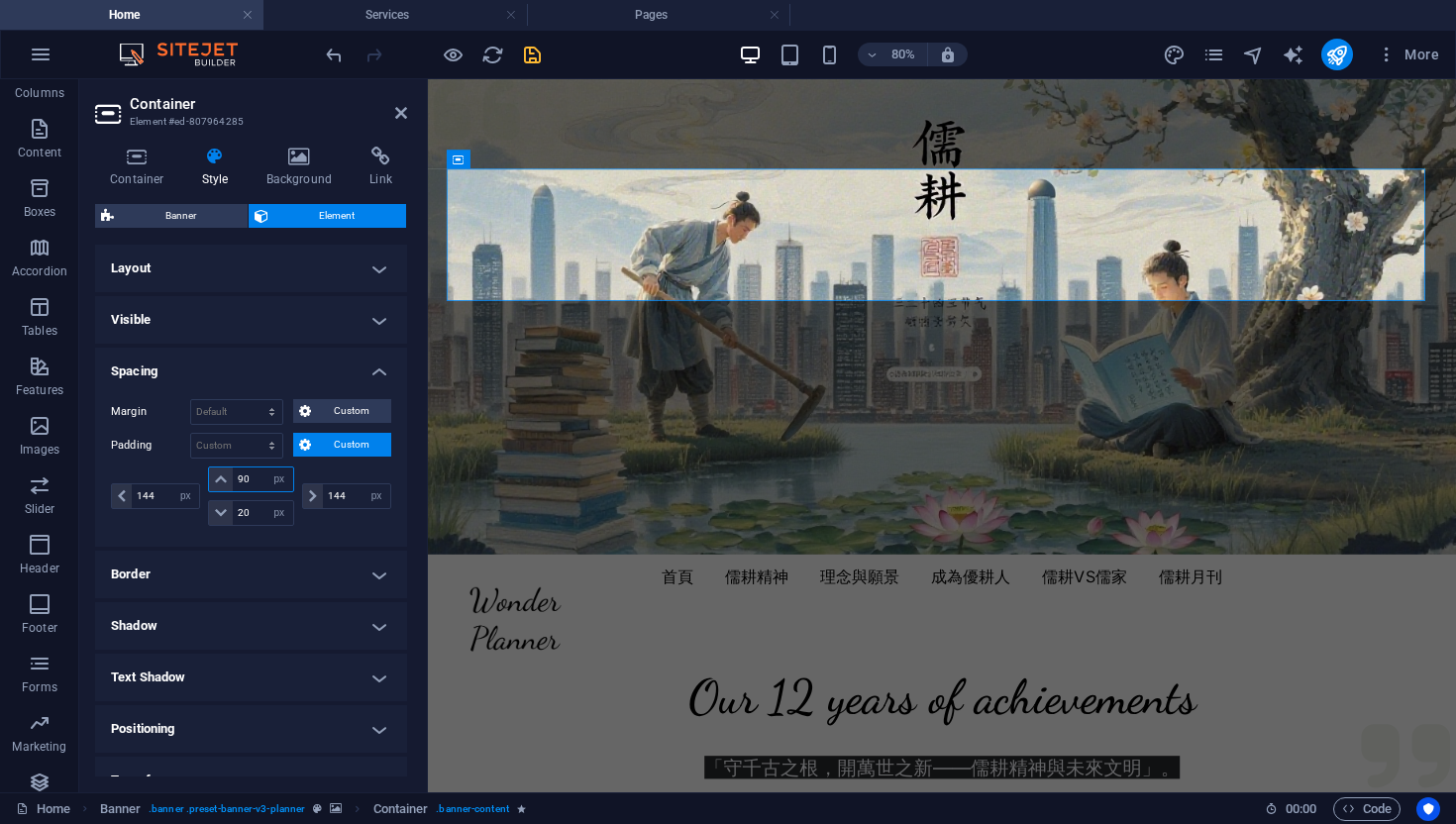 click on "90" at bounding box center [262, 479] 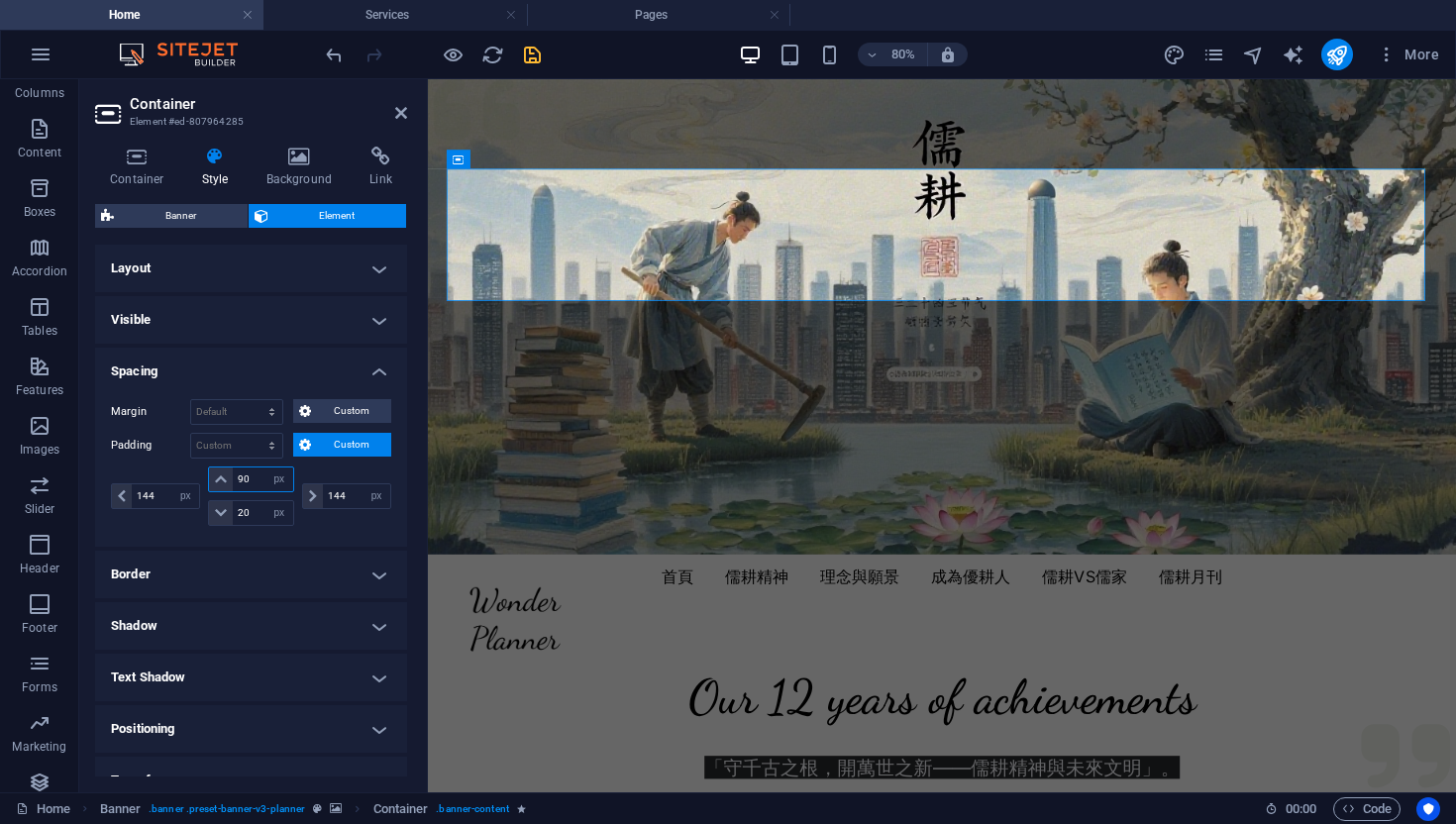 drag, startPoint x: 252, startPoint y: 478, endPoint x: 214, endPoint y: 478, distance: 38 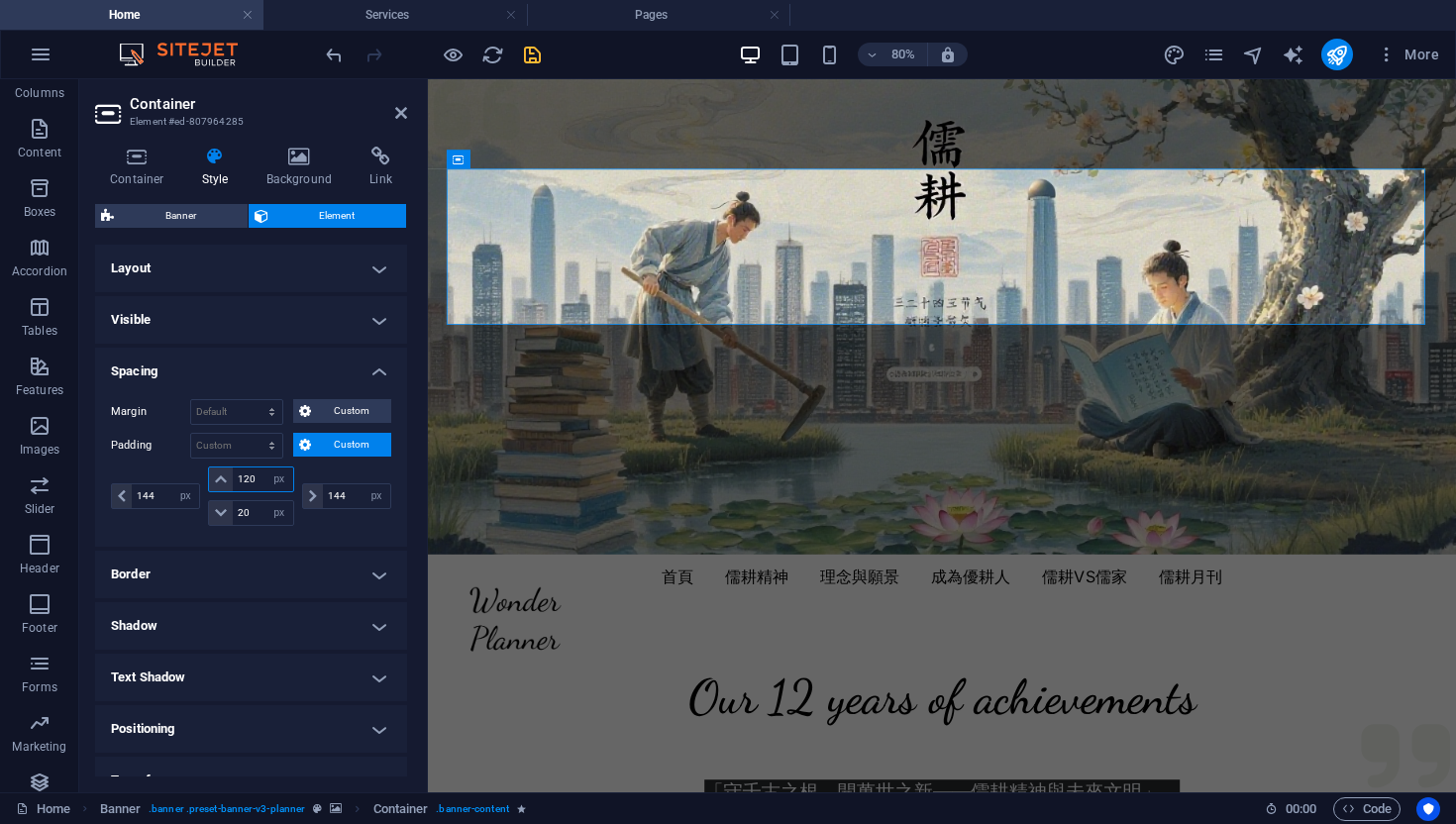 drag, startPoint x: 258, startPoint y: 475, endPoint x: 227, endPoint y: 476, distance: 31.016125 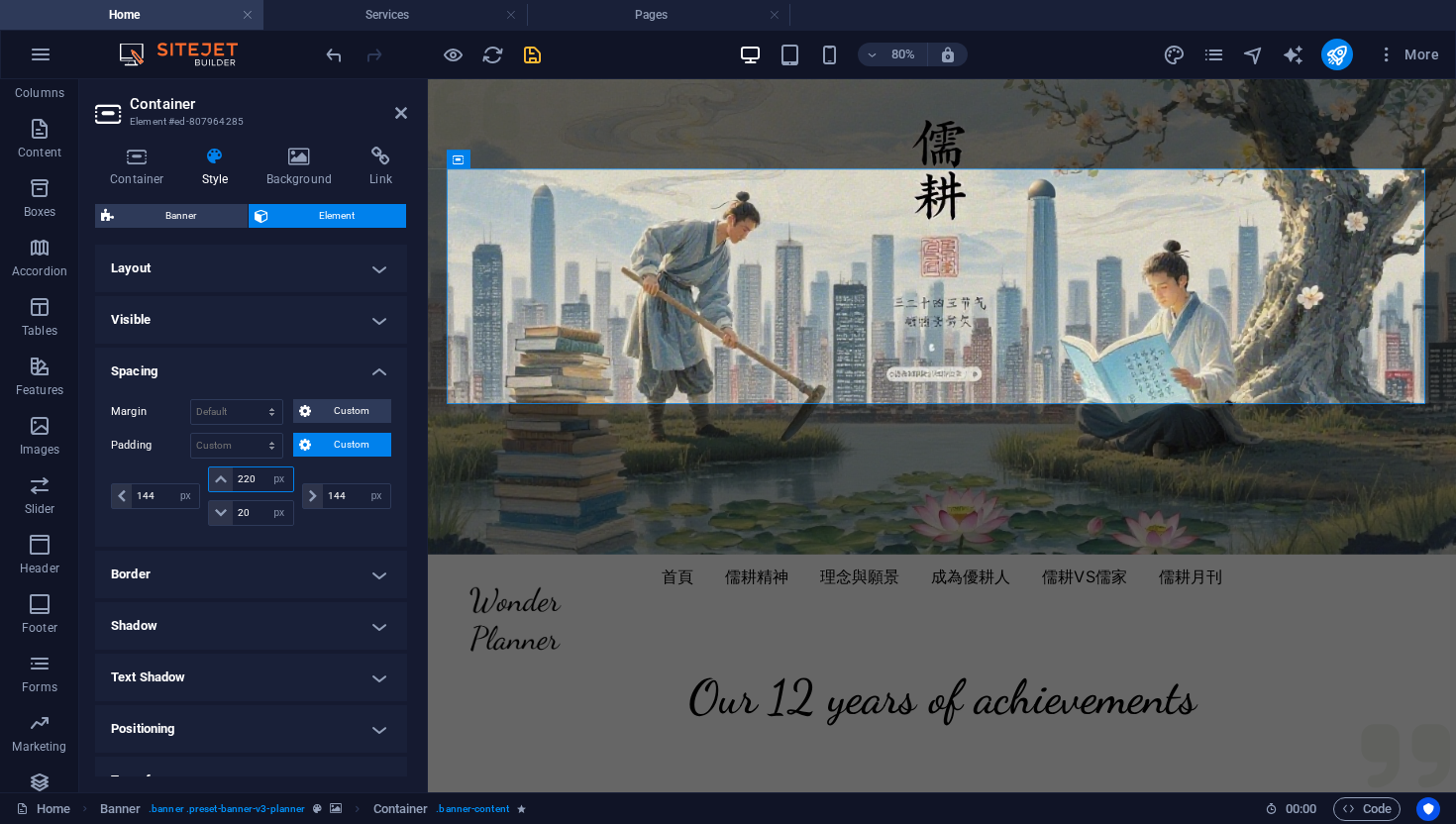 drag, startPoint x: 258, startPoint y: 476, endPoint x: 189, endPoint y: 478, distance: 69.02898 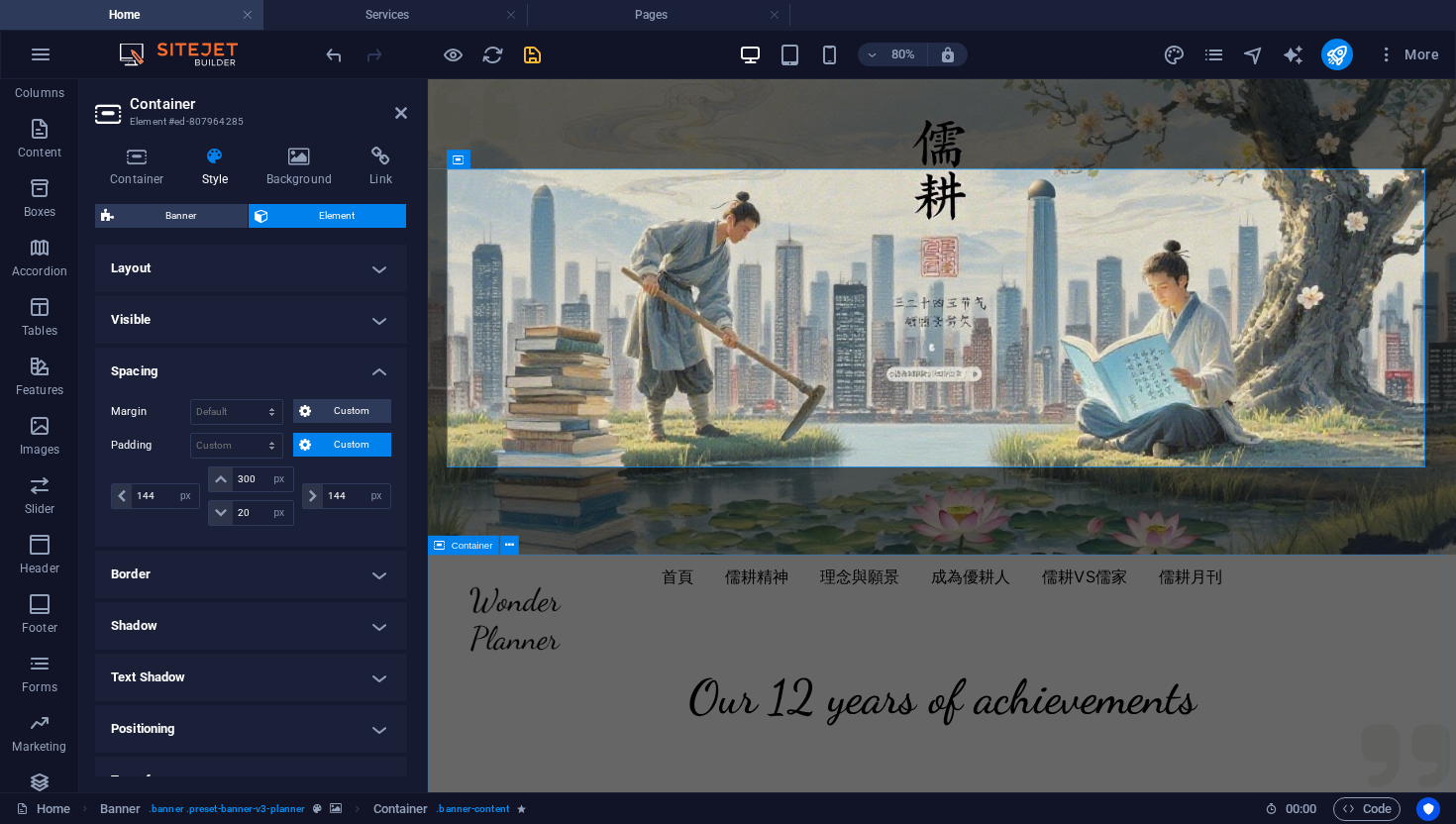 click on "Our 12 years of achievements 740 + Events 260 + Clients 130 k+ Guests 18 Prizes" at bounding box center [1071, 1080] 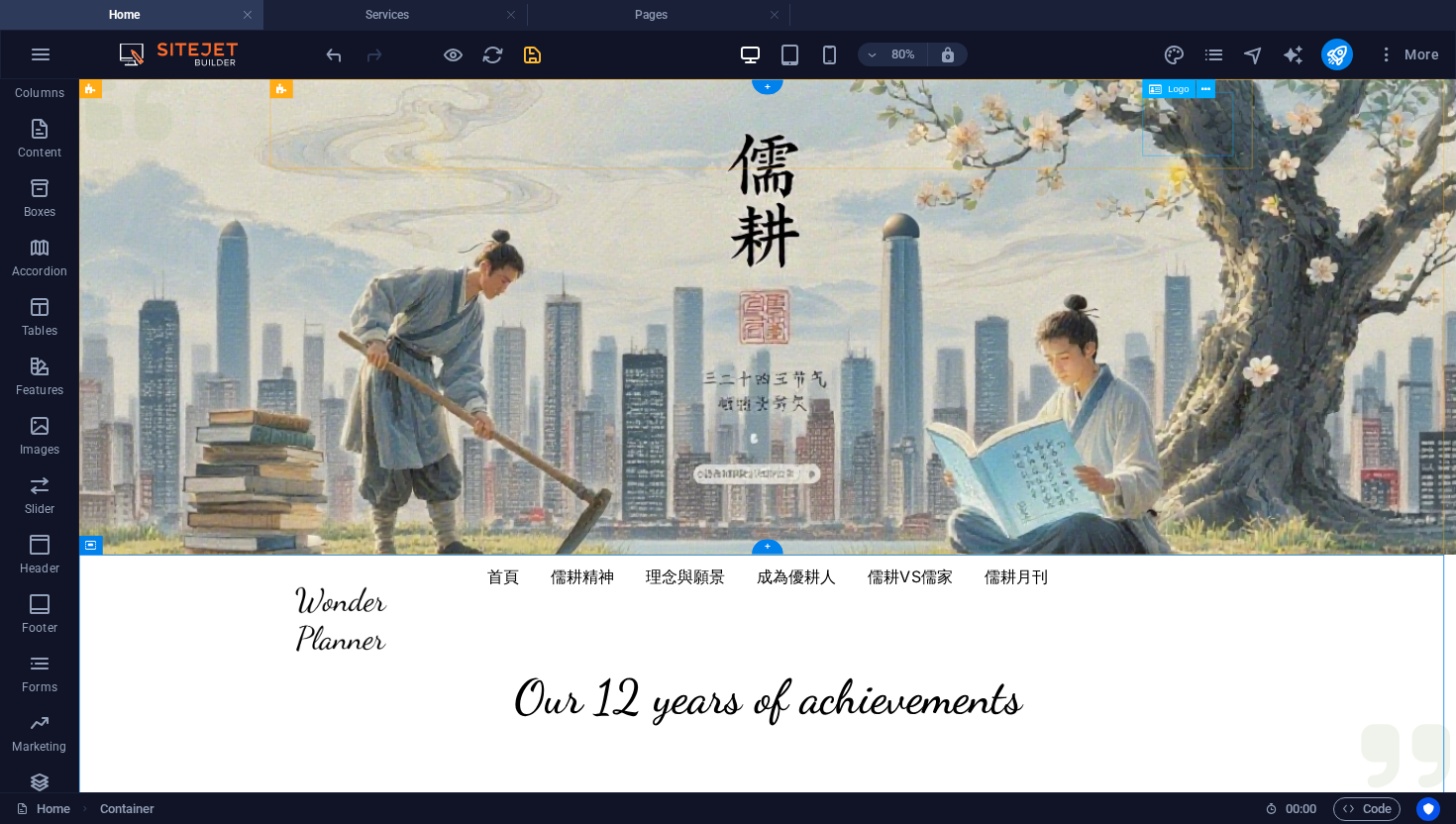 click at bounding box center (940, 754) 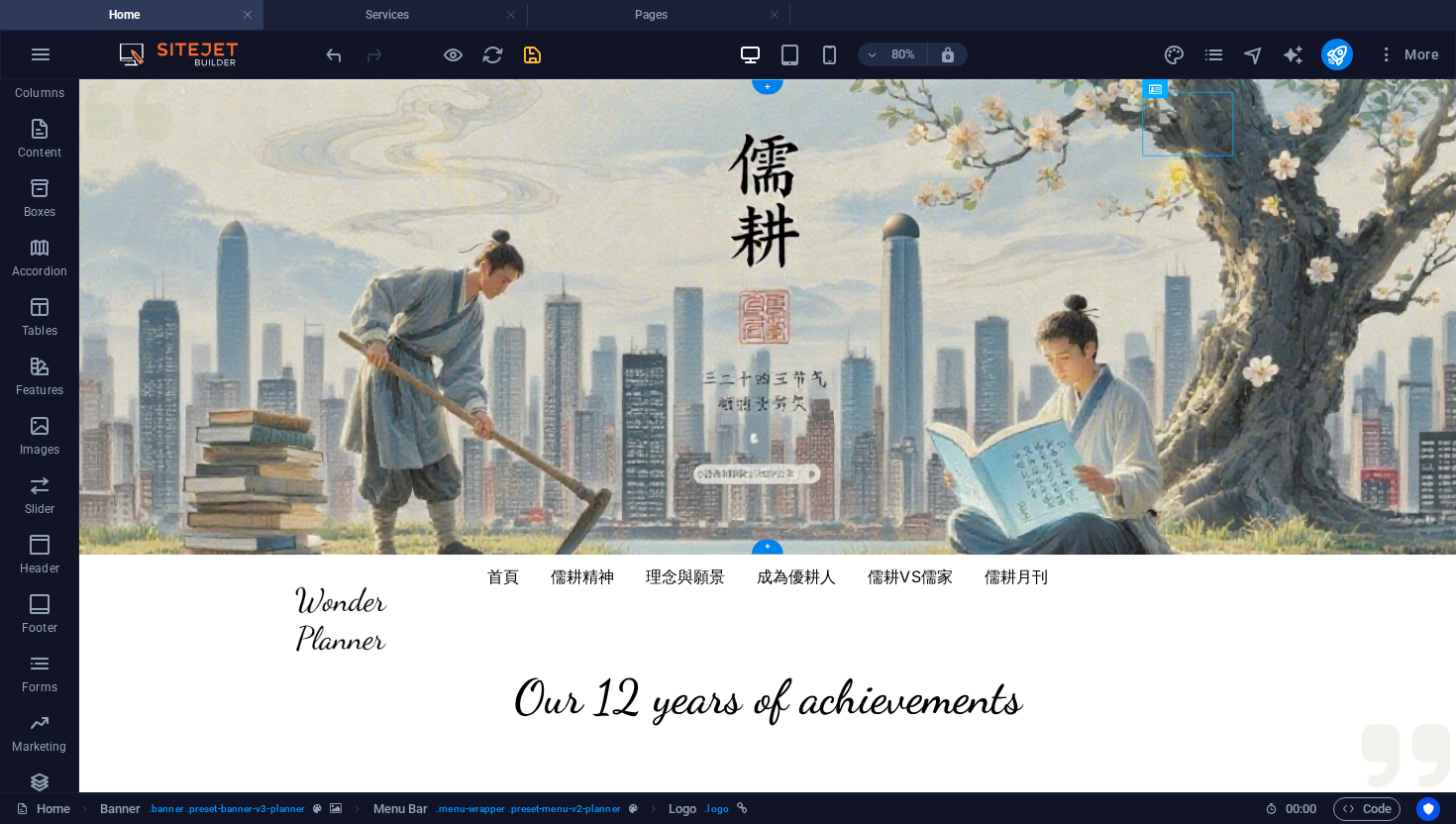 click at bounding box center [940, 376] 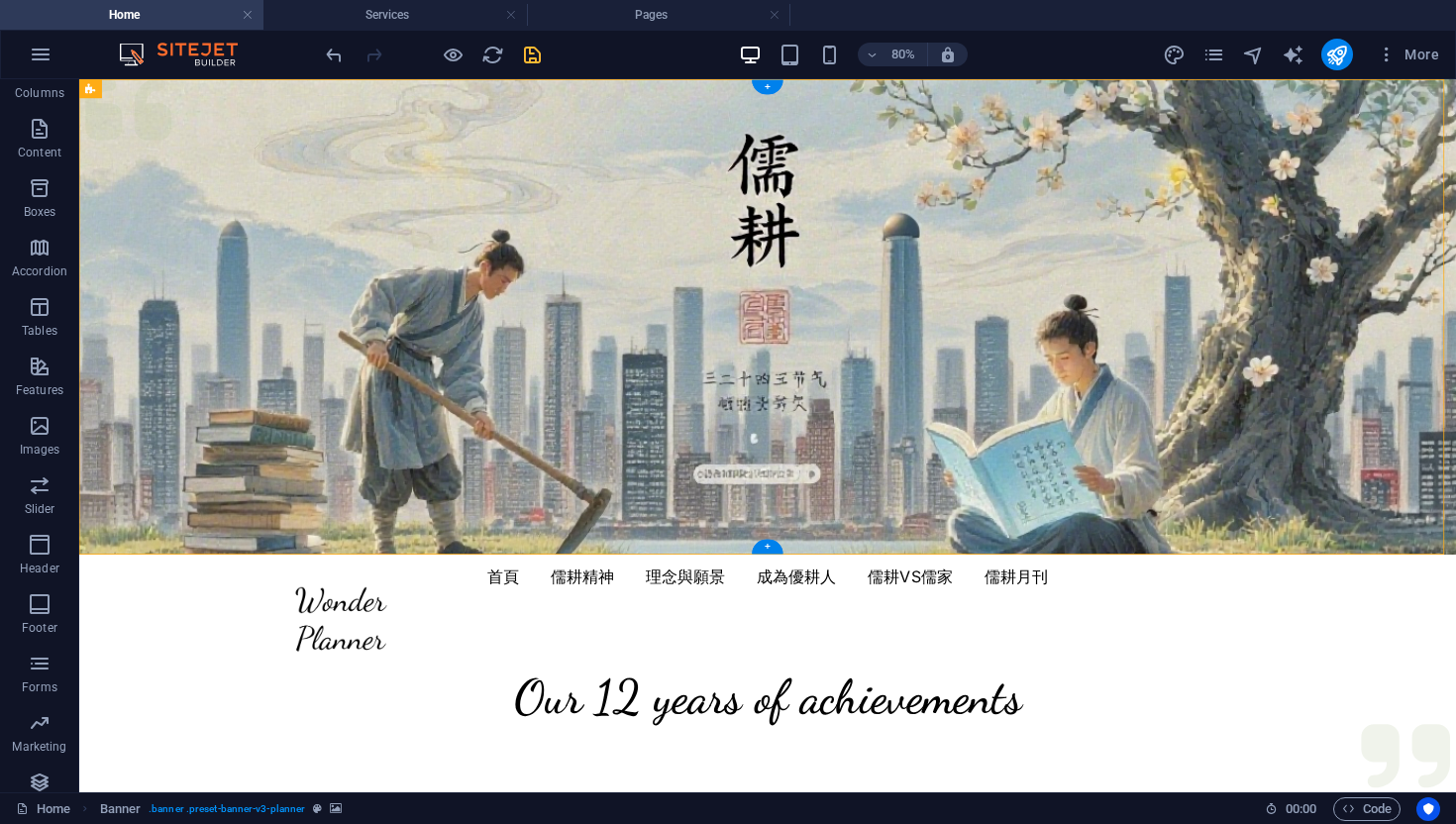 click at bounding box center (940, 376) 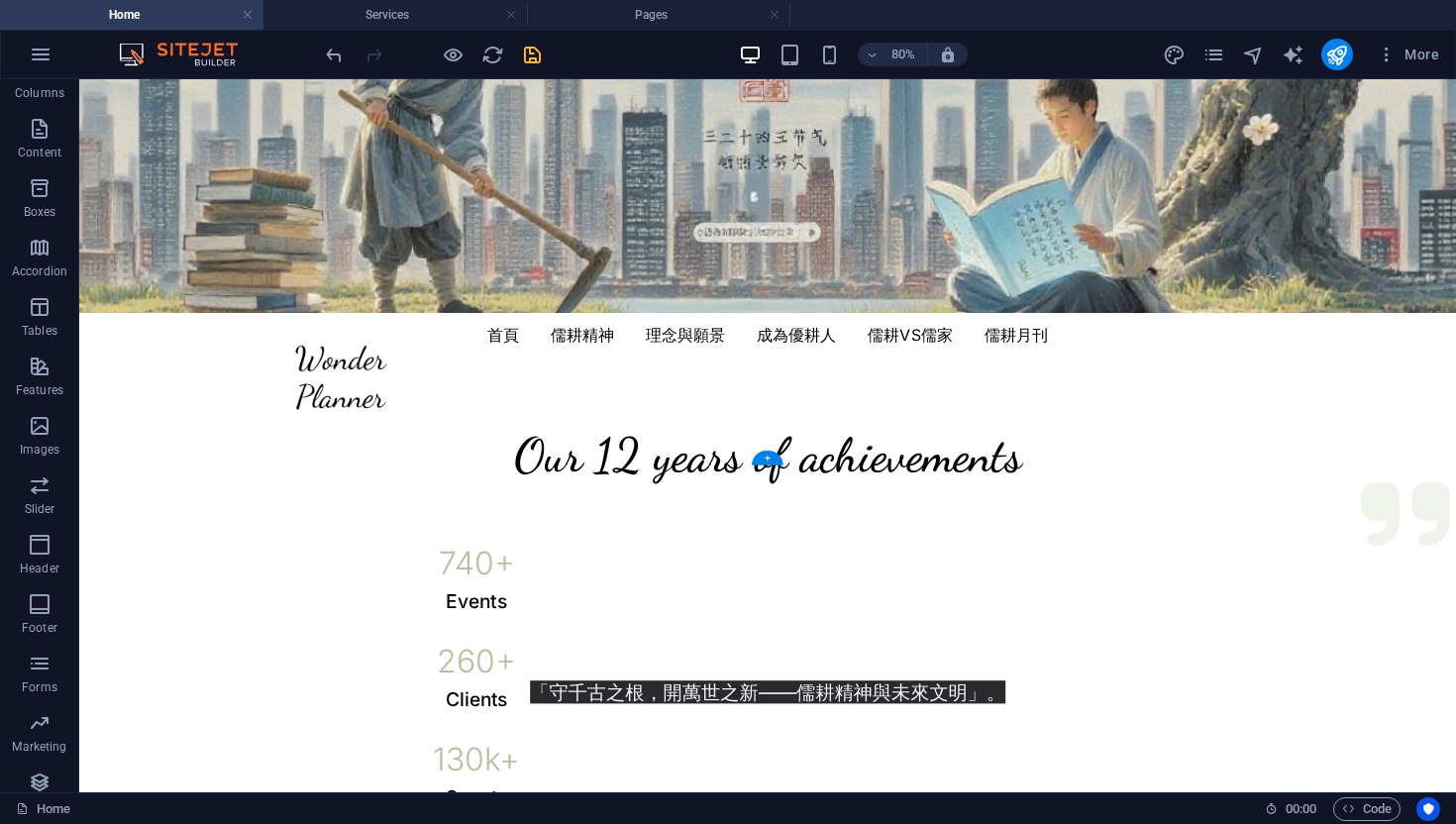 scroll, scrollTop: 309, scrollLeft: 0, axis: vertical 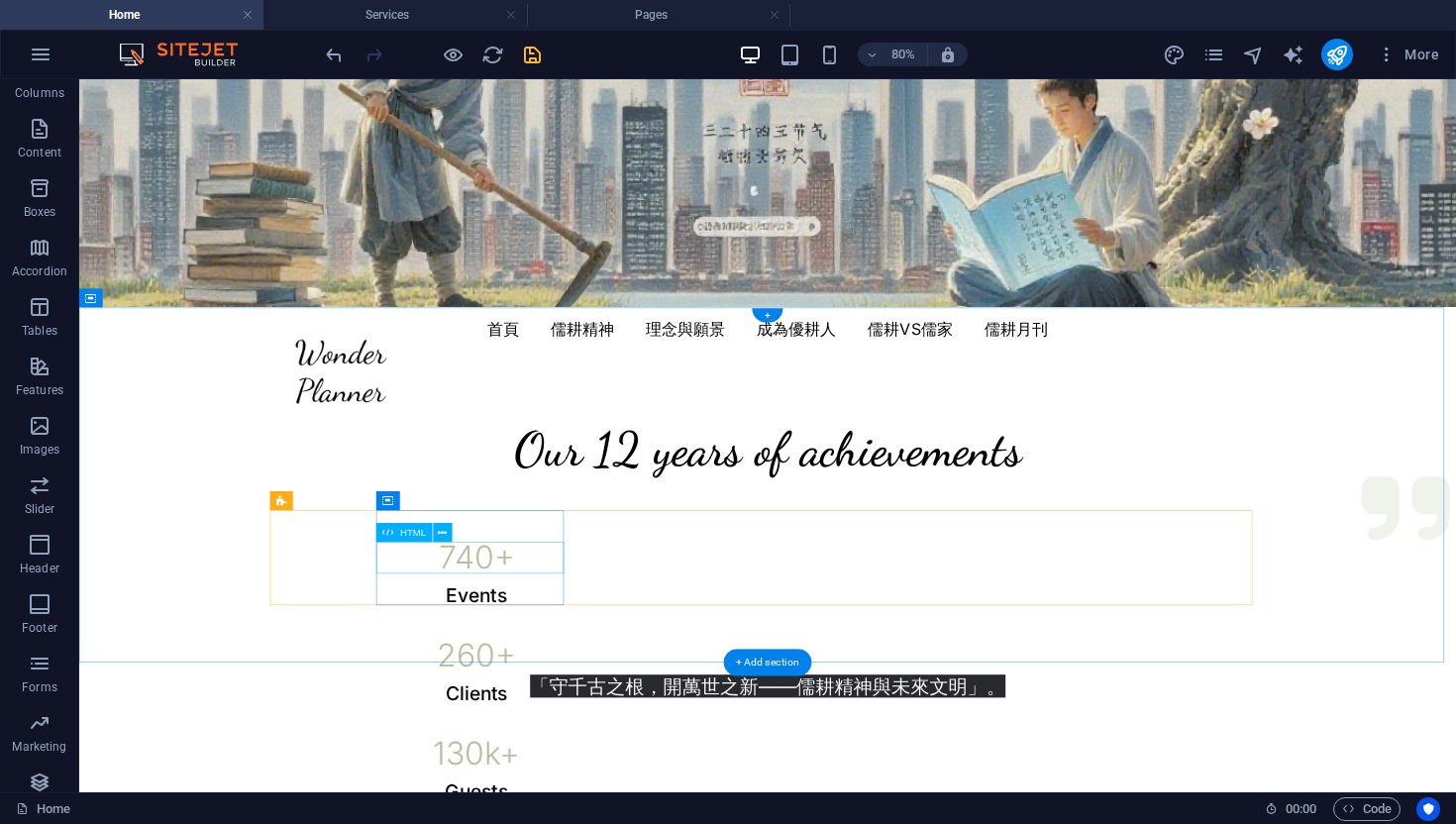 click on "740 +" at bounding box center [575, 677] 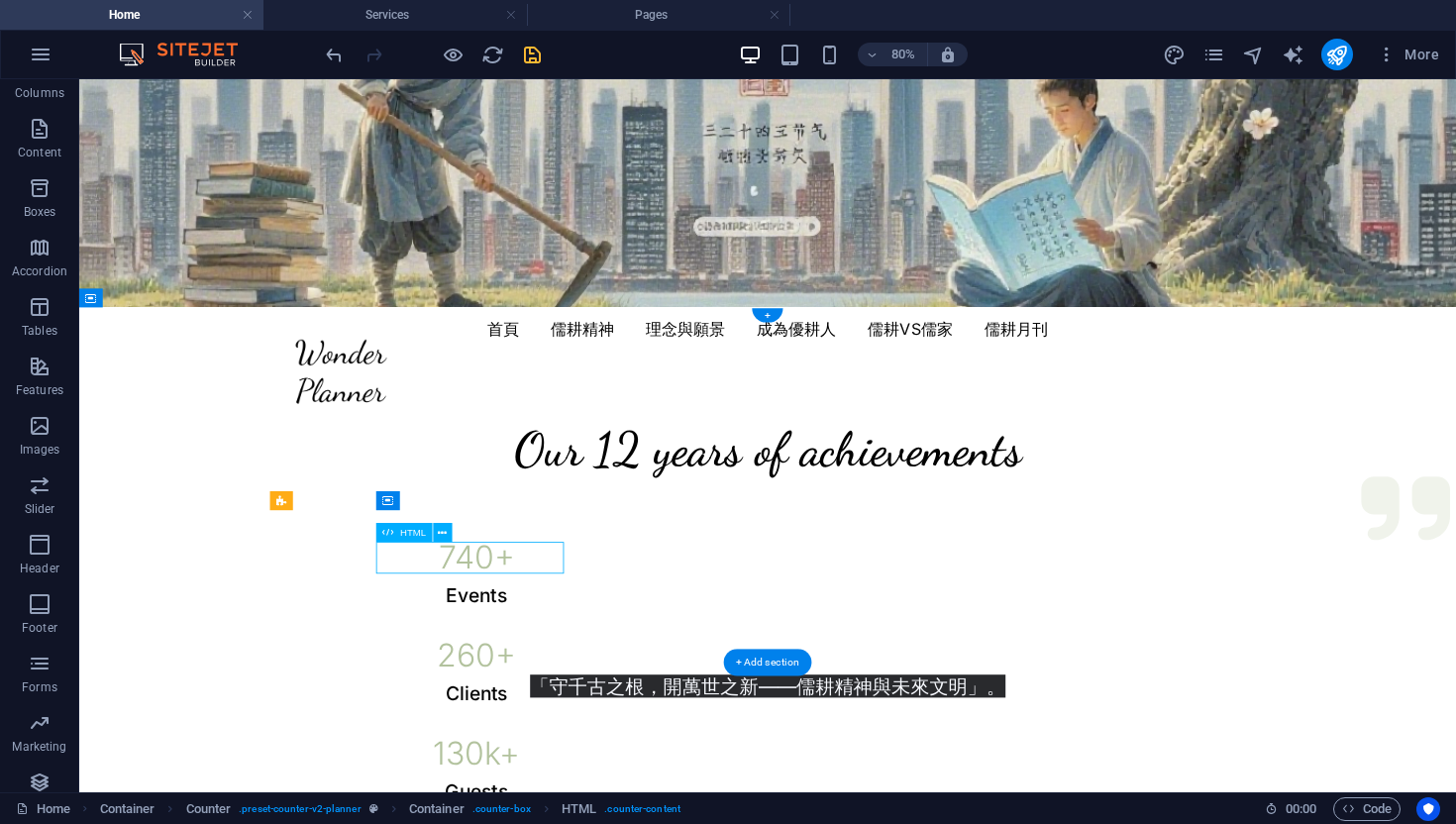 click on "740 +" at bounding box center [575, 677] 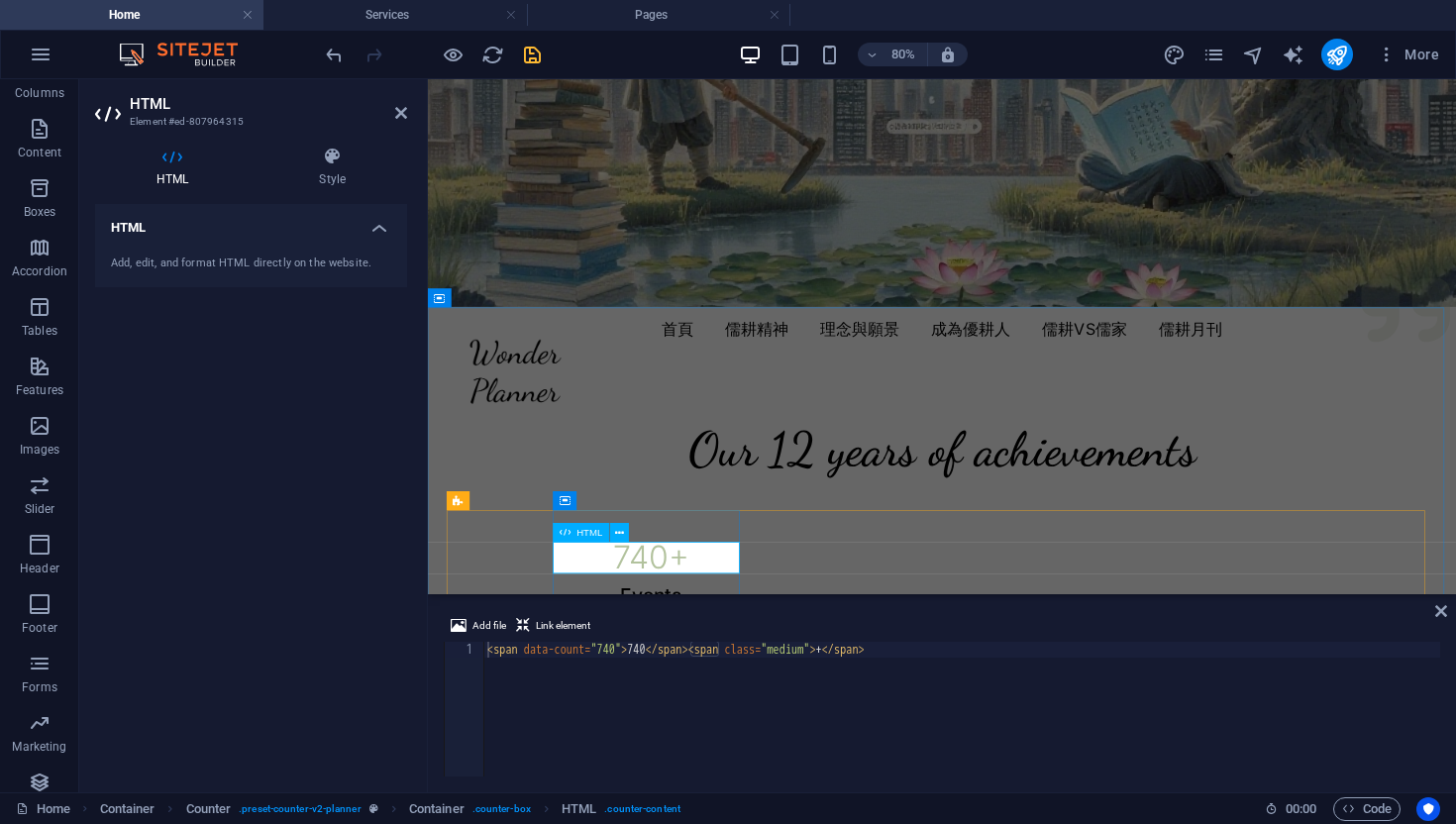 click on "740 +" at bounding box center (706, 677) 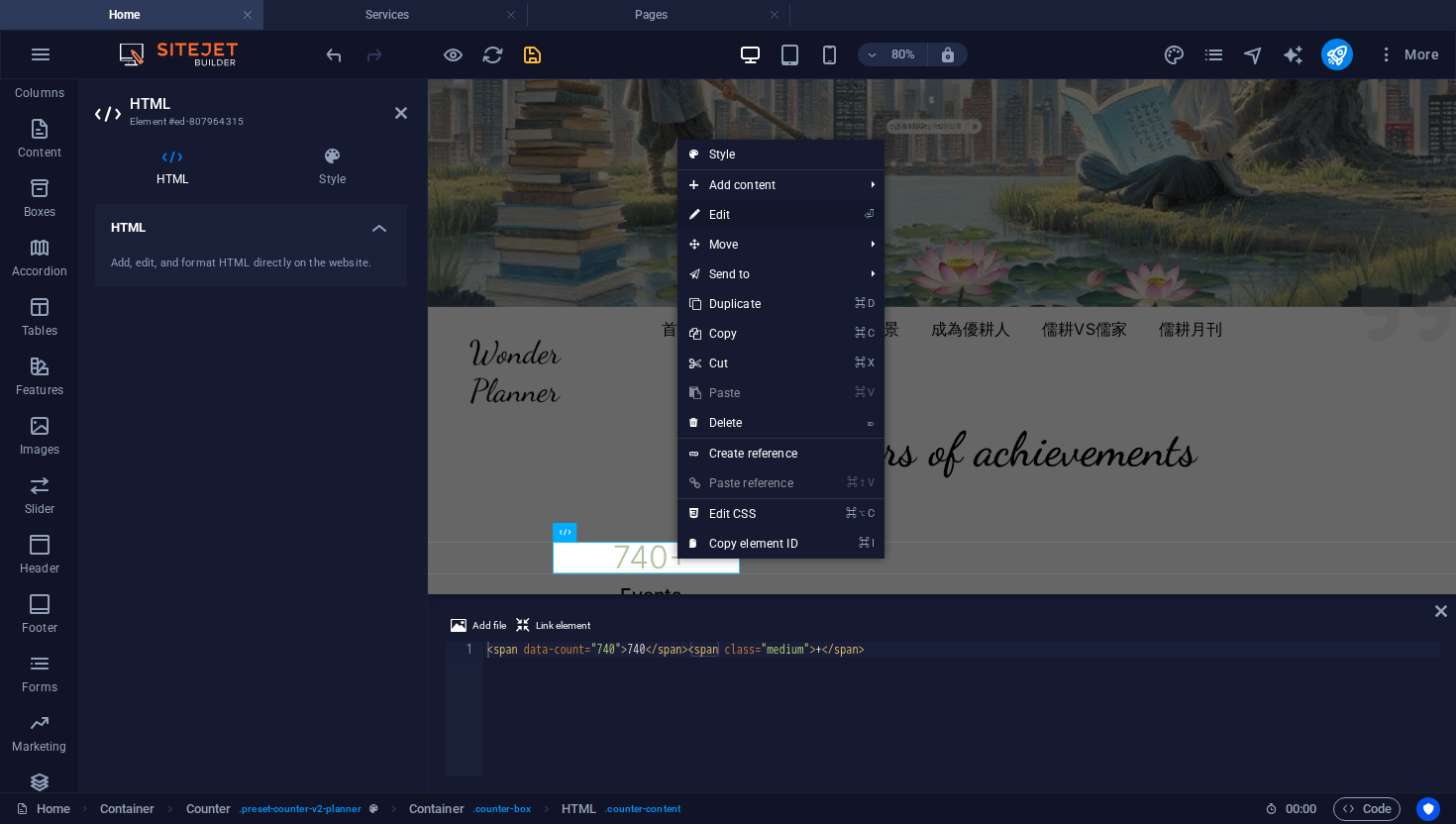 click on "⏎  Edit" at bounding box center [744, 215] 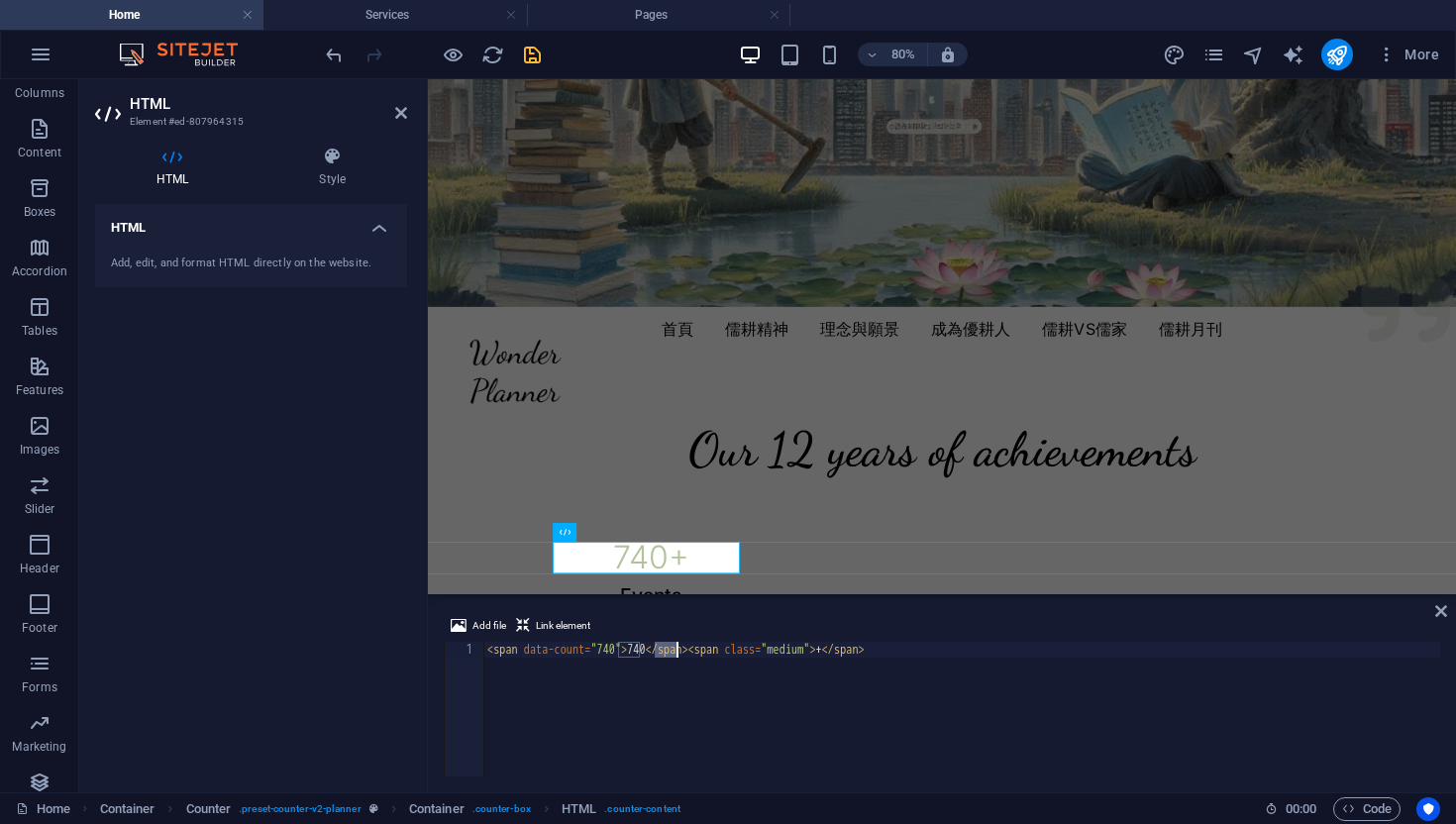 drag, startPoint x: 657, startPoint y: 657, endPoint x: 675, endPoint y: 656, distance: 18.027756 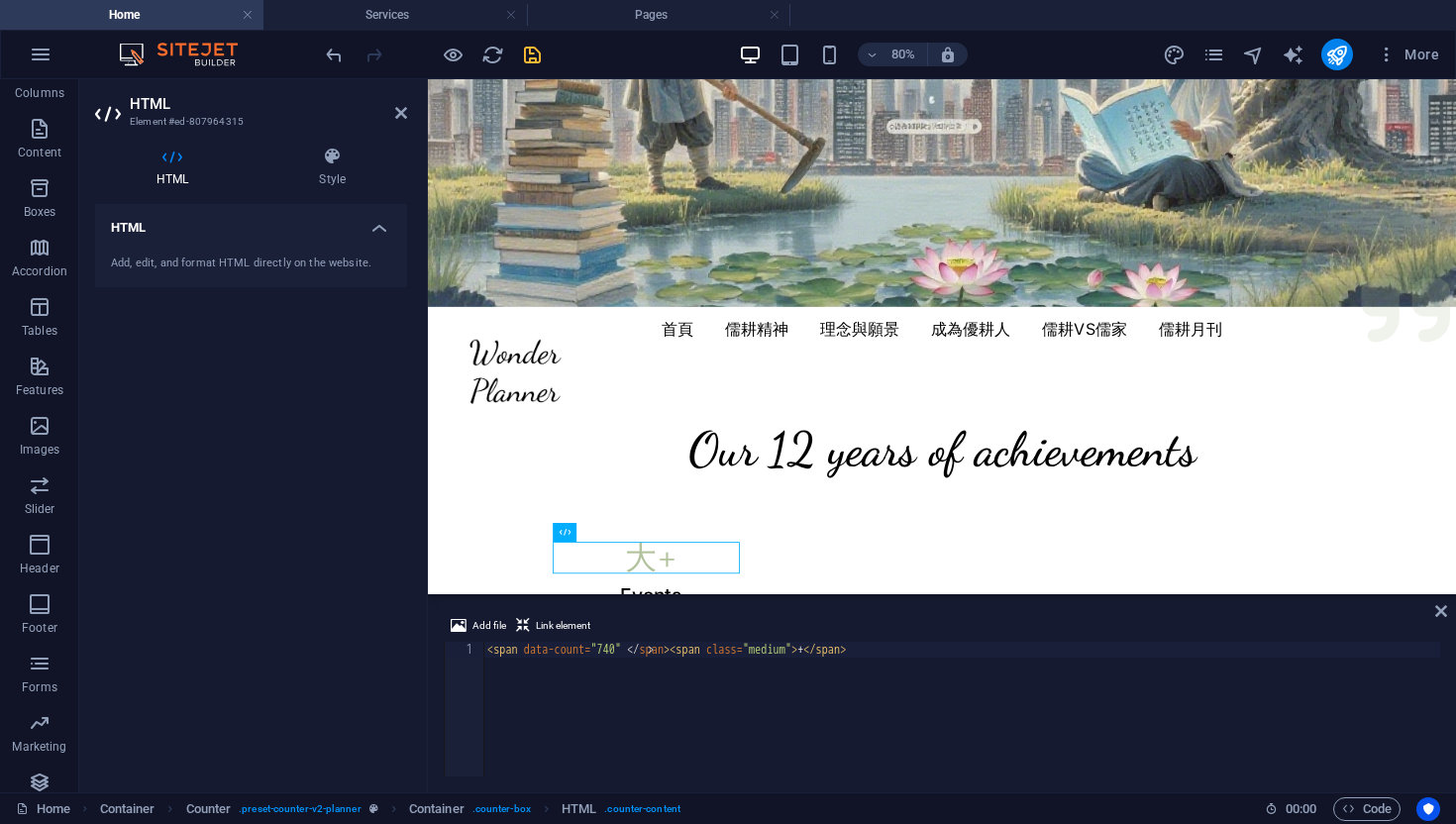 scroll, scrollTop: 0, scrollLeft: 0, axis: both 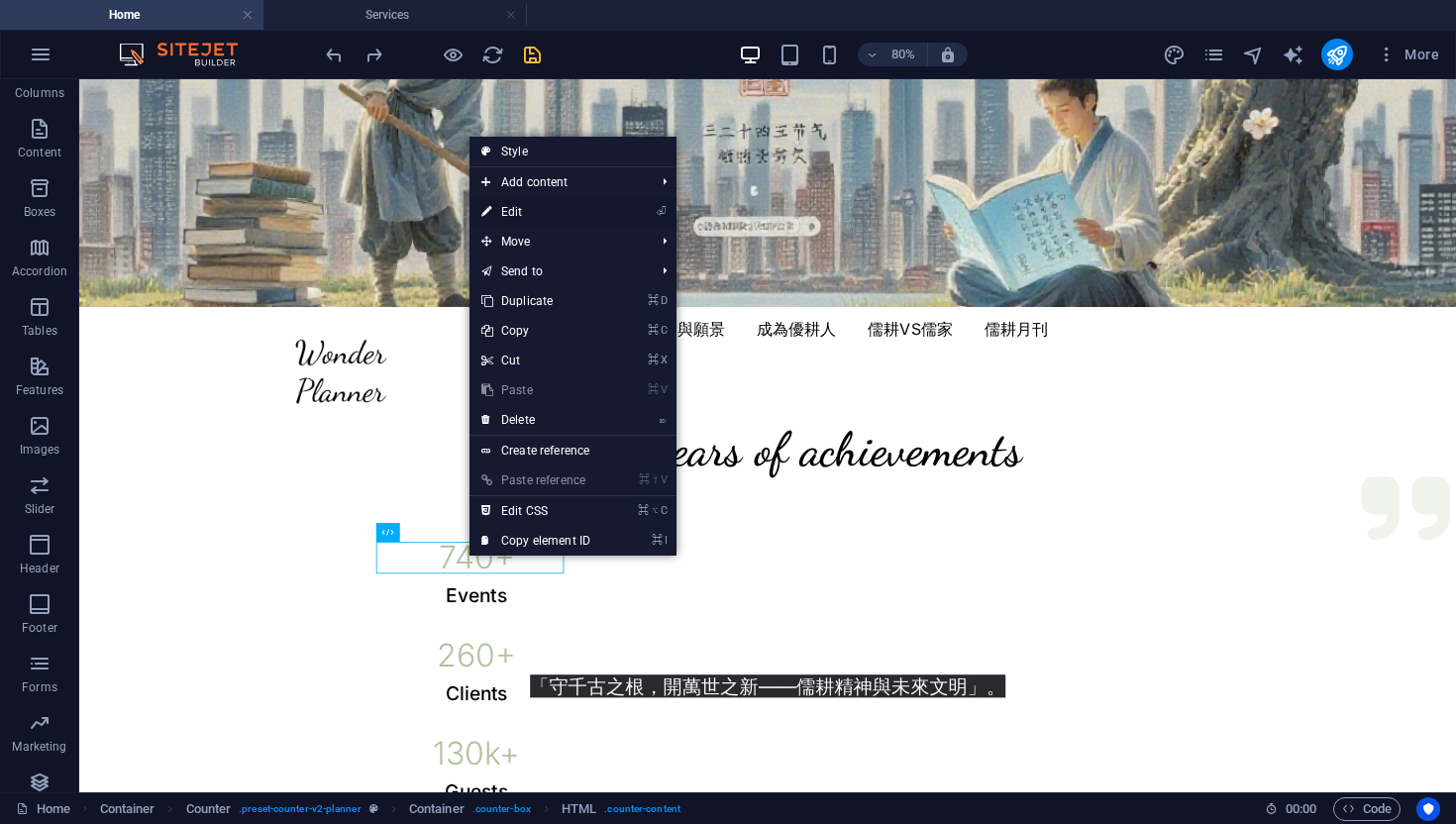 click on "⏎  Edit" at bounding box center [536, 212] 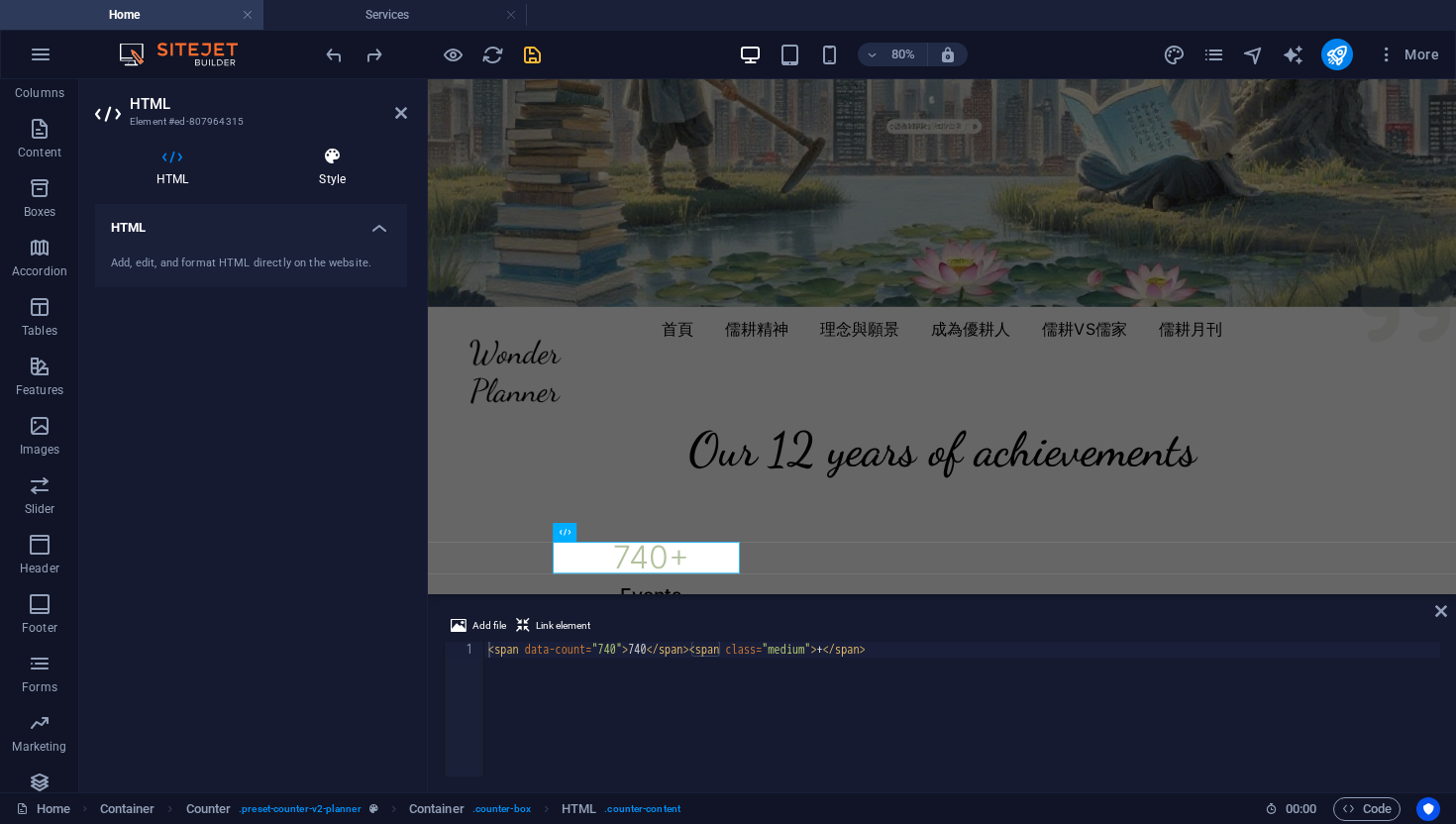 click on "Style" at bounding box center [332, 167] 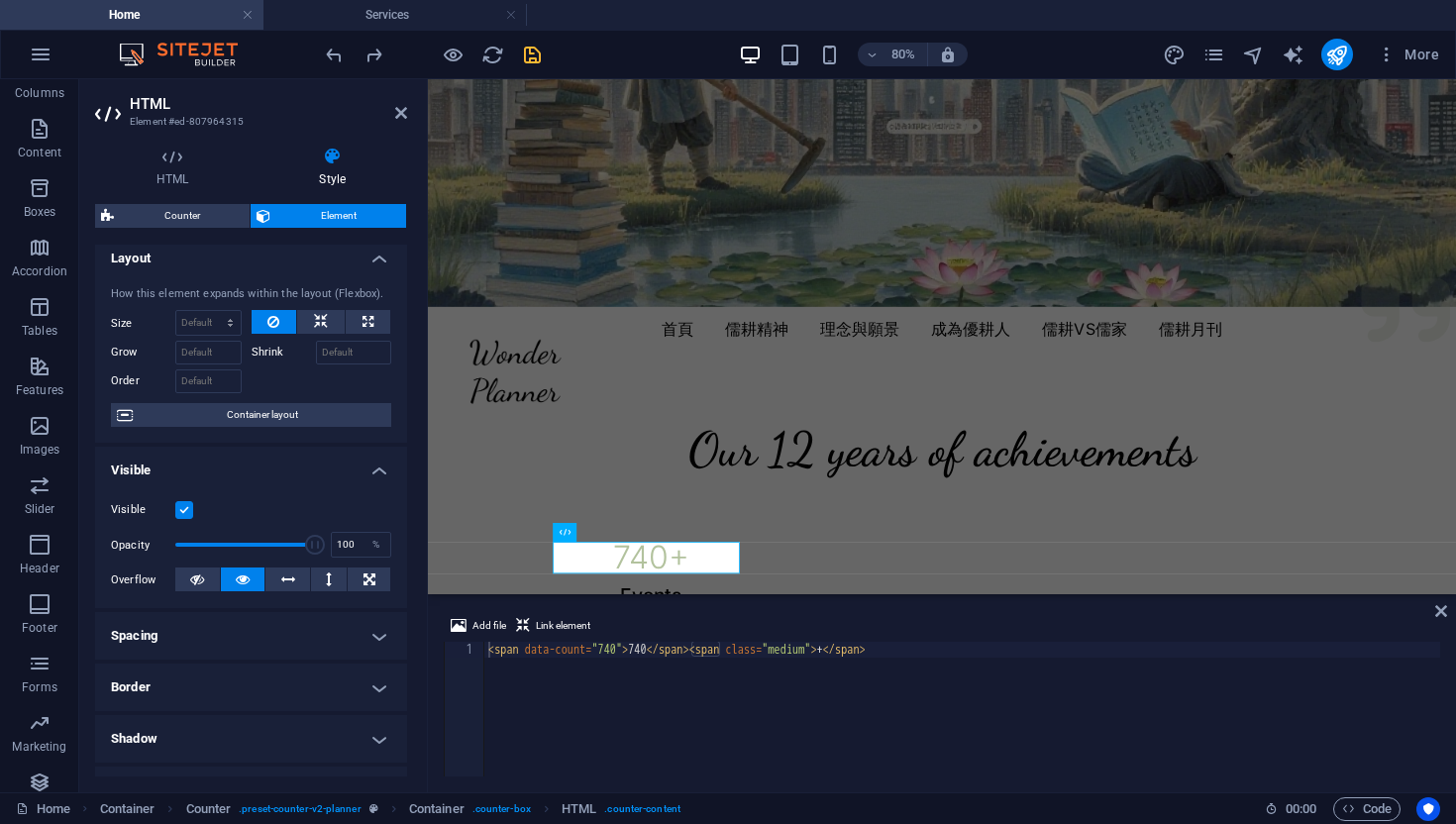 scroll, scrollTop: 11, scrollLeft: 0, axis: vertical 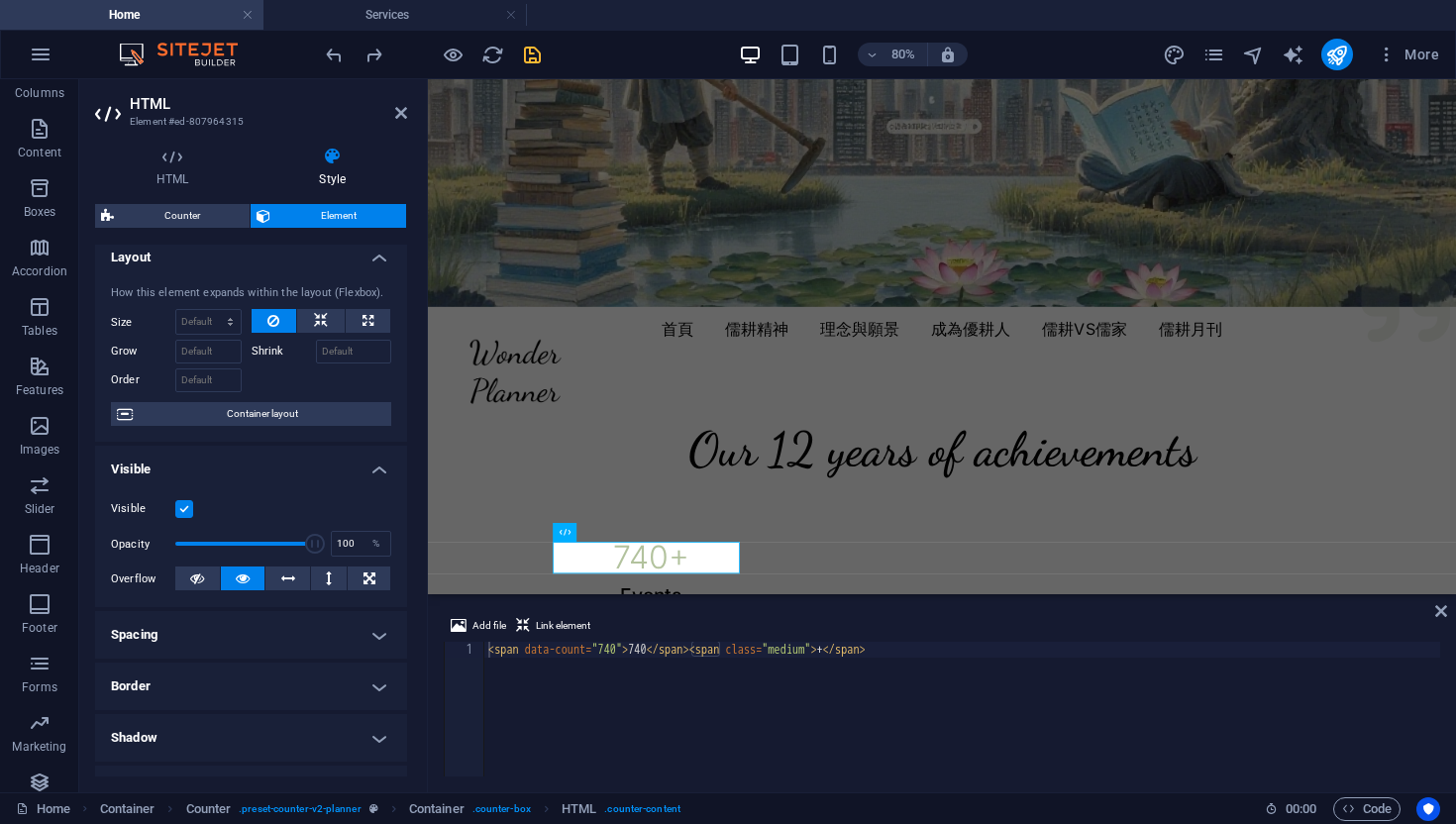 click on "Spacing" at bounding box center [251, 635] 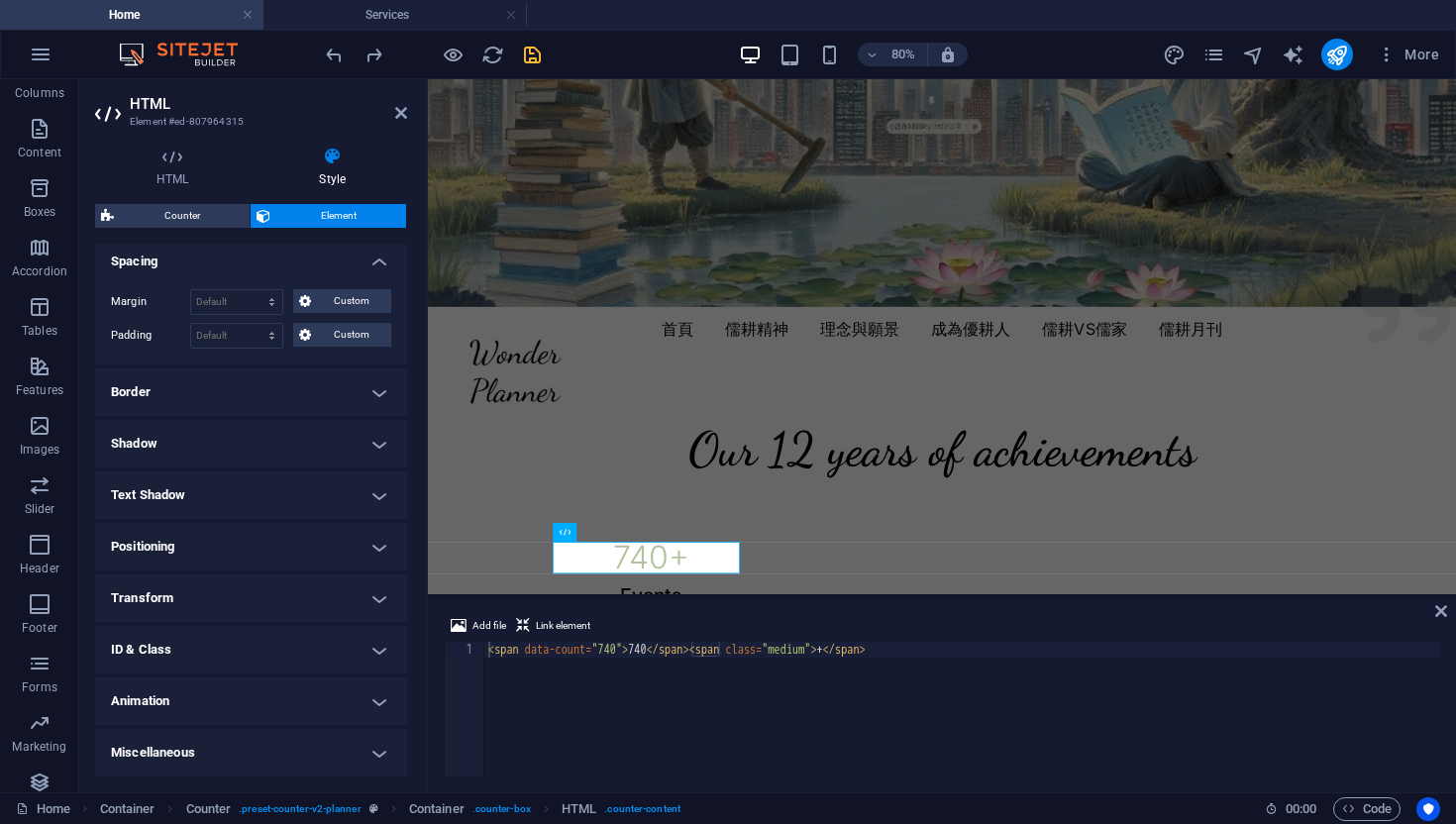 scroll, scrollTop: 0, scrollLeft: 0, axis: both 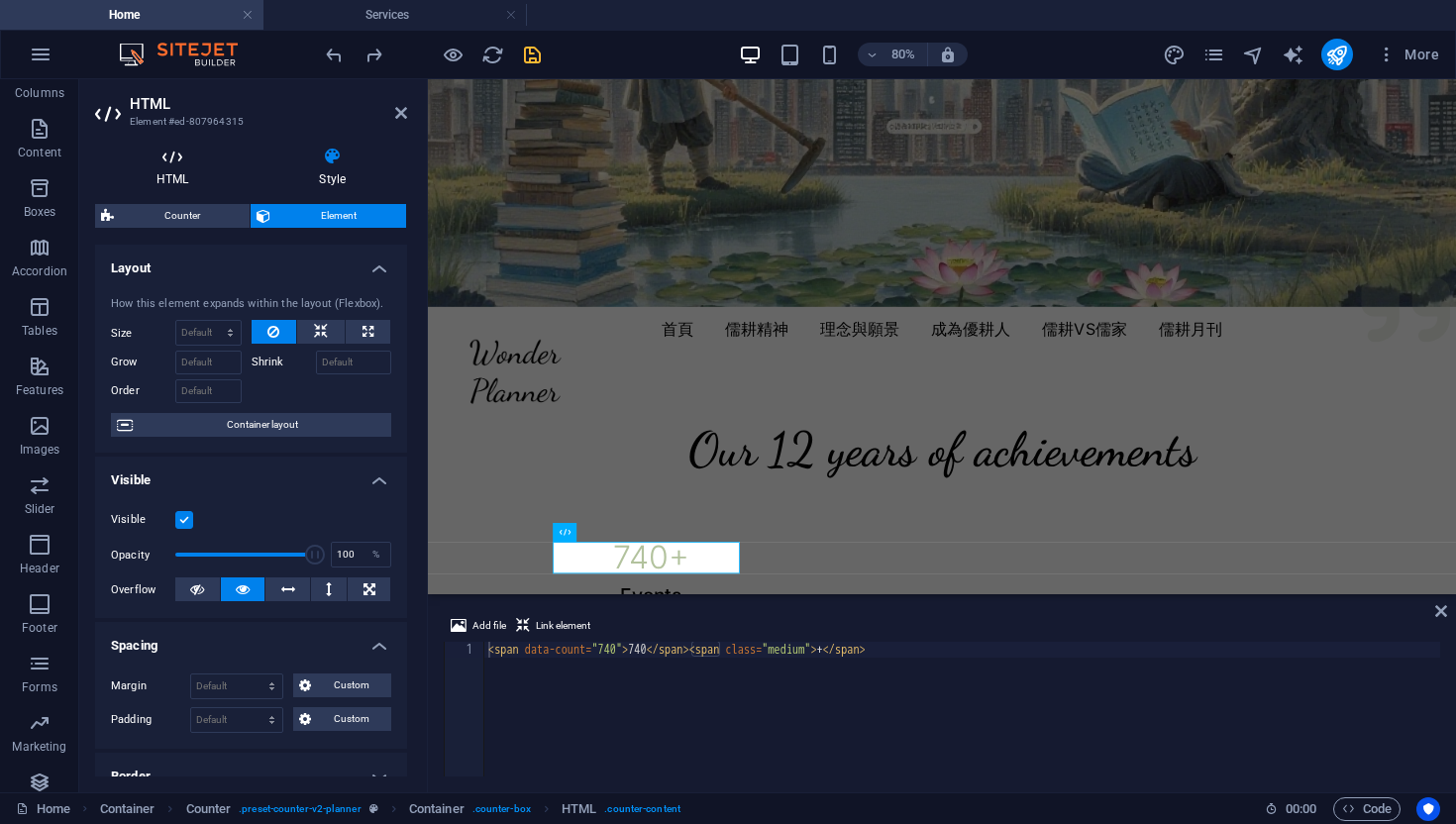 click at bounding box center (172, 156) 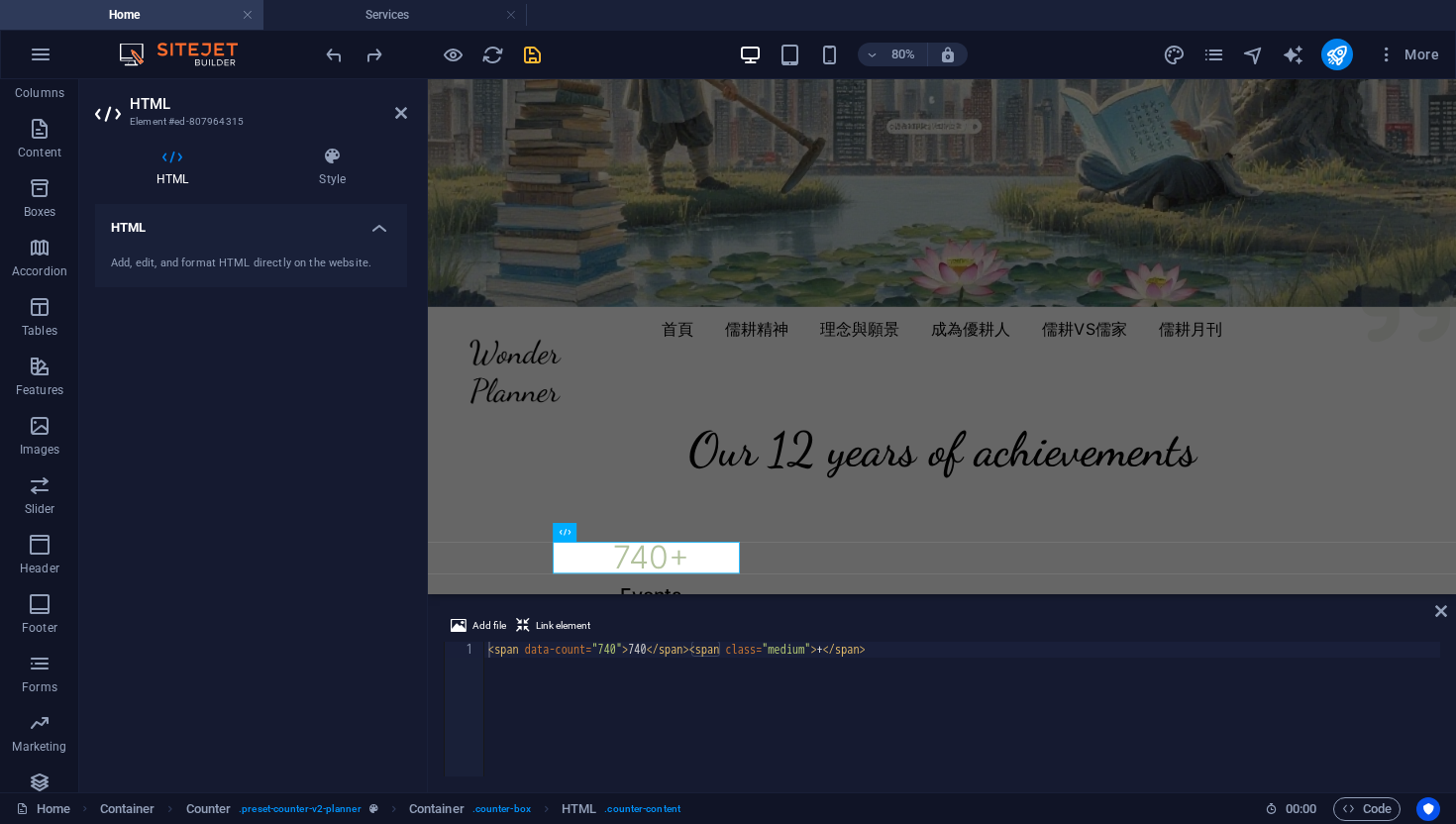 click on "Add, edit, and format HTML directly on the website." at bounding box center (251, 263) 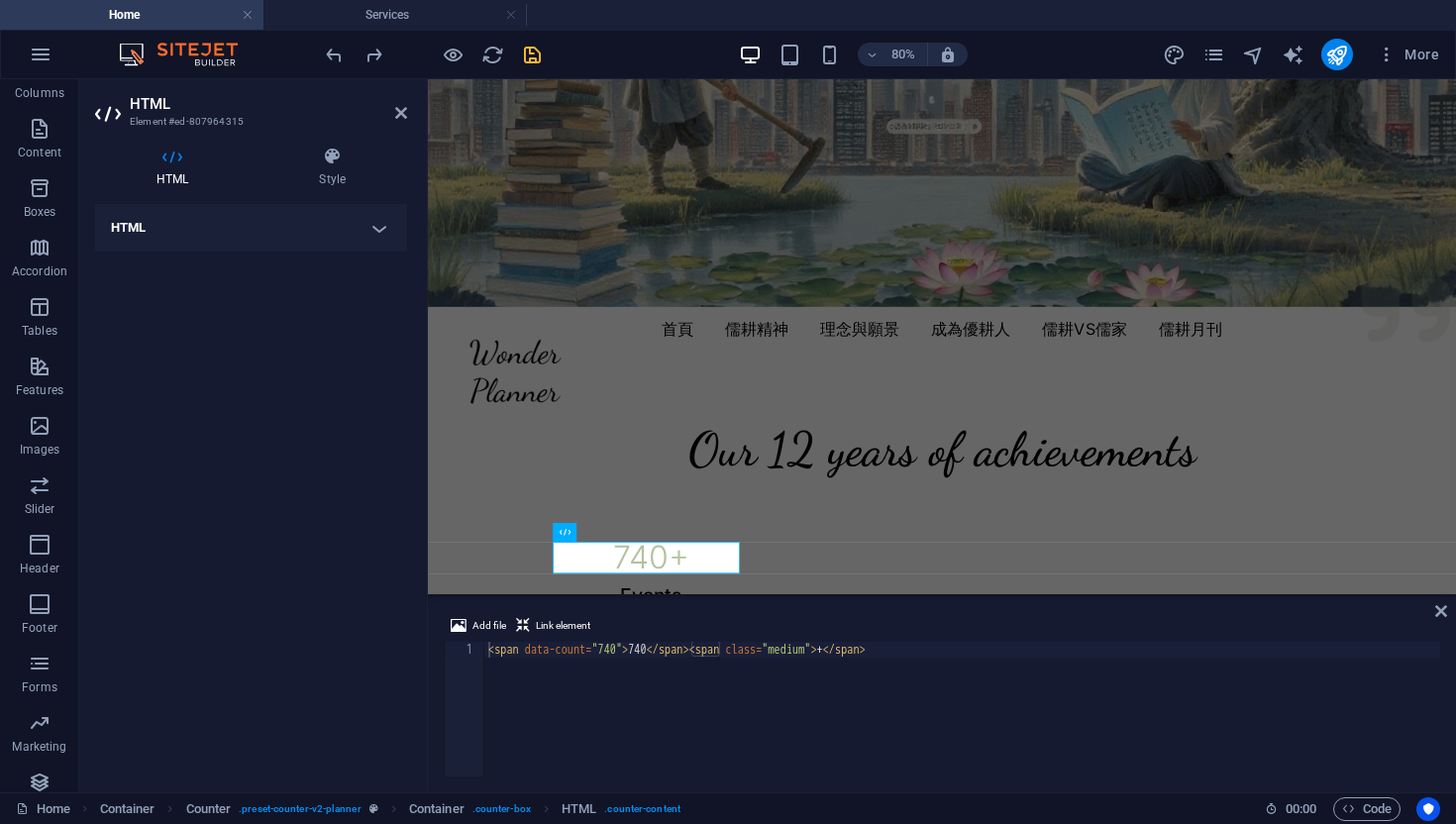 click on "HTML" at bounding box center [251, 228] 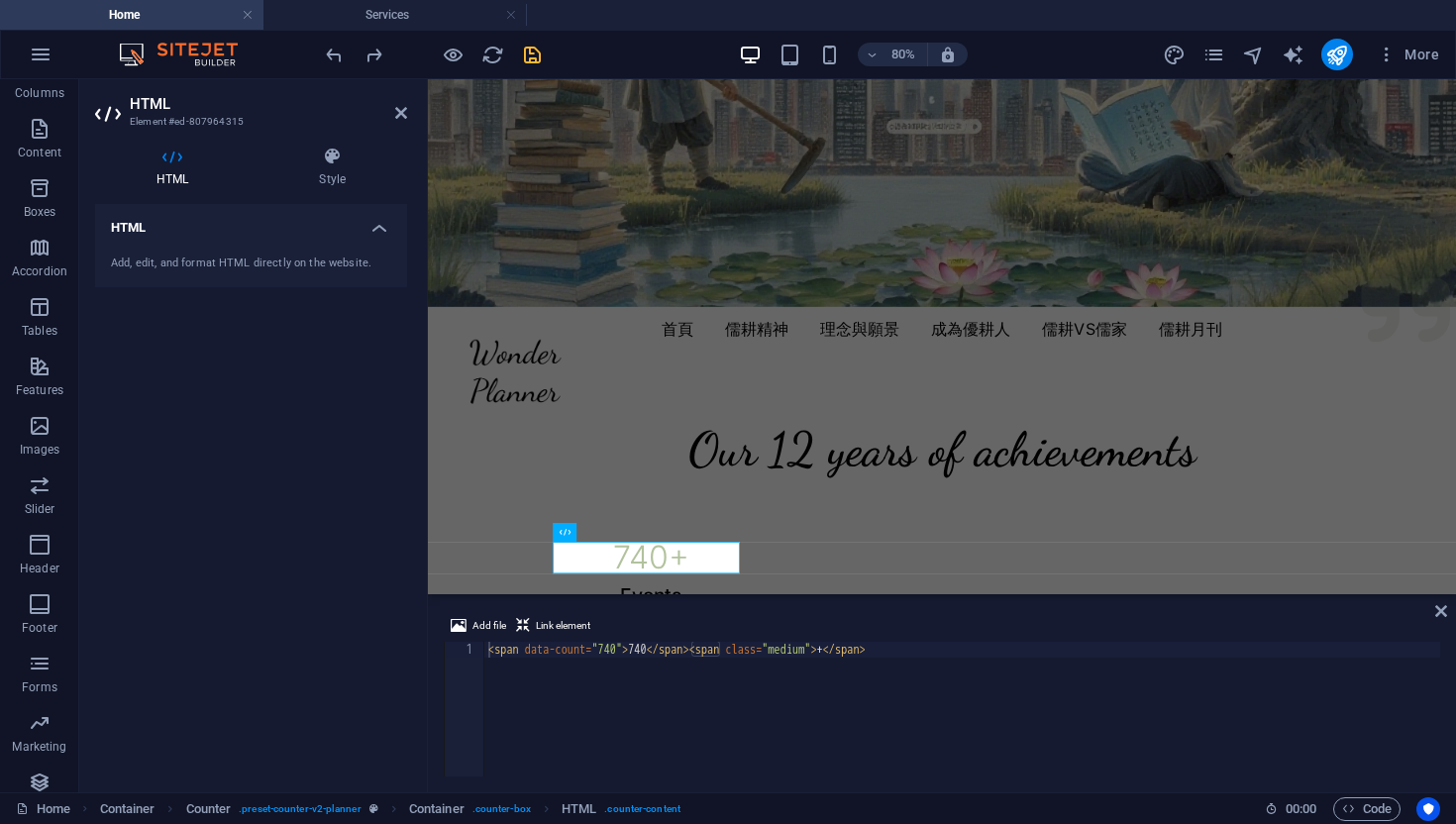 click on "HTML" at bounding box center [251, 222] 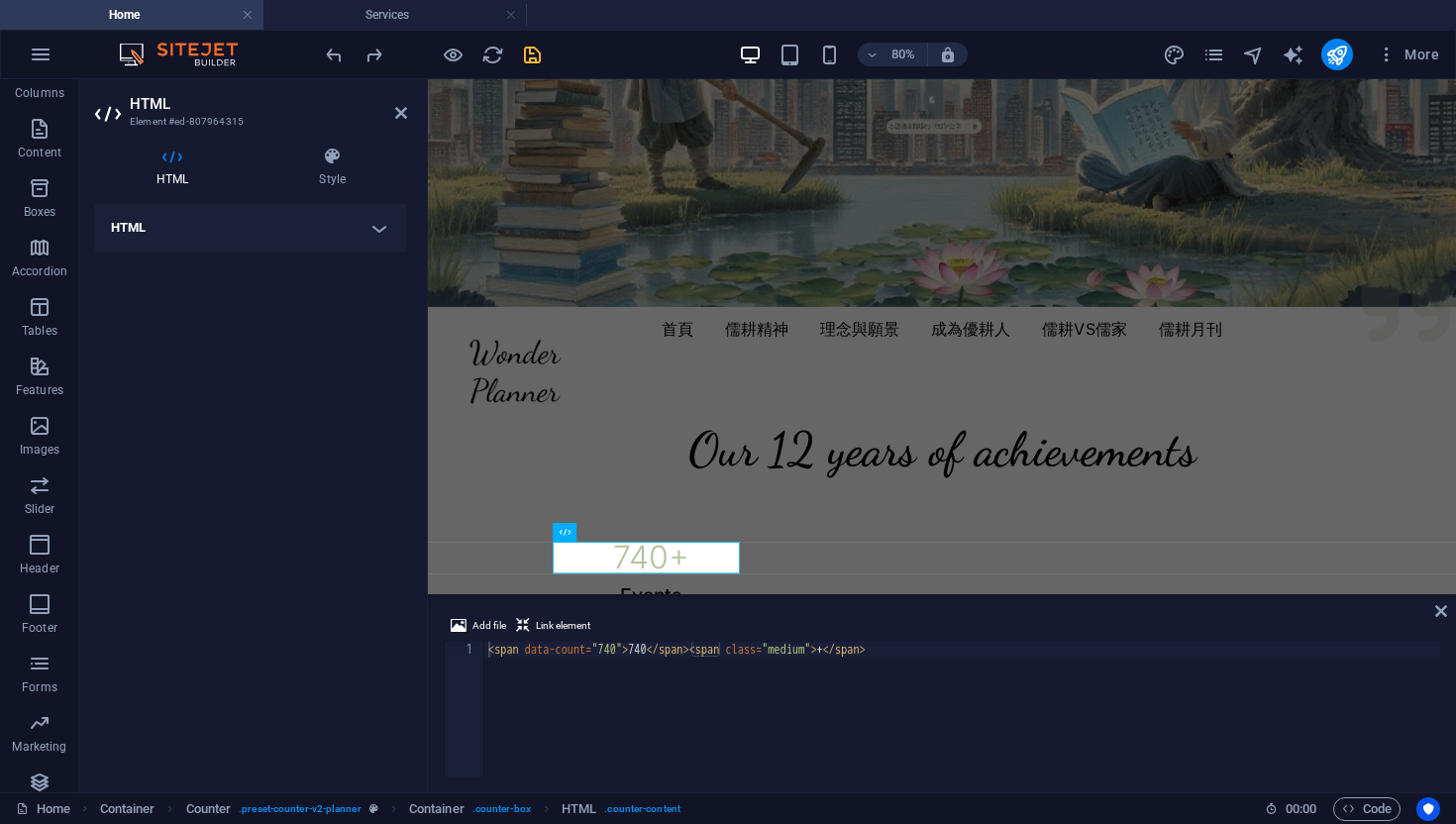 click on "HTML" at bounding box center (251, 228) 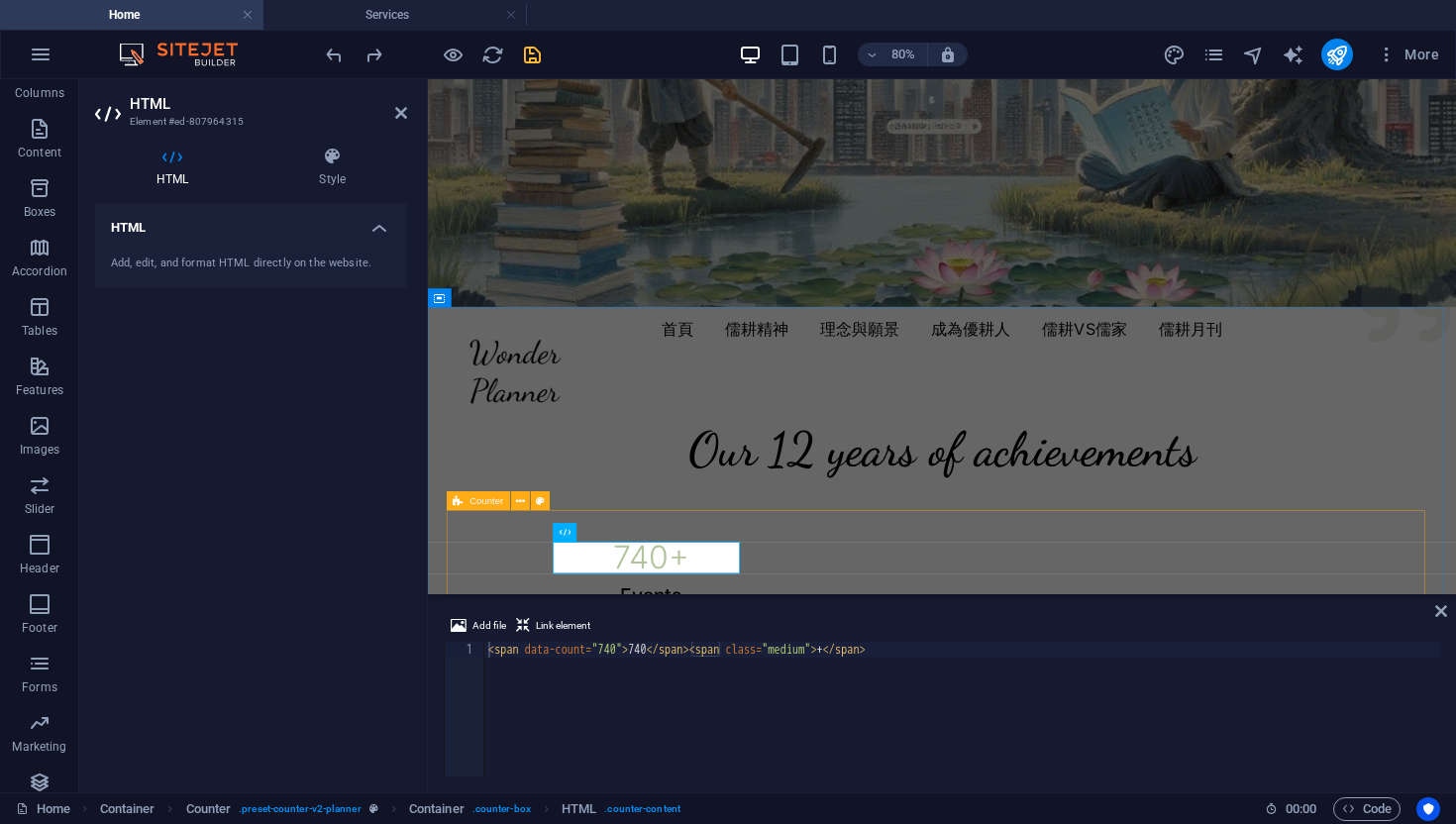 click on "Counter" at bounding box center [486, 501] 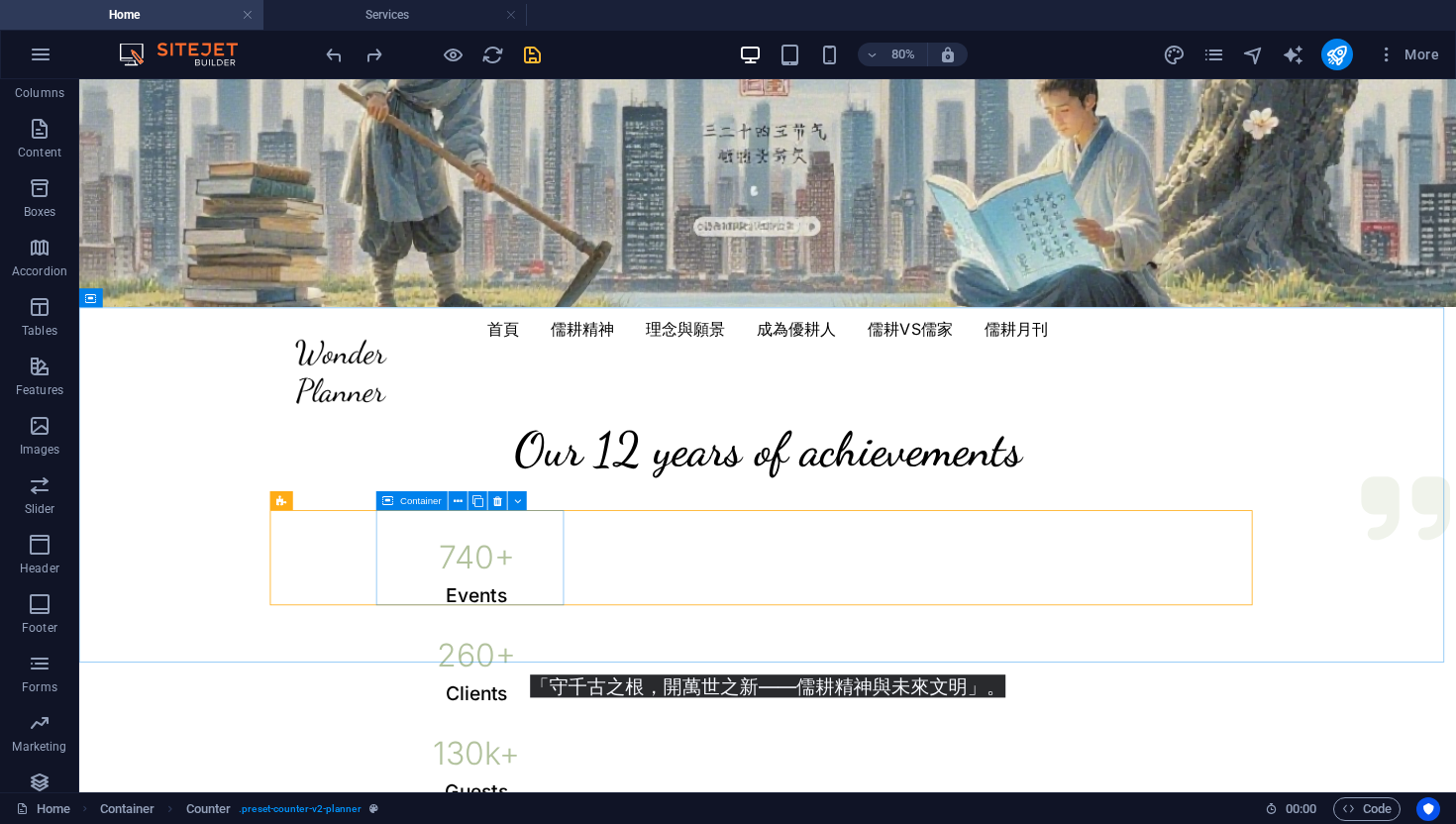 click on "Container" at bounding box center (412, 500) 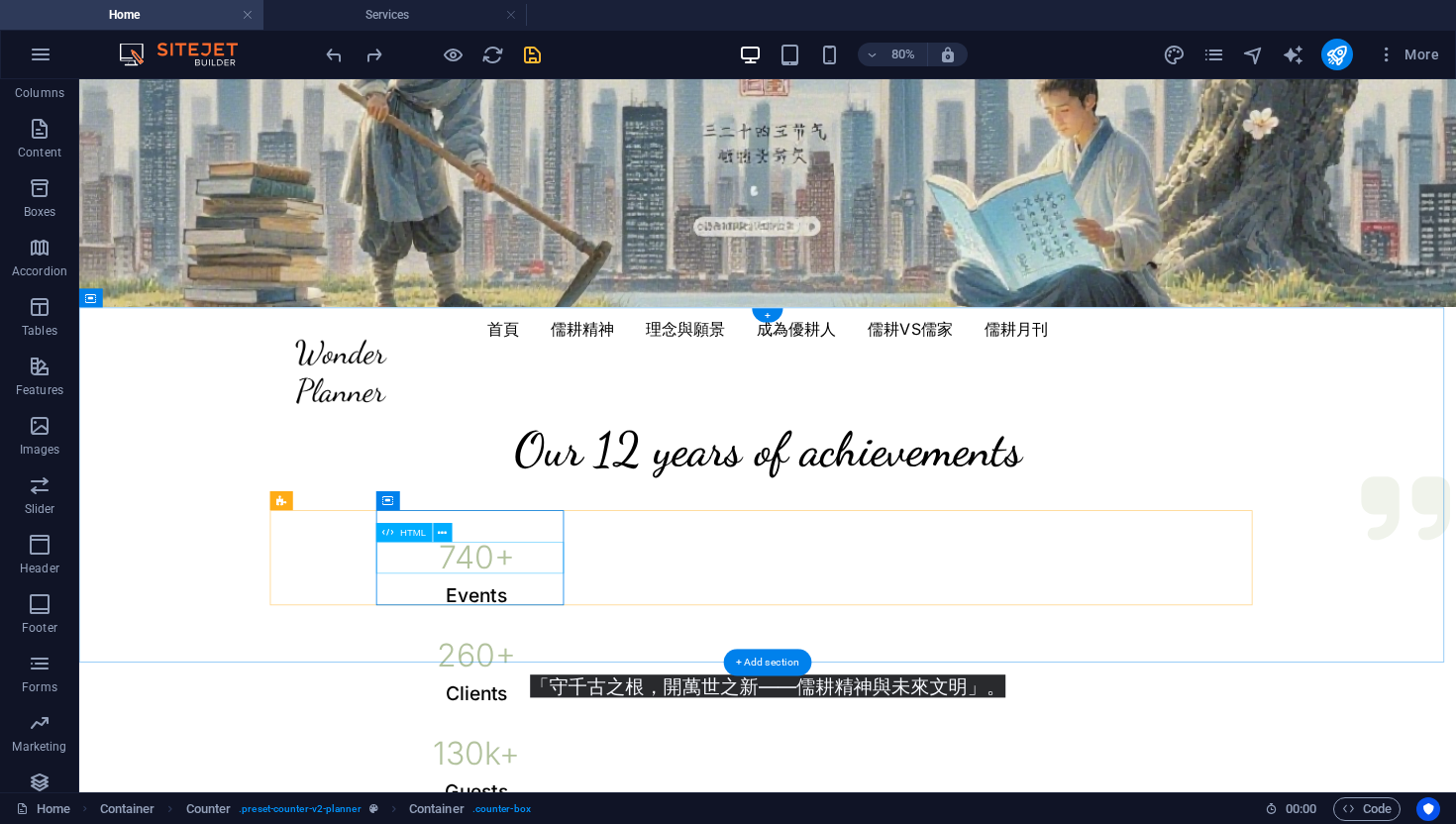 click on "740 +" at bounding box center [575, 677] 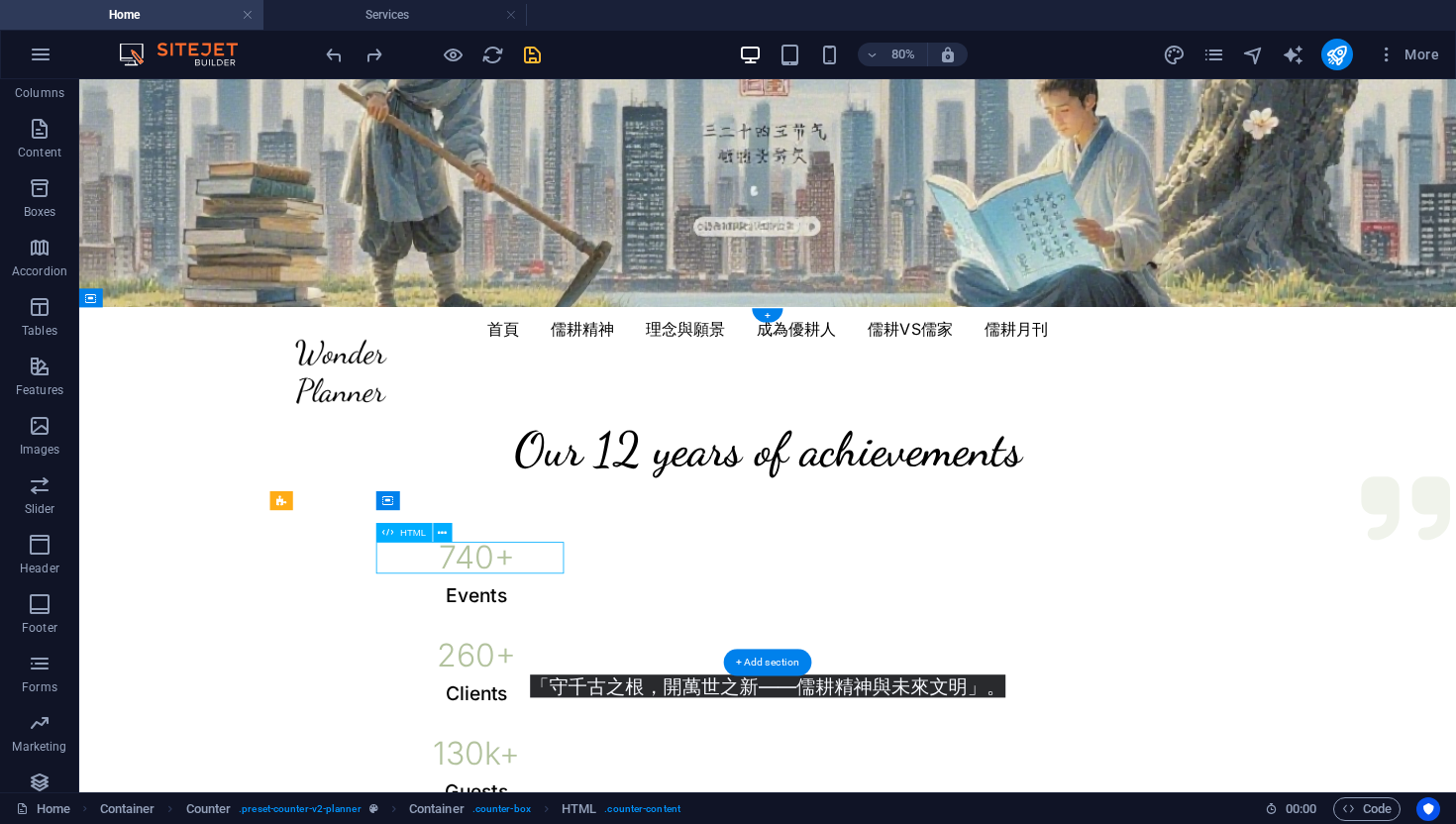 click on "740 +" at bounding box center (575, 677) 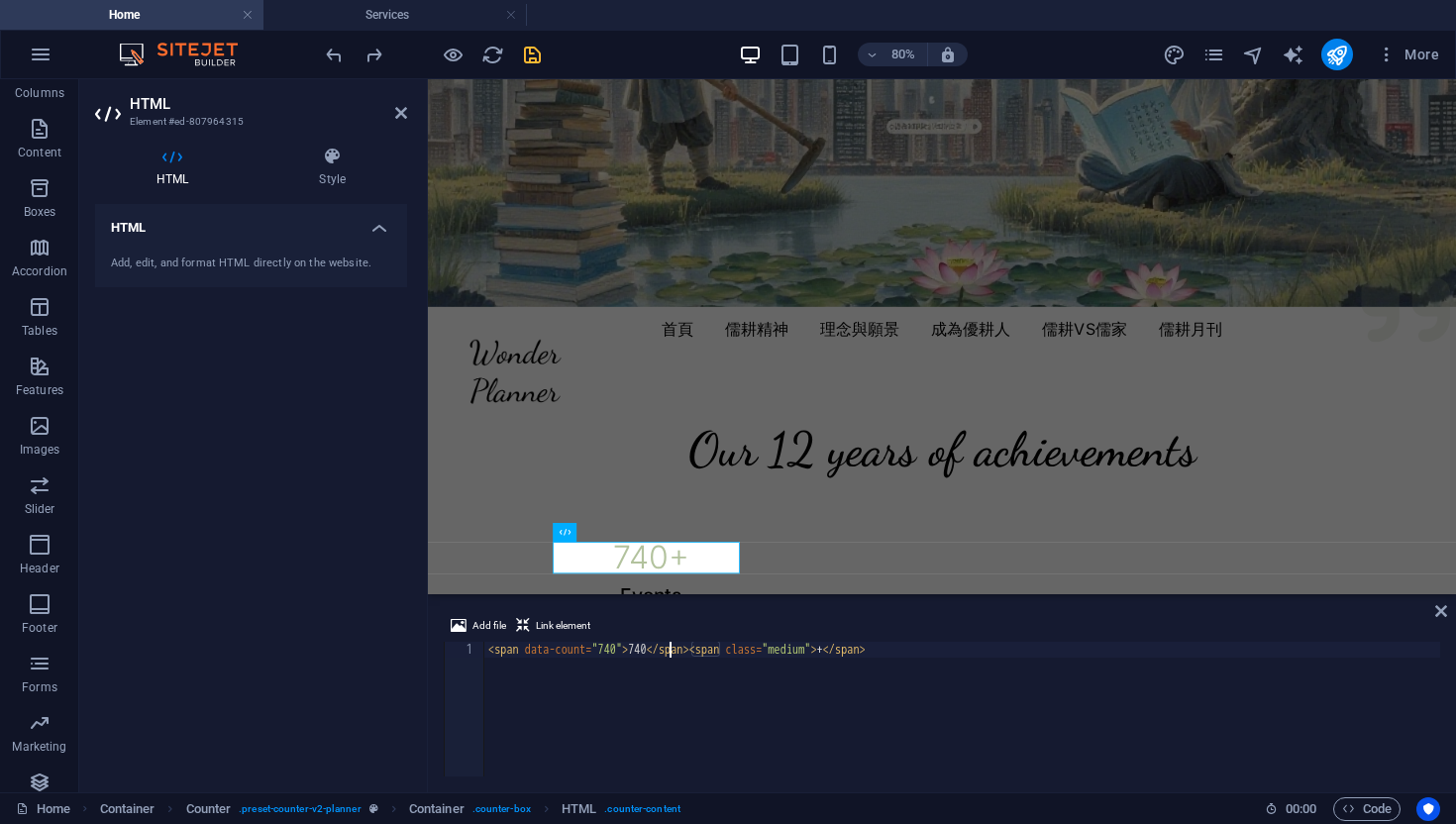 click on "< span   data-count = "740" > 740 </ span > < span   class = "medium" > + </ span >" at bounding box center (962, 725) 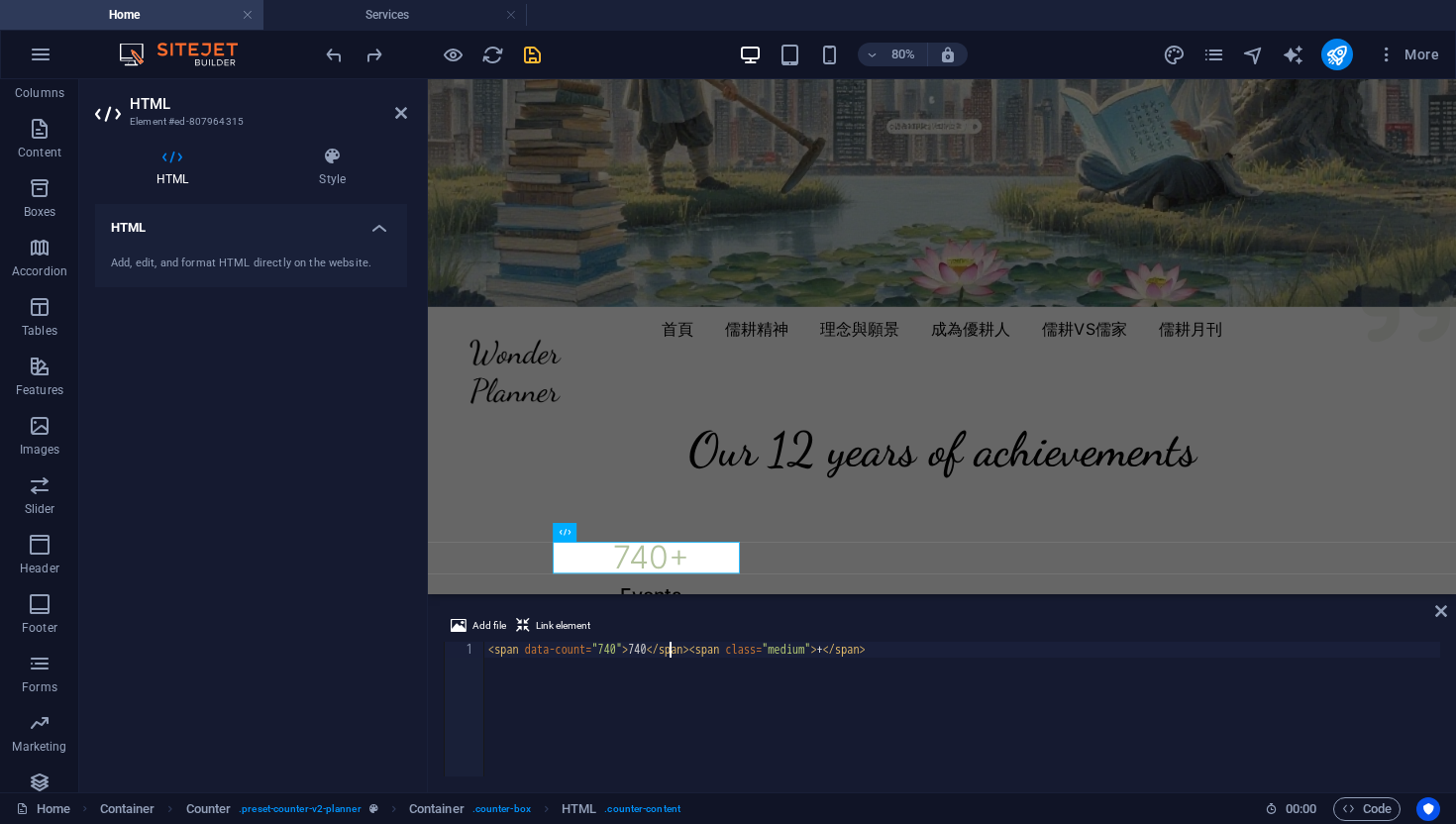 click on "< span   data-count = "740" > 740 </ span > < span   class = "medium" > + </ span >" at bounding box center [962, 725] 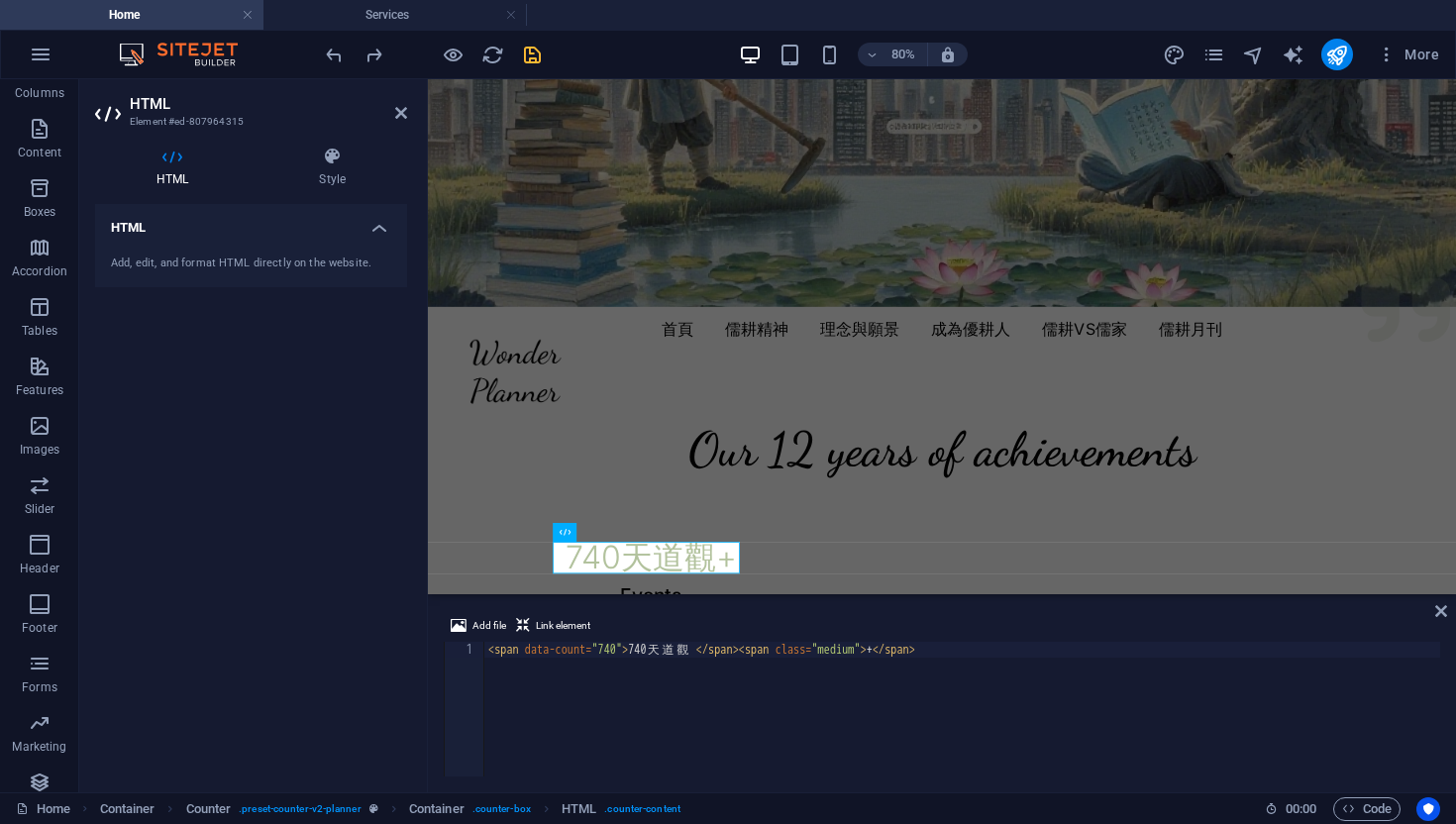 scroll, scrollTop: 0, scrollLeft: 0, axis: both 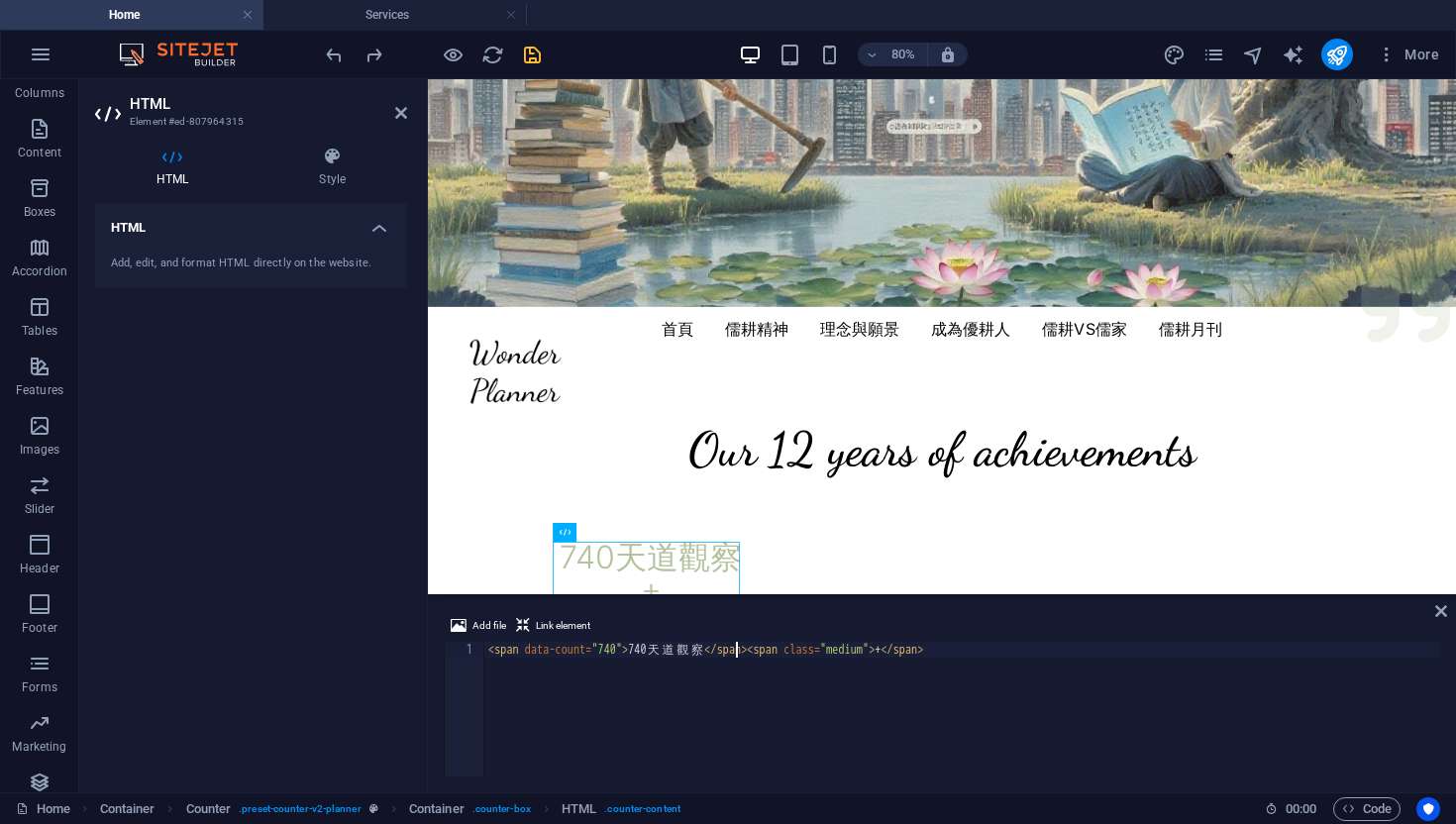 click on "< span   data-count = "740" > 740 天 道 觀 察 </ span > < span   class = "medium" > + </ span >" at bounding box center [962, 725] 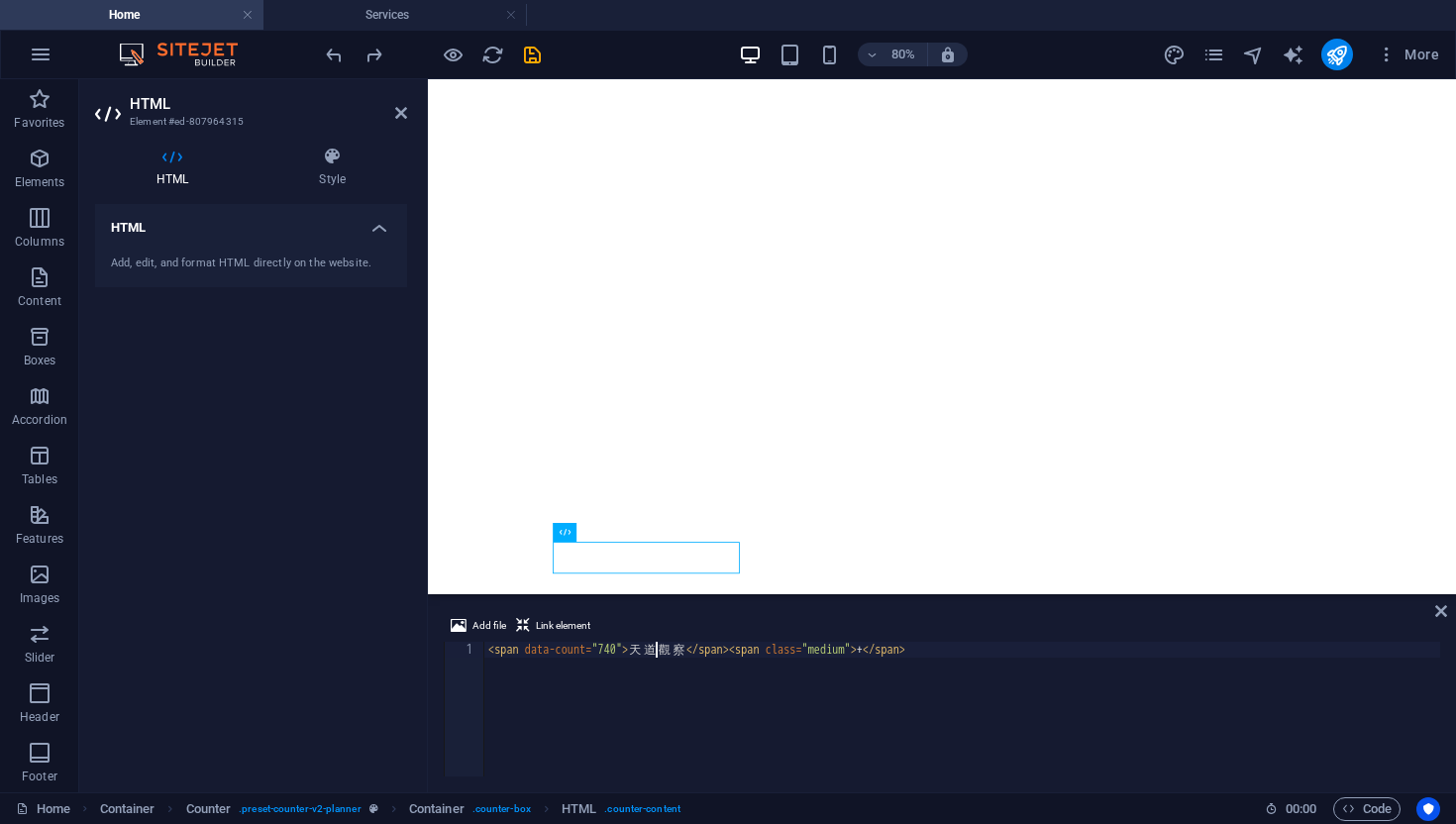 scroll, scrollTop: 0, scrollLeft: 0, axis: both 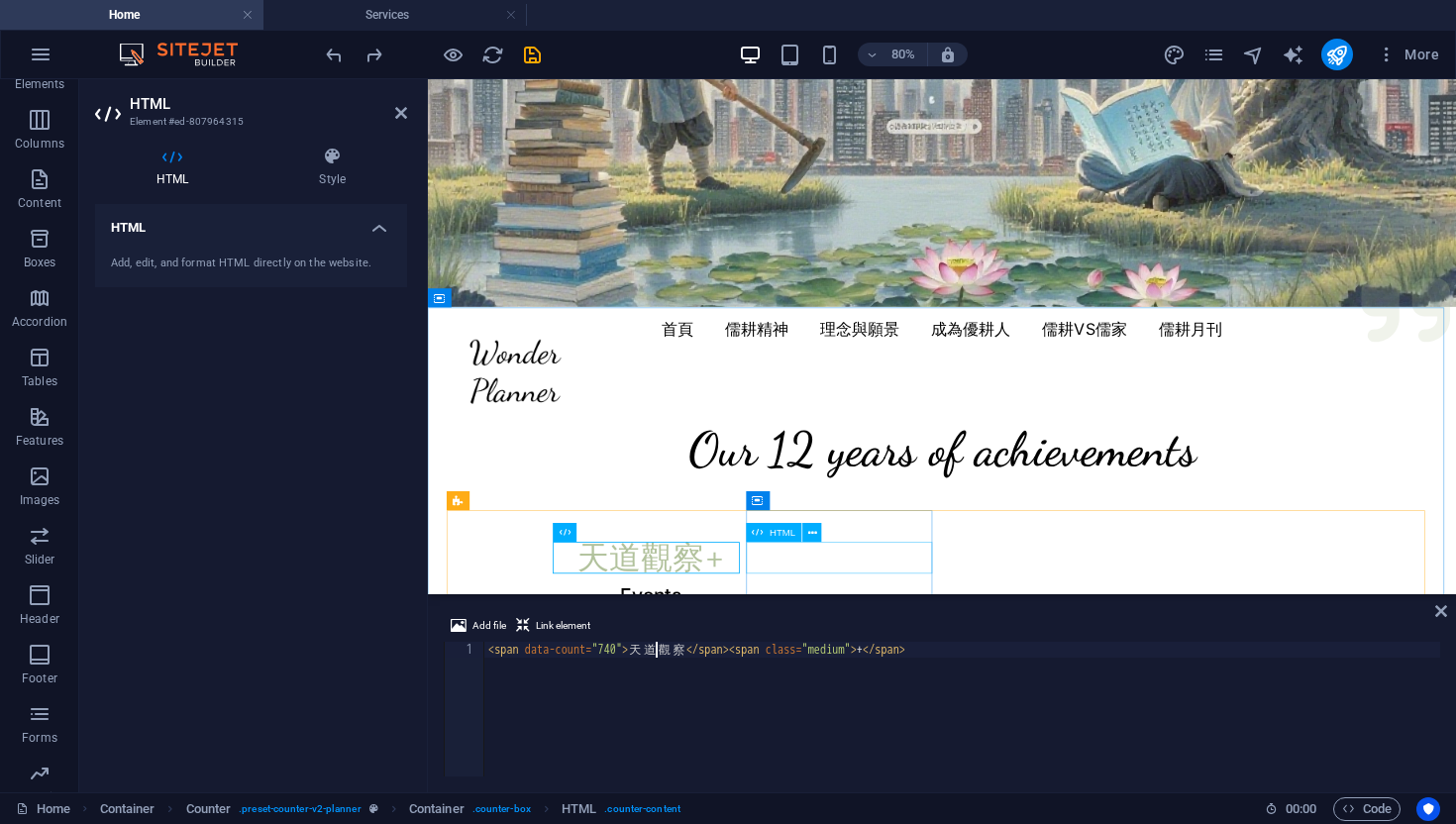 type on "<span data-count="740">天道觀察</span><span class="medium">+</span>" 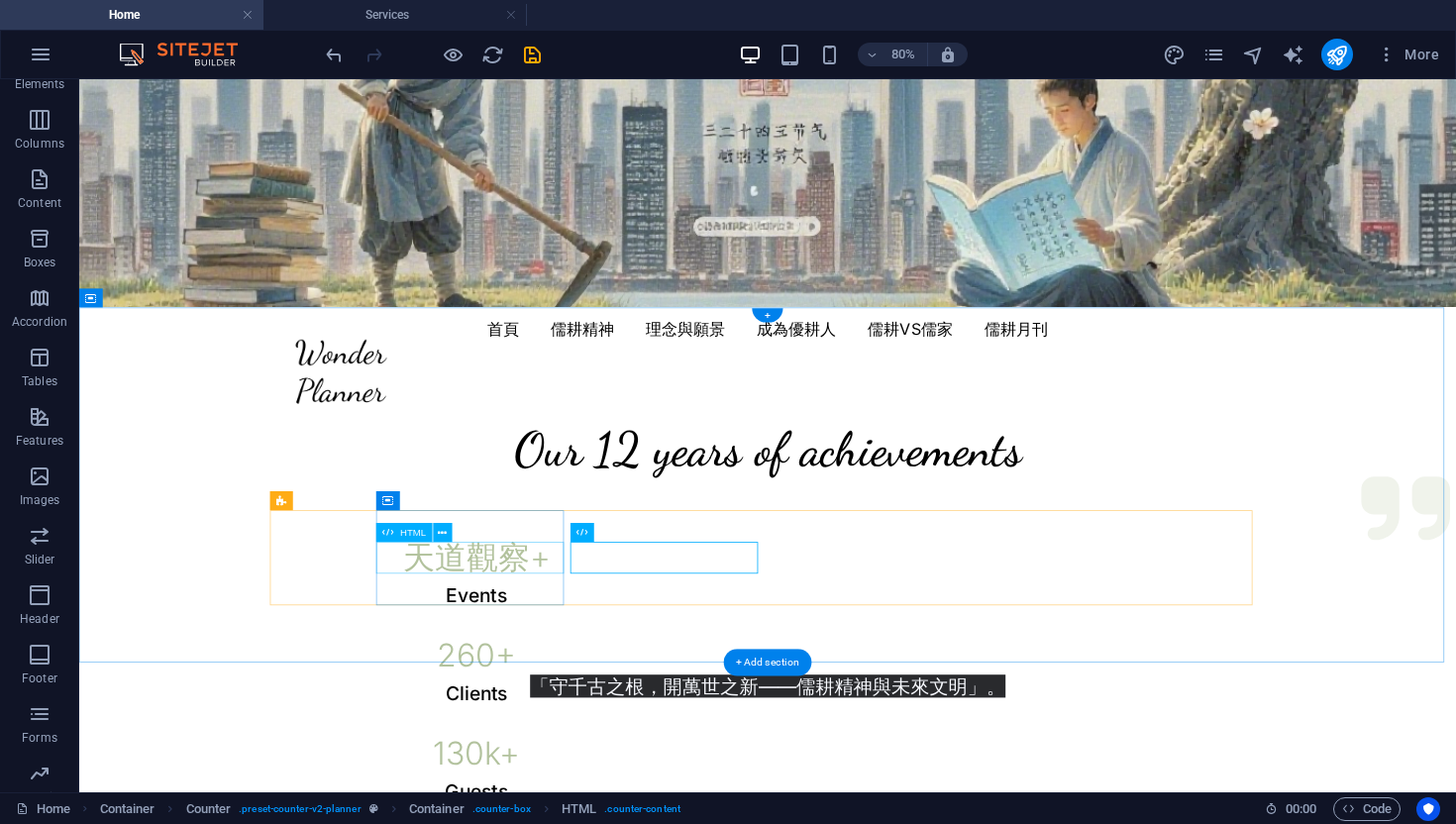 click on "天道觀察 +" at bounding box center [575, 677] 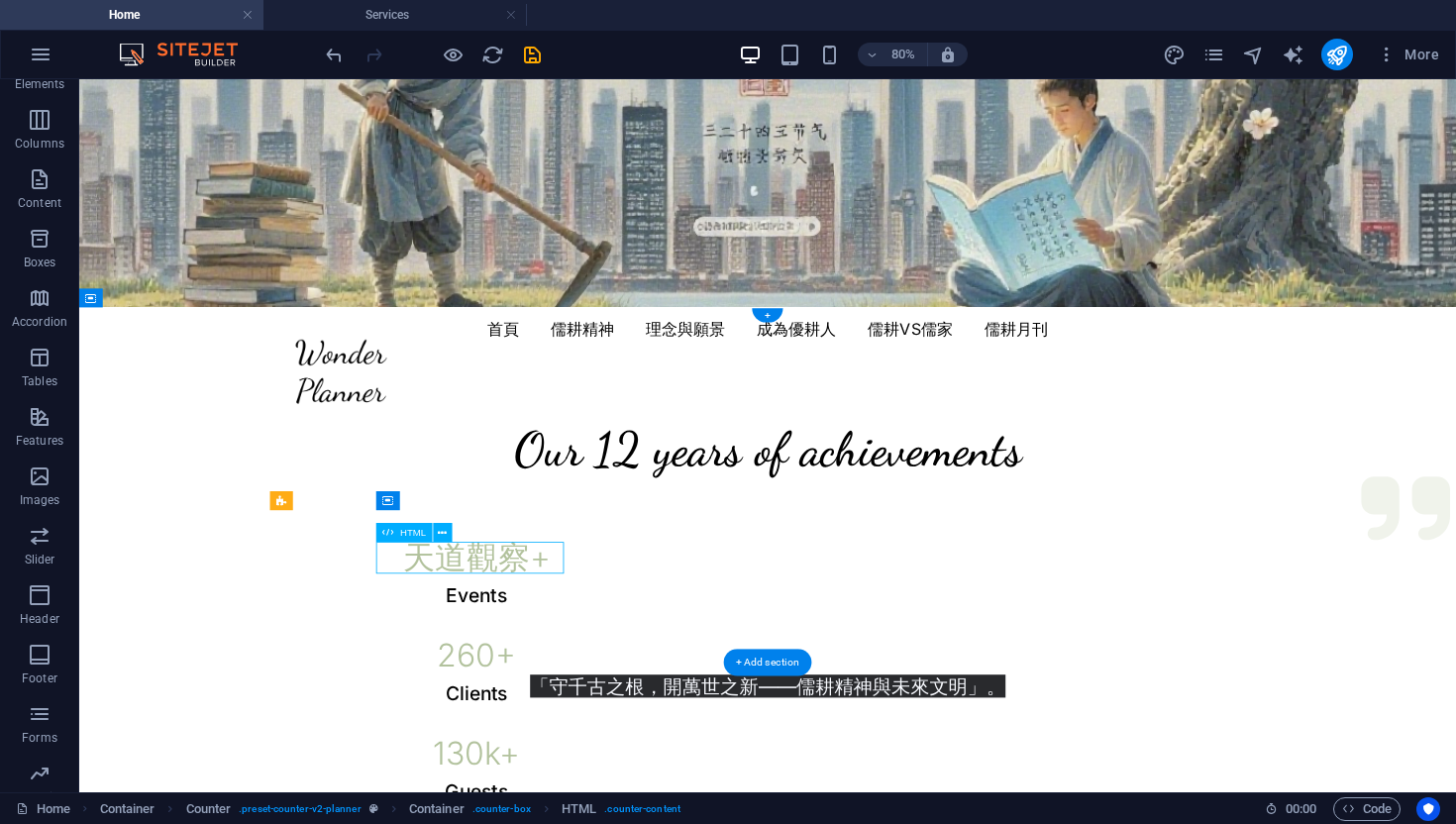 click on "天道觀察 +" at bounding box center (575, 677) 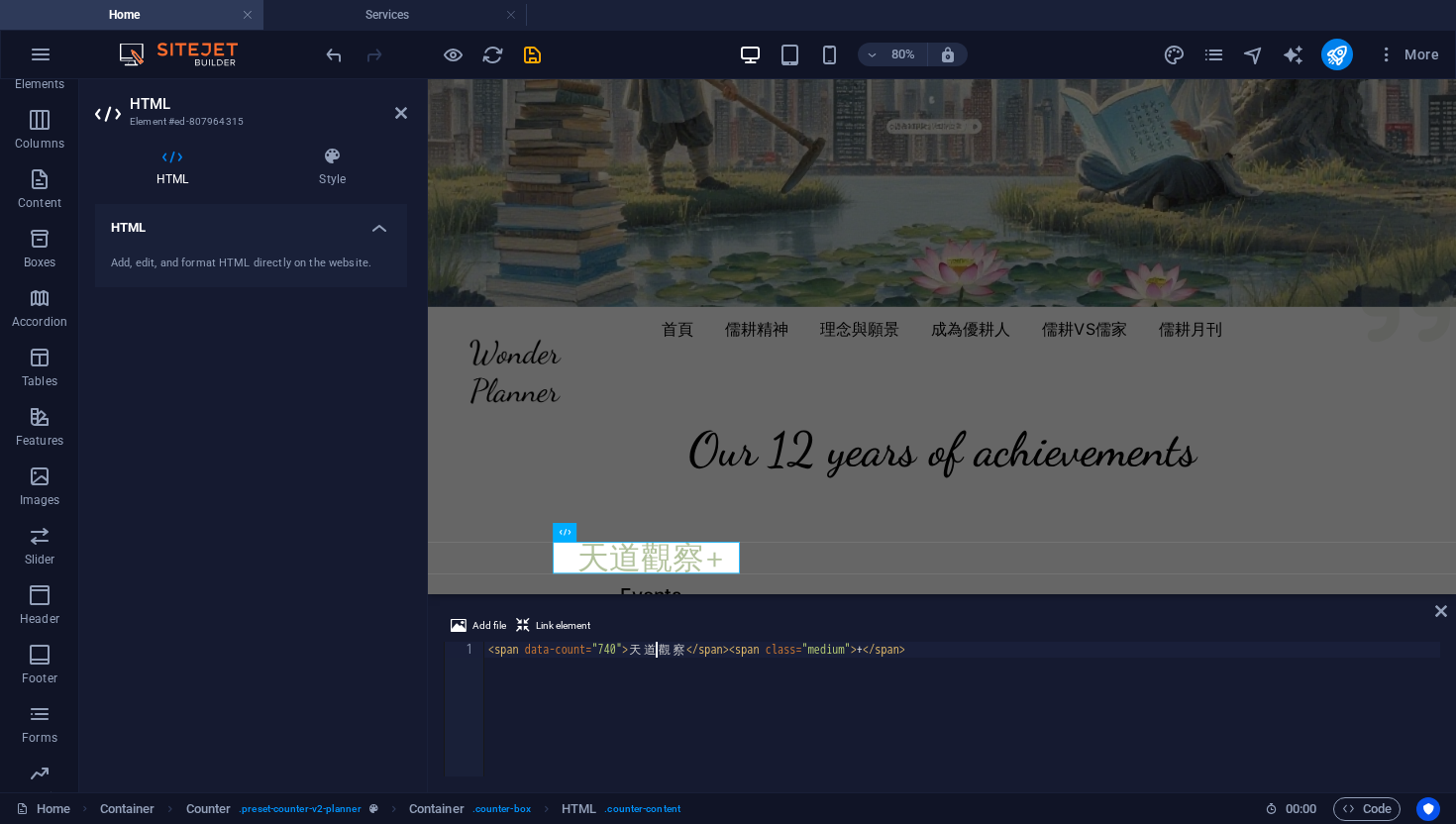 click on "< span   data-count = "740" > 天 道 觀 察 </ span > < span   class = "medium" > + </ span >" at bounding box center [962, 725] 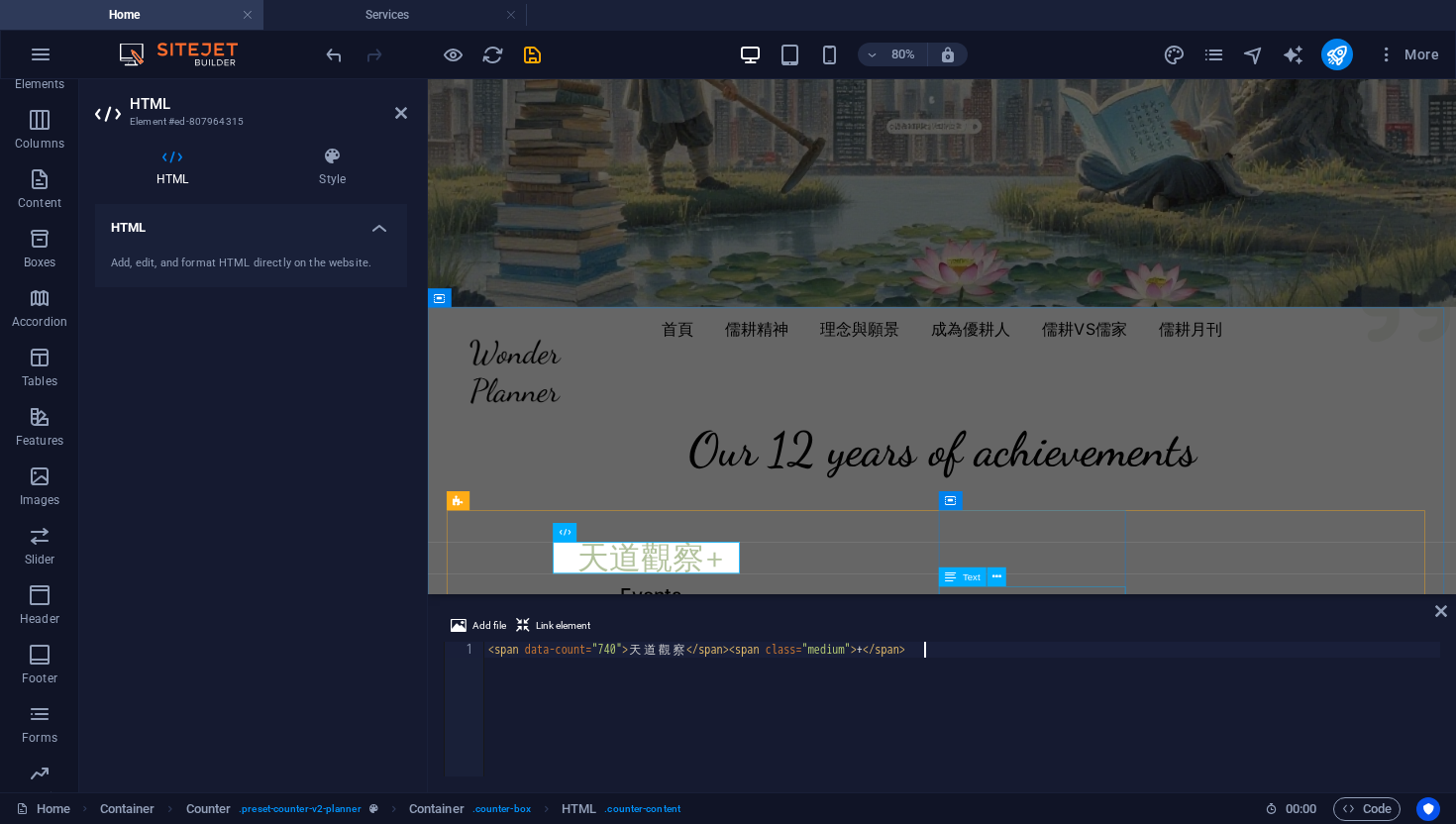type on "<span data-count="740">天道觀察</span><span class="medium"></span>" 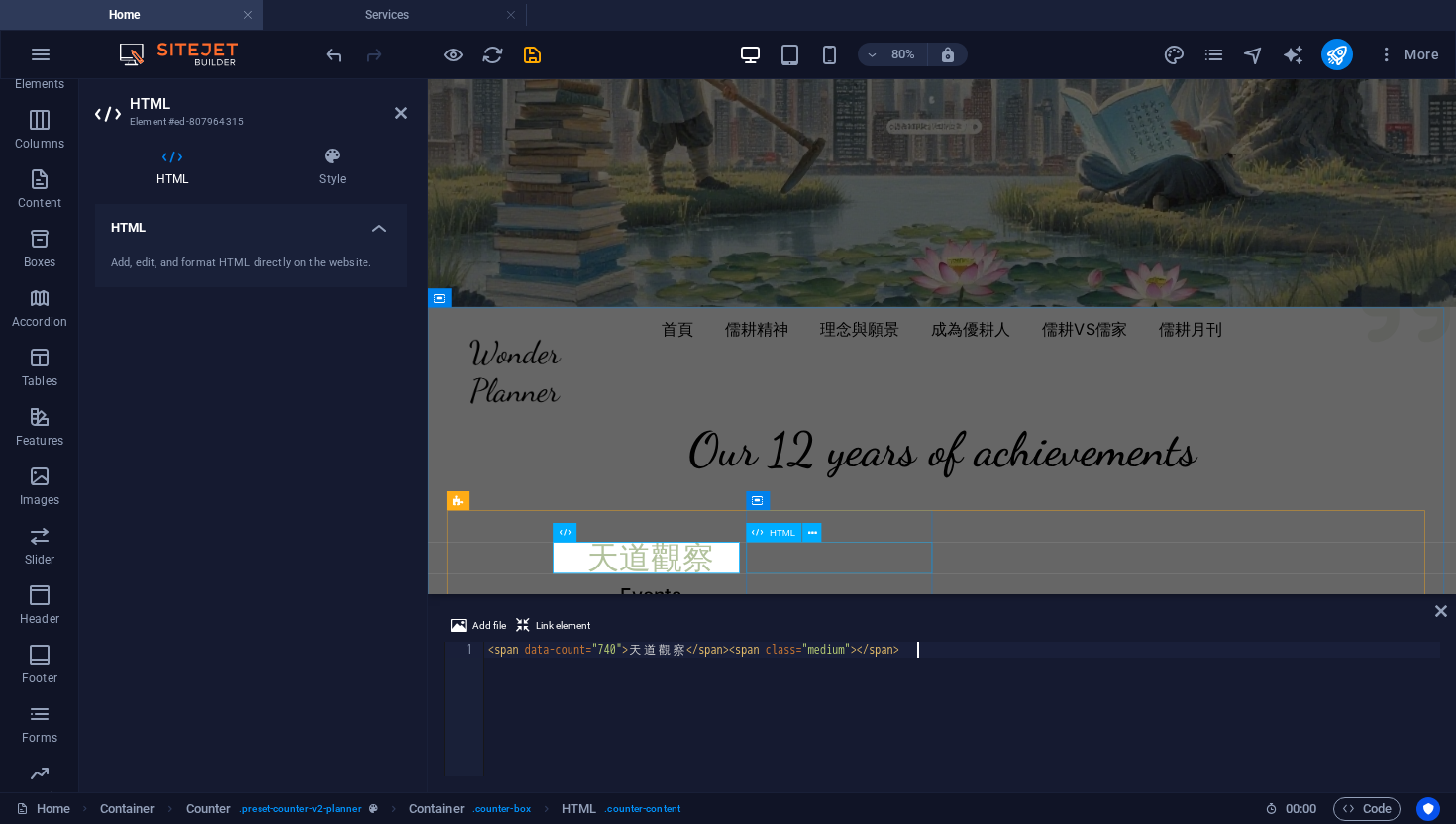 click on "260 +" at bounding box center (706, 800) 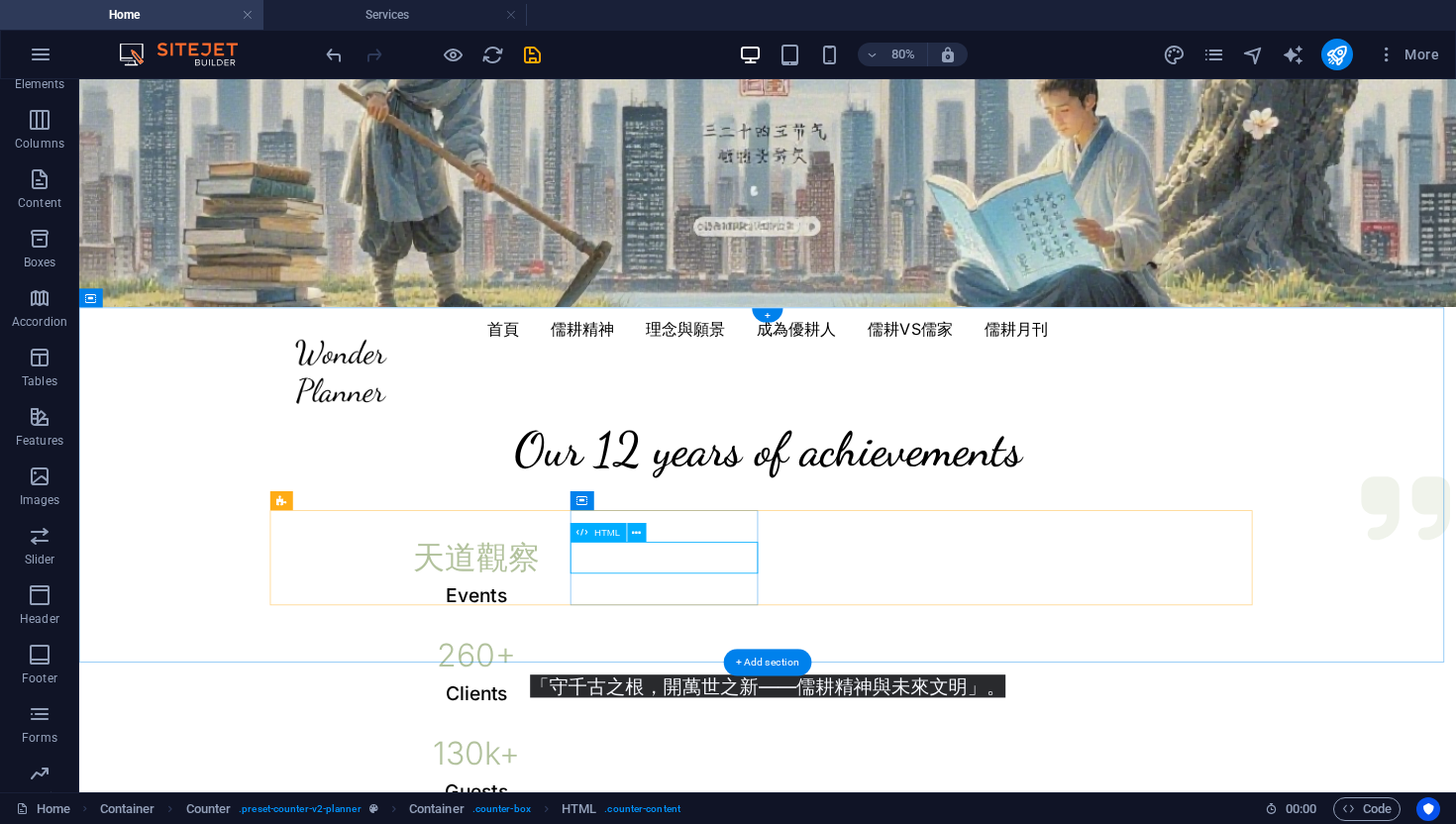 click on "260 +" at bounding box center [575, 800] 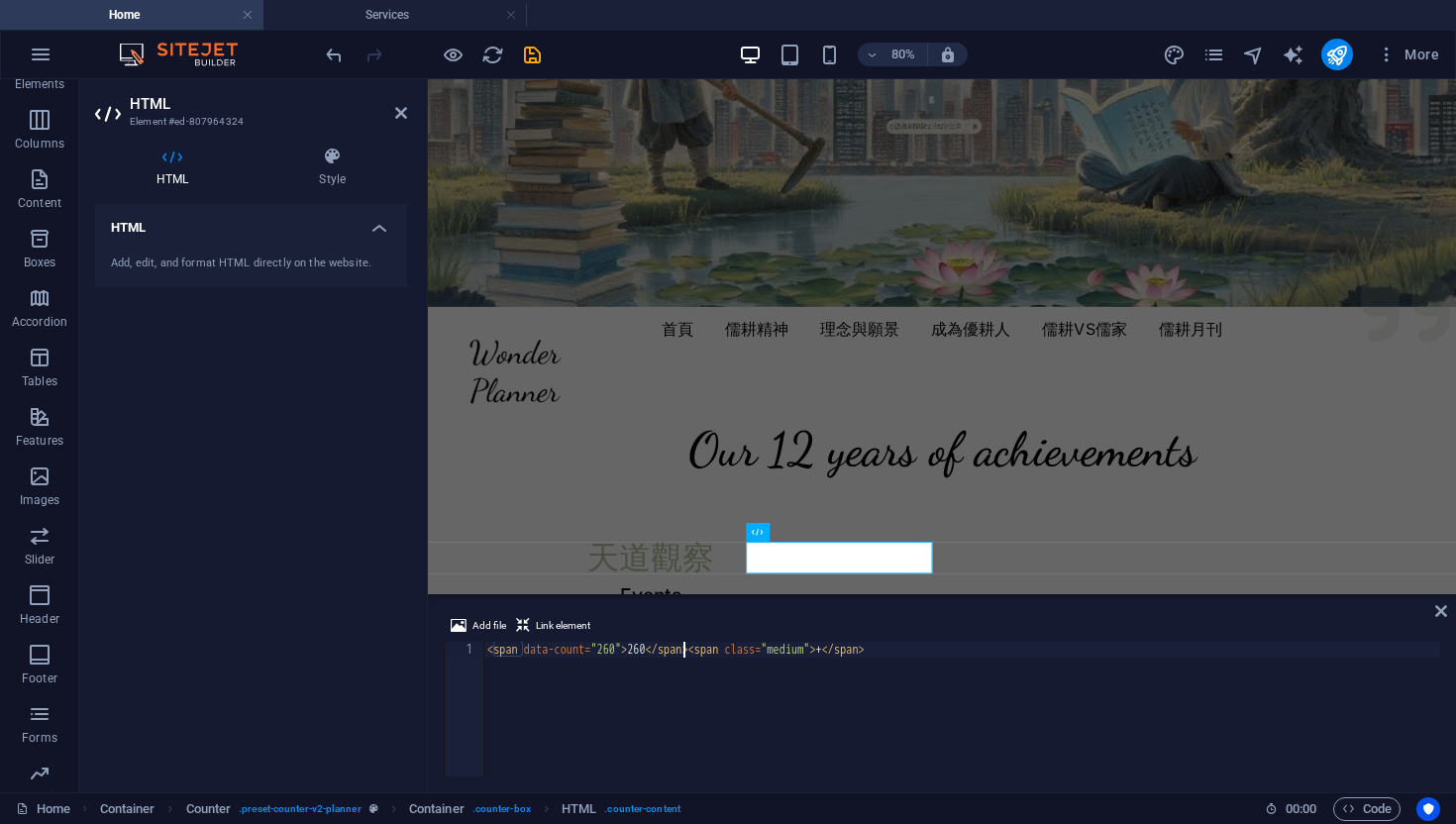 click on "< span   data-count = "260" > 260 </ span > < span   class = "medium" > + </ span >" at bounding box center [962, 725] 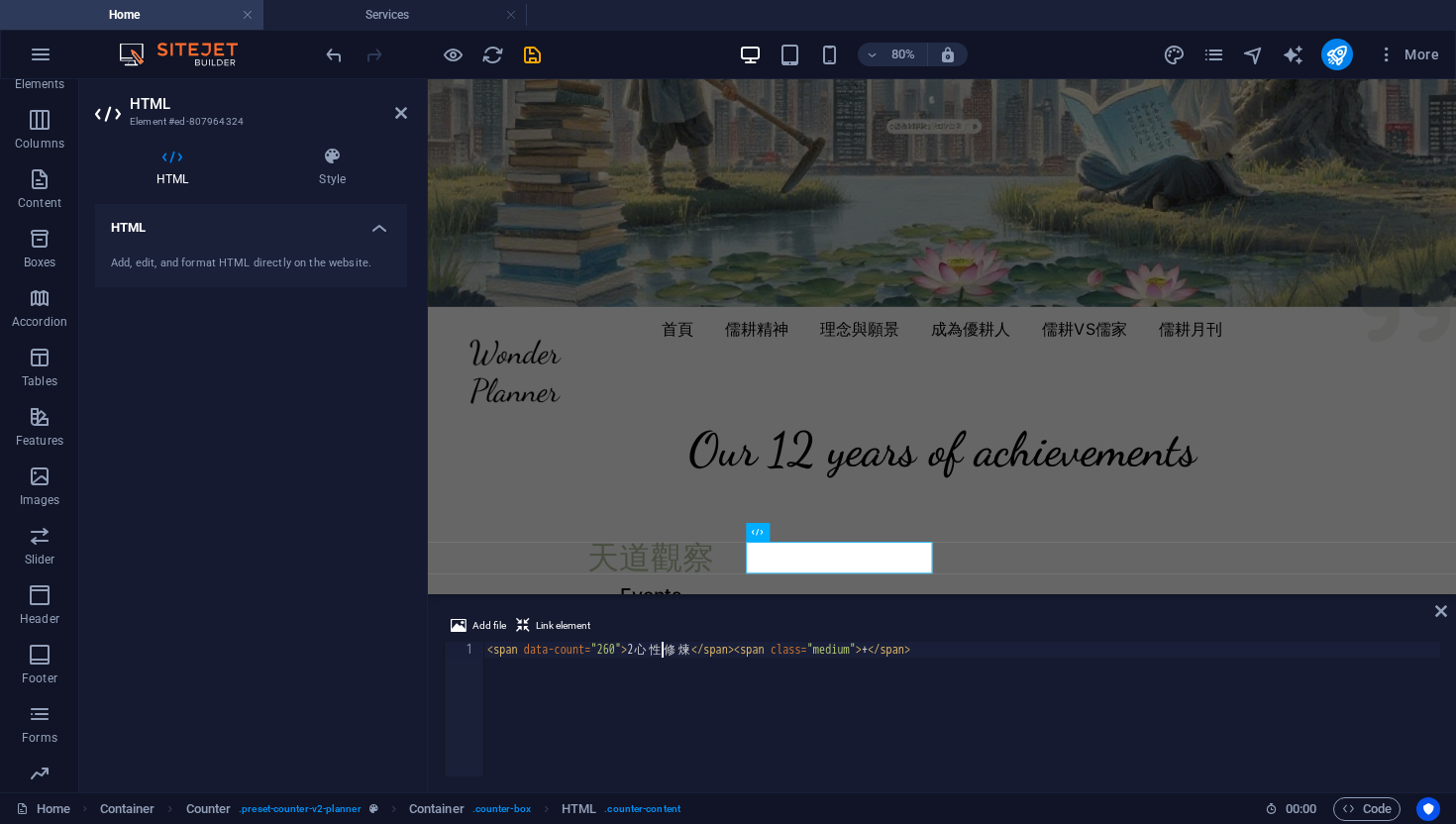 click on "< span   data-count = "260" > 2 心 性 修 煉 </ span > < span   class = "medium" > + </ span >" at bounding box center [962, 725] 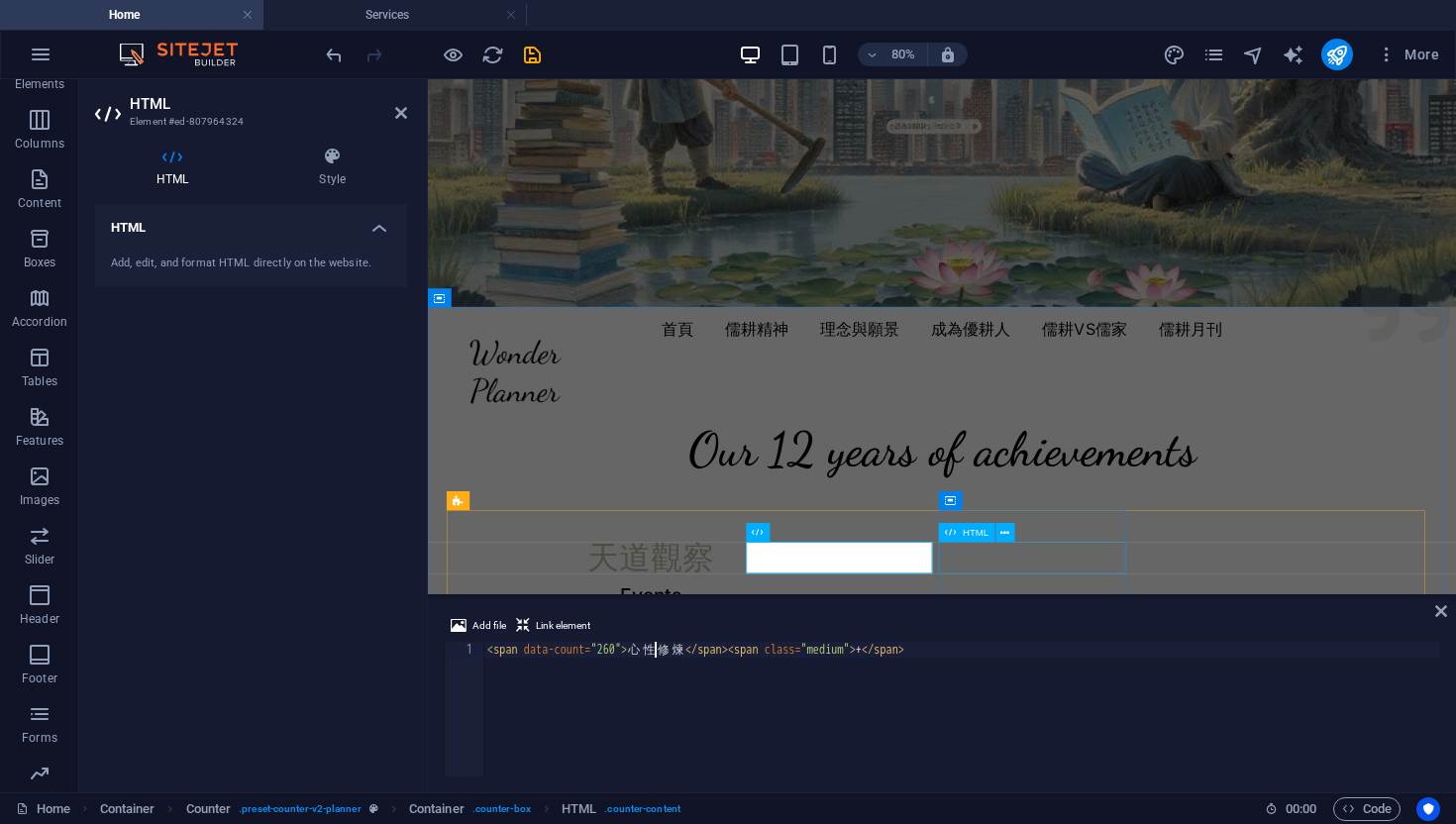 type on "<span data-count="260">心性修煉</span><span class="medium">+</span>" 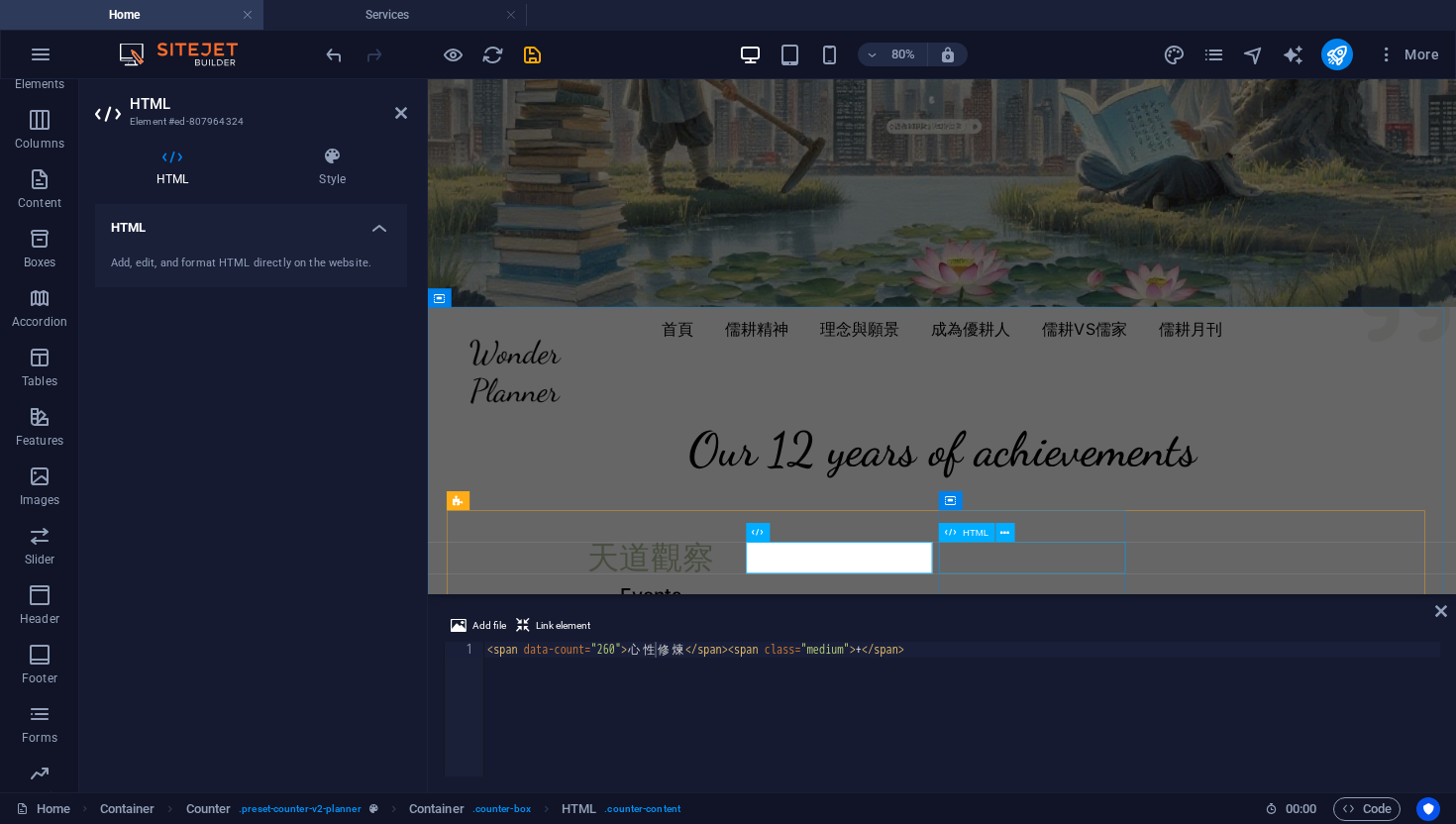 click on "130 k+" at bounding box center (706, 923) 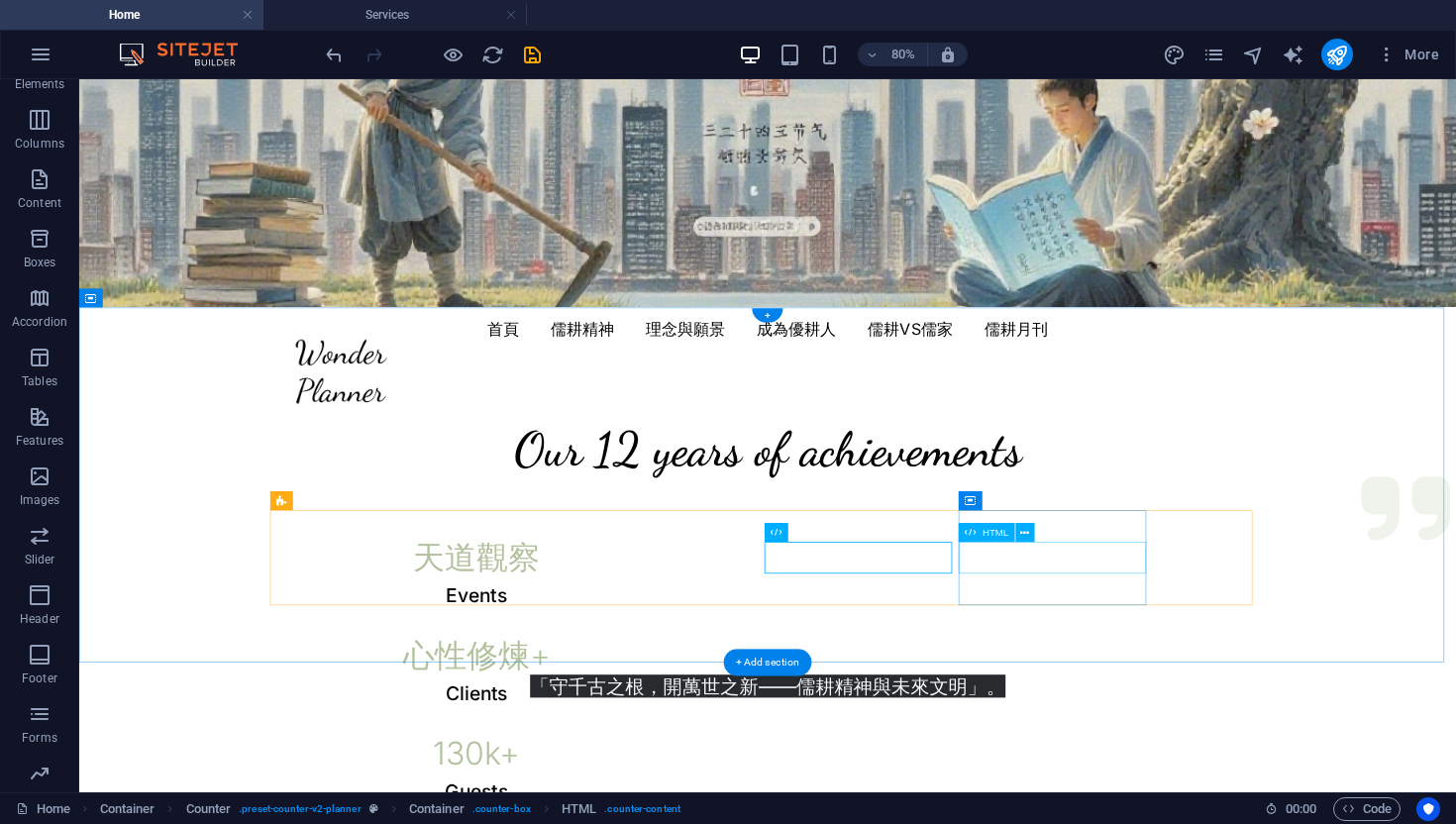 click on "18" at bounding box center [575, 1046] 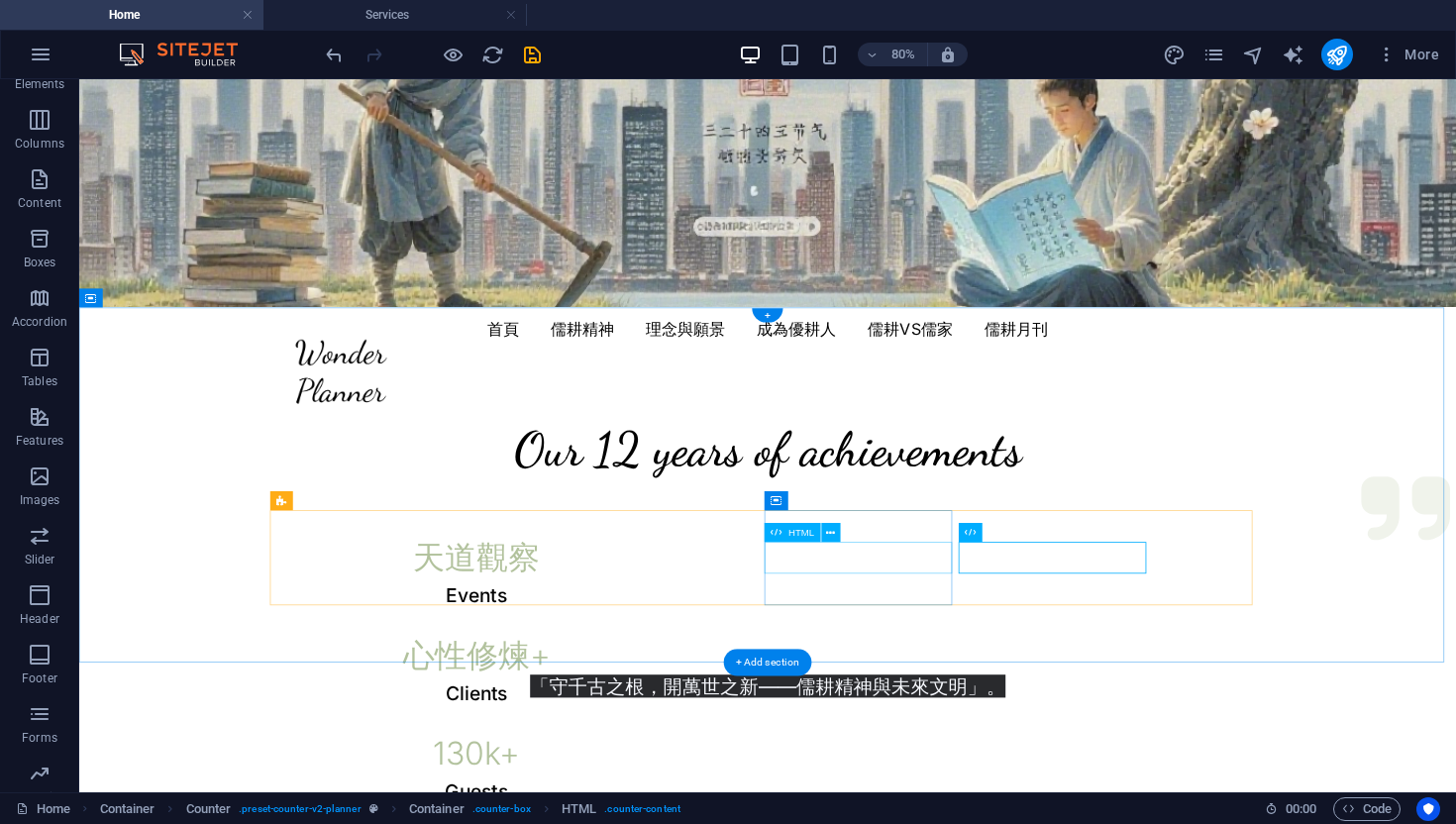 click on "130 k+" at bounding box center [575, 923] 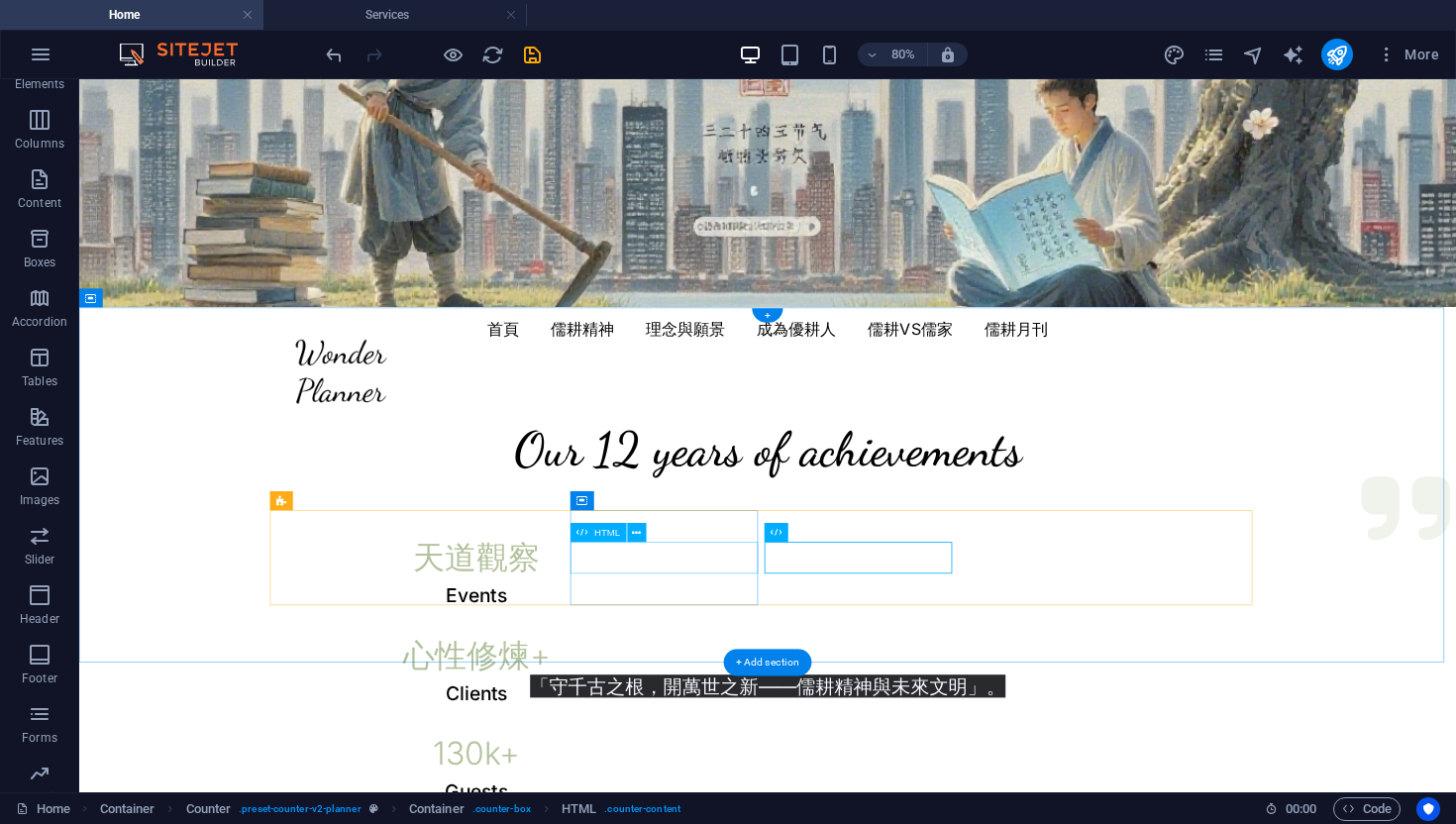 click on "心性修煉 +" at bounding box center (575, 800) 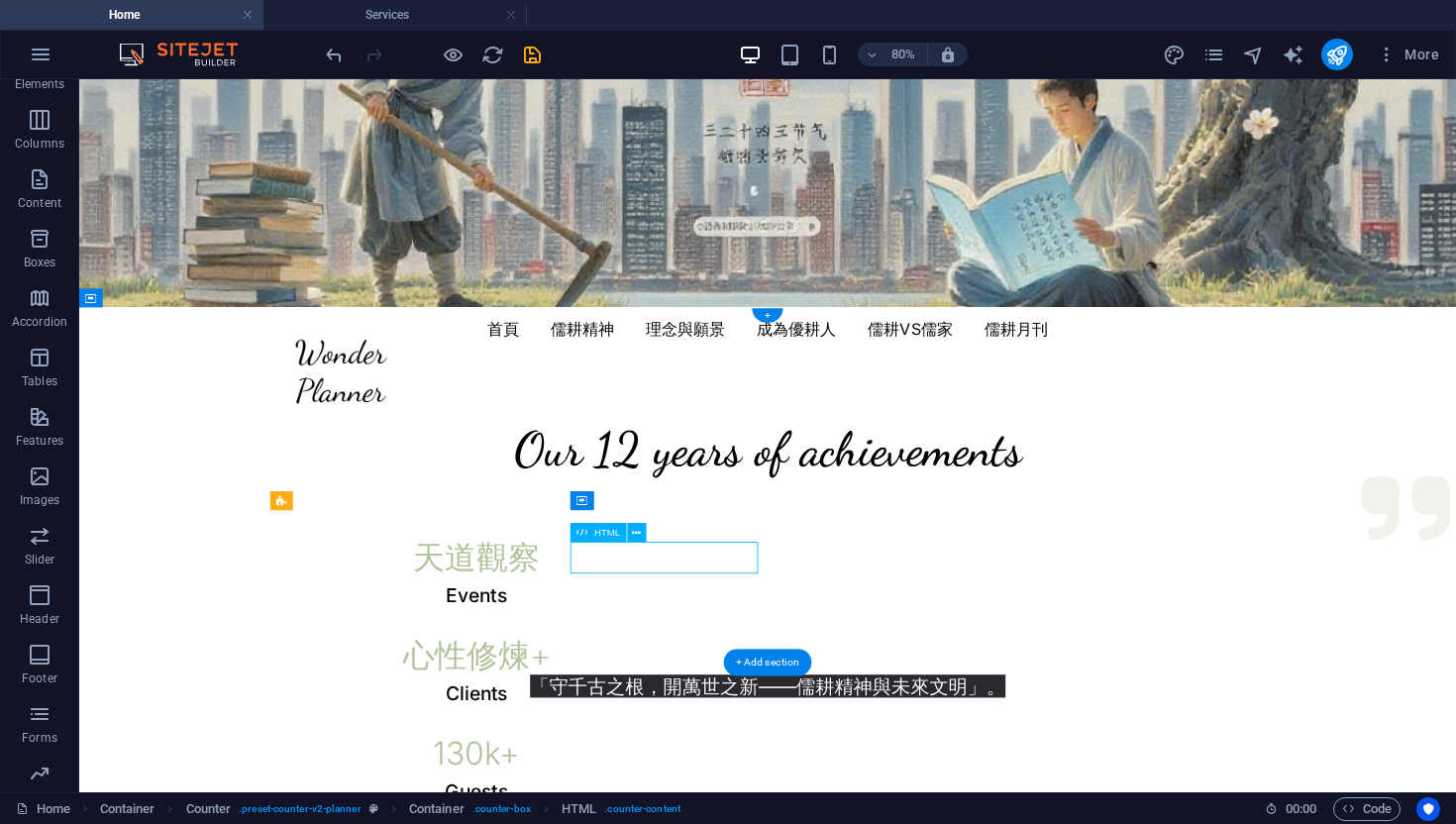 click on "心性修煉 +" at bounding box center [575, 800] 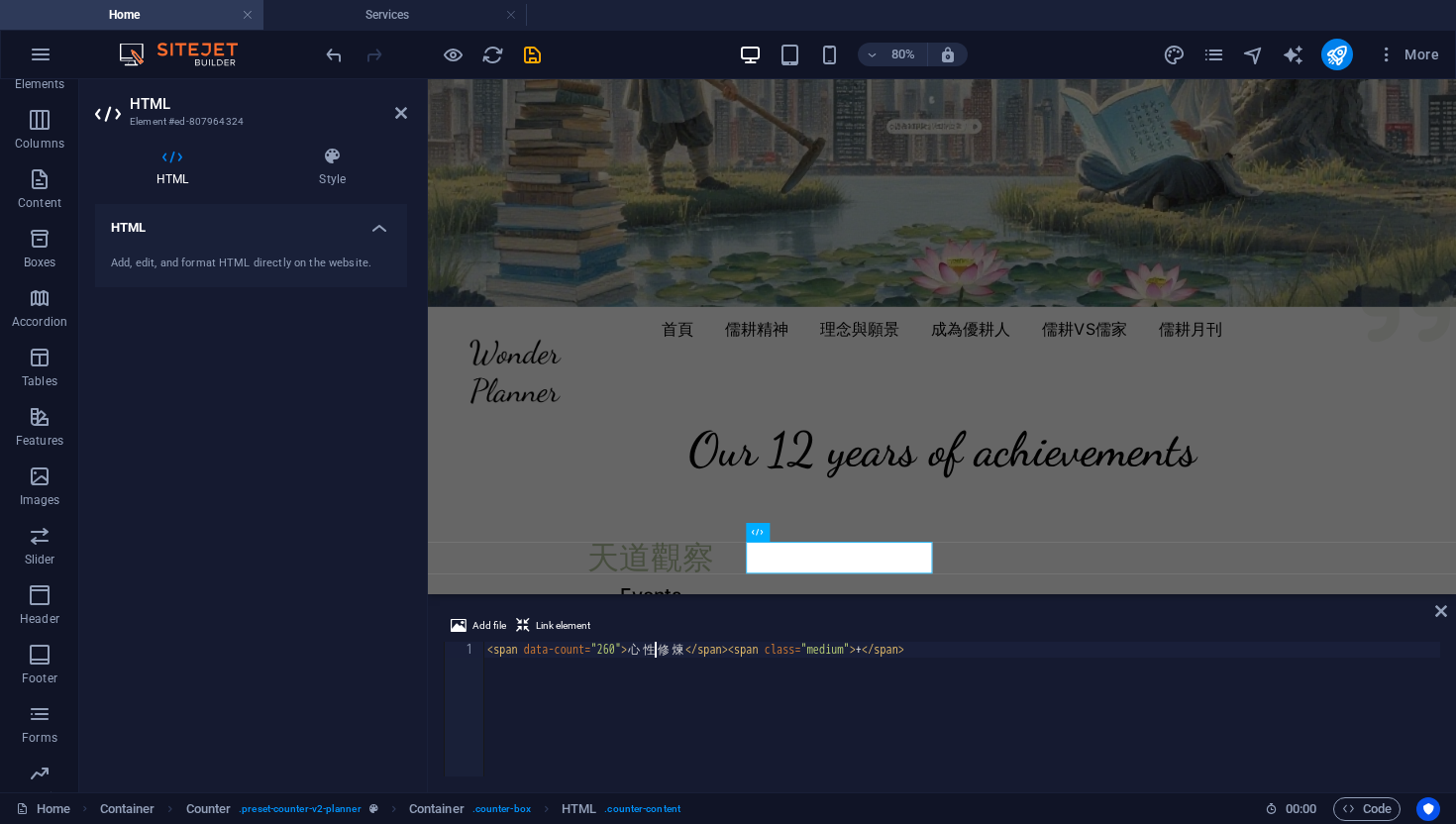 click on "< span   data-count = "260" > 心 性 修 煉 </ span > < span   class = "medium" > + </ span >" at bounding box center [962, 725] 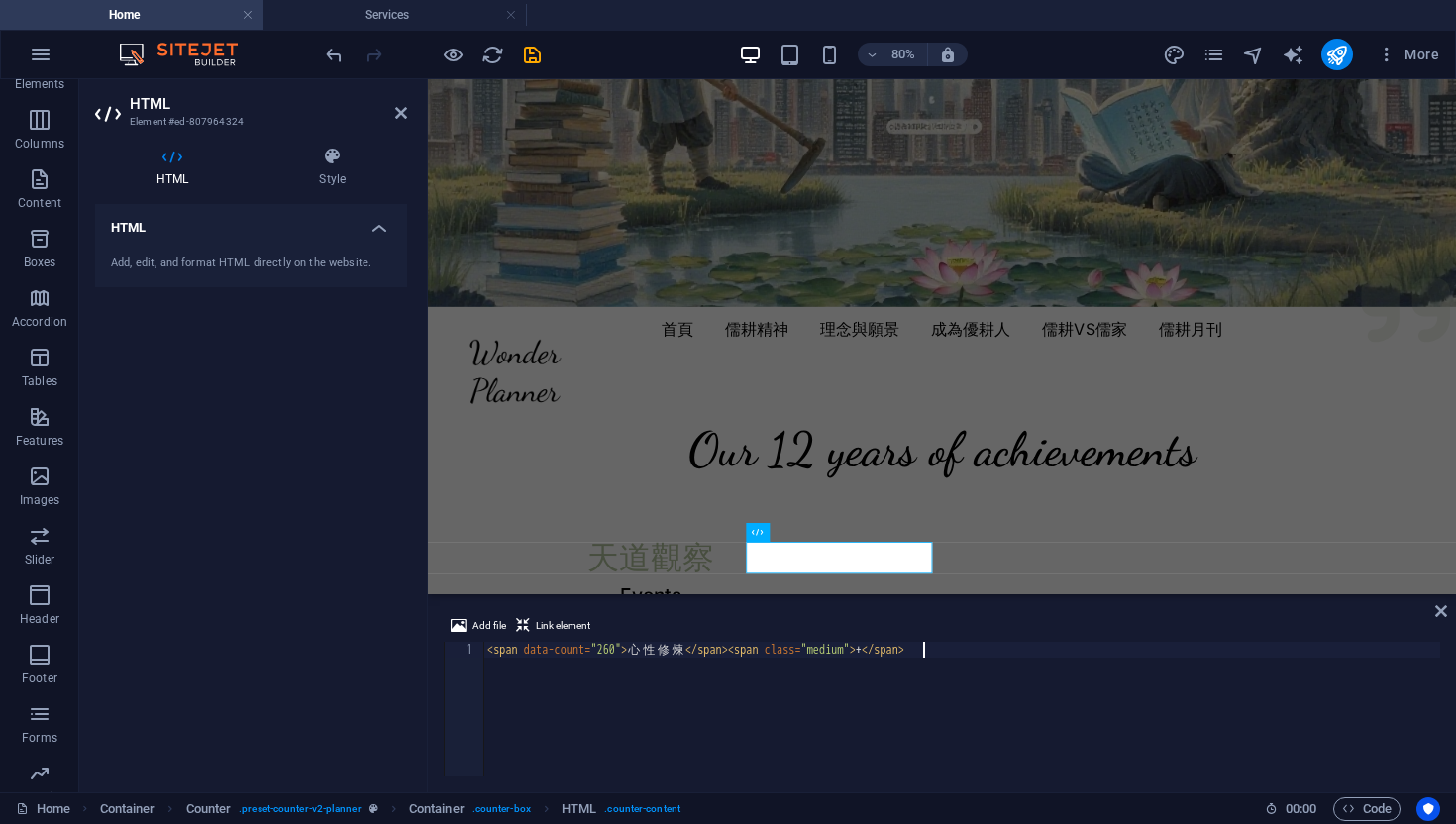 type on "<span data-count="260">心性修煉</span><span class="medium"></span>" 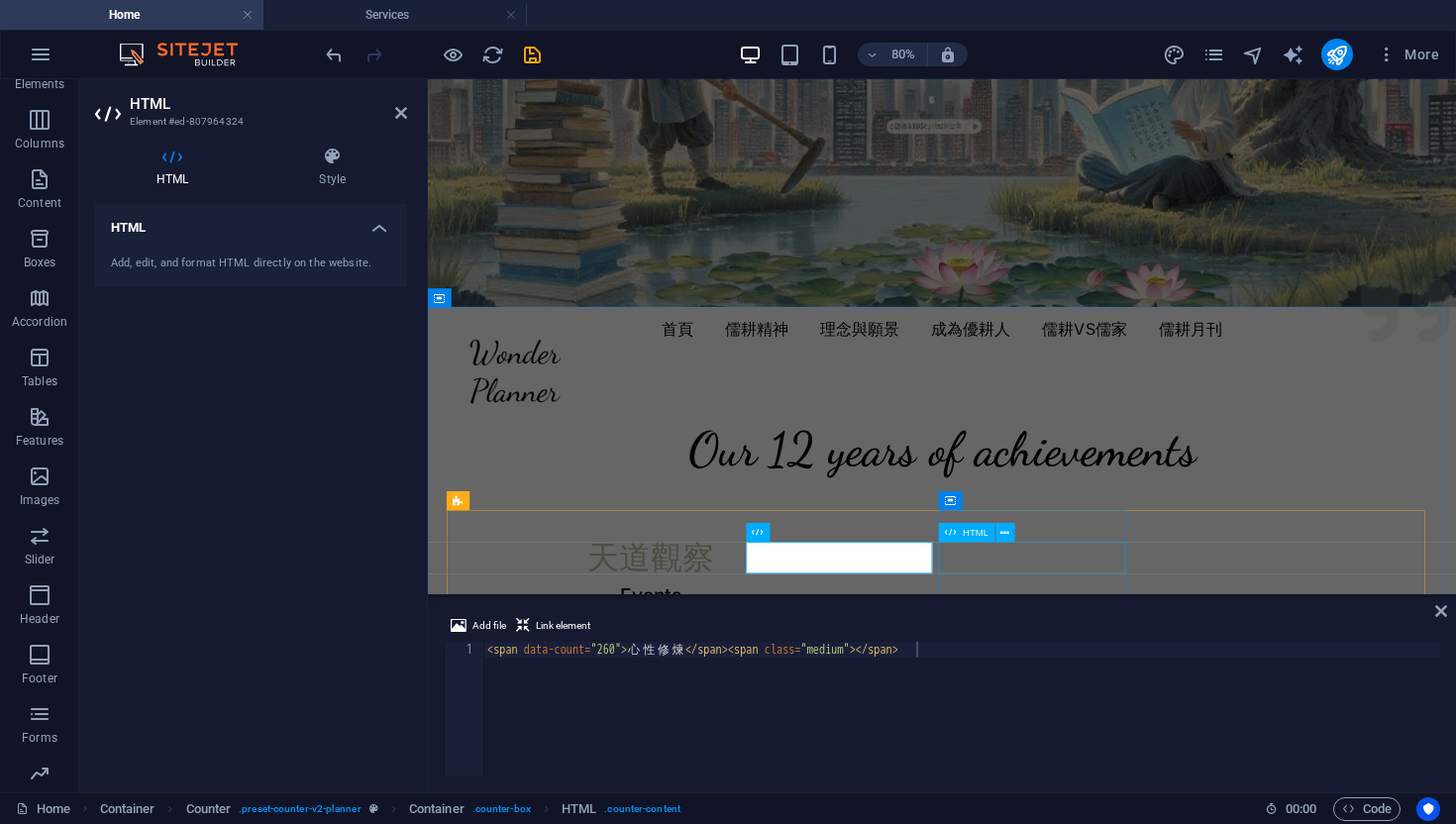 click on "130 k+" at bounding box center [706, 923] 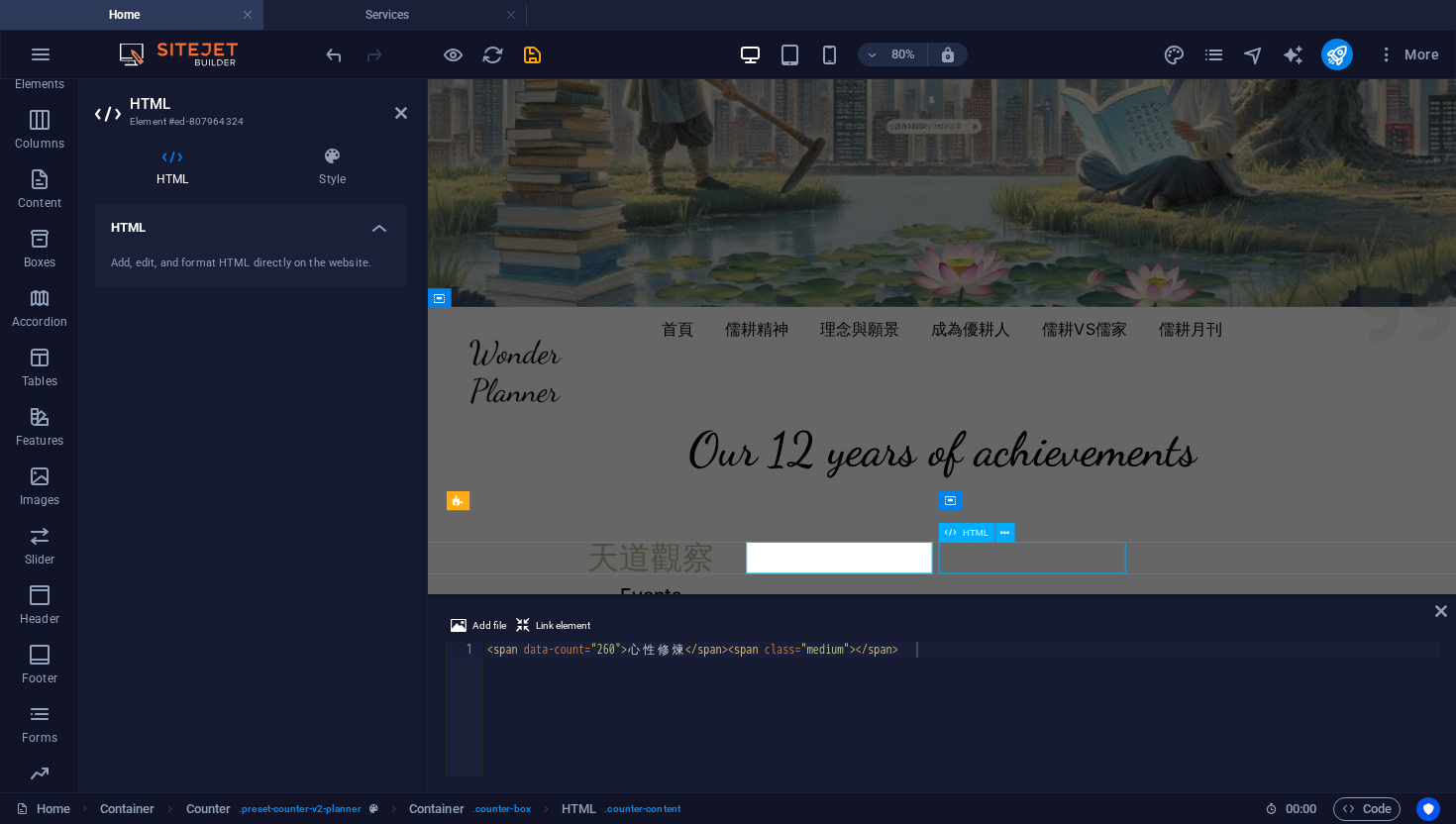 click on "天道觀察 Events 心性修煉 Clients 130 k+ Guests 18 Prizes" at bounding box center (1071, 862) 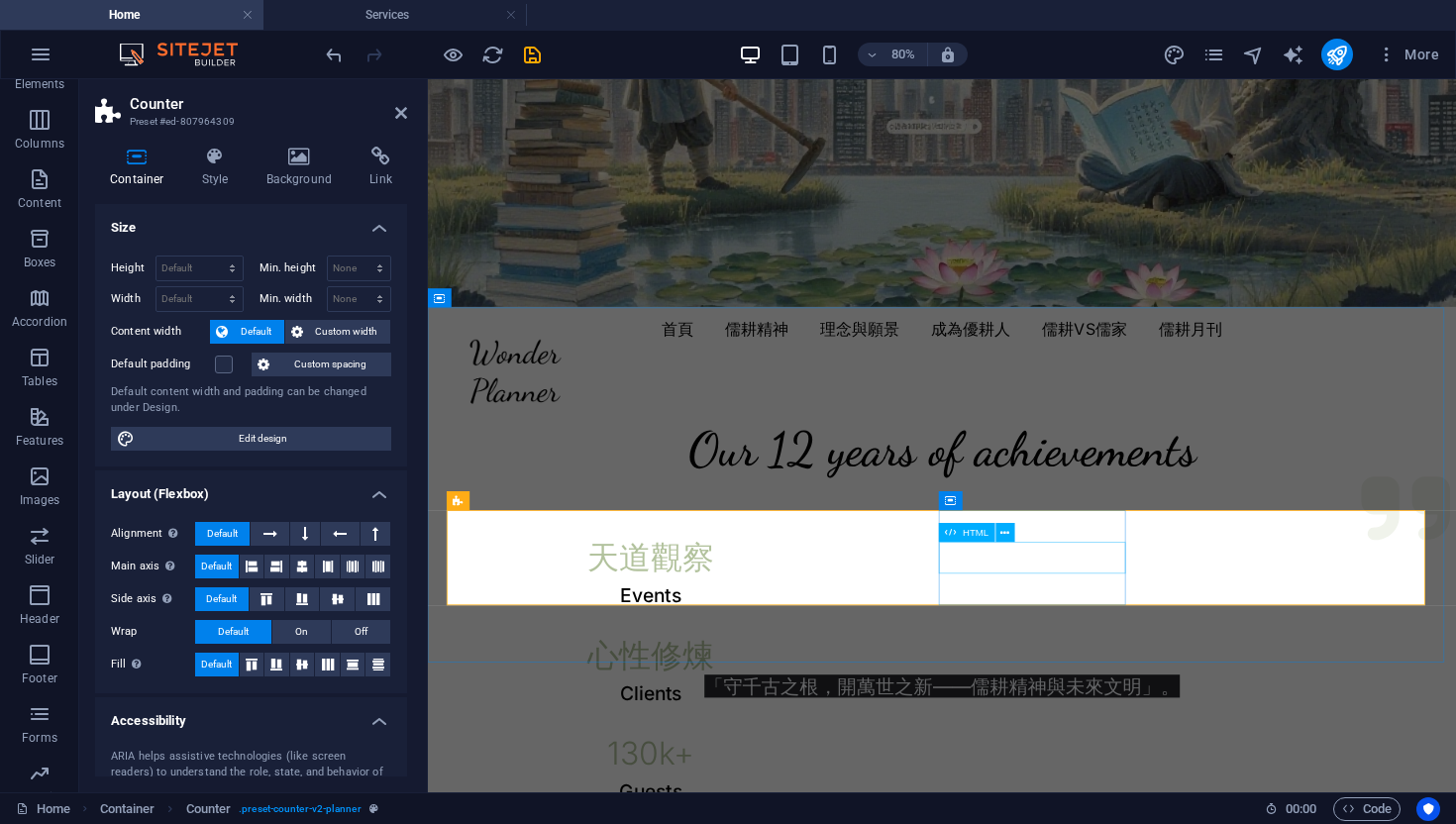 click on "130 k+" at bounding box center (706, 923) 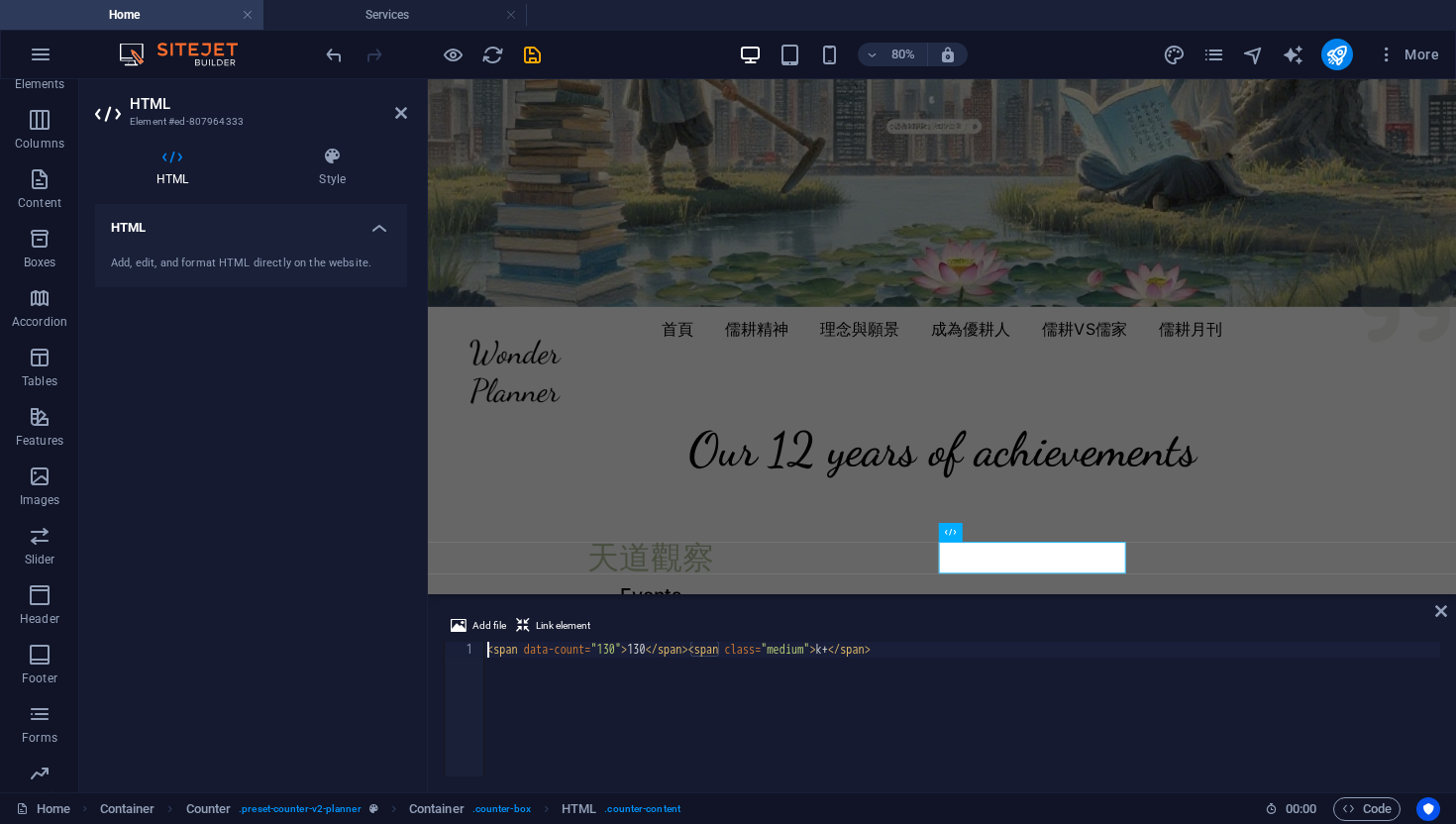 click on "< span   data-count = "130" > 130 </ span > < span   class = "medium" > k+ </ span >" at bounding box center [962, 725] 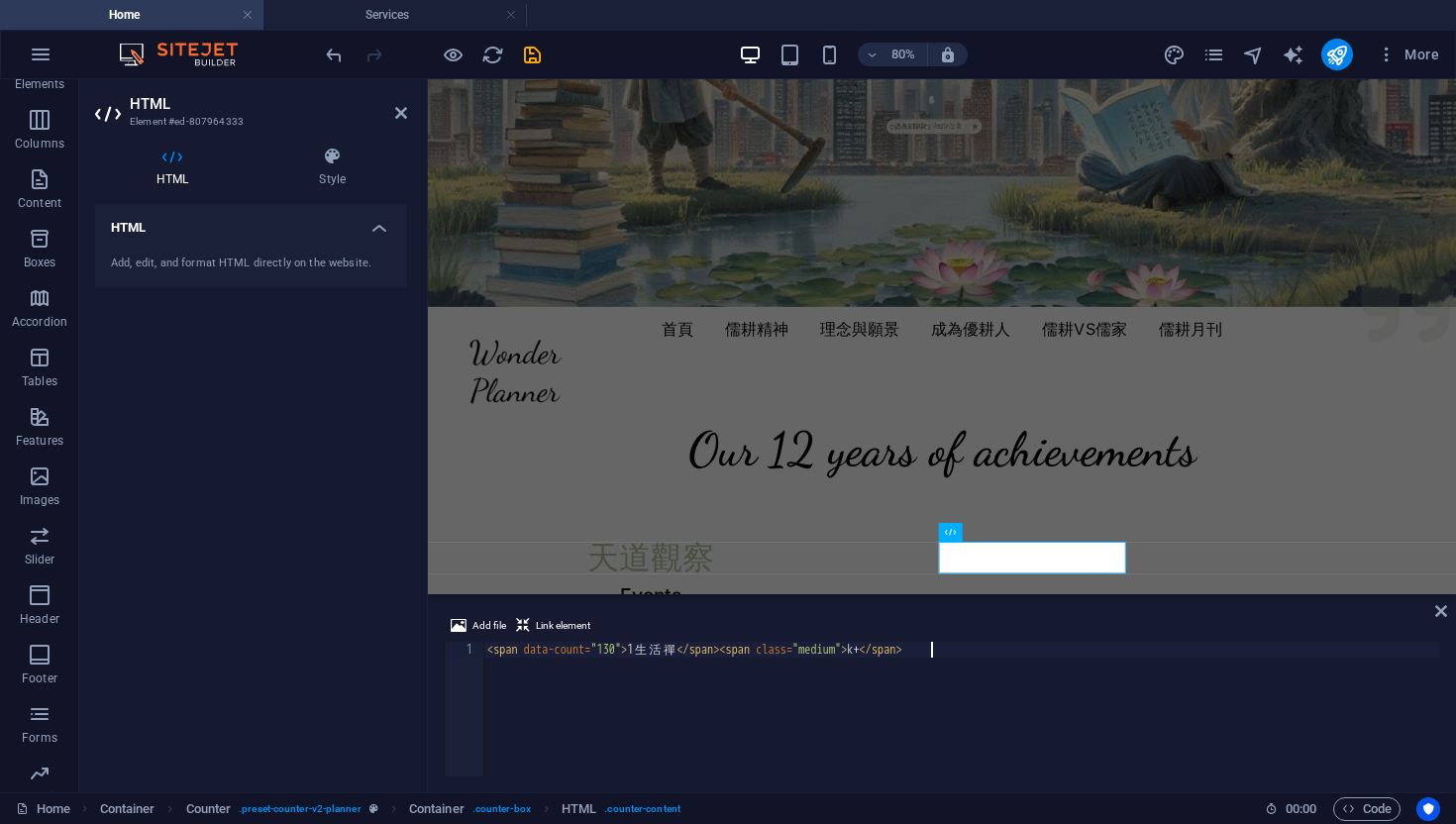 click on "< span   data-count = "130" > 1 生 活 禪 </ span > < span   class = "medium" > k+ </ span >" at bounding box center (962, 725) 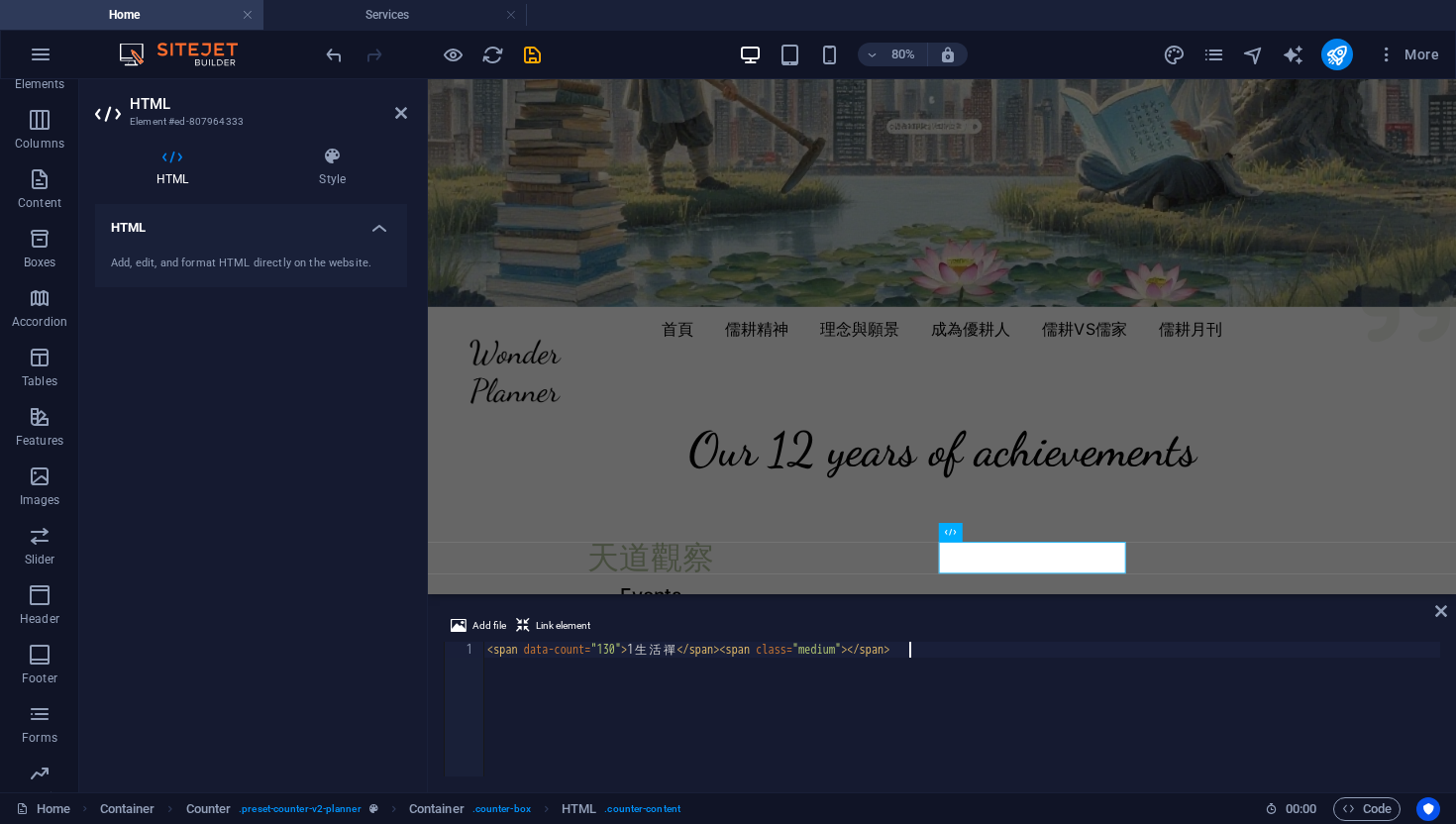 click on "< span   data-count = "130" > 1 生 活 禪 </ span > < span   class = "medium" > </ span >" at bounding box center [962, 725] 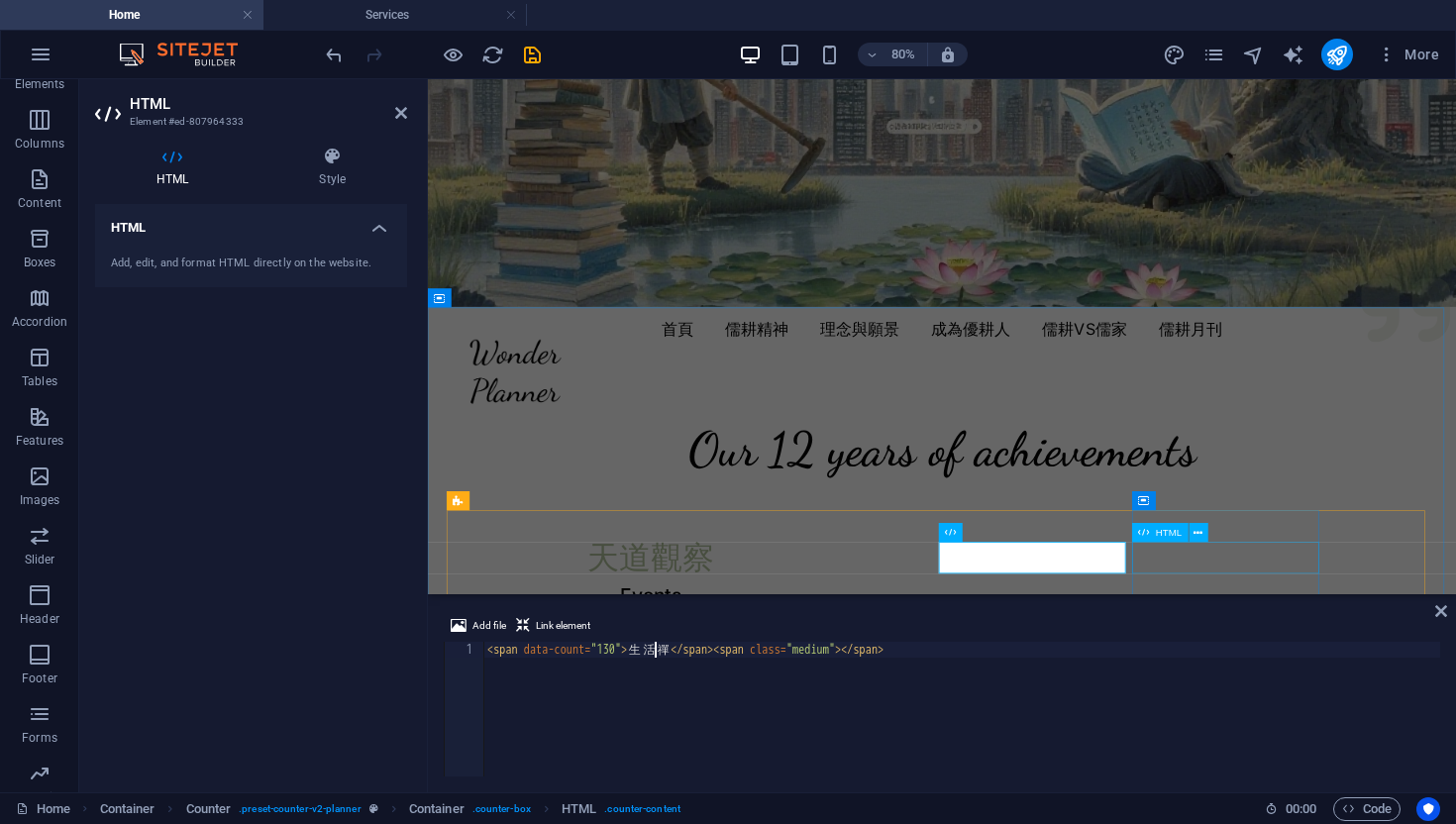 type on "<span data-count="130">生活禪</span><span class="medium"></span>" 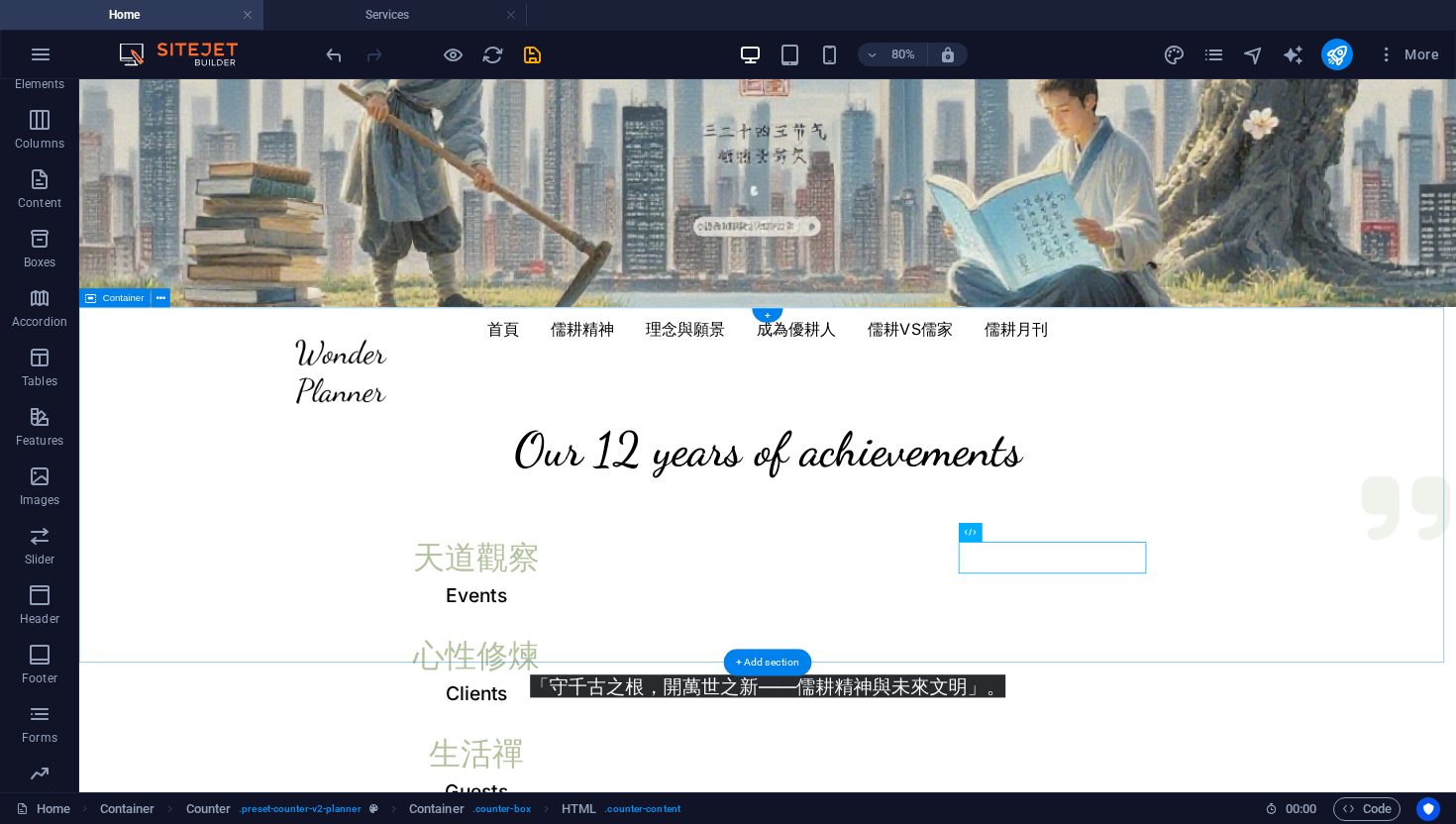 click on "Our 12 years of achievements 天道觀察 Events 心性修煉 Clients 生活禪 Guests 18 Prizes" at bounding box center [940, 771] 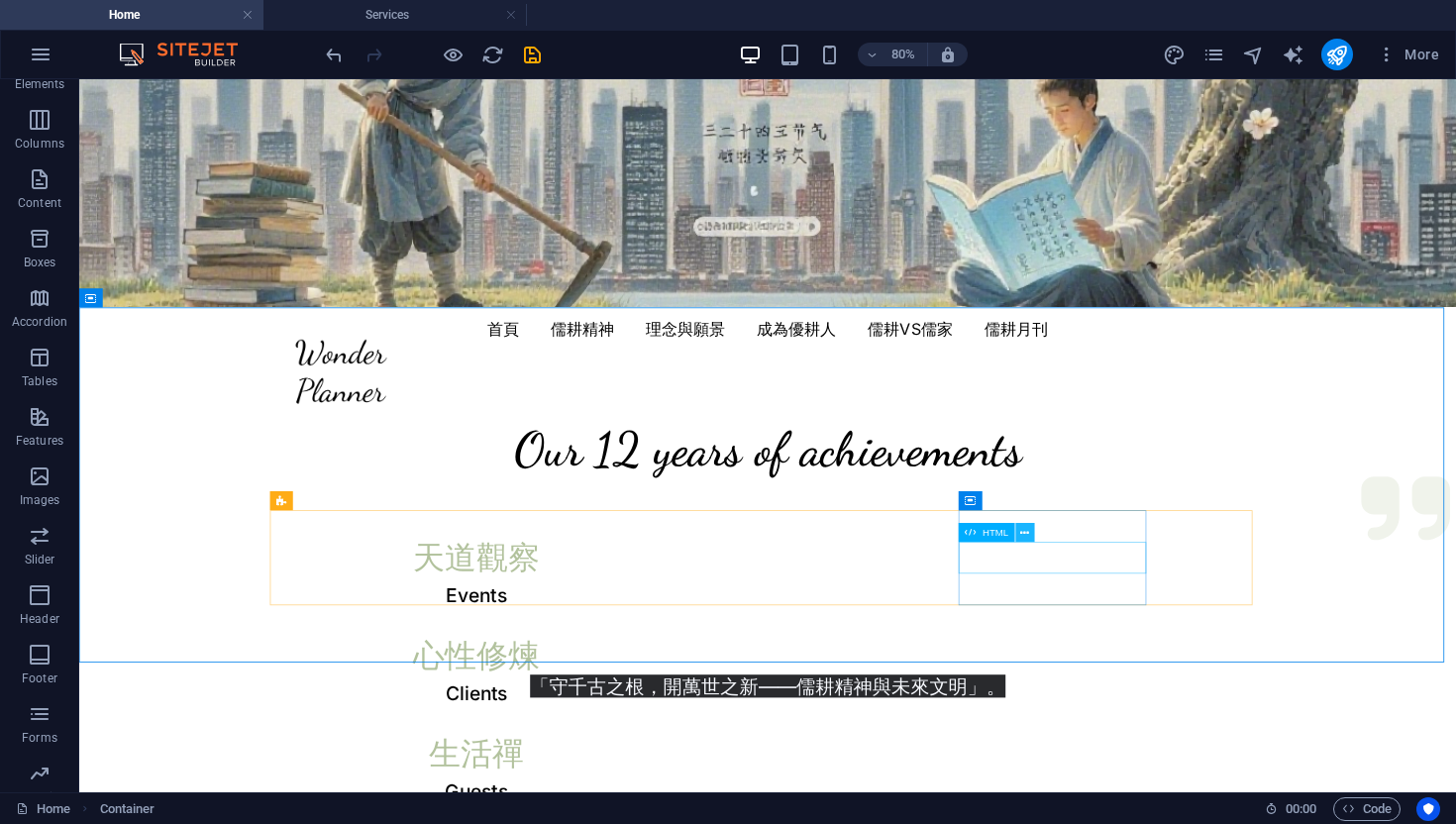 click at bounding box center (1025, 532) 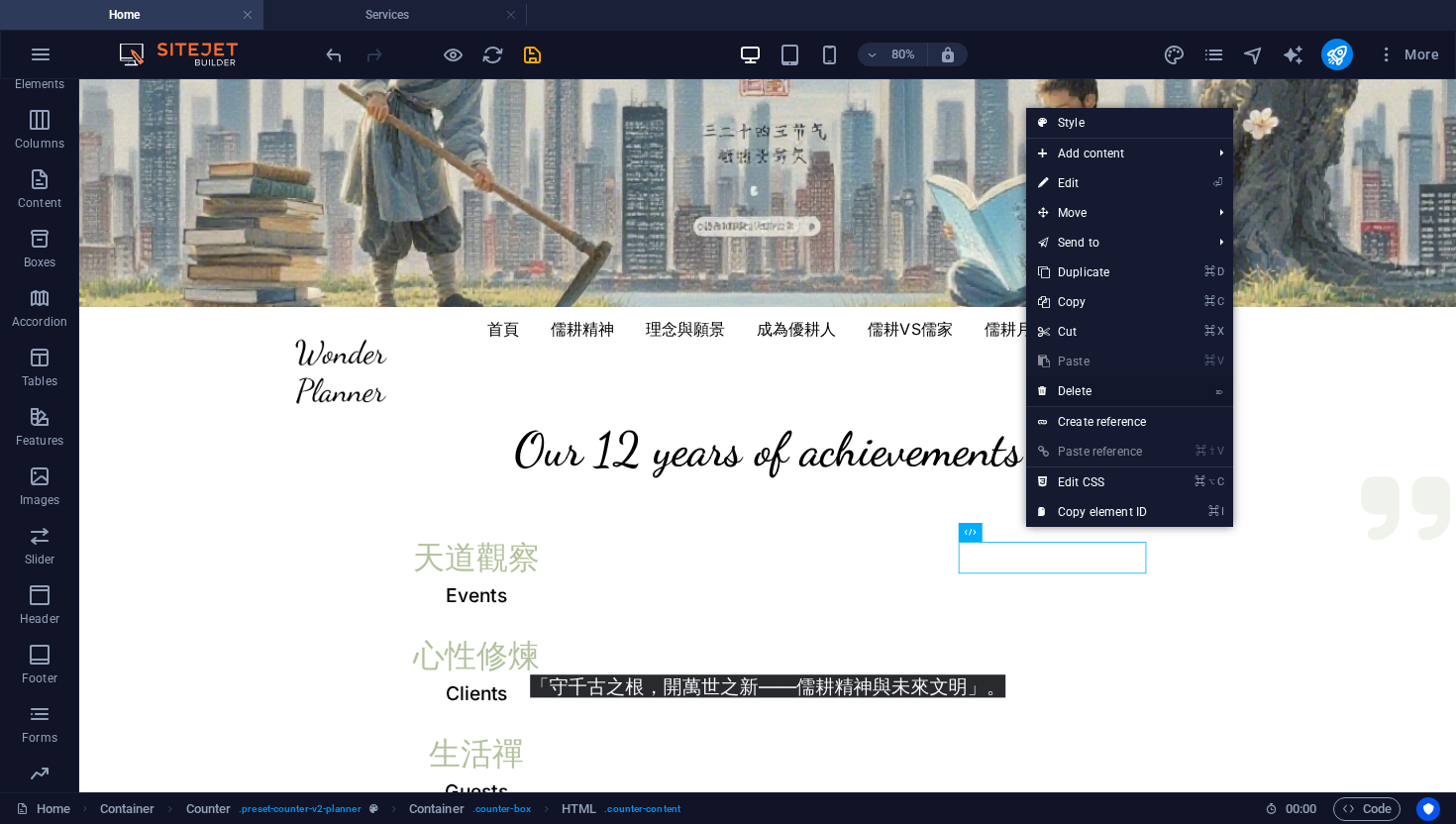 click on "⌦  Delete" at bounding box center [1092, 391] 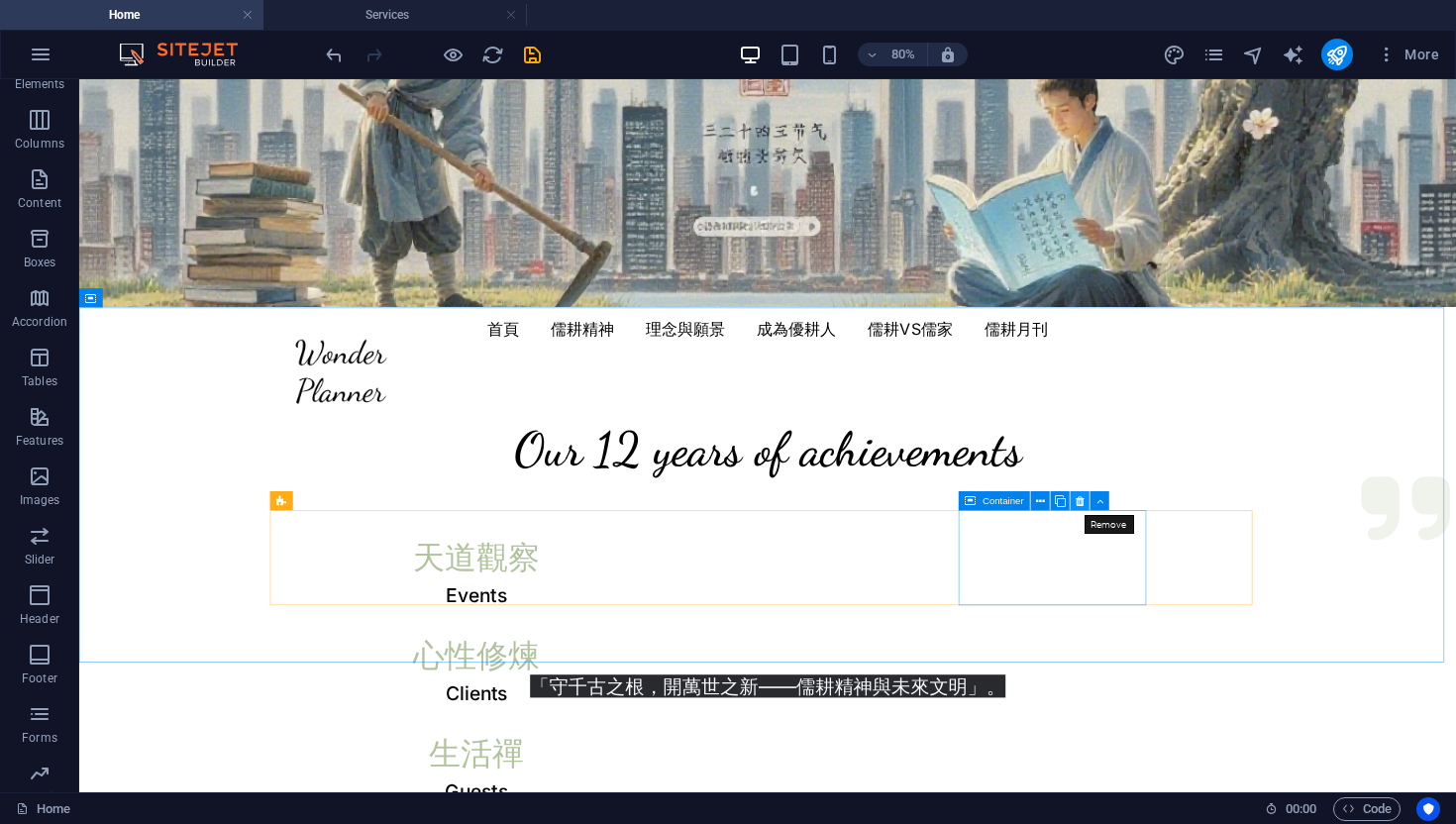 click at bounding box center (1080, 500) 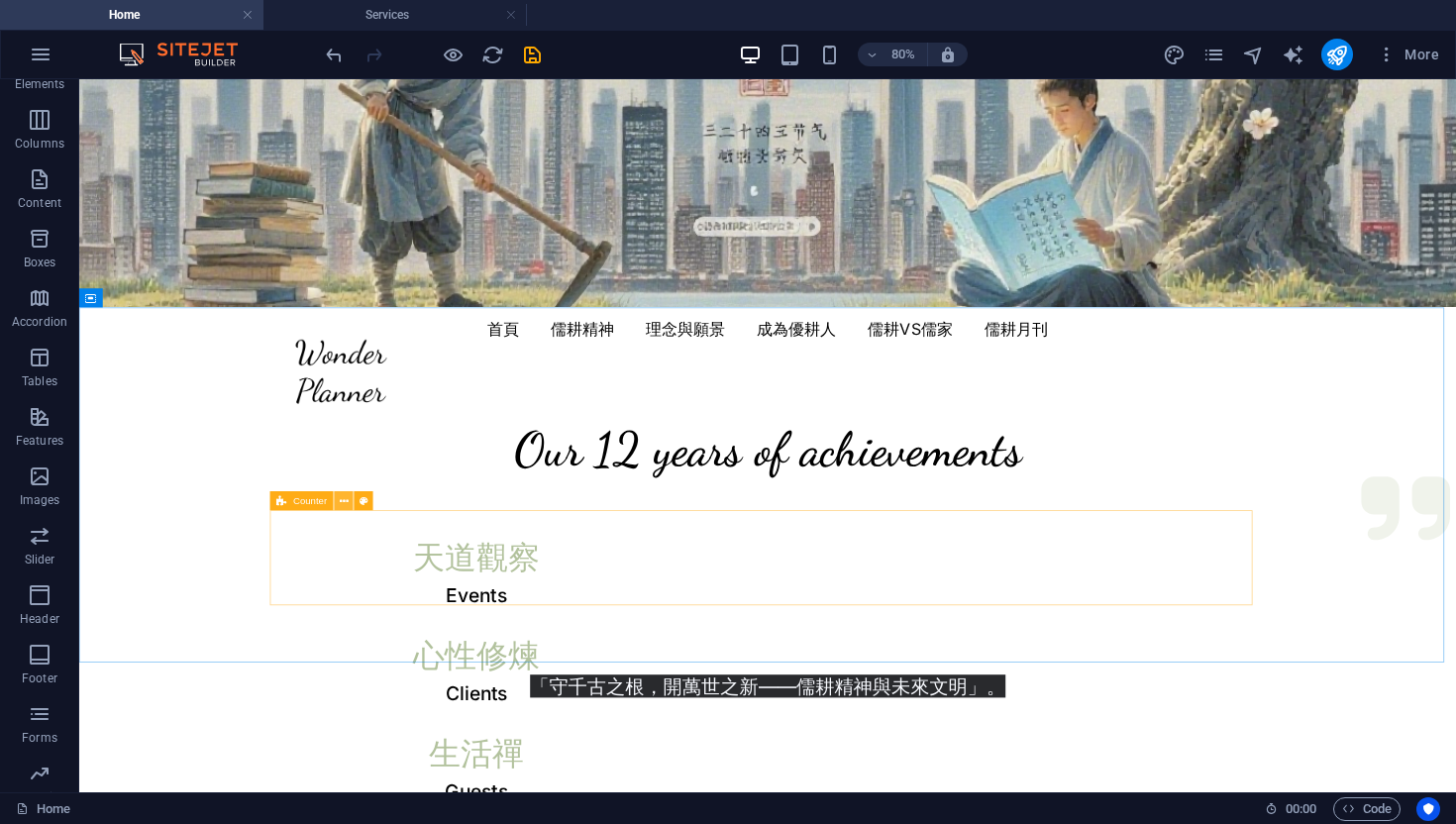 click at bounding box center (344, 500) 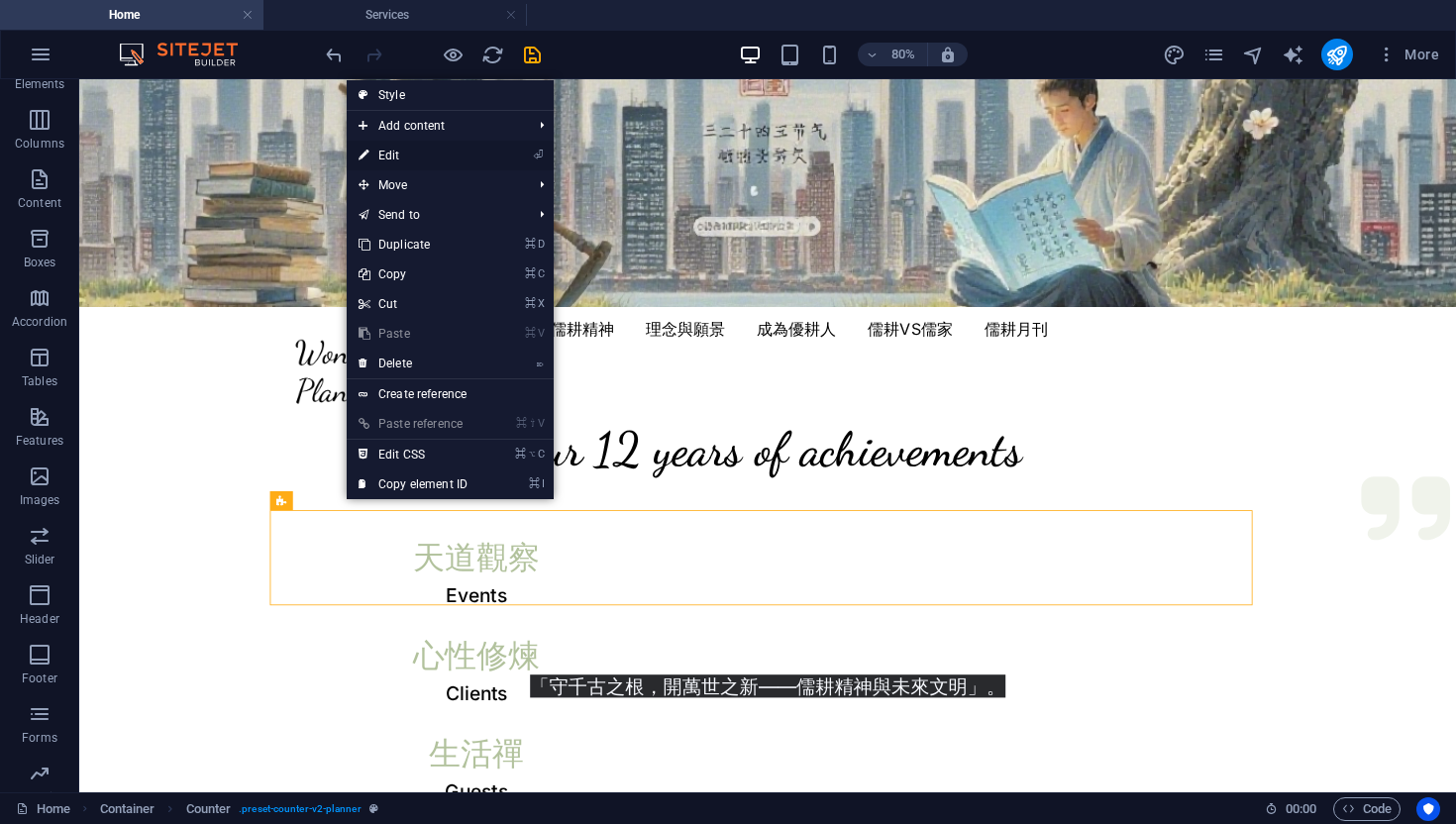 click on "⏎  Edit" at bounding box center (413, 155) 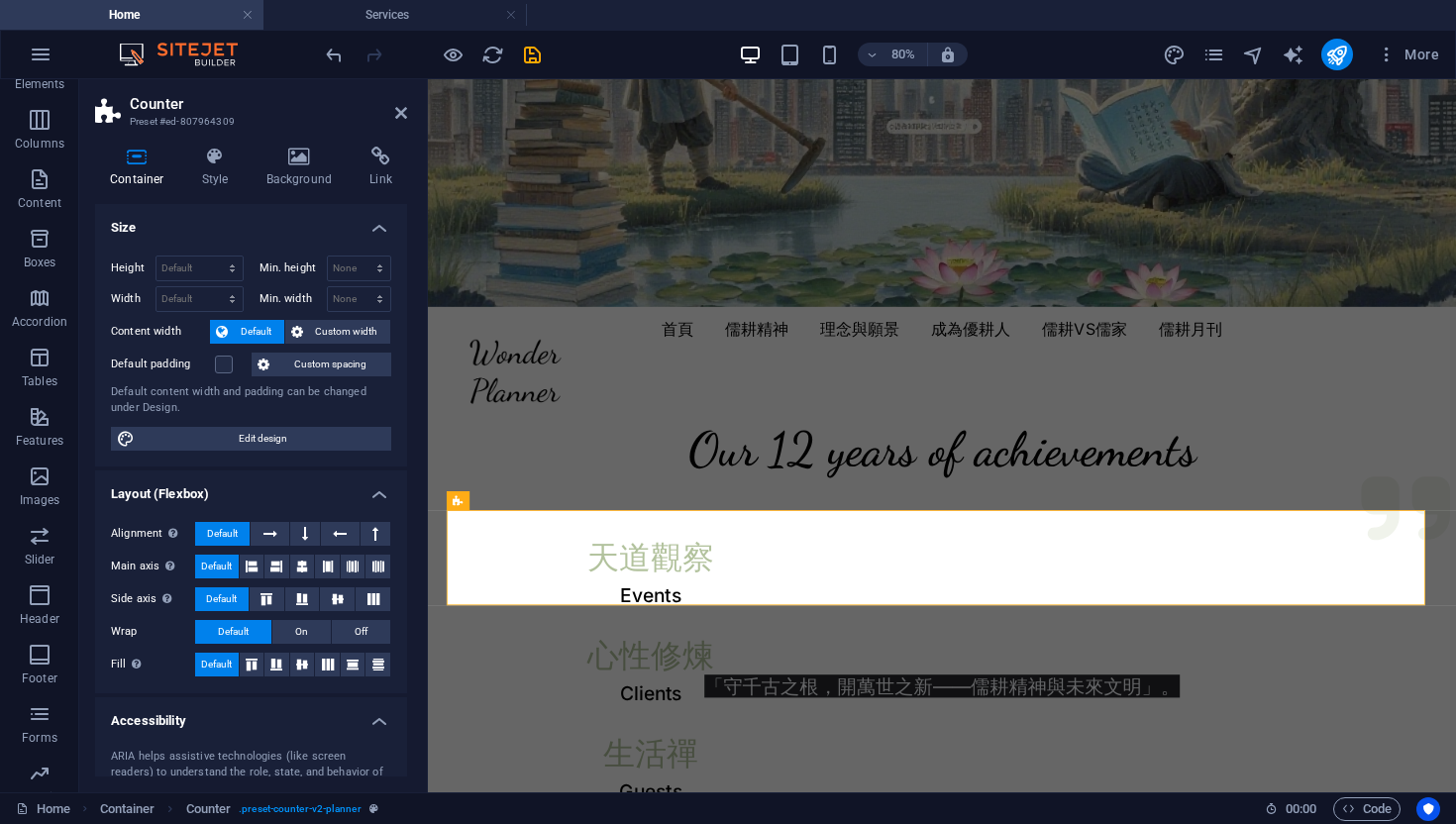 drag, startPoint x: 400, startPoint y: 612, endPoint x: 395, endPoint y: 665, distance: 53.235327 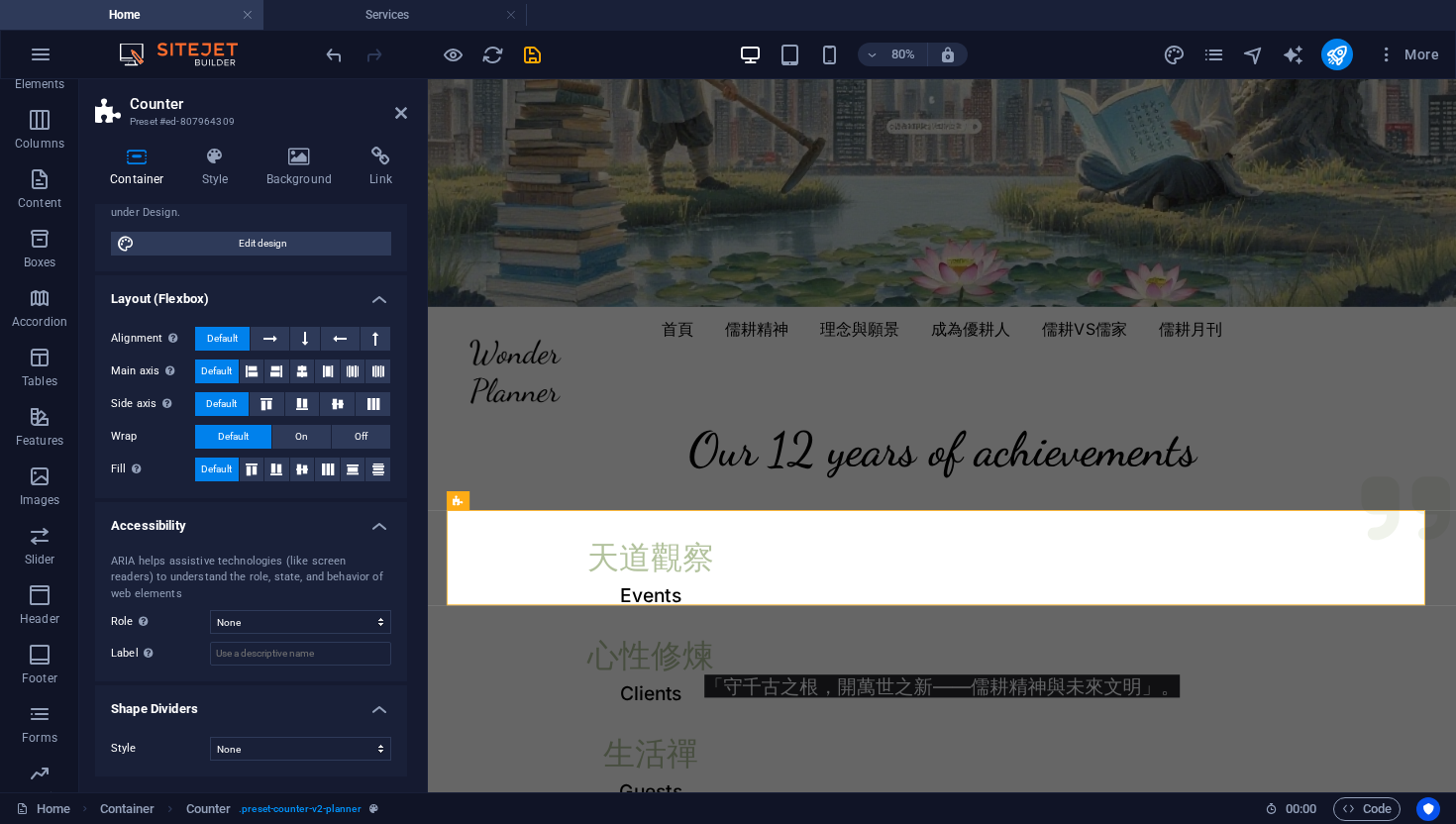 click on "Shape Dividers" at bounding box center (251, 703) 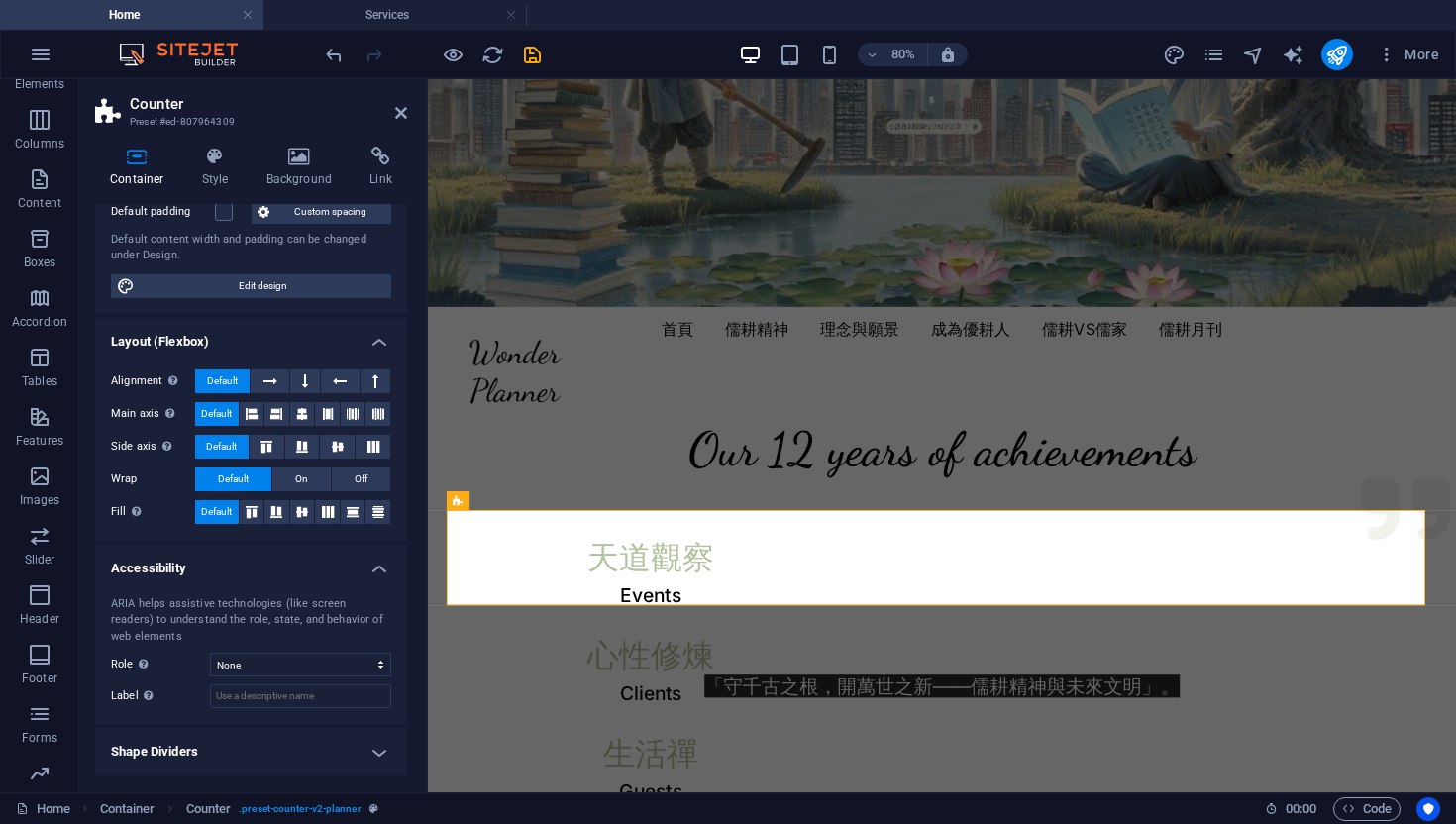 scroll, scrollTop: 152, scrollLeft: 0, axis: vertical 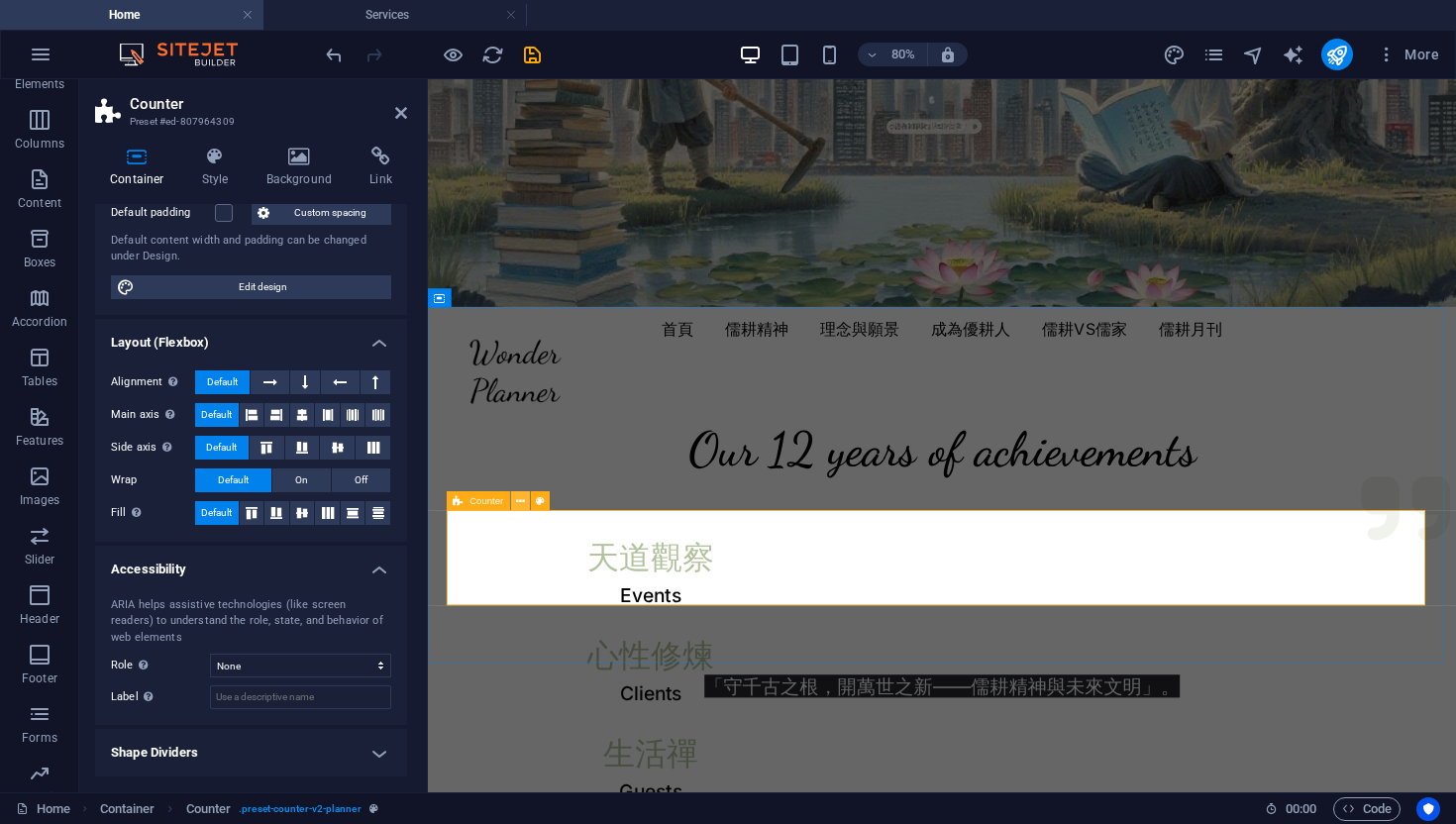 click at bounding box center (520, 500) 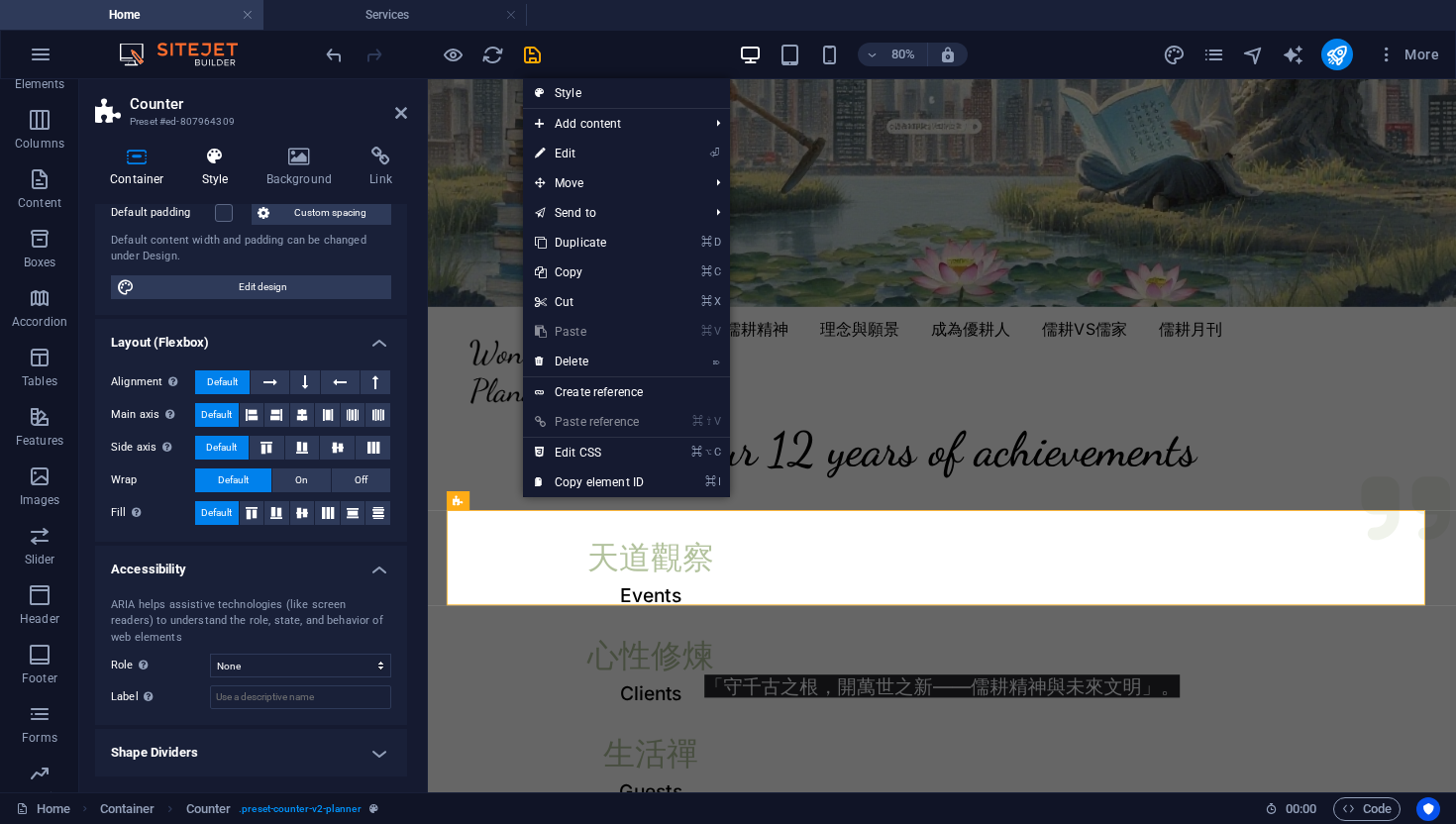 click at bounding box center (215, 156) 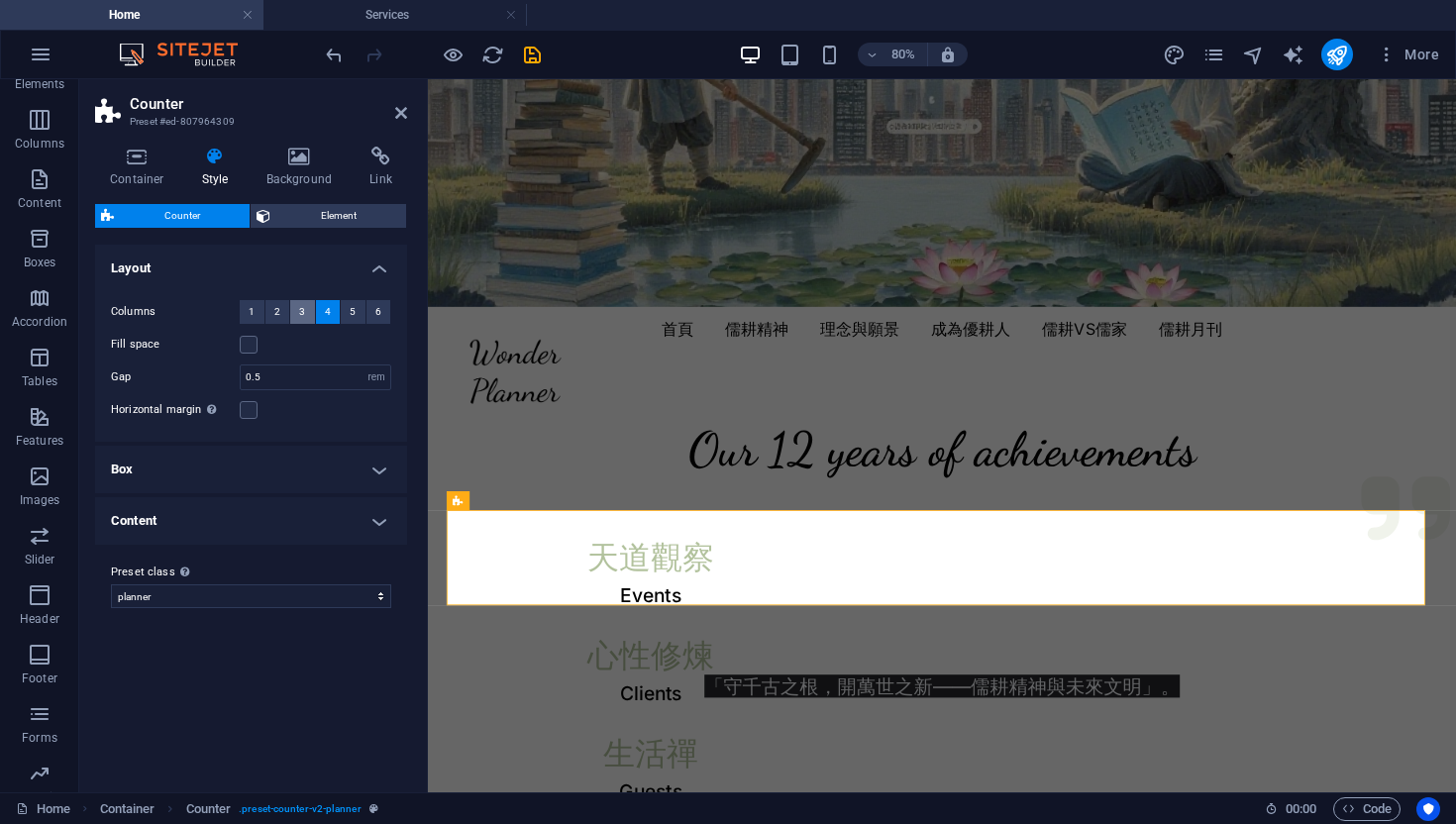 click on "3" at bounding box center [302, 312] 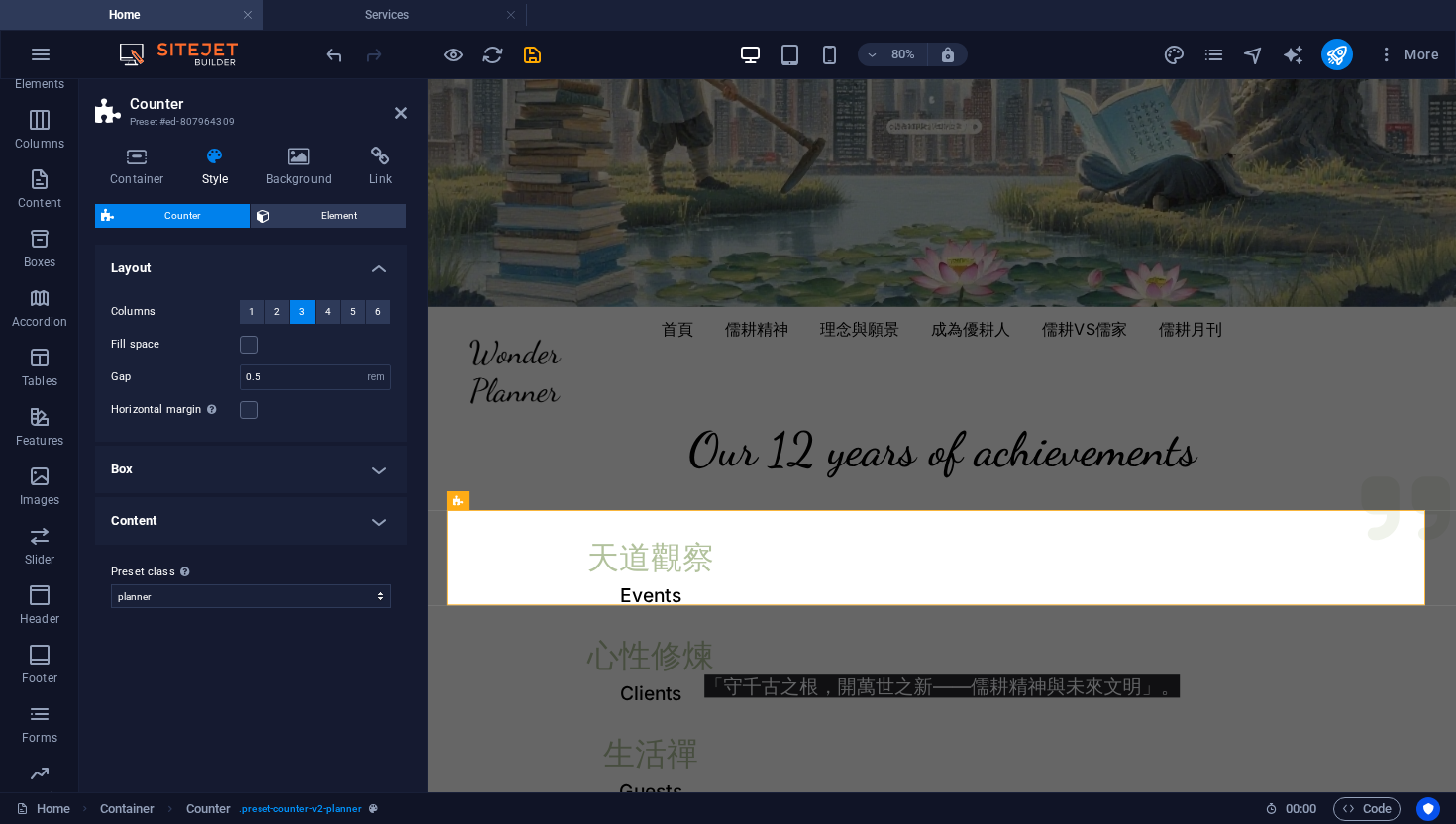 click on "Layout" at bounding box center (251, 262) 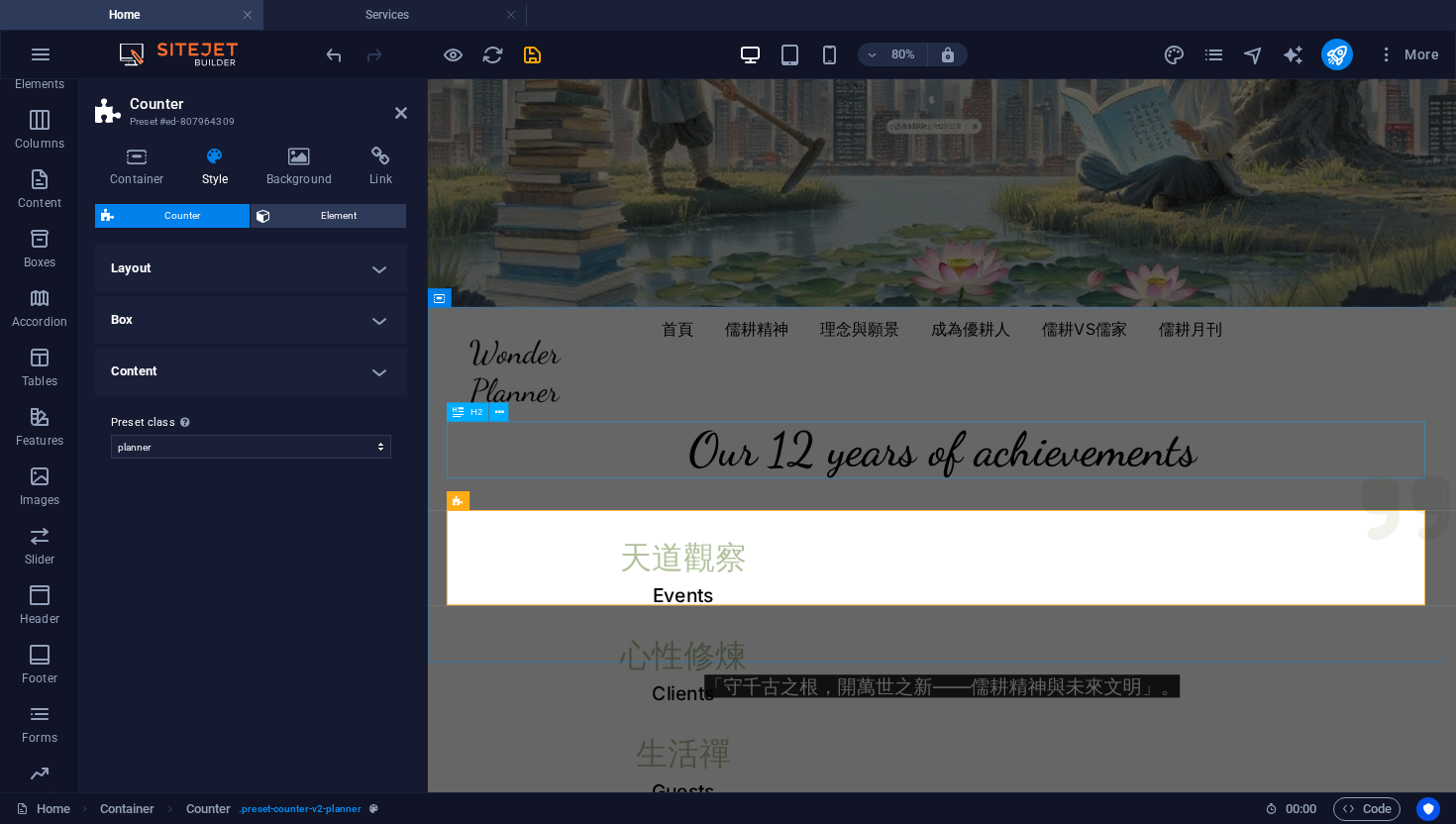 click on "Our 12 years of achievements" at bounding box center (1071, 543) 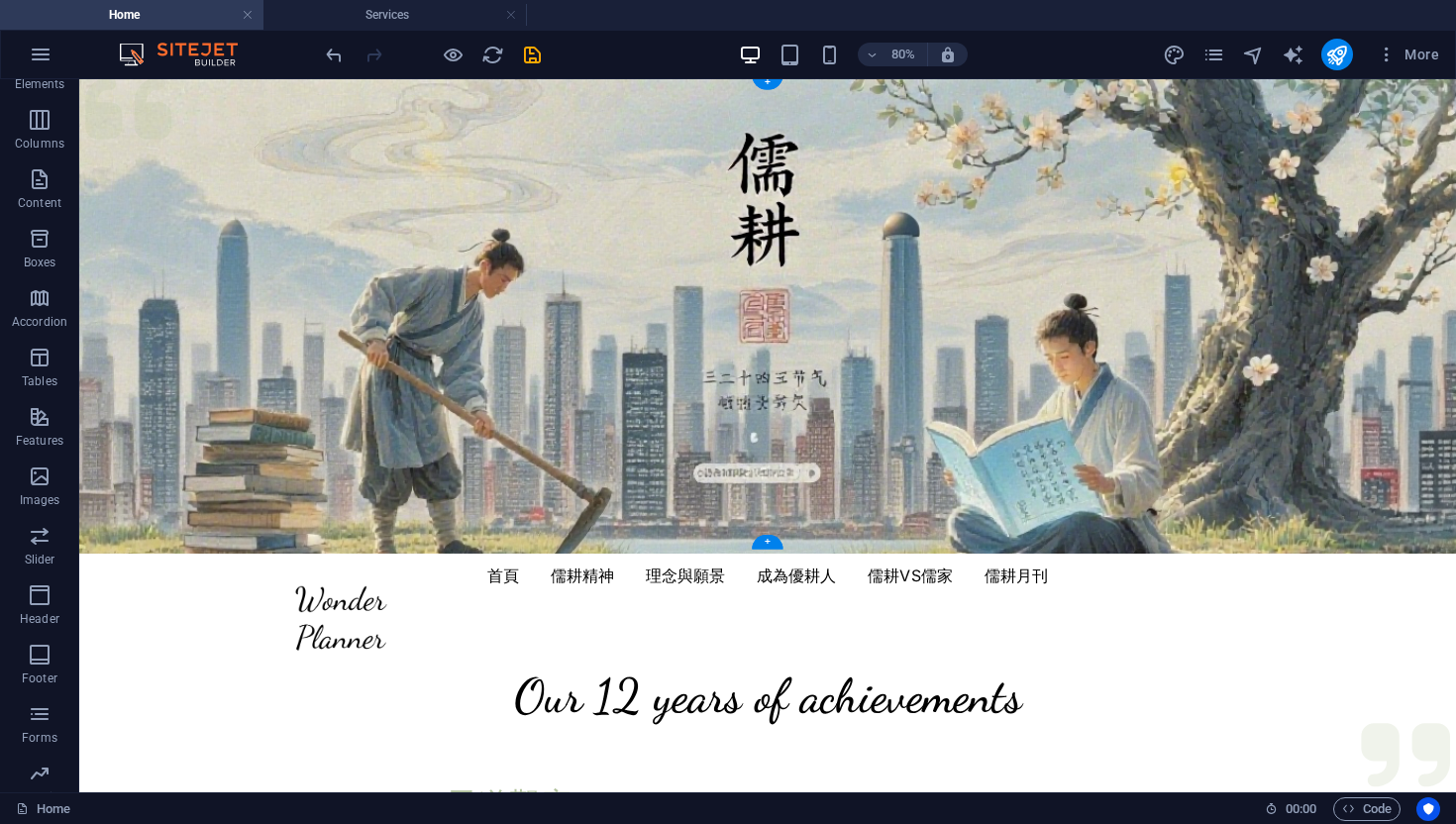 scroll, scrollTop: 0, scrollLeft: 0, axis: both 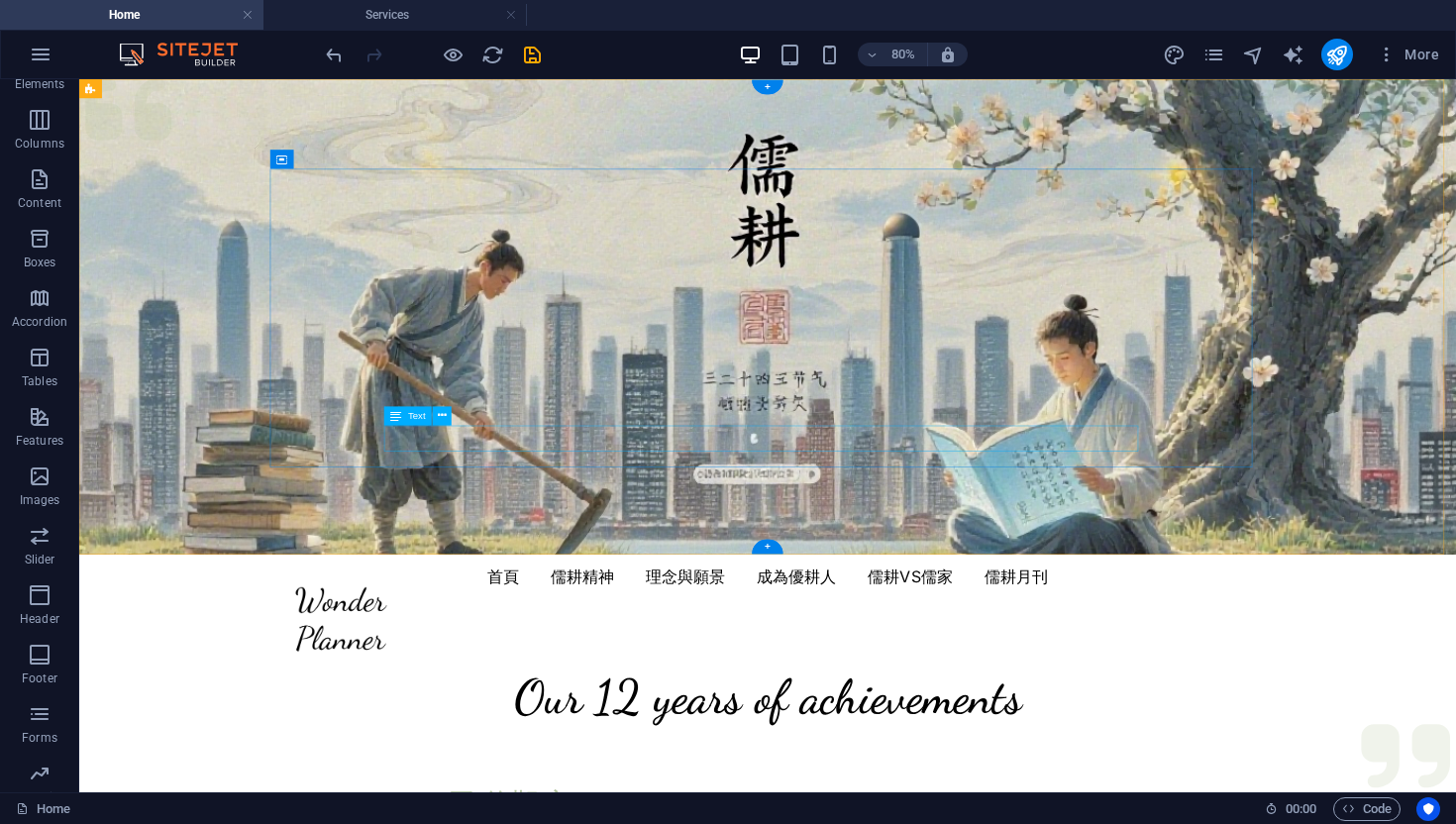 click on "「守千古之根，開萬世之新——儒耕精神與未來文明」。" at bounding box center [940, 1148] 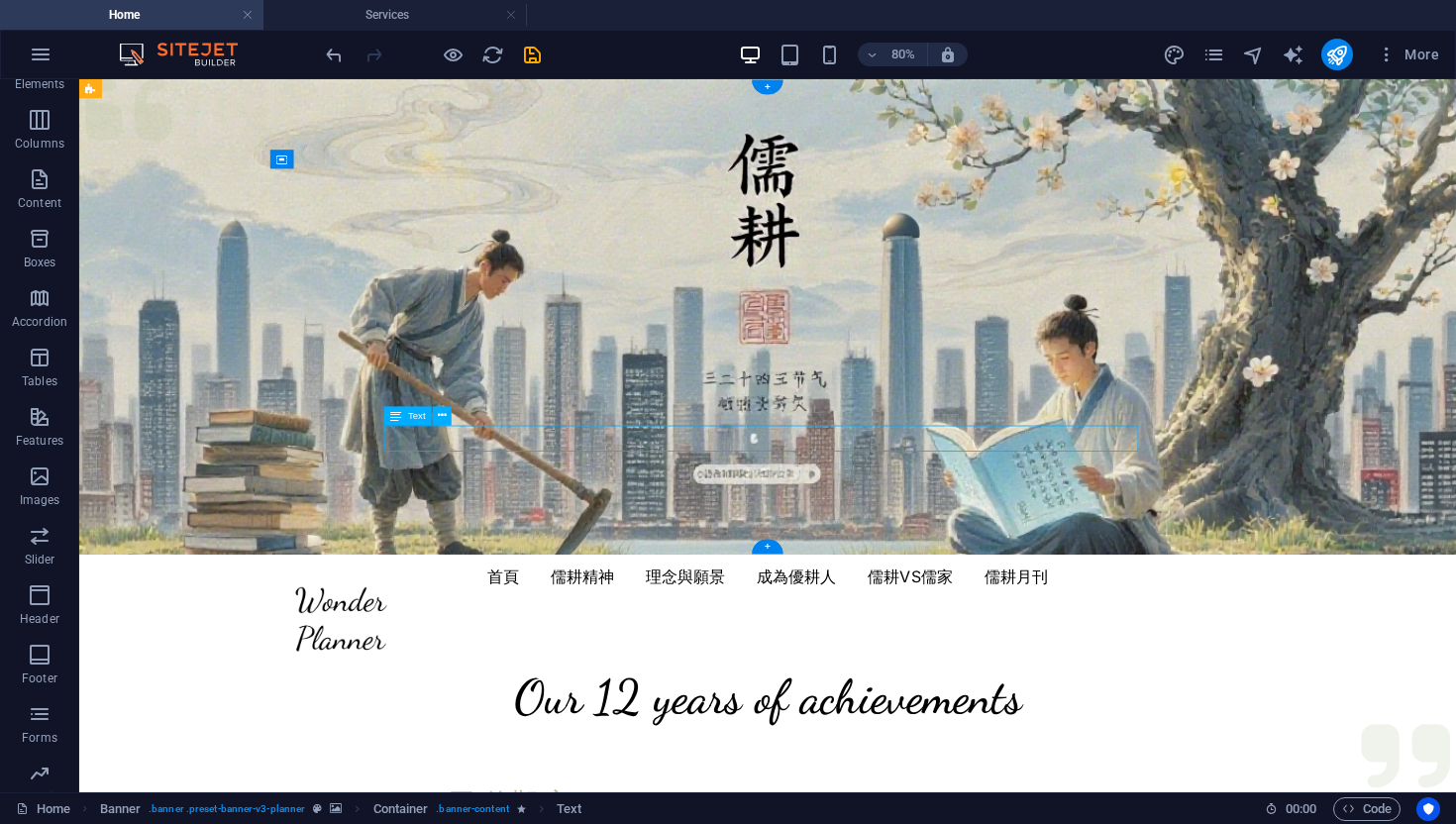 click on "「守千古之根，開萬世之新——儒耕精神與未來文明」。" at bounding box center (940, 1148) 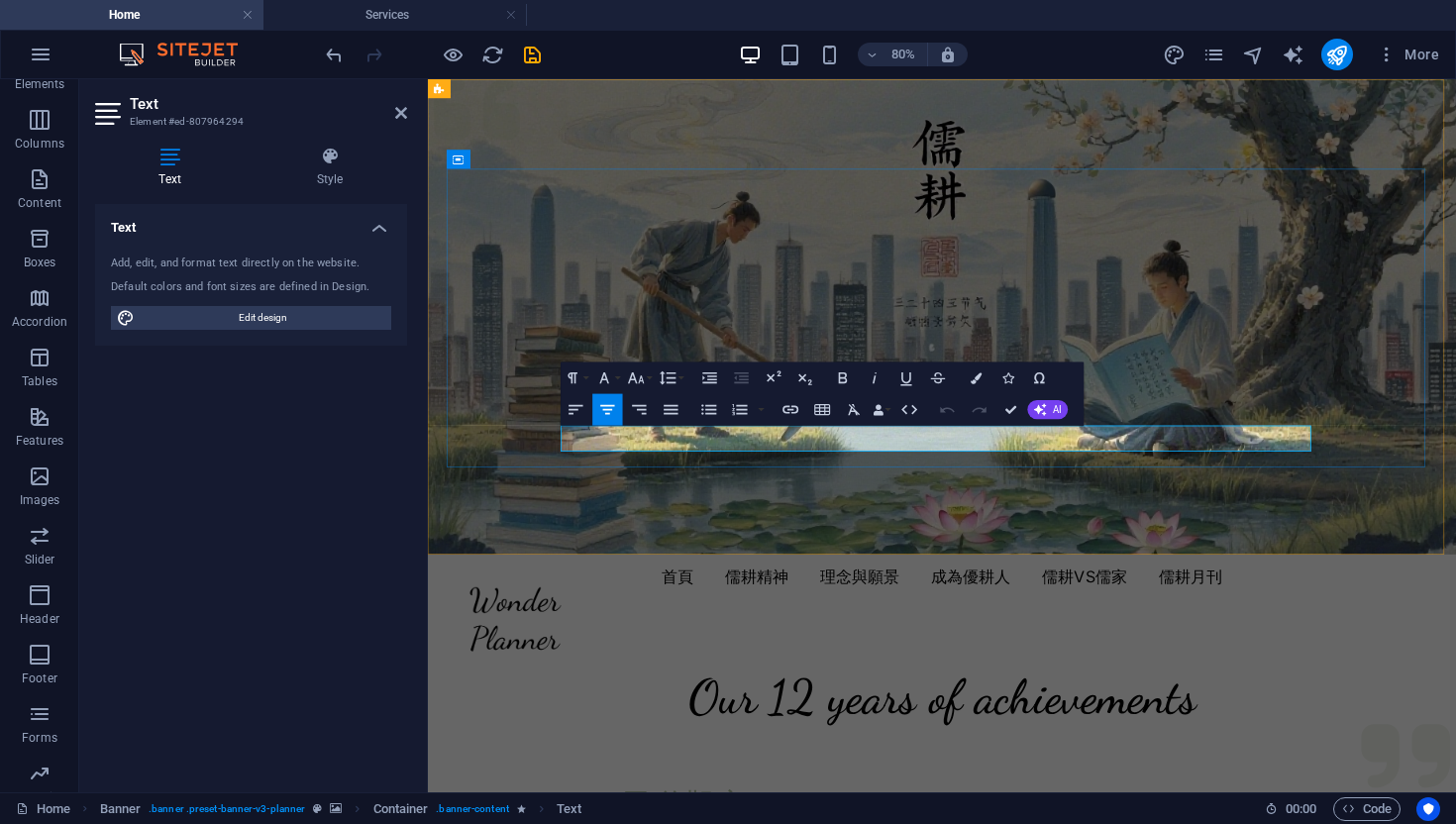 drag, startPoint x: 782, startPoint y: 535, endPoint x: 1408, endPoint y: 521, distance: 626.157 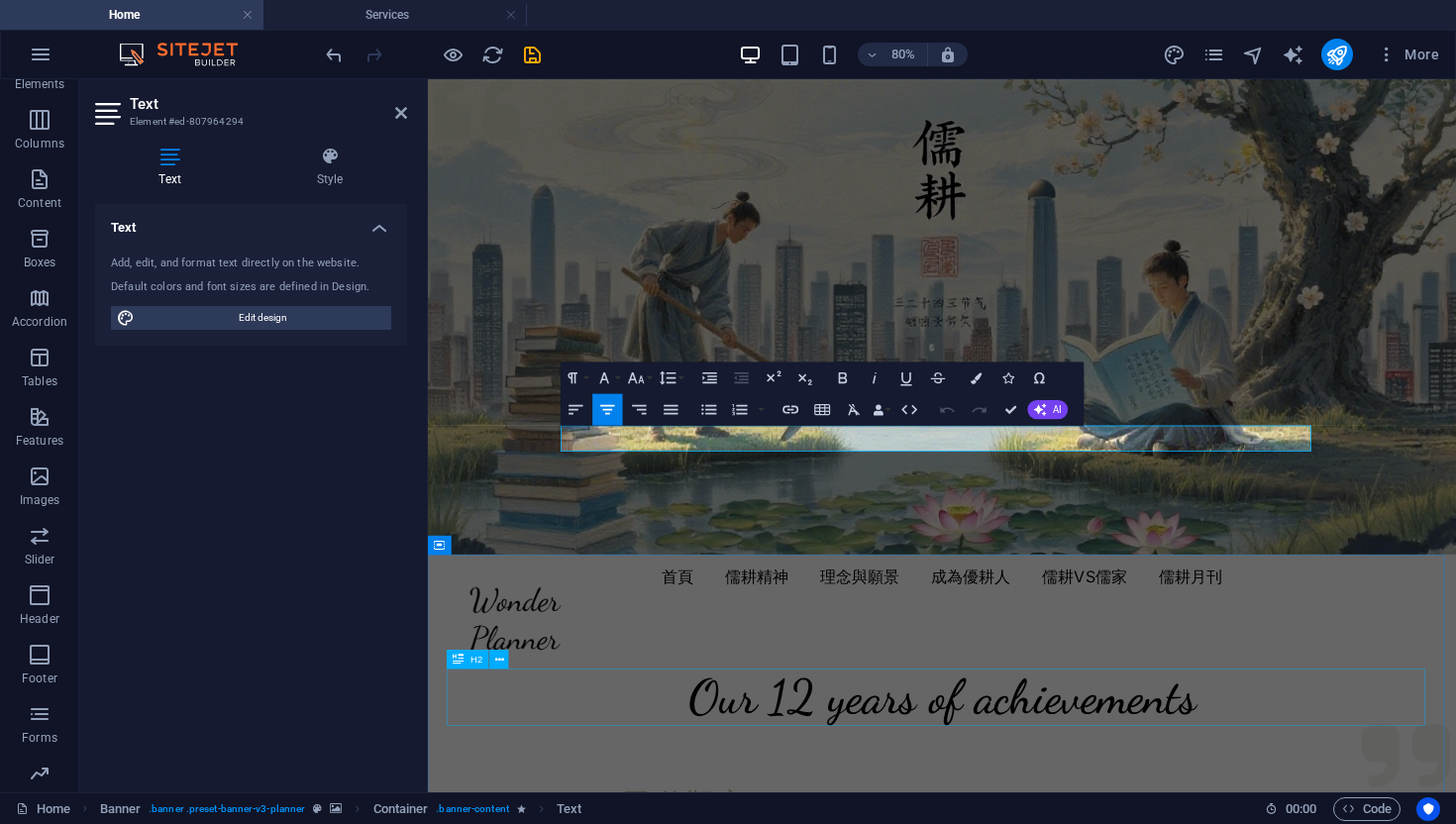 click on "Our 12 years of achievements" at bounding box center (1071, 852) 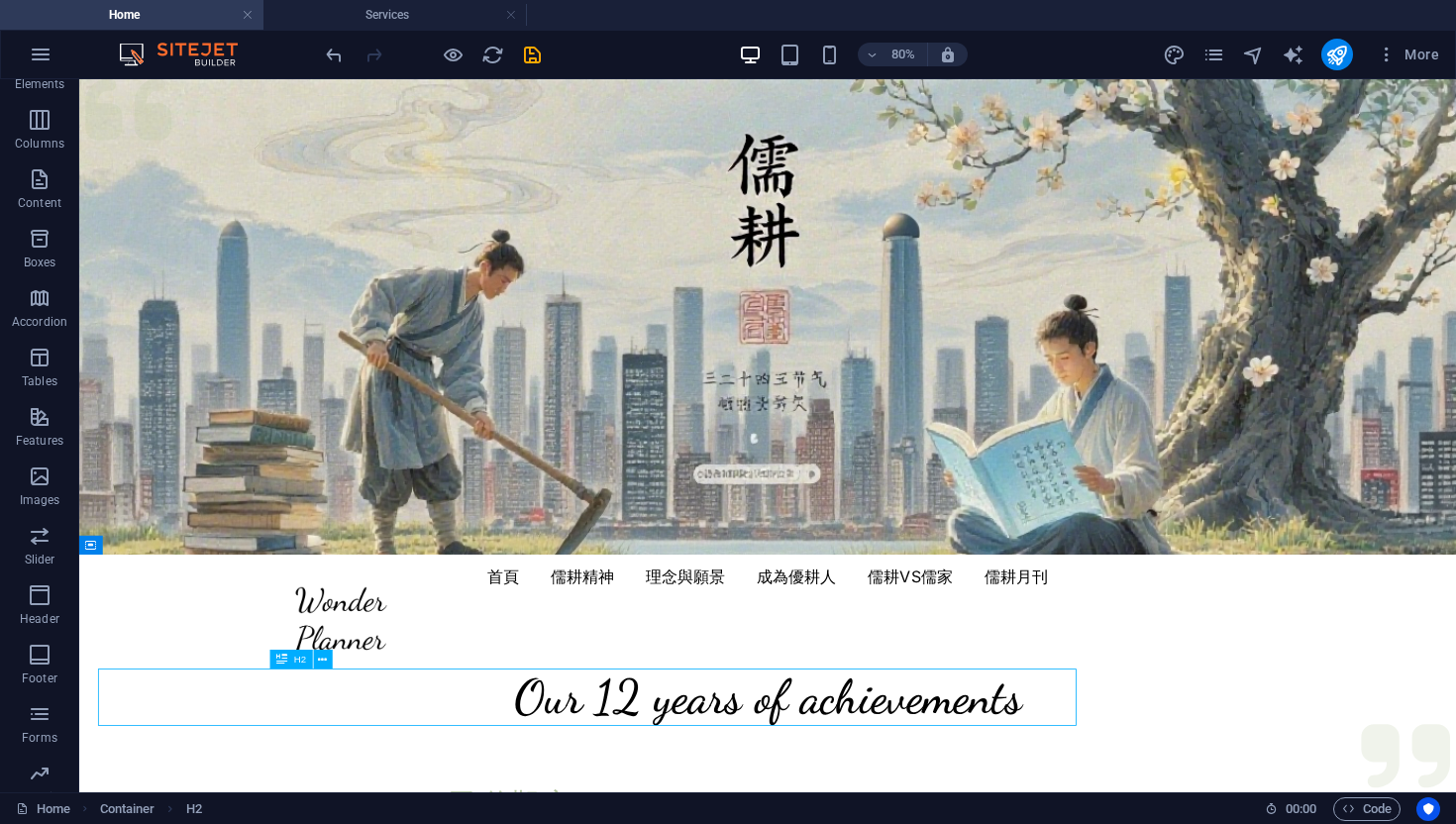 click on "Our 12 years of achievements" at bounding box center [940, 852] 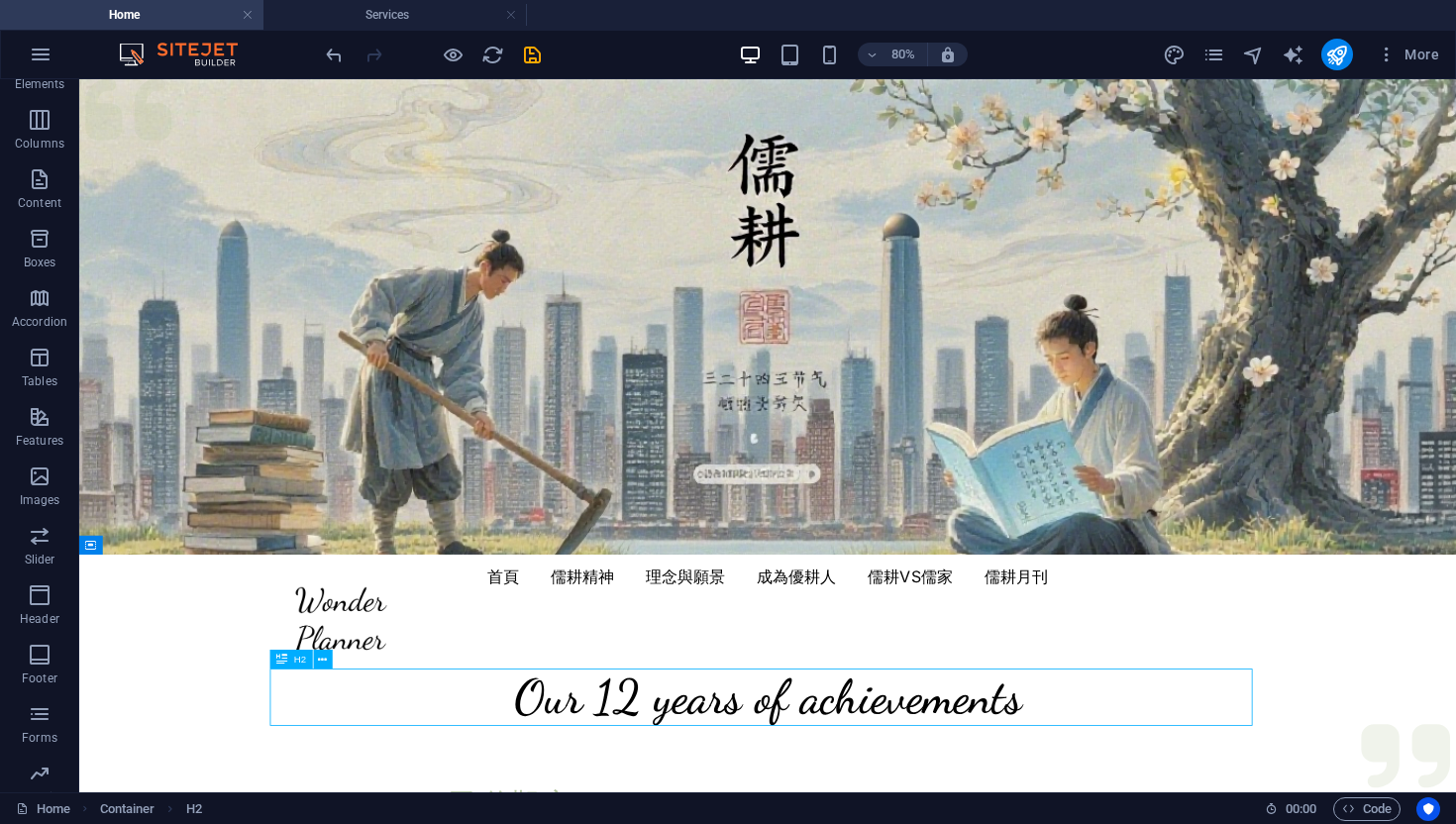 click on "Our 12 years of achievements" at bounding box center (940, 852) 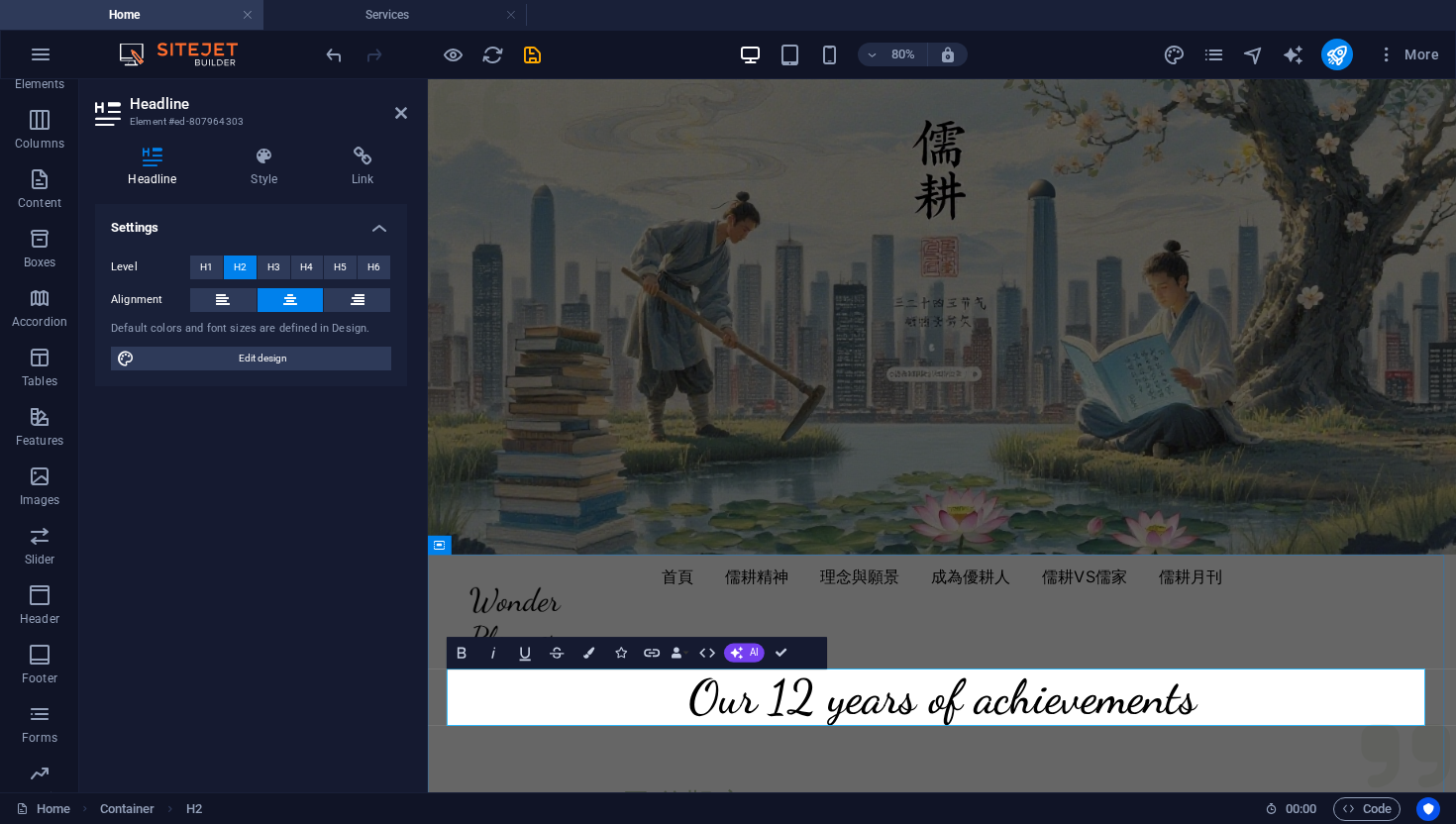 click on "Our 12 years of achievements" at bounding box center [1071, 852] 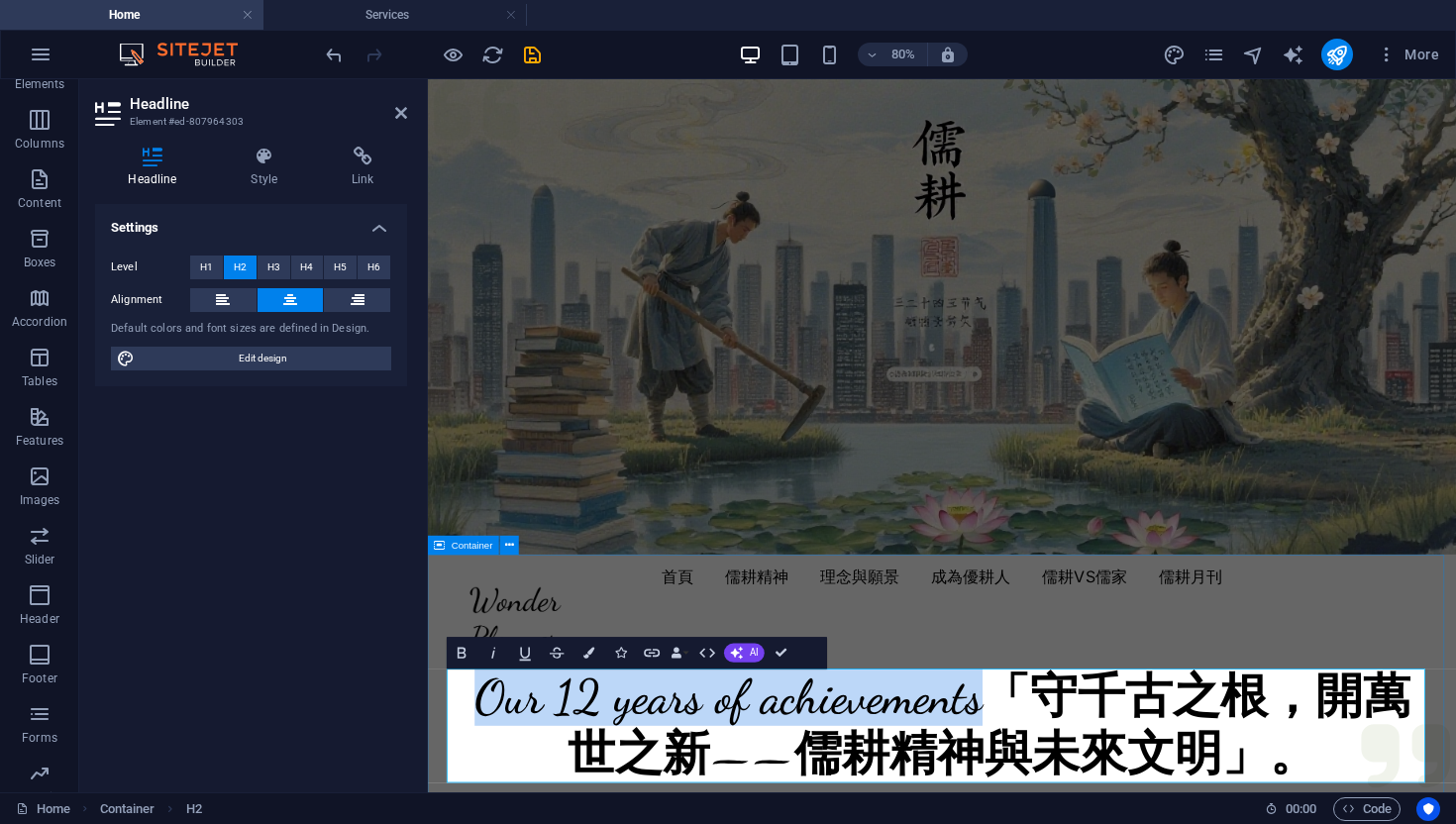 drag, startPoint x: 1120, startPoint y: 858, endPoint x: 486, endPoint y: 808, distance: 635.96855 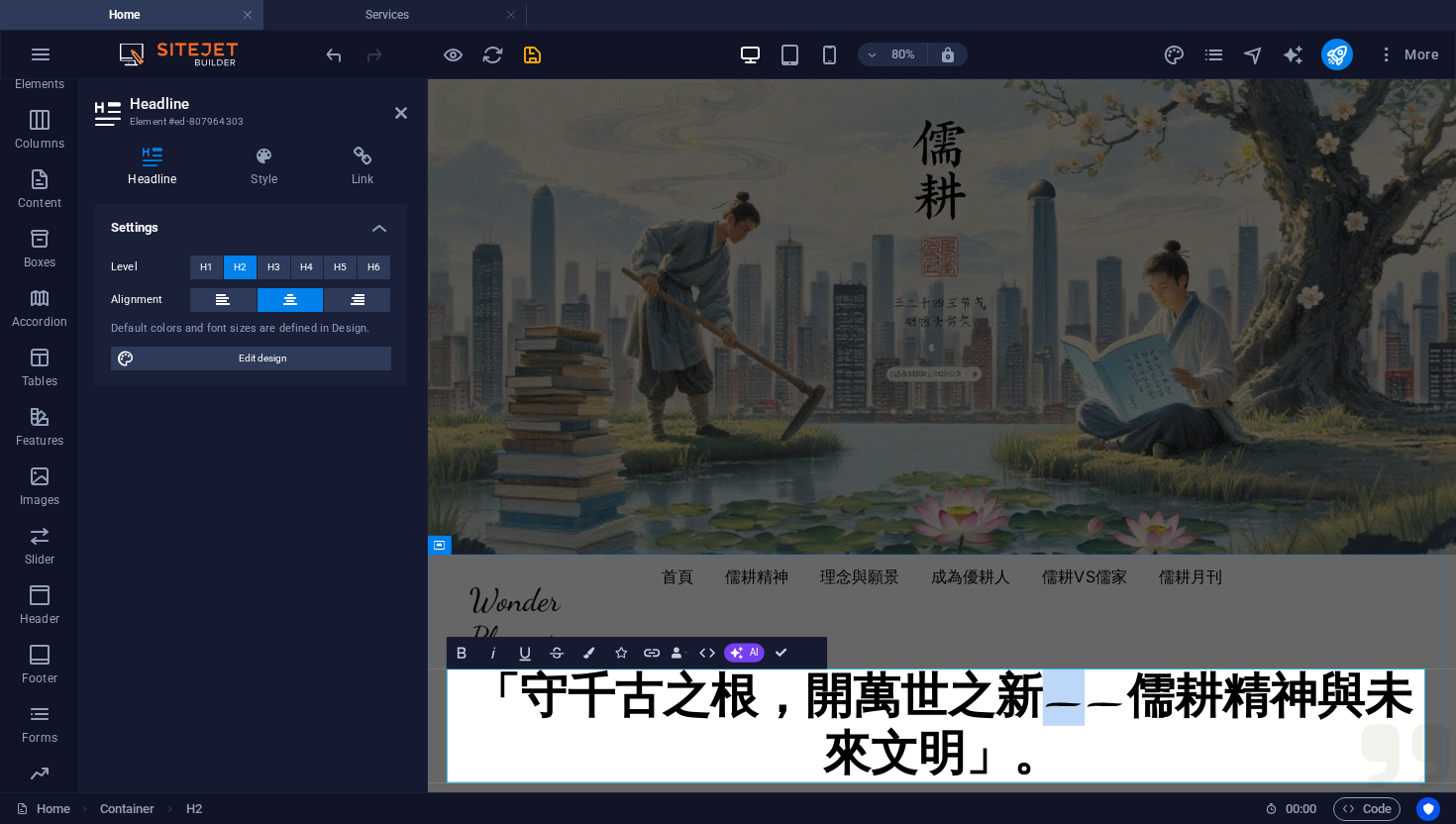 drag, startPoint x: 1198, startPoint y: 864, endPoint x: 1244, endPoint y: 866, distance: 46.043458 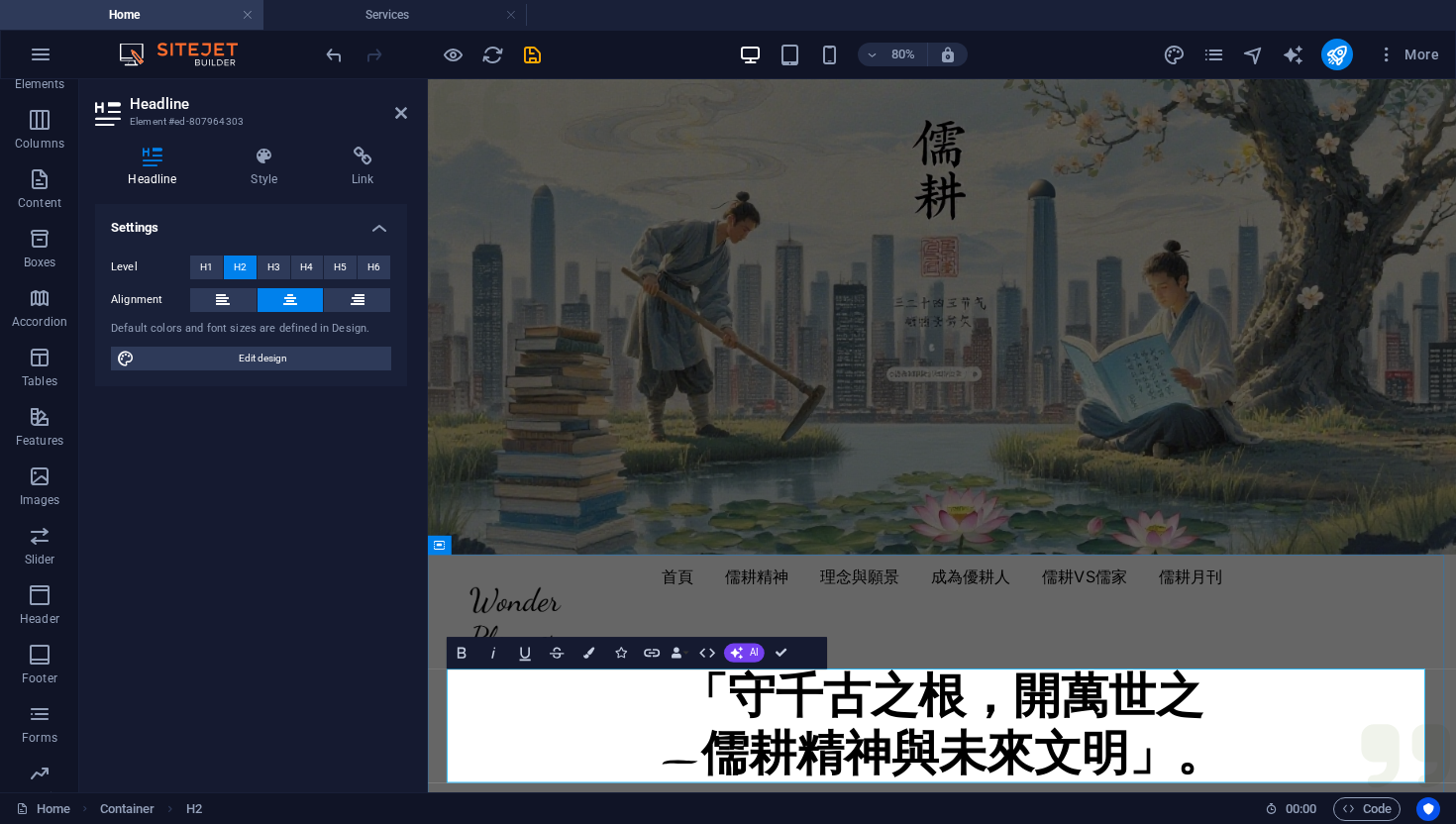 click on "「守千古之根，開萬世之 ‌—儒耕精神與未來文明」。" at bounding box center (1071, 887) 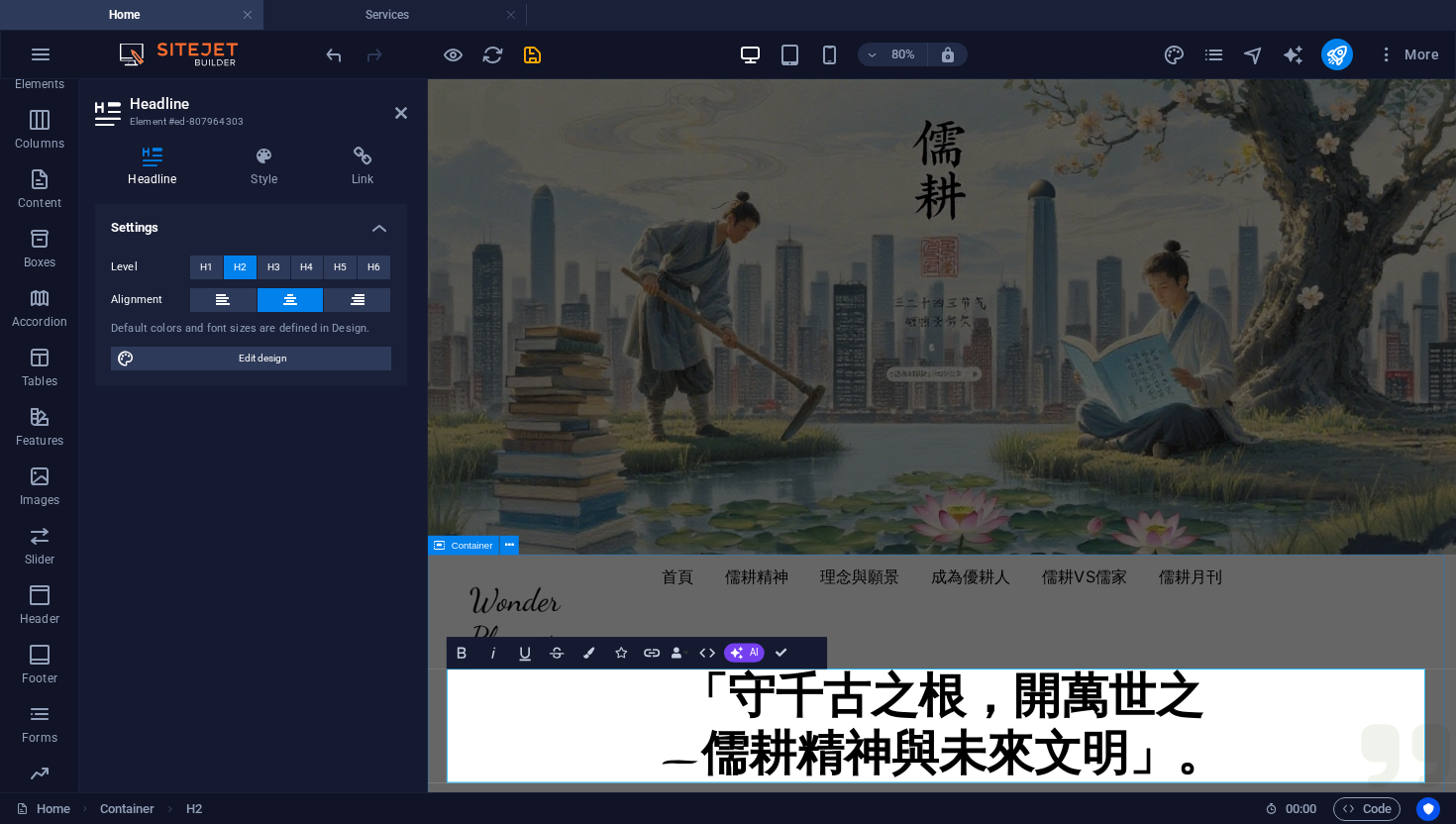 type 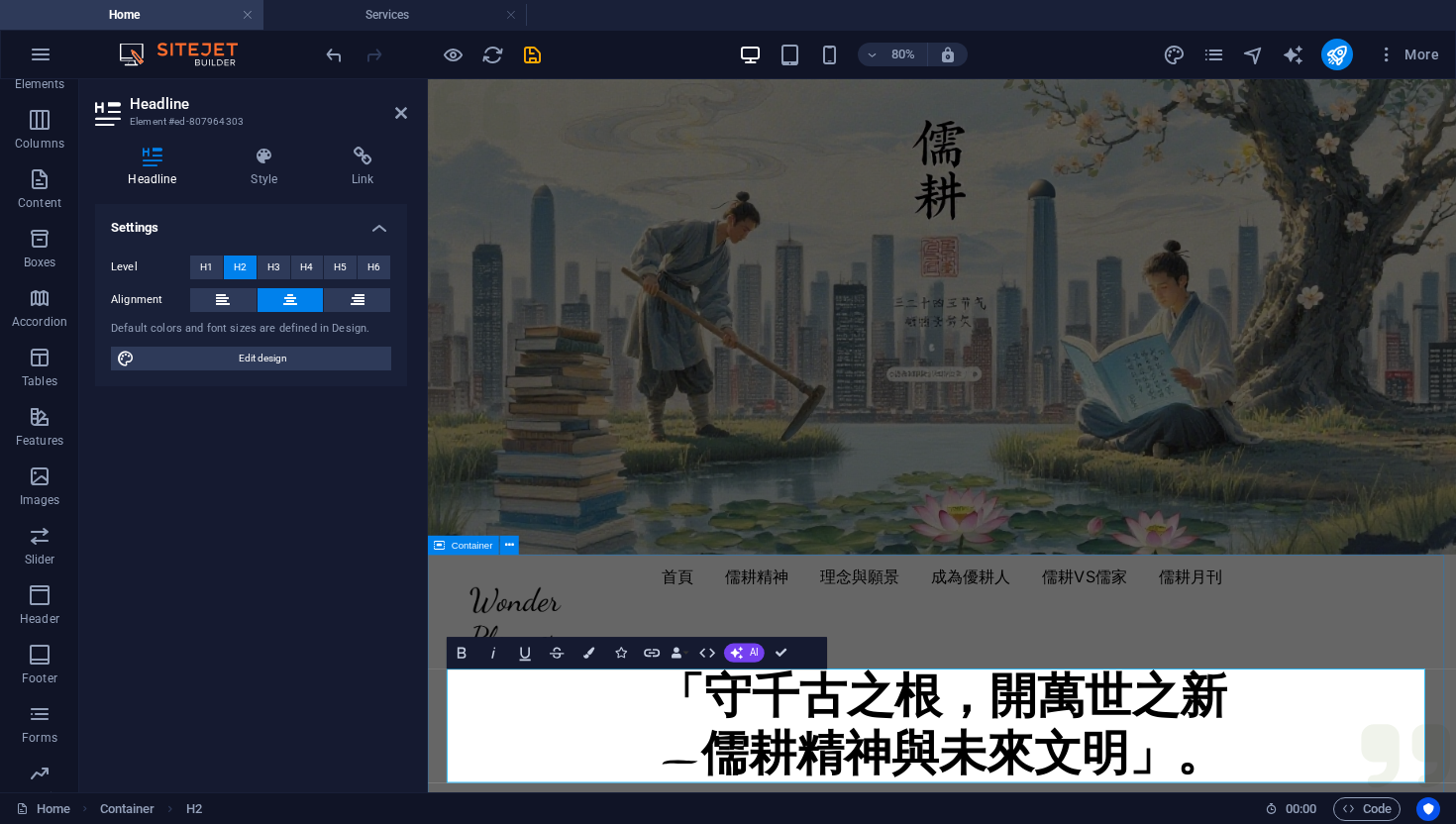 click on "「守千古之根，開萬世之新 ‌—儒耕精神與未來文明」。 天道觀察 Events 心性修煉 Clients 生活禪 Guests" at bounding box center [1071, 1054] 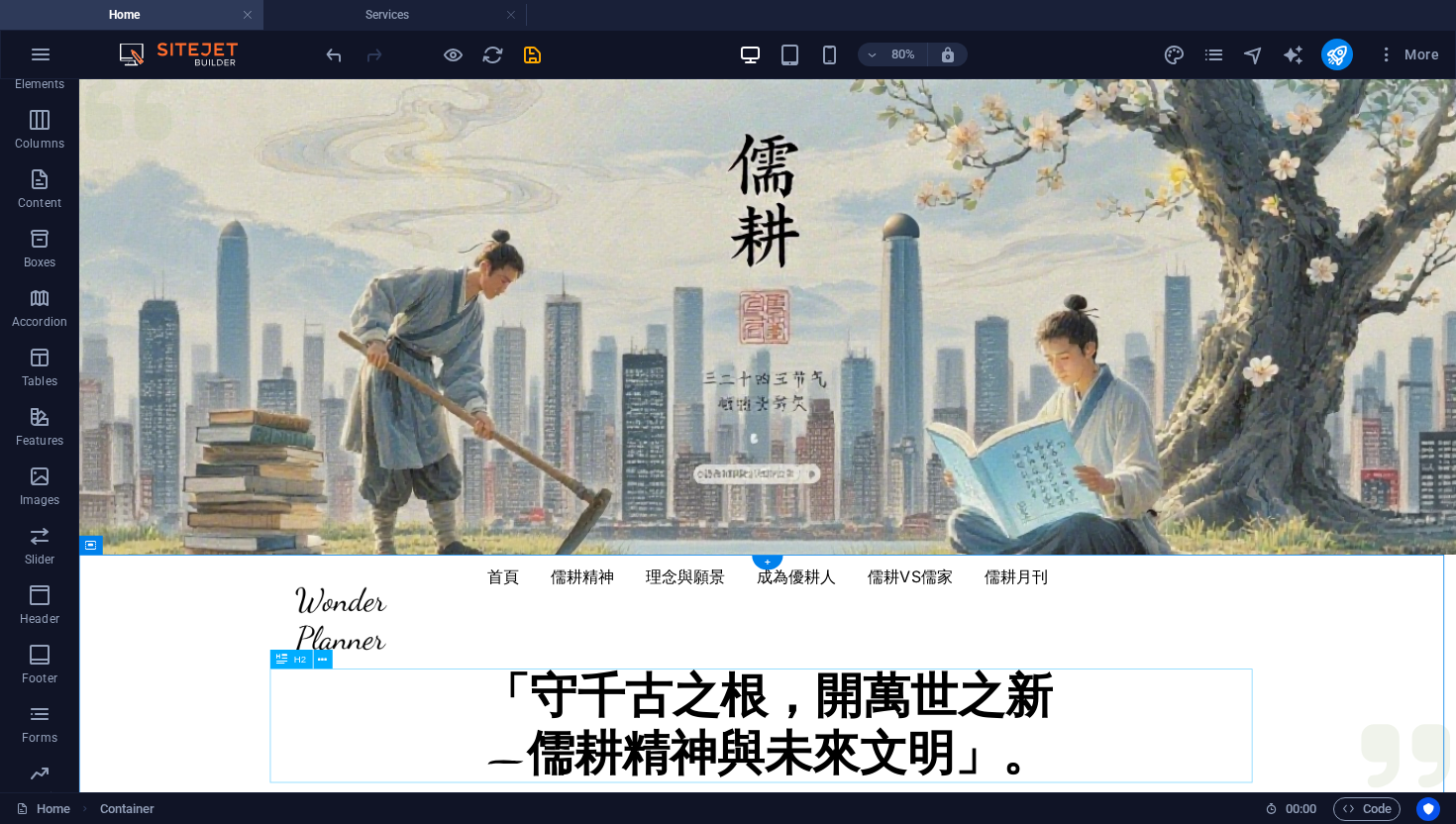 click on "「守千古之根，開萬世之新 —儒耕精神與未來文明」。" at bounding box center (940, 887) 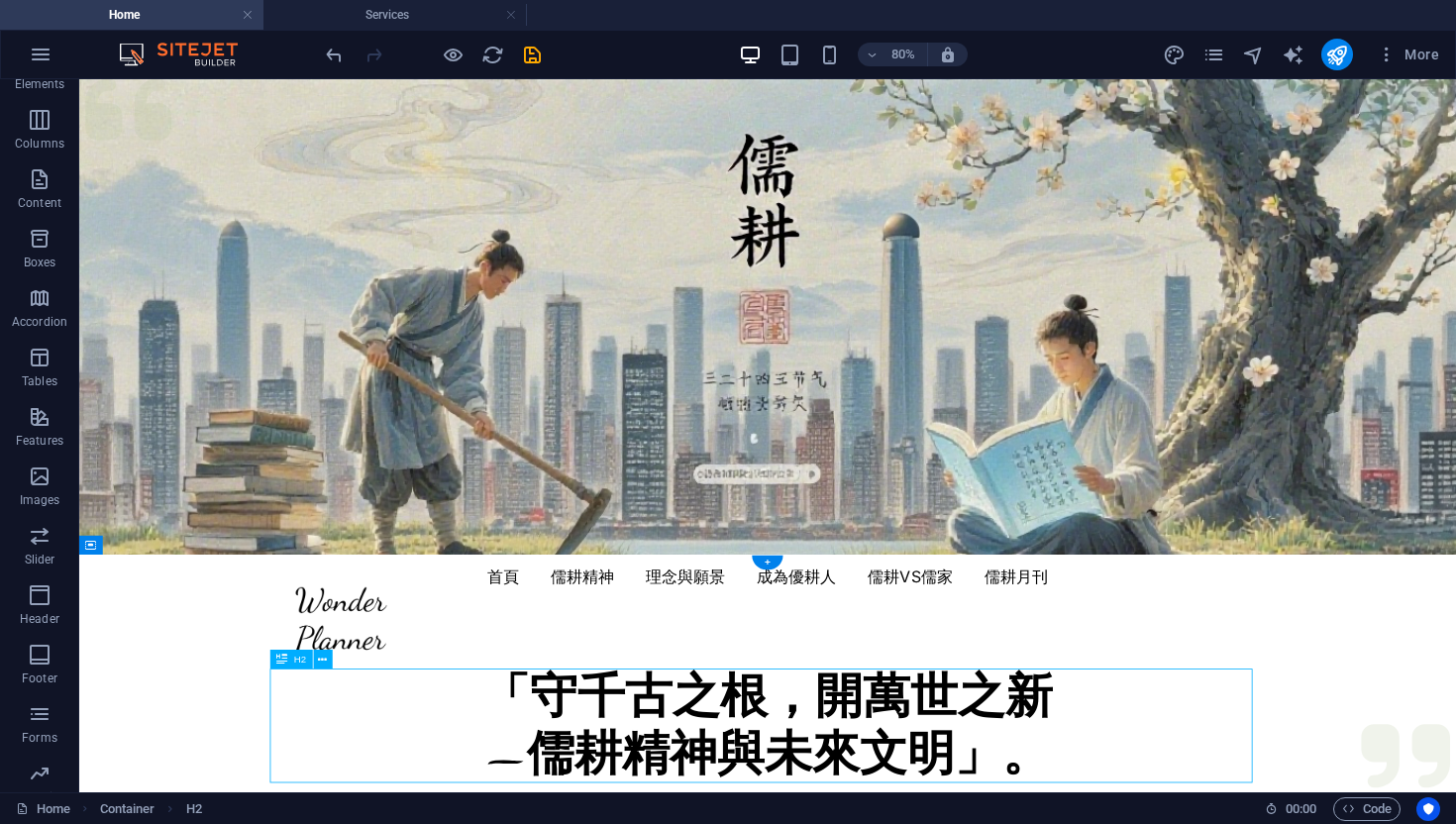 click on "「守千古之根，開萬世之新 —儒耕精神與未來文明」。" at bounding box center [940, 887] 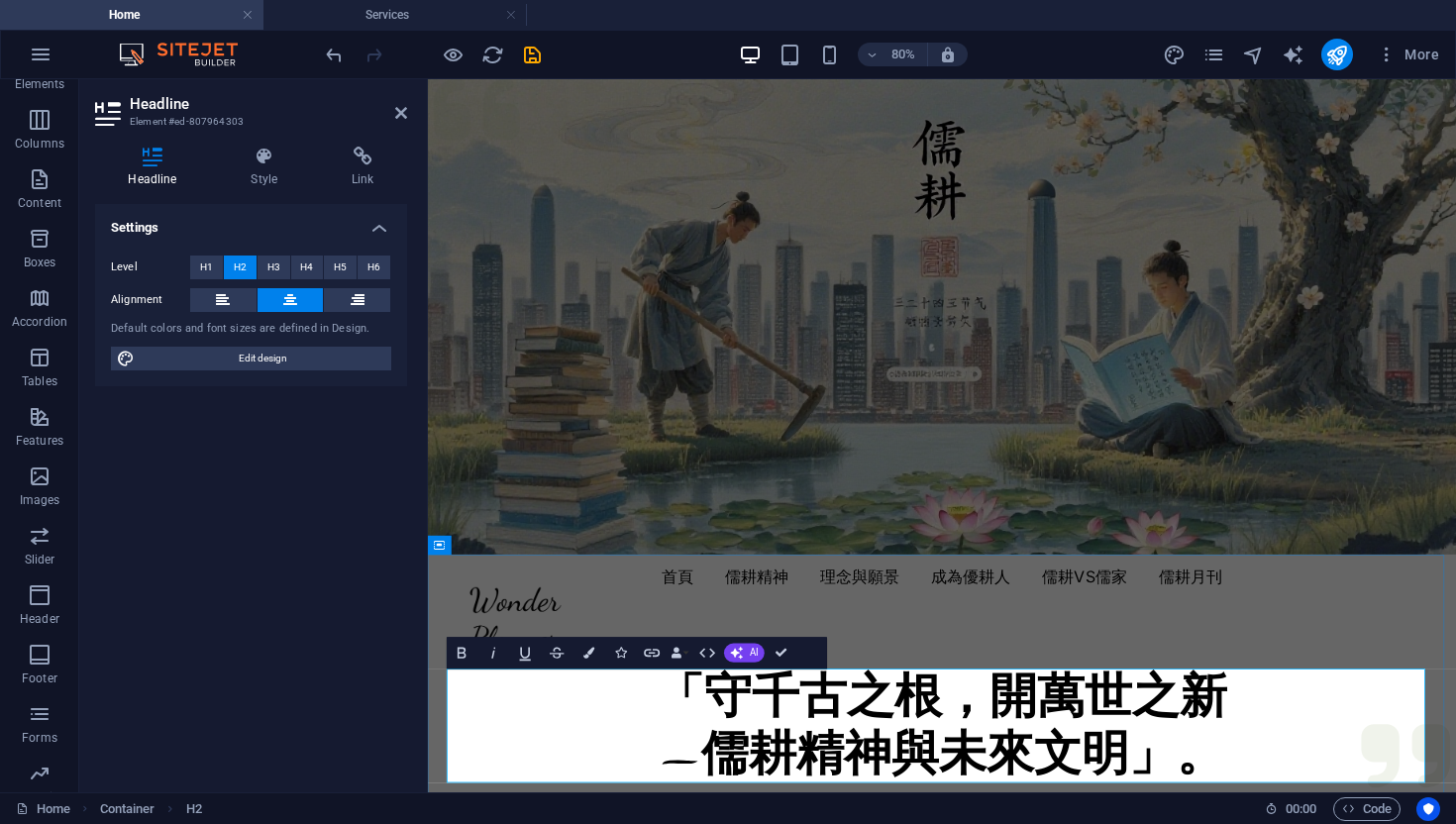 click on "「守千古之根，開萬世之新 —儒耕精神與未來文明」。" at bounding box center [1071, 887] 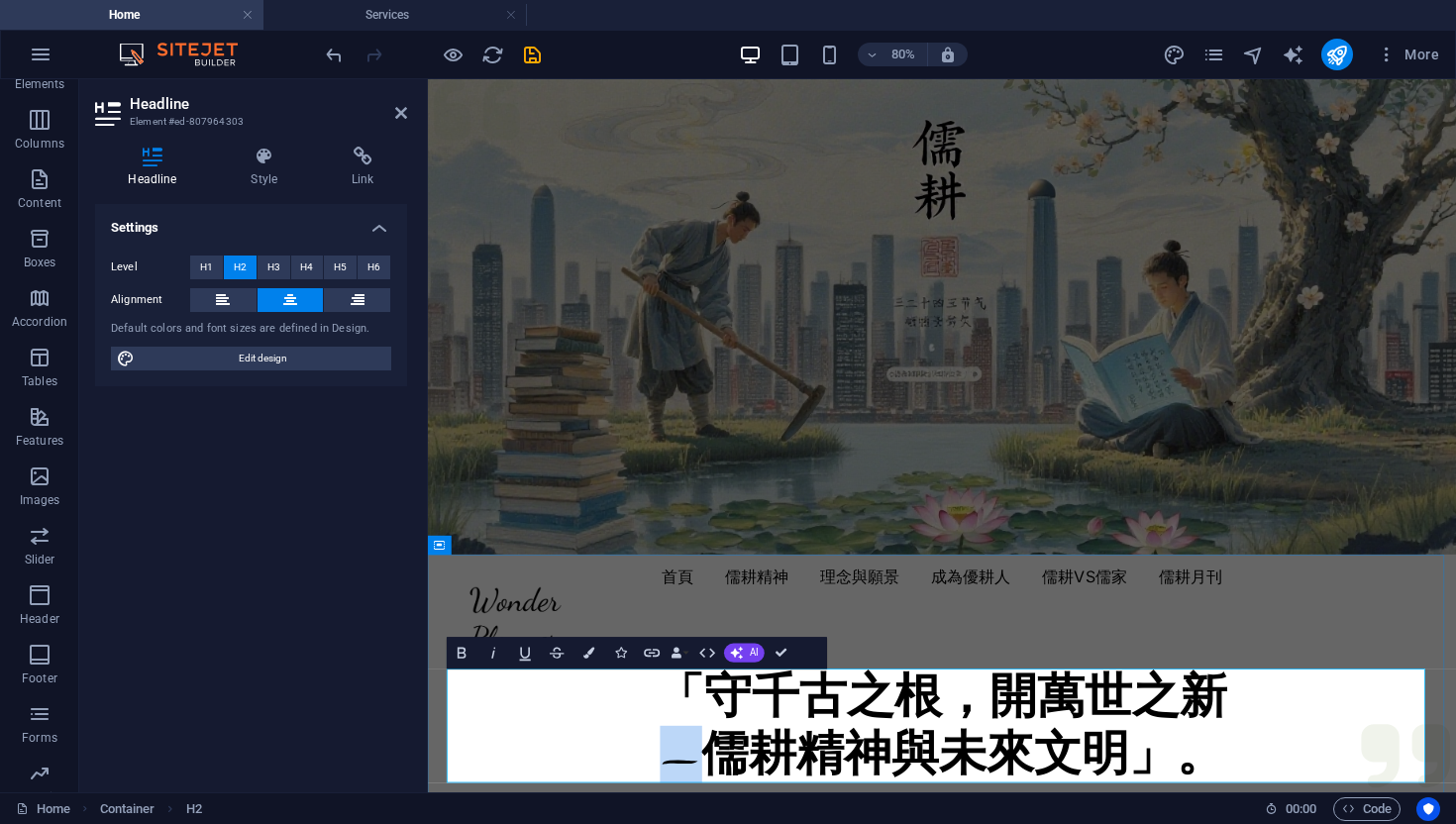 drag, startPoint x: 776, startPoint y: 935, endPoint x: 724, endPoint y: 931, distance: 52.153619 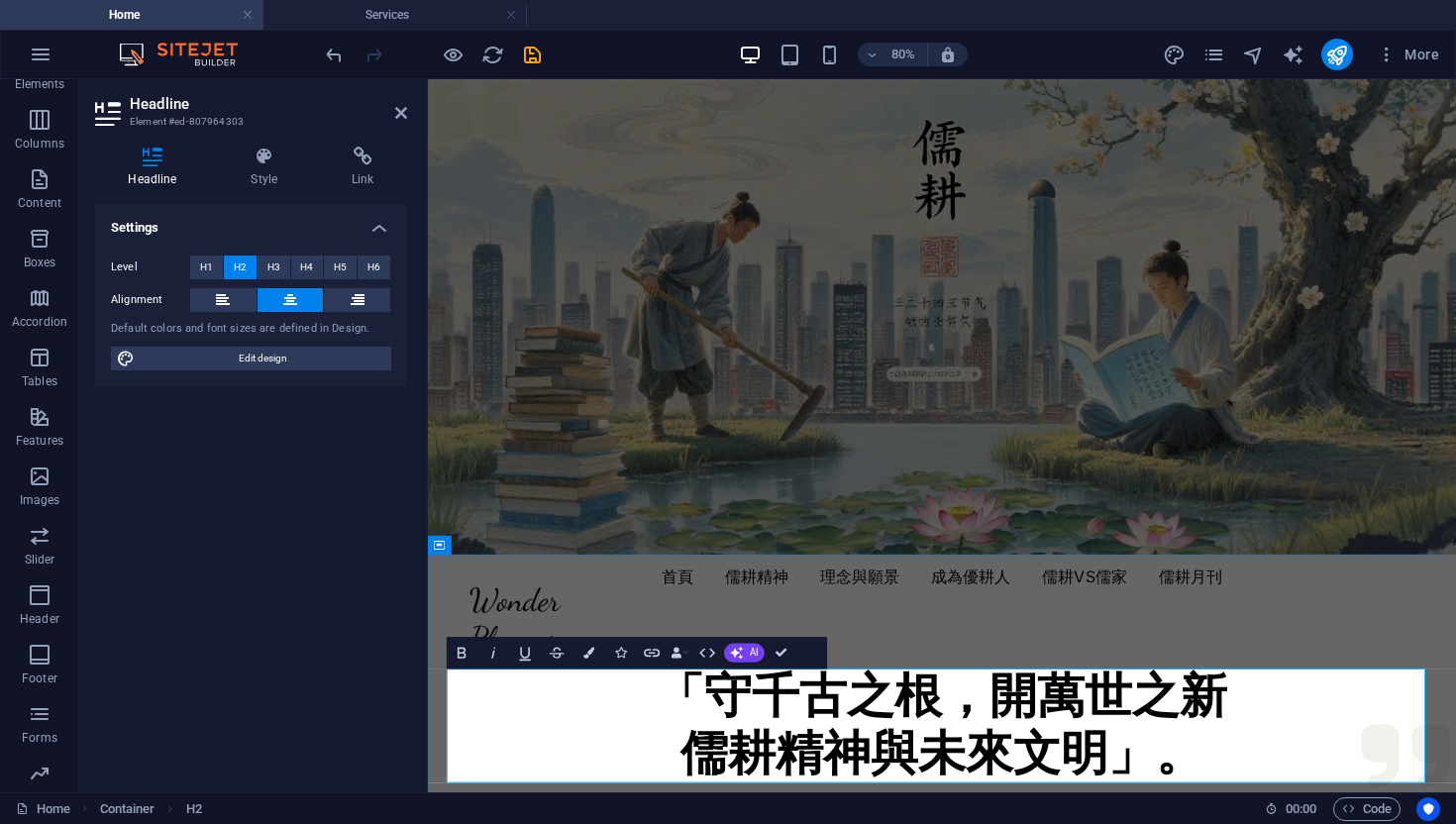 click on "「守千古之根，開萬世之新 儒耕精神與未來文明」。" at bounding box center [1071, 887] 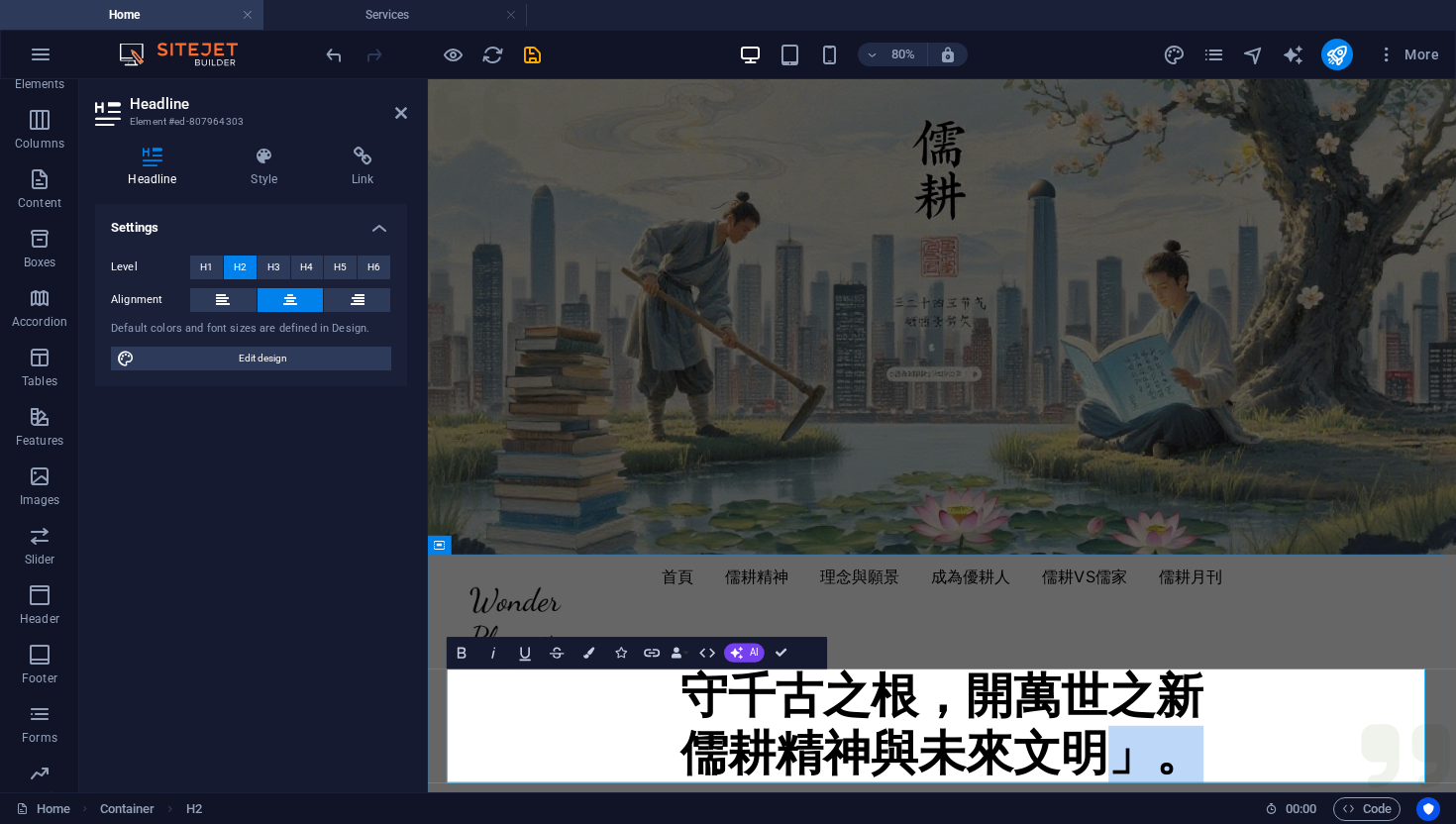 drag, startPoint x: 1276, startPoint y: 941, endPoint x: 1370, endPoint y: 934, distance: 94.260278 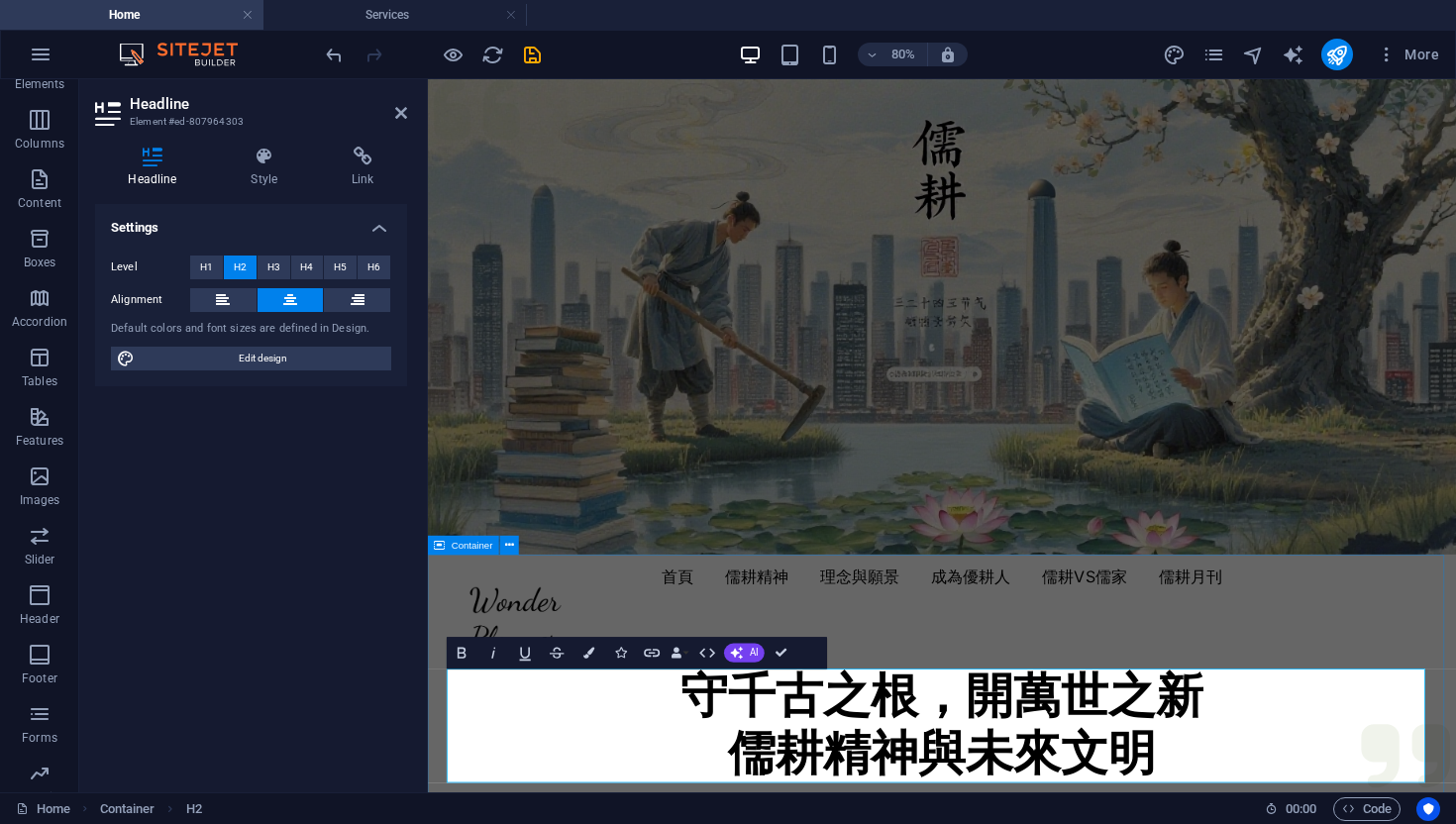 click on "守千古之根，開萬世之新 儒耕精神與未來文明 天道觀察 Events 心性修煉 Clients 生活禪 Guests" at bounding box center [1071, 1054] 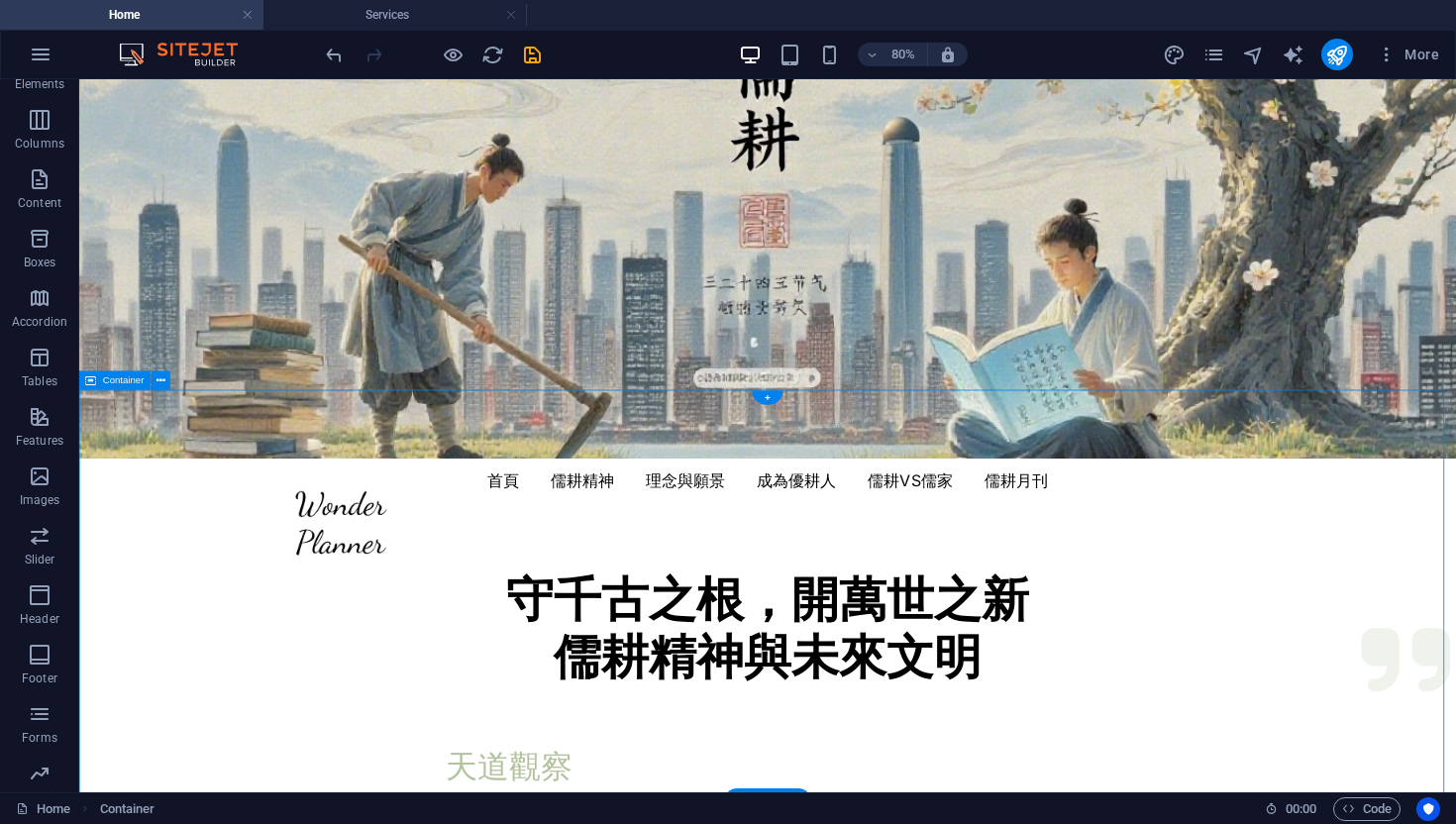 scroll, scrollTop: 0, scrollLeft: 0, axis: both 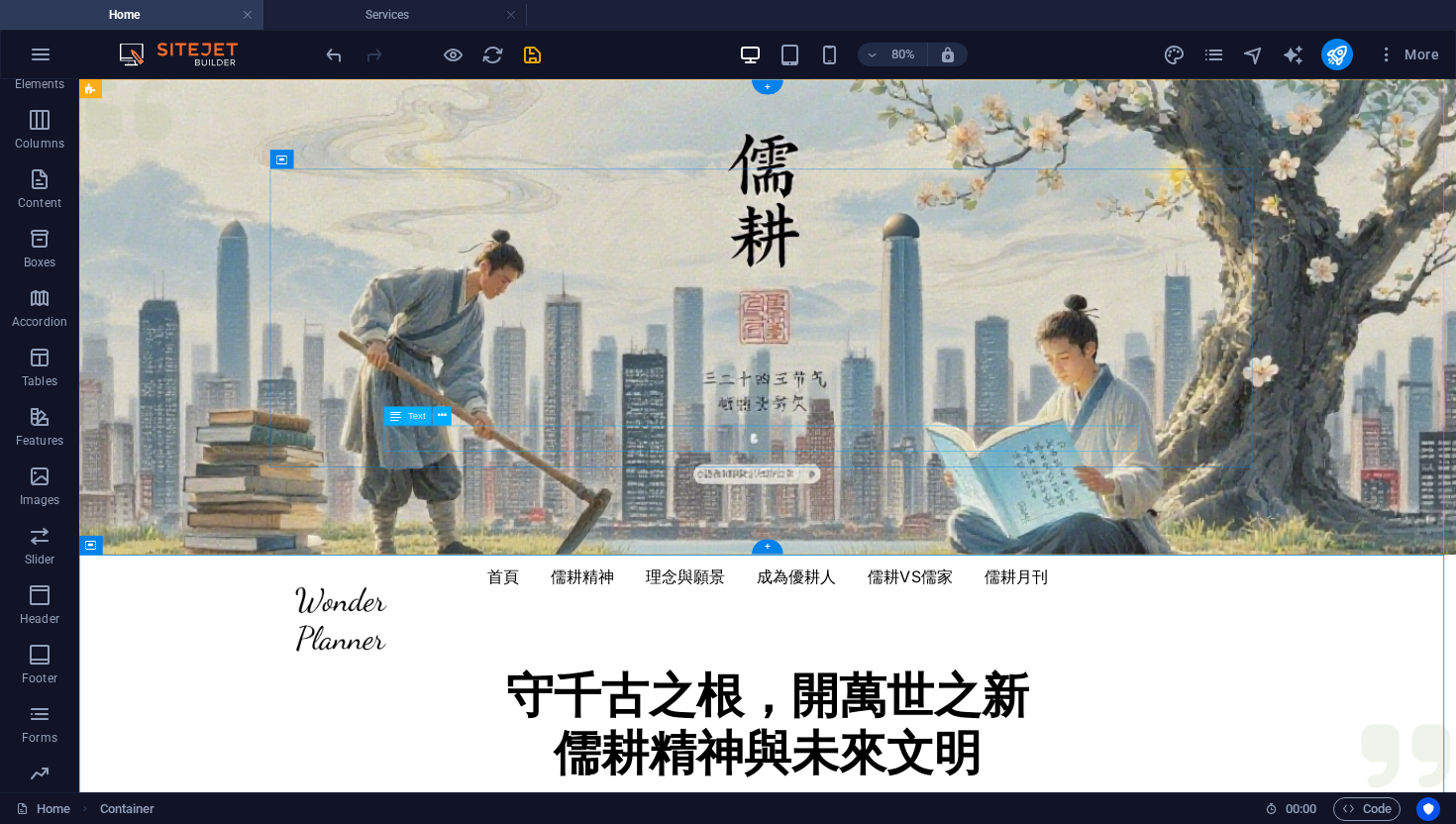 click on "「守千古之根，開萬世之新——儒耕精神與未來文明」。" at bounding box center [940, 1148] 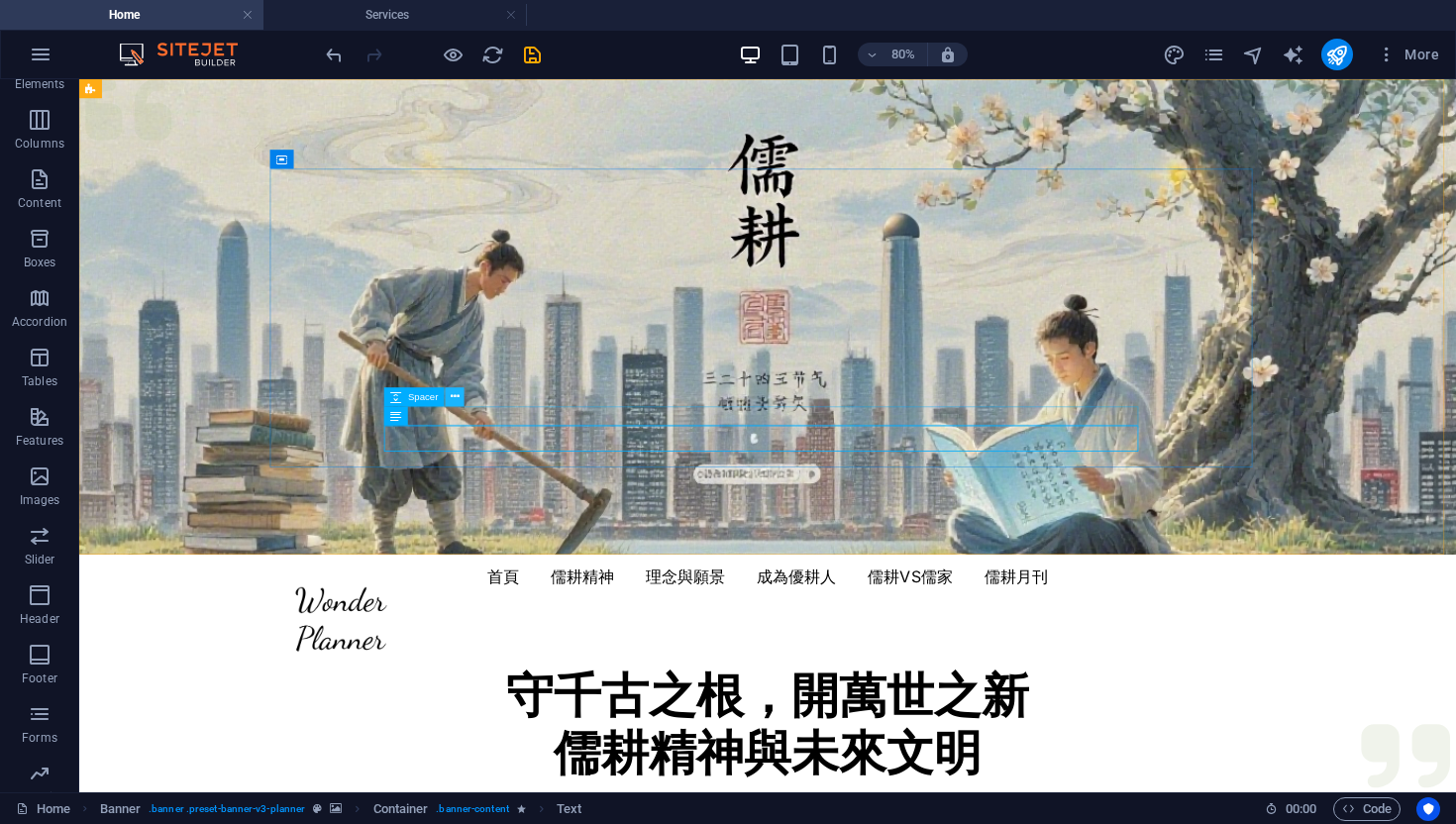 click at bounding box center [455, 396] 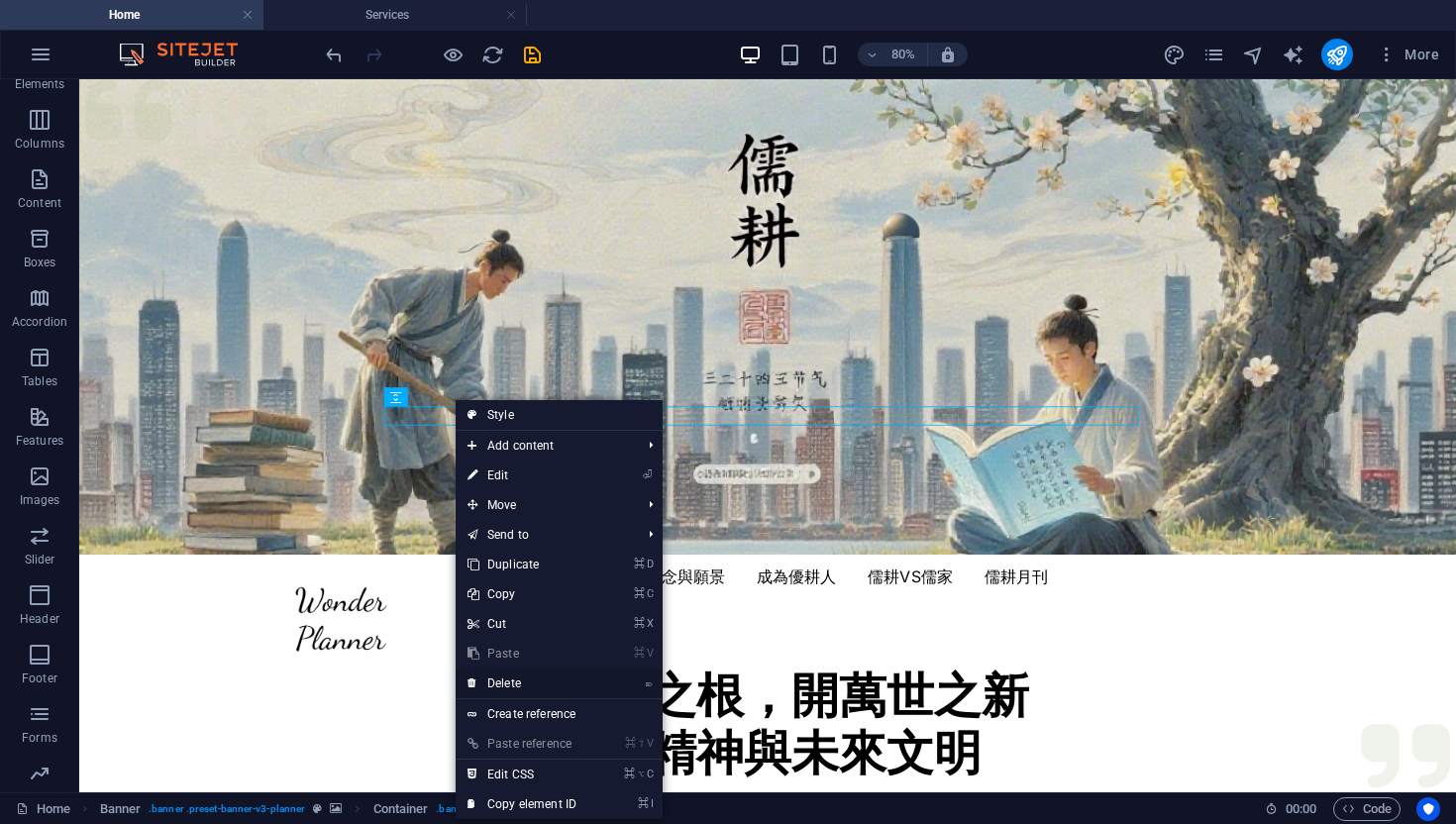 click on "⌦  Delete" at bounding box center (522, 683) 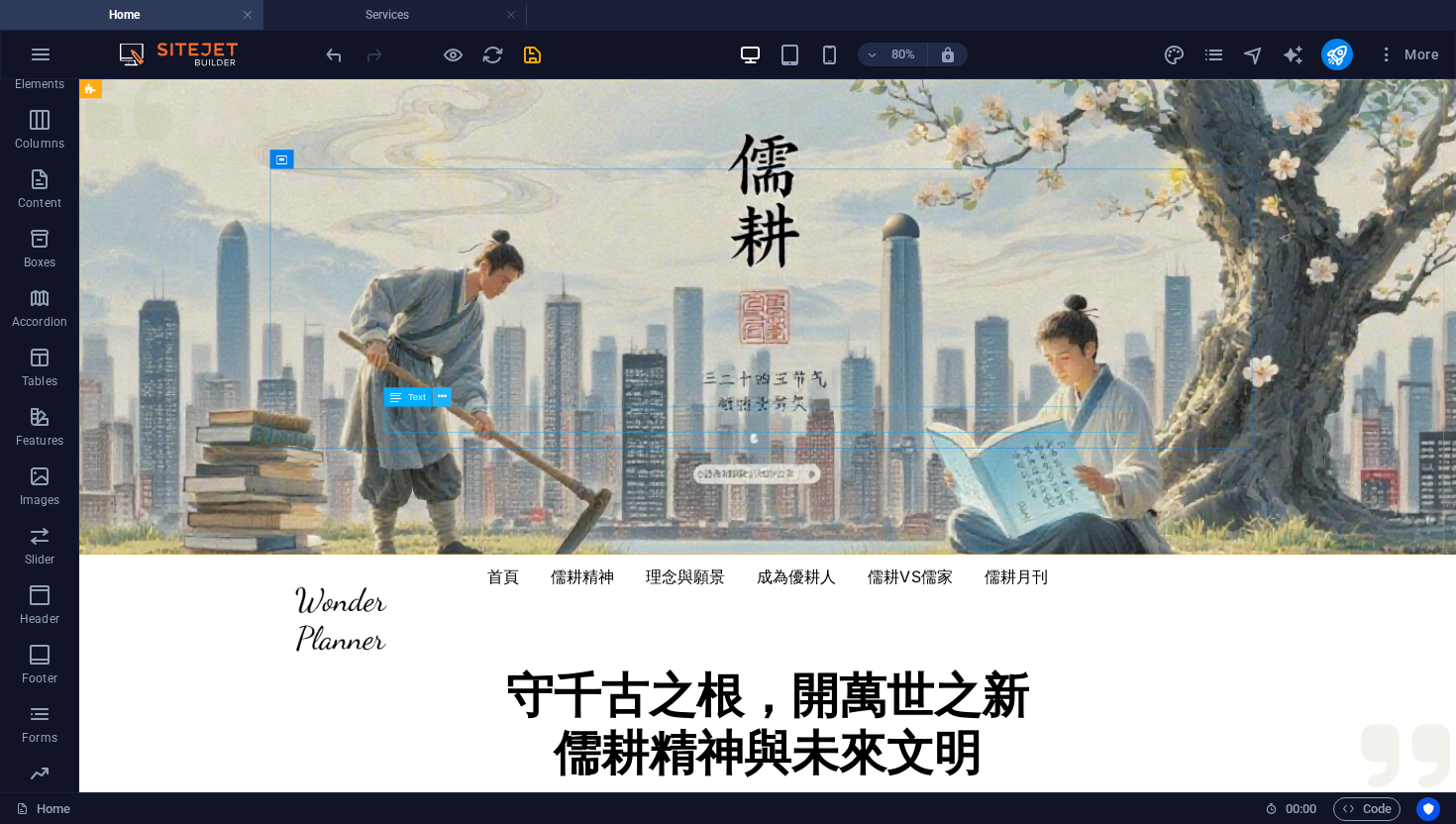 click at bounding box center [442, 396] 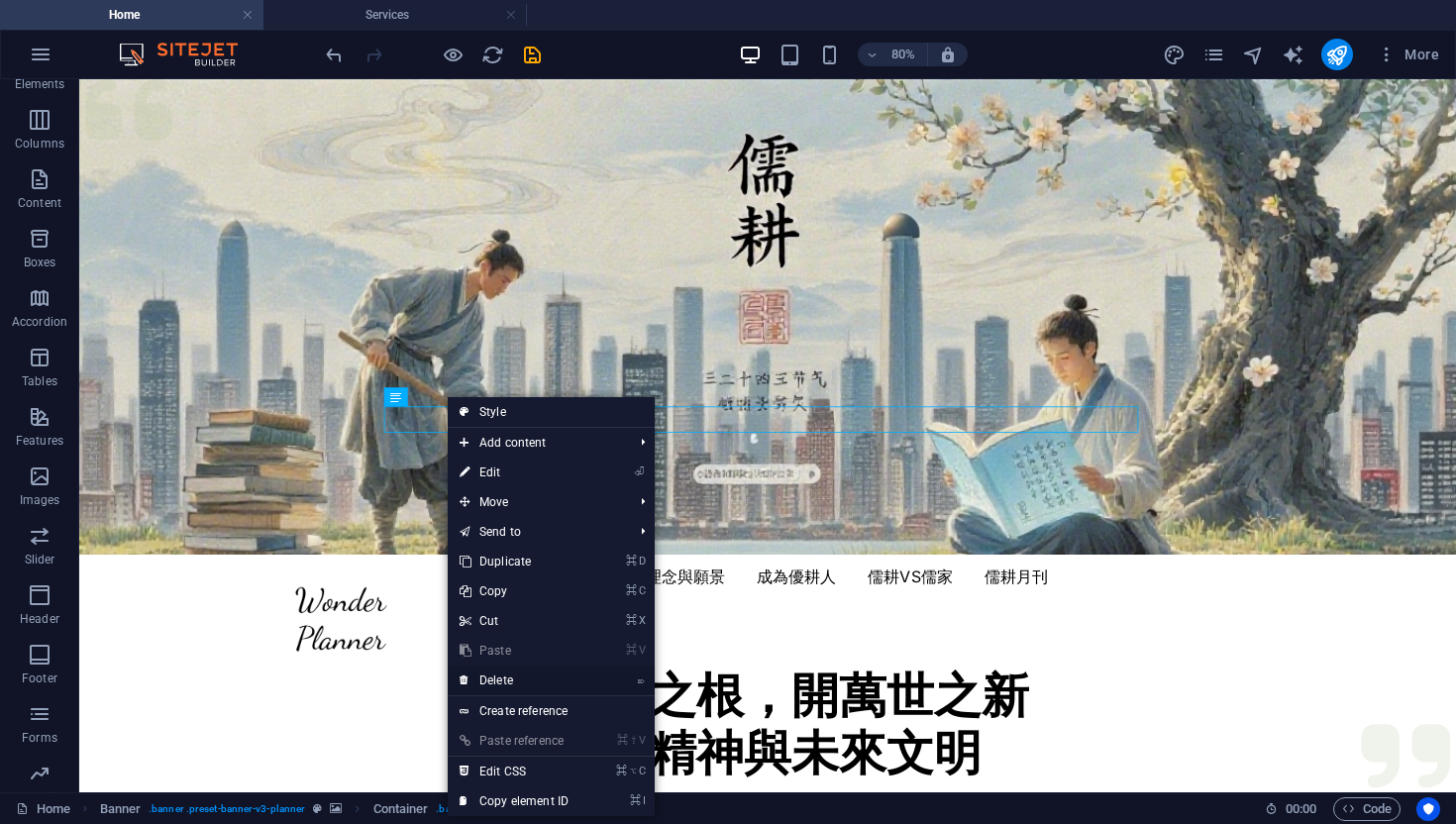 click on "⌦  Delete" at bounding box center (514, 680) 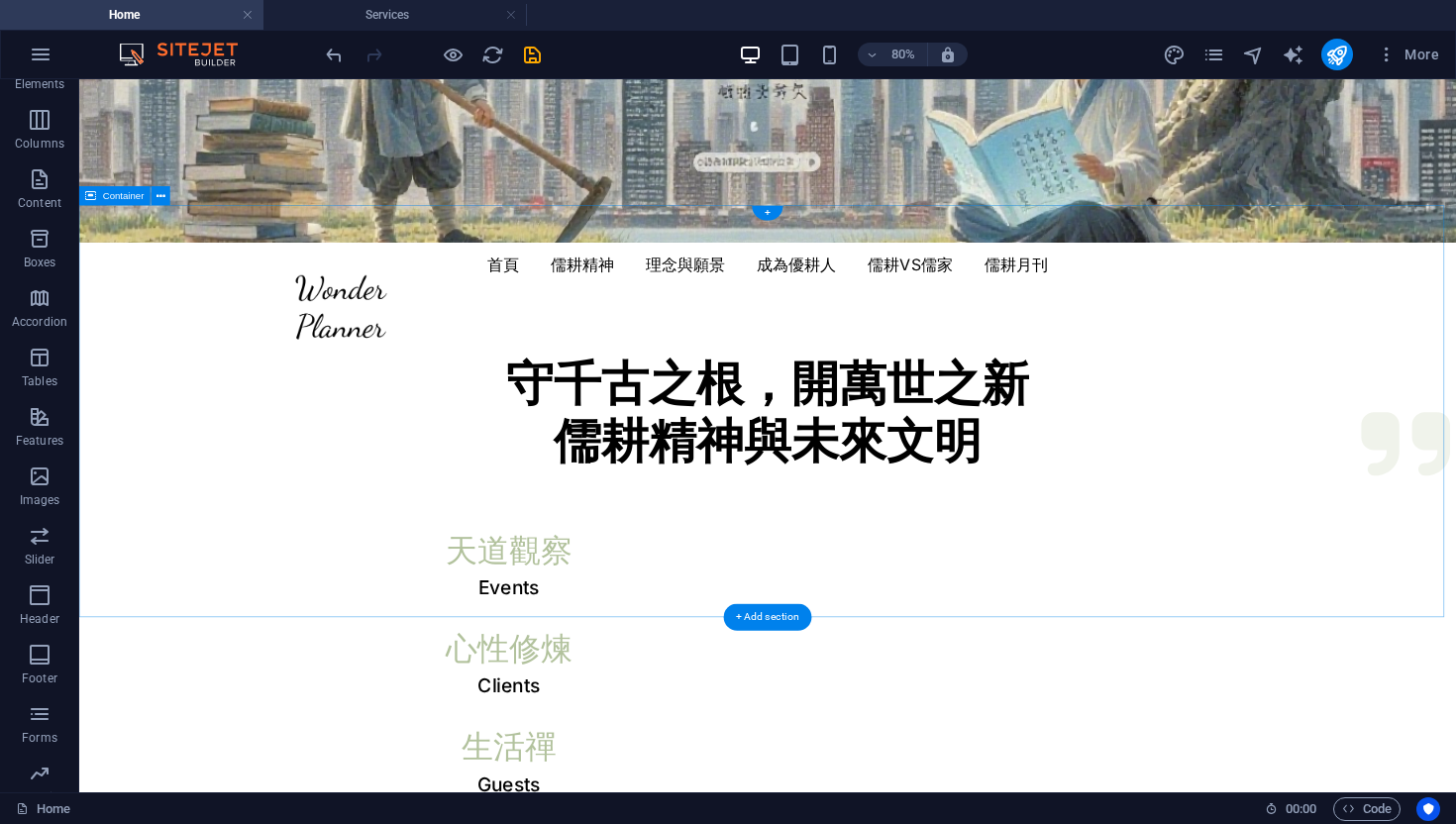 scroll, scrollTop: 554, scrollLeft: 0, axis: vertical 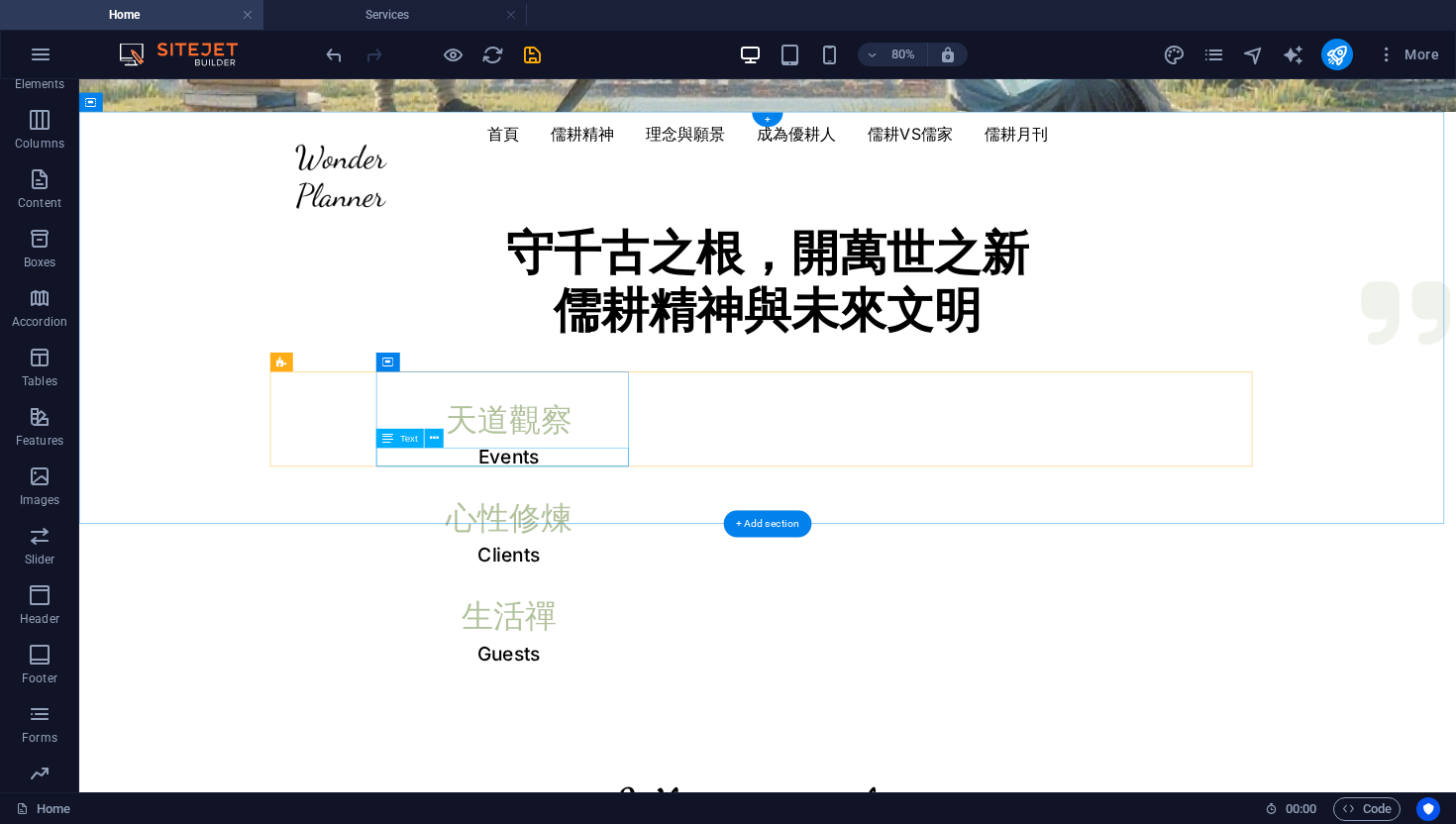 click on "Events" at bounding box center [616, 552] 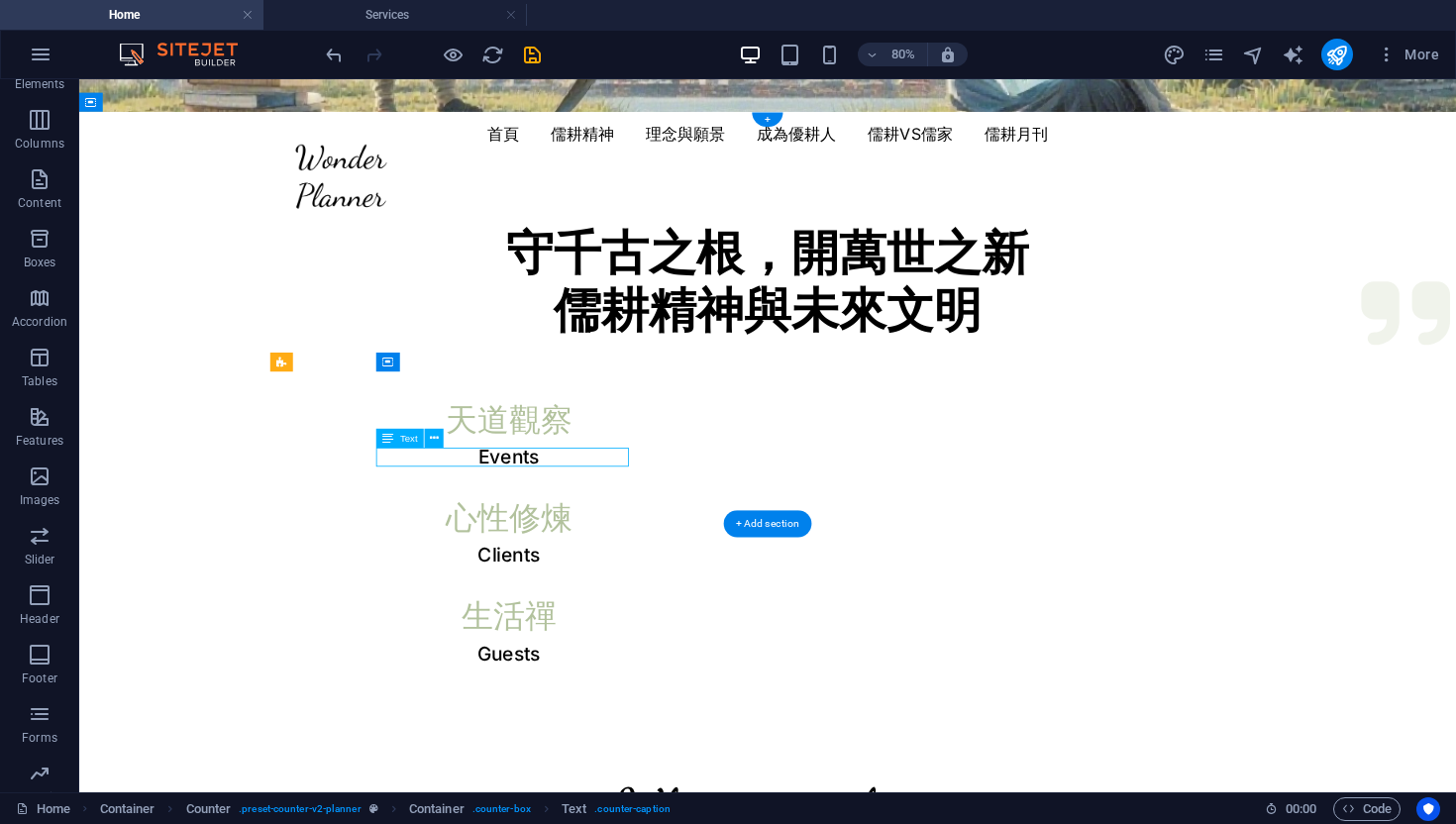 click on "Events" at bounding box center (616, 552) 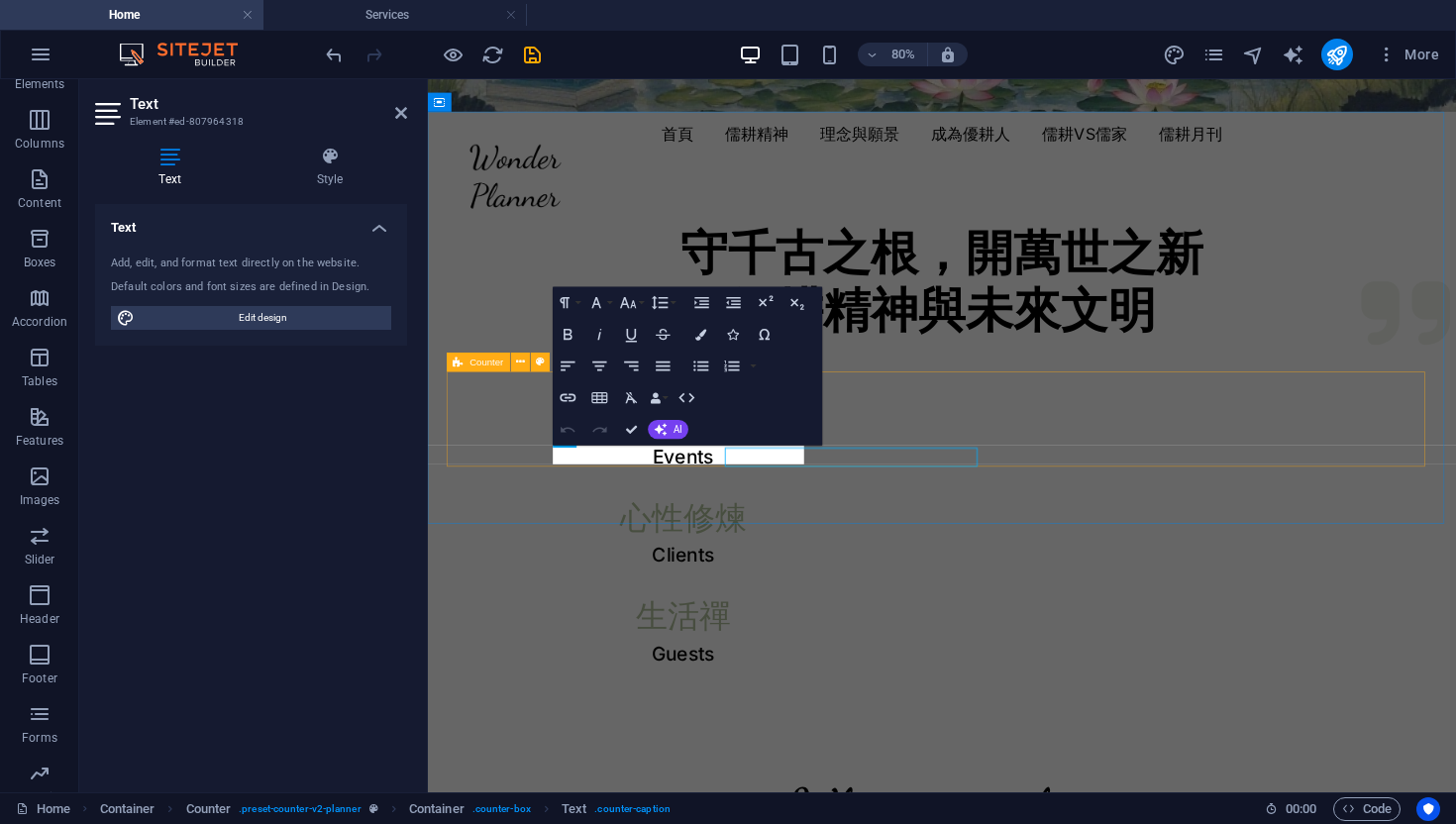 scroll, scrollTop: 2, scrollLeft: 0, axis: vertical 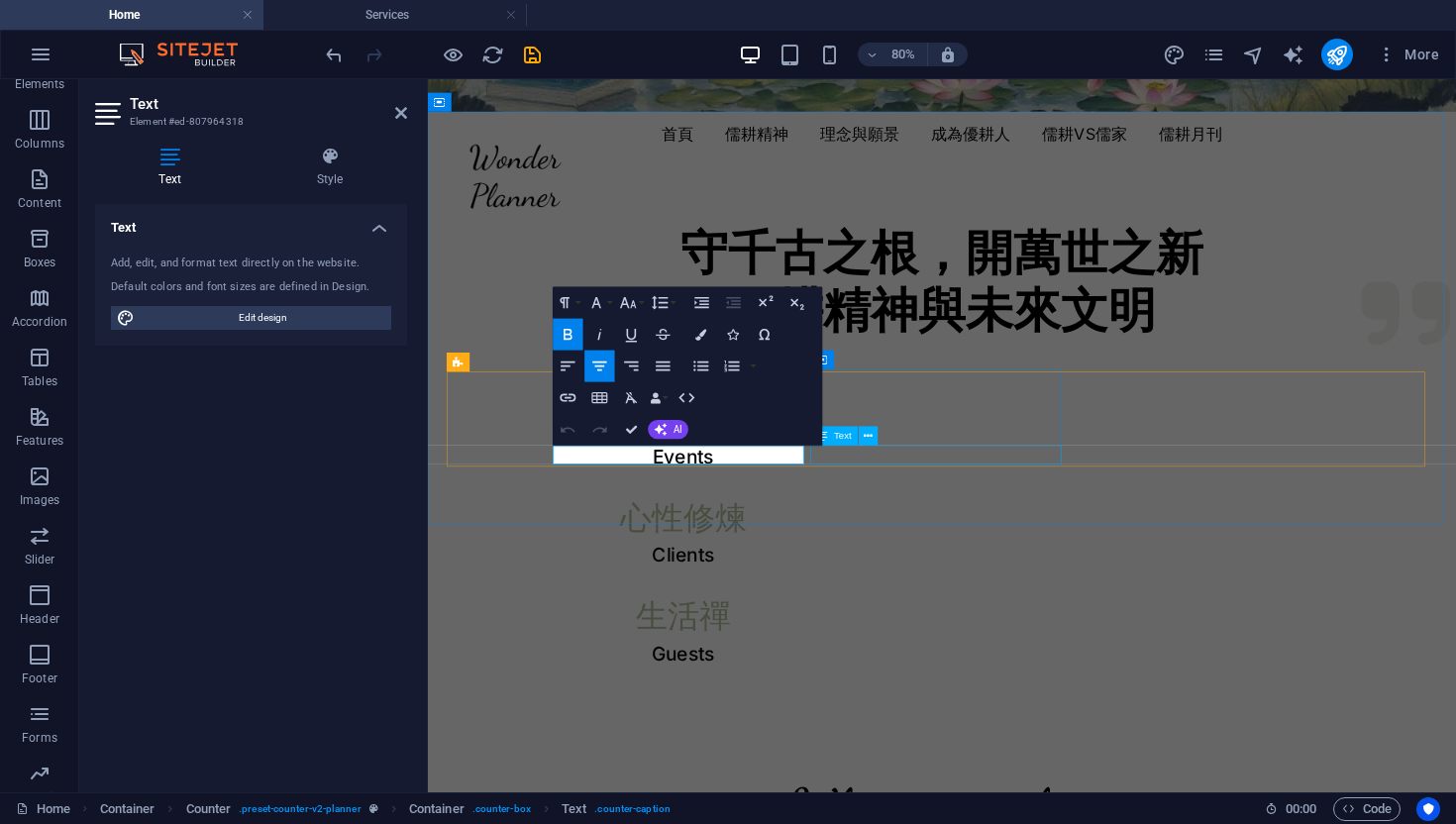 click on "Clients" at bounding box center [747, 674] 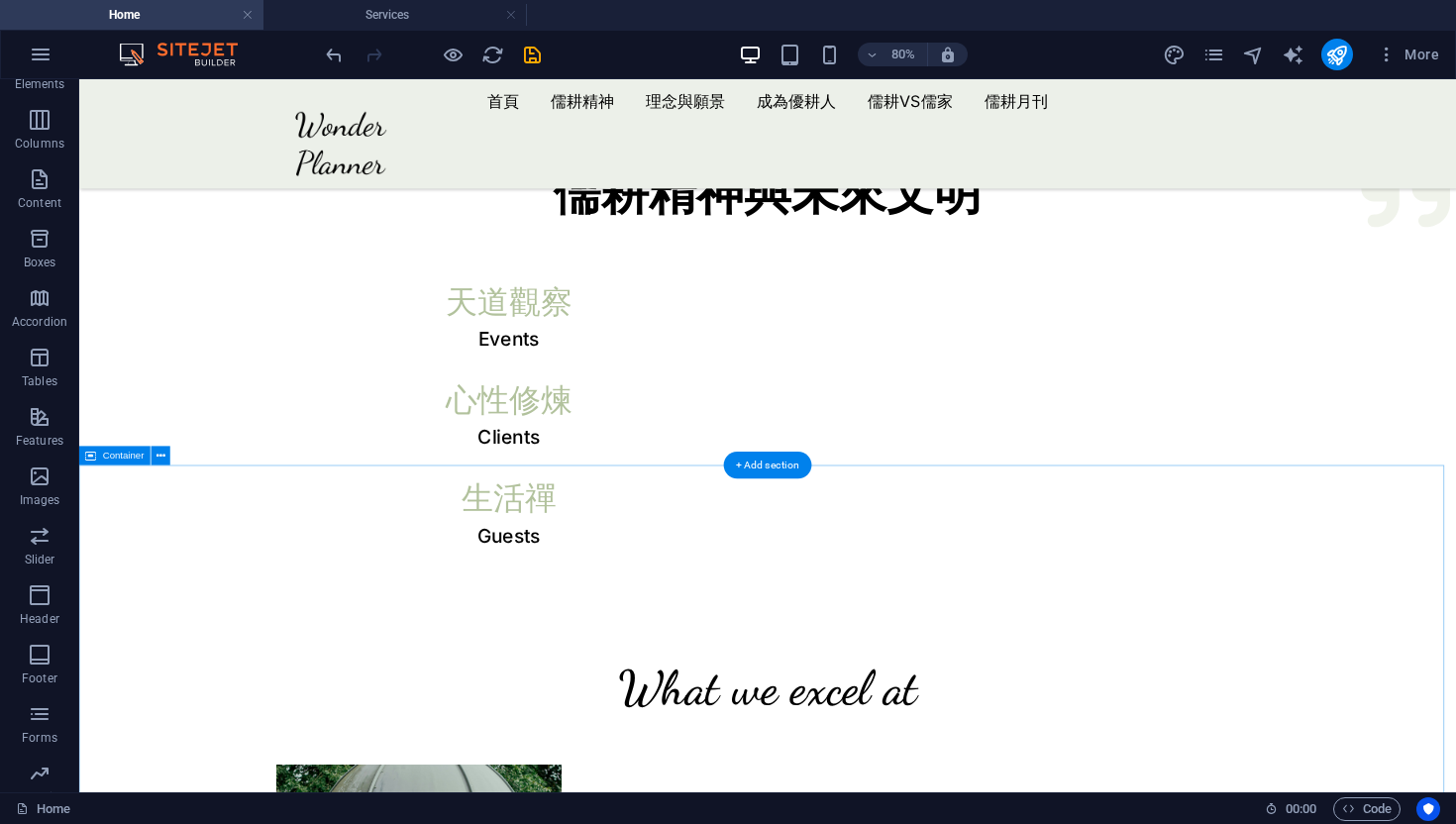 scroll, scrollTop: 720, scrollLeft: 0, axis: vertical 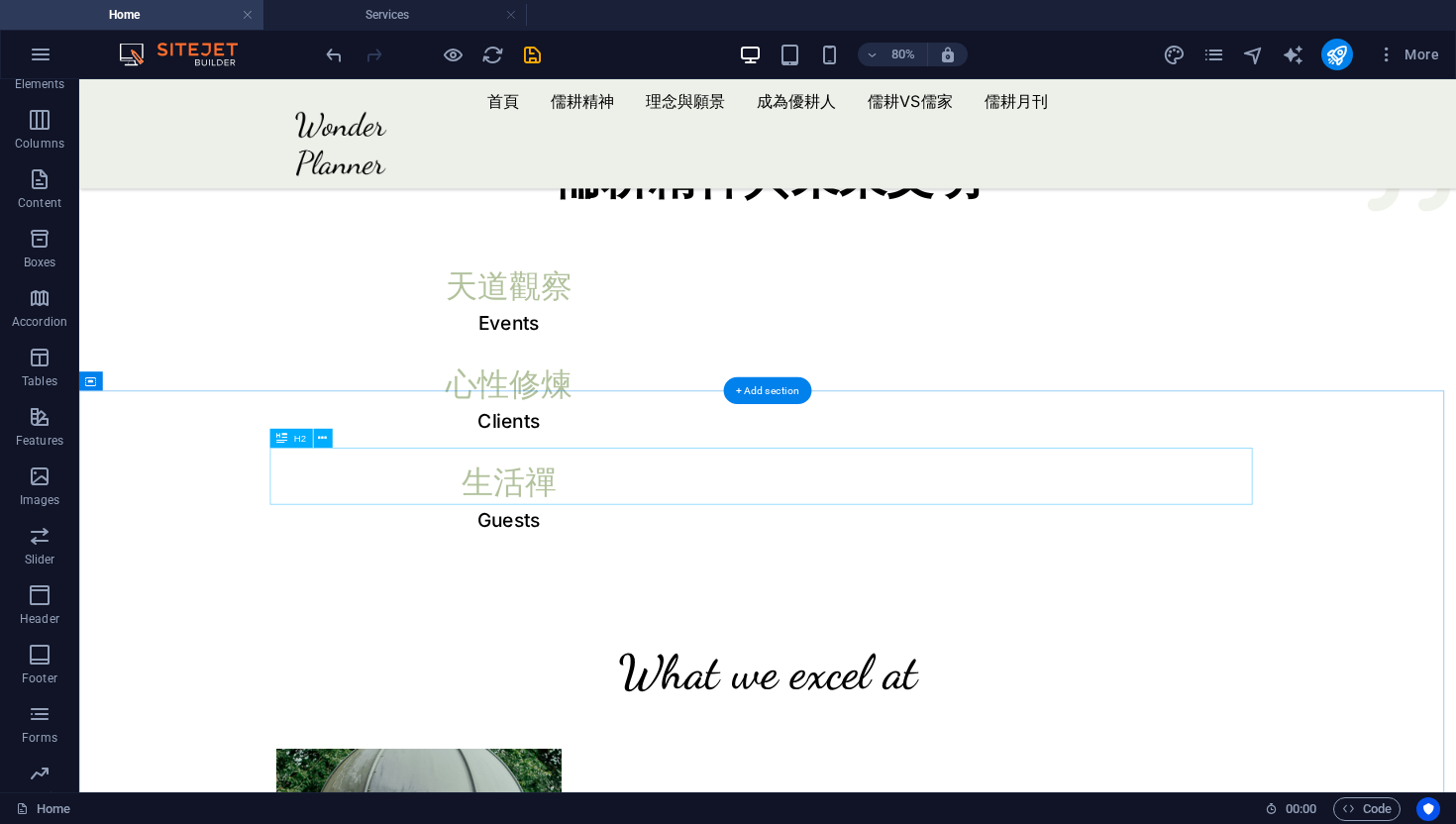 click on "What we excel at" at bounding box center (940, 821) 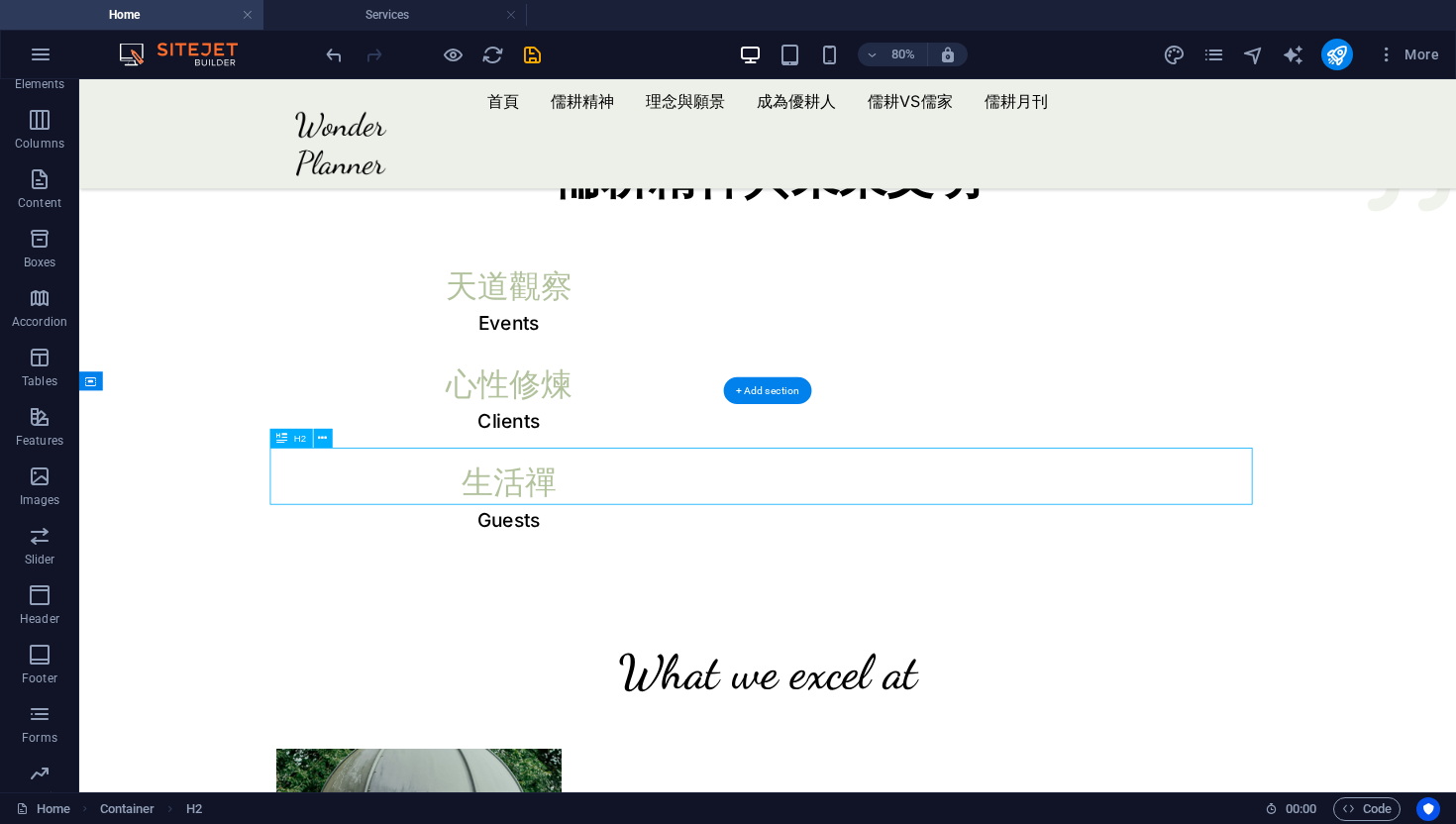 click on "What we excel at" at bounding box center [940, 821] 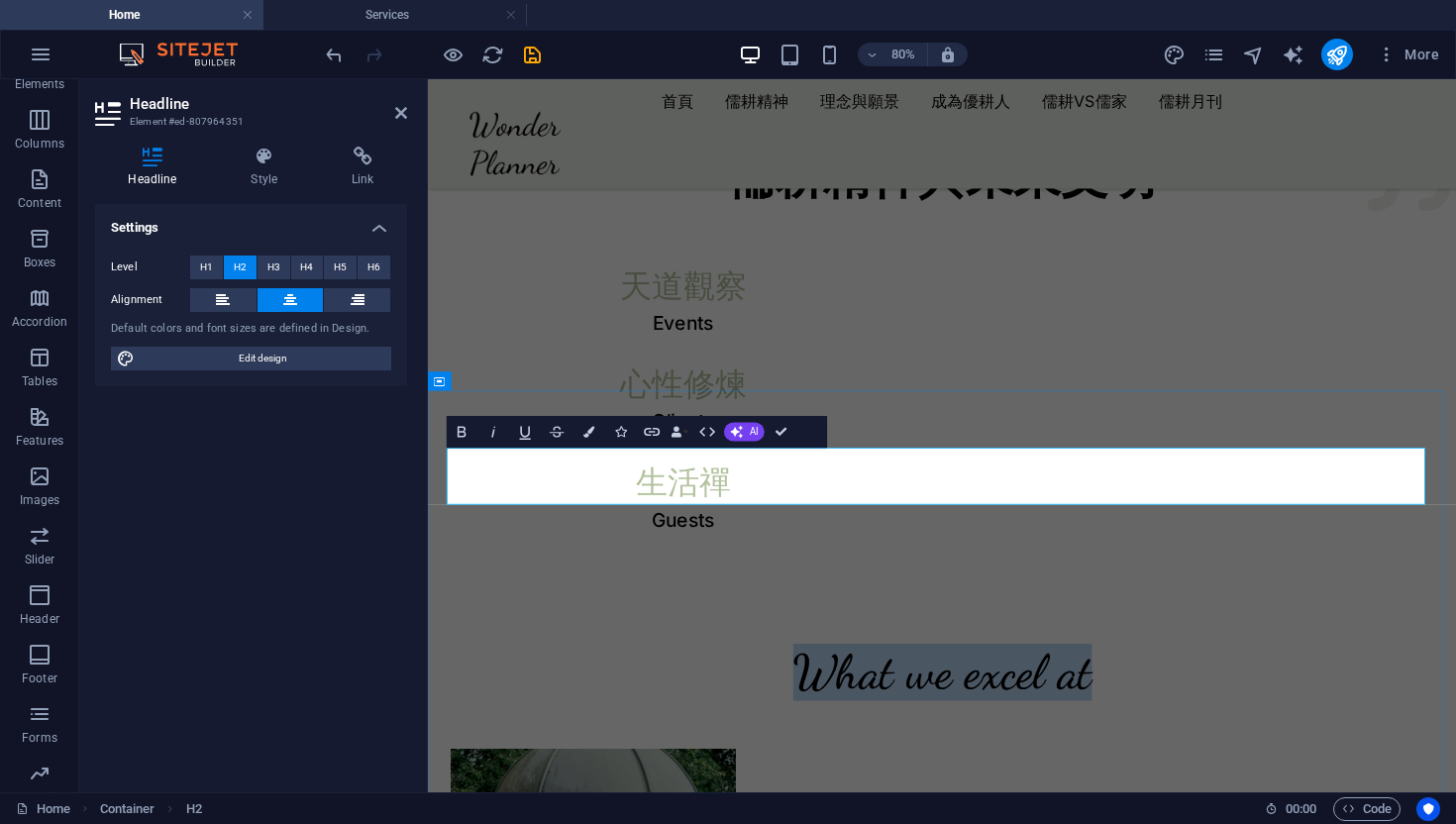 drag, startPoint x: 892, startPoint y: 577, endPoint x: 870, endPoint y: 570, distance: 23.08679 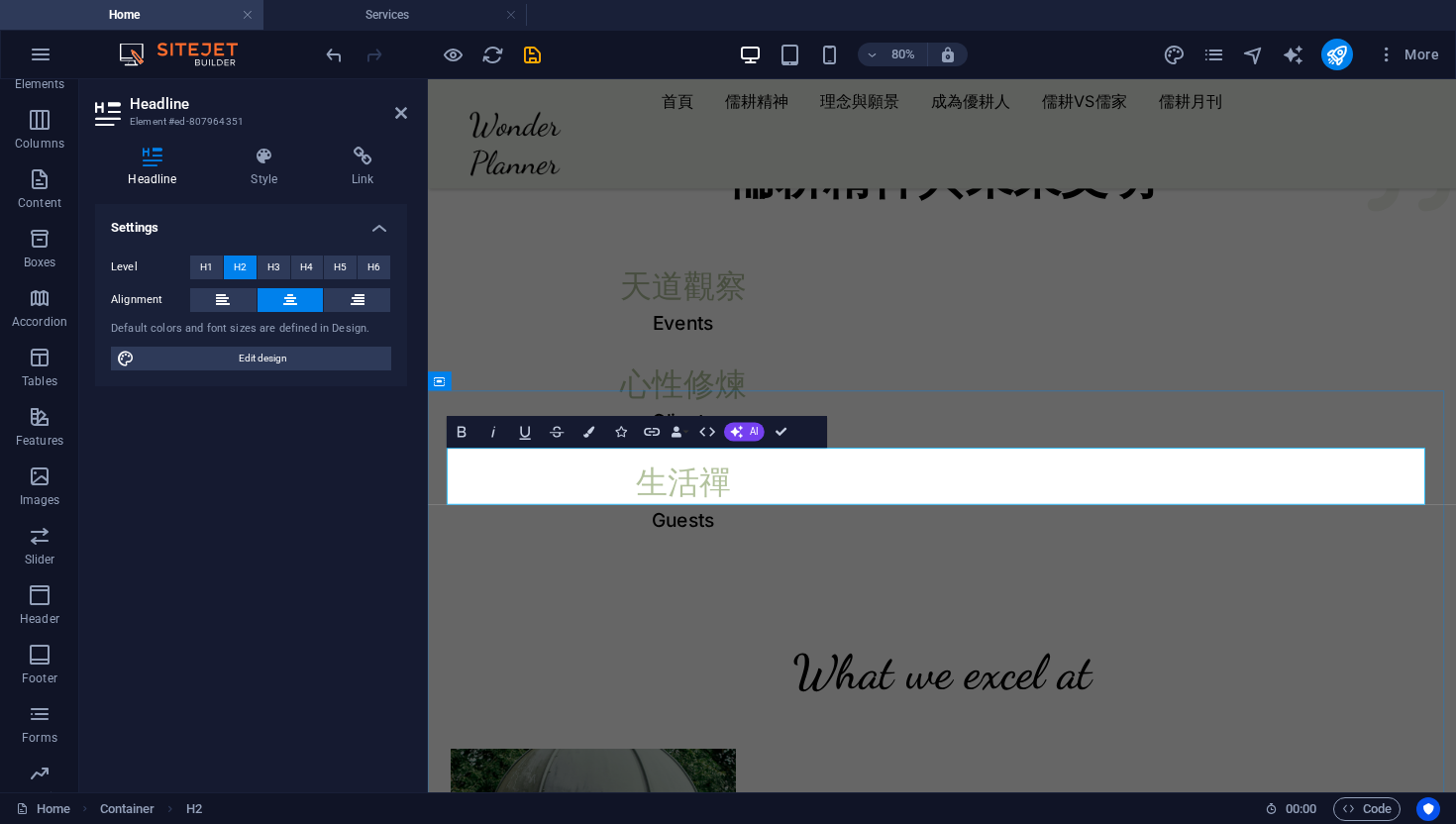click on "What we excel at" at bounding box center [1071, 821] 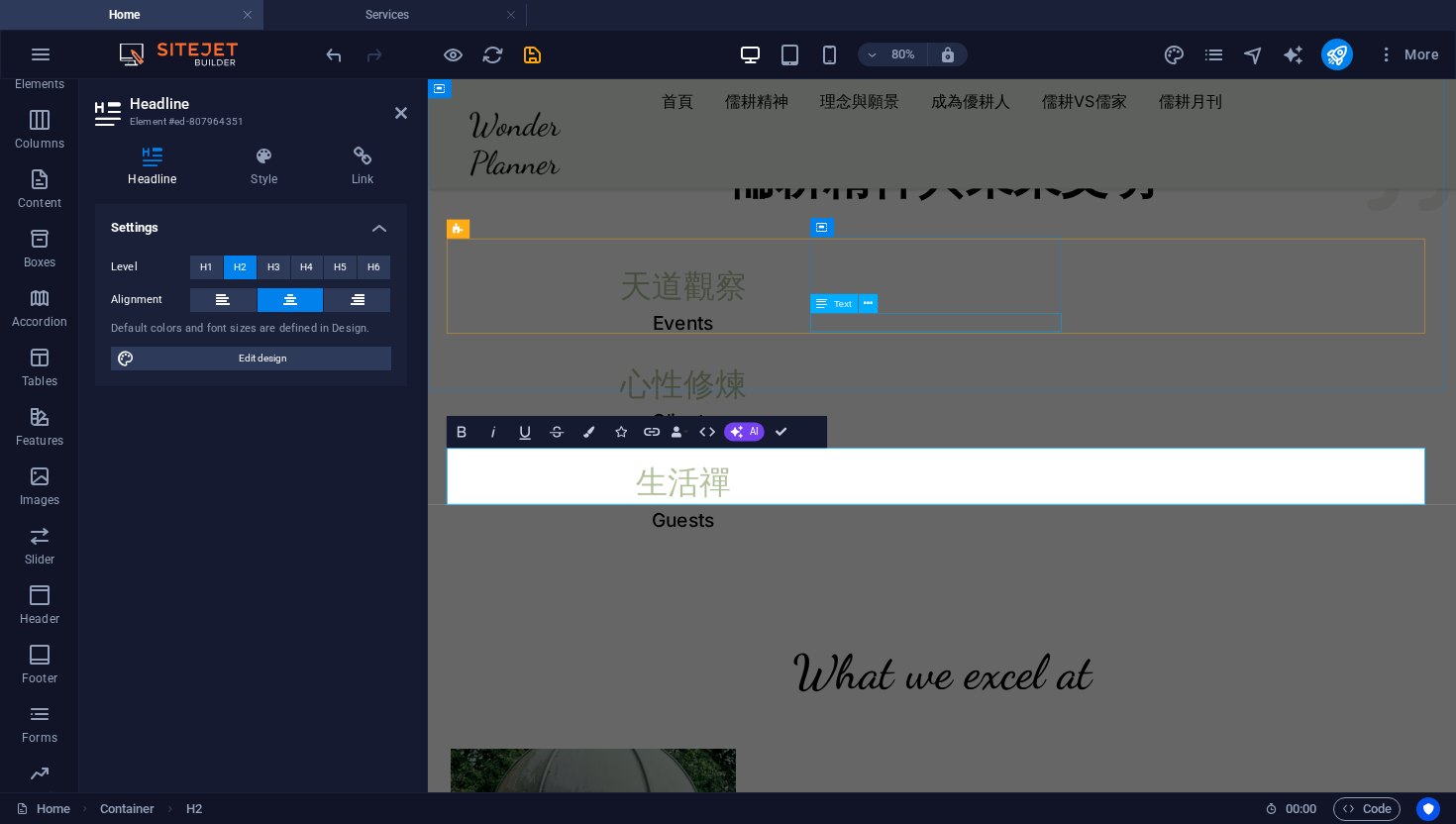 type 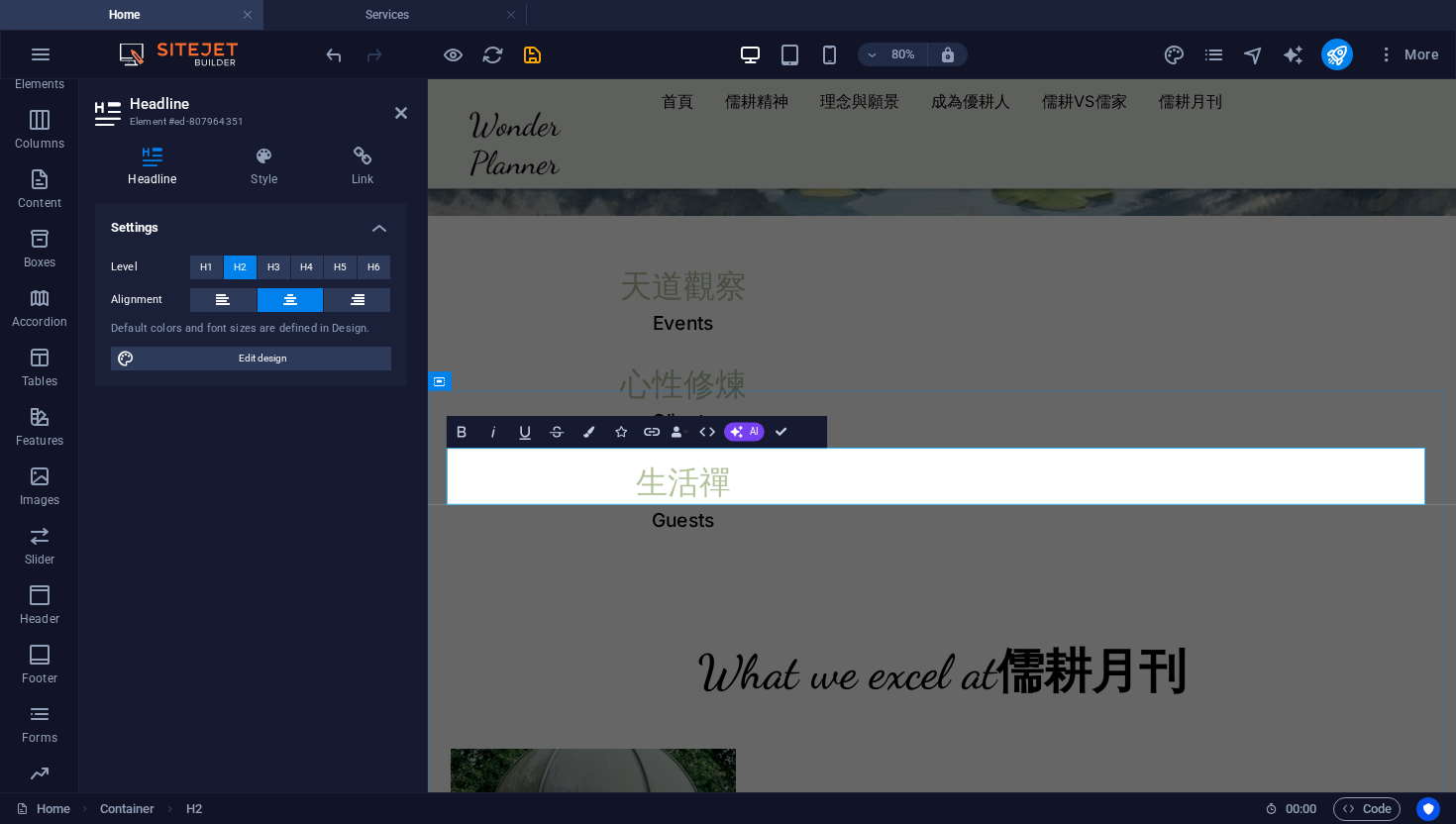 click on "What we excel at儒耕月刊" at bounding box center [1071, 821] 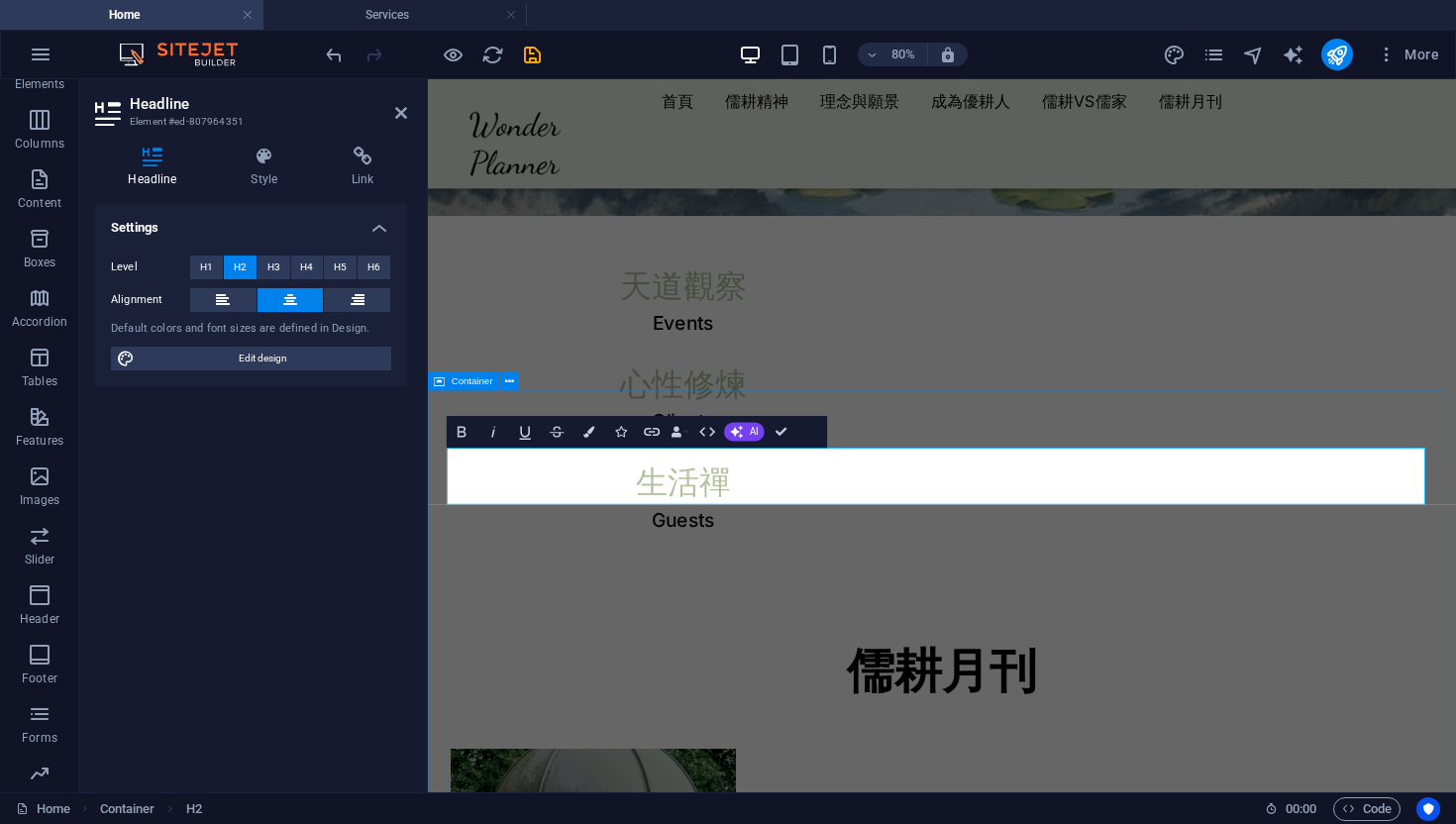 click on "儒耕月刊 Weddings Private celebrations Gala dinners" at bounding box center [1071, 1514] 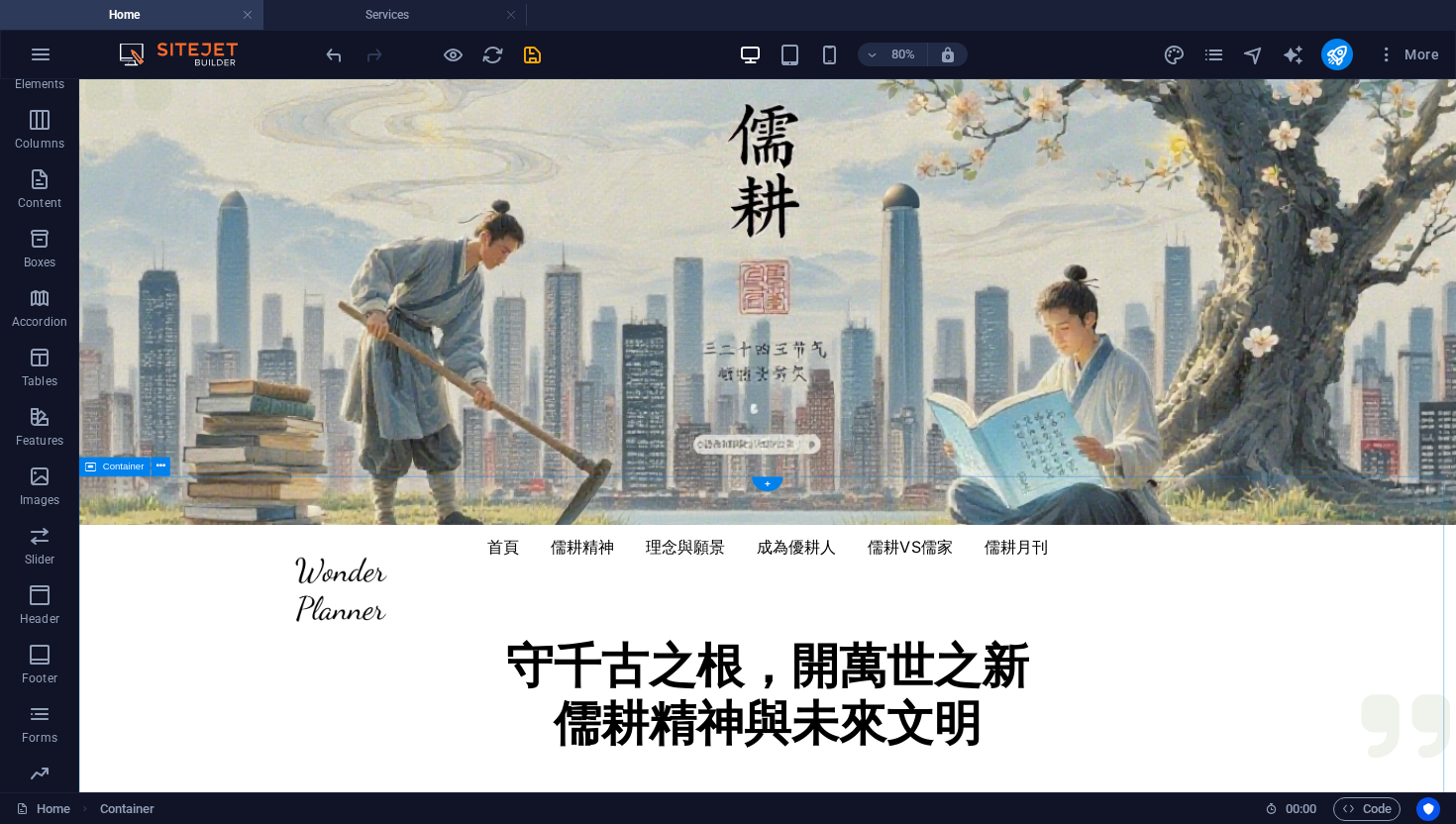 scroll, scrollTop: 0, scrollLeft: 0, axis: both 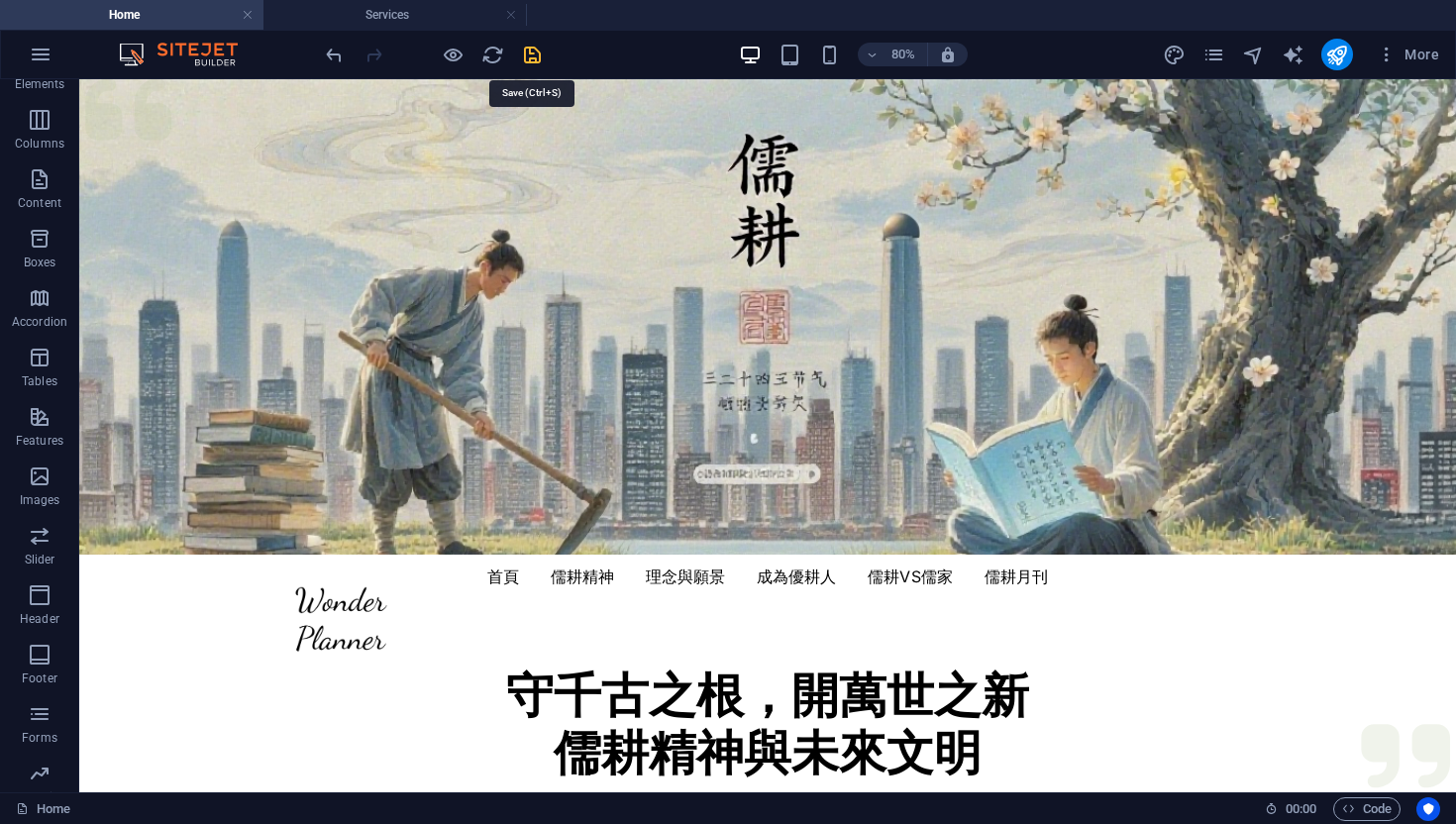 click at bounding box center [532, 54] 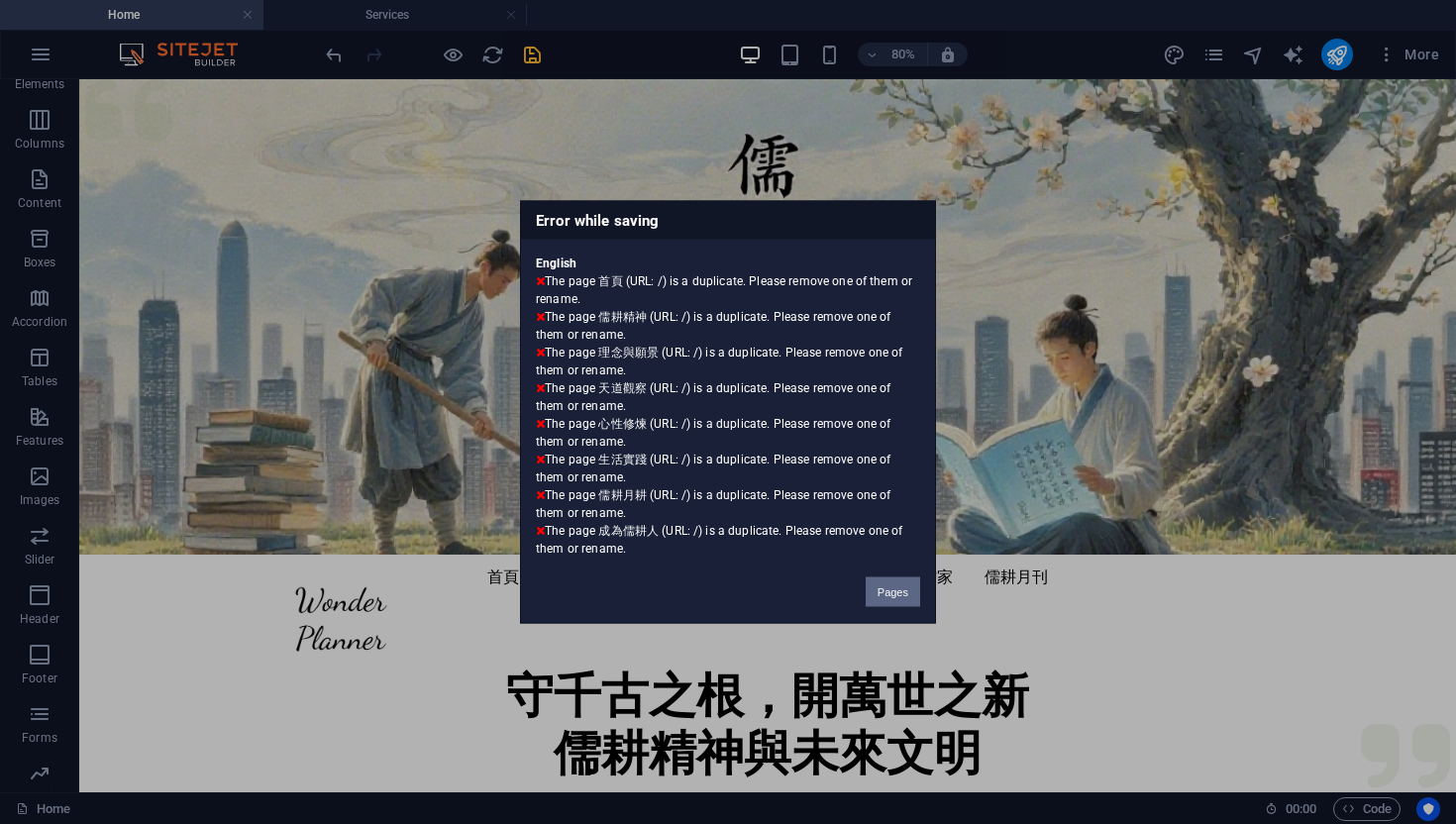 click on "Pages" at bounding box center [892, 592] 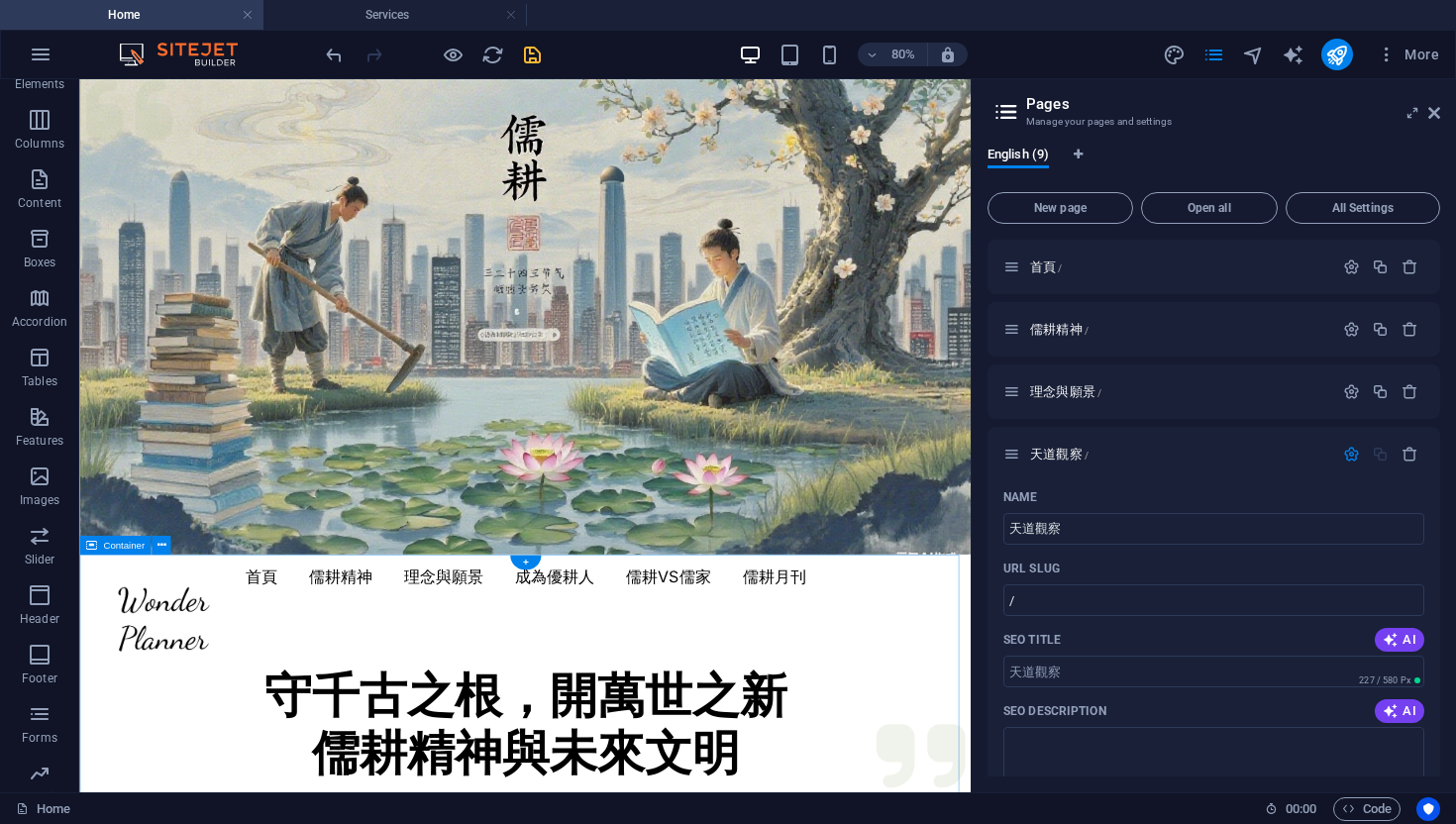 scroll, scrollTop: 1622, scrollLeft: 0, axis: vertical 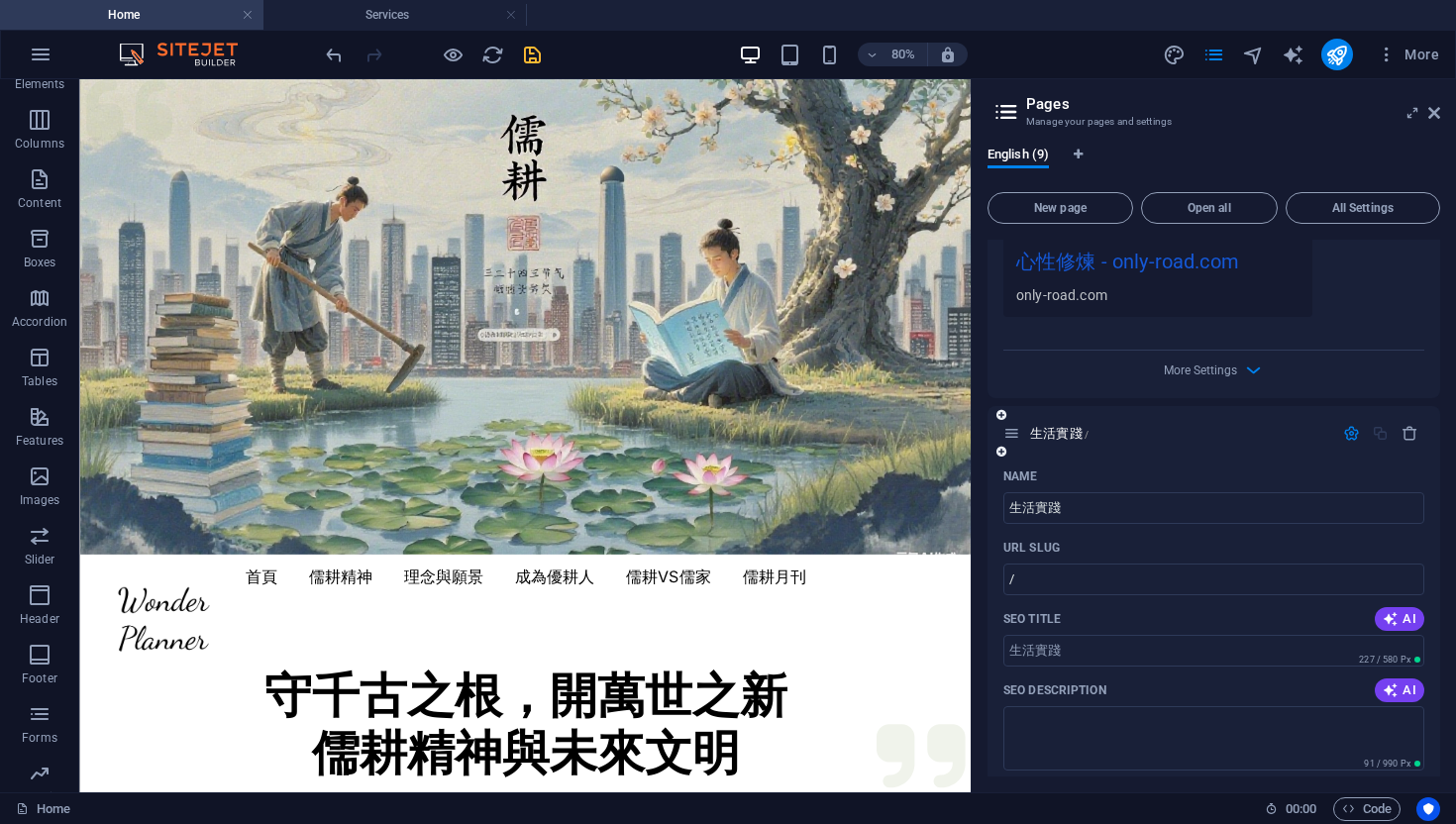 click at bounding box center [1381, 433] 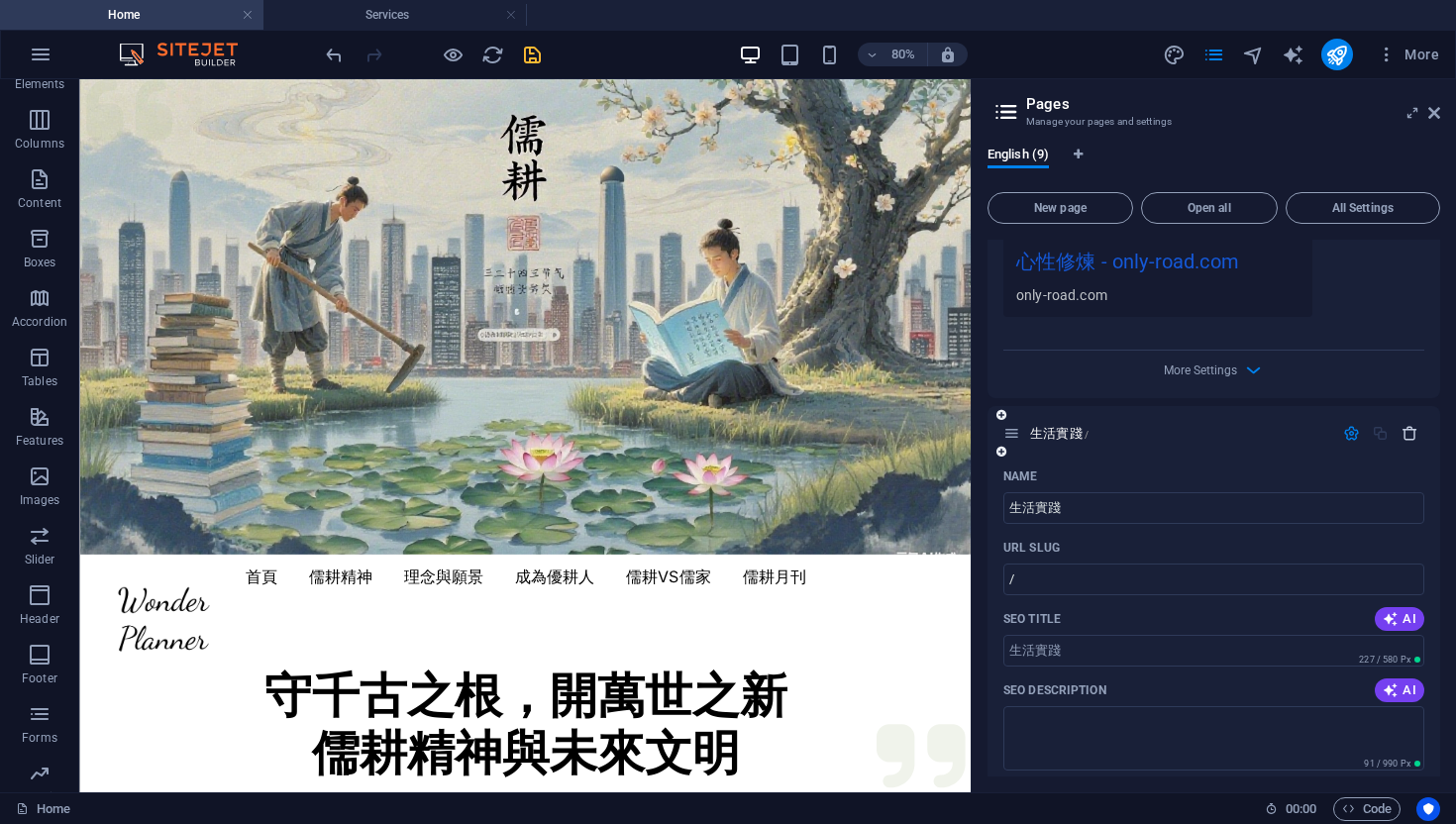 click at bounding box center (1409, 433) 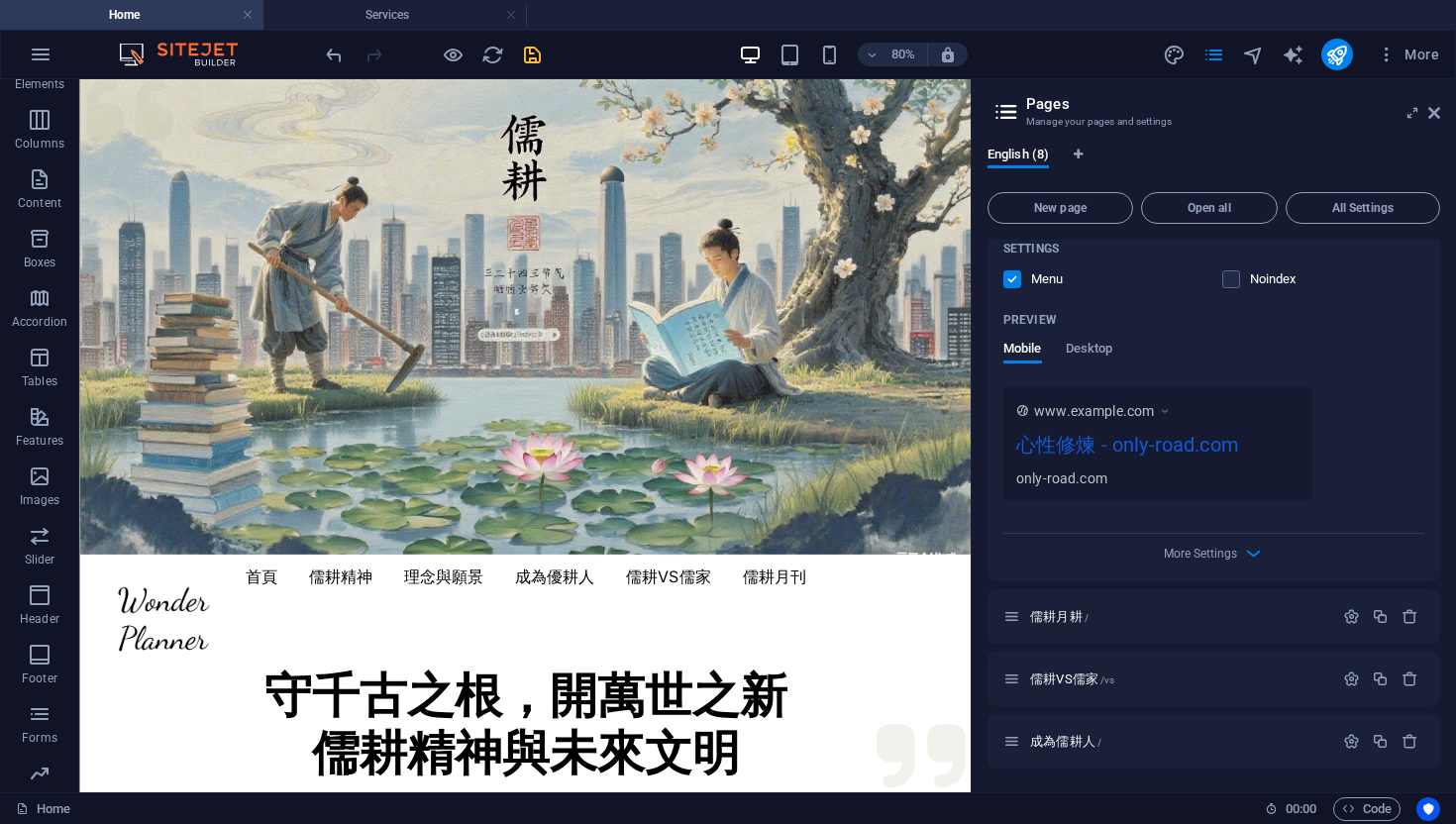 scroll, scrollTop: 1439, scrollLeft: 0, axis: vertical 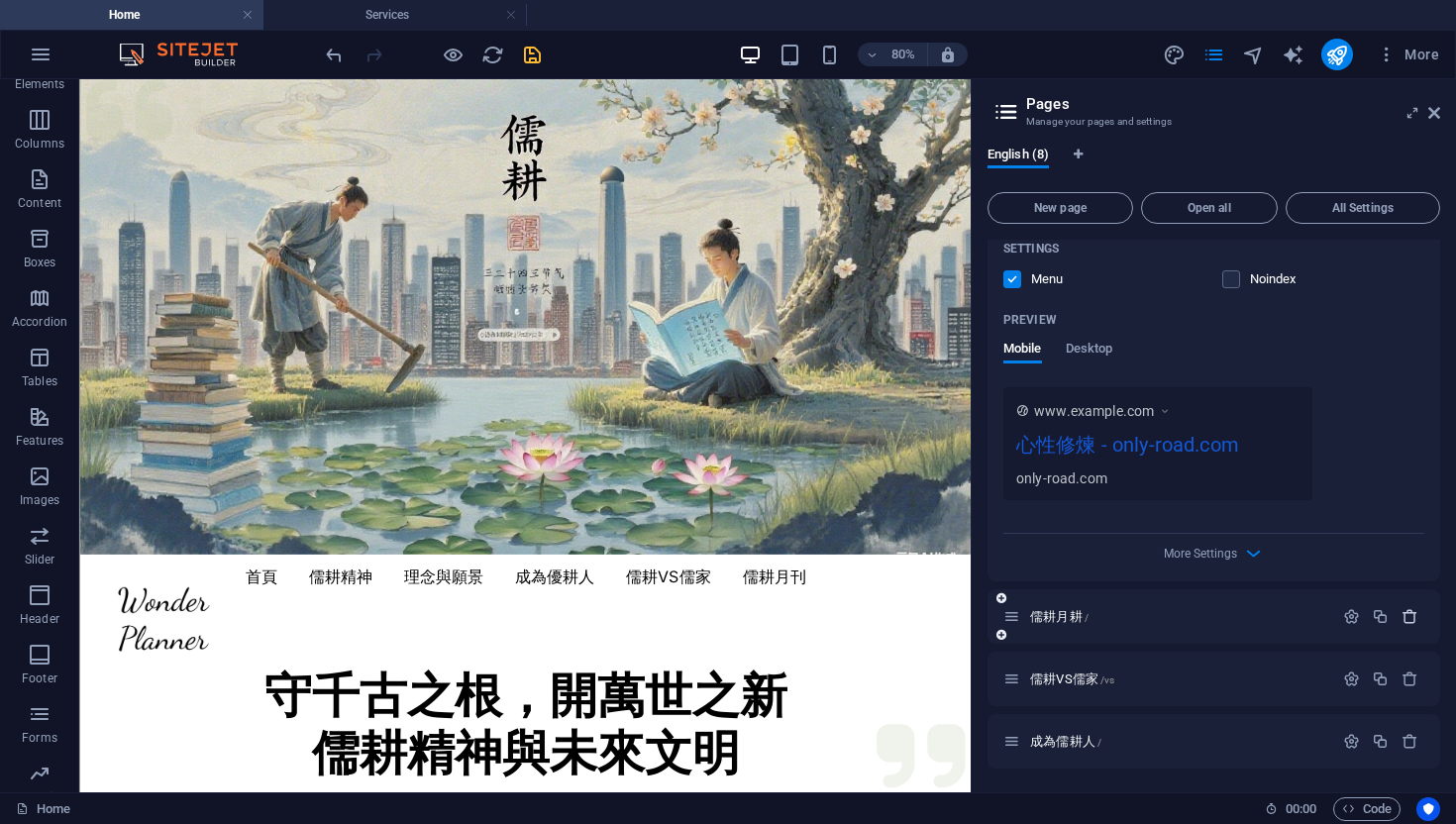 click at bounding box center (1409, 616) 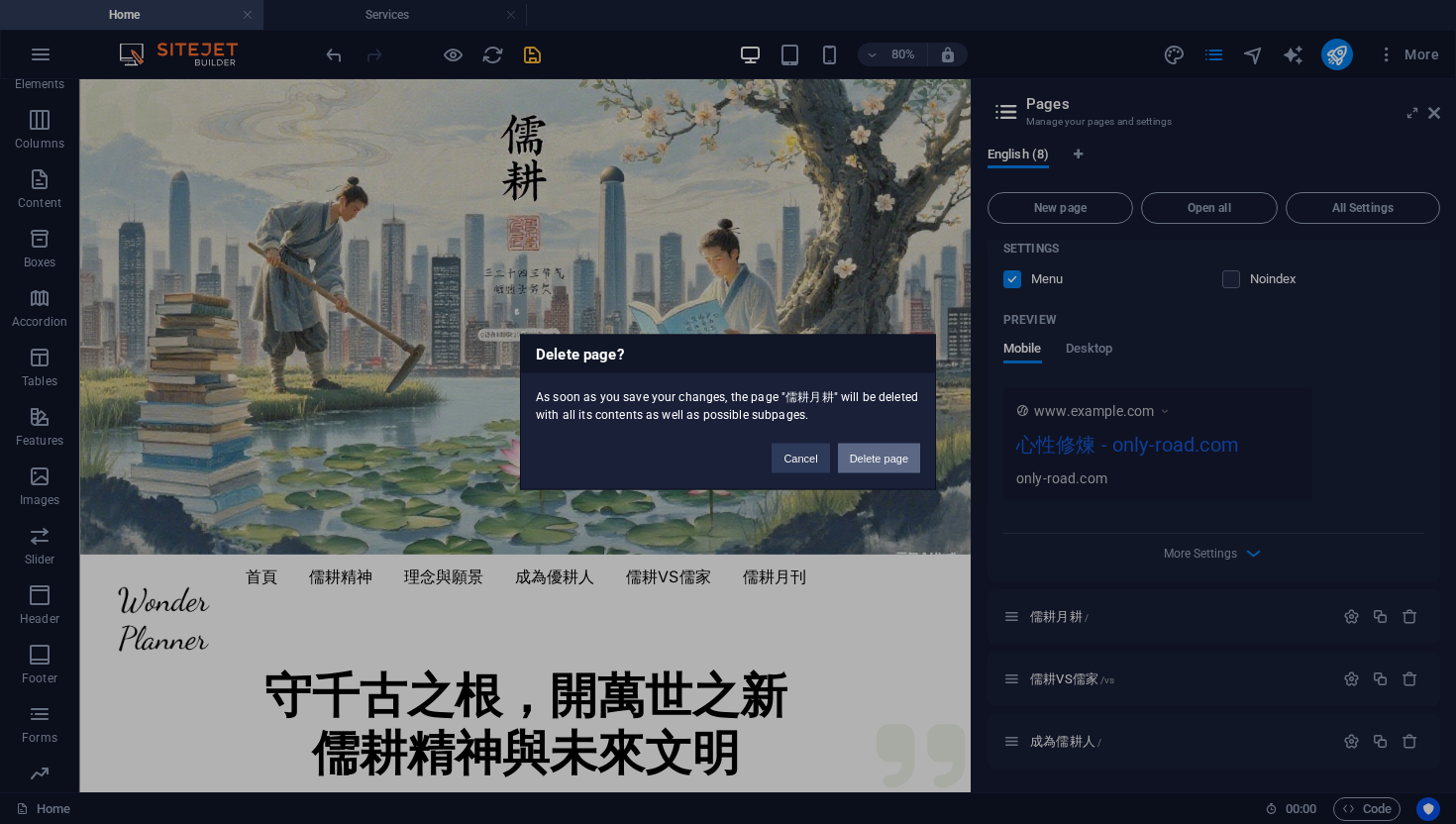 click on "Delete page" at bounding box center (879, 459) 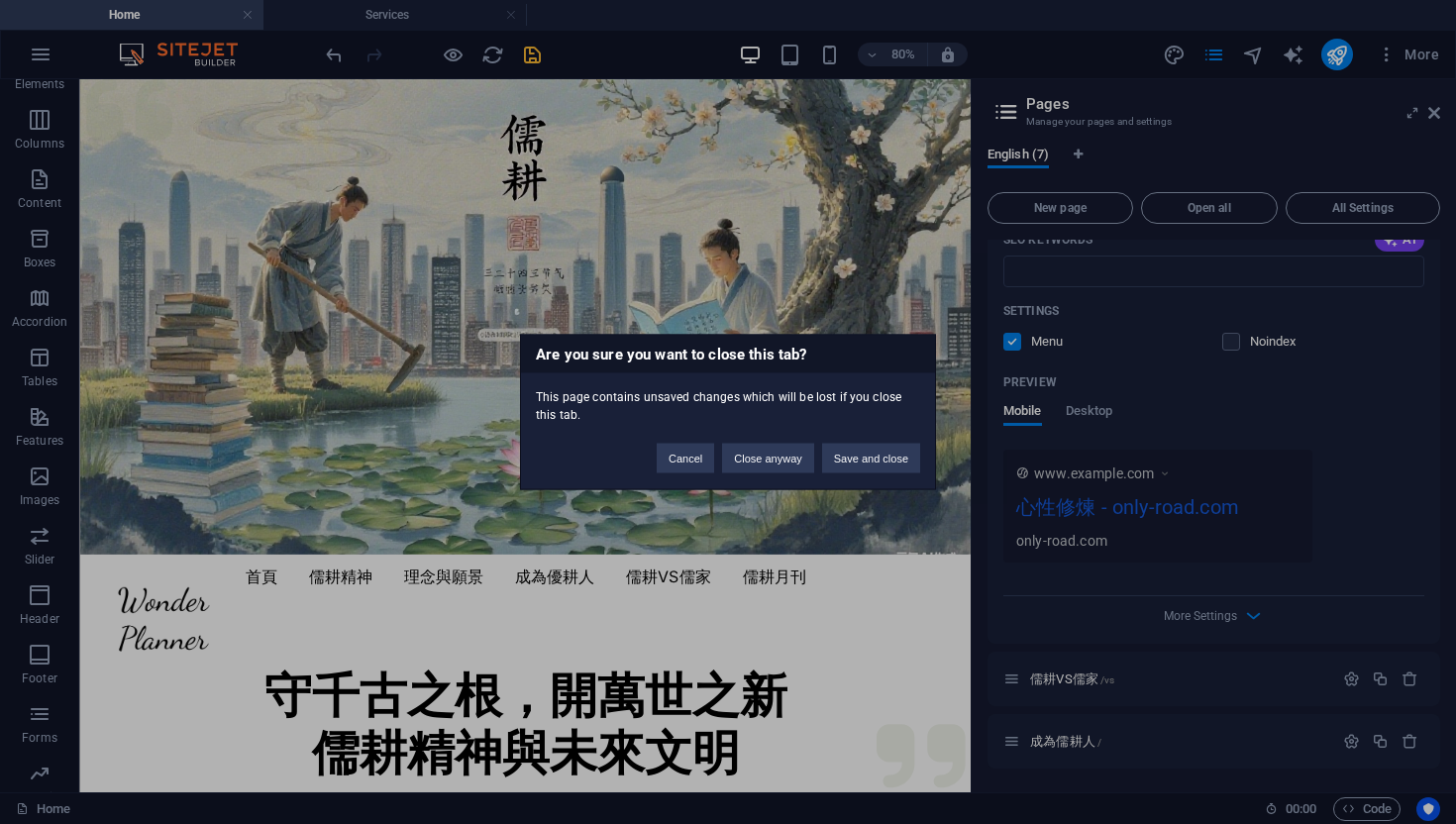 scroll, scrollTop: 1377, scrollLeft: 0, axis: vertical 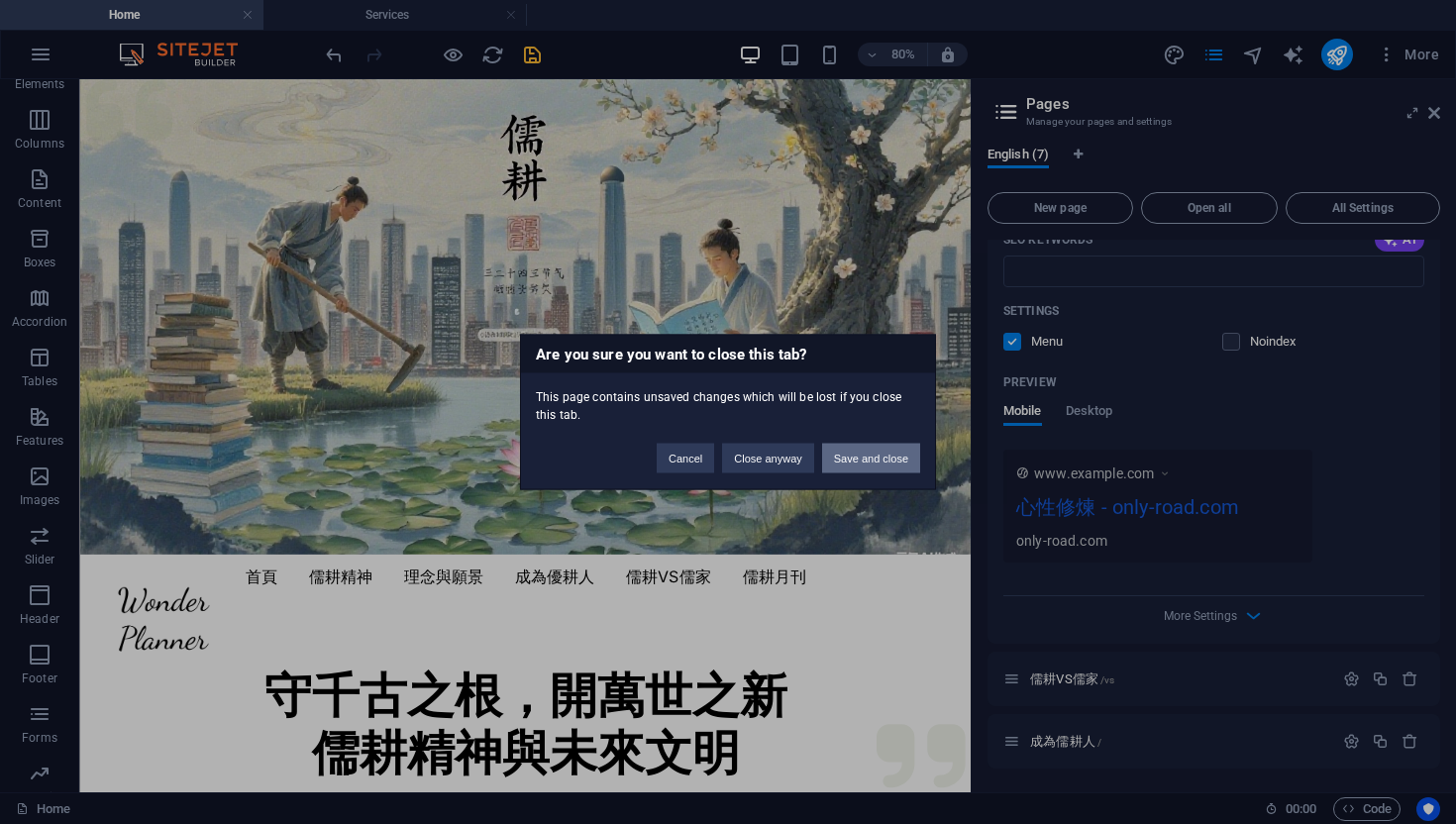 click on "Save and close" at bounding box center [871, 459] 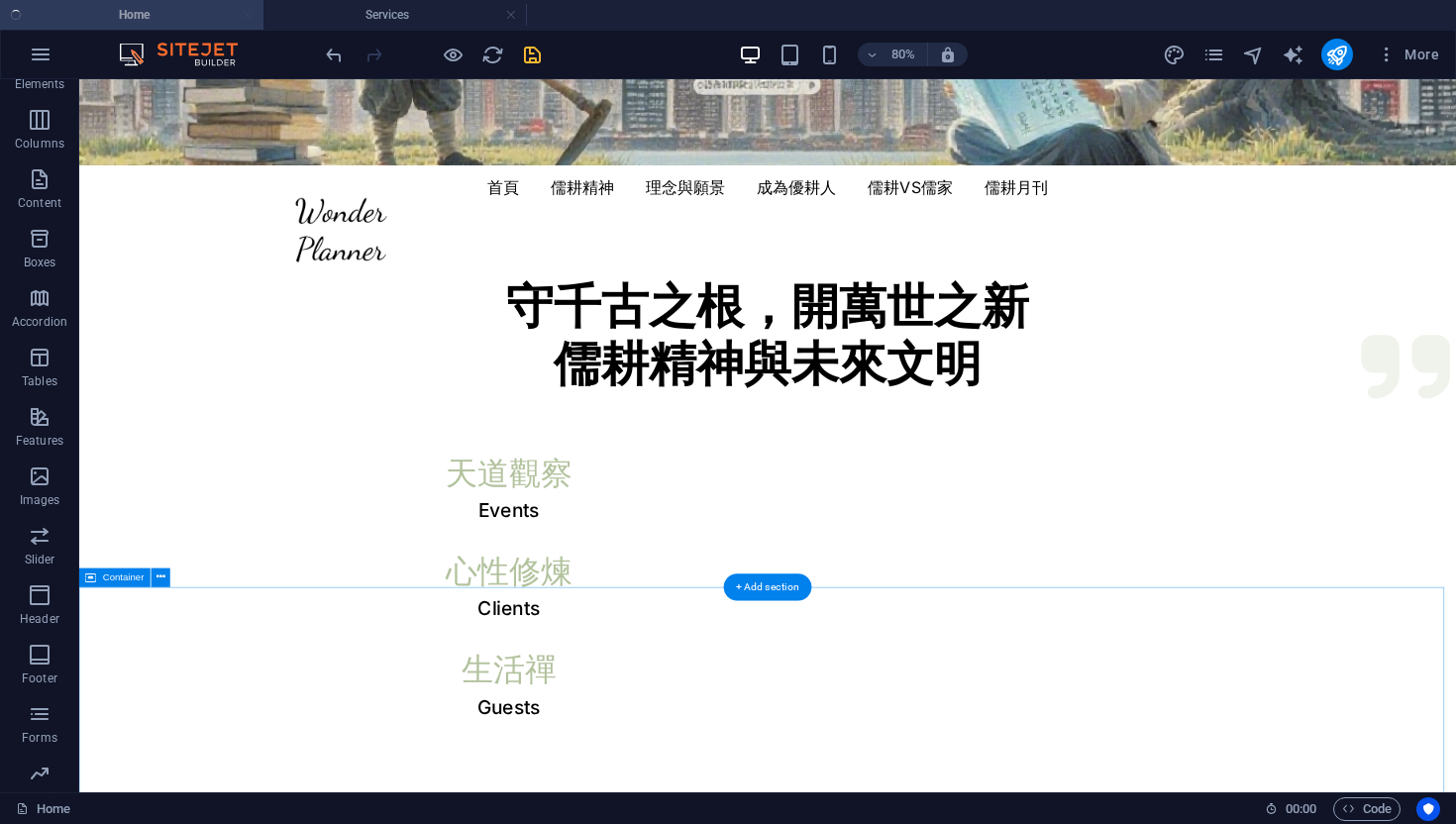 scroll, scrollTop: 474, scrollLeft: 0, axis: vertical 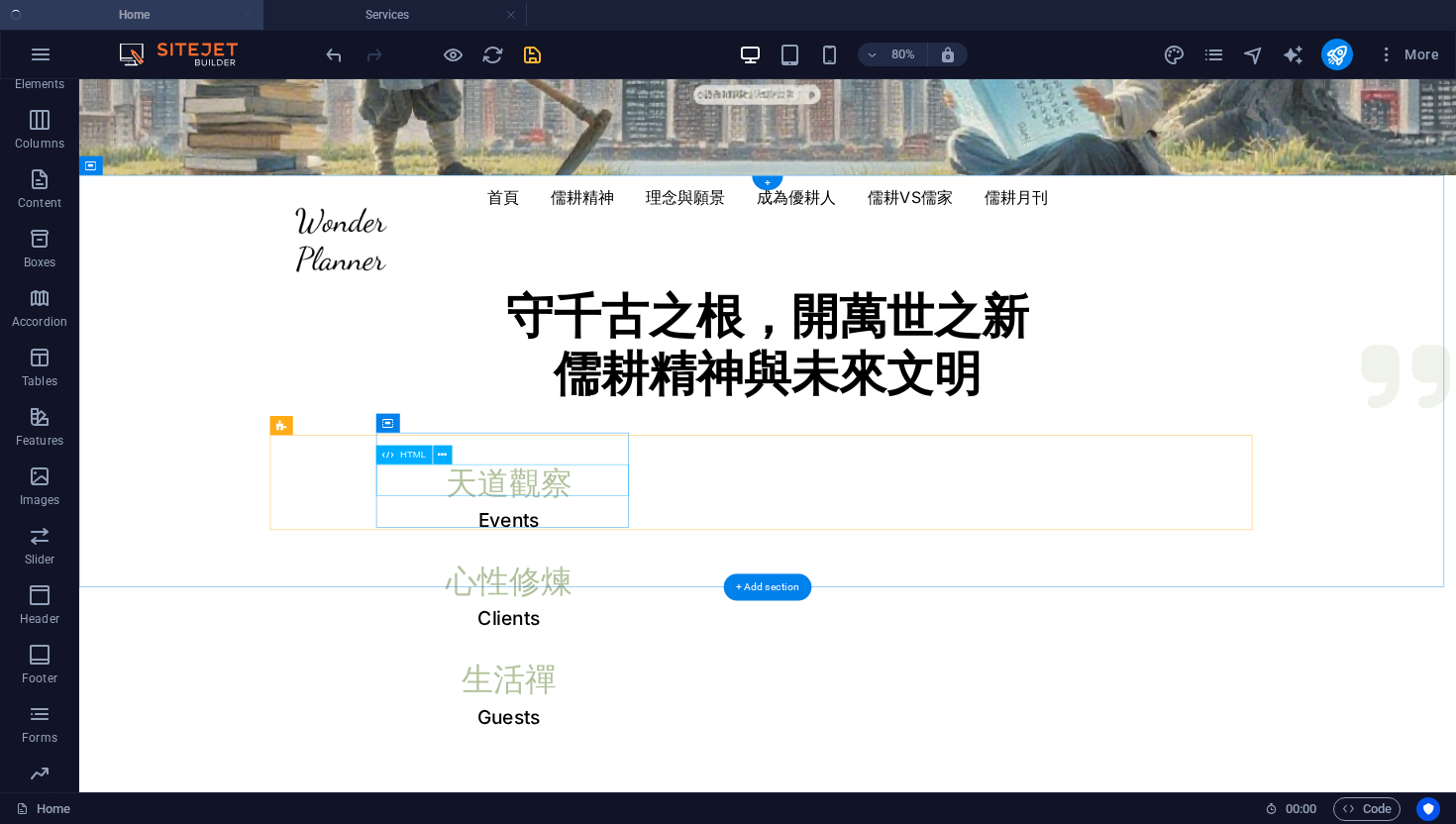 click on "天道觀察" at bounding box center [616, 583] 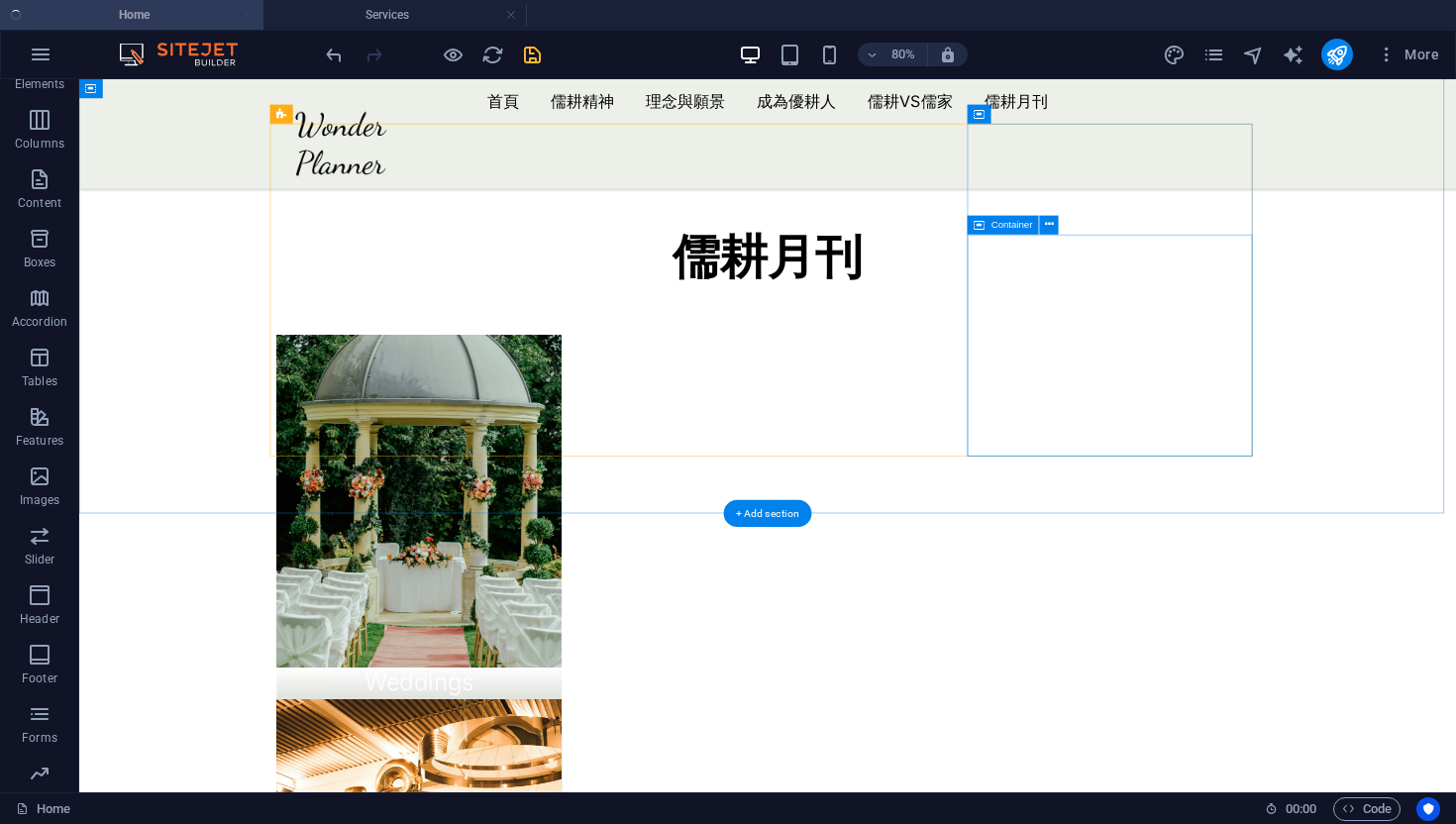 scroll, scrollTop: 1270, scrollLeft: 0, axis: vertical 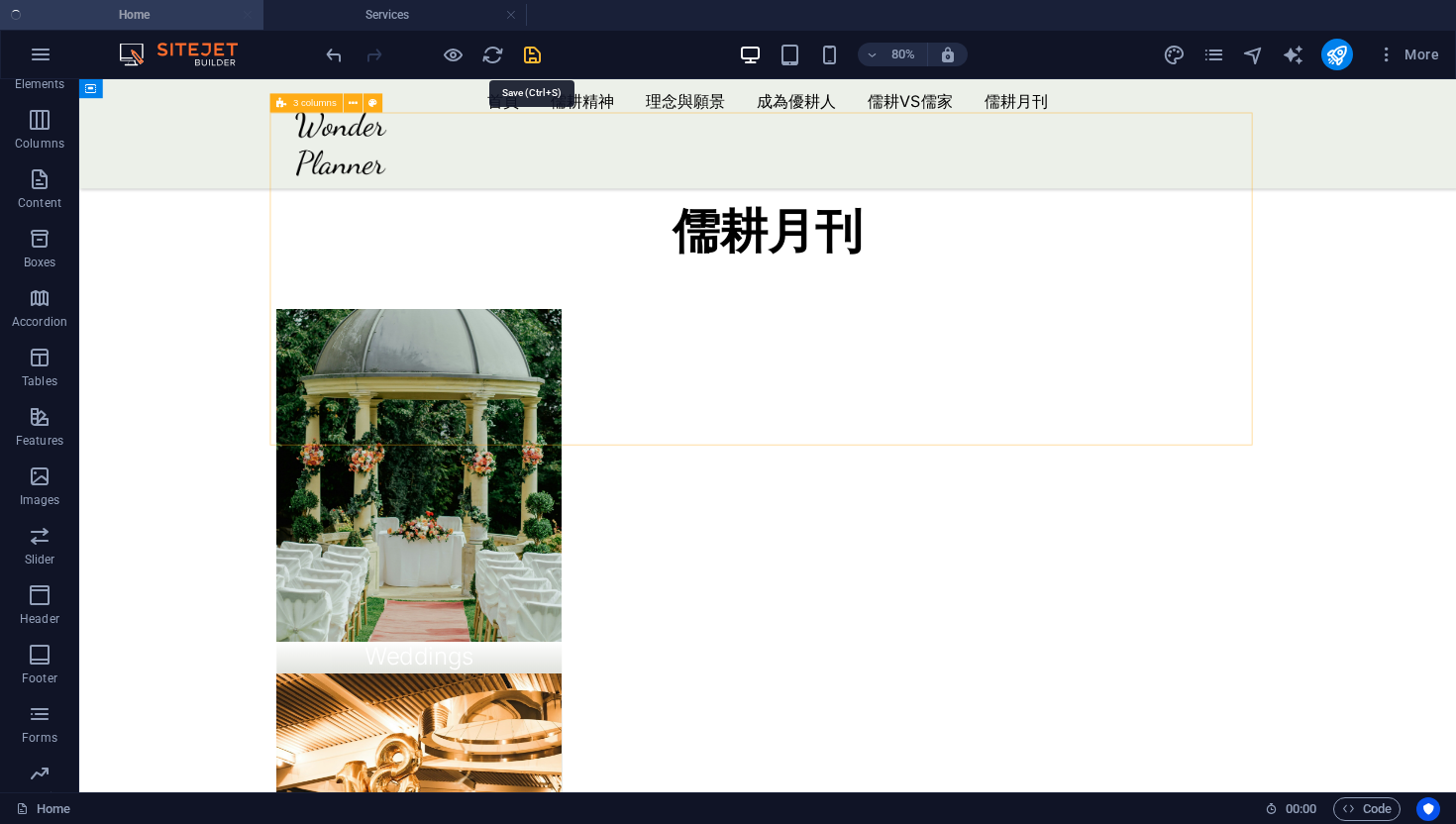 click at bounding box center (532, 54) 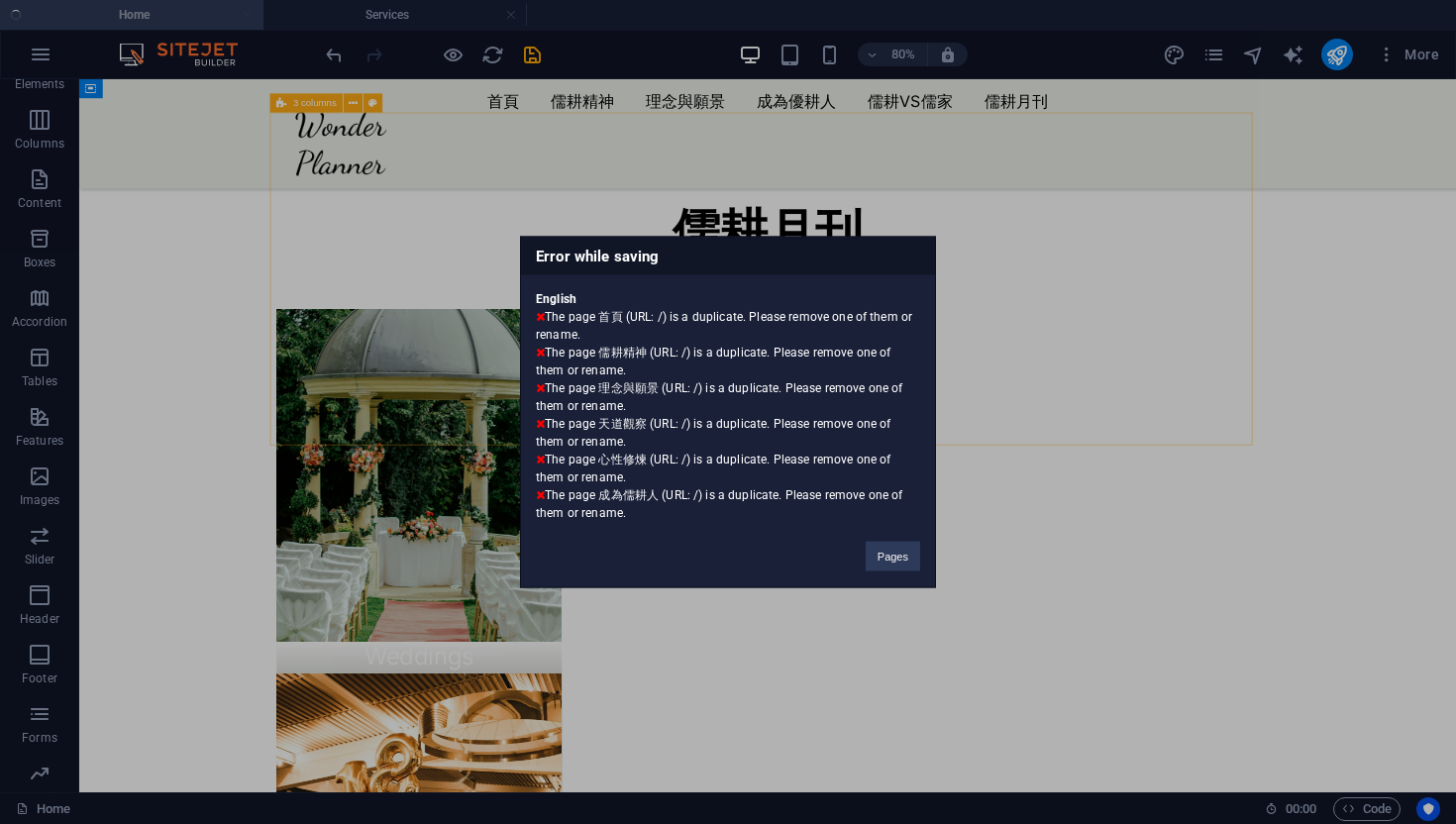 click on "English  The page 首頁 (URL: /) is a duplicate. Please remove one of them or rename.  The page 儒耕精神 (URL: /) is a duplicate. Please remove one of them or rename.  The page 理念與願景 (URL: /) is a duplicate. Please remove one of them or rename.  The page 天道觀察 (URL: /) is a duplicate. Please remove one of them or rename.  The page 心性修煉 (URL: /) is a duplicate. Please remove one of them or rename.  The page 成為儒耕人 (URL: /) is a duplicate. Please remove one of them or rename." at bounding box center [728, 398] 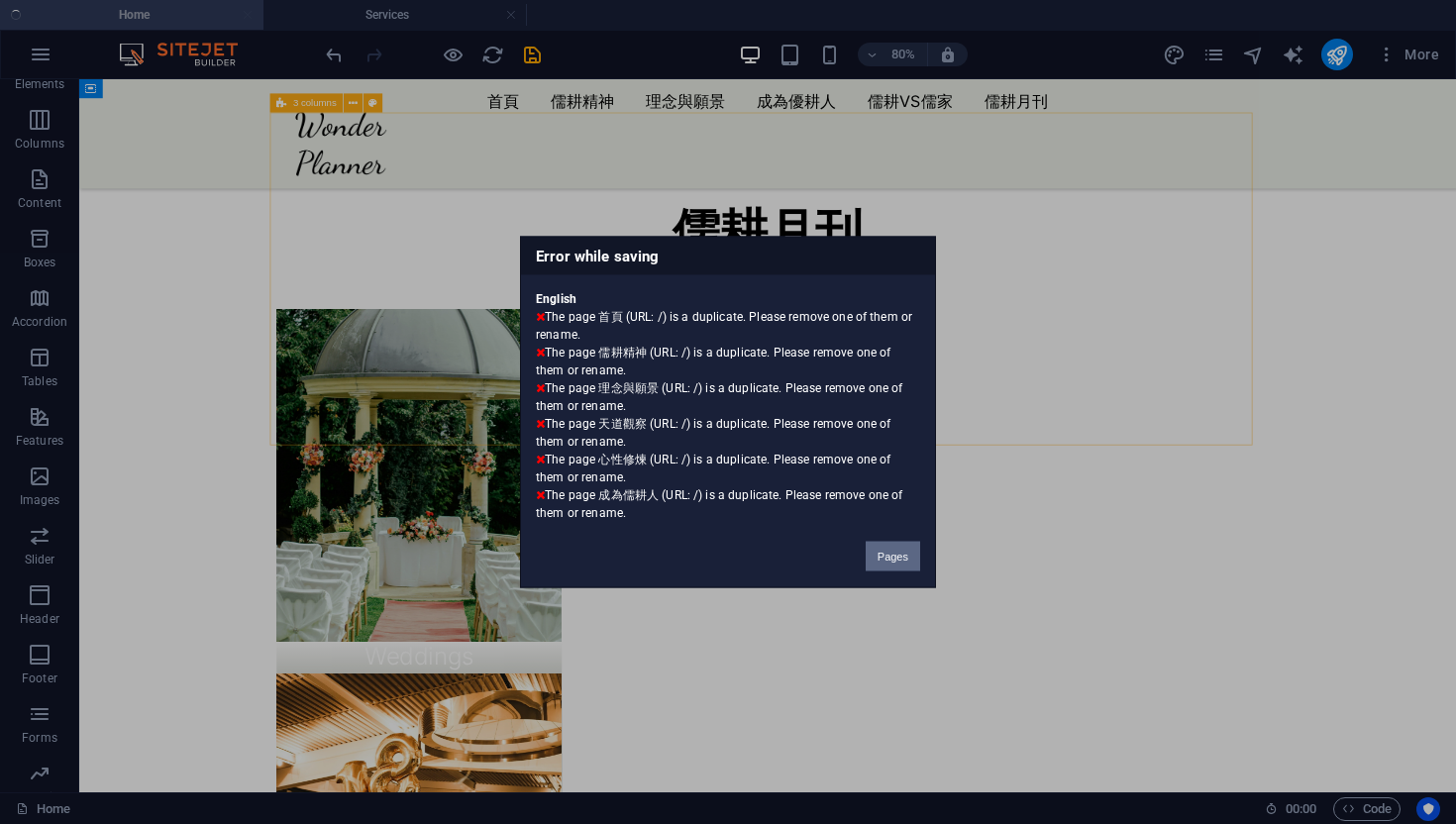 click on "Pages" at bounding box center (892, 557) 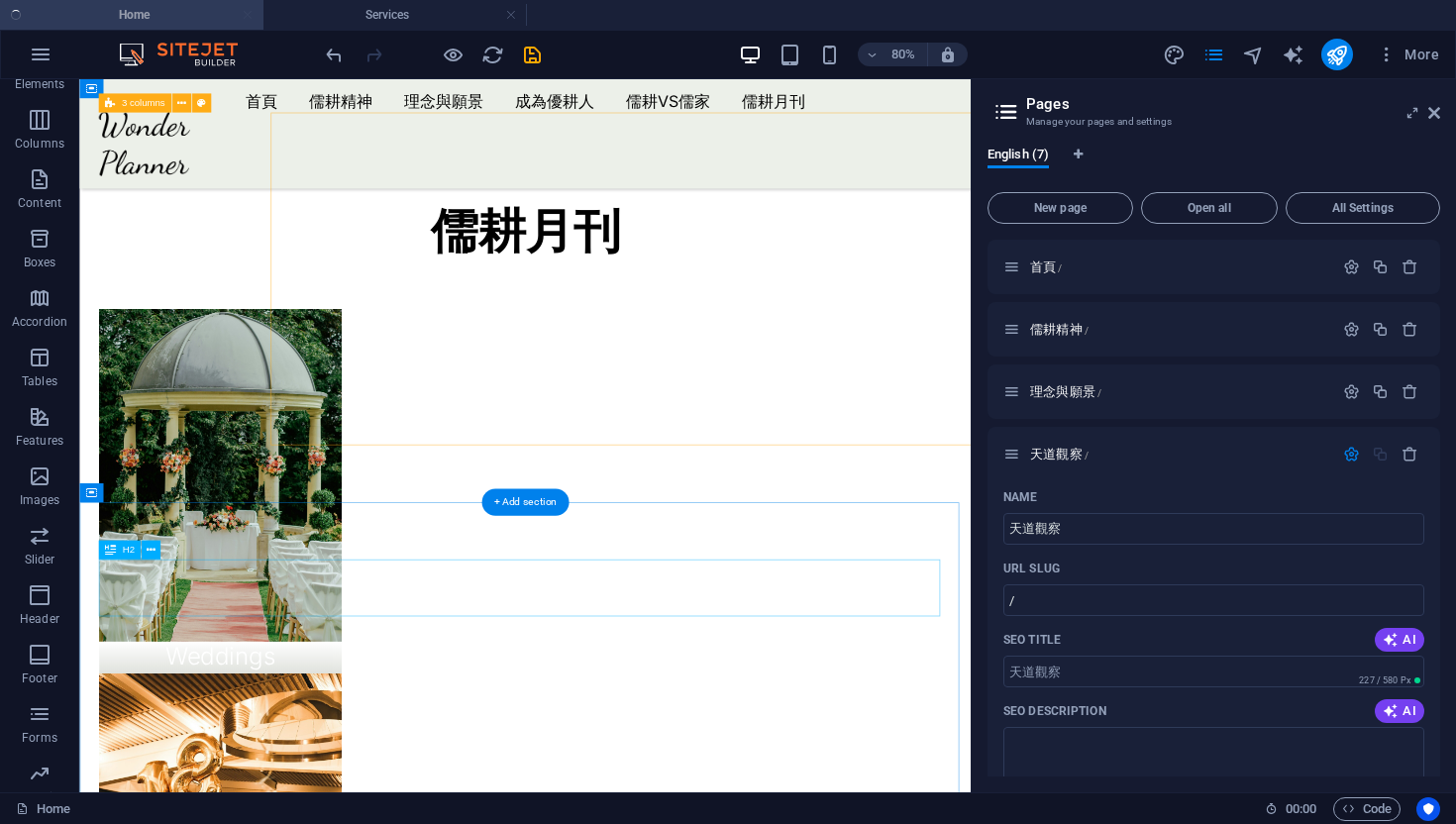 scroll, scrollTop: 821, scrollLeft: 0, axis: vertical 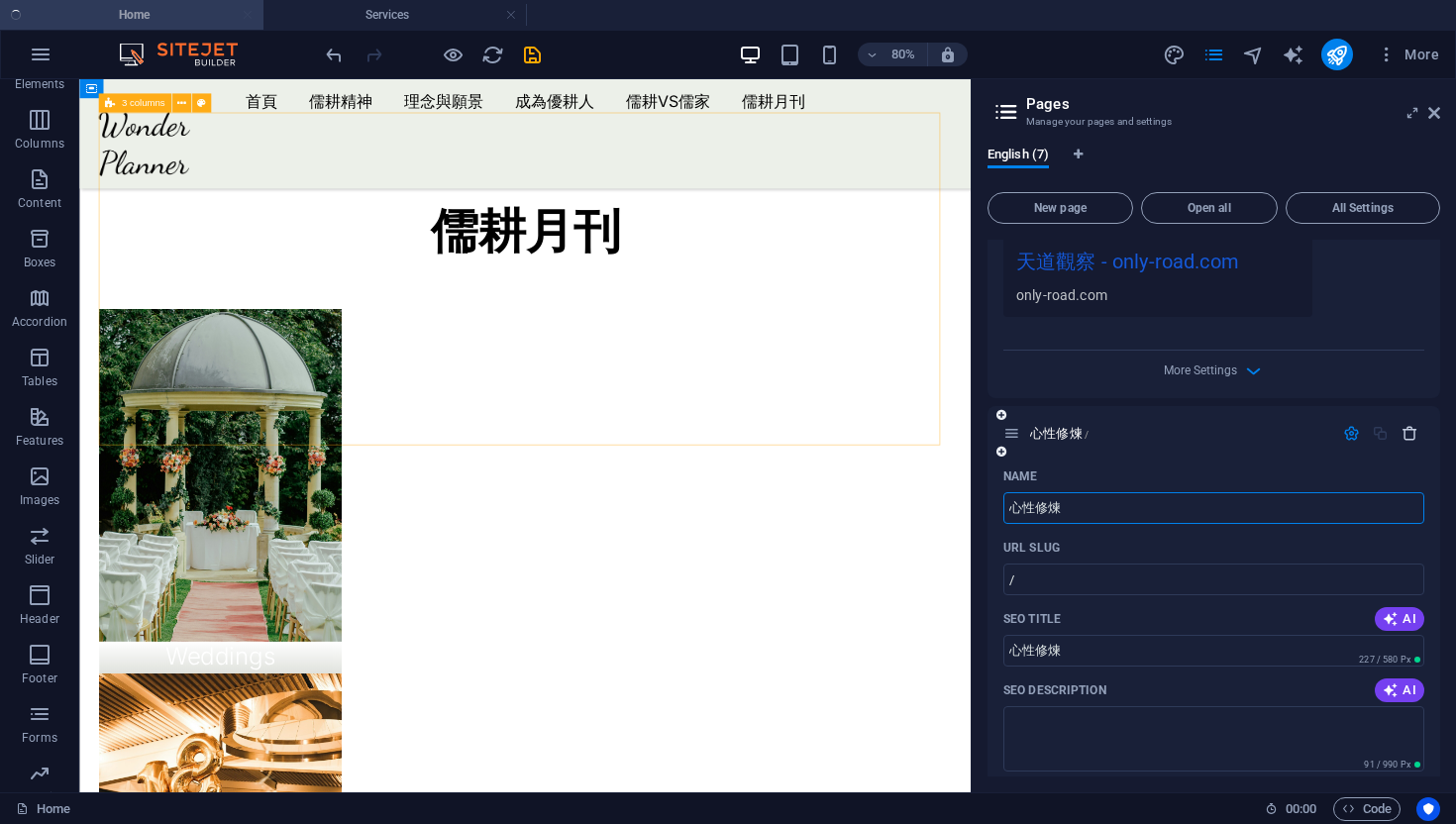 click at bounding box center (1409, 433) 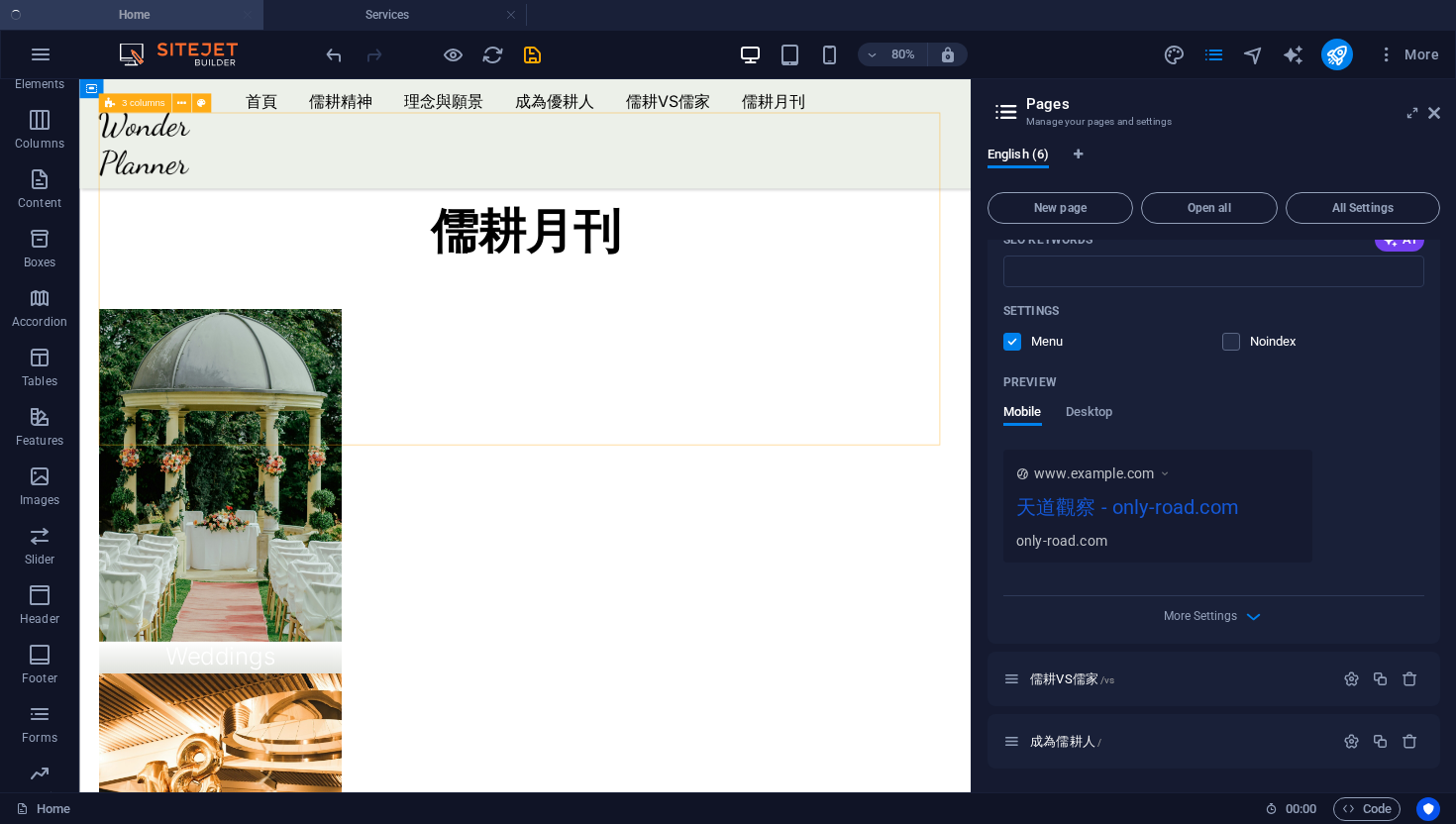 scroll, scrollTop: 575, scrollLeft: 0, axis: vertical 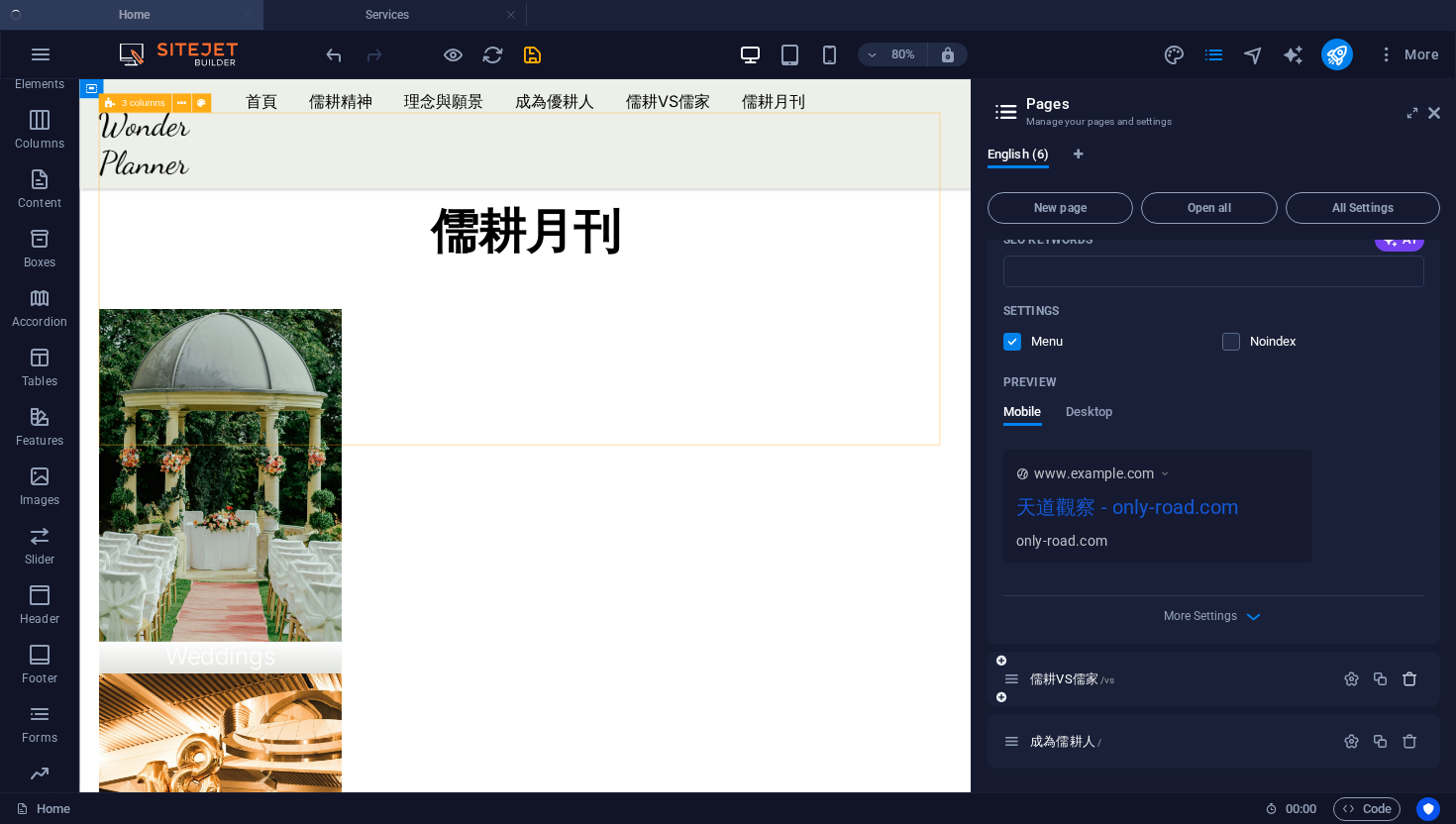 click at bounding box center [1409, 678] 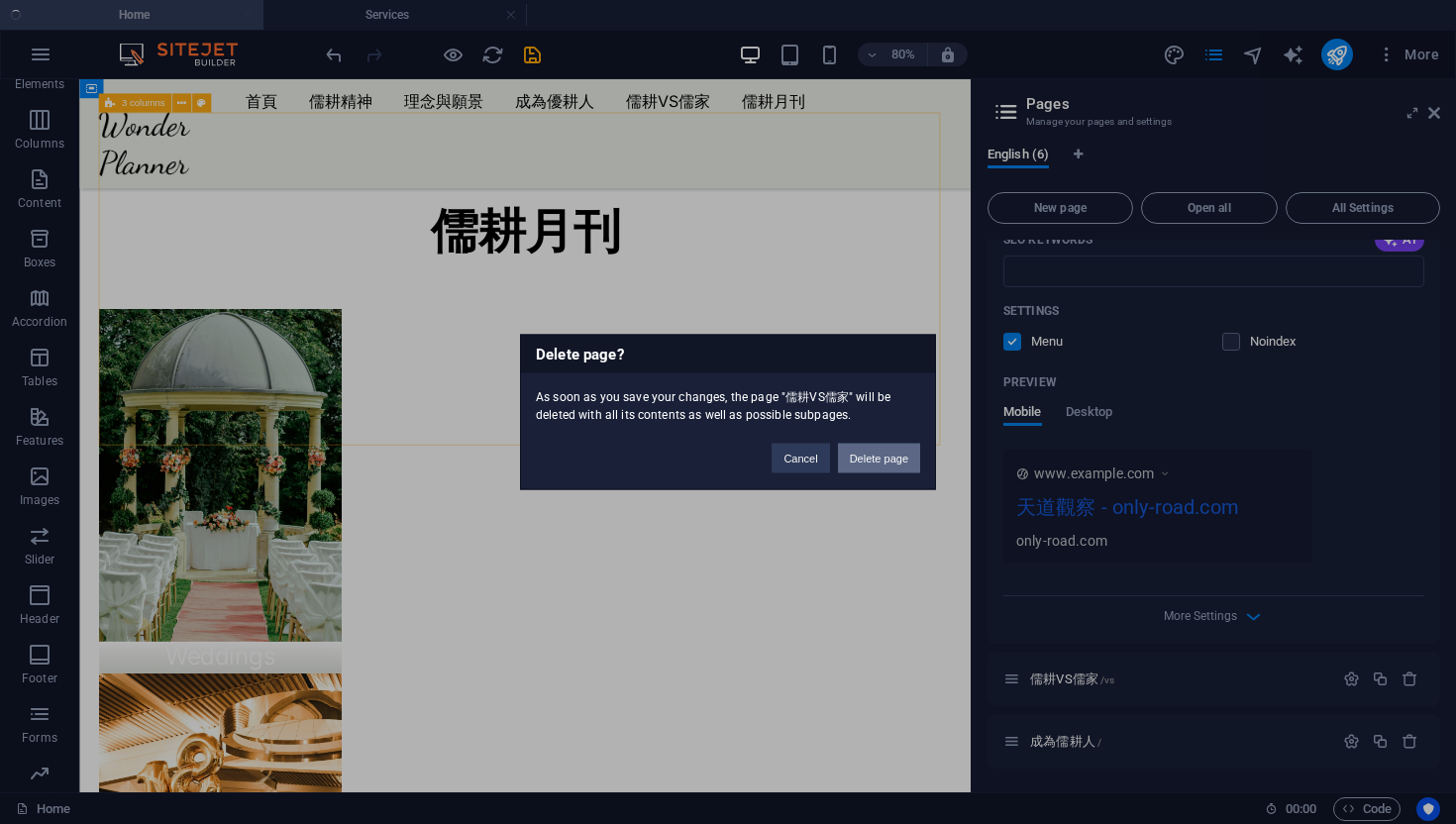 click on "Delete page" at bounding box center (879, 459) 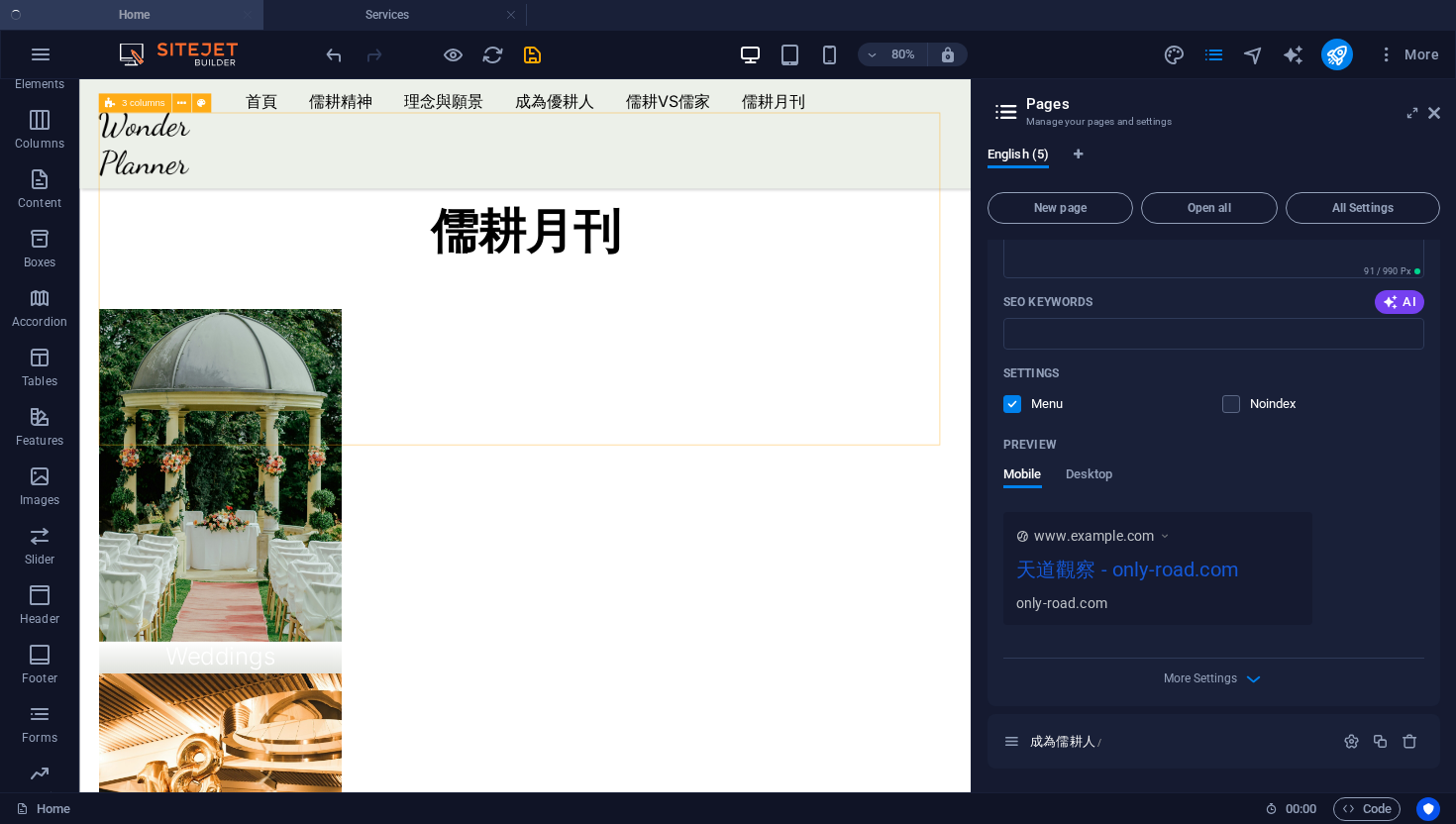 scroll, scrollTop: 513, scrollLeft: 0, axis: vertical 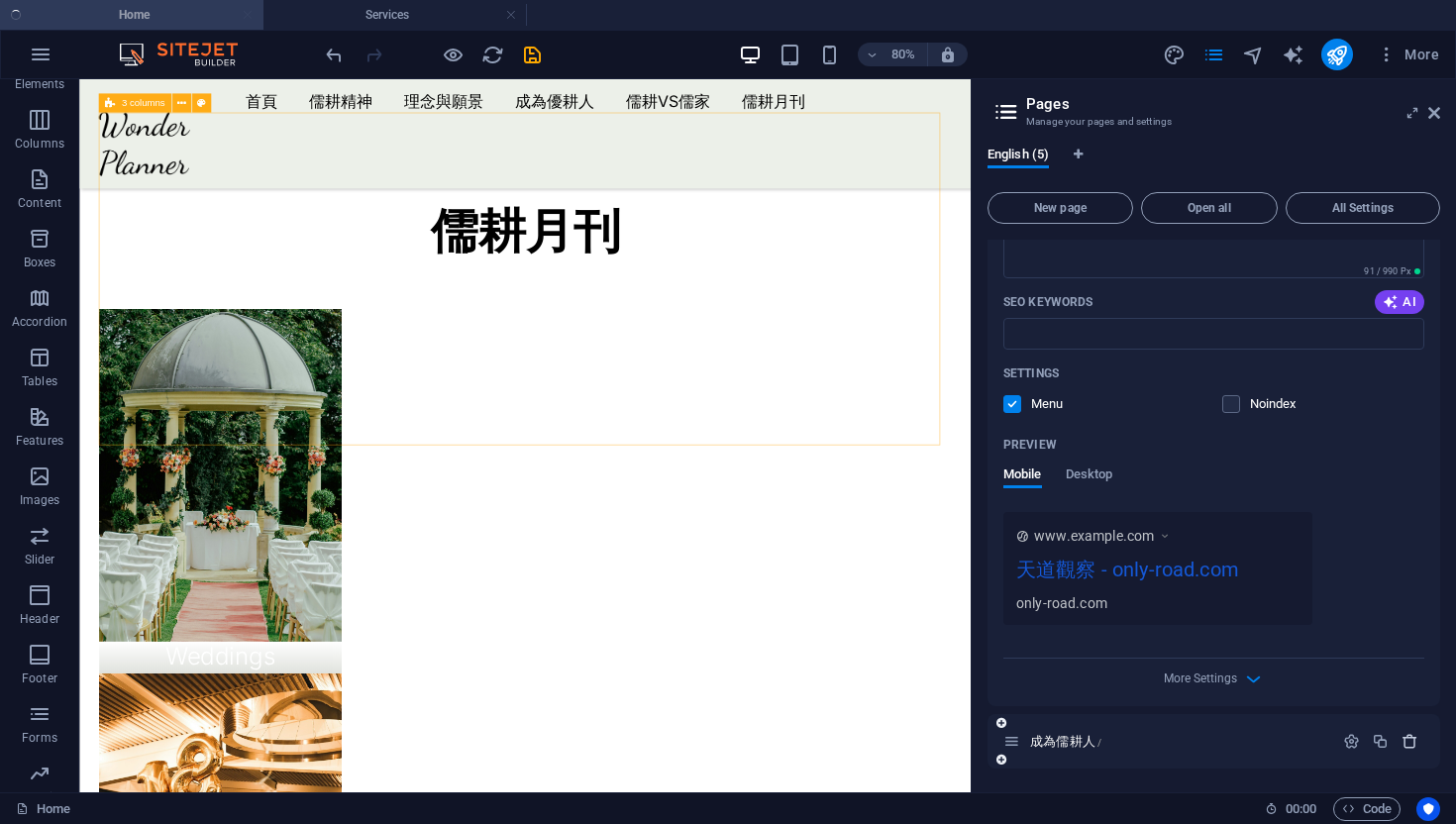 click at bounding box center (1409, 741) 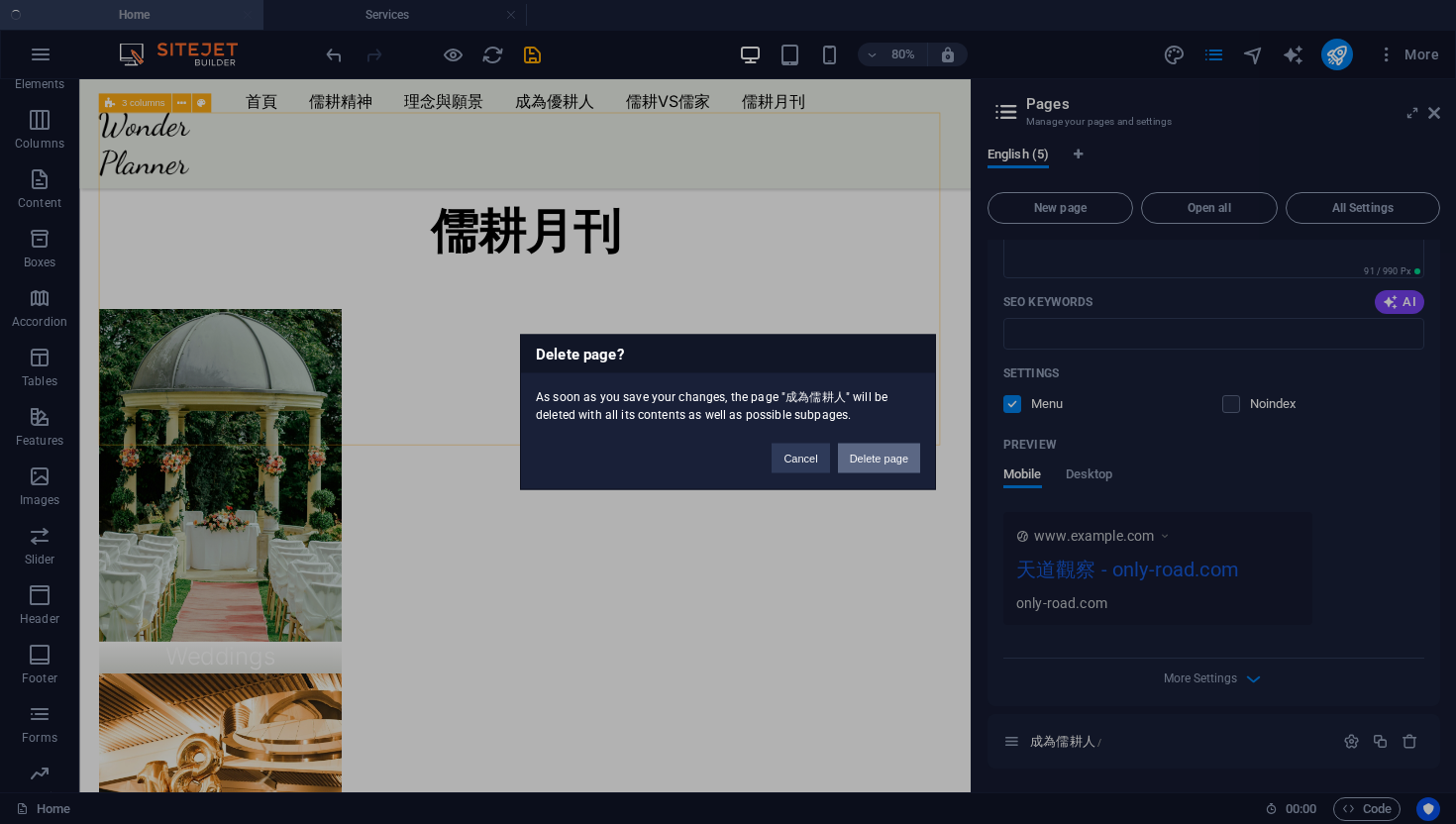 click on "Delete page" at bounding box center [879, 459] 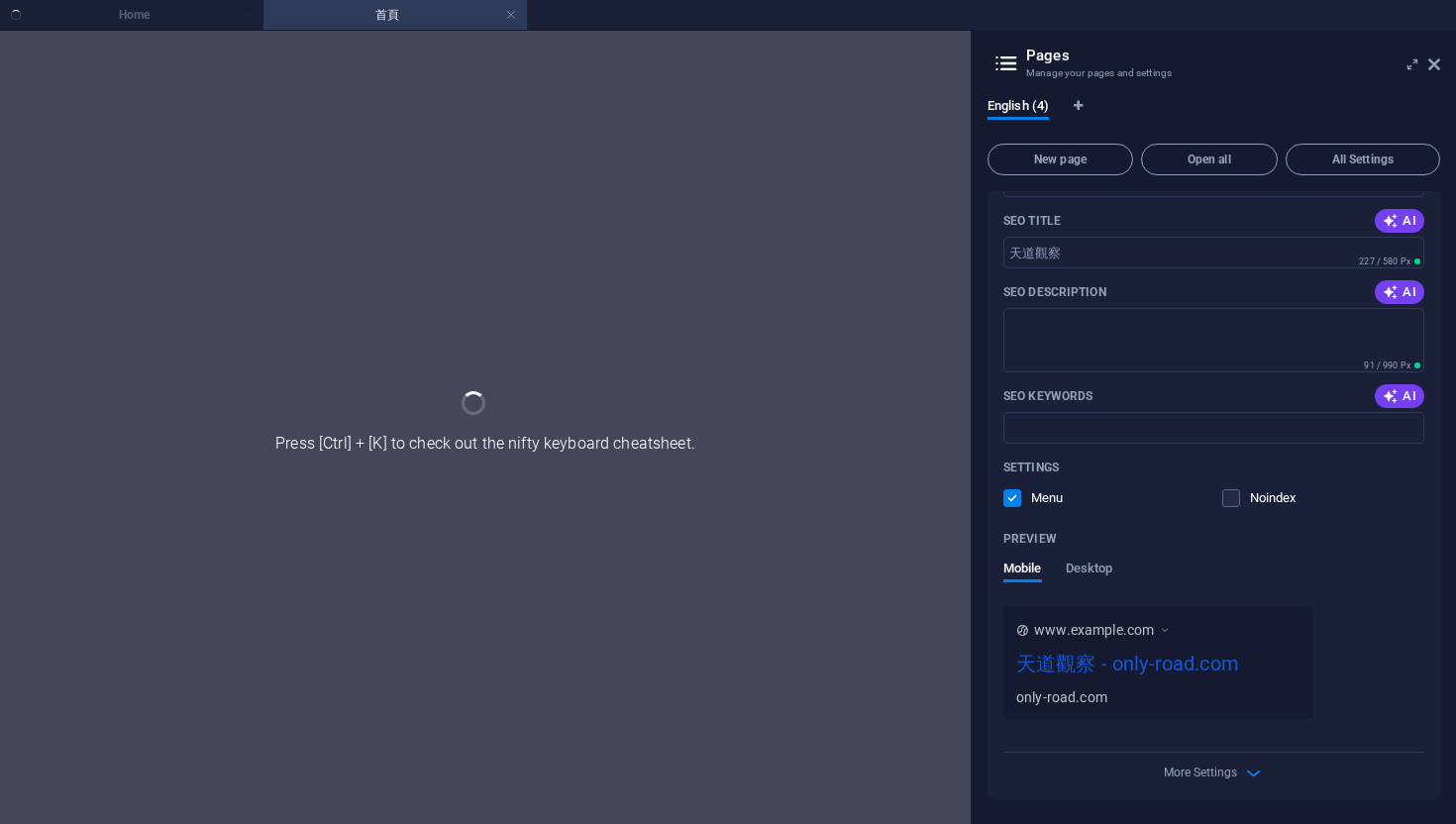 scroll, scrollTop: 0, scrollLeft: 0, axis: both 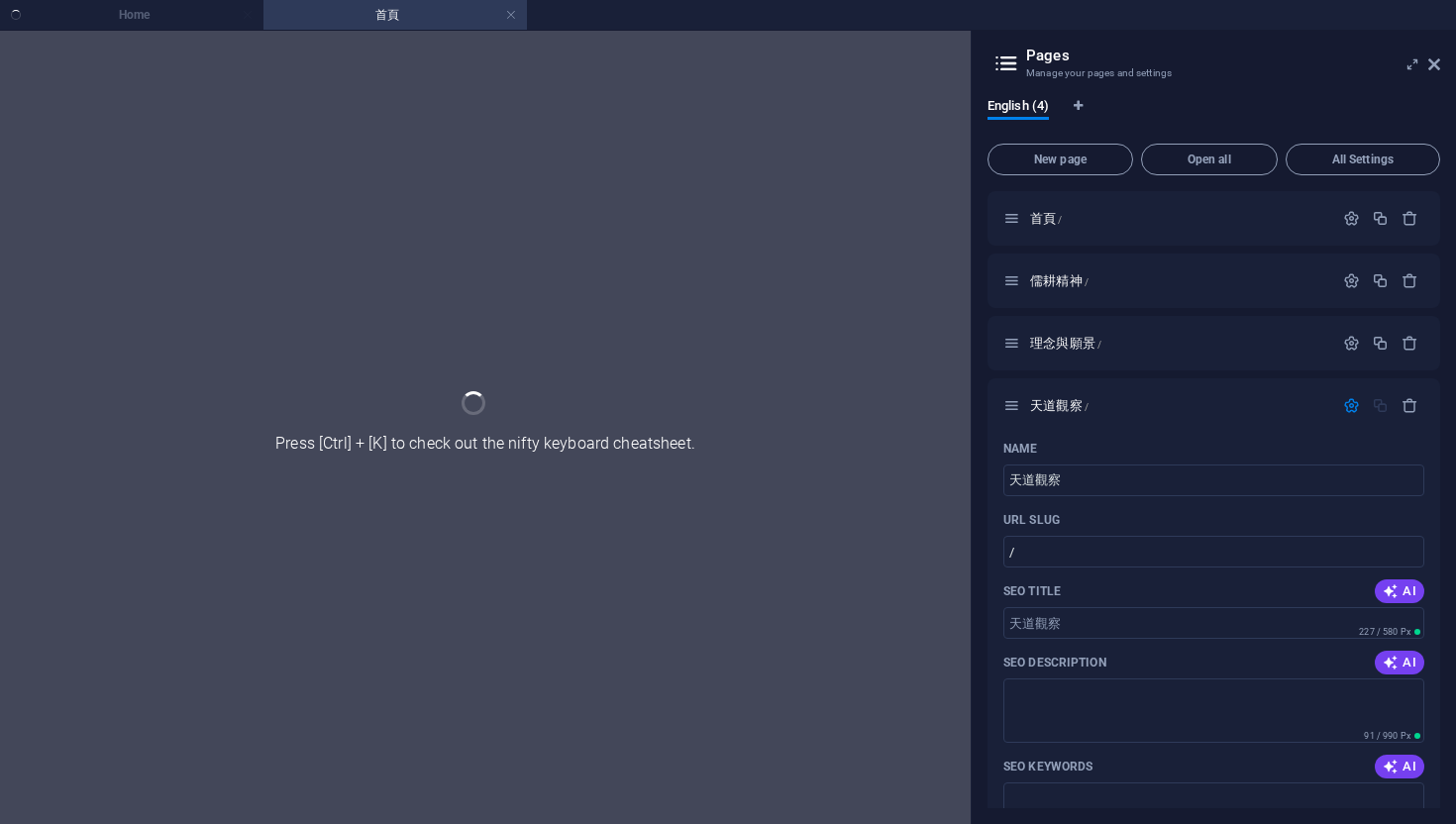 click at bounding box center [485, 427] 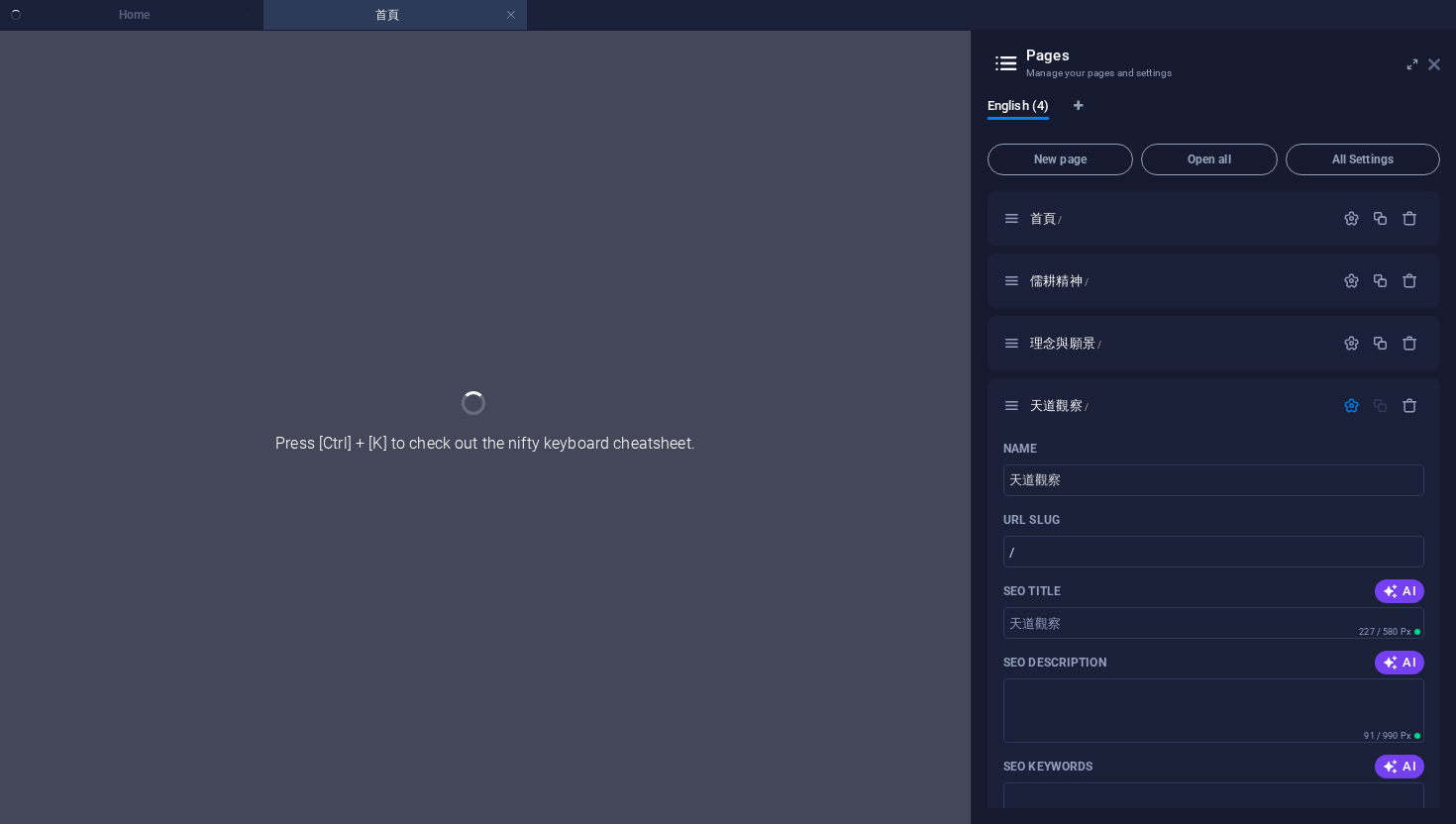 click at bounding box center [1434, 64] 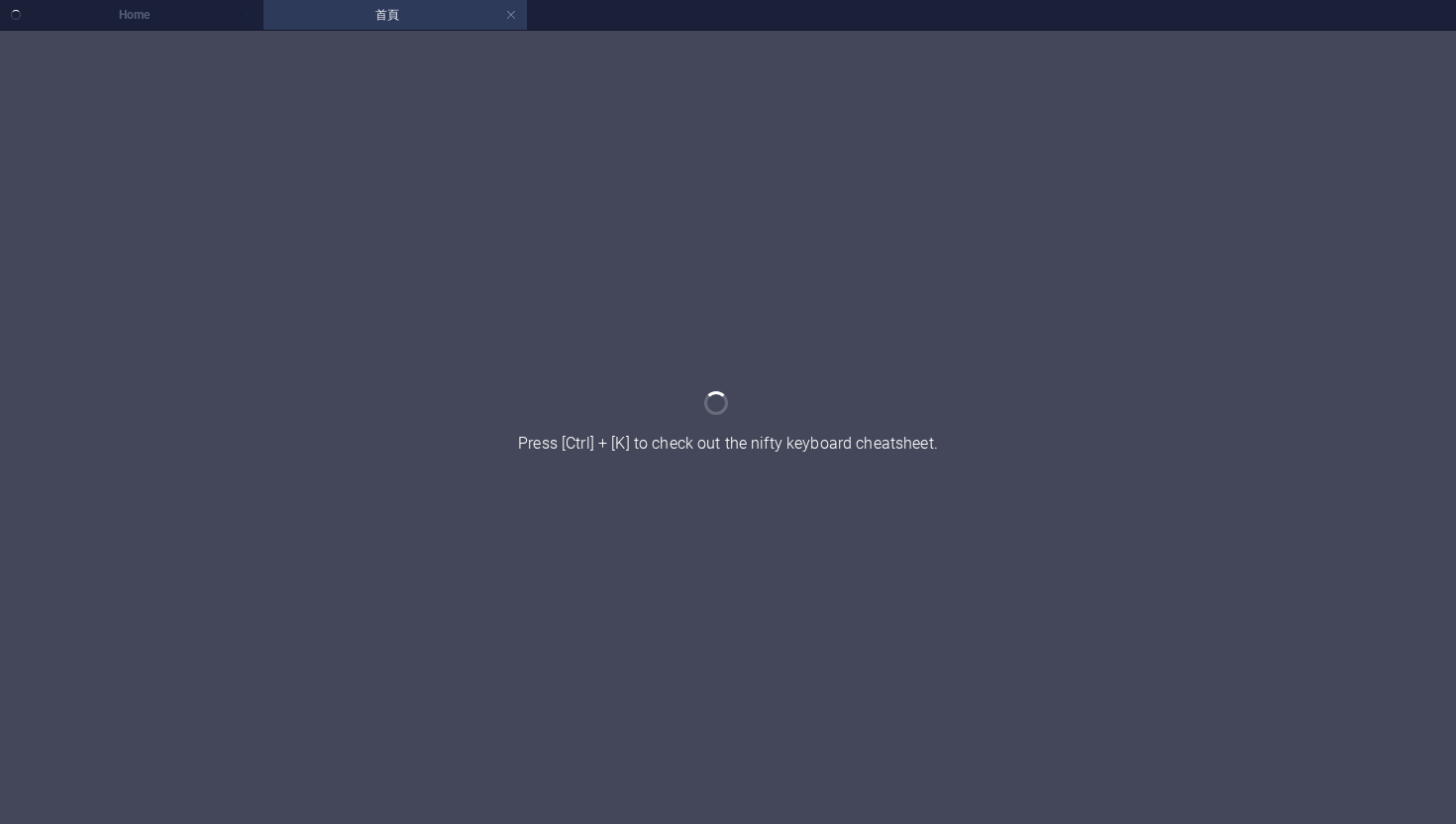 click at bounding box center (728, 427) 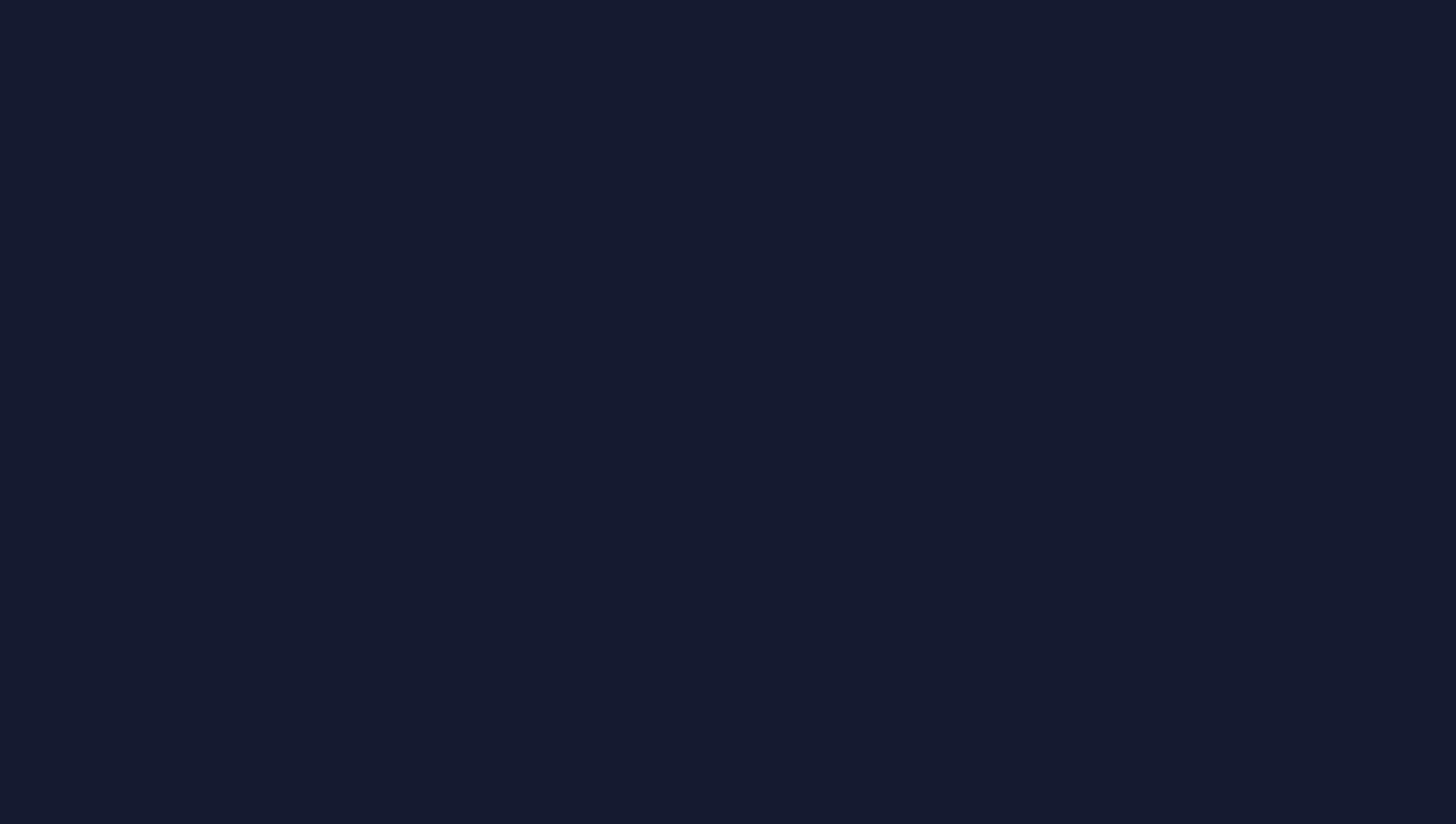 scroll, scrollTop: 0, scrollLeft: 0, axis: both 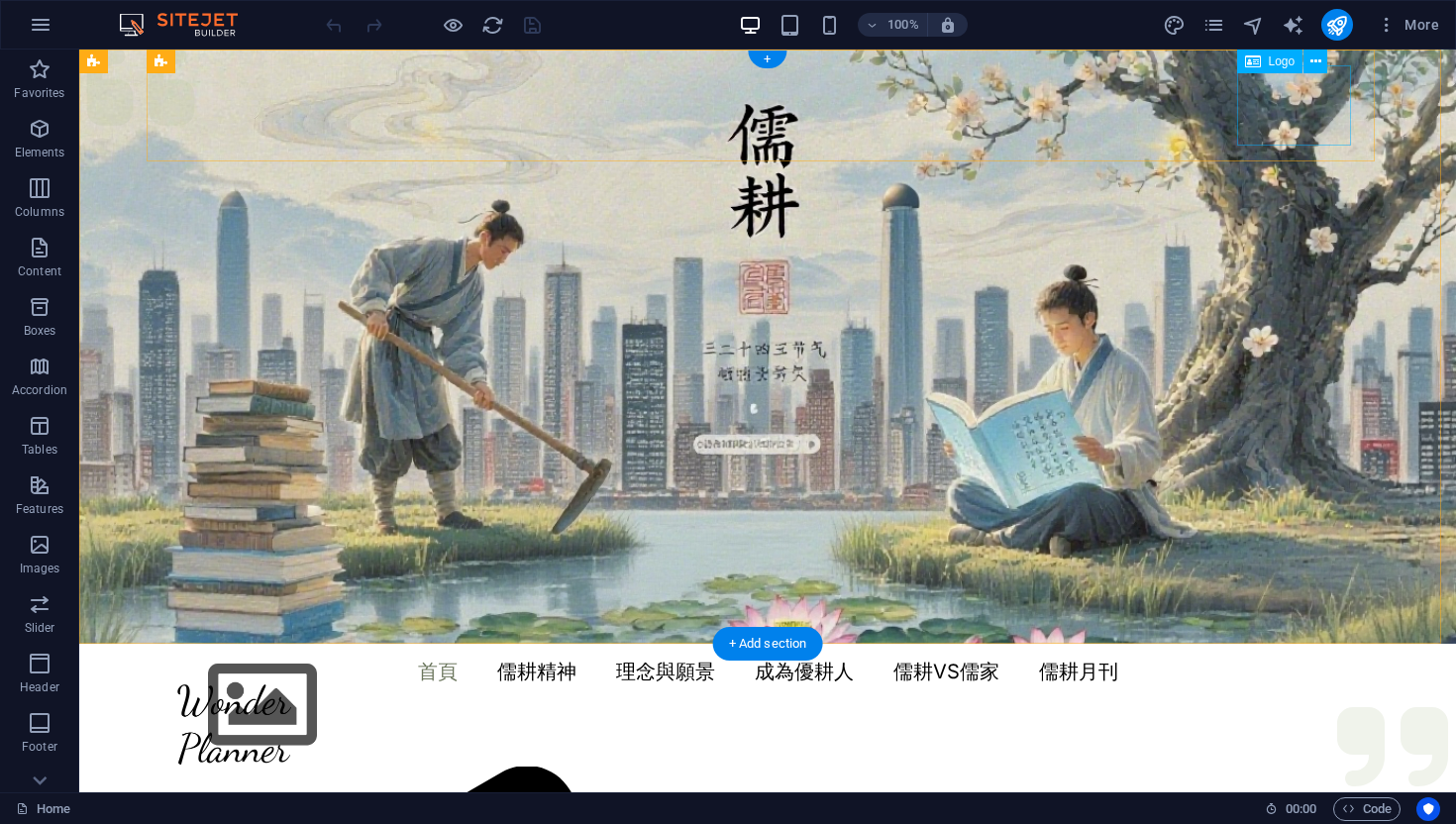 click at bounding box center (768, 724) 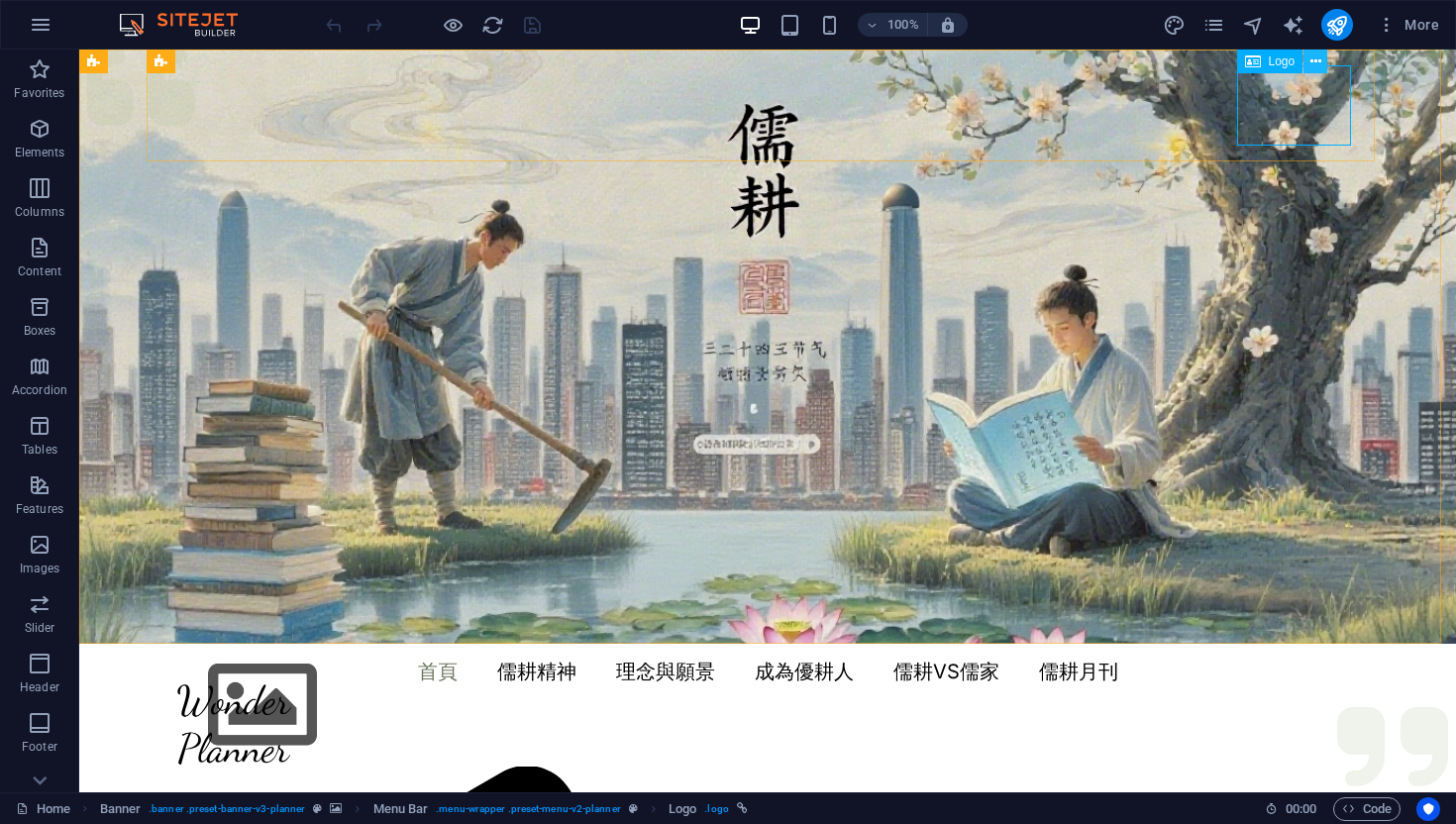click at bounding box center [1315, 61] 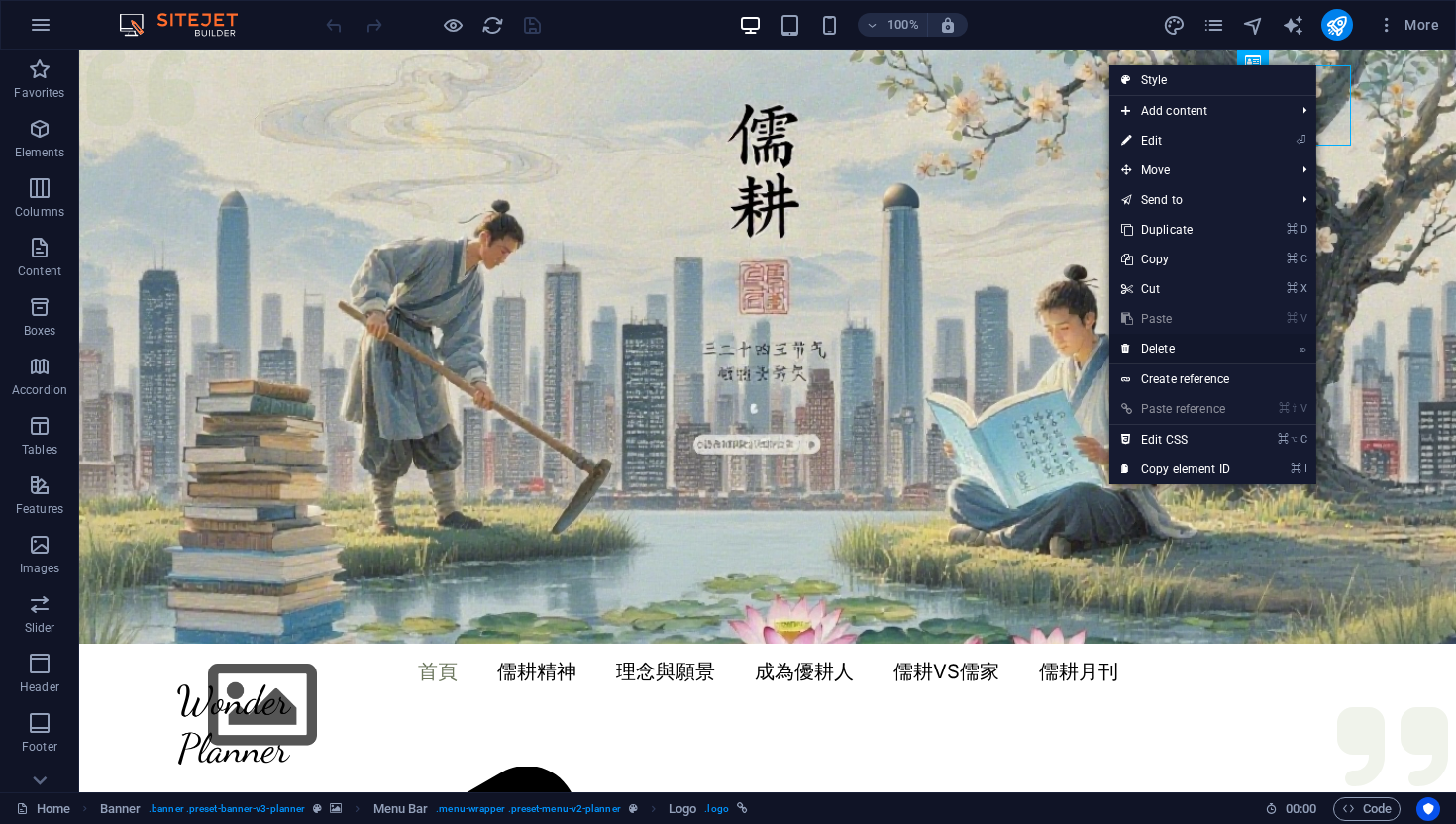 click on "⌦  Delete" at bounding box center (1176, 349) 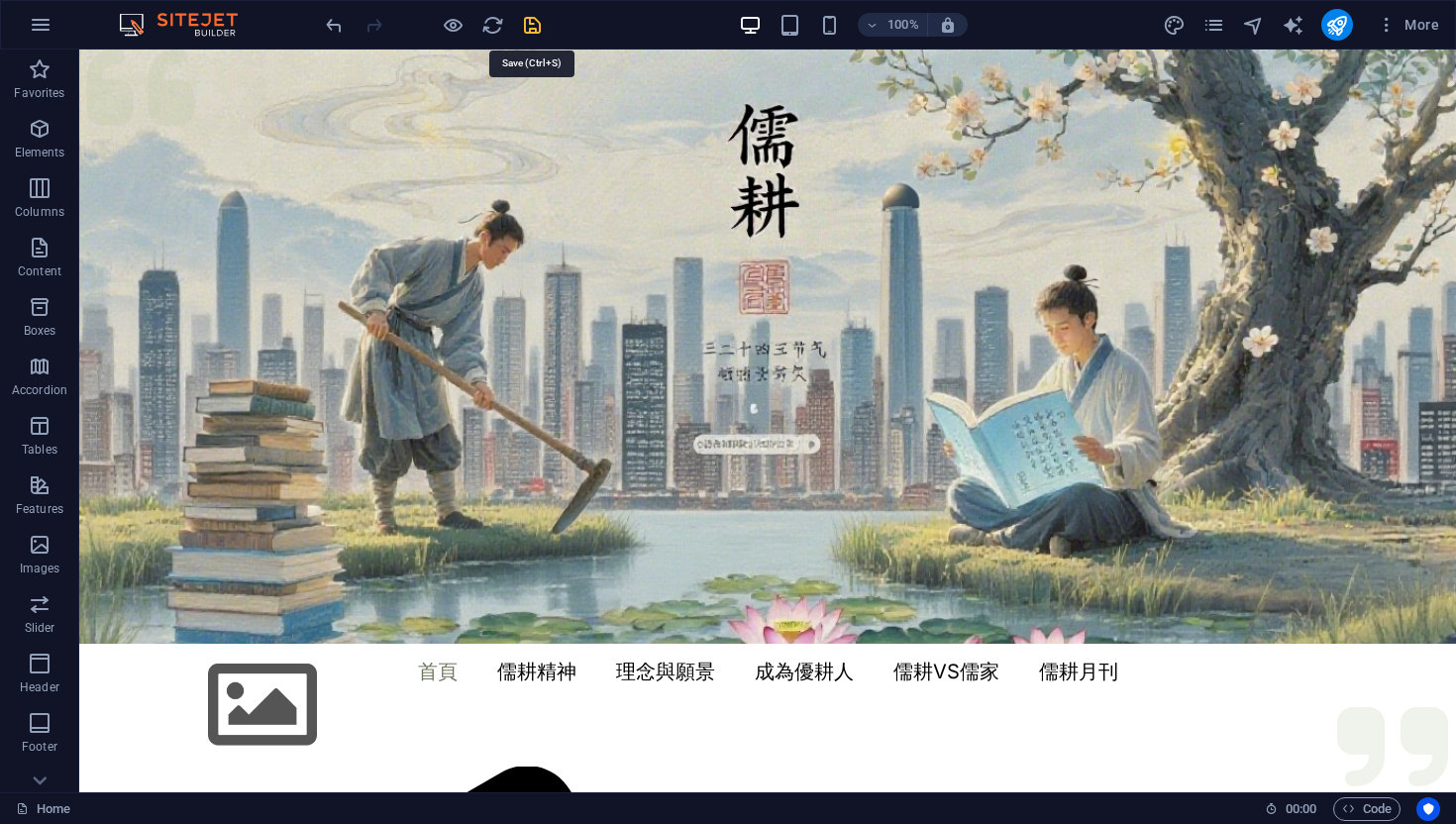 click at bounding box center (532, 25) 